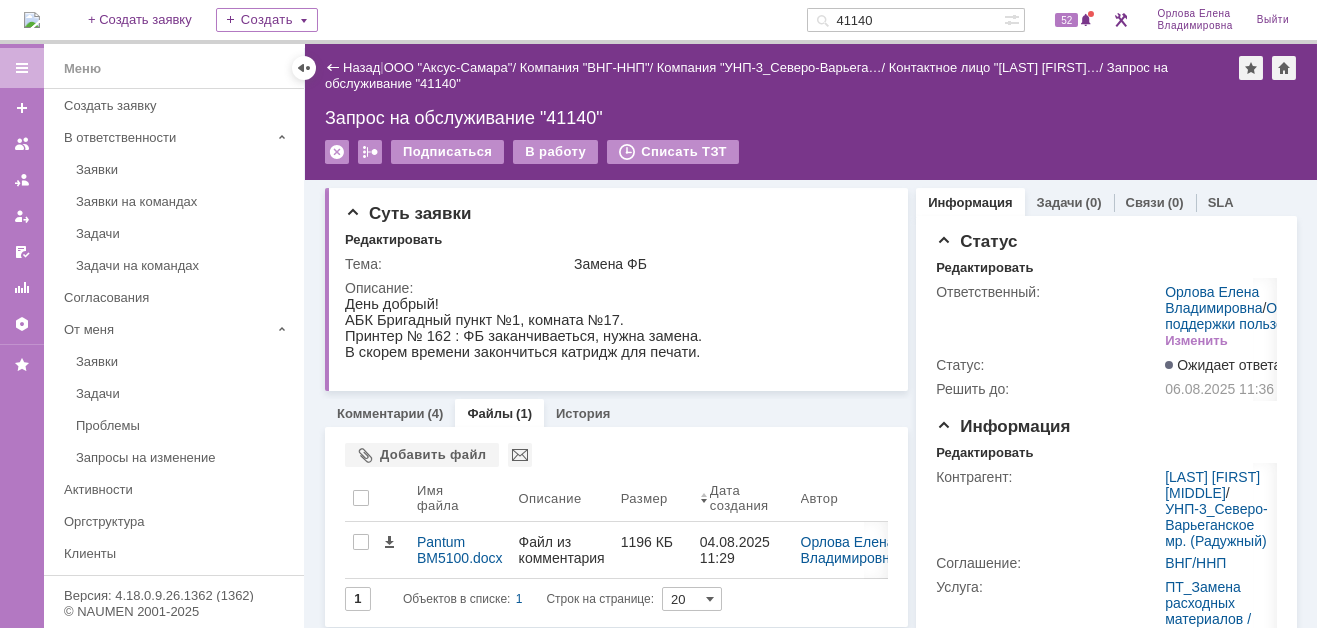 scroll, scrollTop: 0, scrollLeft: 0, axis: both 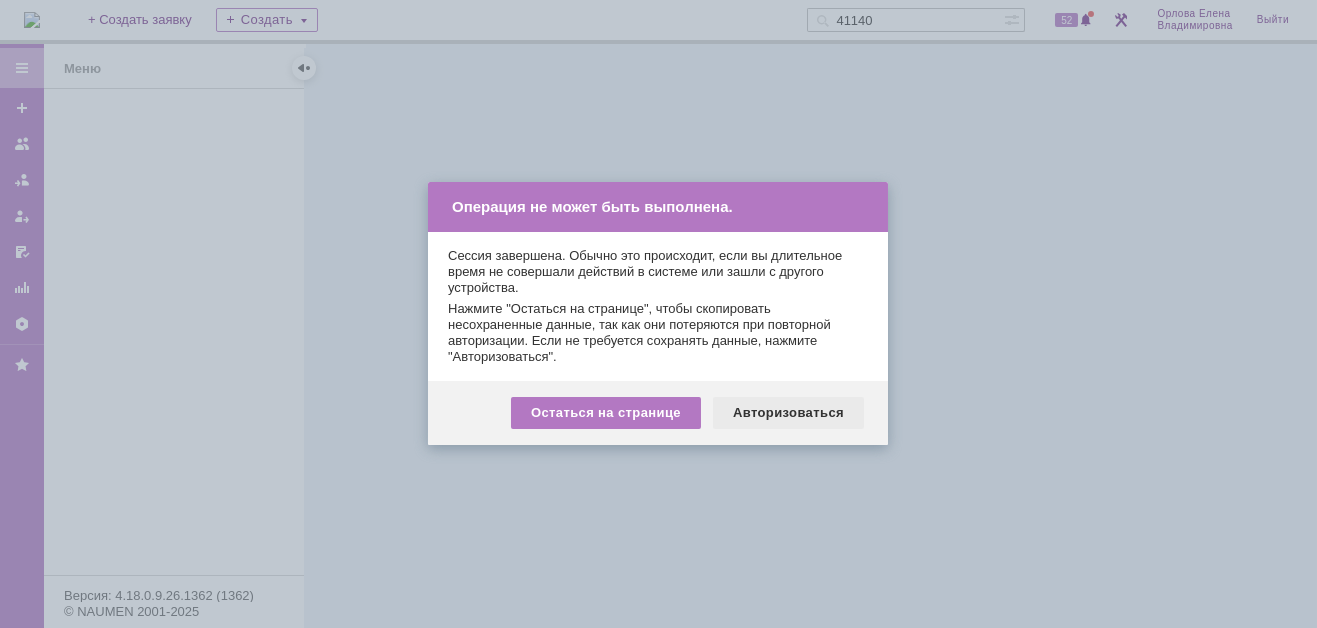click on "Авторизоваться" at bounding box center (788, 413) 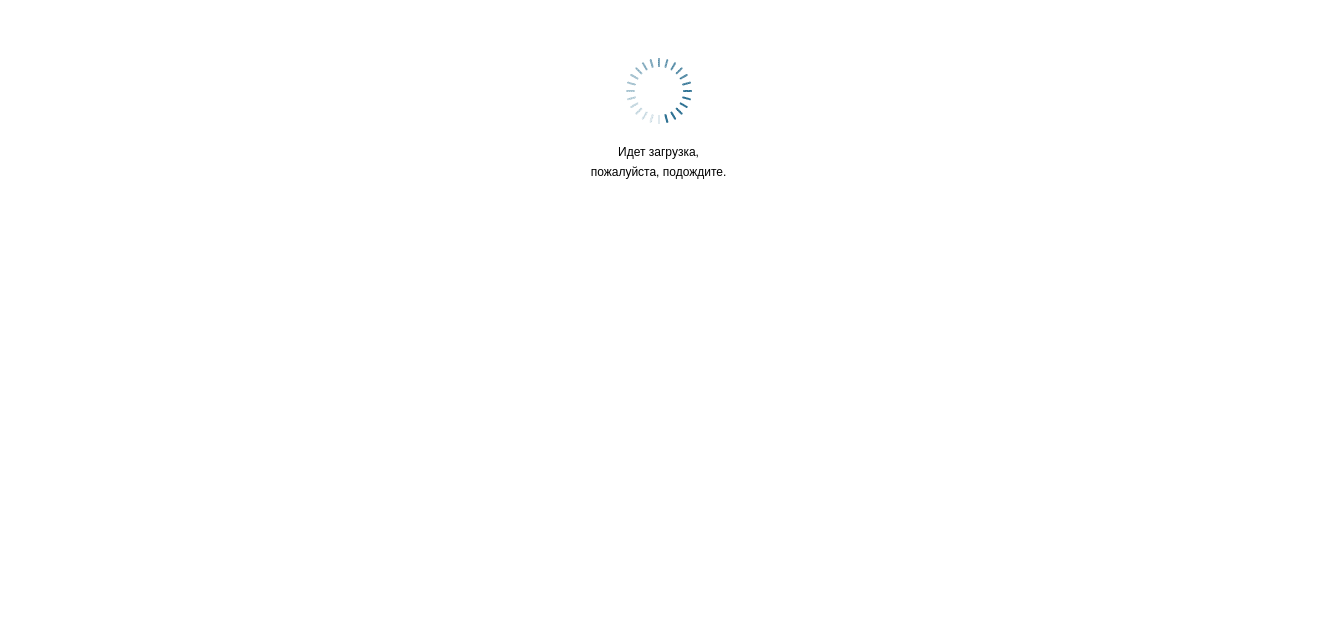 scroll, scrollTop: 0, scrollLeft: 0, axis: both 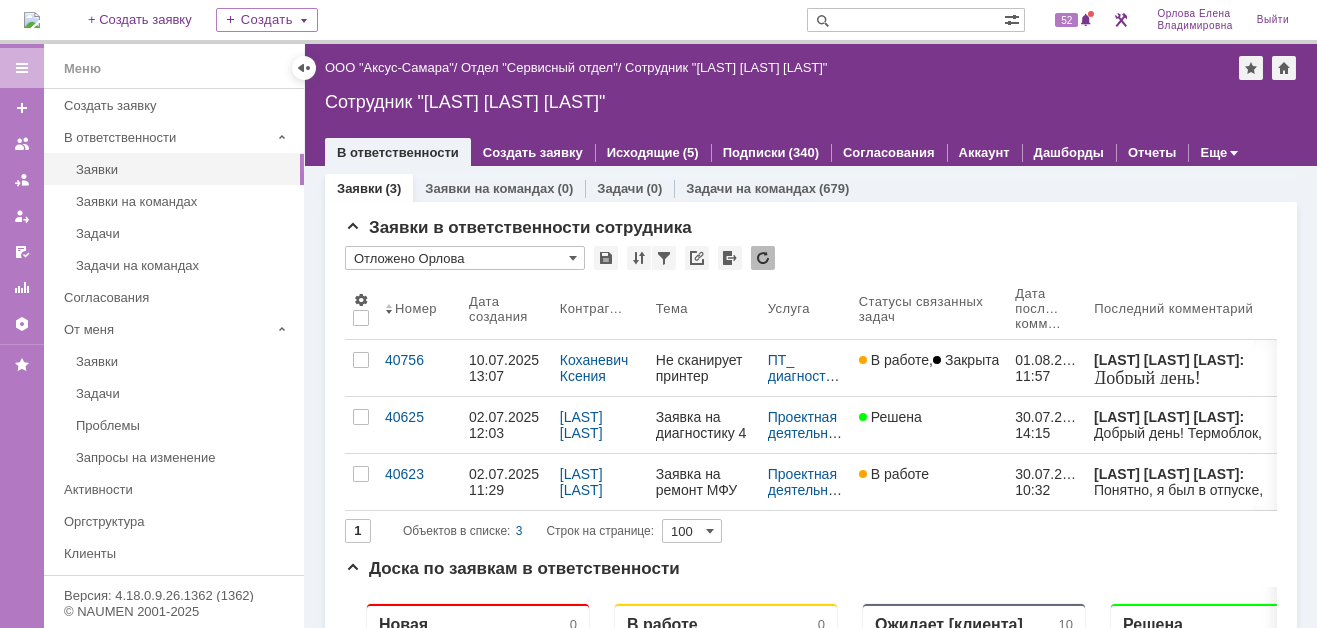 click at bounding box center [905, 20] 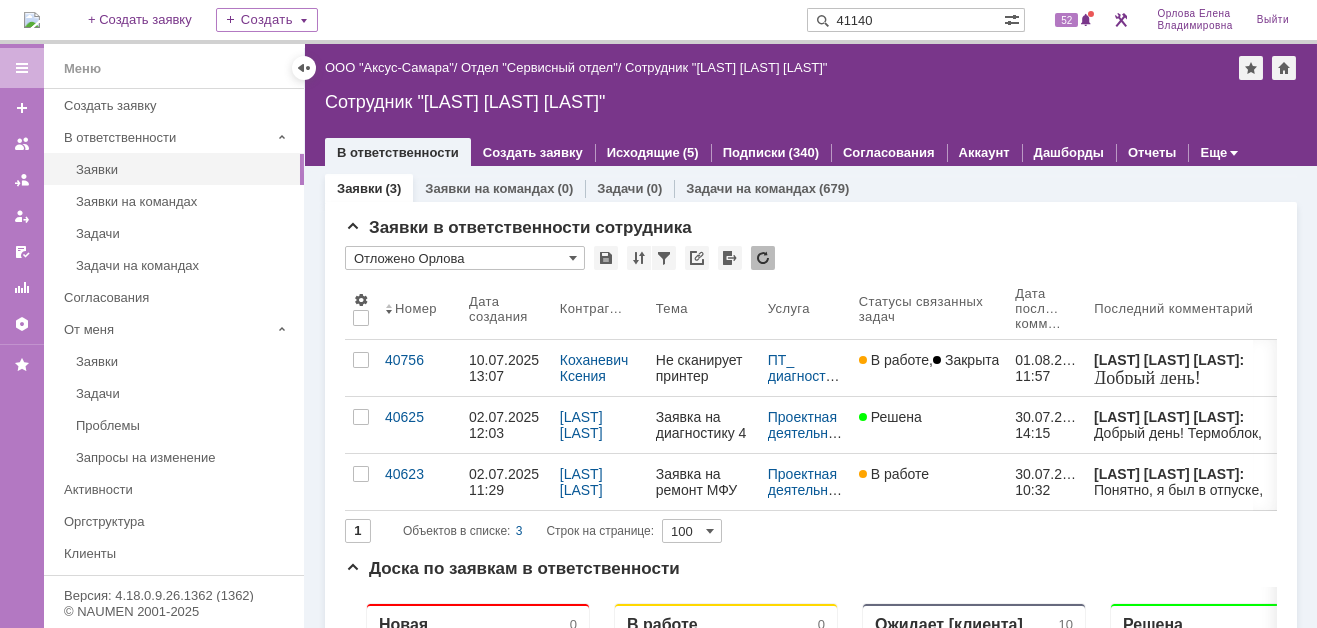 type on "41140" 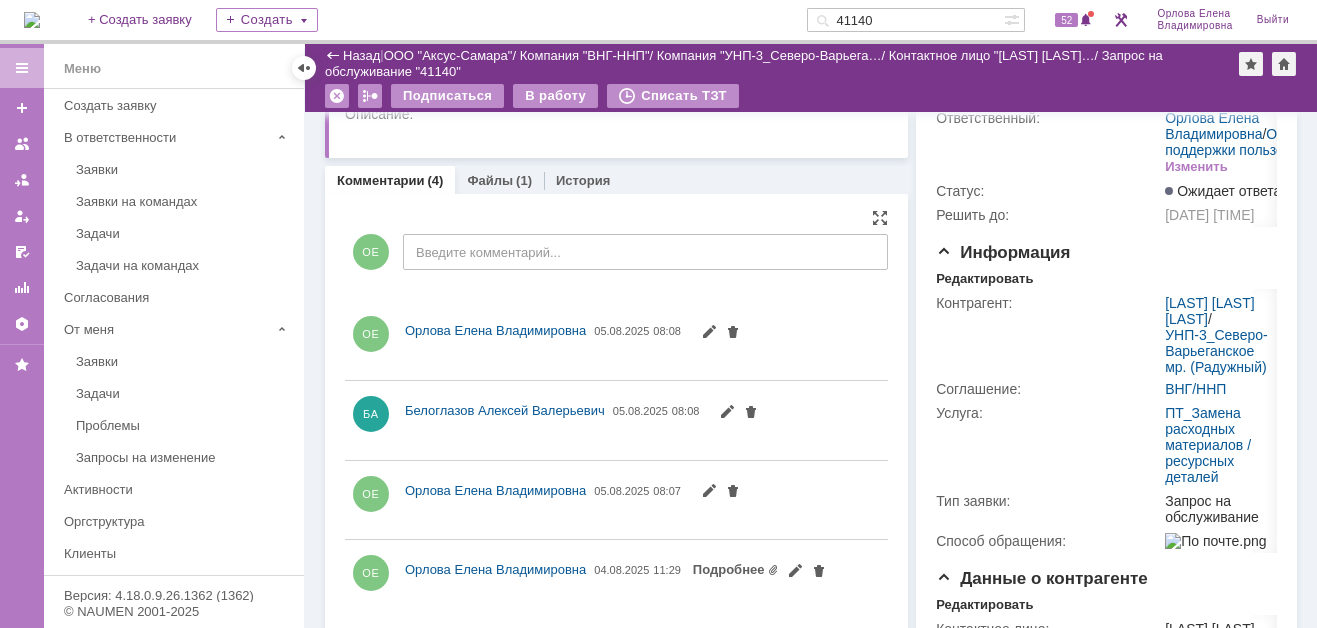 scroll, scrollTop: 200, scrollLeft: 0, axis: vertical 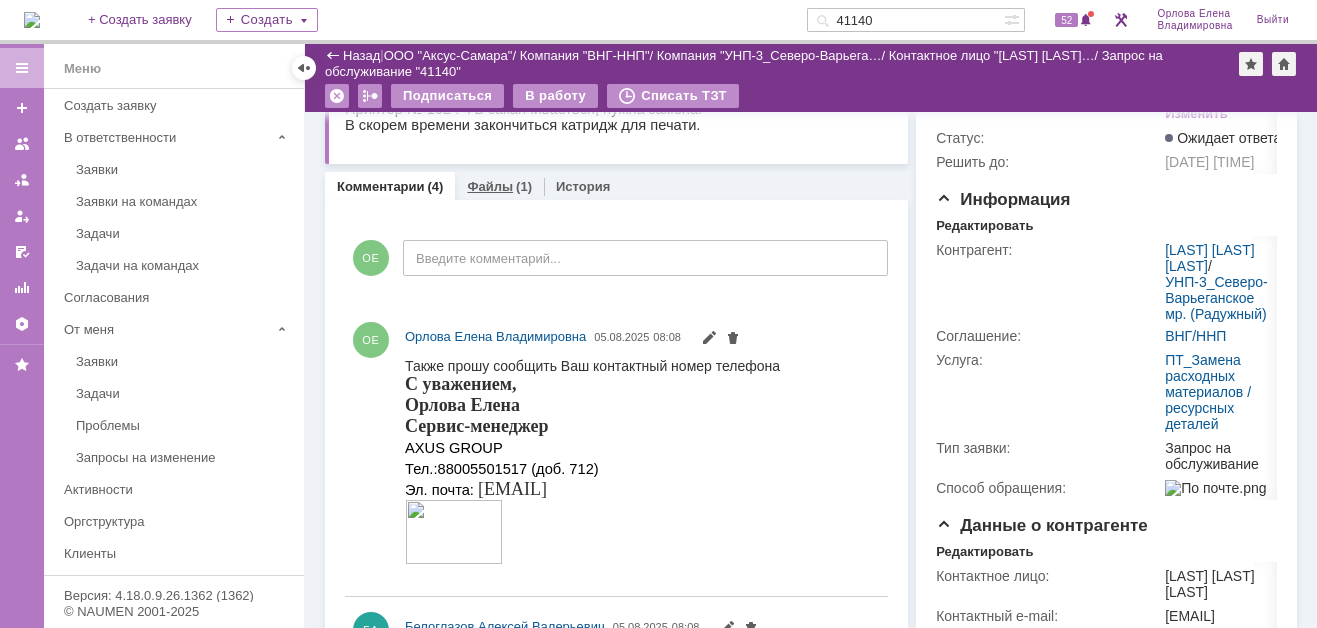 click on "Файлы" at bounding box center [490, 186] 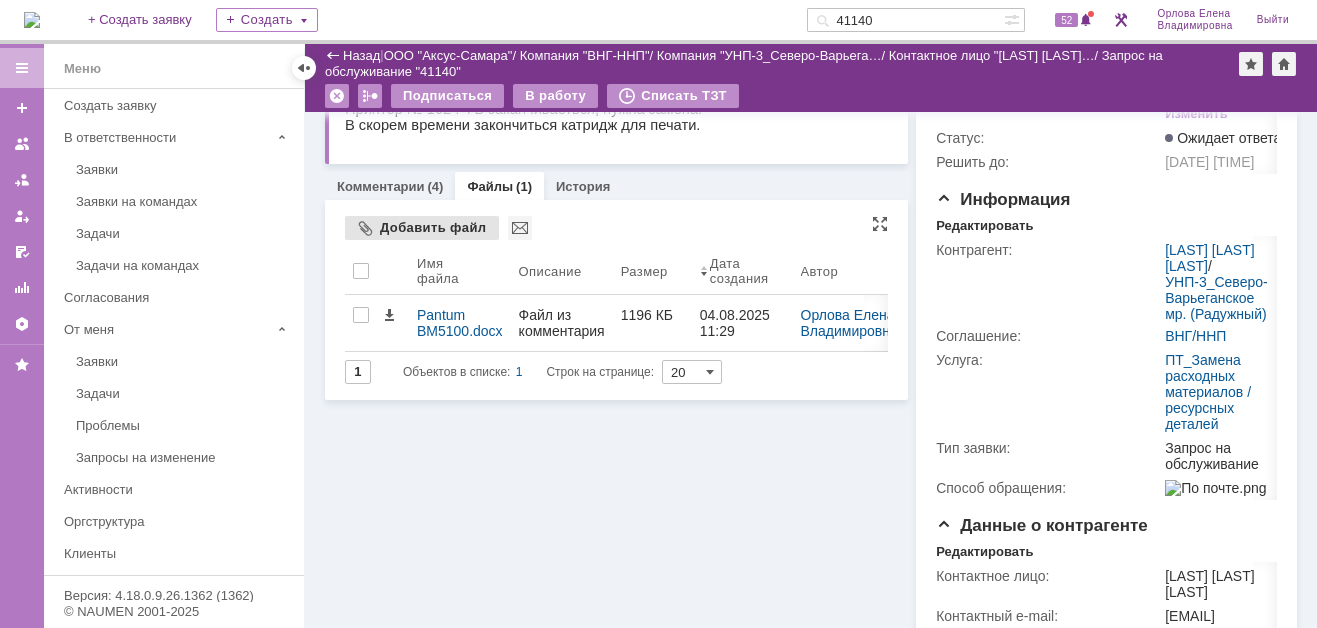 click on "Добавить файл" at bounding box center (422, 228) 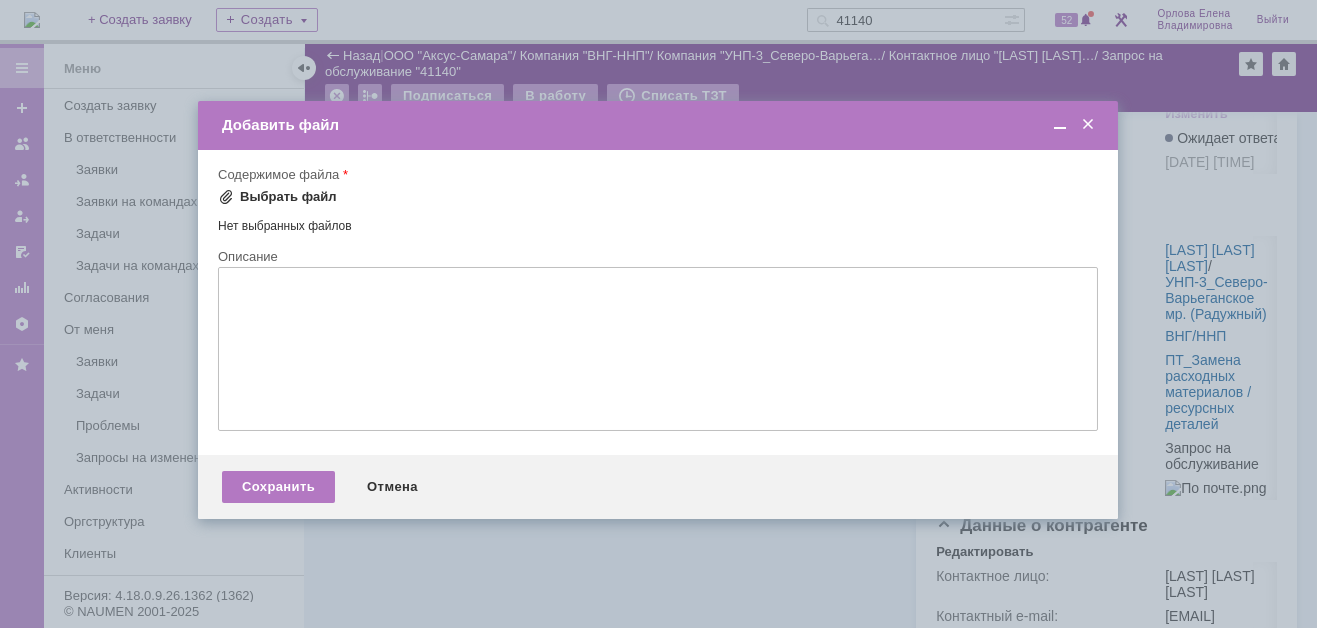 click at bounding box center (226, 197) 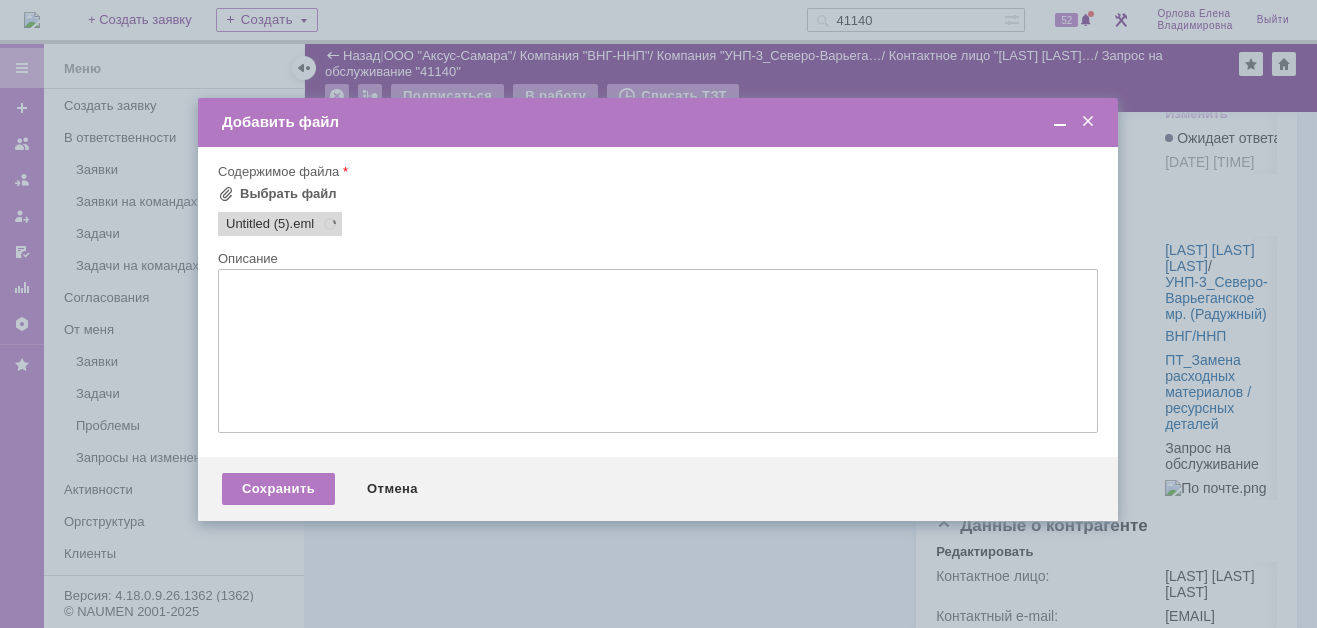 scroll, scrollTop: 0, scrollLeft: 0, axis: both 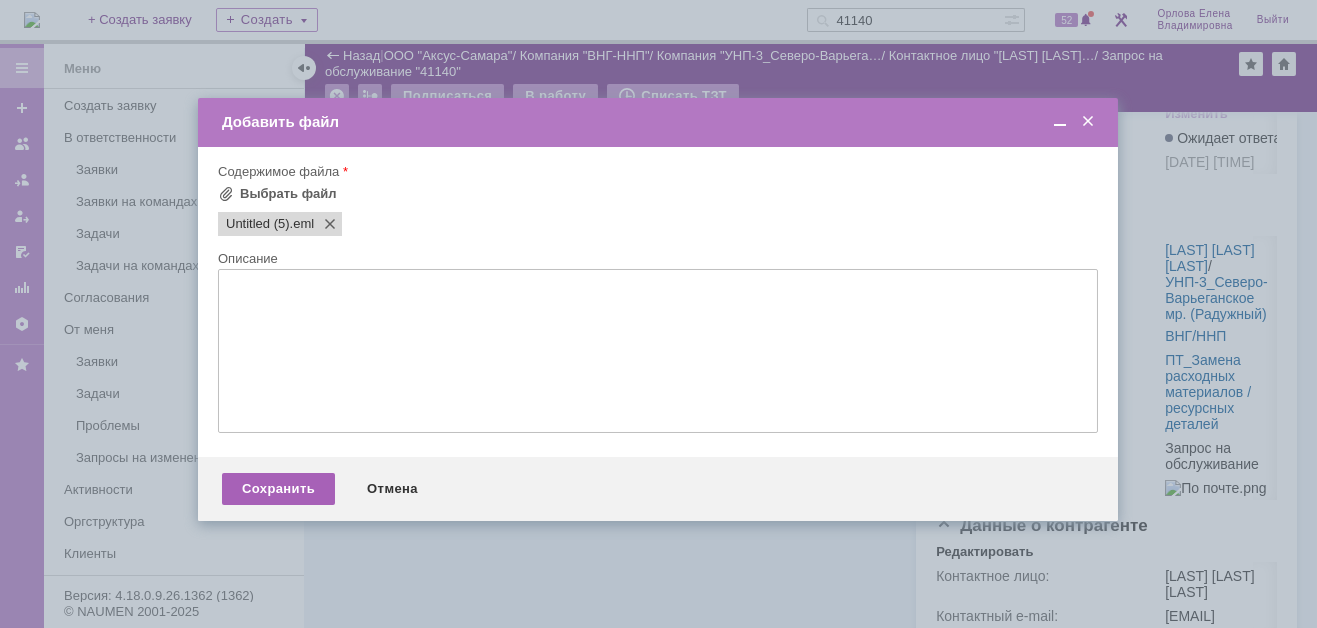 click on "Сохранить" at bounding box center (278, 489) 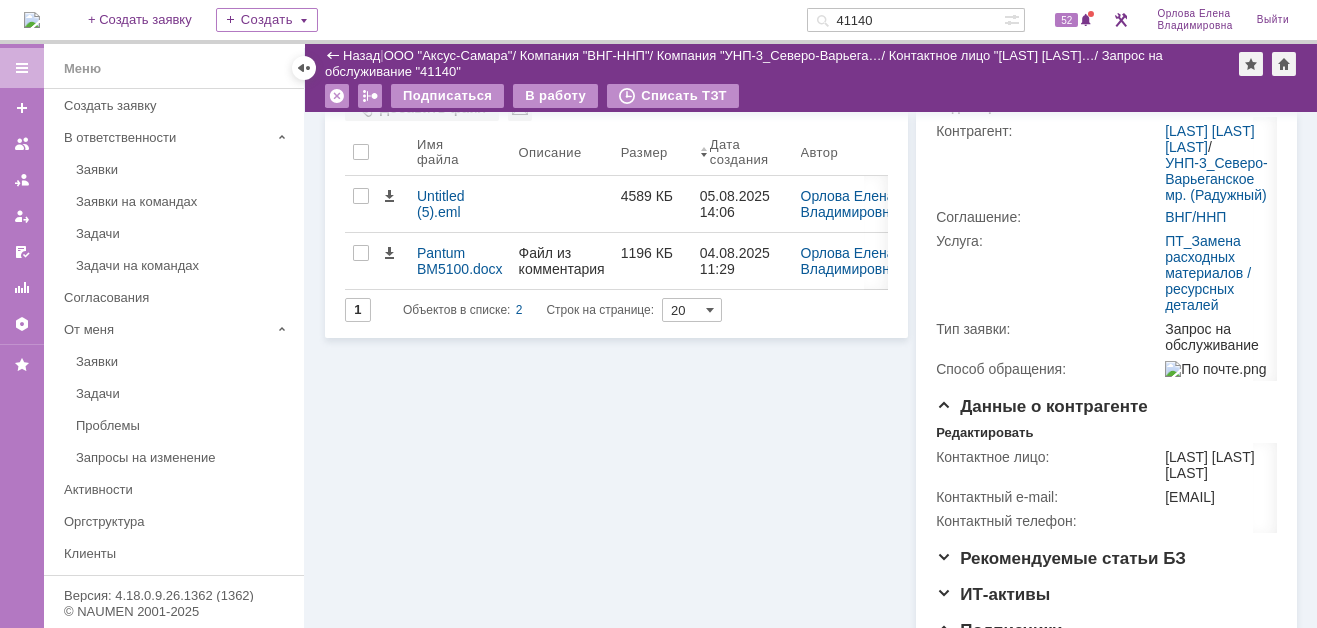 scroll, scrollTop: 100, scrollLeft: 0, axis: vertical 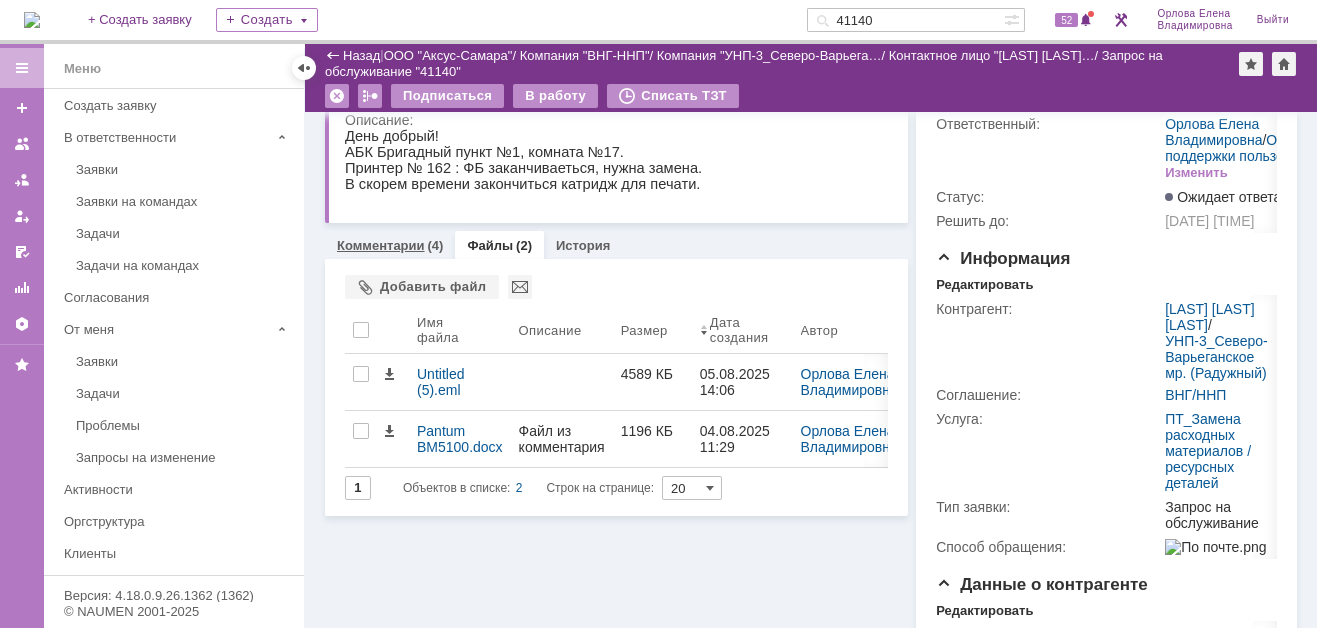 click on "Комментарии" at bounding box center [381, 245] 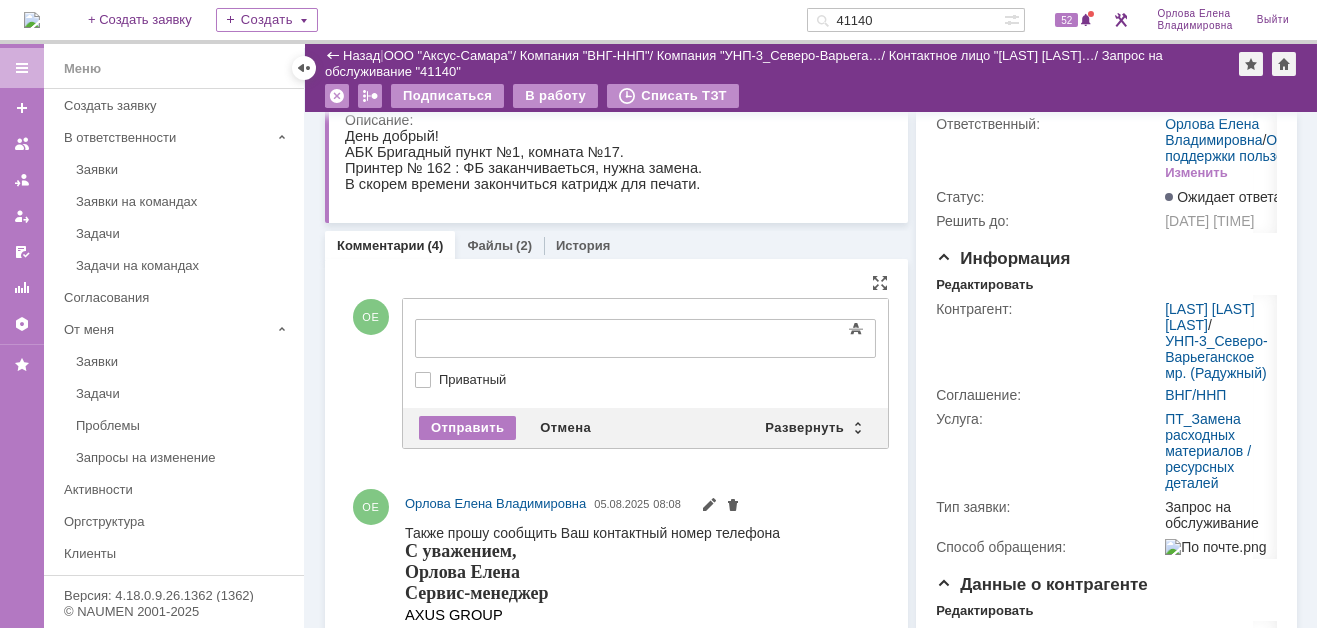scroll, scrollTop: 0, scrollLeft: 0, axis: both 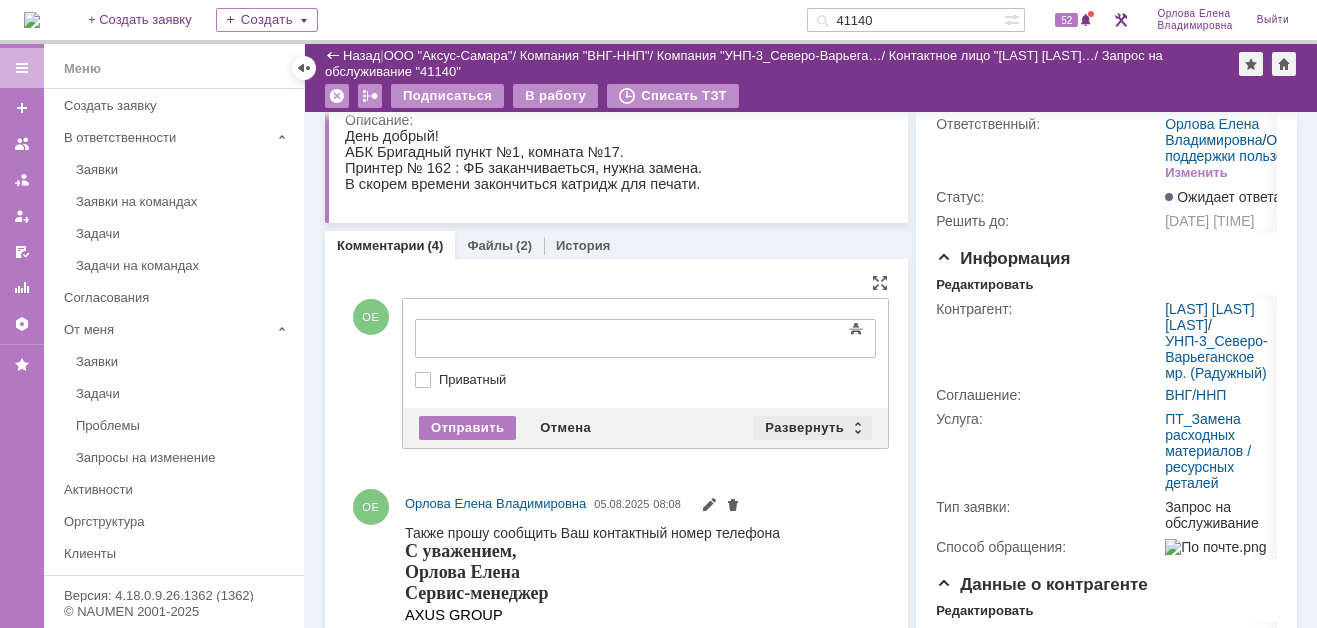 click on "Развернуть" at bounding box center [812, 428] 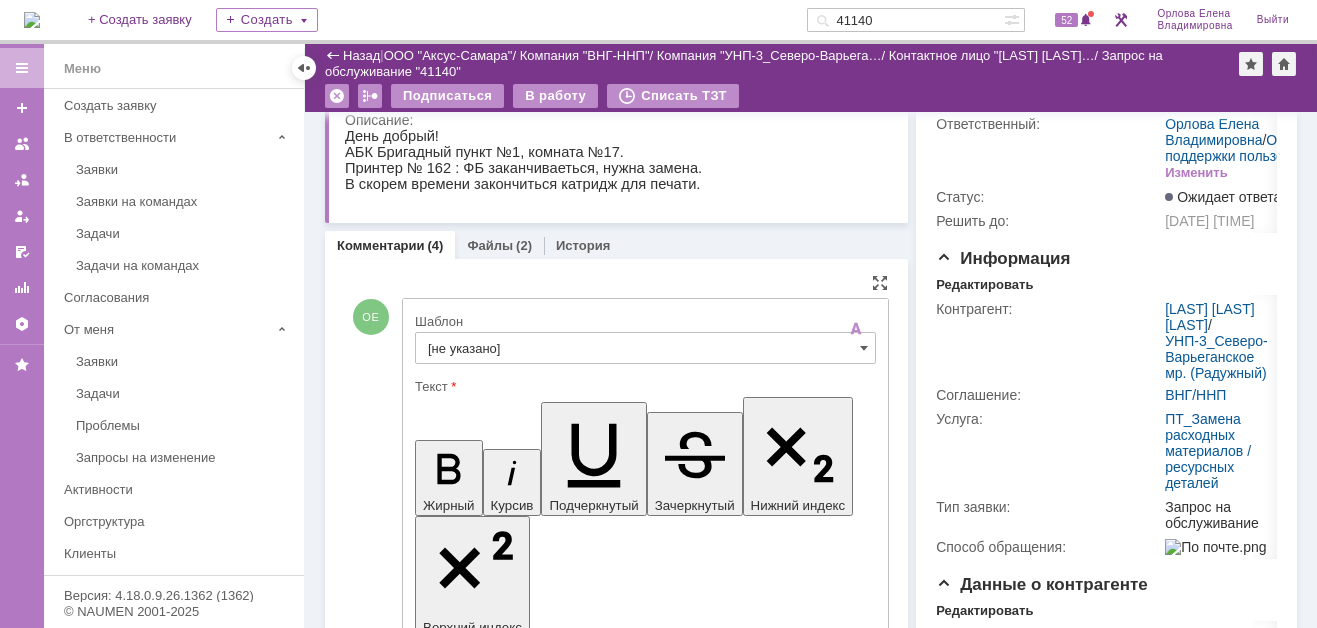 scroll, scrollTop: 0, scrollLeft: 0, axis: both 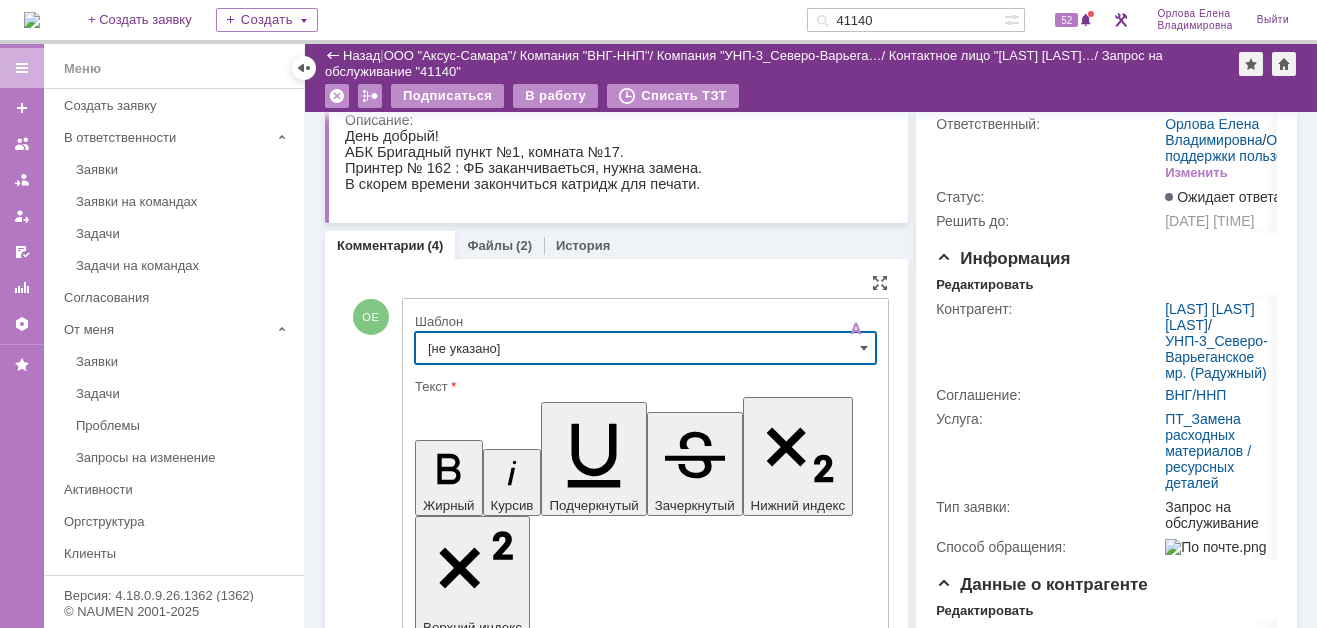 click on "[не указано]" at bounding box center (645, 348) 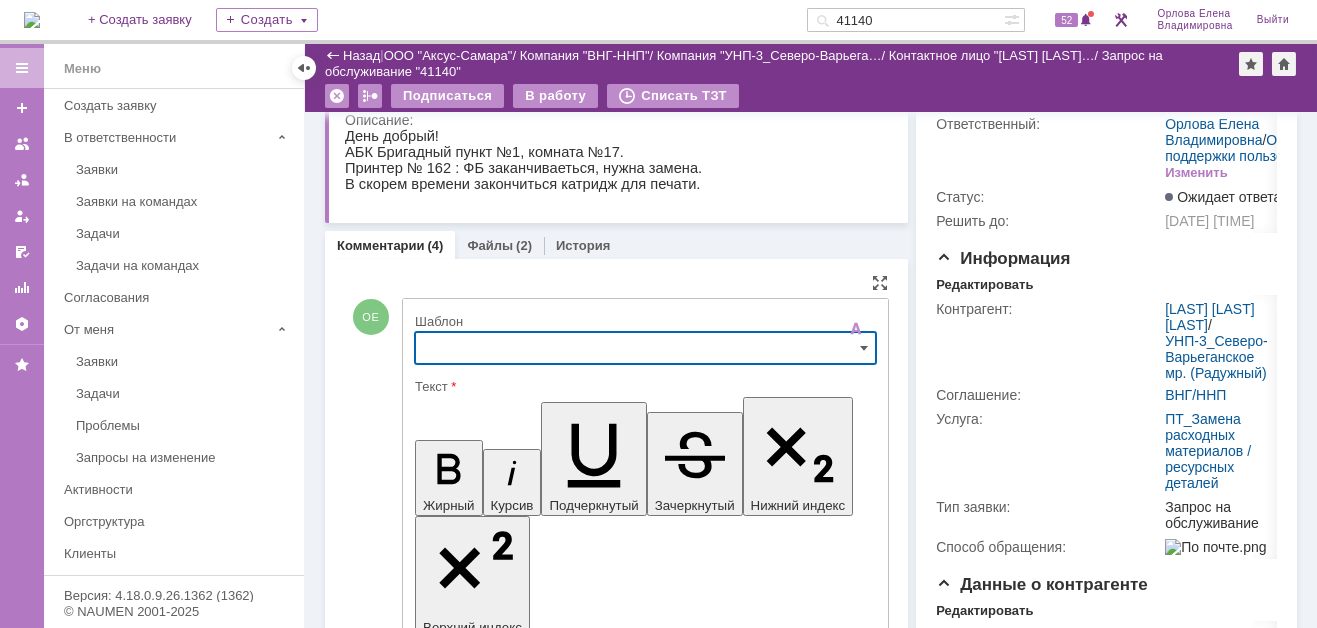 scroll, scrollTop: 124, scrollLeft: 0, axis: vertical 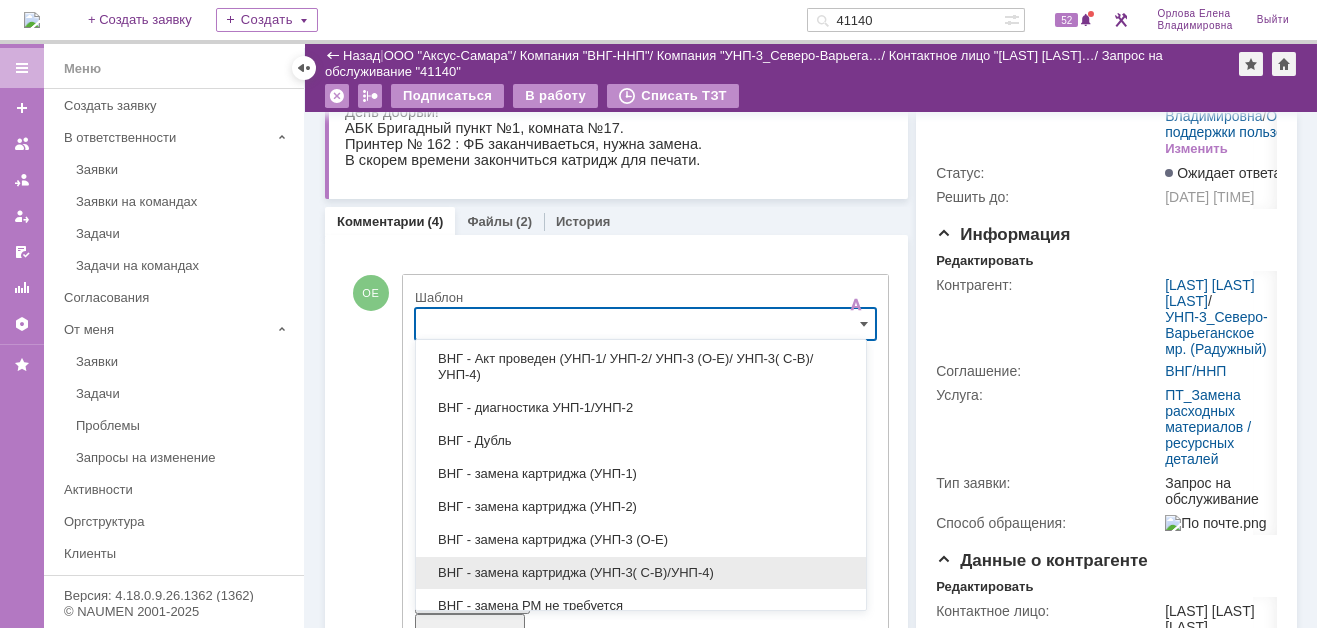 click on "ВНГ - замена картриджа (УНП-3( С-В)/УНП-4)" at bounding box center (641, 573) 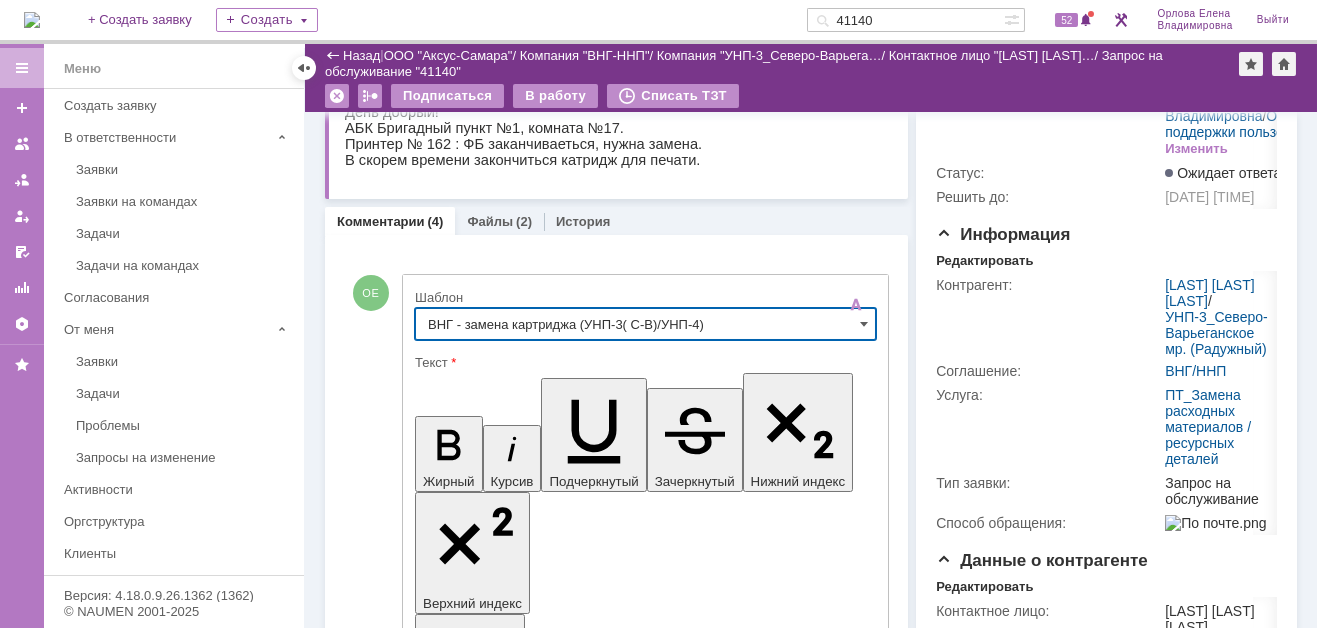 type on "ВНГ - замена картриджа (УНП-3( С-В)/УНП-4)" 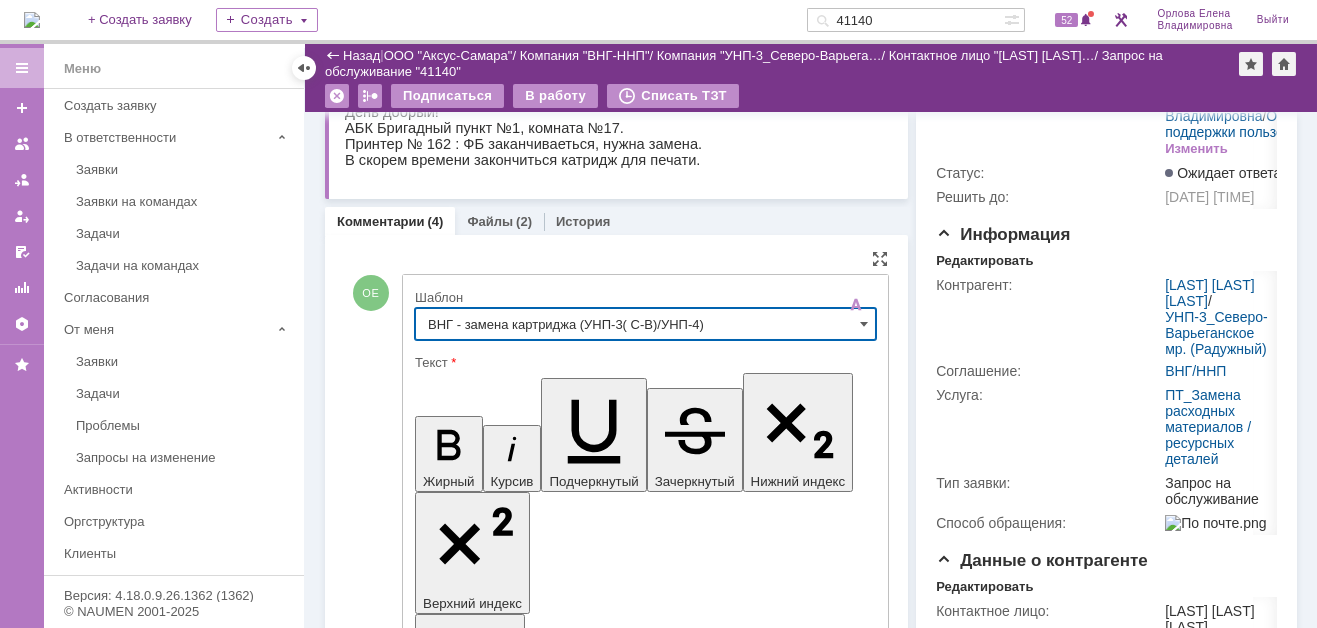 scroll, scrollTop: 498, scrollLeft: 0, axis: vertical 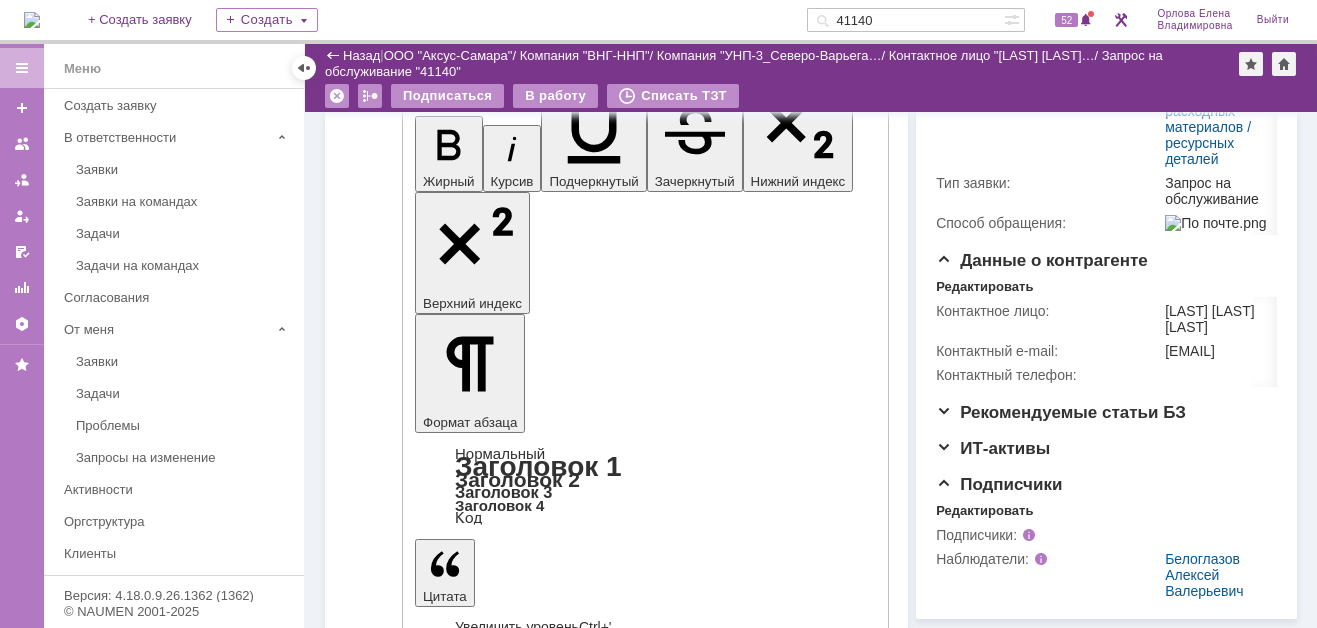 click on "Отправить" at bounding box center [467, 4607] 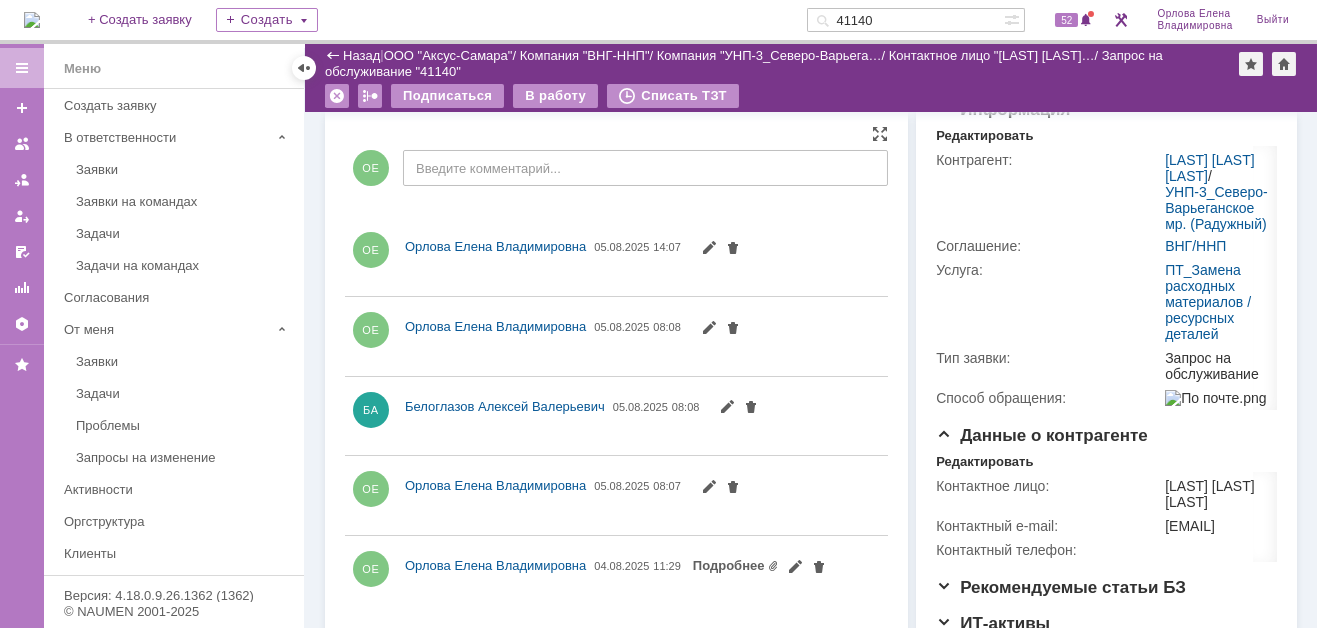 scroll, scrollTop: 0, scrollLeft: 0, axis: both 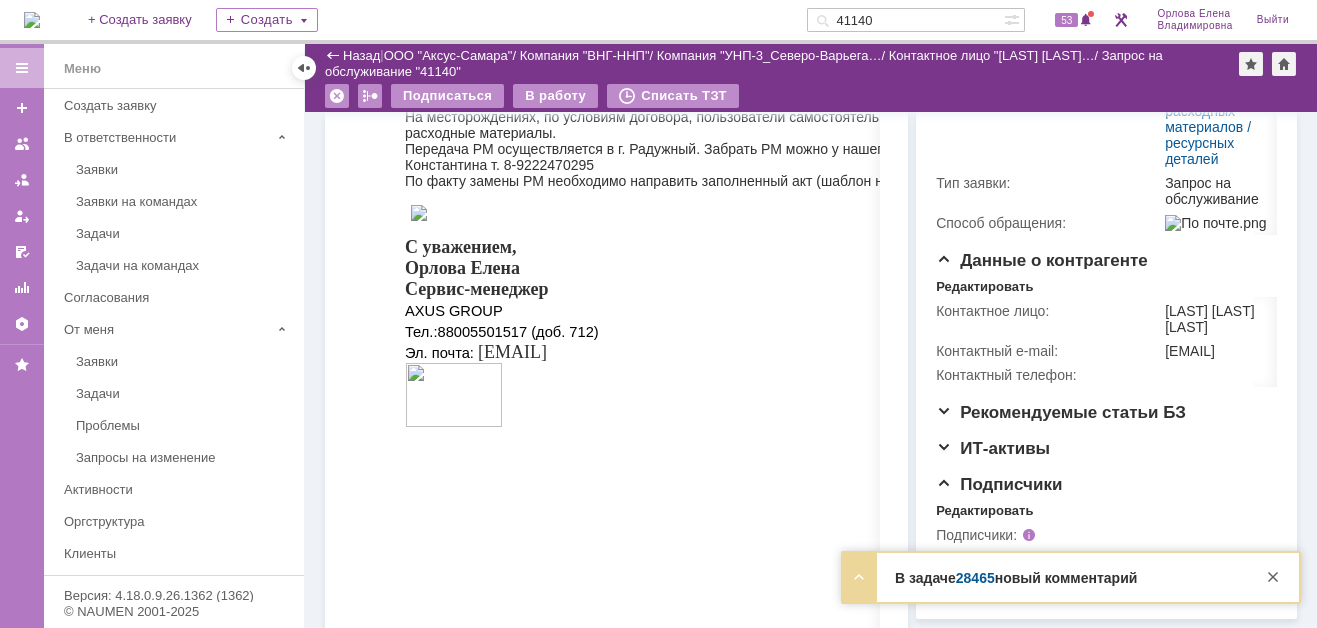 click on "28465" at bounding box center (975, 578) 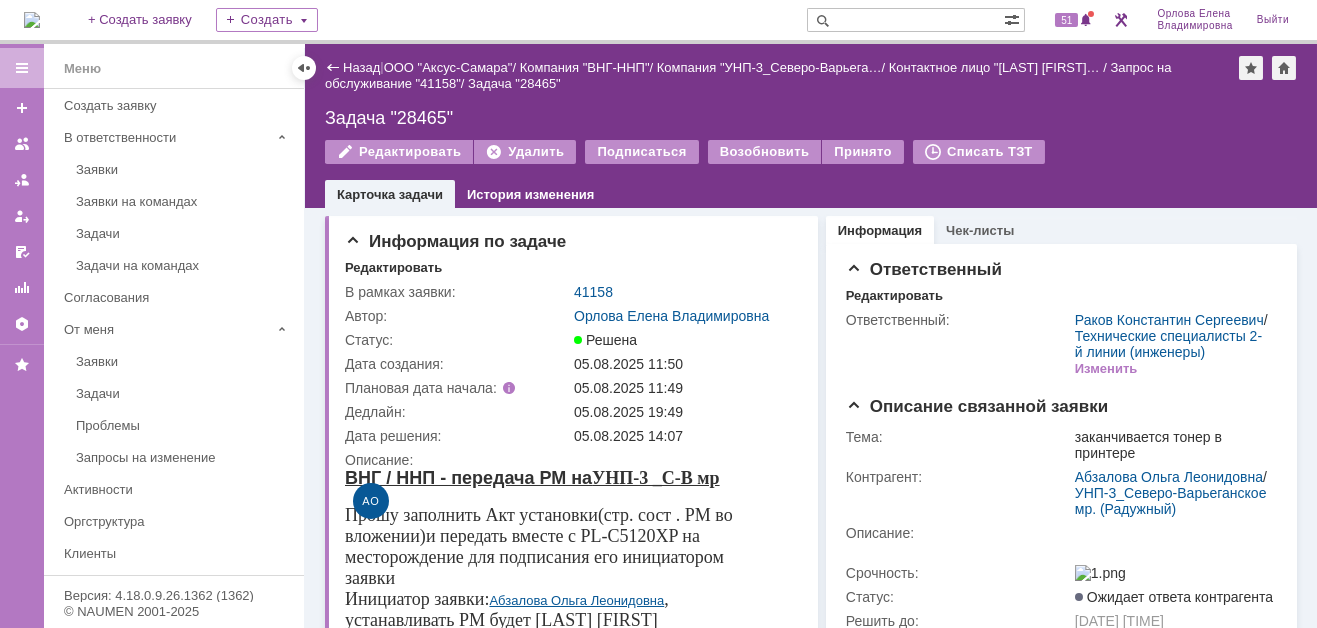 scroll, scrollTop: 0, scrollLeft: 0, axis: both 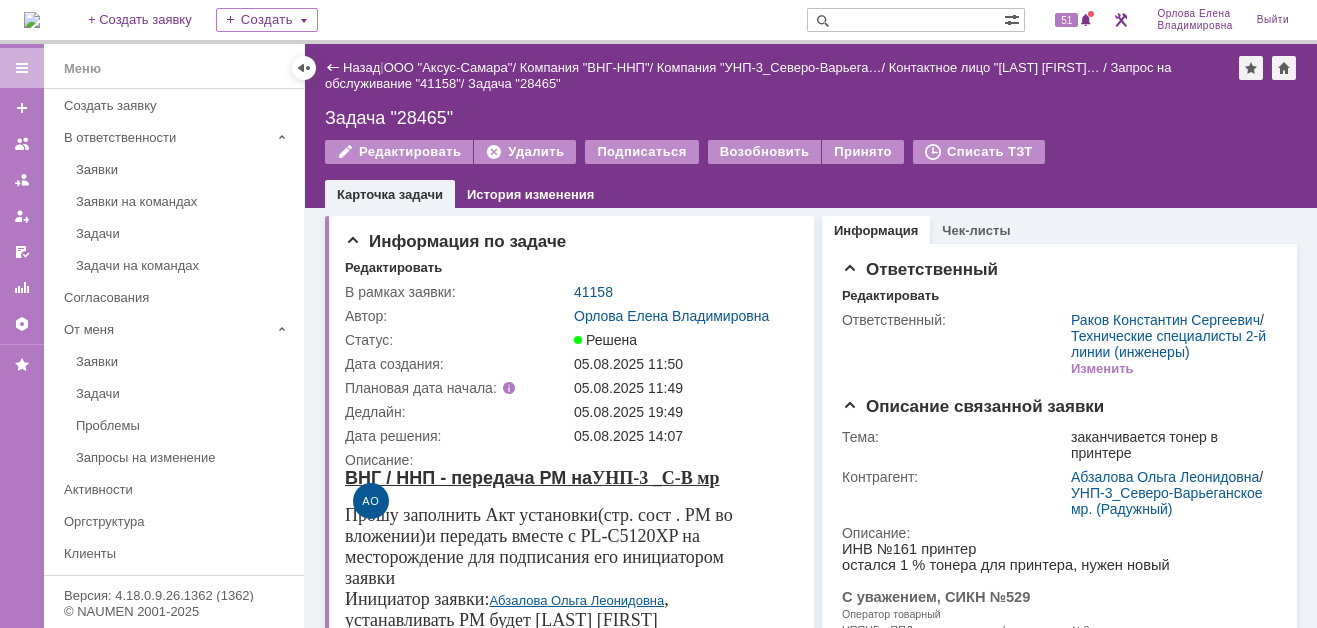 click at bounding box center (905, 20) 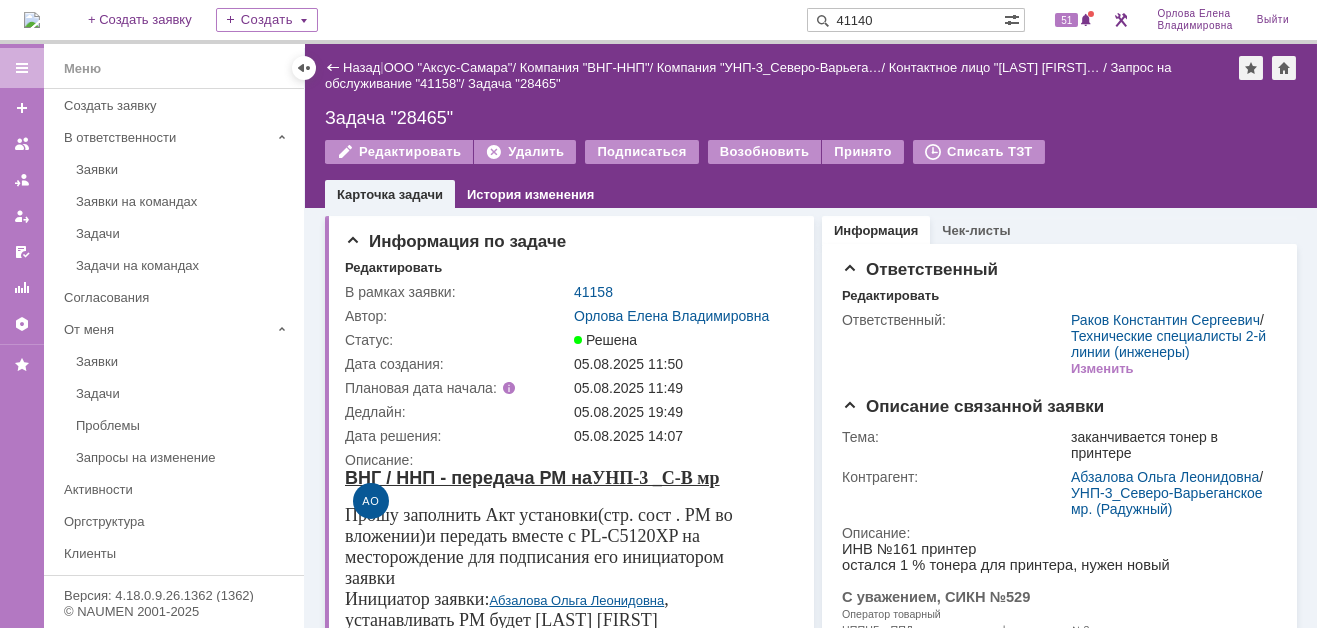 type on "41140" 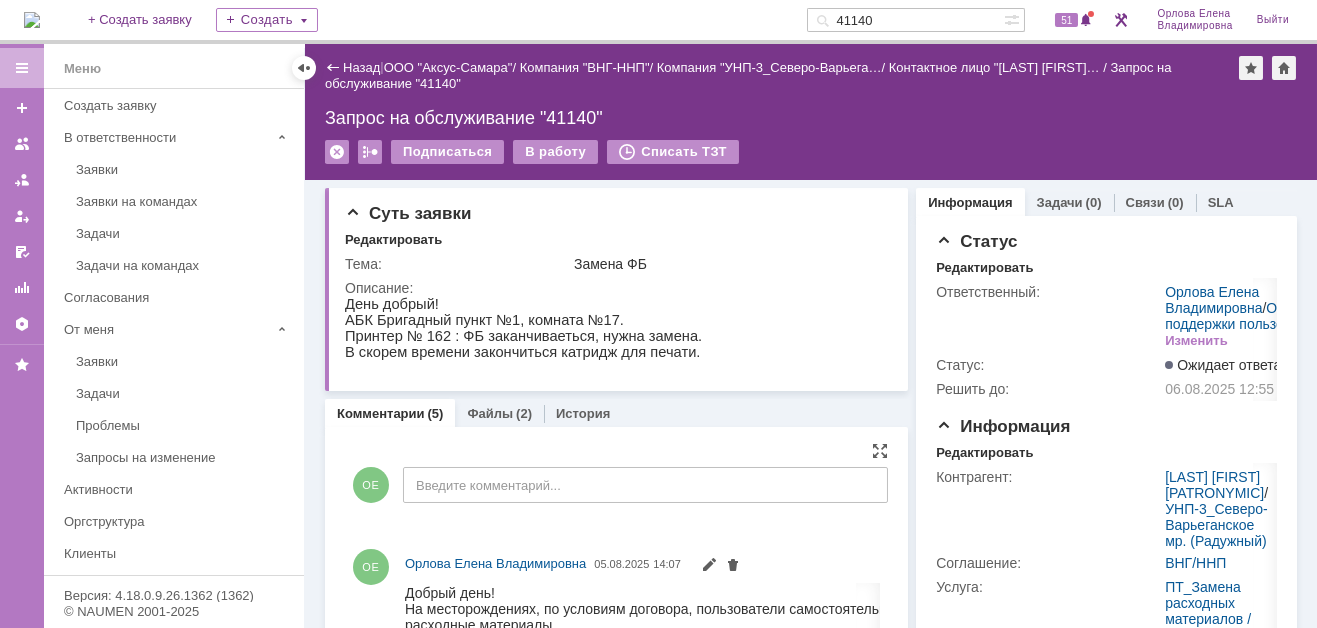 scroll, scrollTop: 0, scrollLeft: 0, axis: both 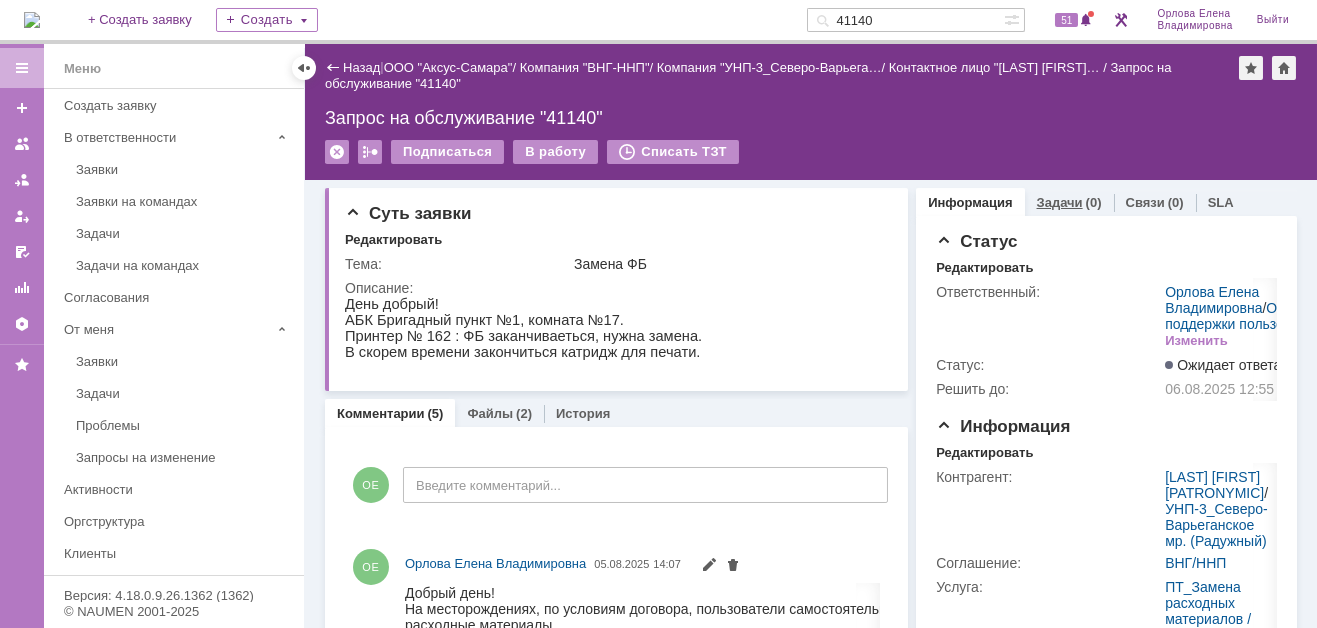 click on "Задачи" at bounding box center [1060, 202] 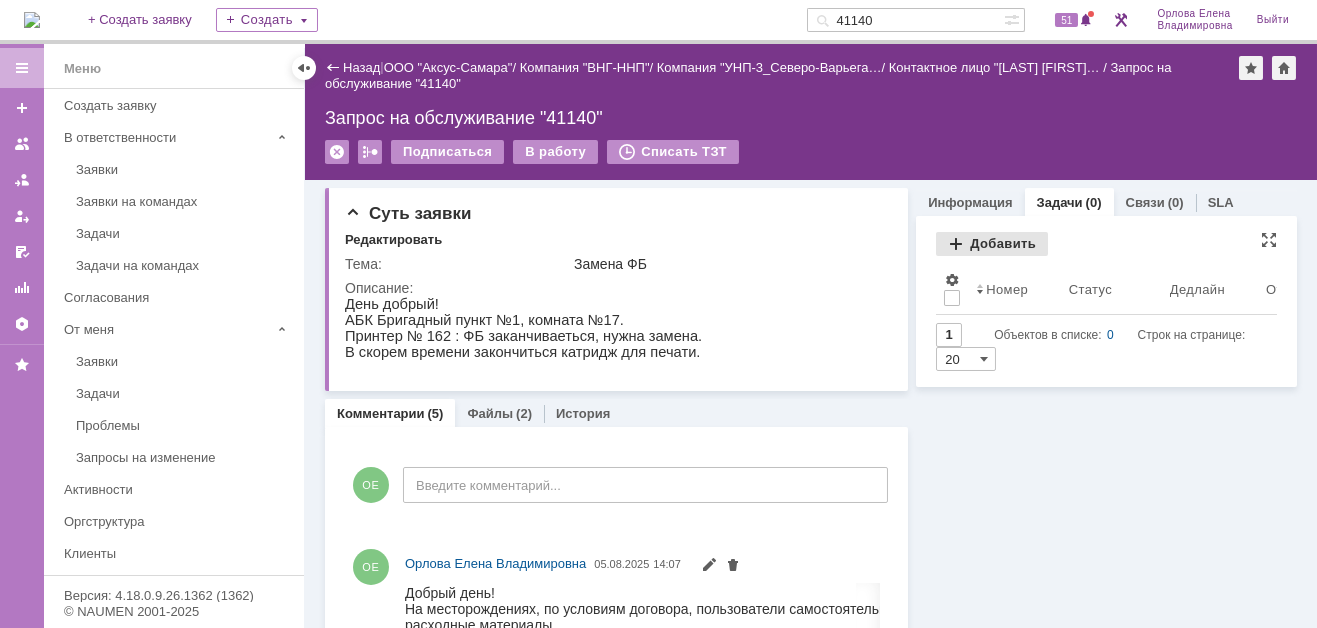 click on "Добавить" at bounding box center [992, 244] 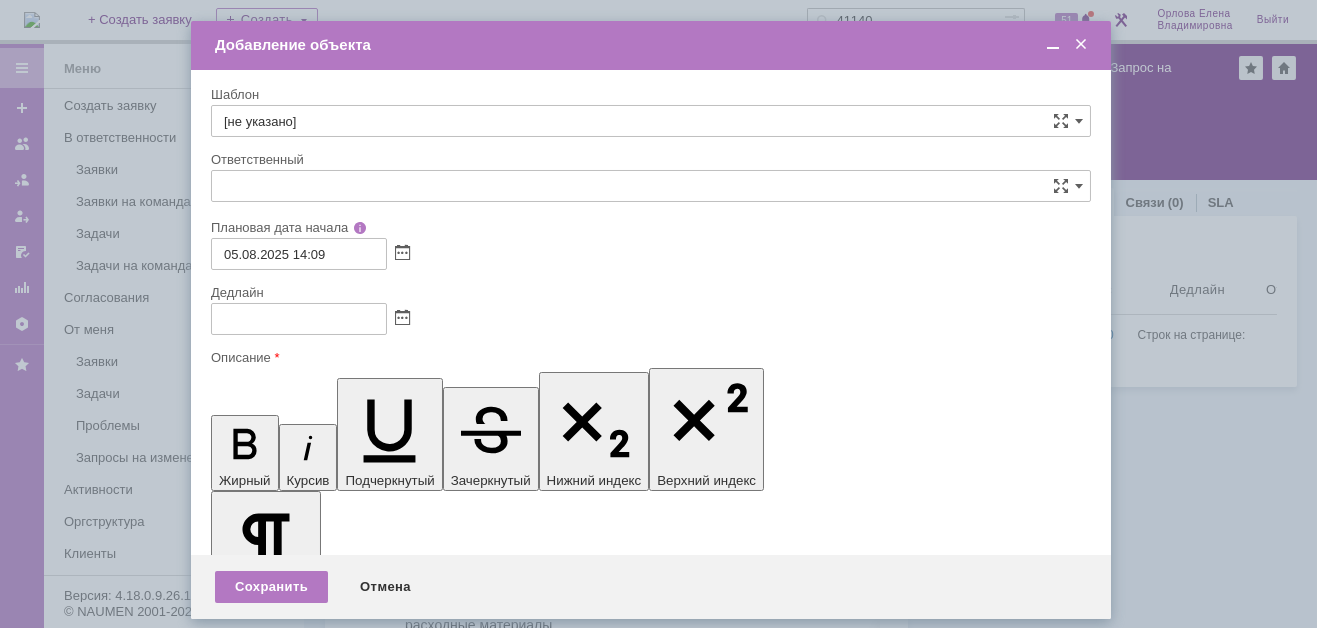 scroll, scrollTop: 0, scrollLeft: 0, axis: both 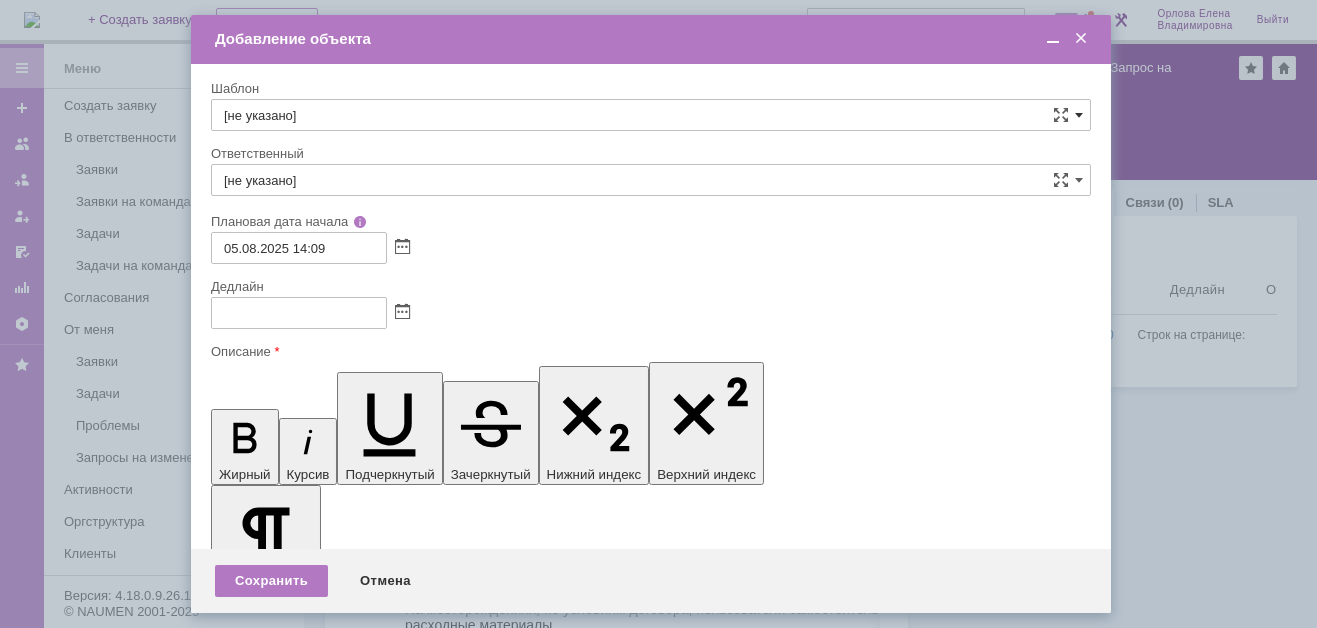 click at bounding box center (1079, 115) 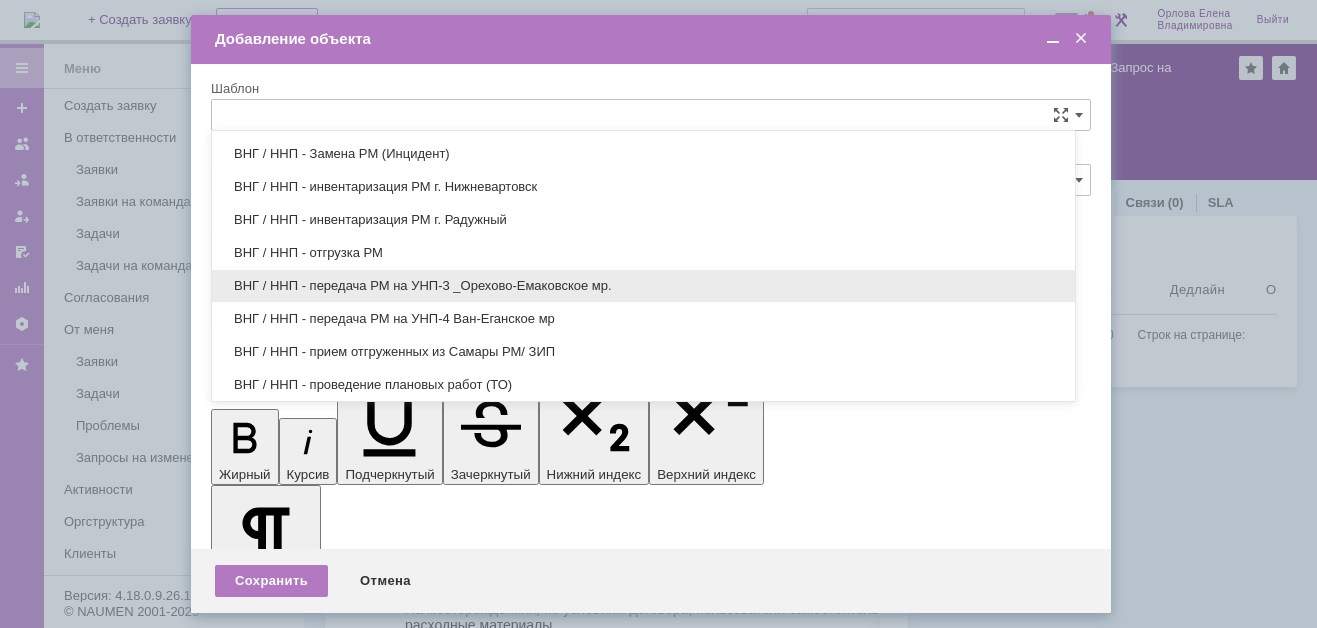 scroll, scrollTop: 879, scrollLeft: 0, axis: vertical 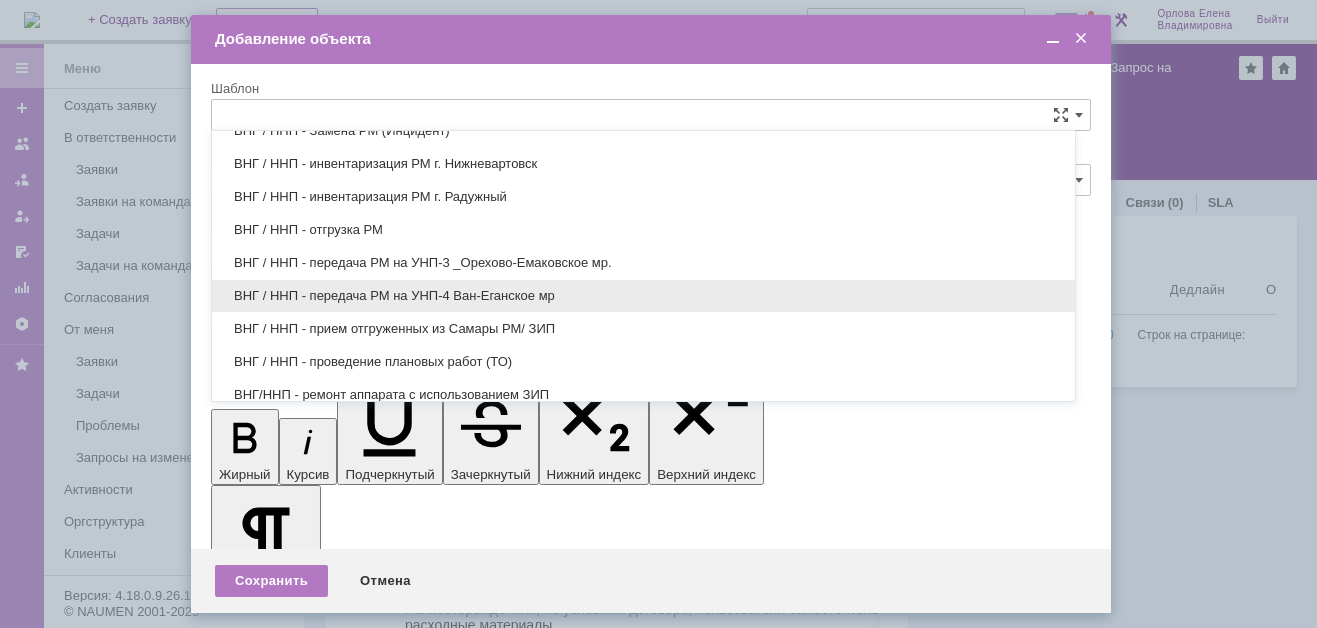 click on "ВНГ / ННП - передача РМ на УНП-4 Ван-Еганское мр" at bounding box center (643, 296) 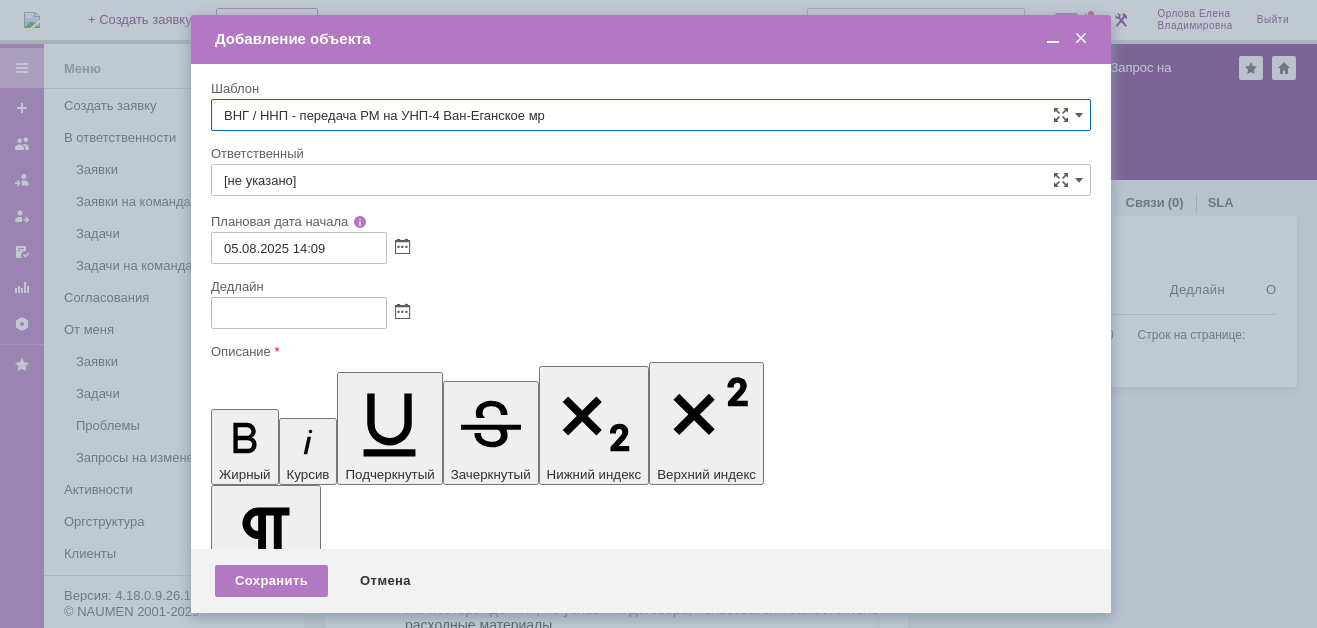 type on "Раков Константин Сергеевич" 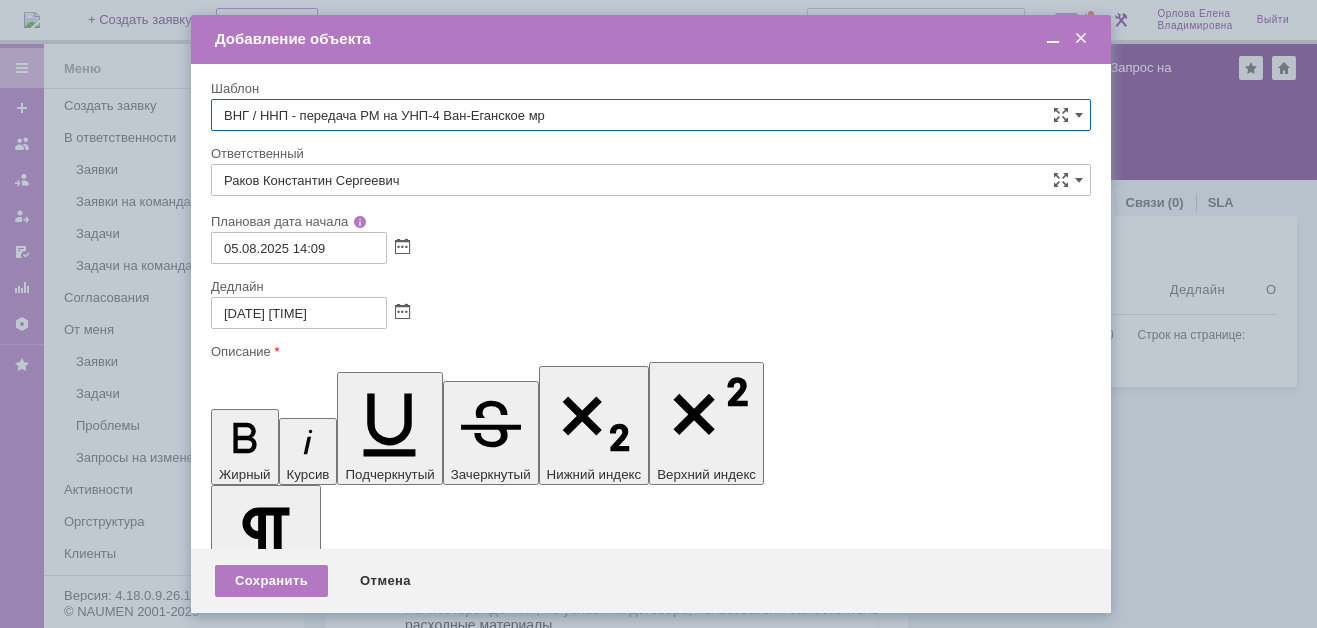 type on "ВНГ / ННП - передача РМ на УНП-4 Ван-Еганское мр" 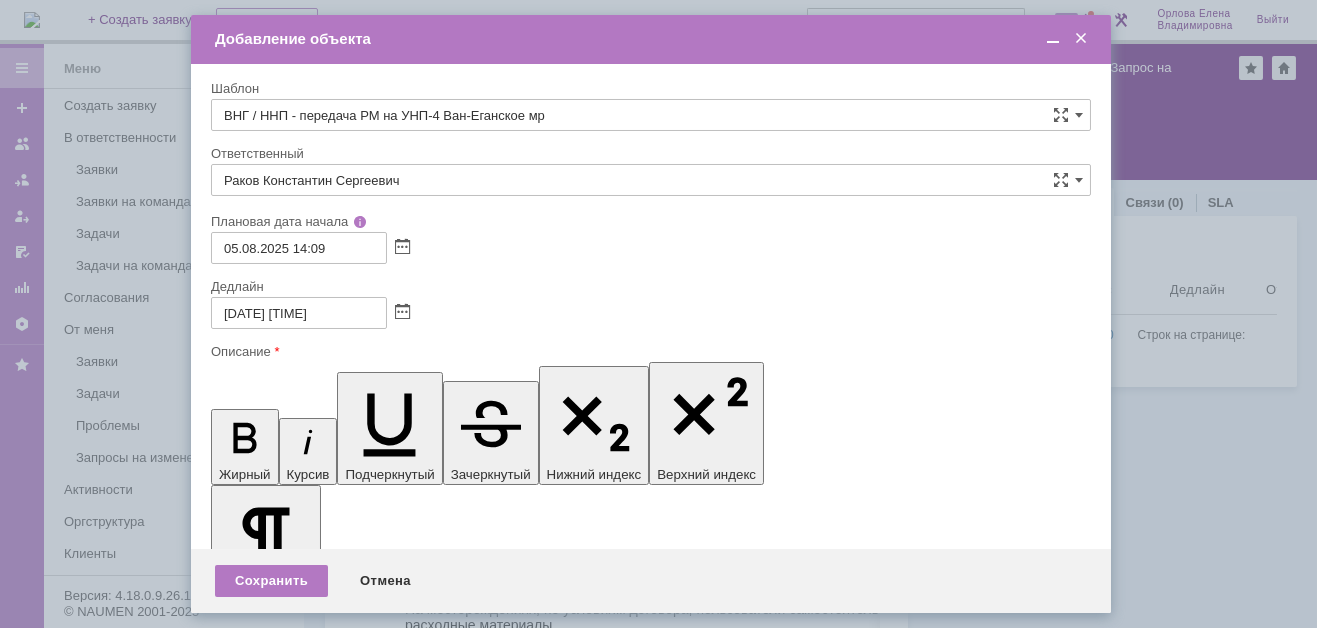 click on "УНП-4 _Ваг-Еганское мр" at bounding box center (356, 5742) 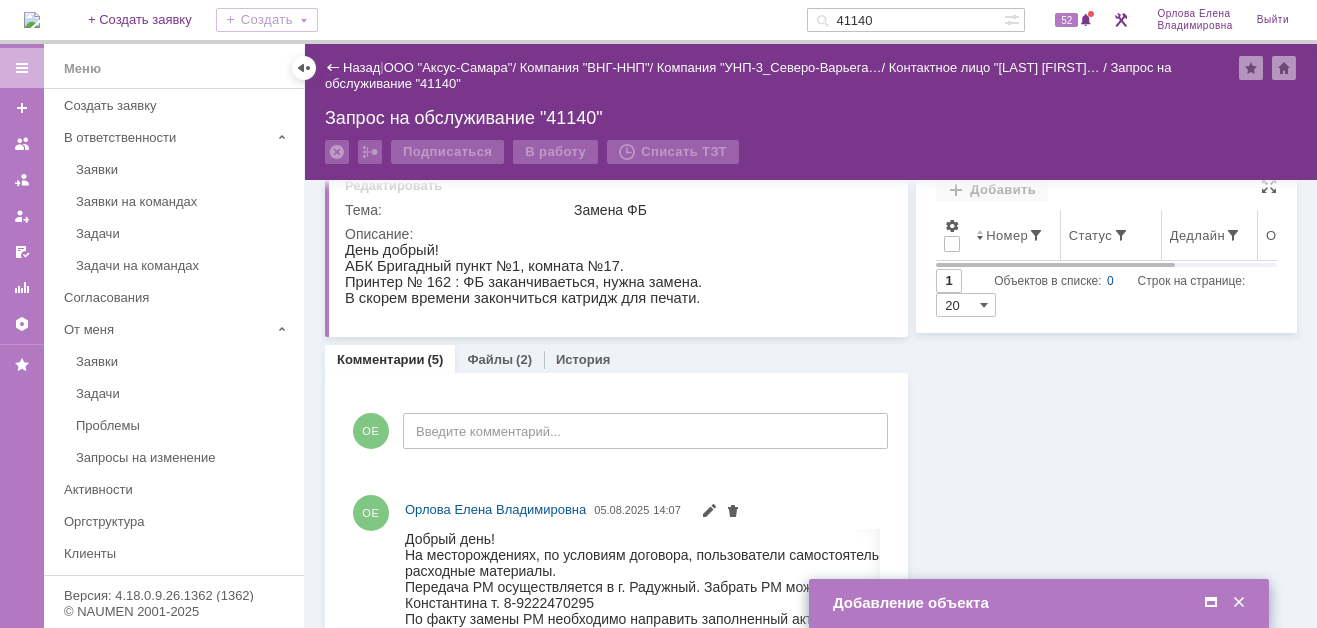 scroll, scrollTop: 0, scrollLeft: 0, axis: both 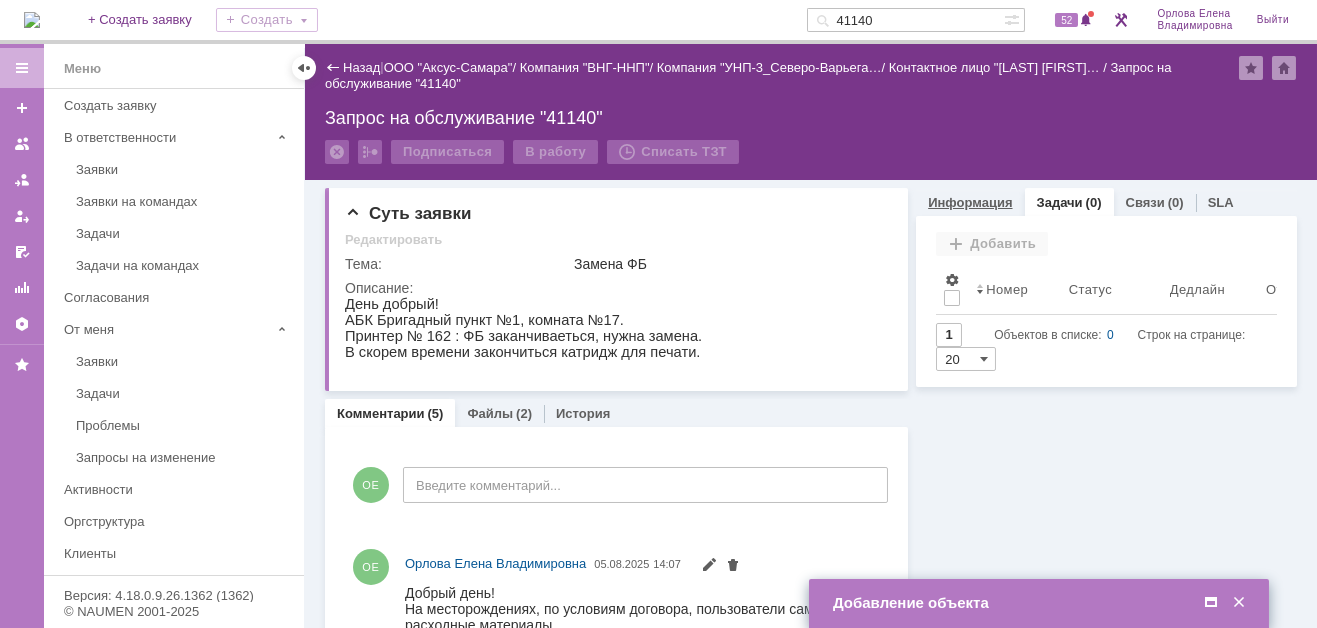 drag, startPoint x: 977, startPoint y: 192, endPoint x: 981, endPoint y: 203, distance: 11.7046995 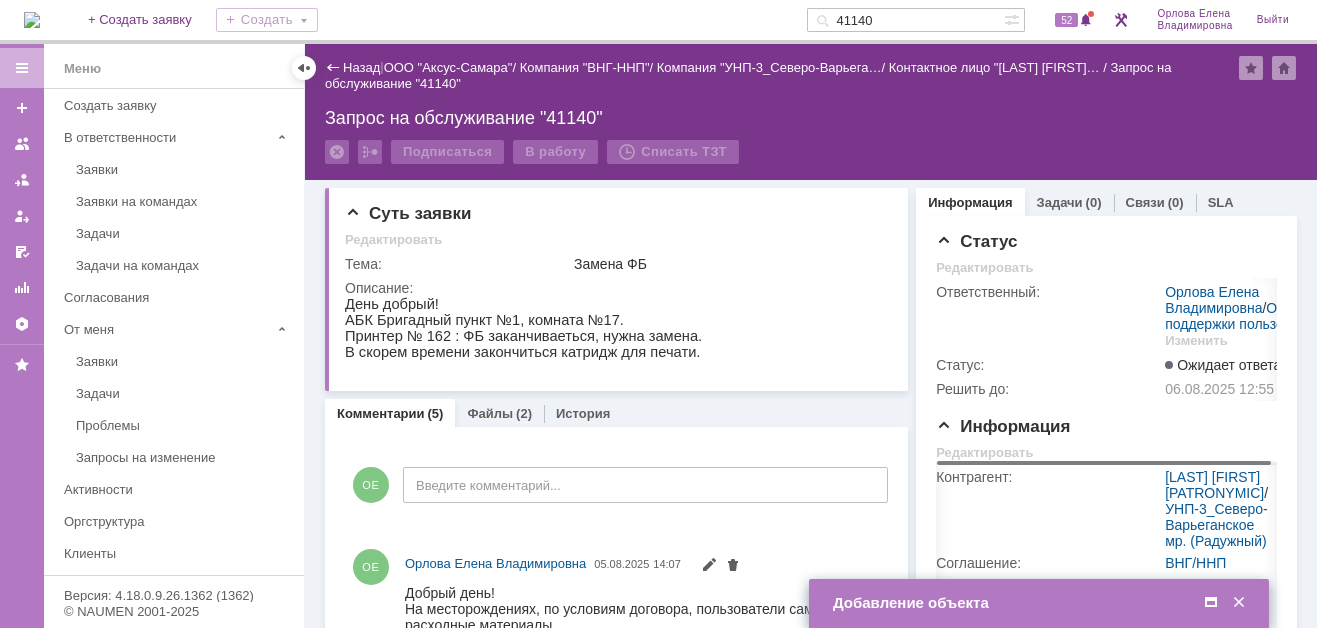 scroll, scrollTop: 0, scrollLeft: 7, axis: horizontal 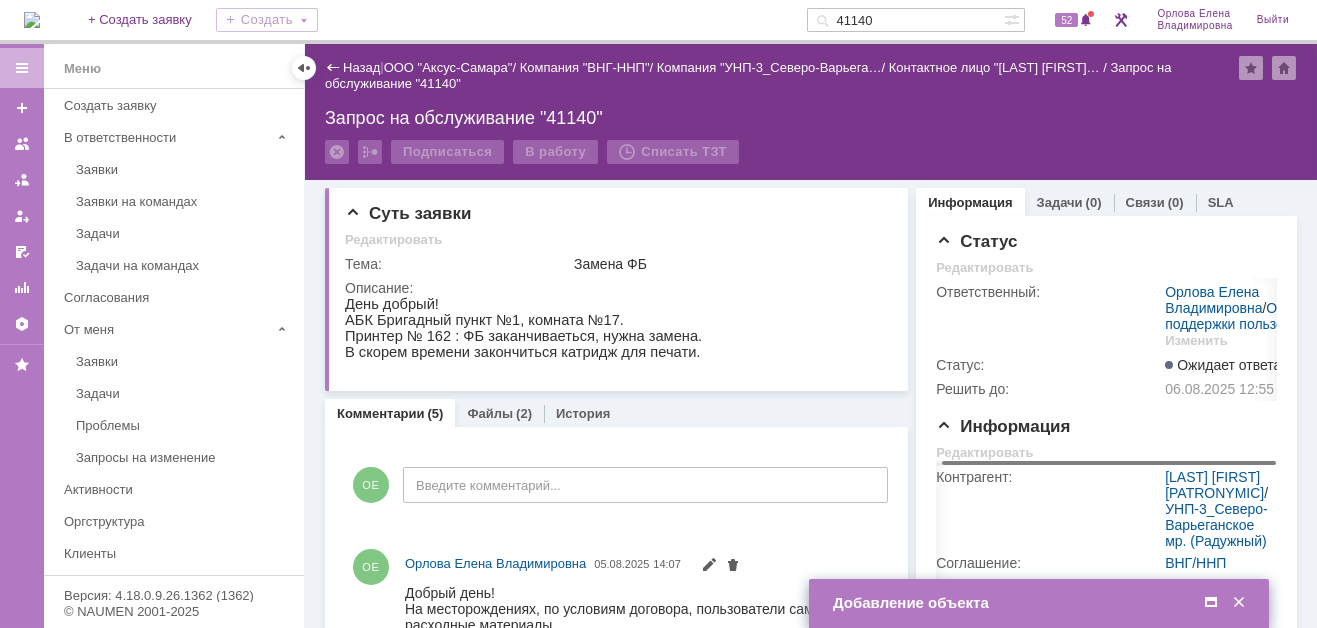 drag, startPoint x: 1152, startPoint y: 464, endPoint x: 1165, endPoint y: 491, distance: 29.966648 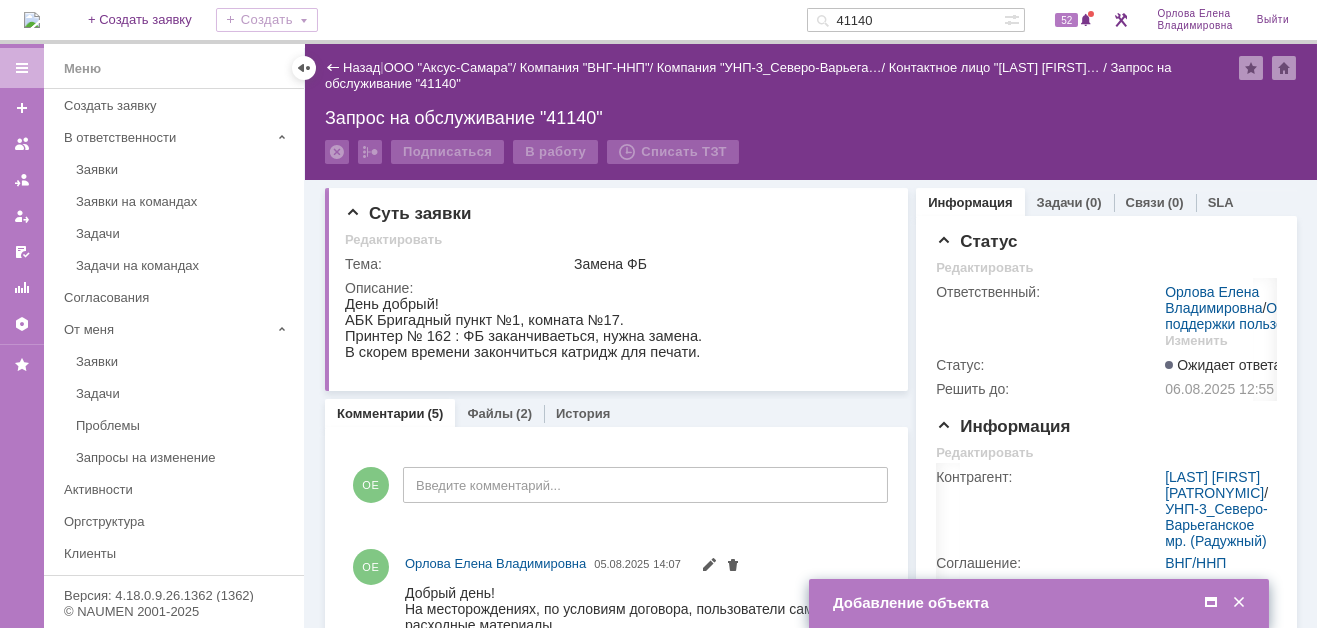 scroll, scrollTop: 0, scrollLeft: 7, axis: horizontal 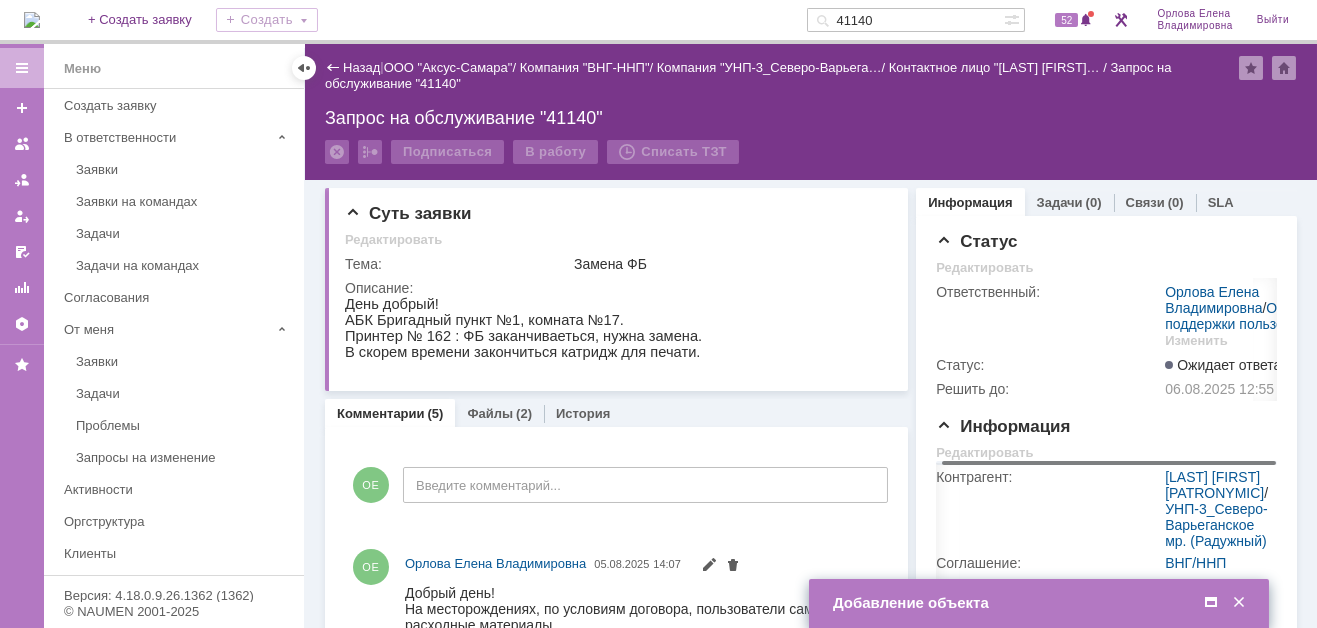 drag, startPoint x: 1146, startPoint y: 462, endPoint x: 1159, endPoint y: 497, distance: 37.336308 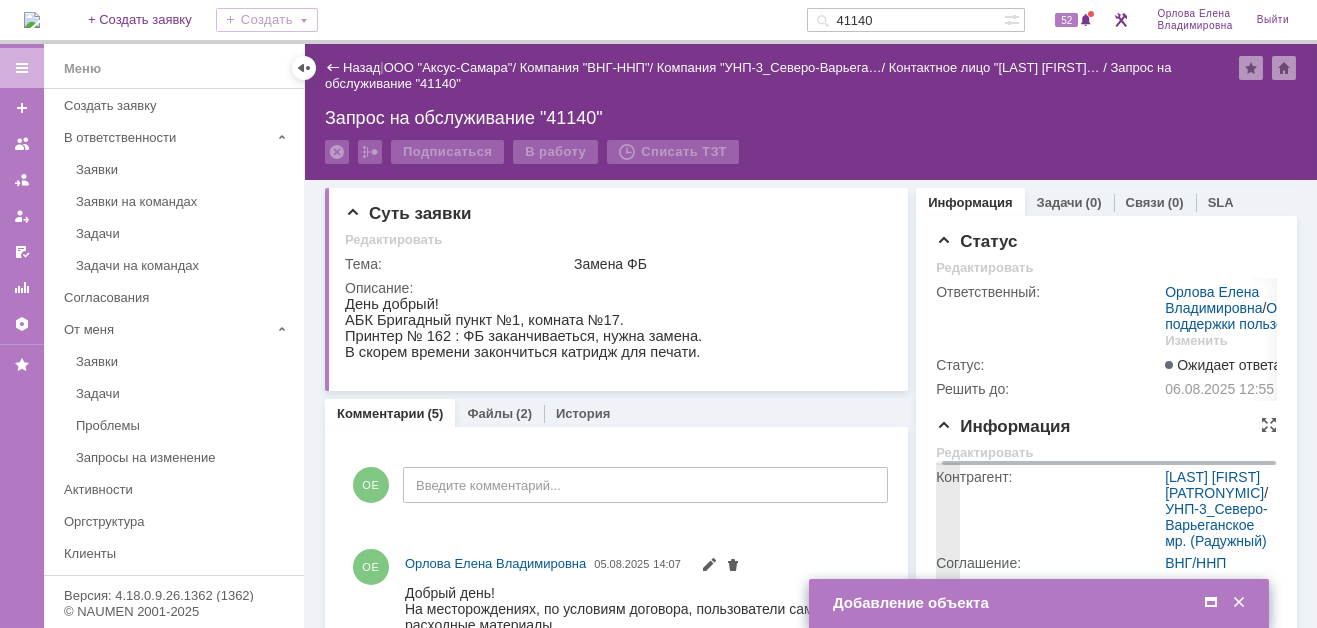 drag, startPoint x: 1144, startPoint y: 472, endPoint x: 1253, endPoint y: 508, distance: 114.791115 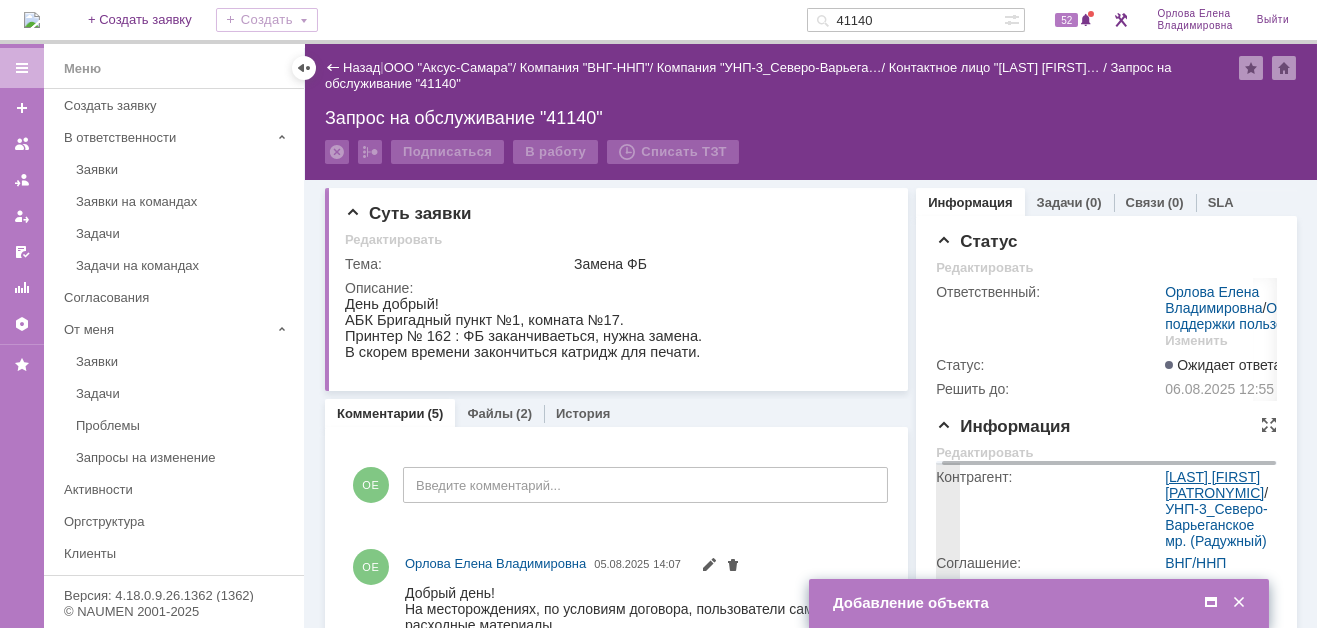 copy on "Ткаченко Николай Александрович" 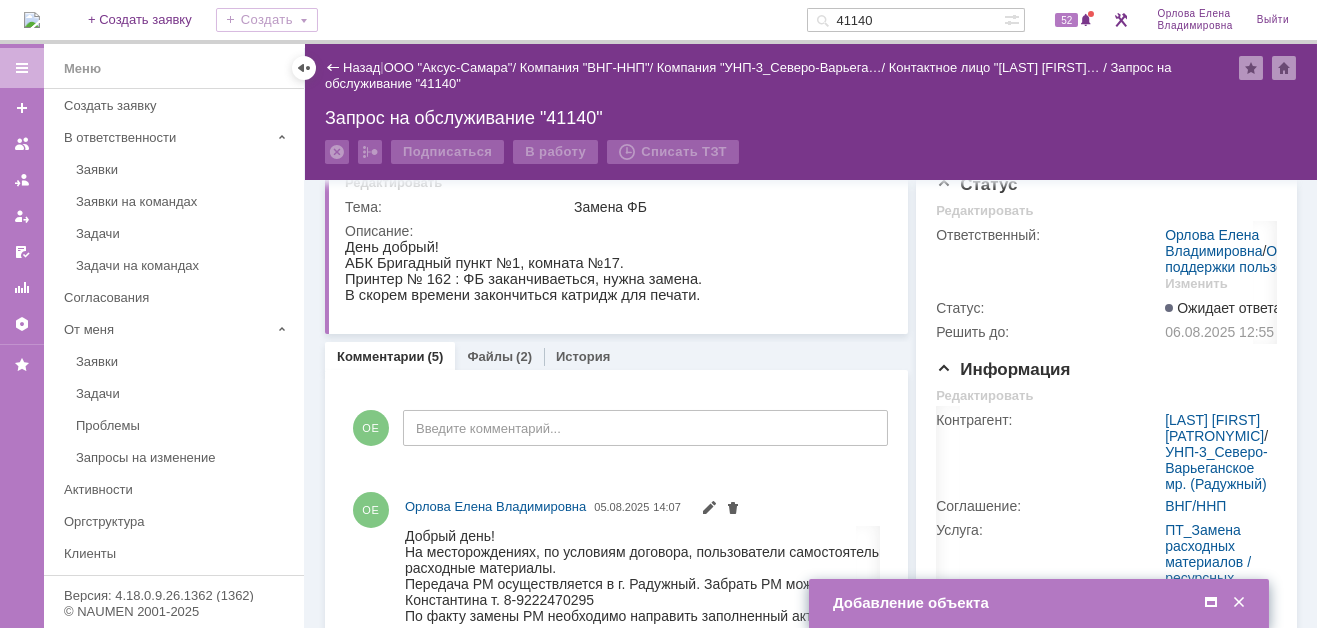scroll, scrollTop: 100, scrollLeft: 0, axis: vertical 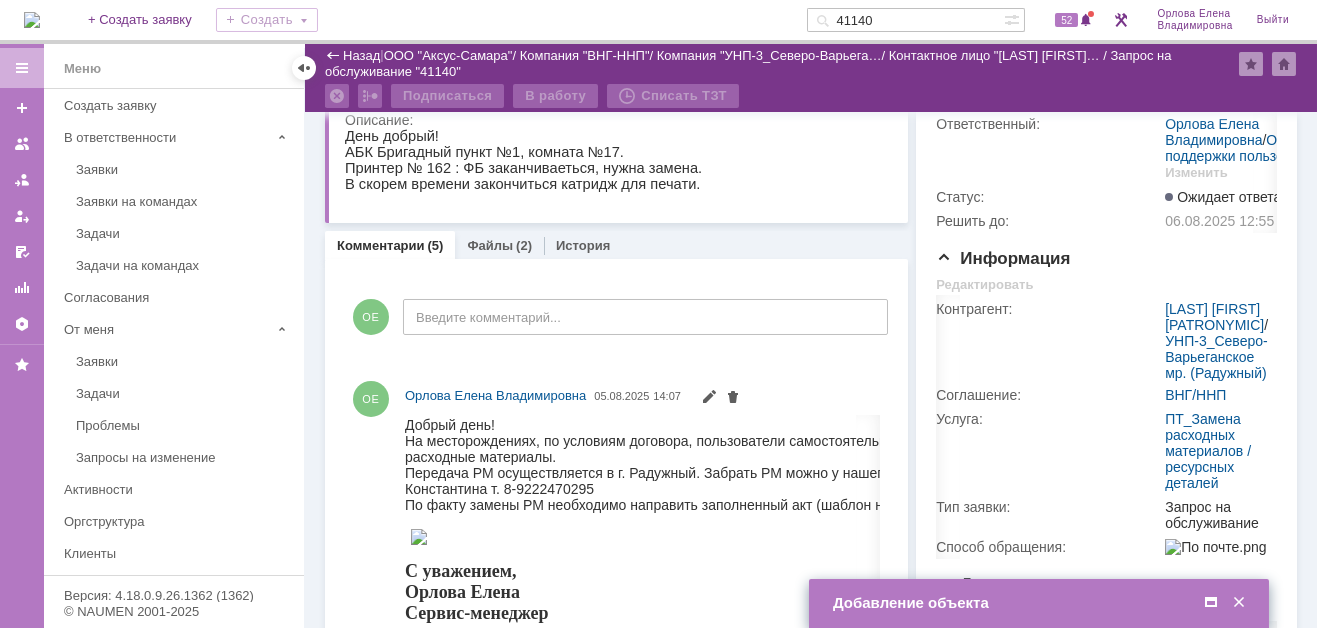 click at bounding box center [1211, 603] 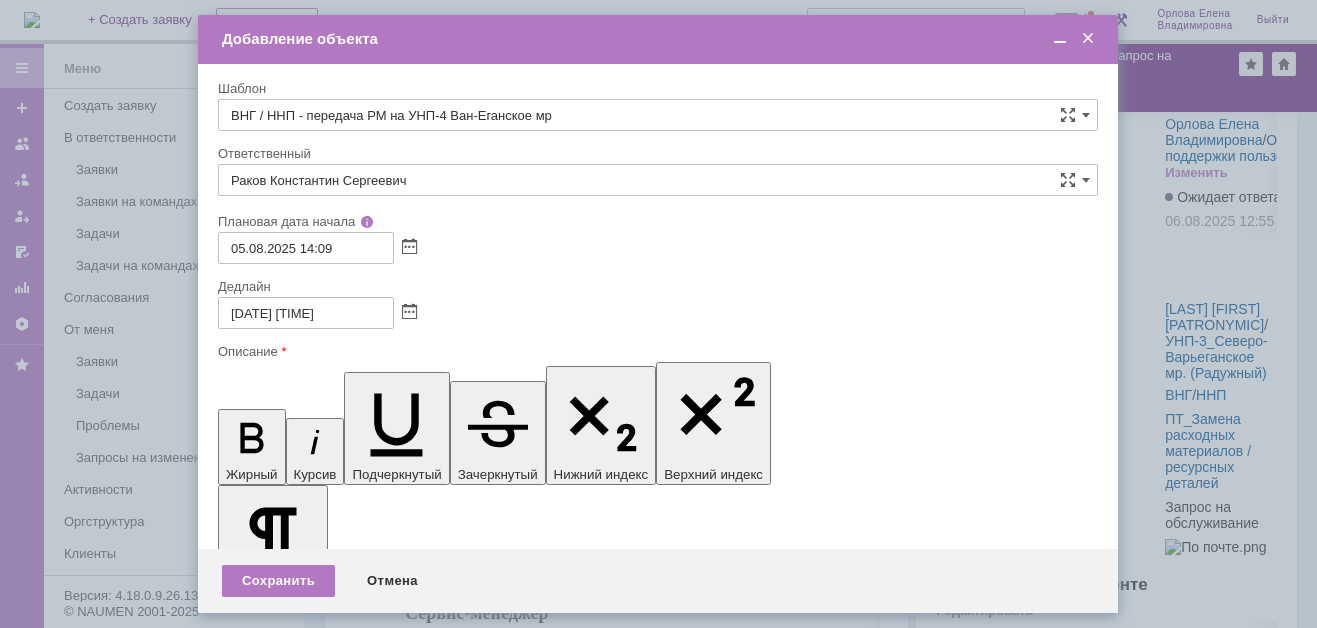 click on "Инициатор заявки:" at bounding box center [381, 5884] 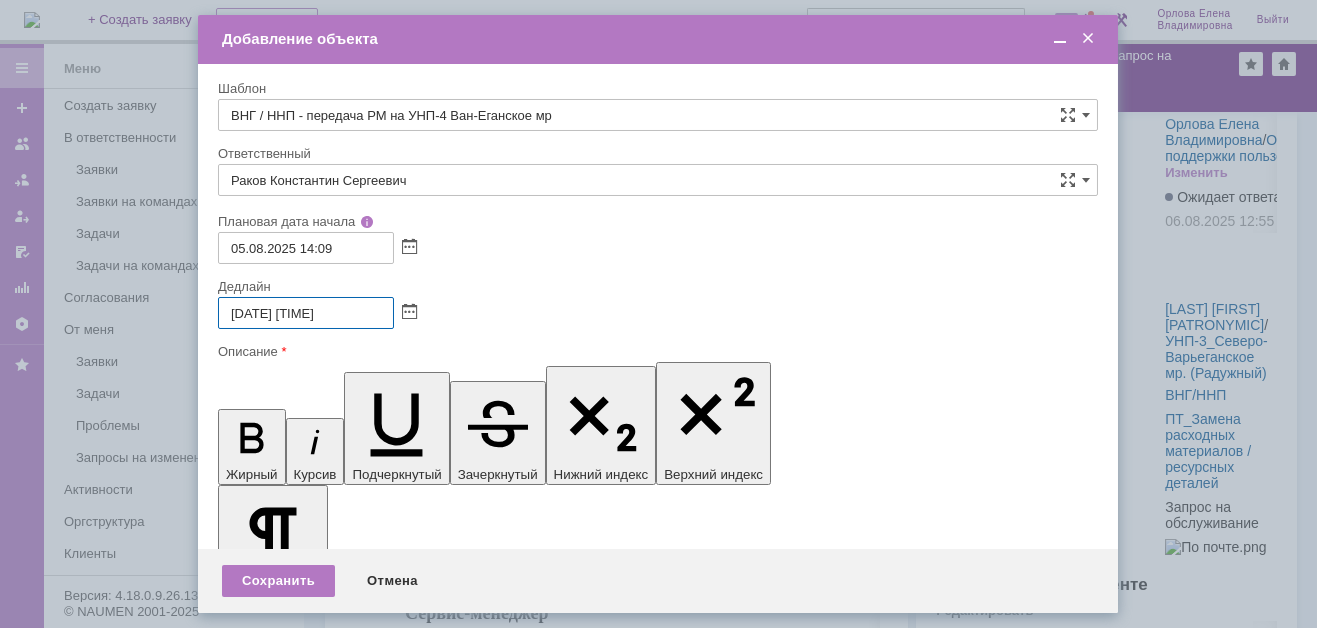 drag, startPoint x: 299, startPoint y: 313, endPoint x: 311, endPoint y: 312, distance: 12.0415945 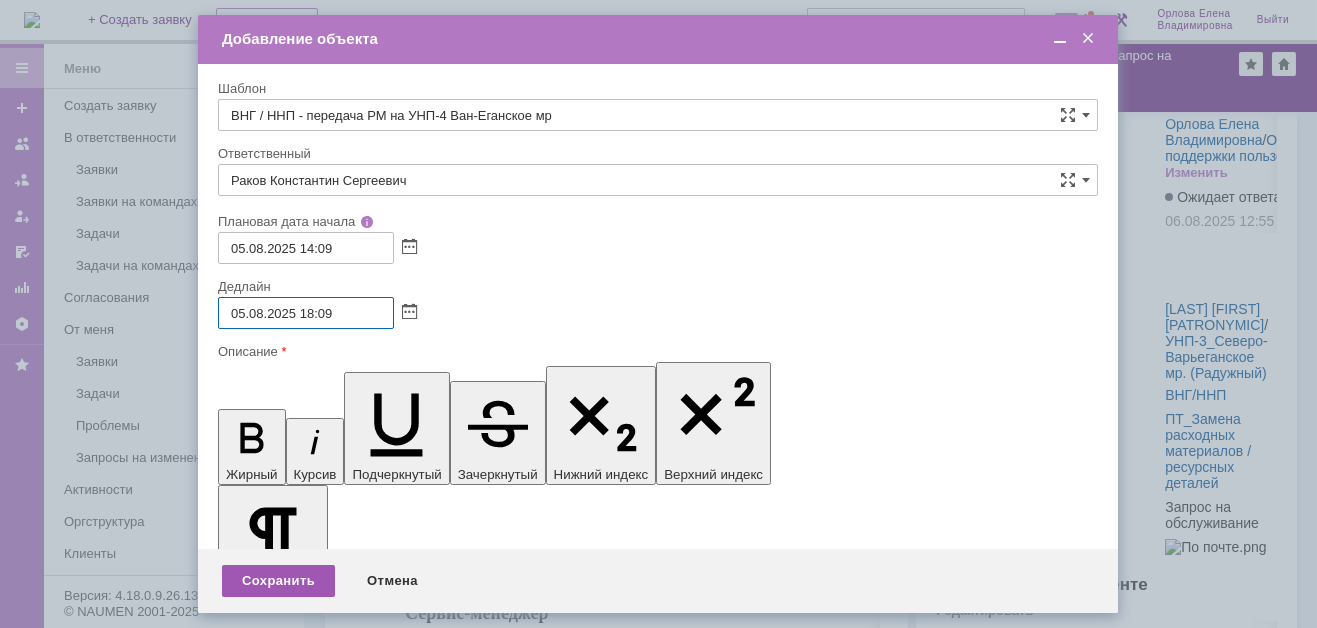 type on "05.08.2025 18:09" 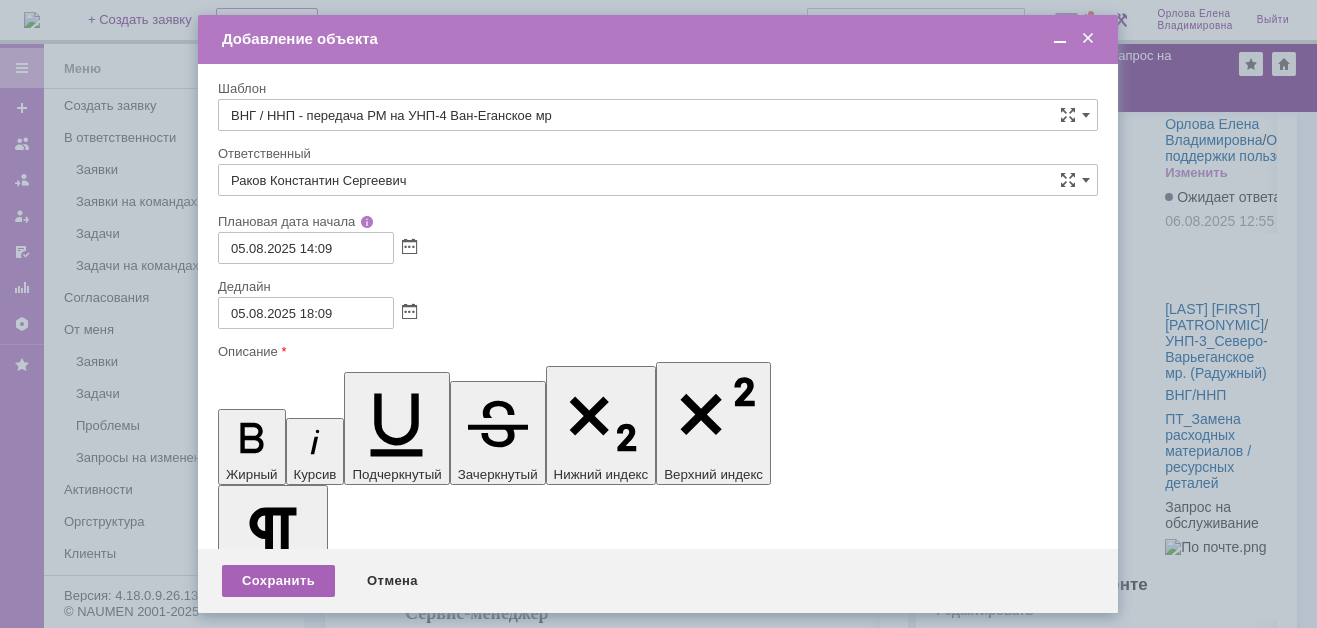 click on "Сохранить" at bounding box center [278, 581] 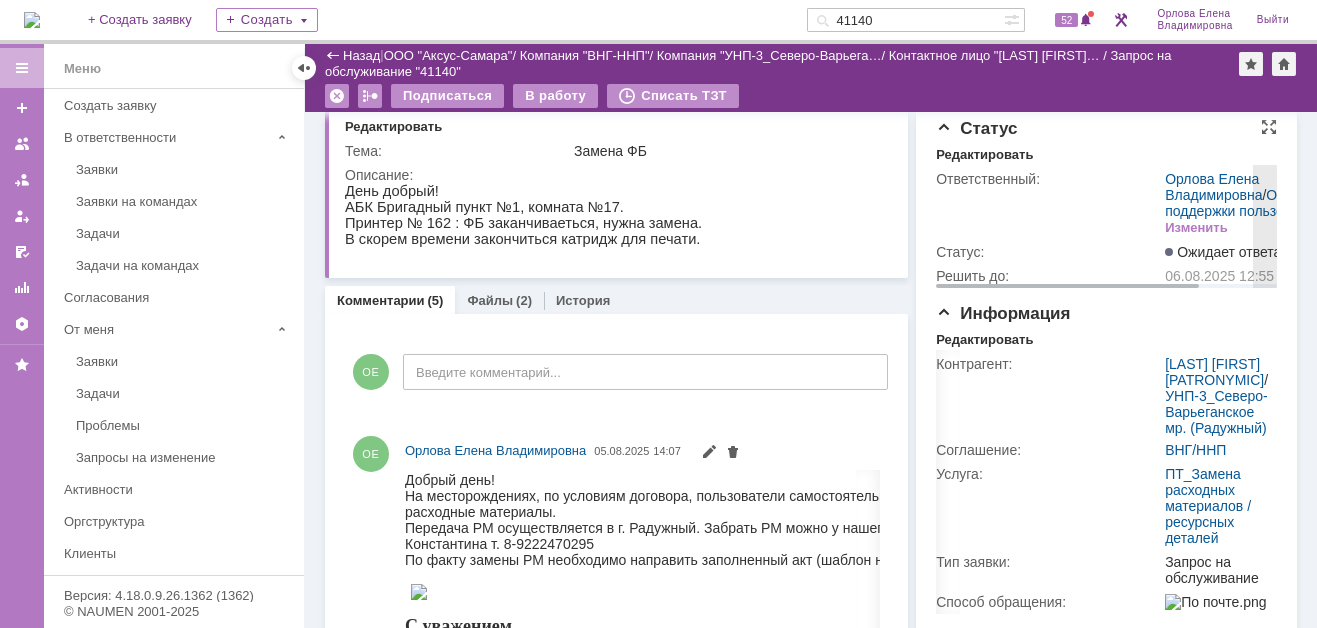 scroll, scrollTop: 0, scrollLeft: 0, axis: both 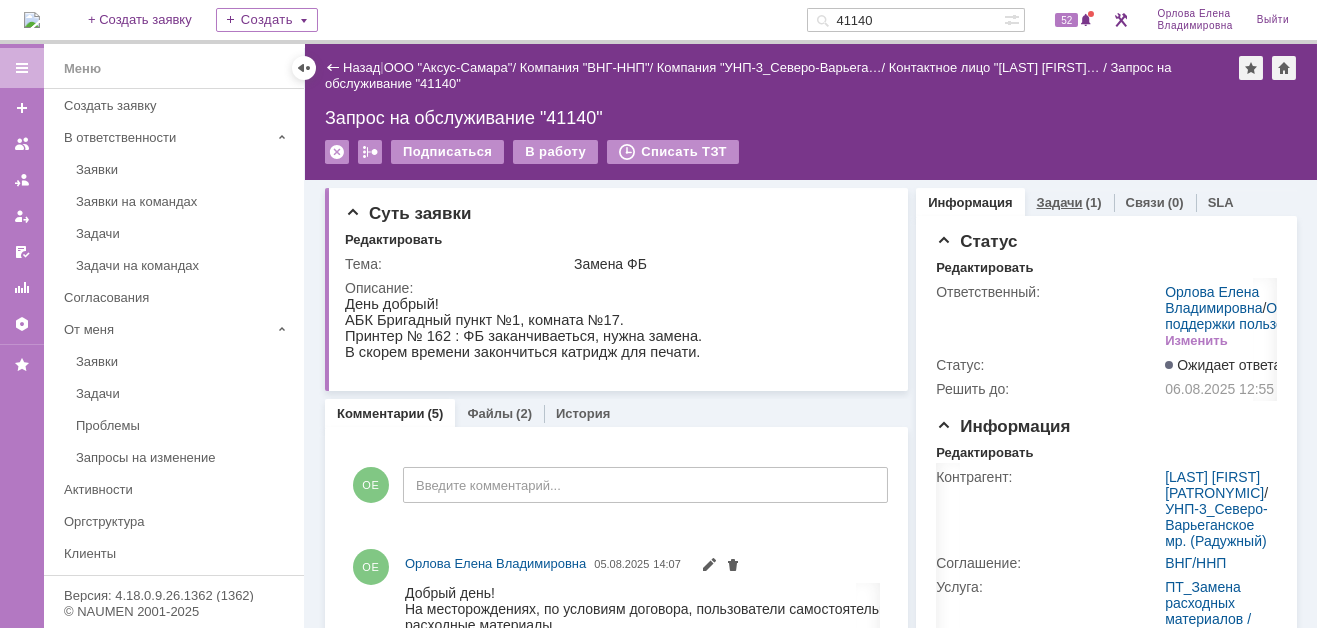 click on "Задачи" at bounding box center [1060, 202] 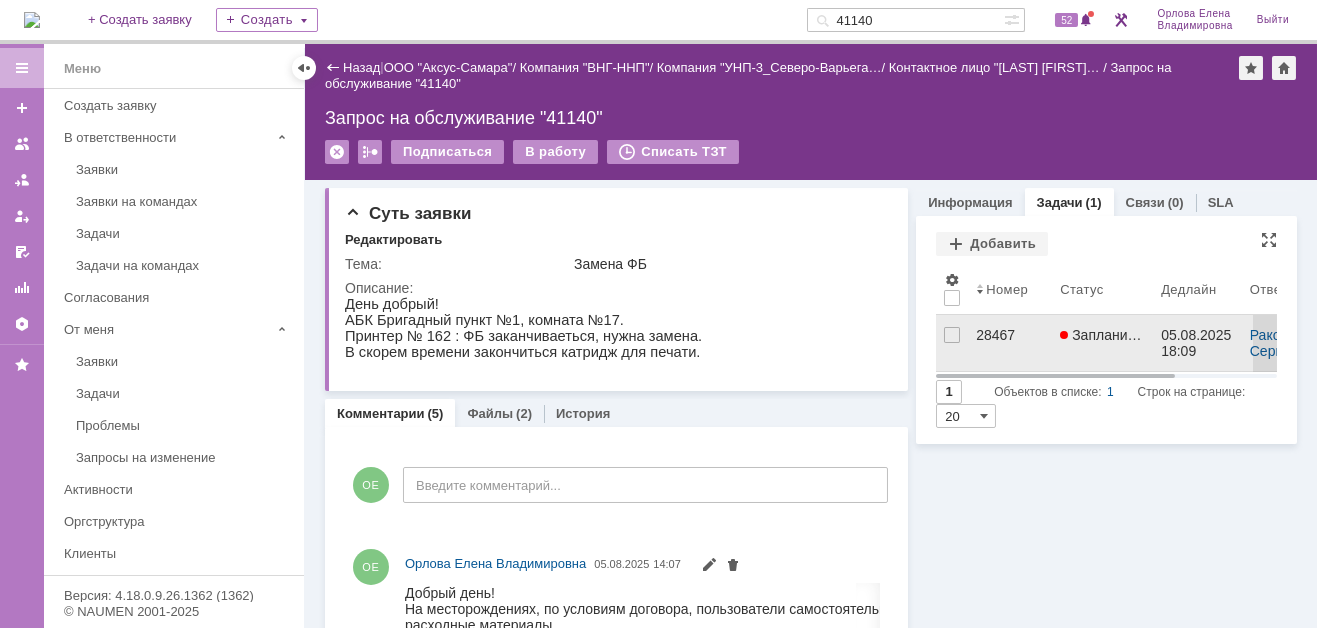 click on "28467" at bounding box center [1010, 335] 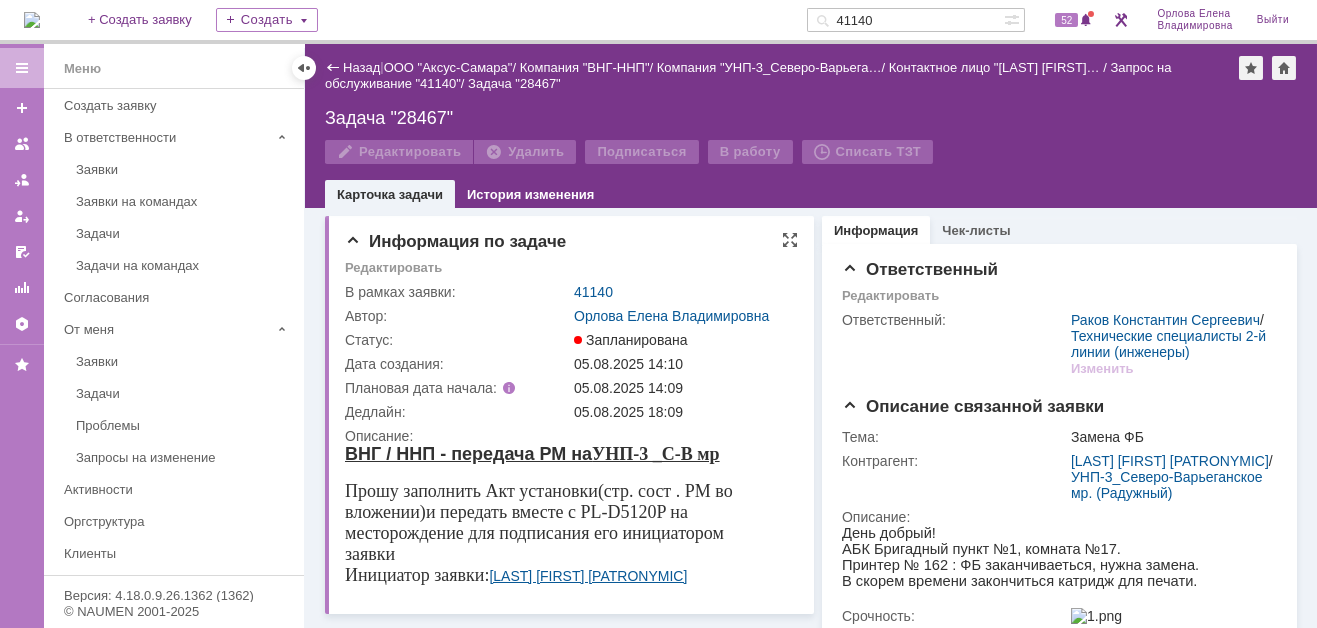 scroll, scrollTop: 0, scrollLeft: 0, axis: both 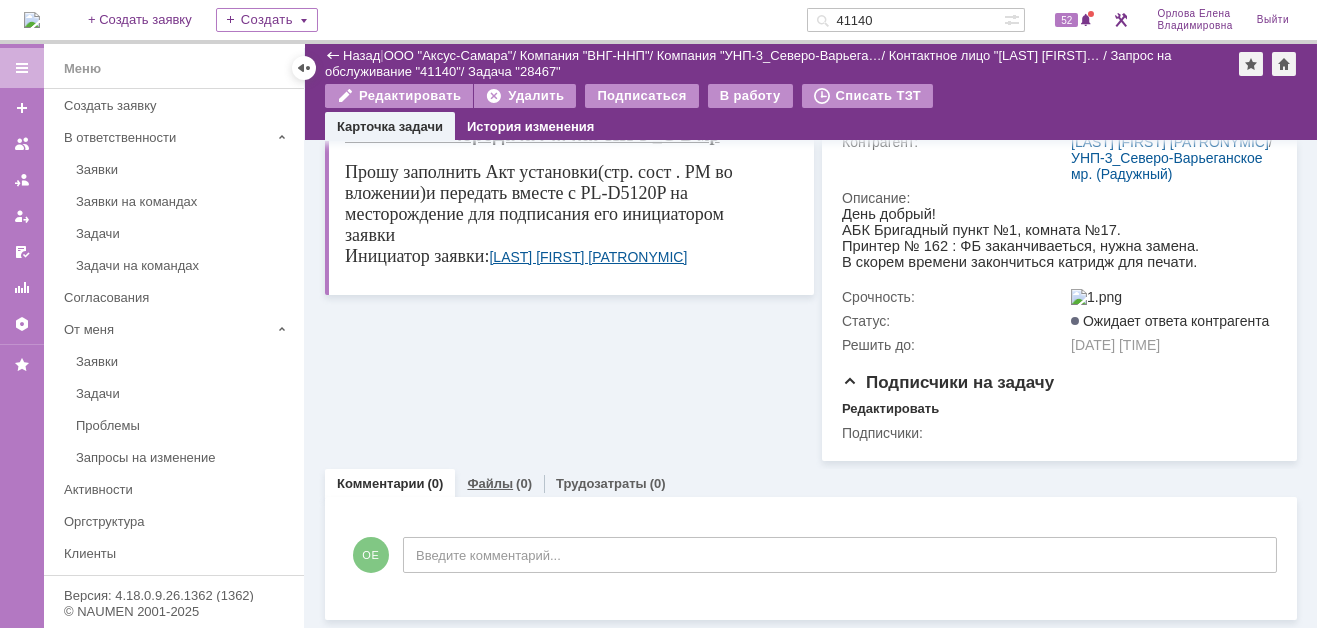 click on "Файлы" at bounding box center (490, 483) 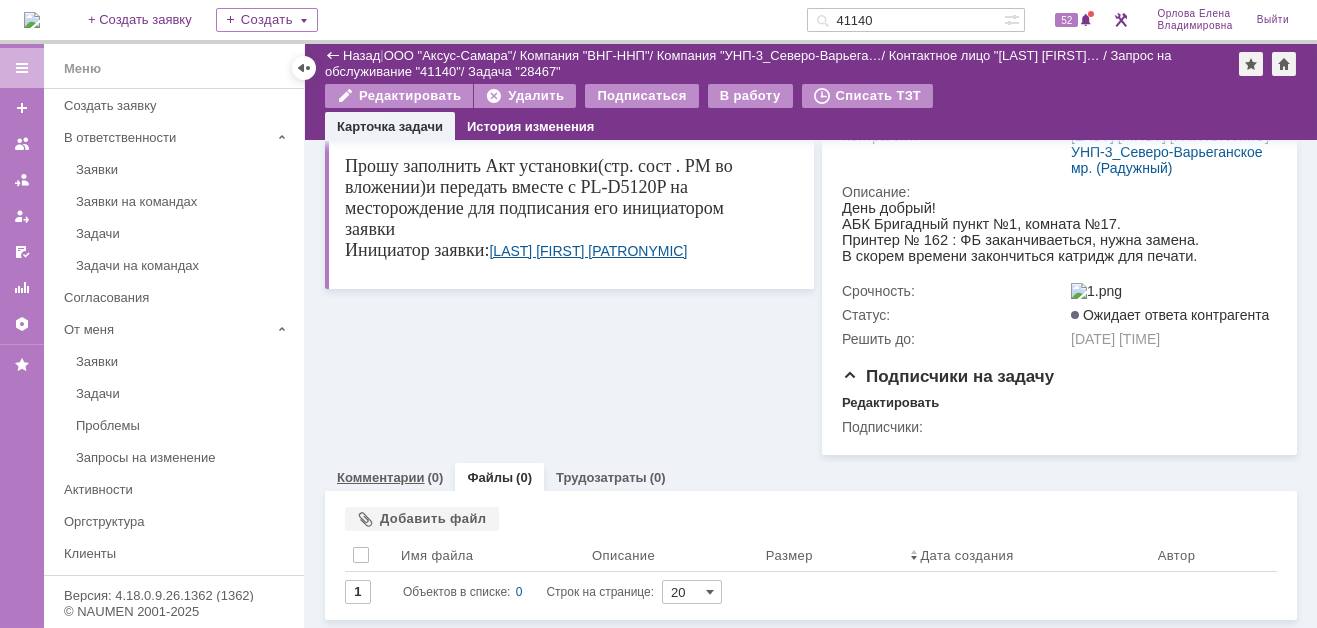 scroll, scrollTop: 295, scrollLeft: 0, axis: vertical 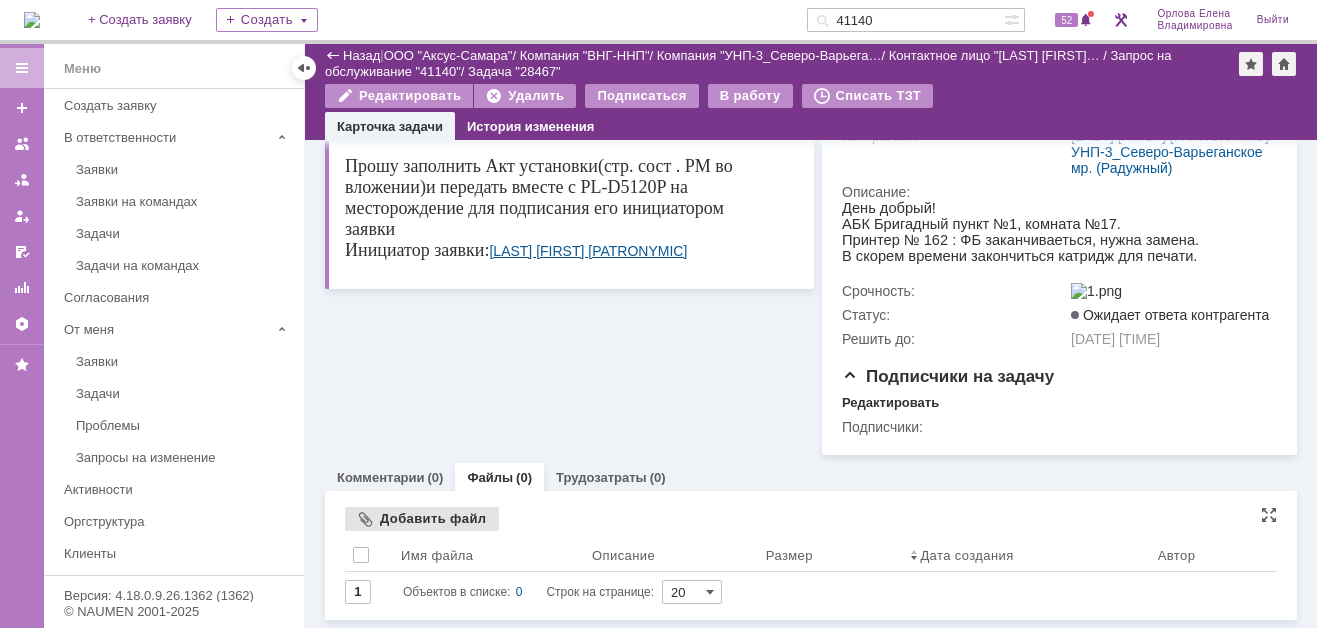 click on "Добавить файл" at bounding box center [422, 519] 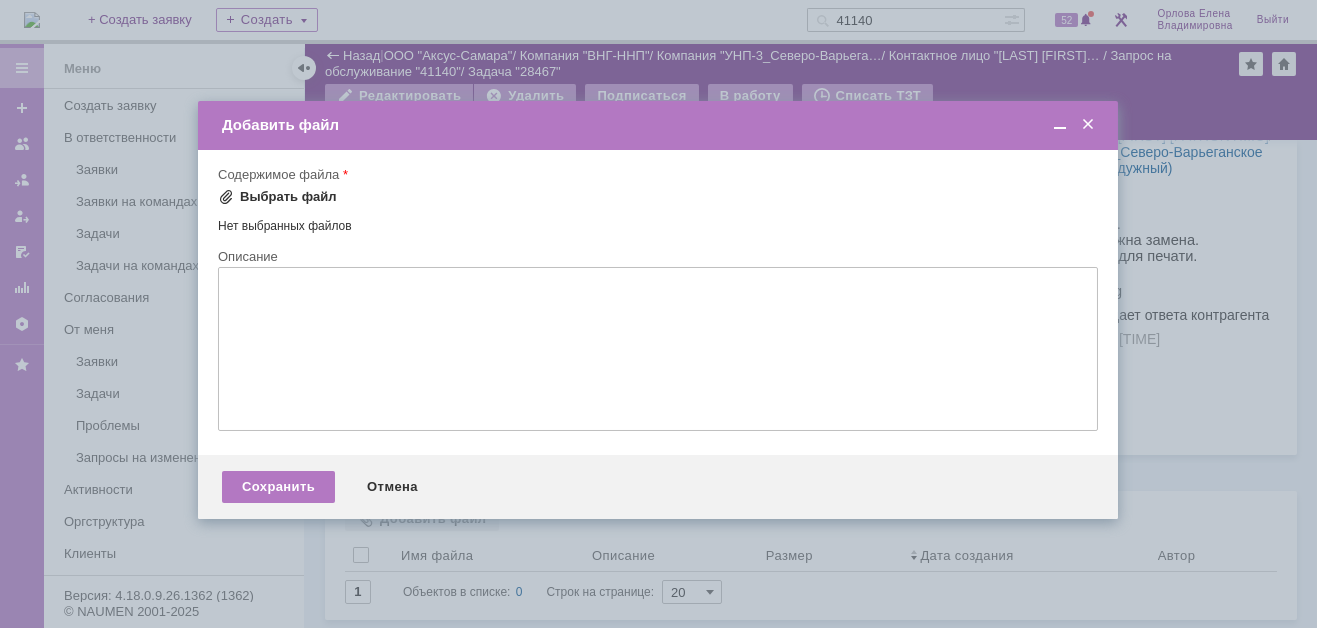 click on "Выбрать файл" at bounding box center [277, 197] 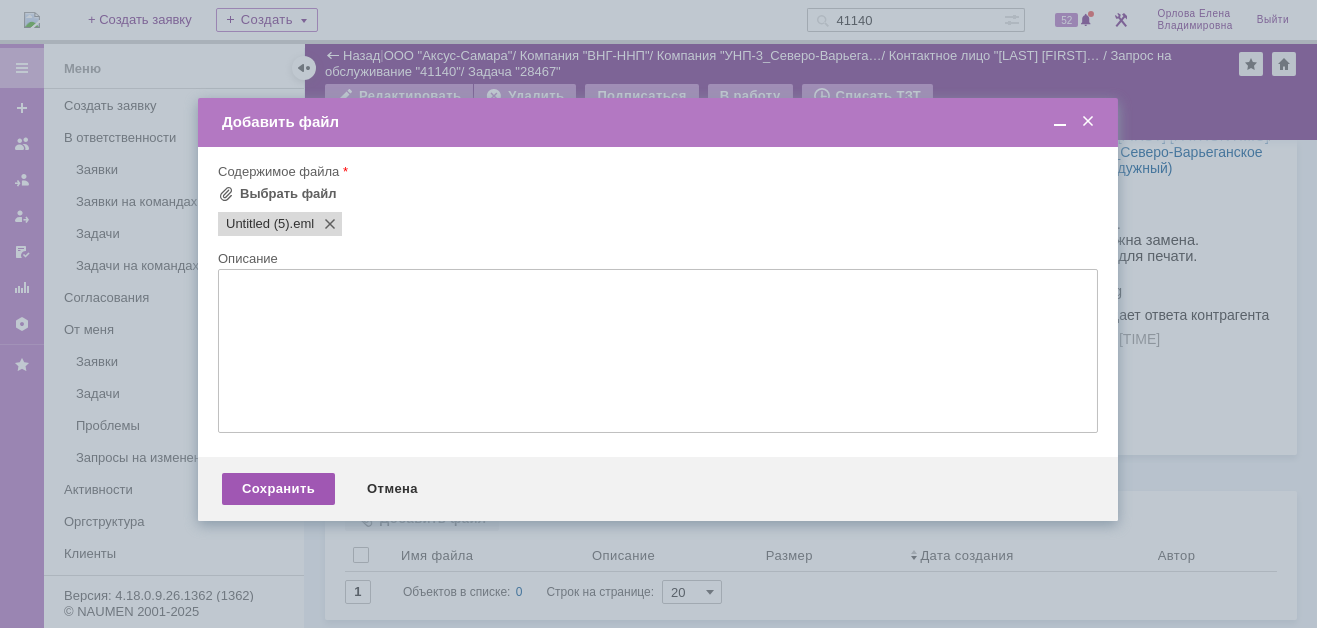 scroll, scrollTop: 0, scrollLeft: 0, axis: both 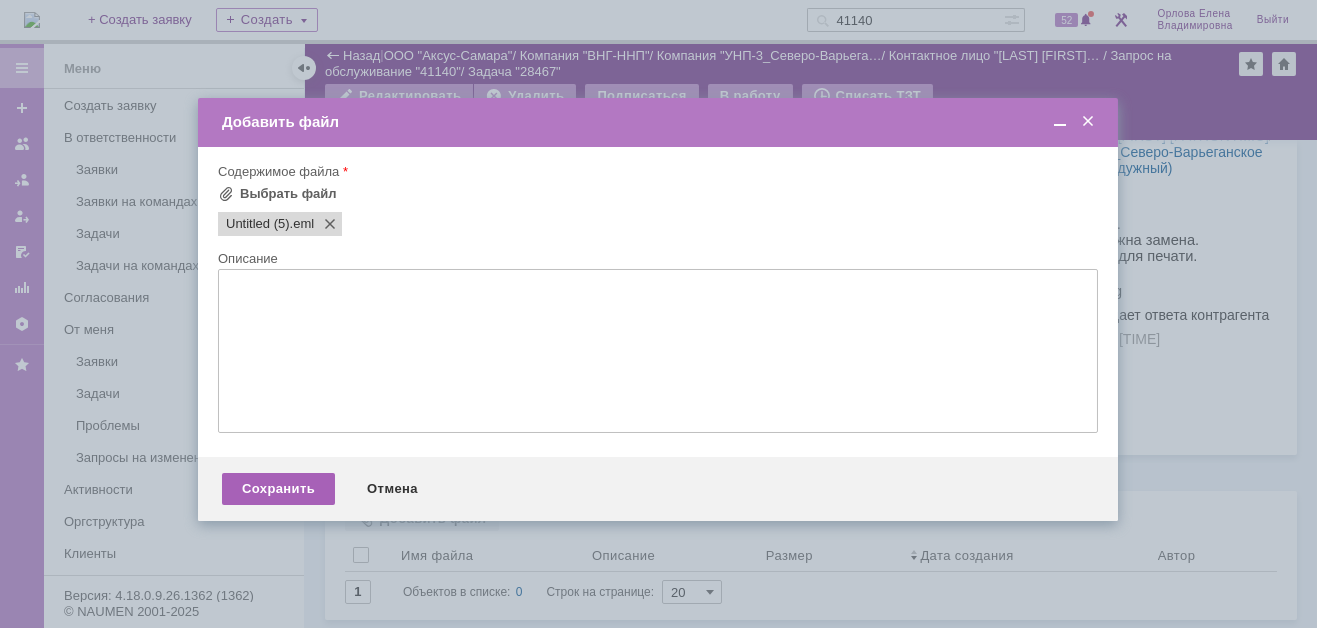 click on "Сохранить" at bounding box center (278, 489) 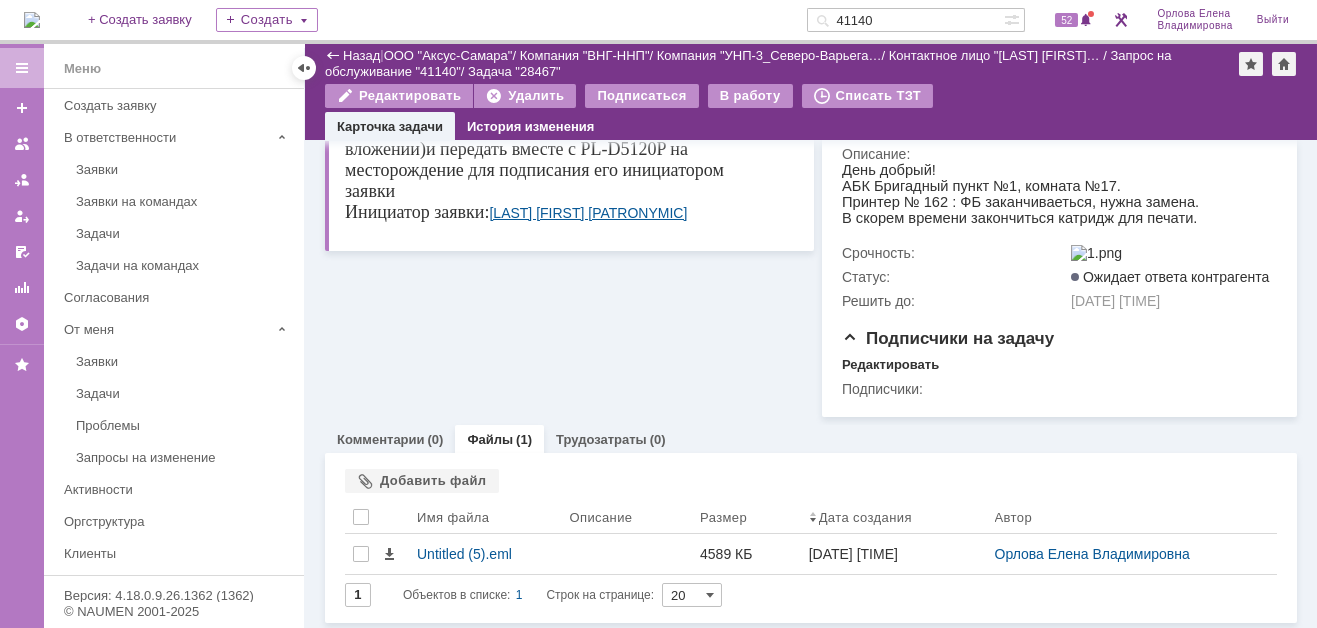 scroll, scrollTop: 0, scrollLeft: 0, axis: both 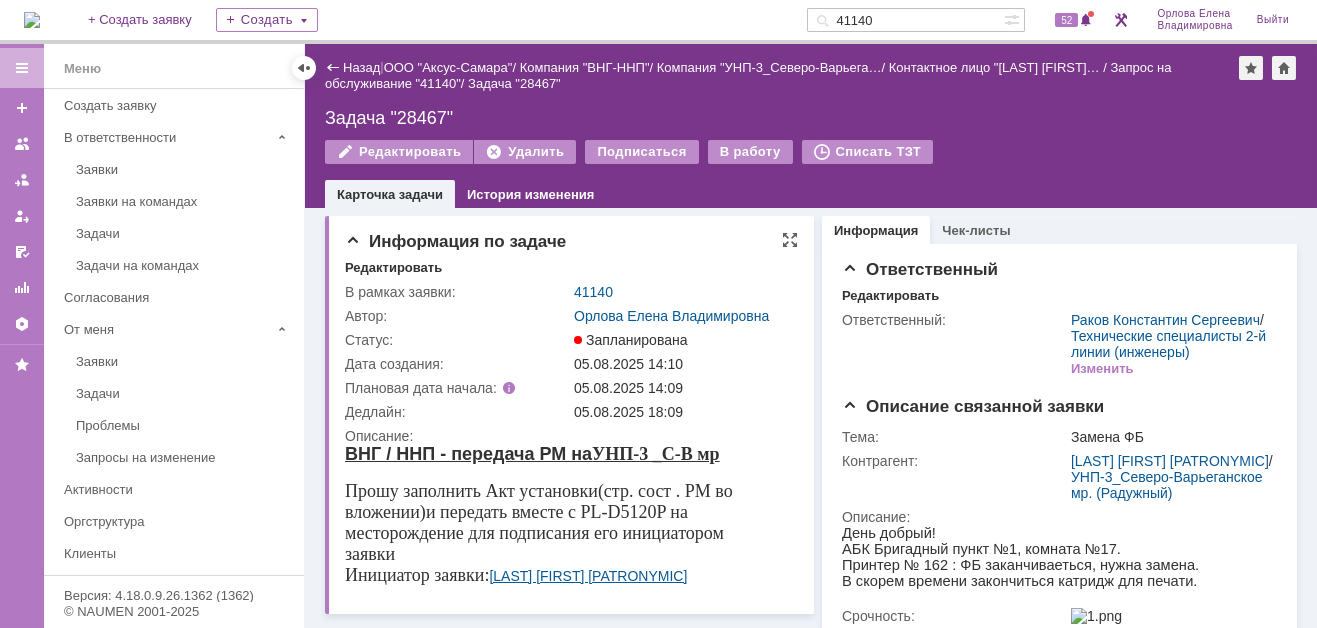 click on "Информация по задаче Редактировать В рамках заявки: 41140 Автор: Орлова Елена Владимировна Статус: Запланирована Дата создания: 05.08.2025 14:10 Плановая дата начала: 05.08.2025 14:09 Дедлайн: 05.08.2025 18:09 Описание:" at bounding box center (569, 415) 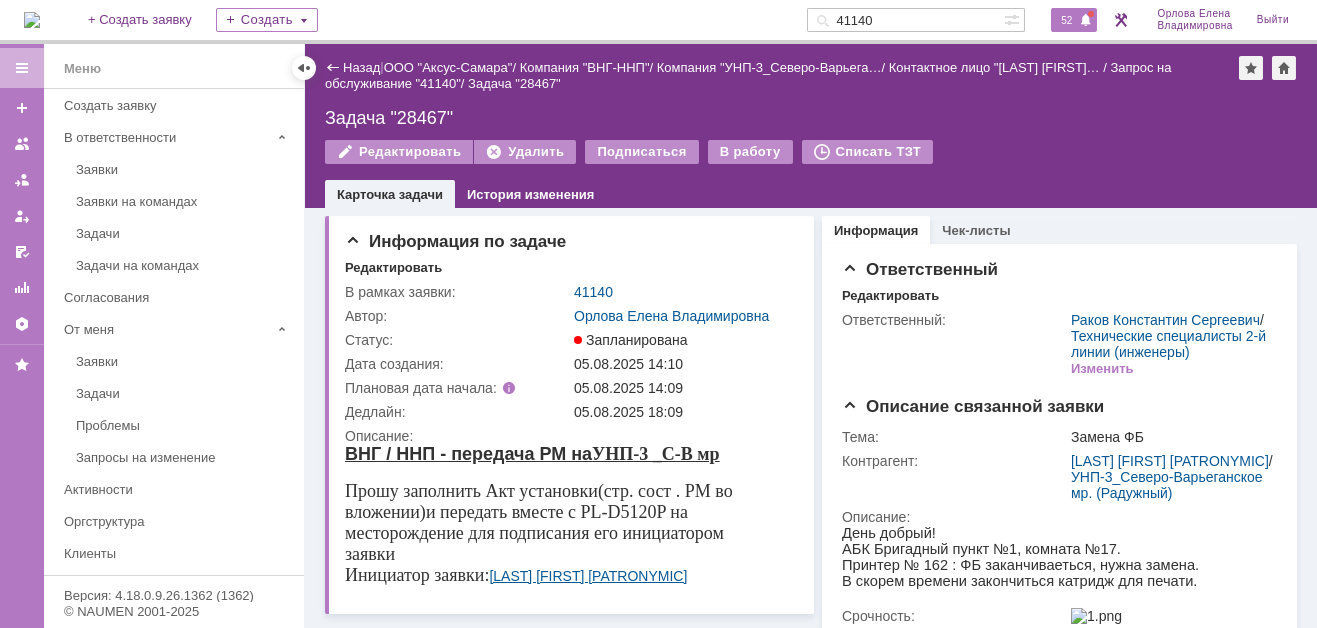 click on "52" at bounding box center (1066, 20) 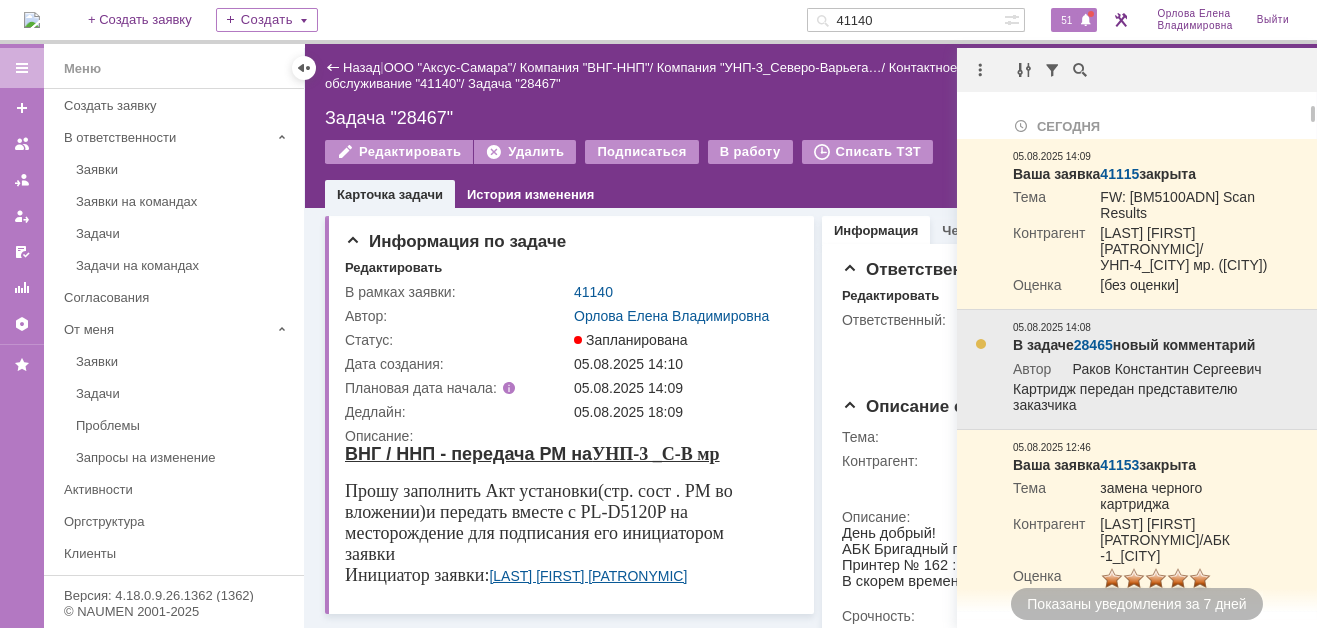click on "28465" at bounding box center (1093, 345) 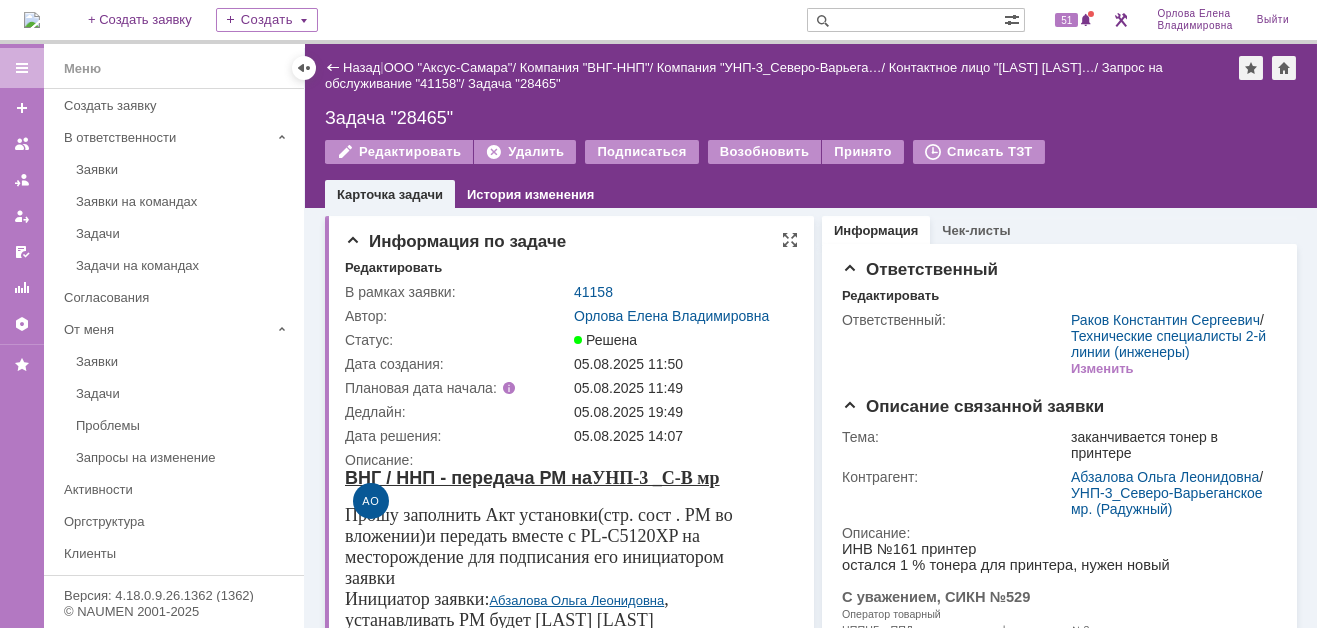 scroll, scrollTop: 0, scrollLeft: 0, axis: both 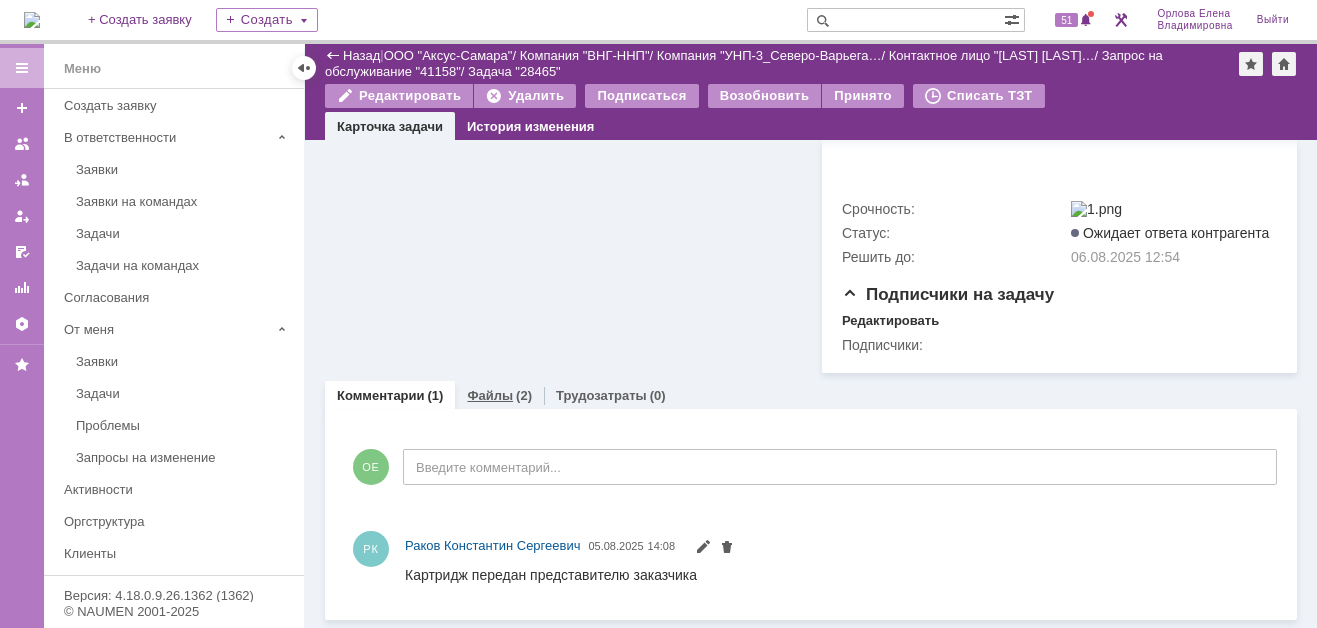 click on "Файлы" at bounding box center (490, 395) 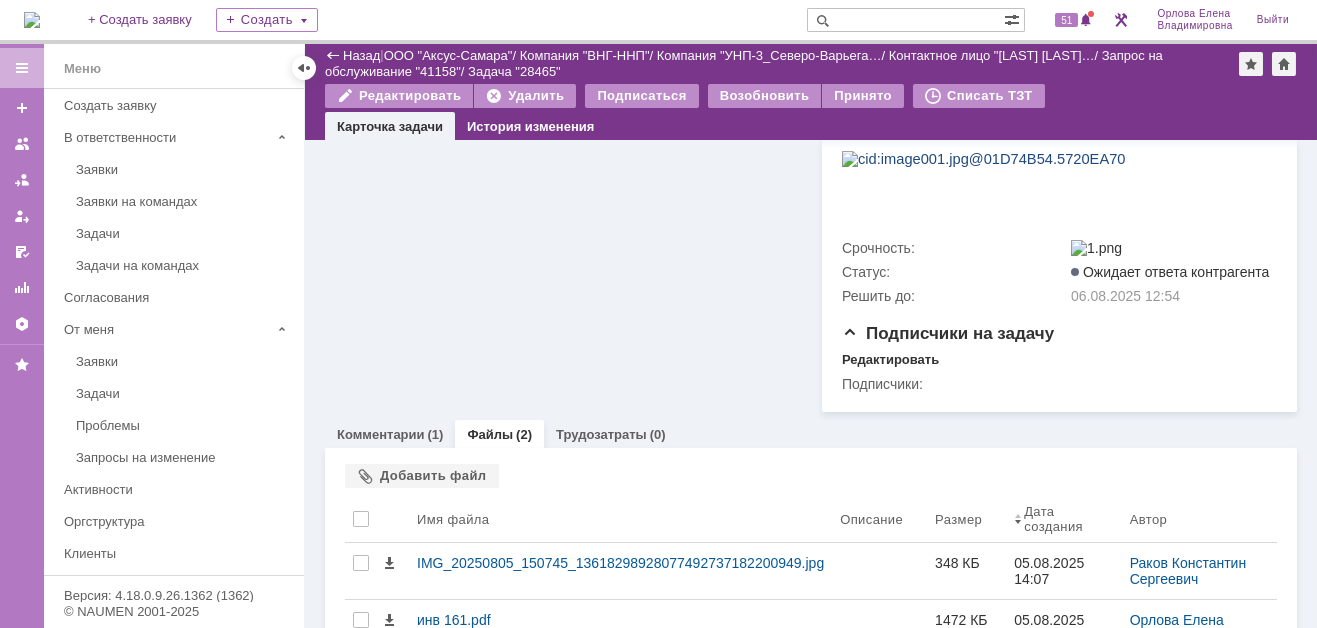 scroll, scrollTop: 559, scrollLeft: 0, axis: vertical 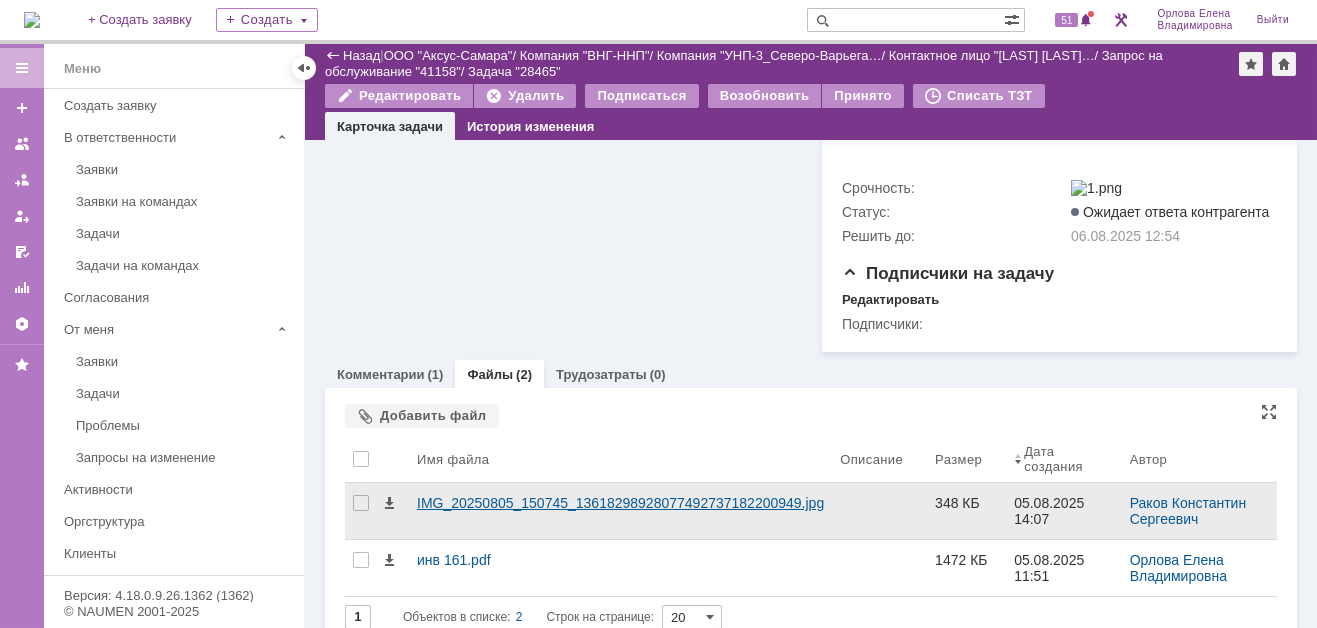 click on "IMG_20250805_150745_13618298928077492737182200949.jpg" at bounding box center (620, 511) 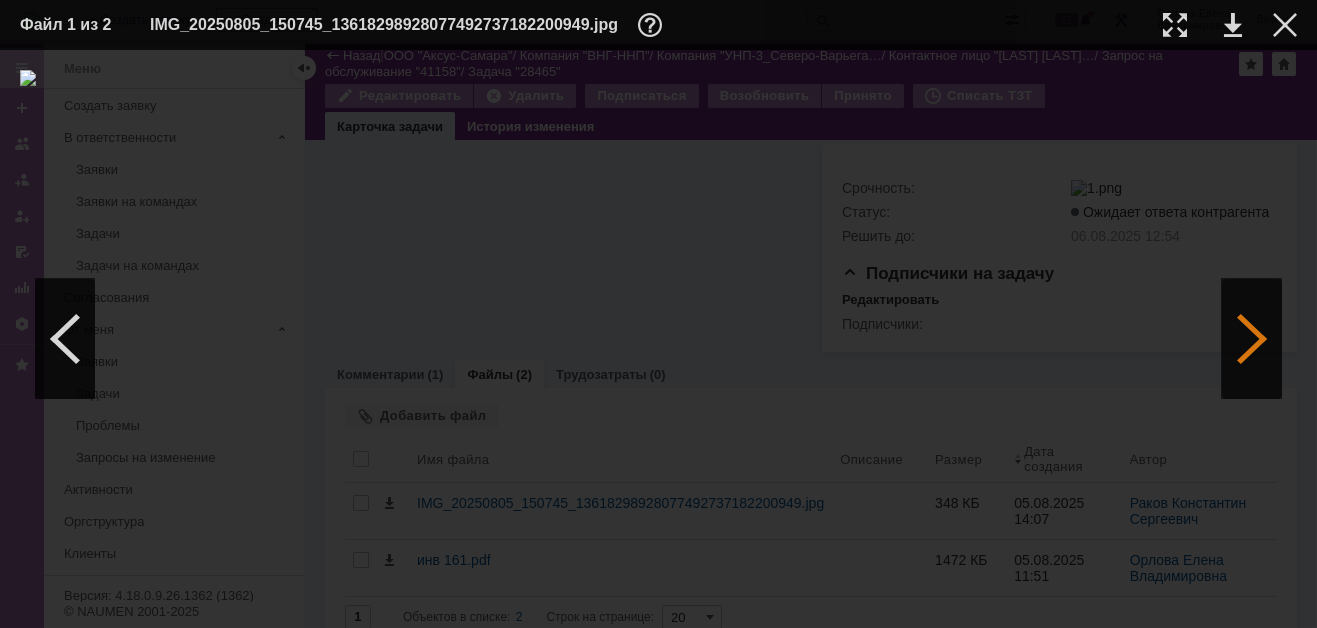 click at bounding box center (1252, 339) 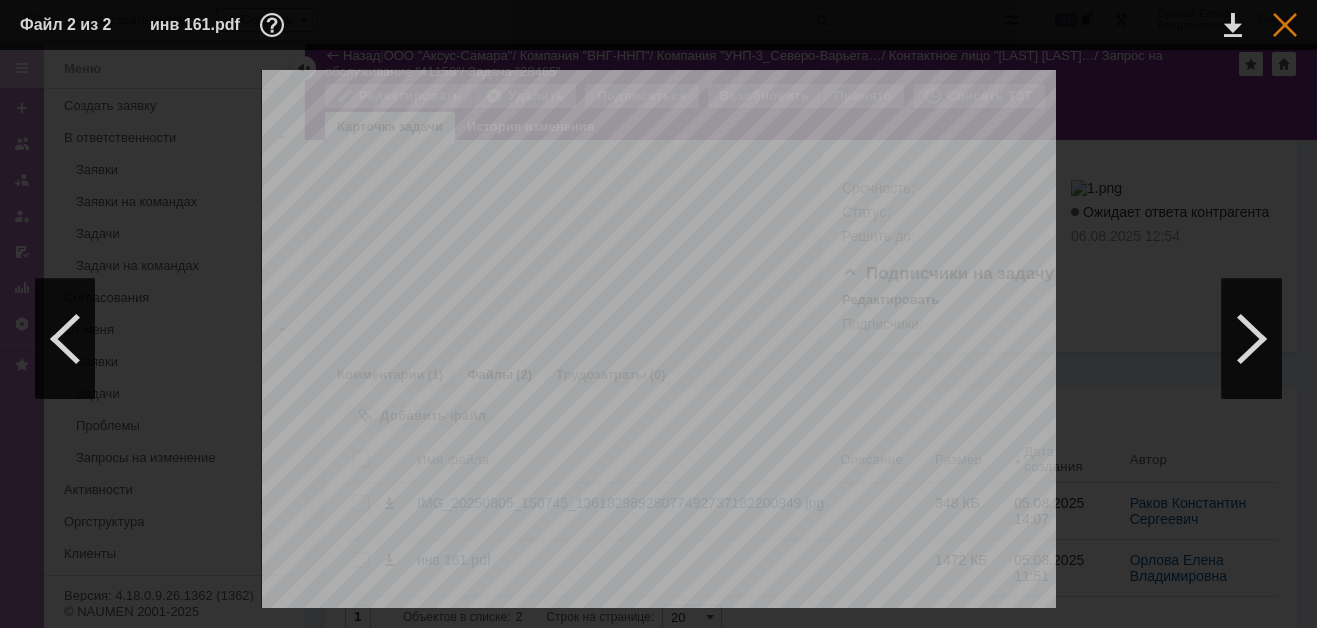 click at bounding box center [1285, 25] 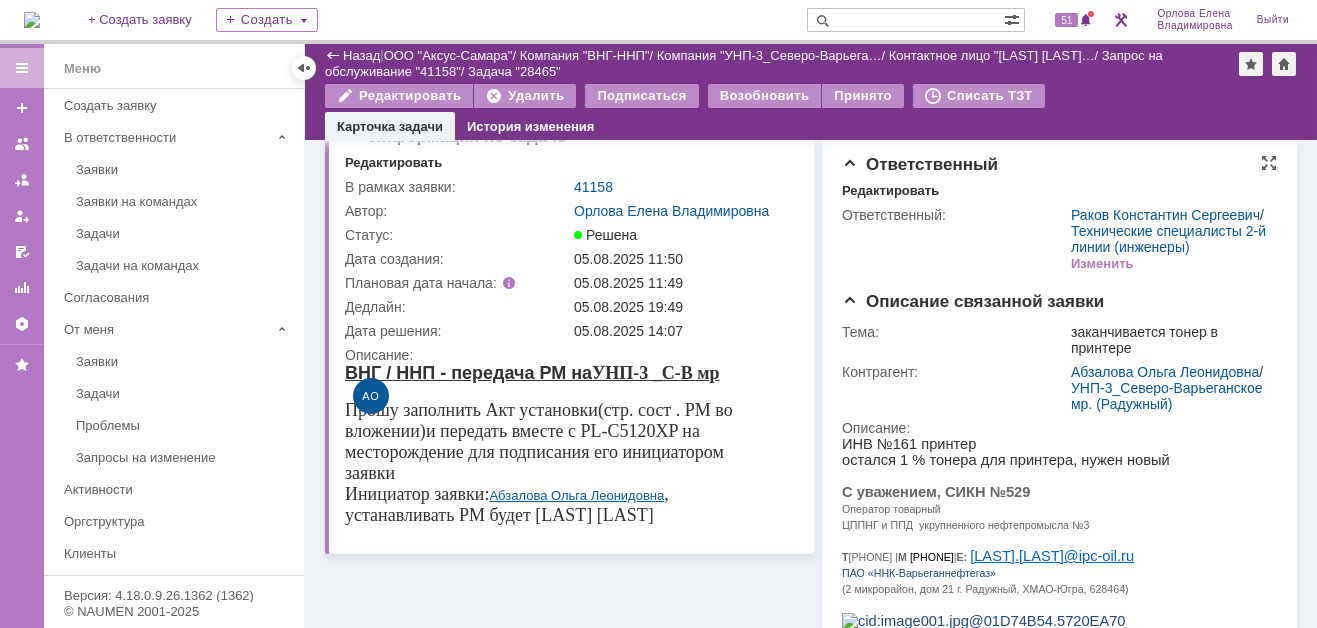 scroll, scrollTop: 0, scrollLeft: 0, axis: both 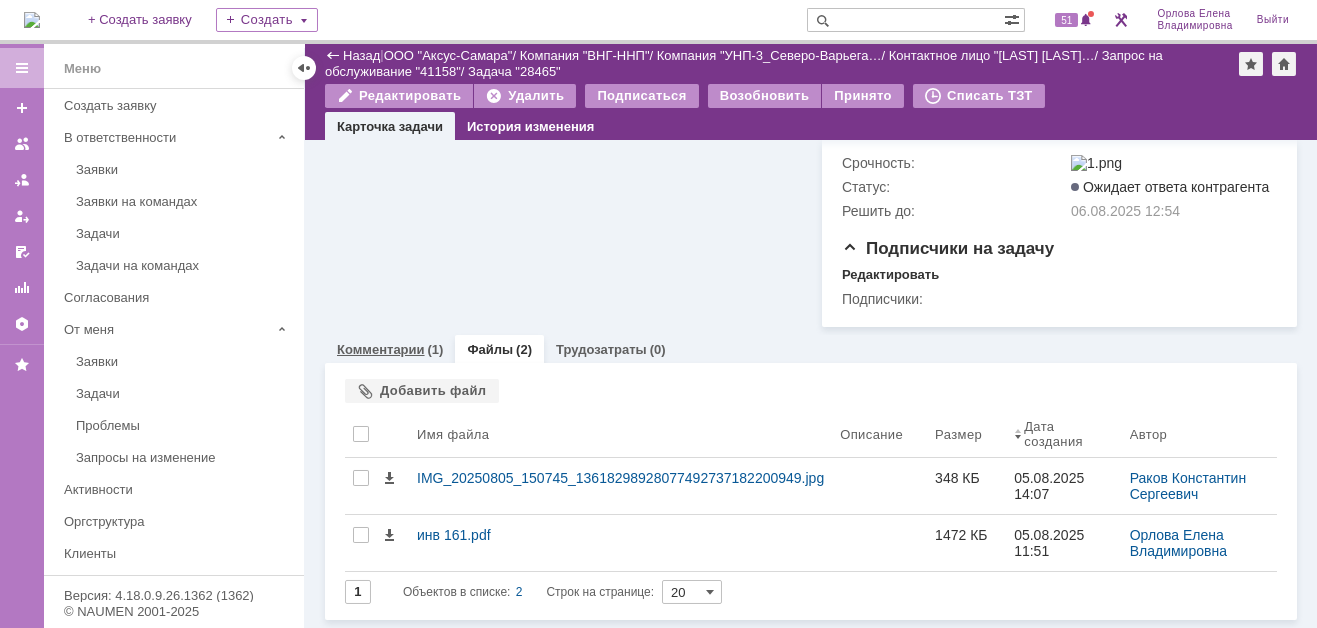 click on "Комментарии" at bounding box center (381, 349) 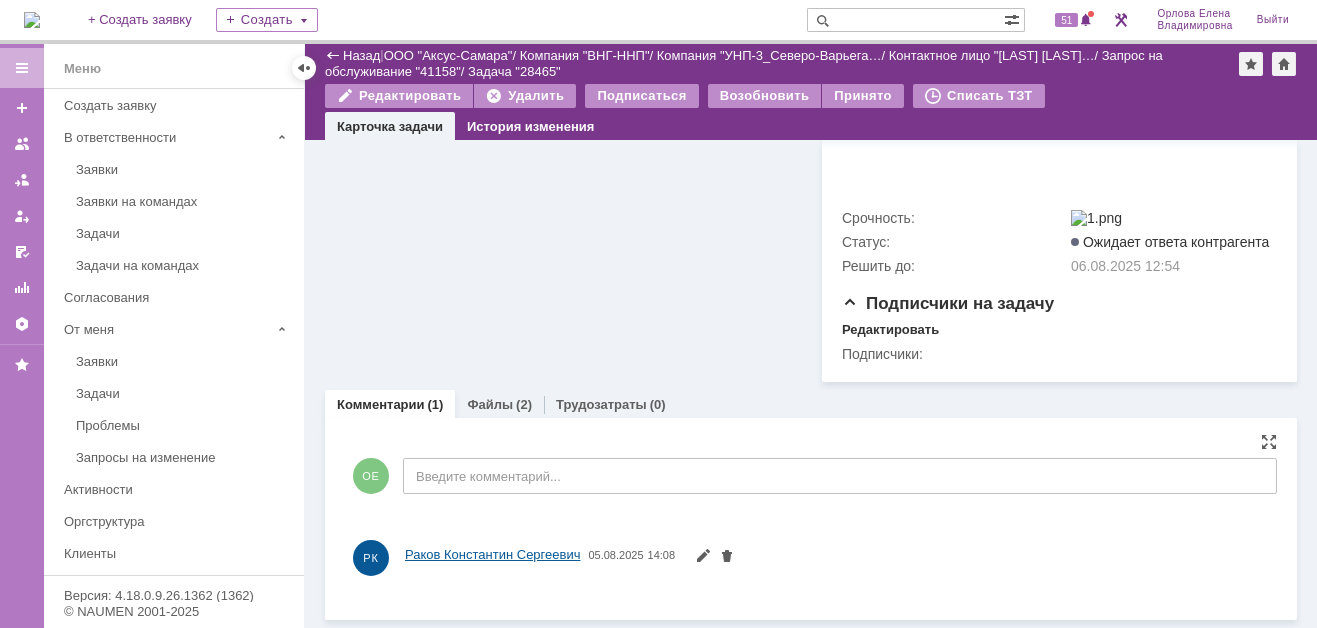 scroll, scrollTop: 559, scrollLeft: 0, axis: vertical 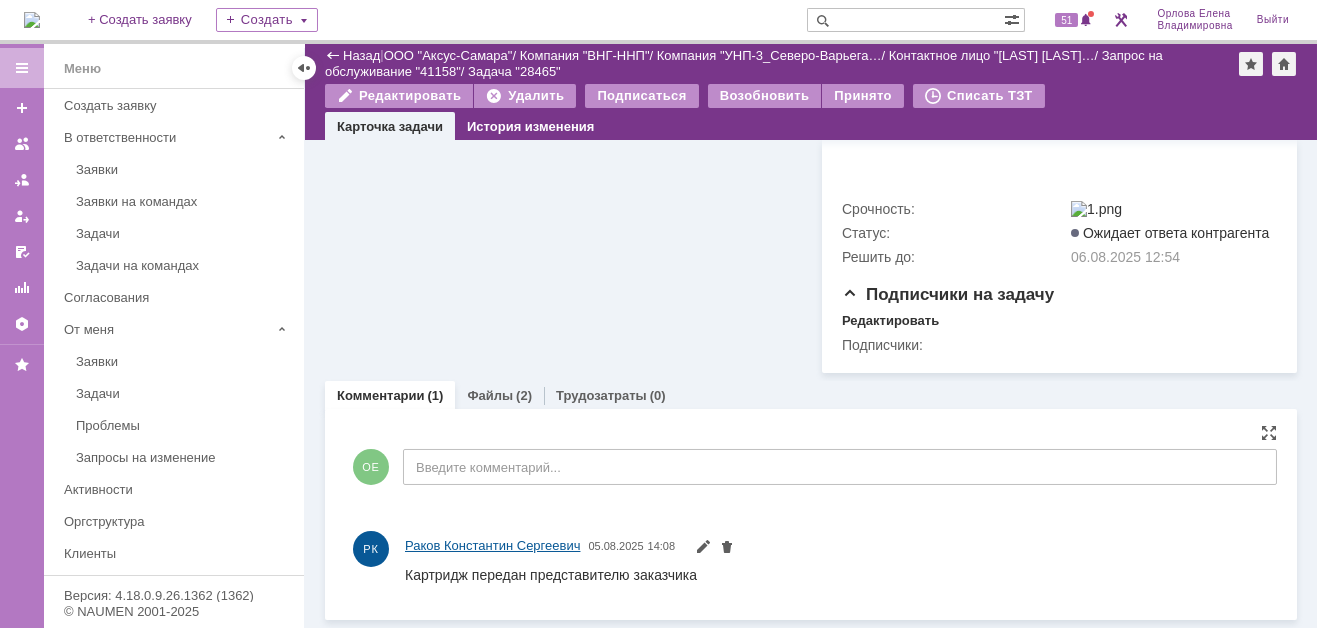 click on "Раков Константин Сергеевич" at bounding box center (492, 545) 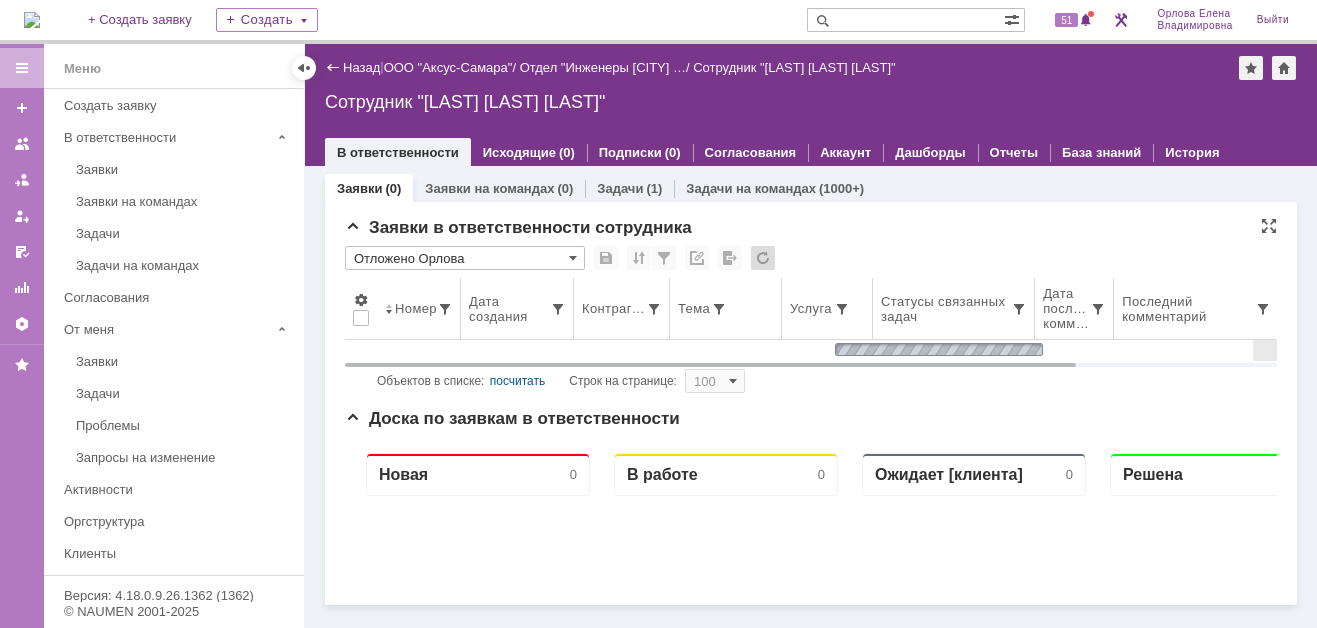 scroll, scrollTop: 0, scrollLeft: 0, axis: both 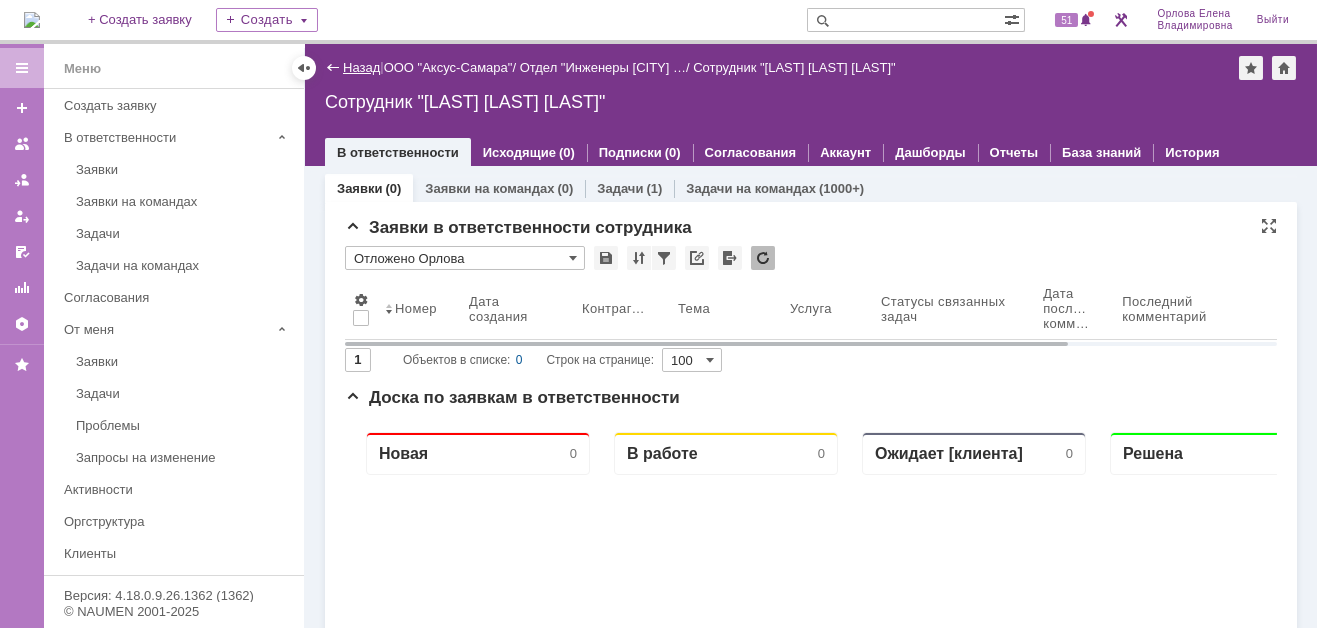 click on "Назад" at bounding box center (361, 67) 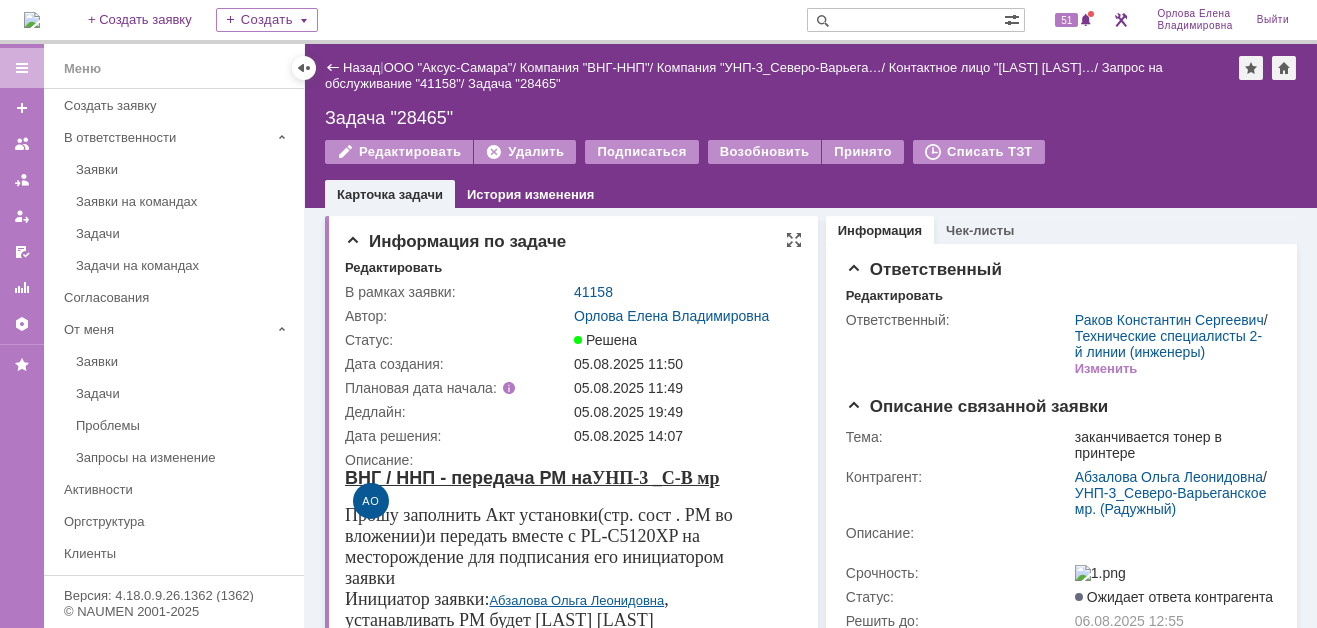 scroll, scrollTop: 0, scrollLeft: 0, axis: both 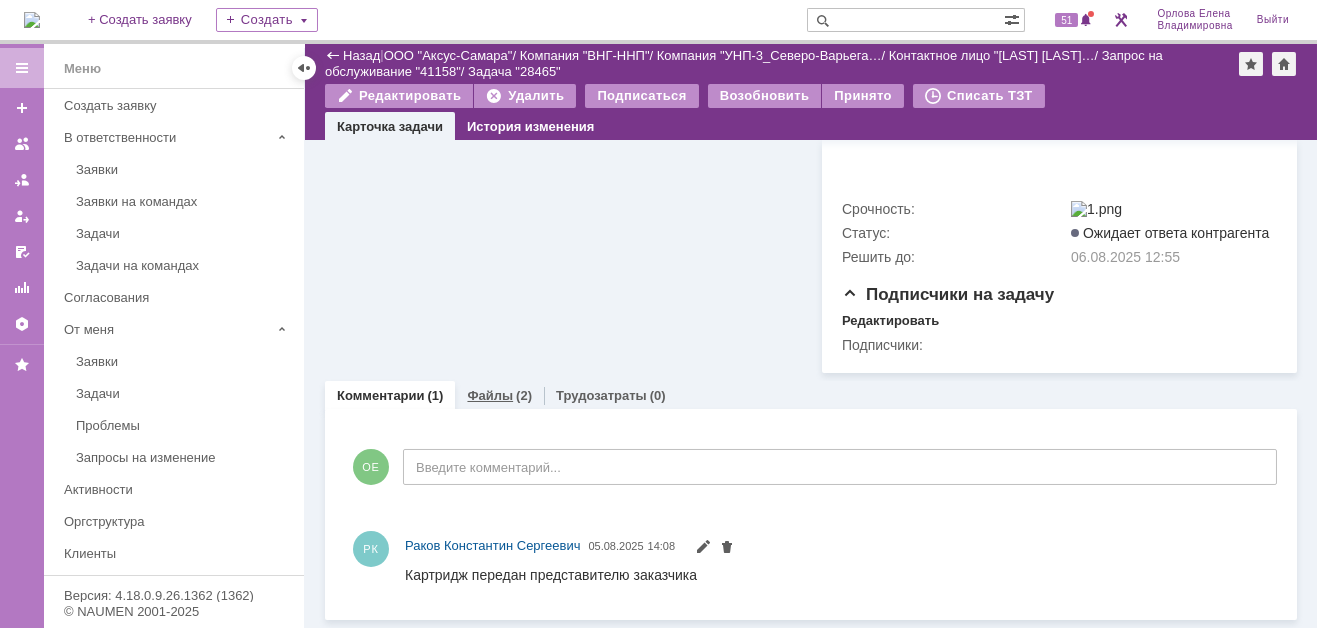 click on "Файлы" at bounding box center [490, 395] 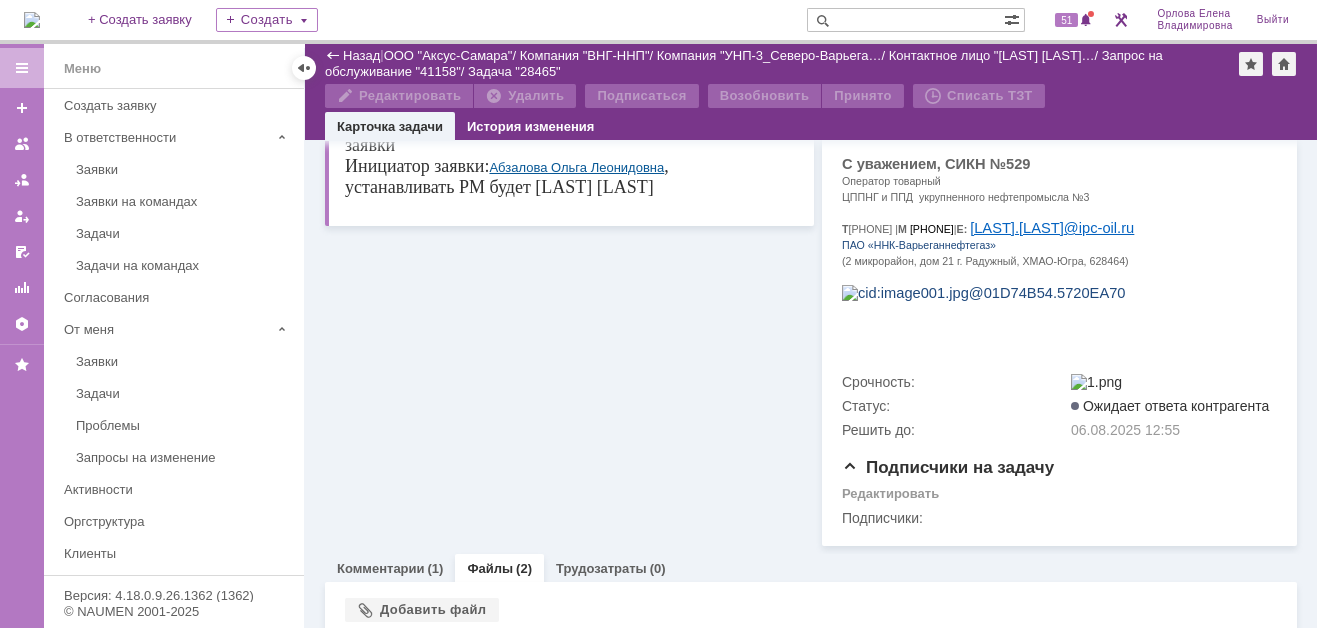 scroll, scrollTop: 559, scrollLeft: 0, axis: vertical 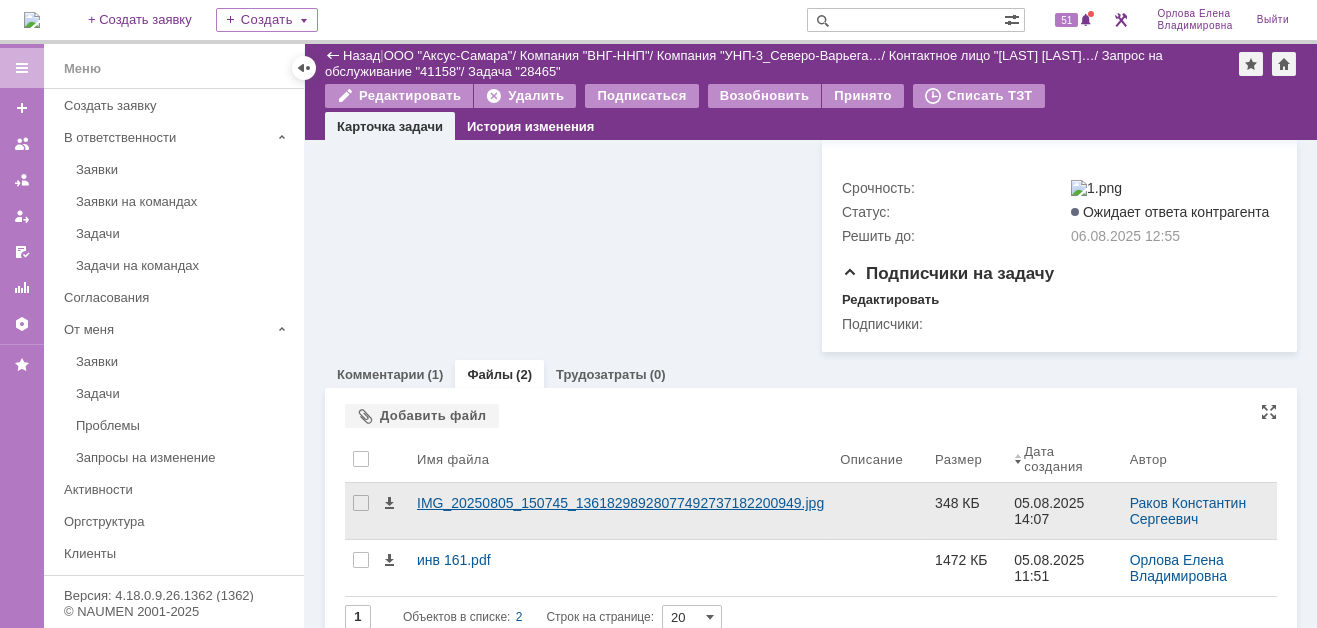 click on "IMG_20250805_150745_13618298928077492737182200949.jpg" at bounding box center [620, 503] 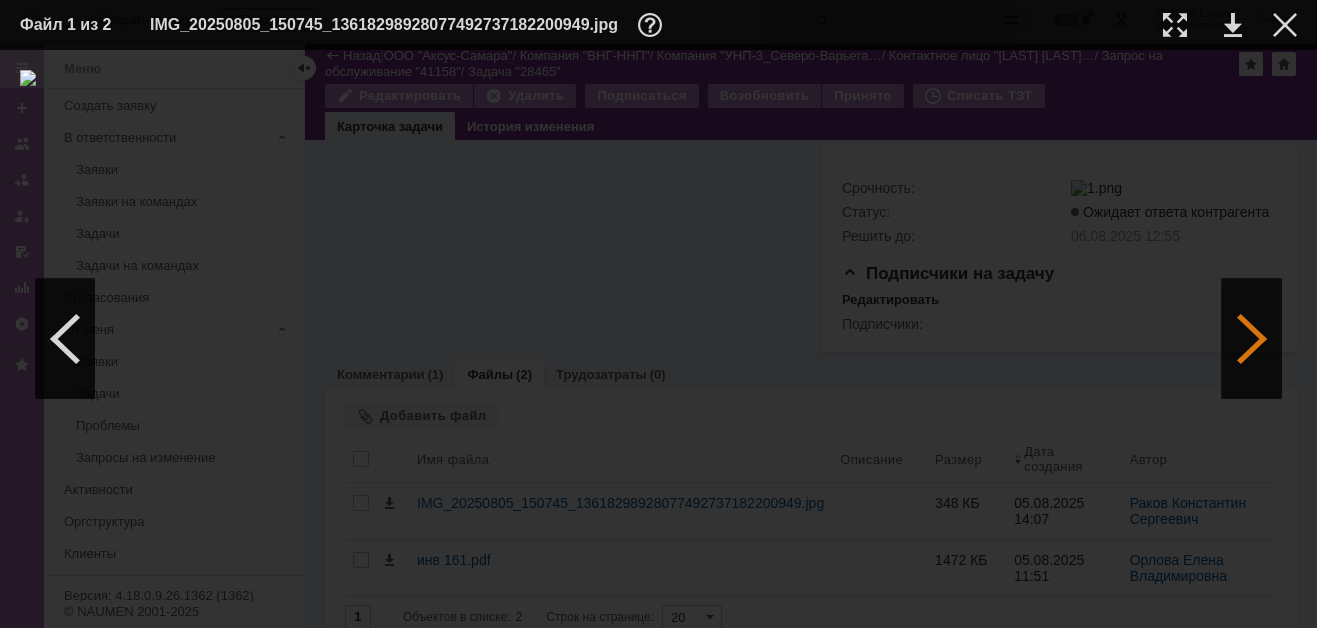 click at bounding box center [1252, 339] 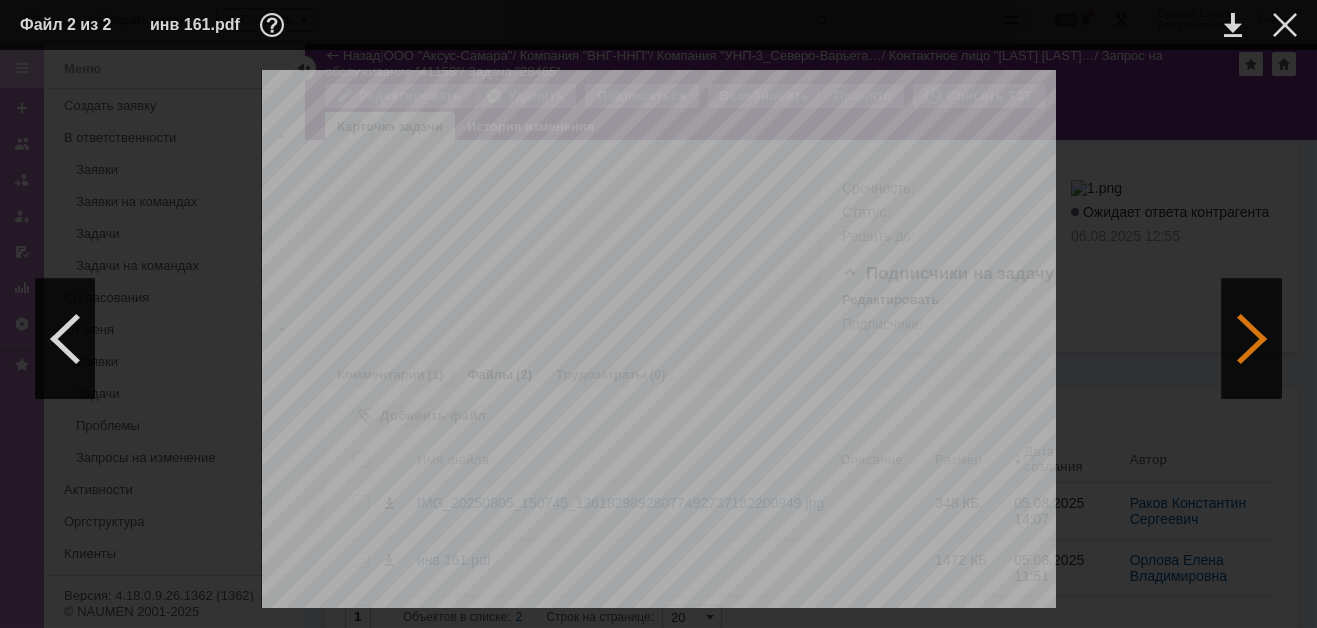 click at bounding box center [1252, 339] 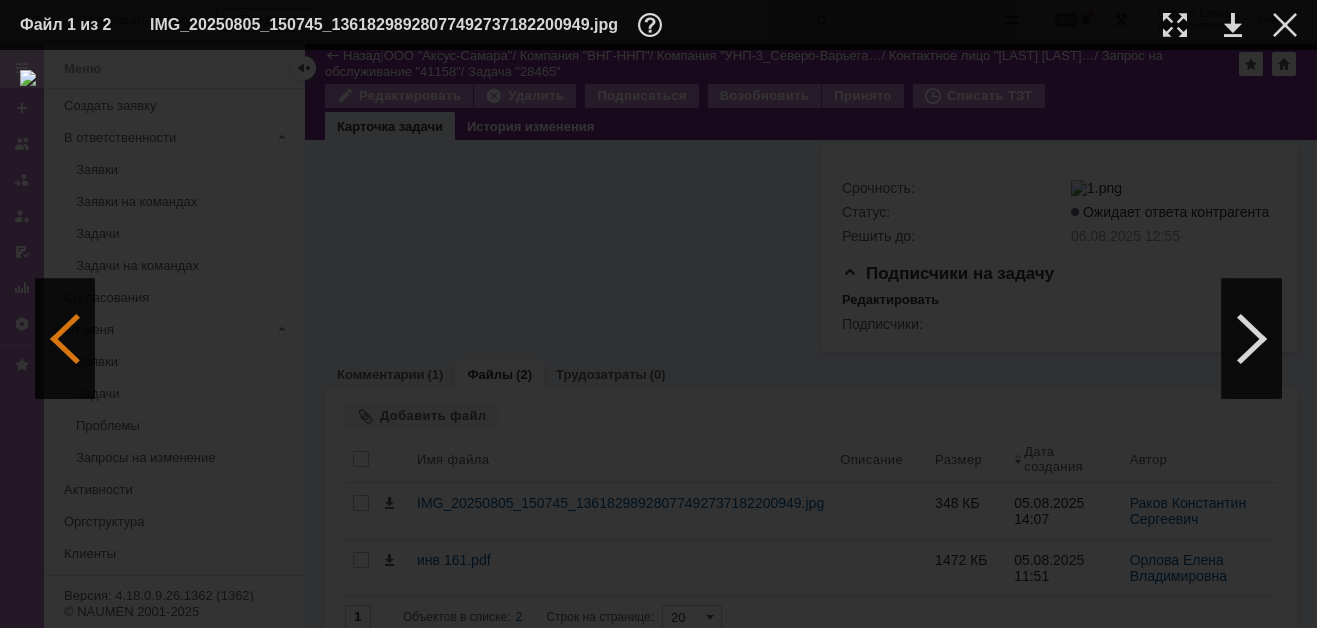 click at bounding box center [65, 339] 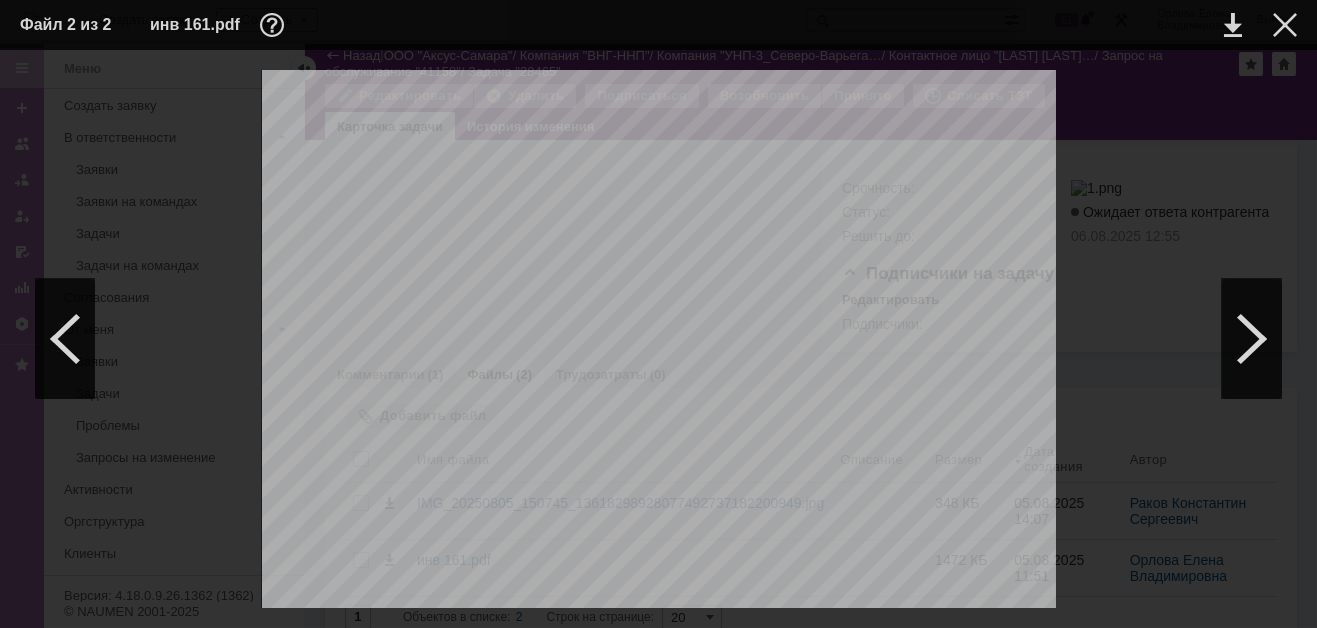 scroll, scrollTop: 0, scrollLeft: 0, axis: both 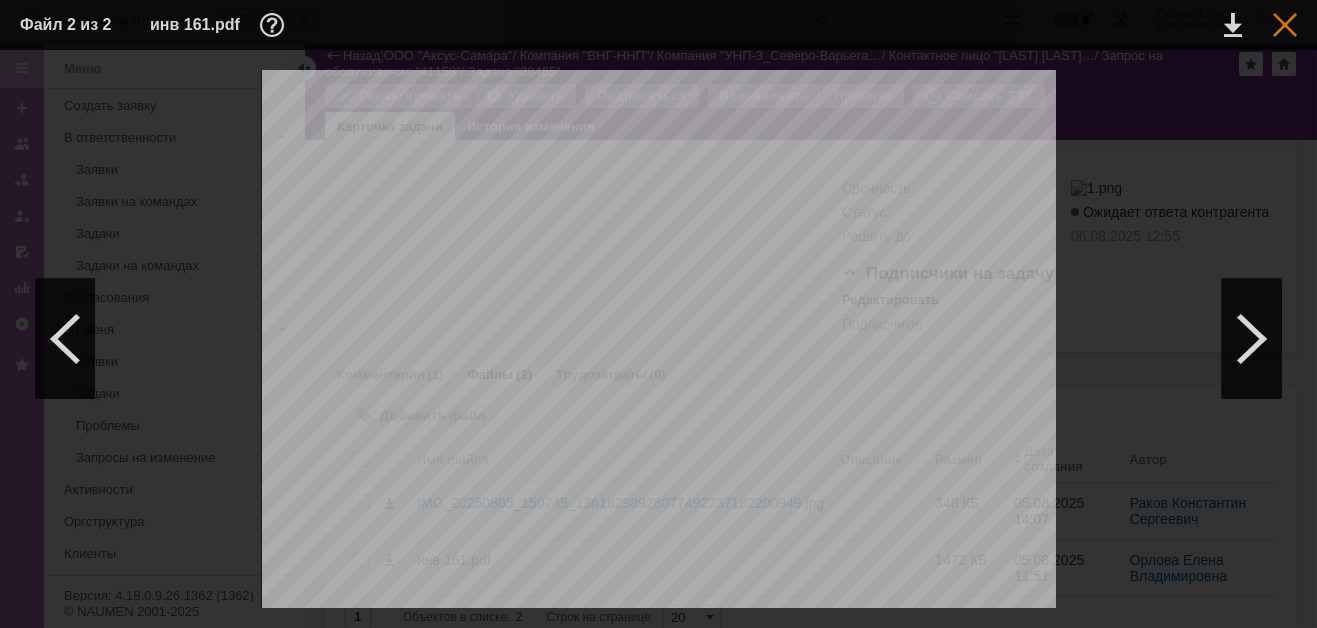 click at bounding box center [1285, 25] 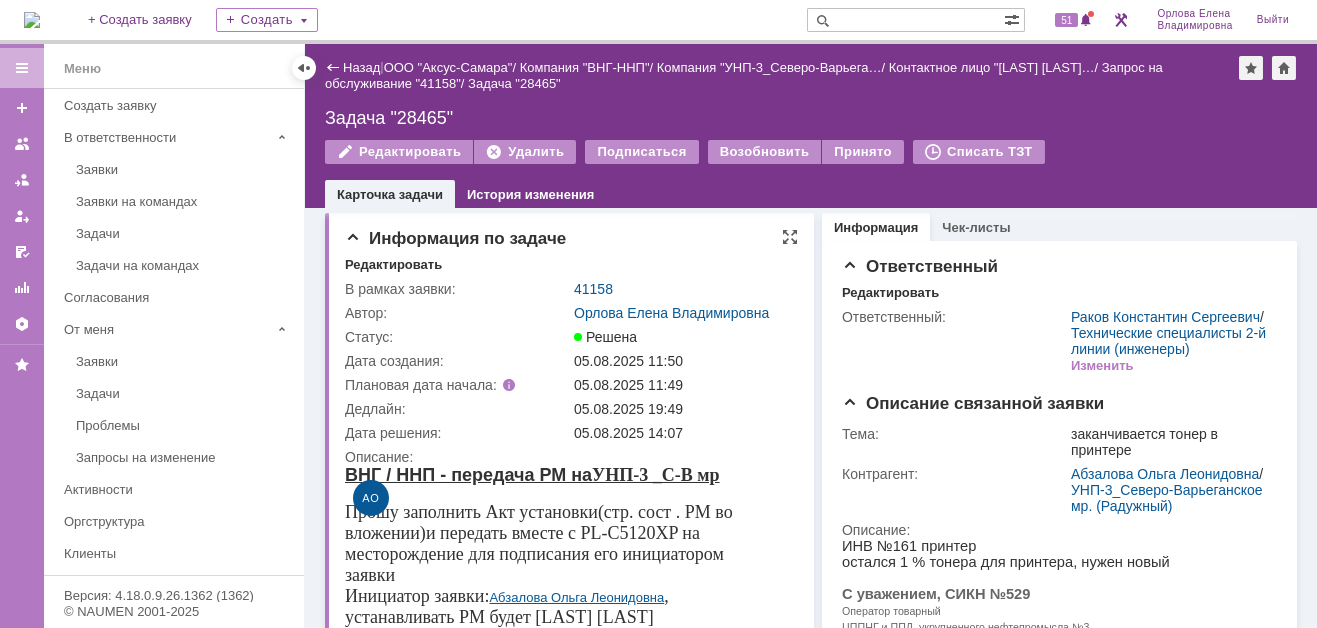 scroll, scrollTop: 0, scrollLeft: 0, axis: both 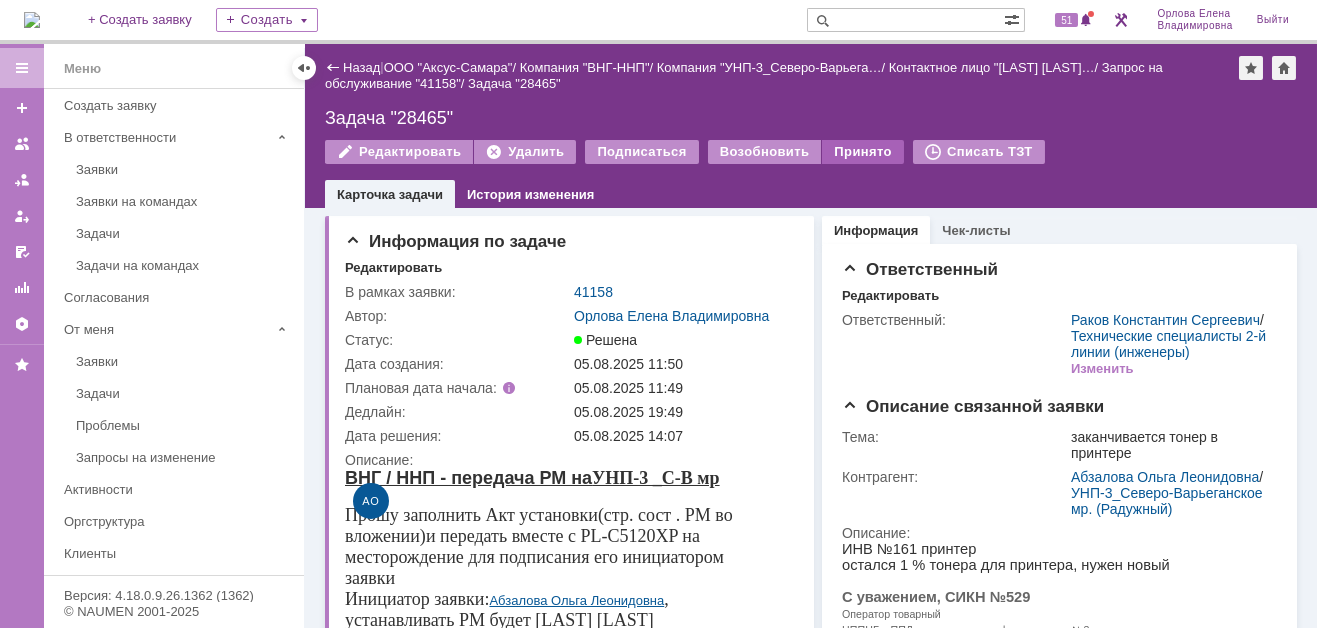 click on "Принято" at bounding box center [863, 152] 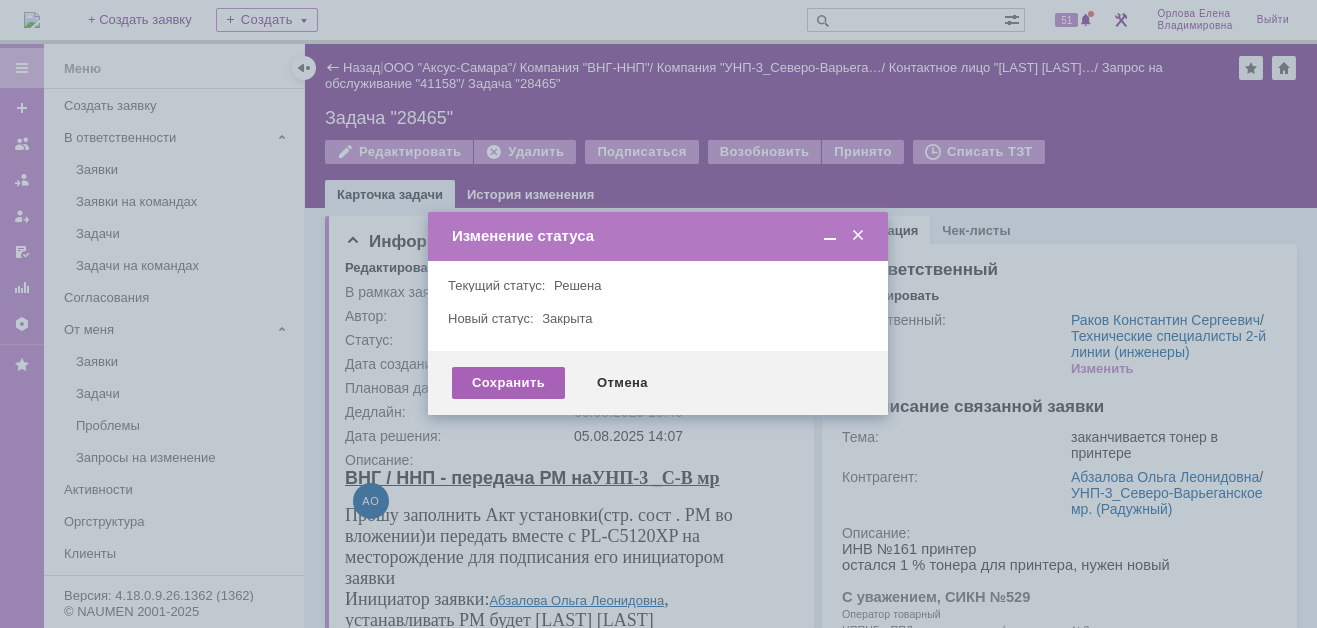 click on "Сохранить" at bounding box center [508, 383] 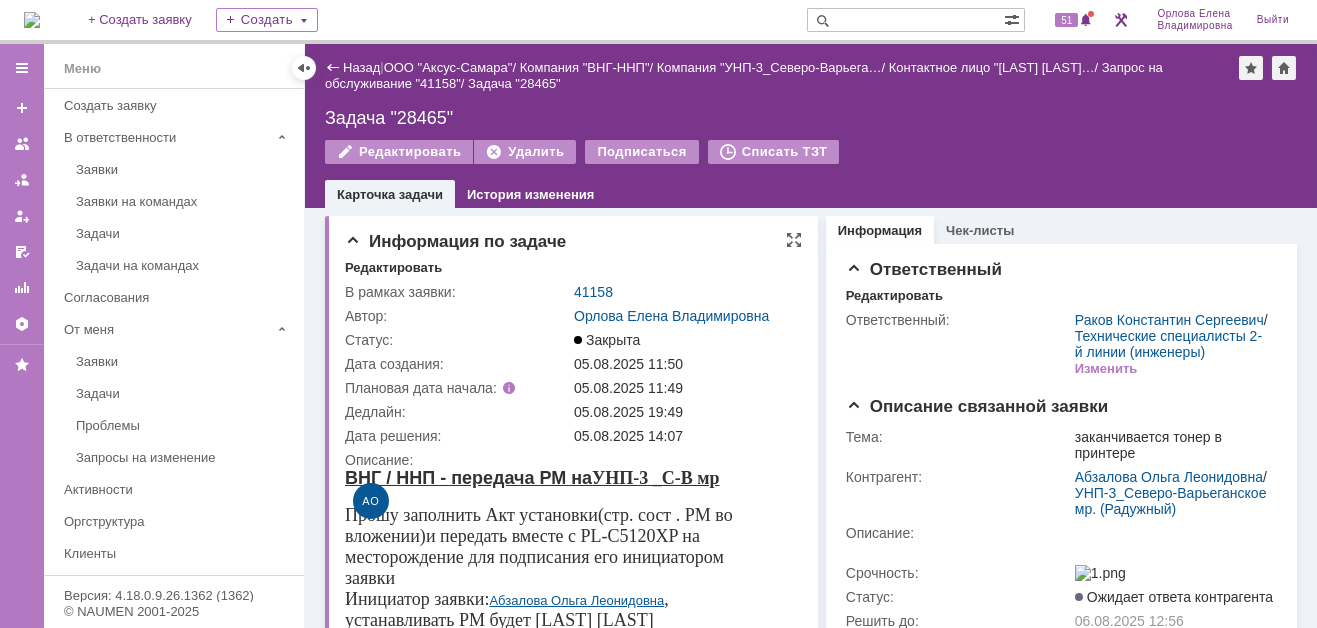 scroll, scrollTop: 0, scrollLeft: 0, axis: both 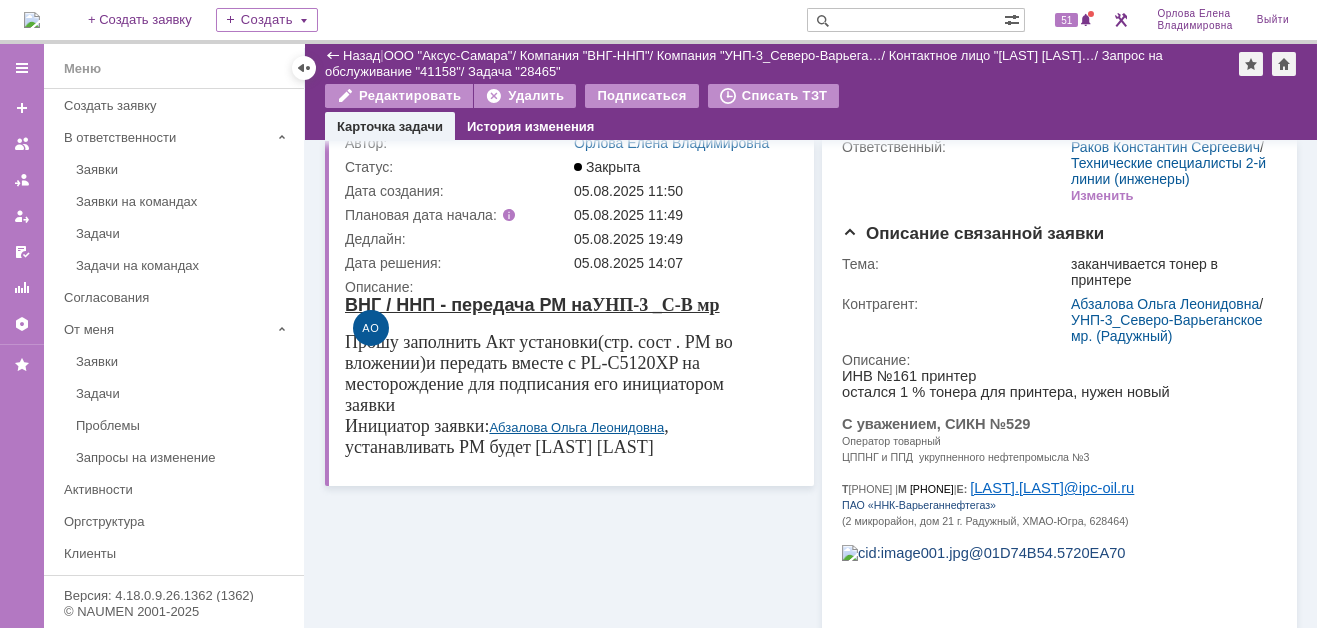 click at bounding box center [905, 20] 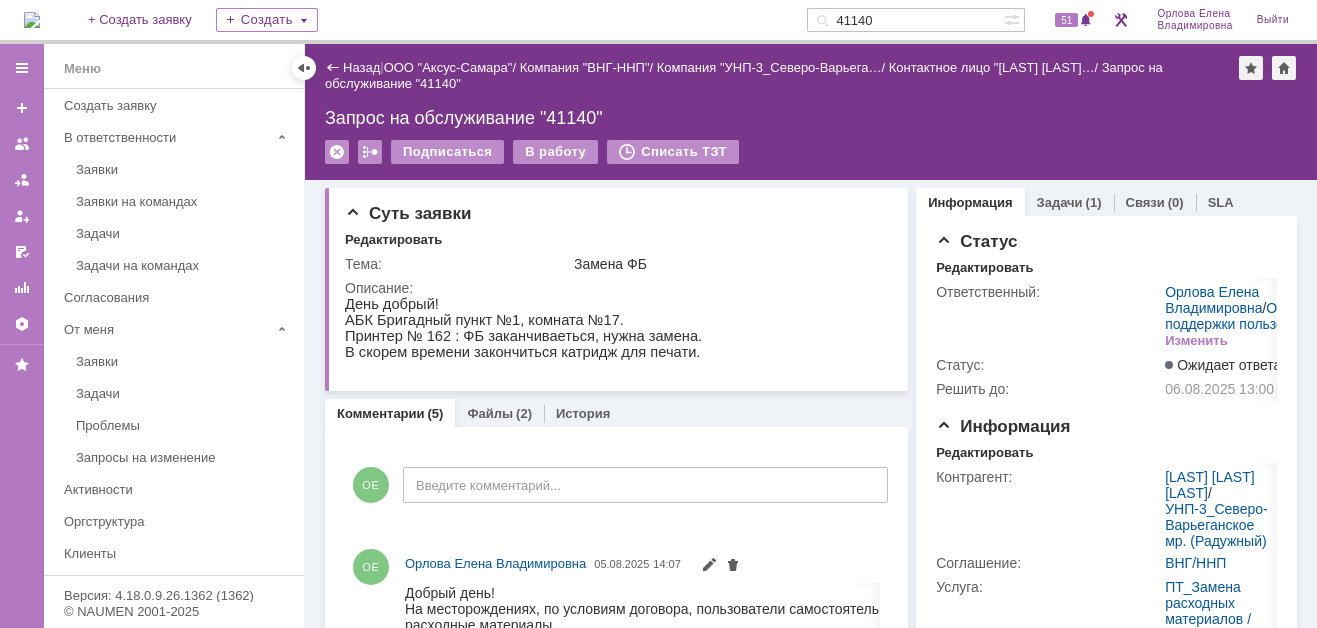 scroll, scrollTop: 0, scrollLeft: 0, axis: both 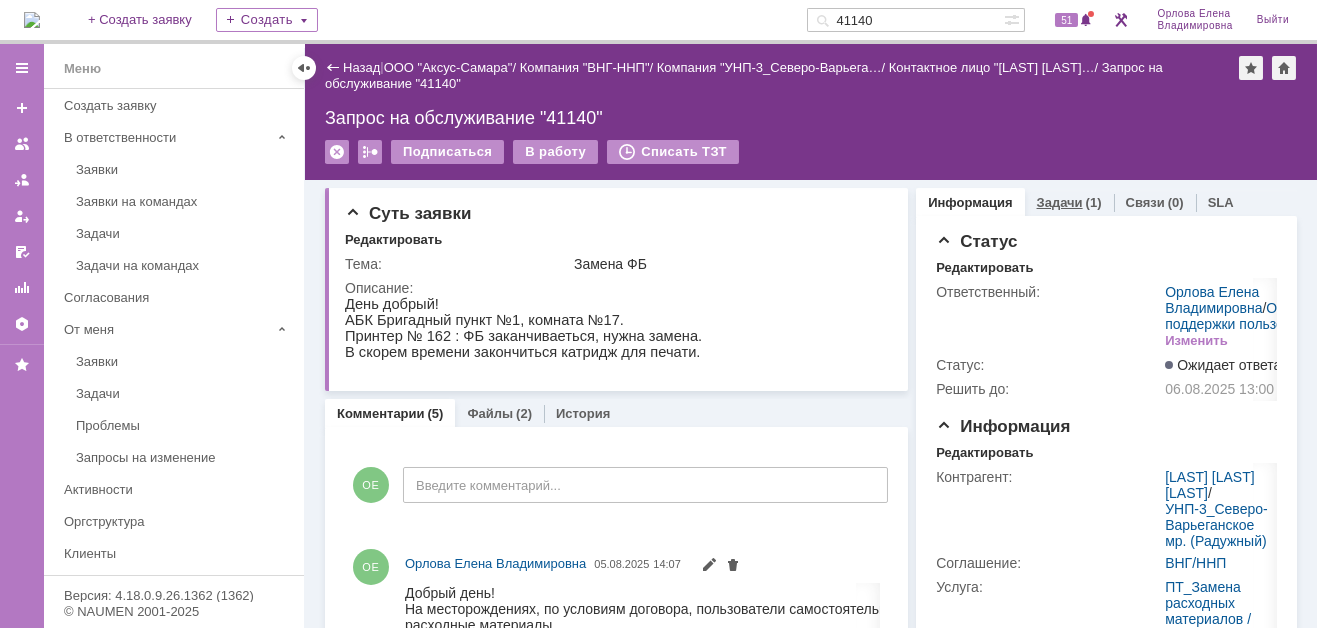 click on "Задачи" at bounding box center (1060, 202) 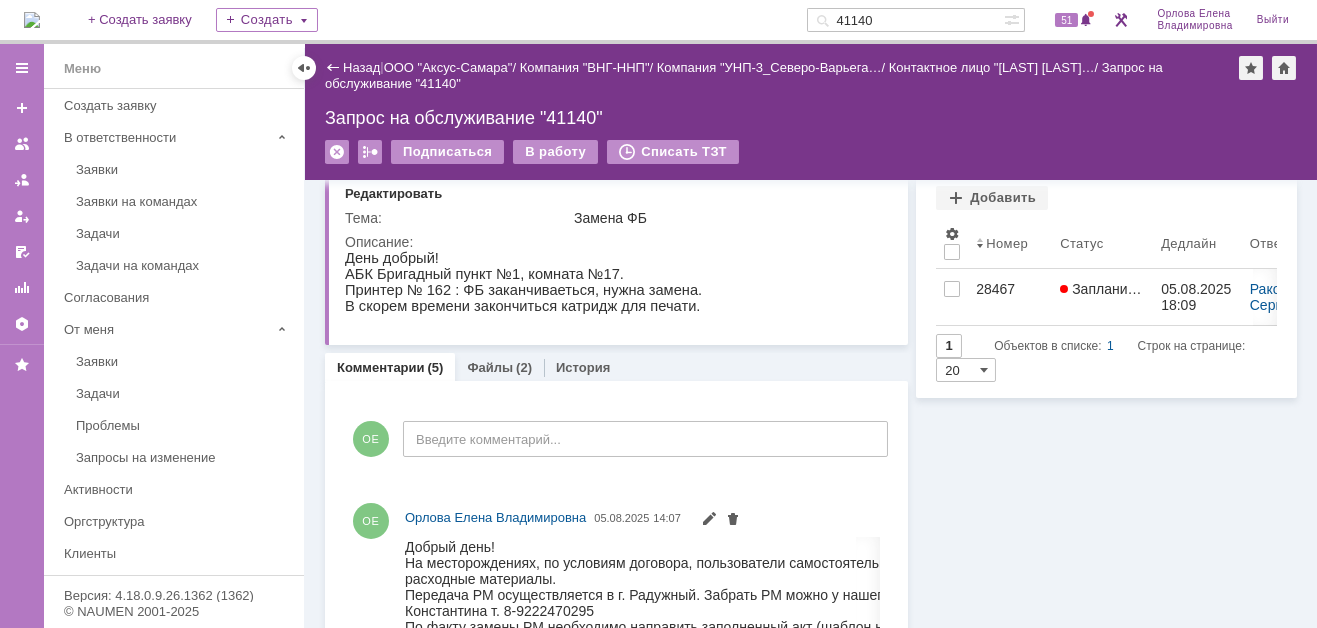 scroll, scrollTop: 0, scrollLeft: 0, axis: both 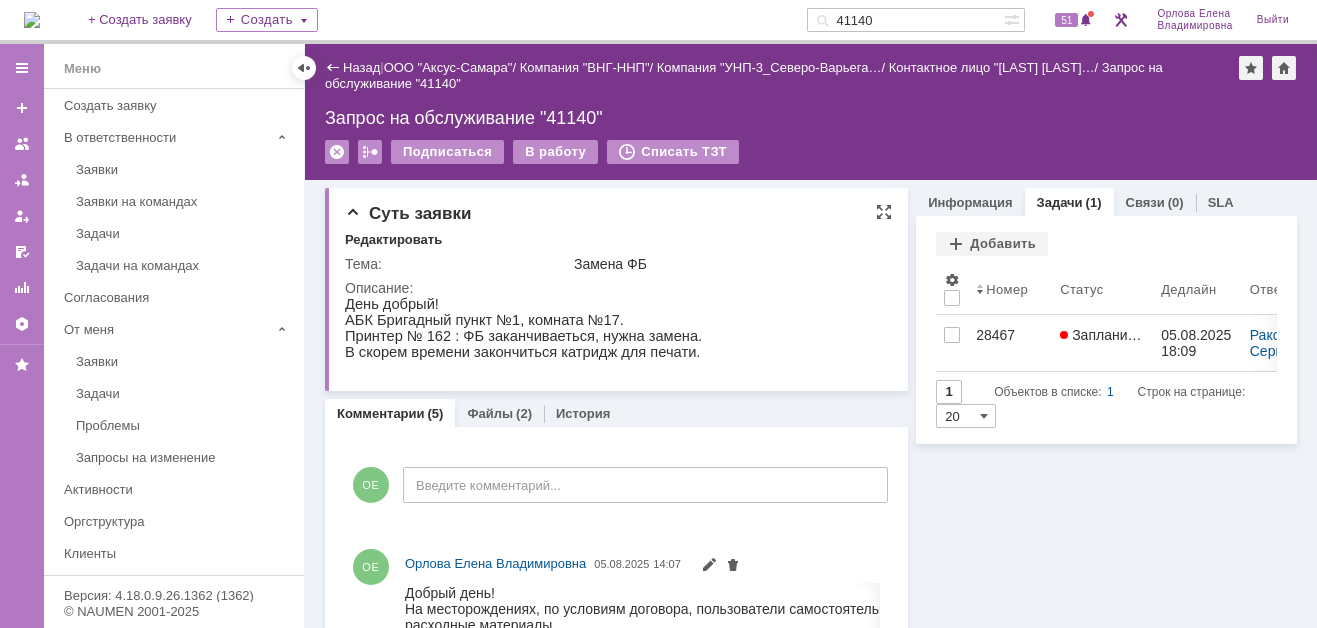 click on "Суть заявки" at bounding box center [618, 214] 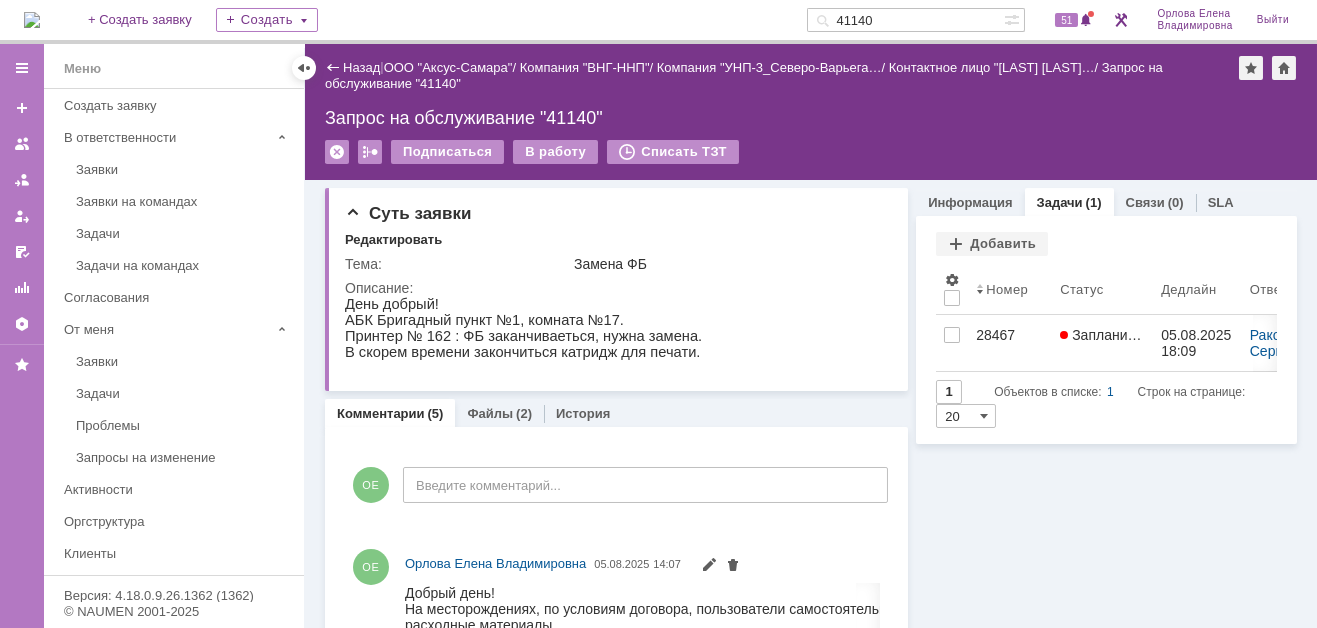 click at bounding box center [32, 20] 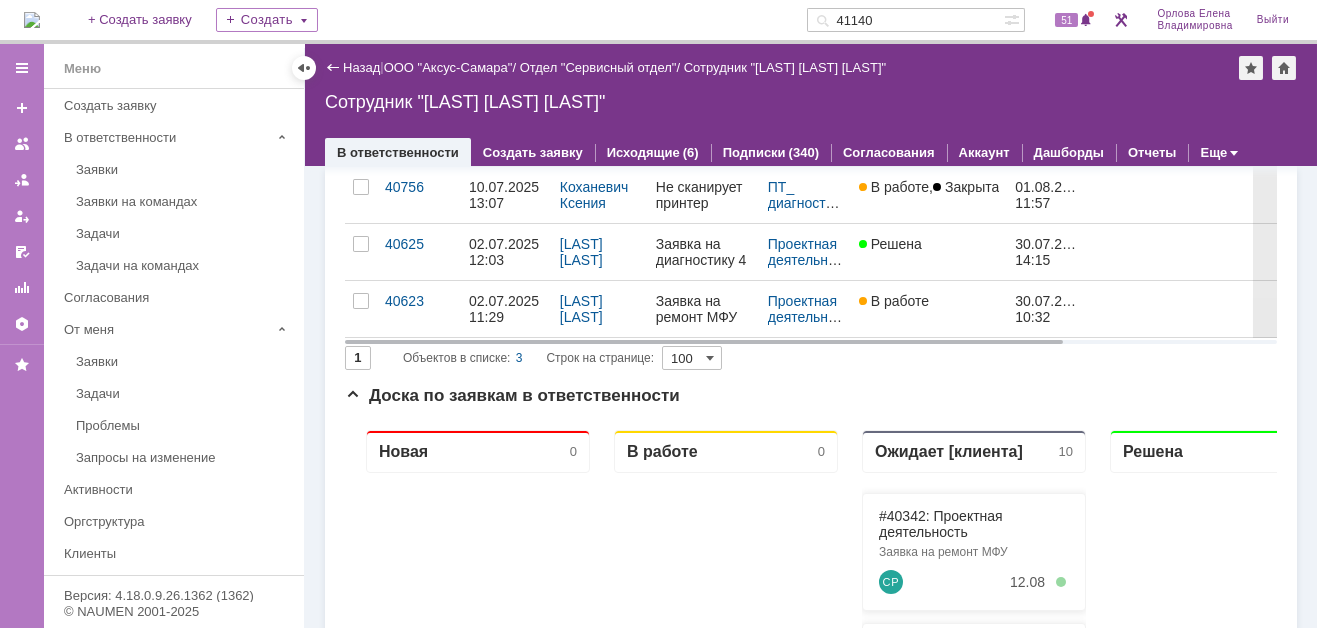 scroll, scrollTop: 0, scrollLeft: 0, axis: both 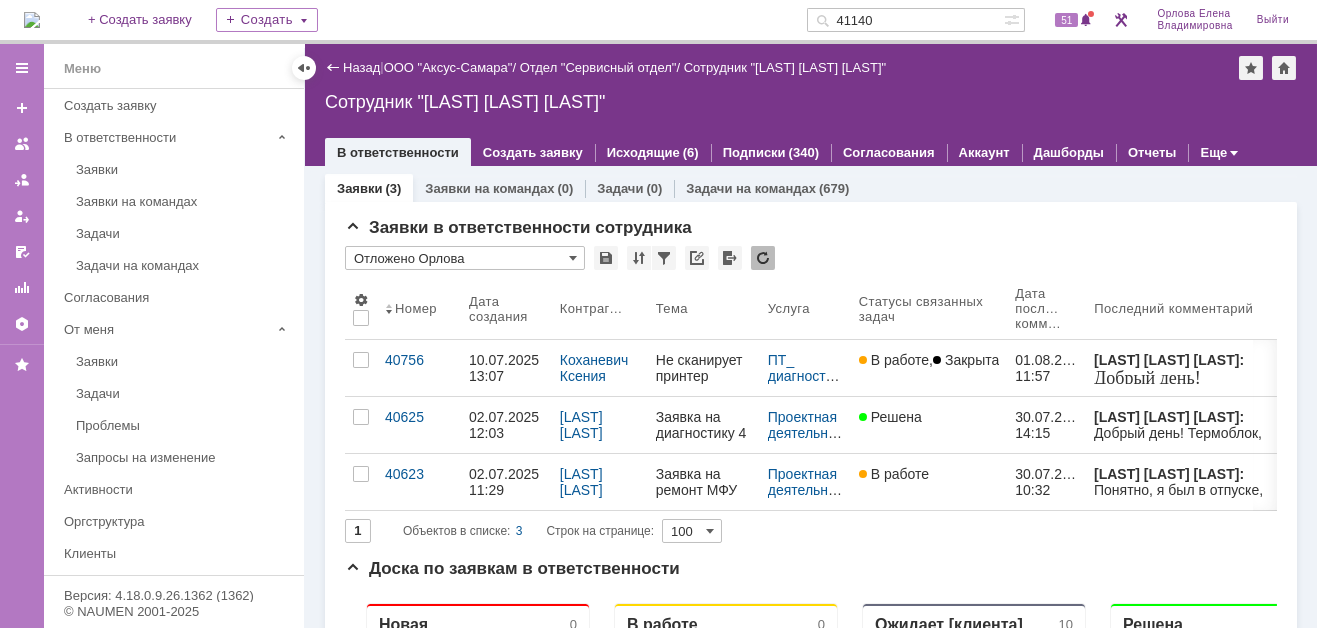 drag, startPoint x: 900, startPoint y: 19, endPoint x: 834, endPoint y: 14, distance: 66.189125 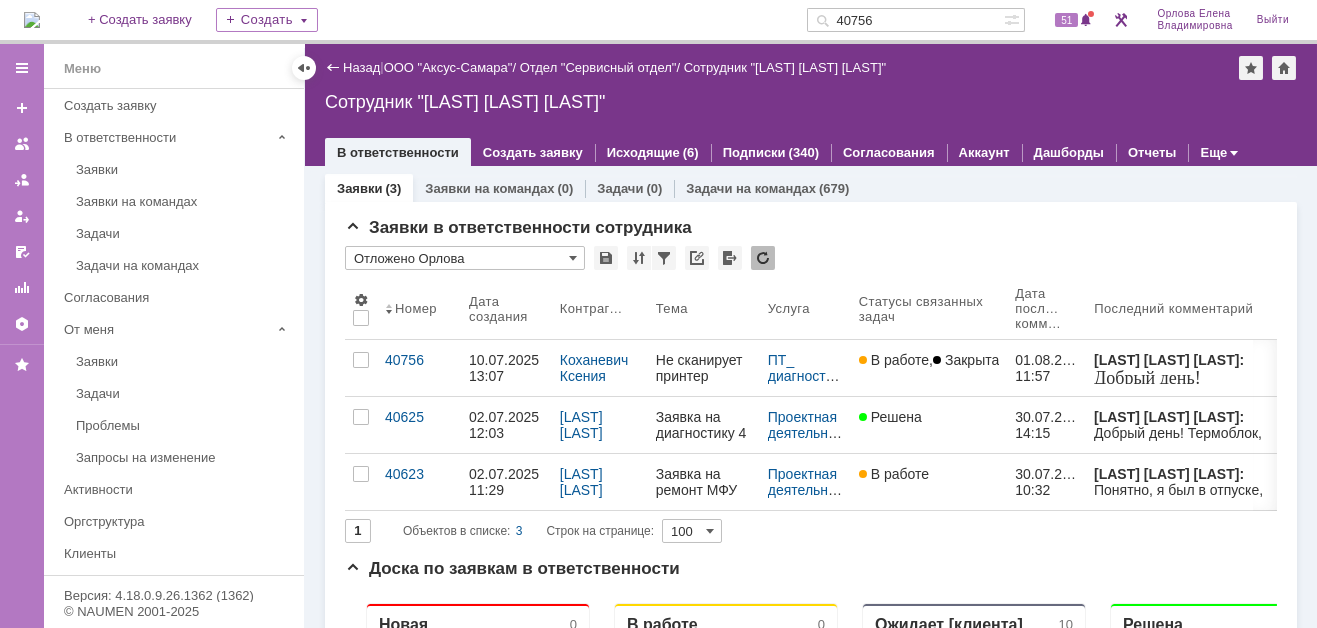 type on "40756" 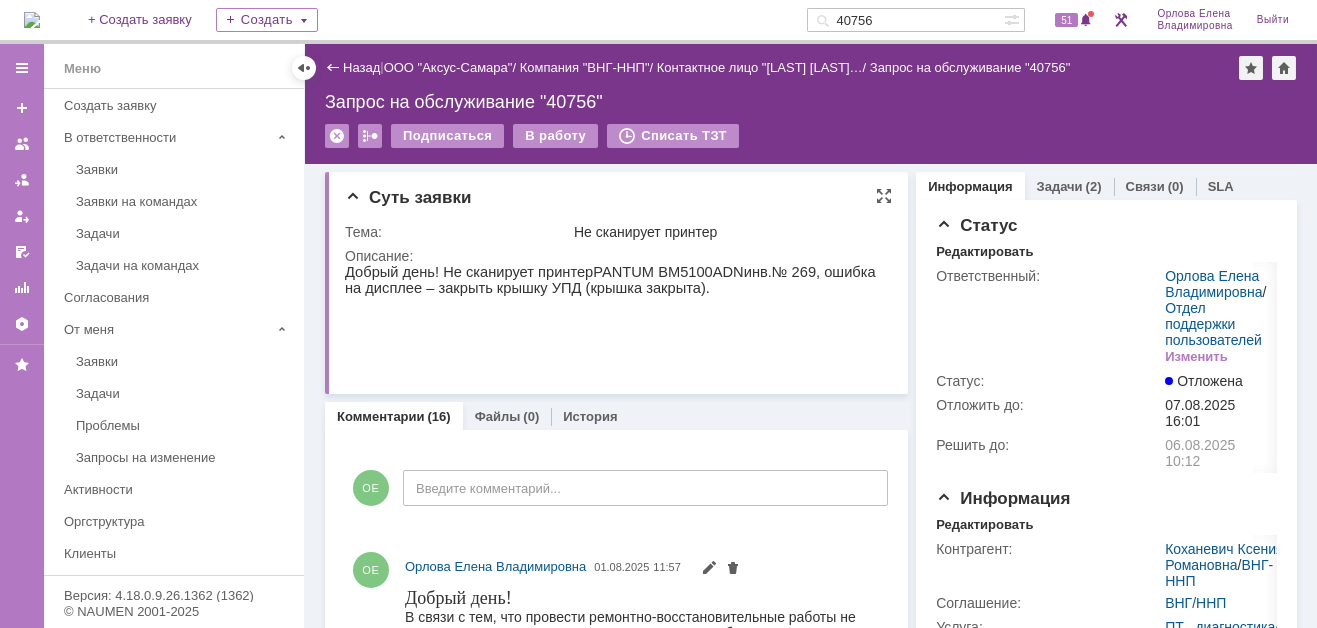 scroll, scrollTop: 0, scrollLeft: 0, axis: both 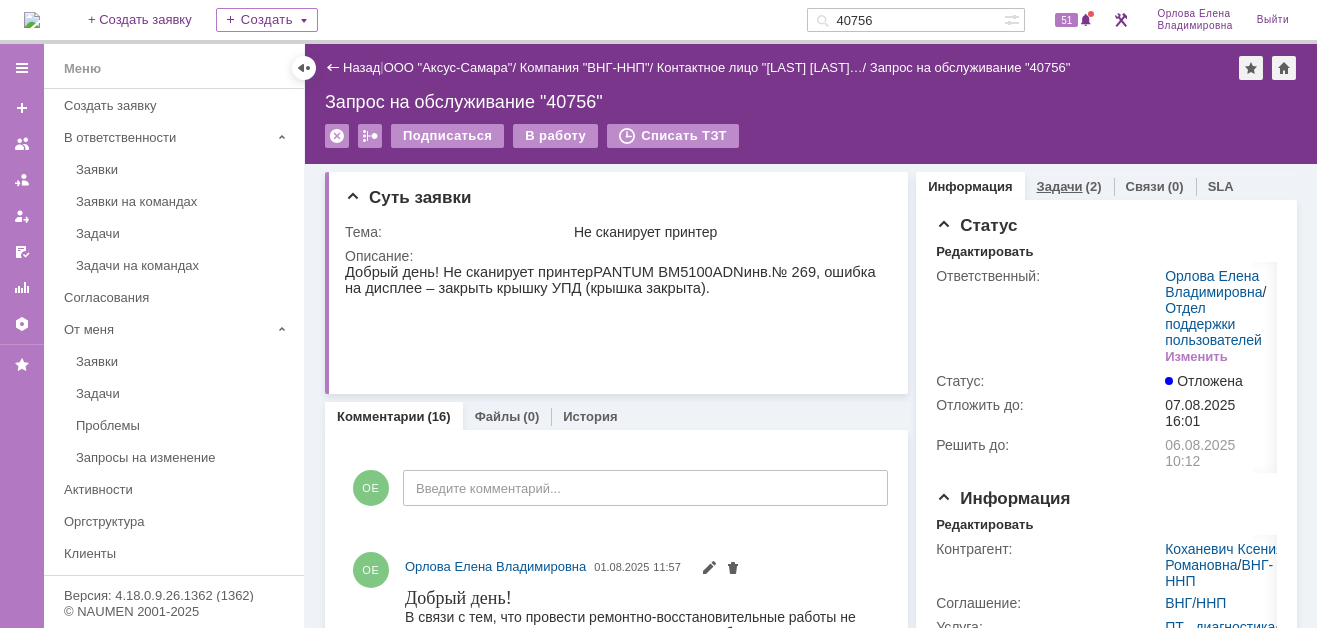 click on "Задачи (2)" at bounding box center [1069, 186] 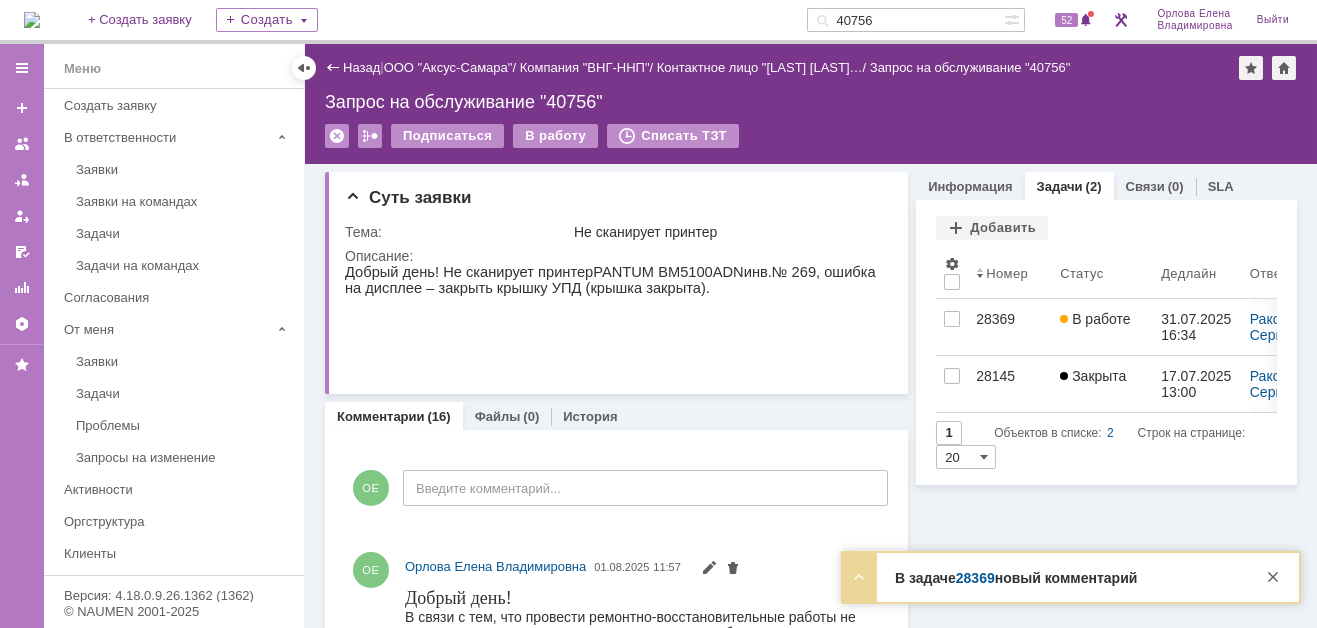 click on "28369" at bounding box center (975, 578) 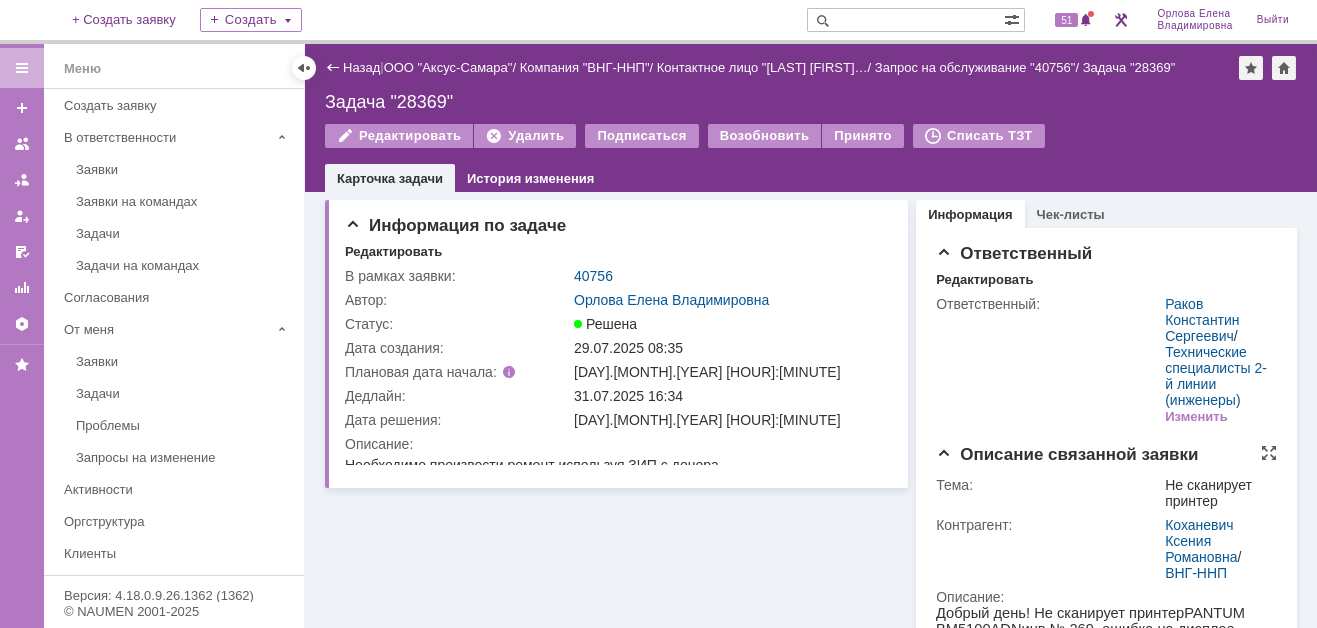 scroll, scrollTop: 0, scrollLeft: 0, axis: both 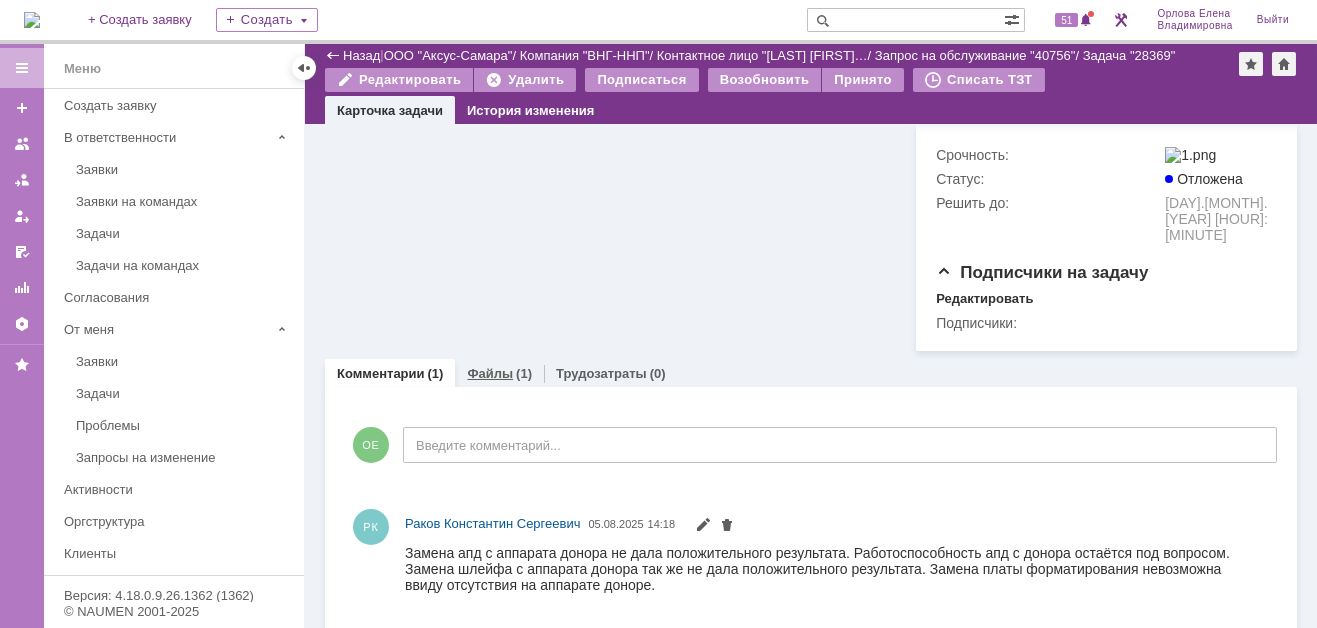 click on "Файлы (1)" at bounding box center [499, 373] 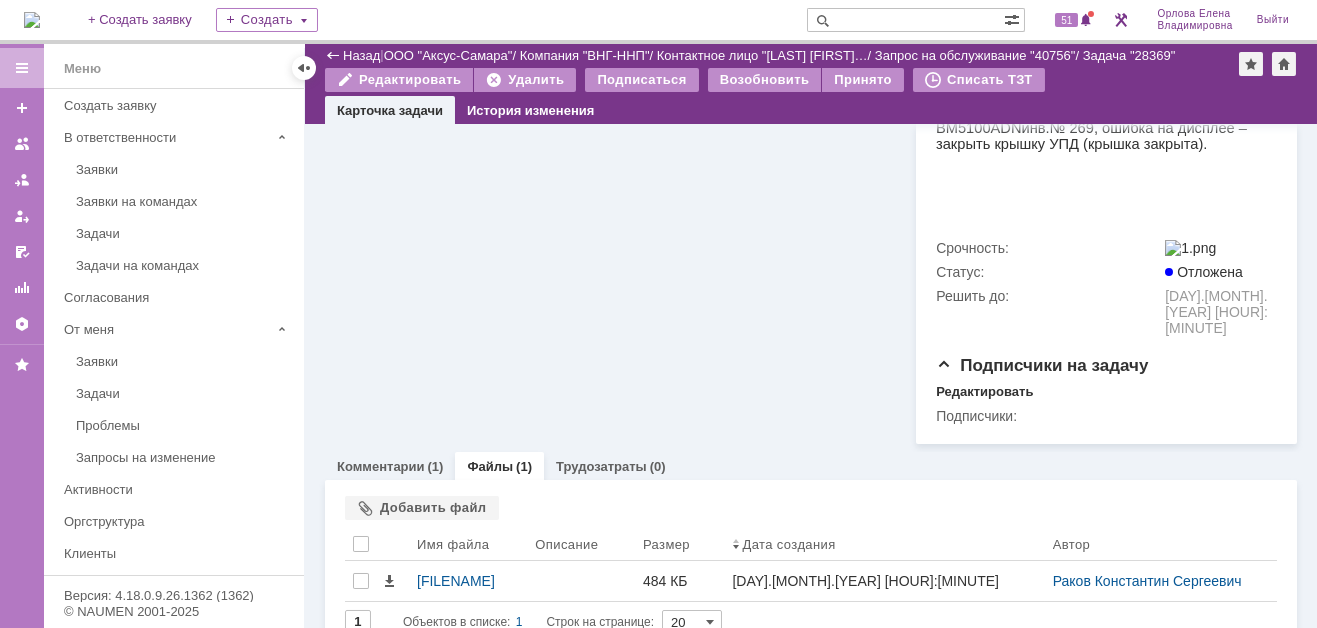 scroll, scrollTop: 482, scrollLeft: 0, axis: vertical 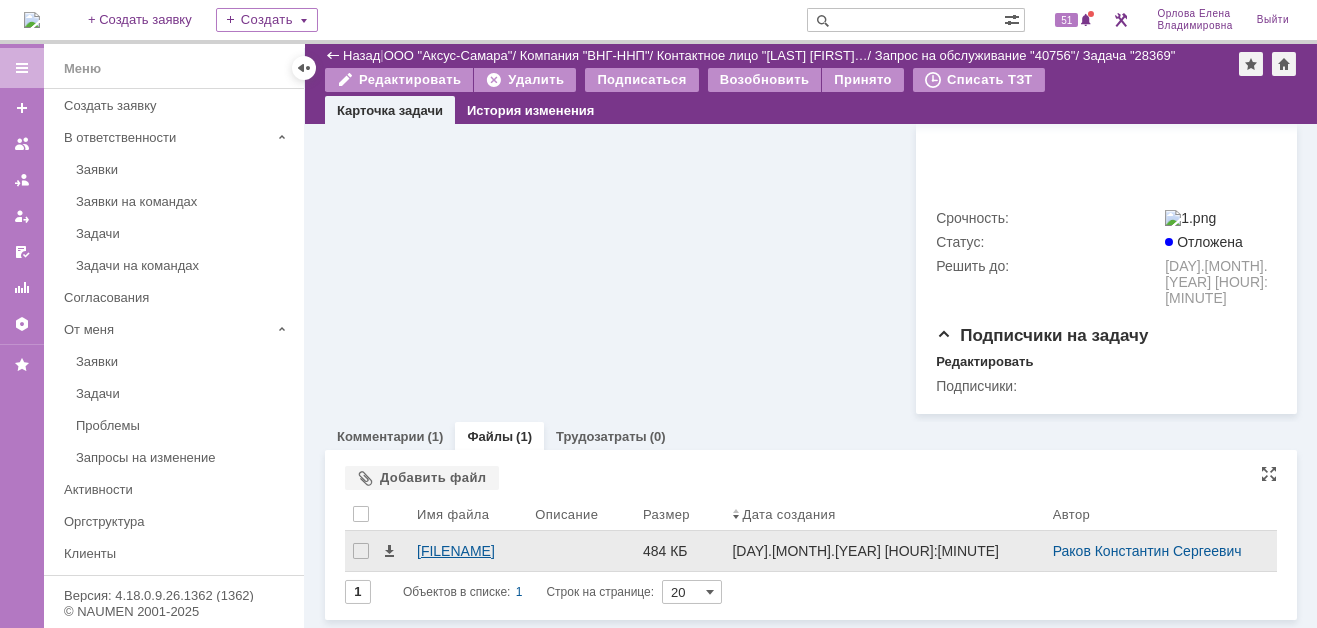 click on "[FILENAME]" at bounding box center (468, 551) 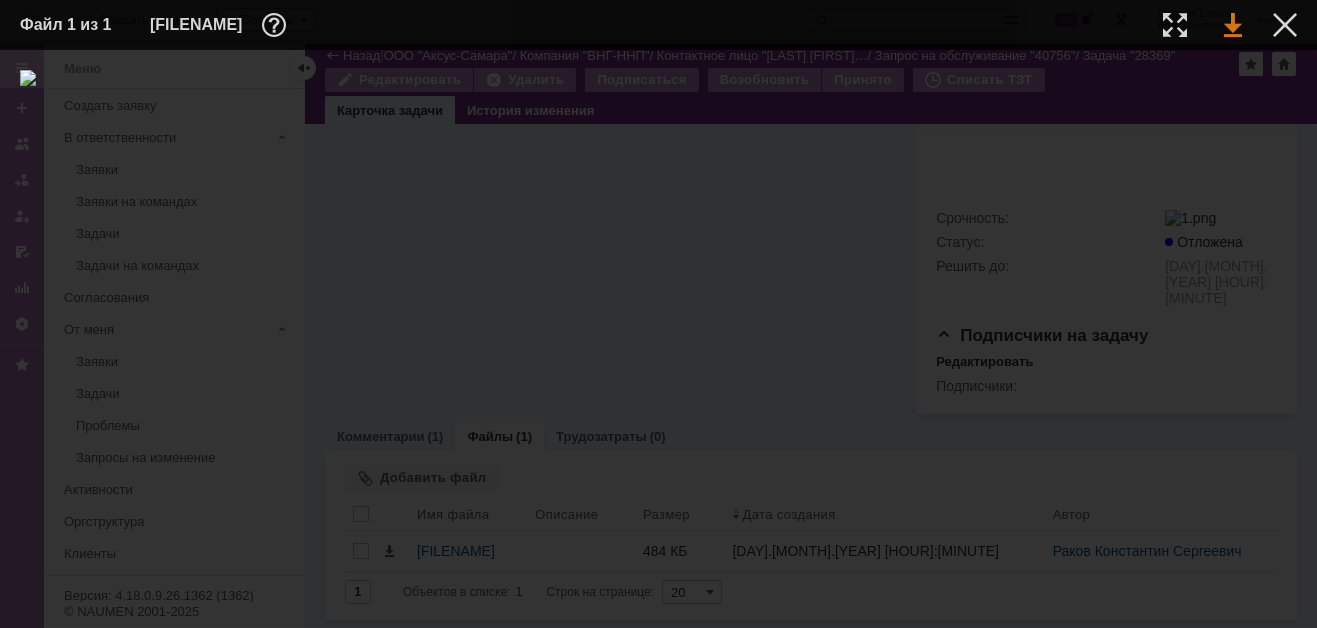 click at bounding box center (1233, 25) 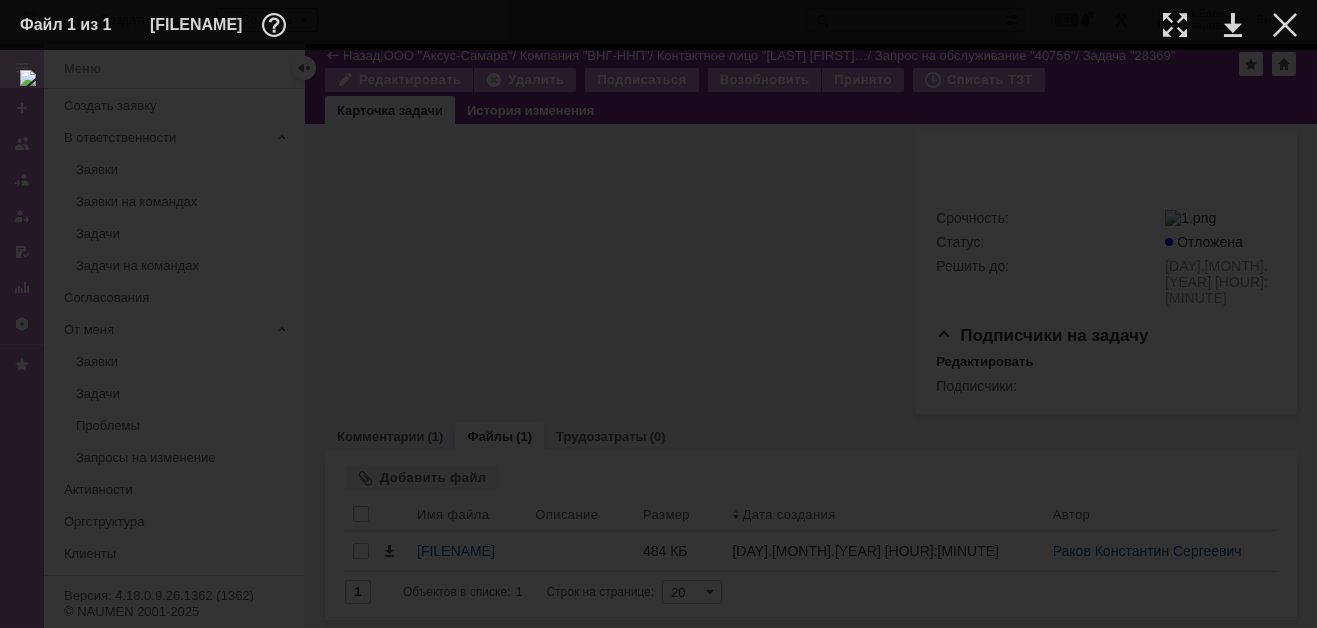 click at bounding box center (658, 339) 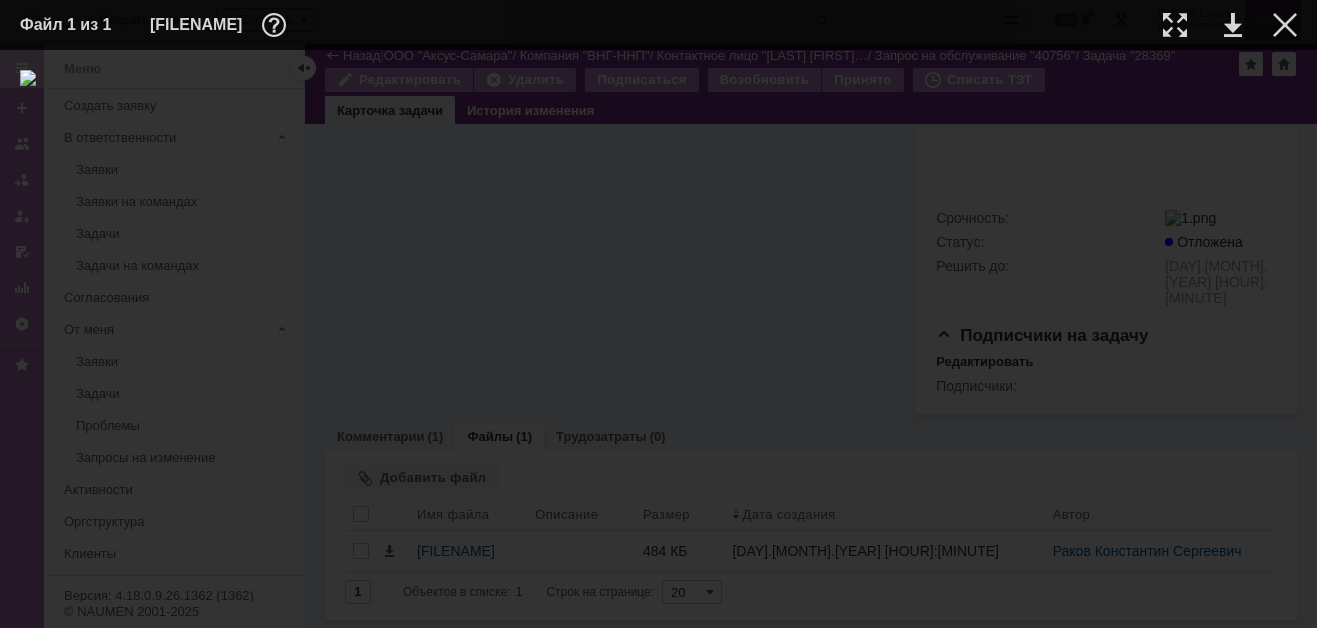 click at bounding box center [1285, 25] 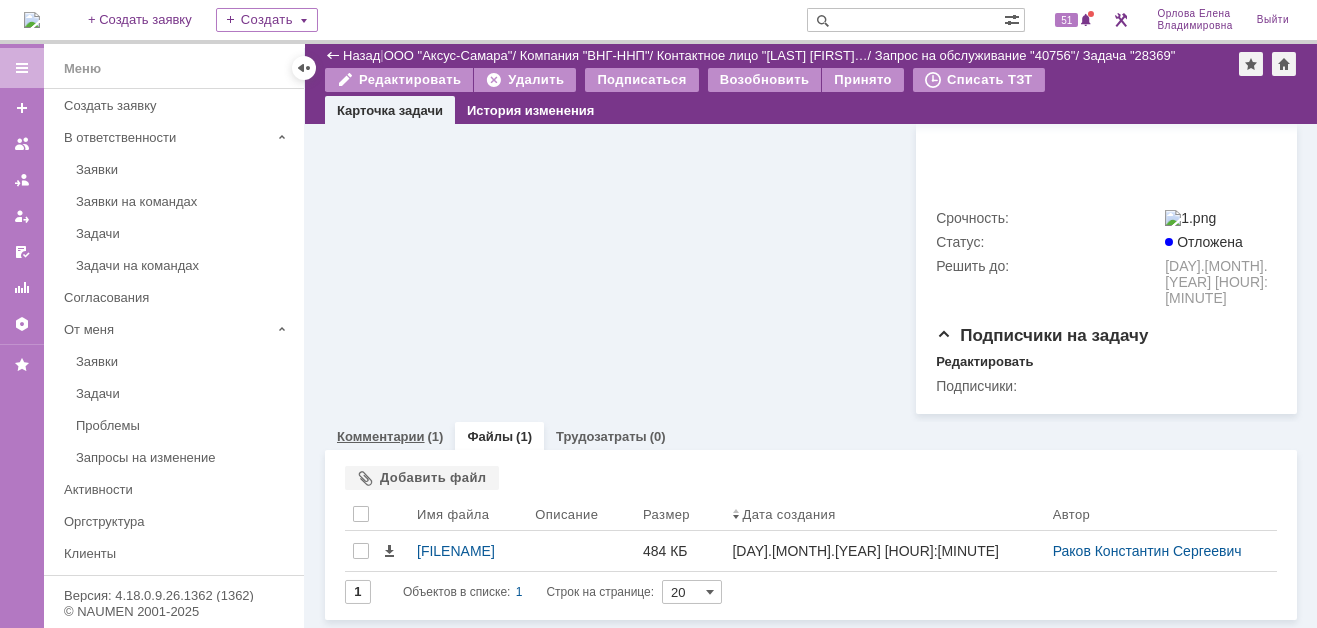 click on "Комментарии" at bounding box center (381, 436) 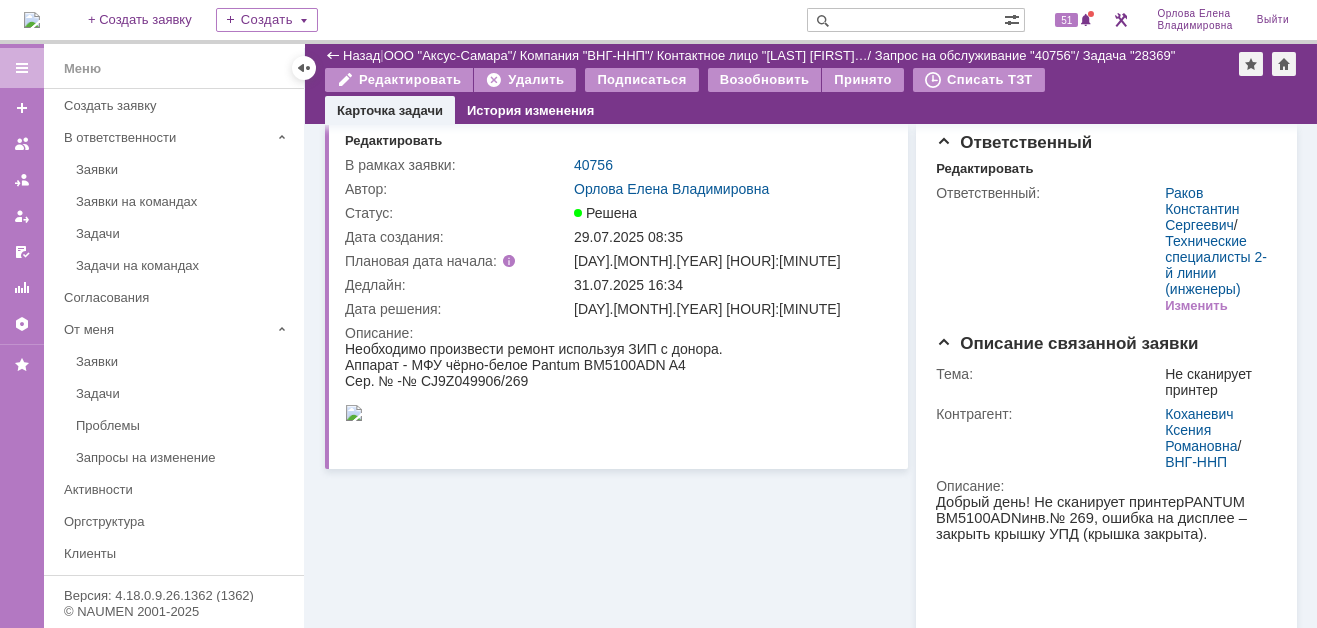 scroll, scrollTop: 0, scrollLeft: 0, axis: both 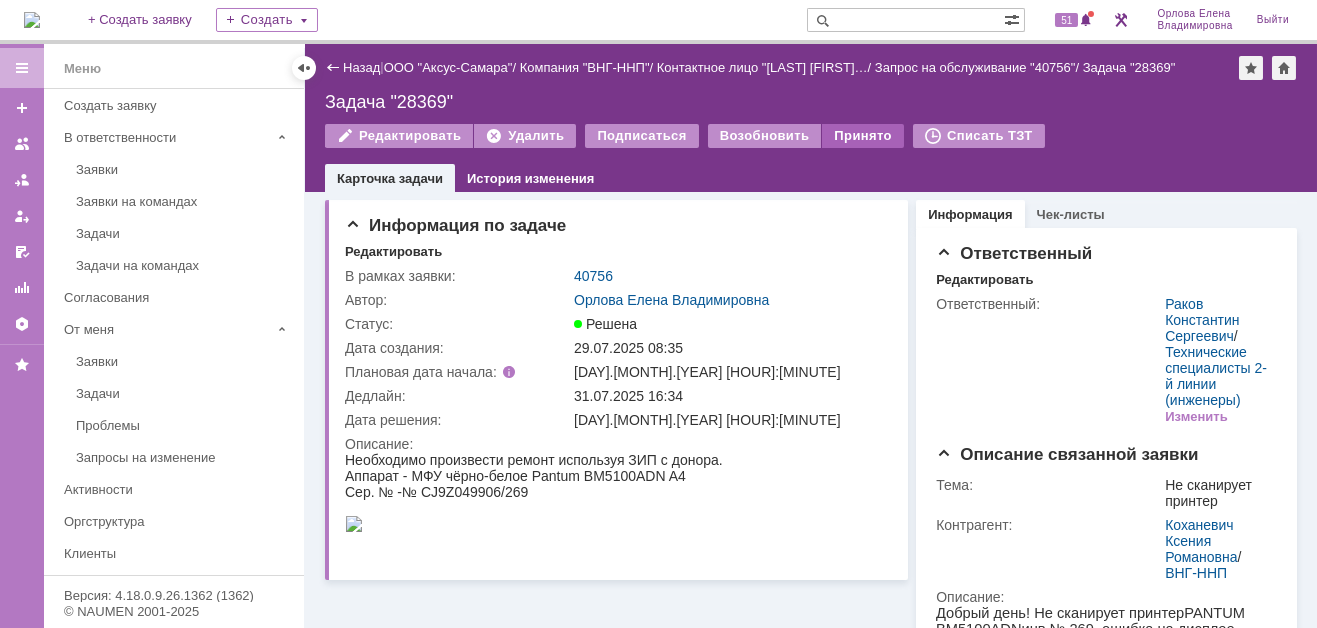 click on "Принято" at bounding box center [863, 136] 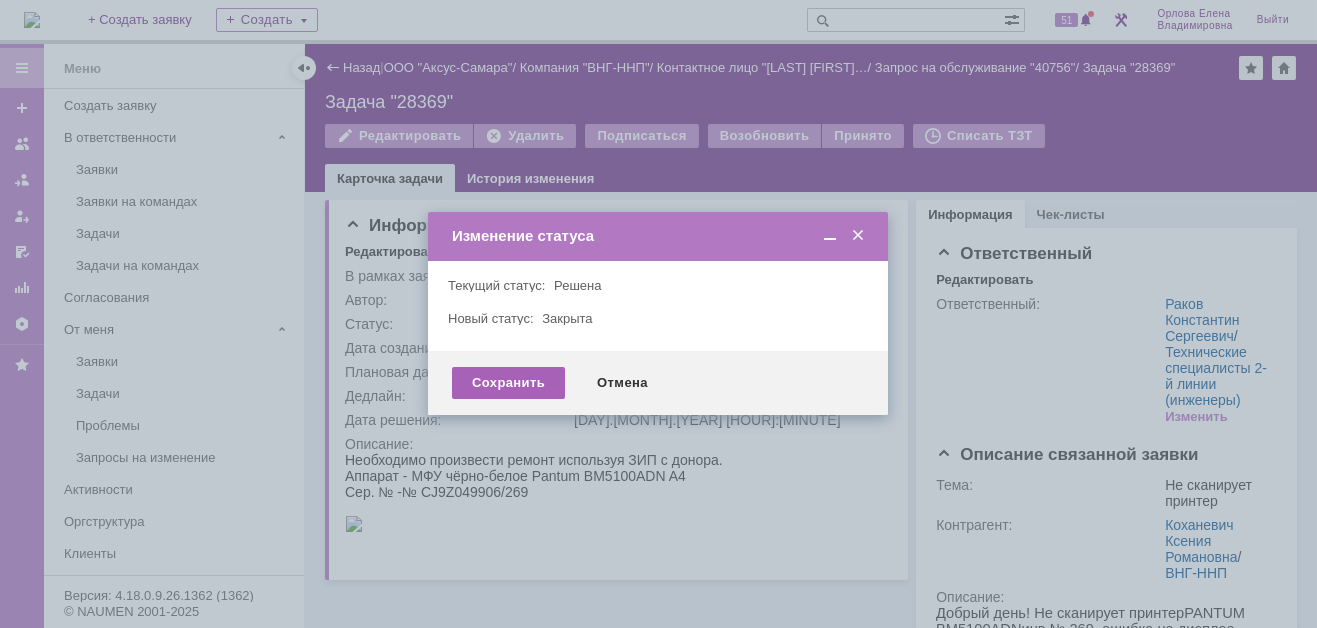 click on "Сохранить" at bounding box center [508, 383] 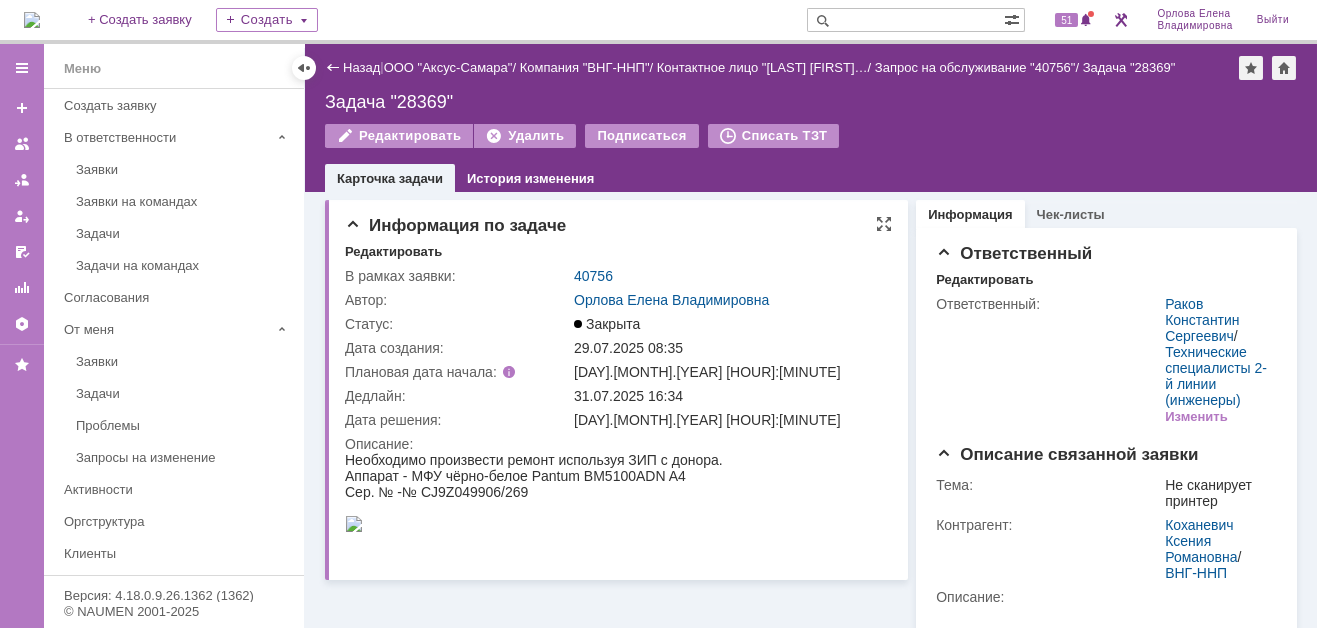 scroll, scrollTop: 0, scrollLeft: 0, axis: both 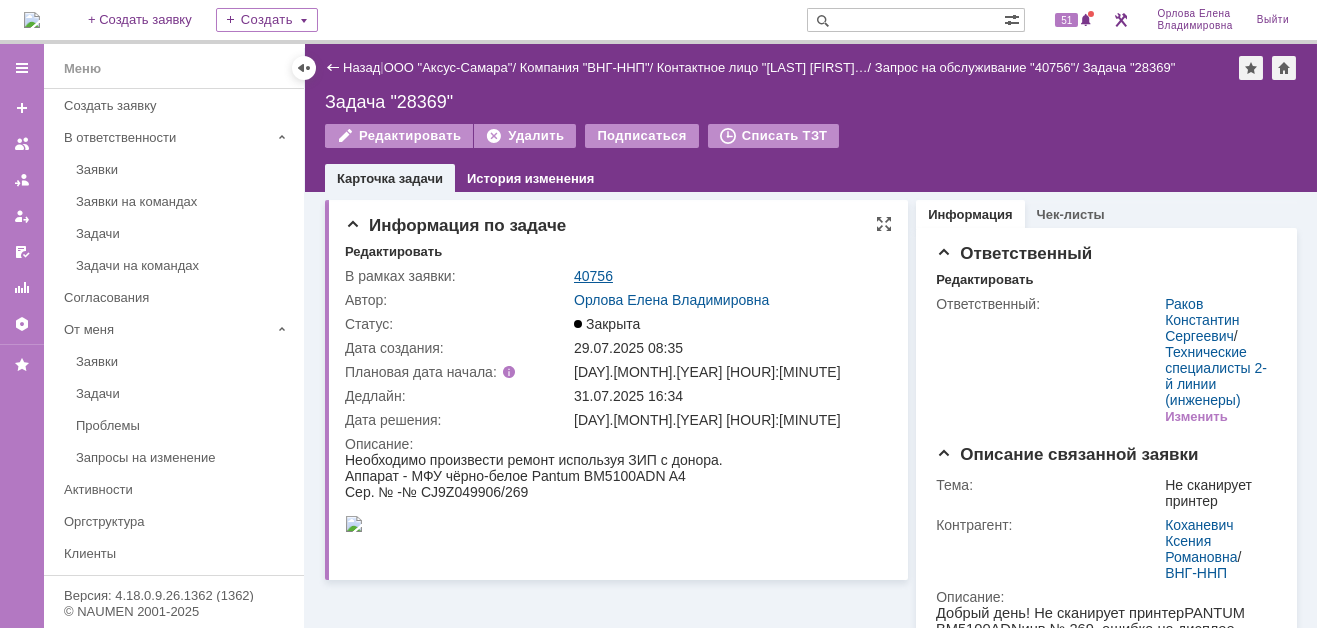click on "40756" at bounding box center (593, 276) 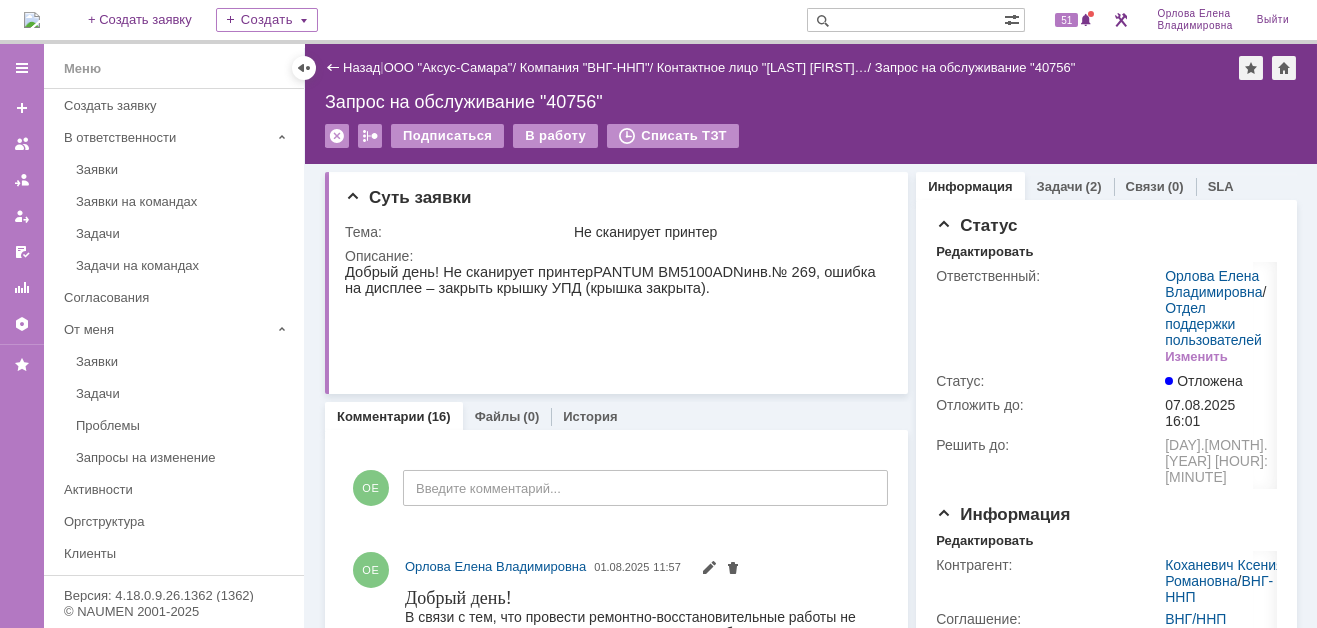 scroll, scrollTop: 0, scrollLeft: 0, axis: both 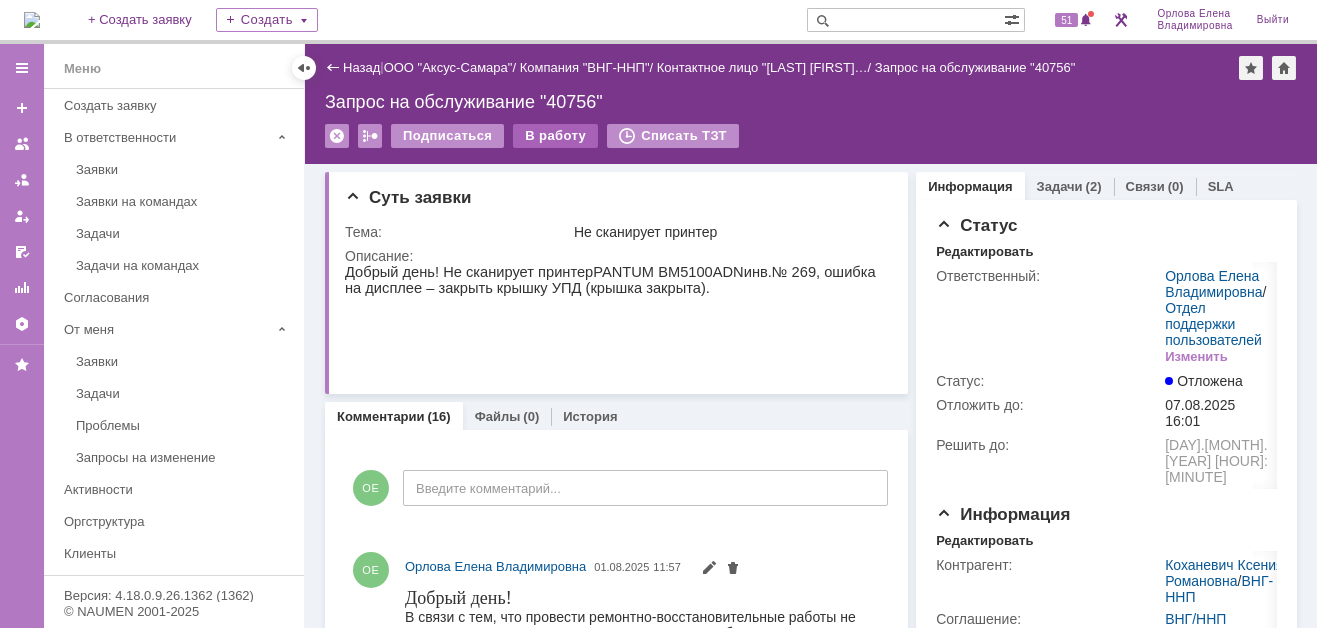 click on "В работу" at bounding box center [555, 136] 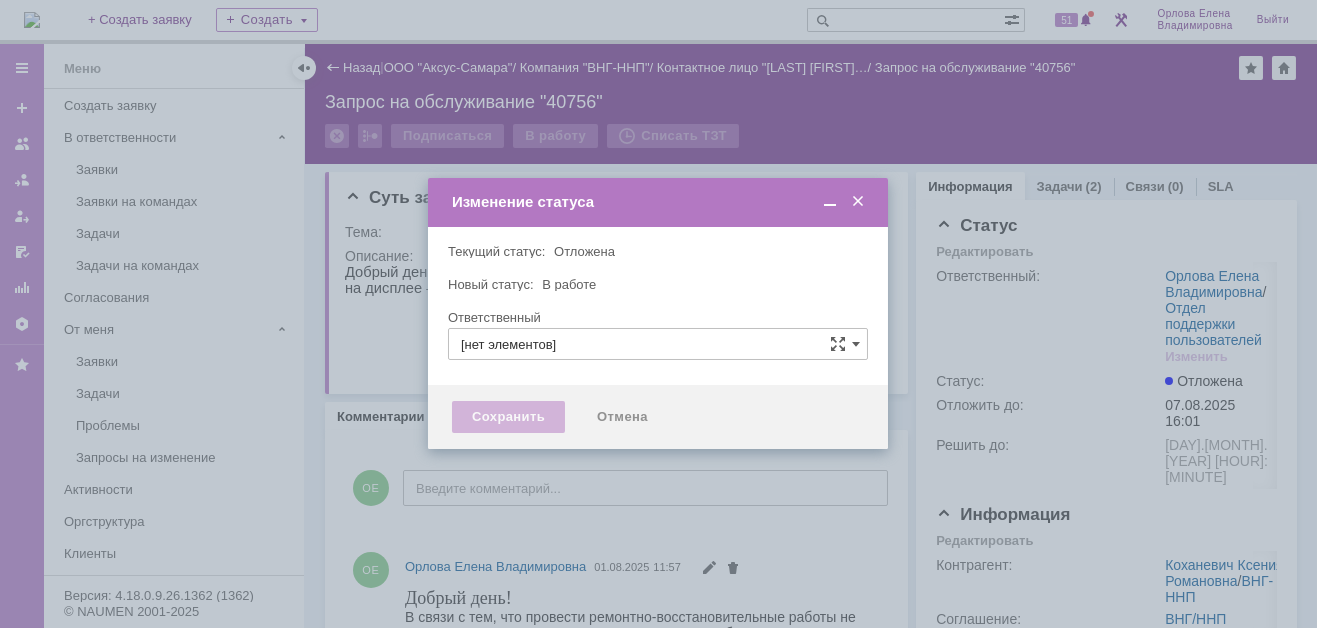 type on "Орлова Елена Владимировна" 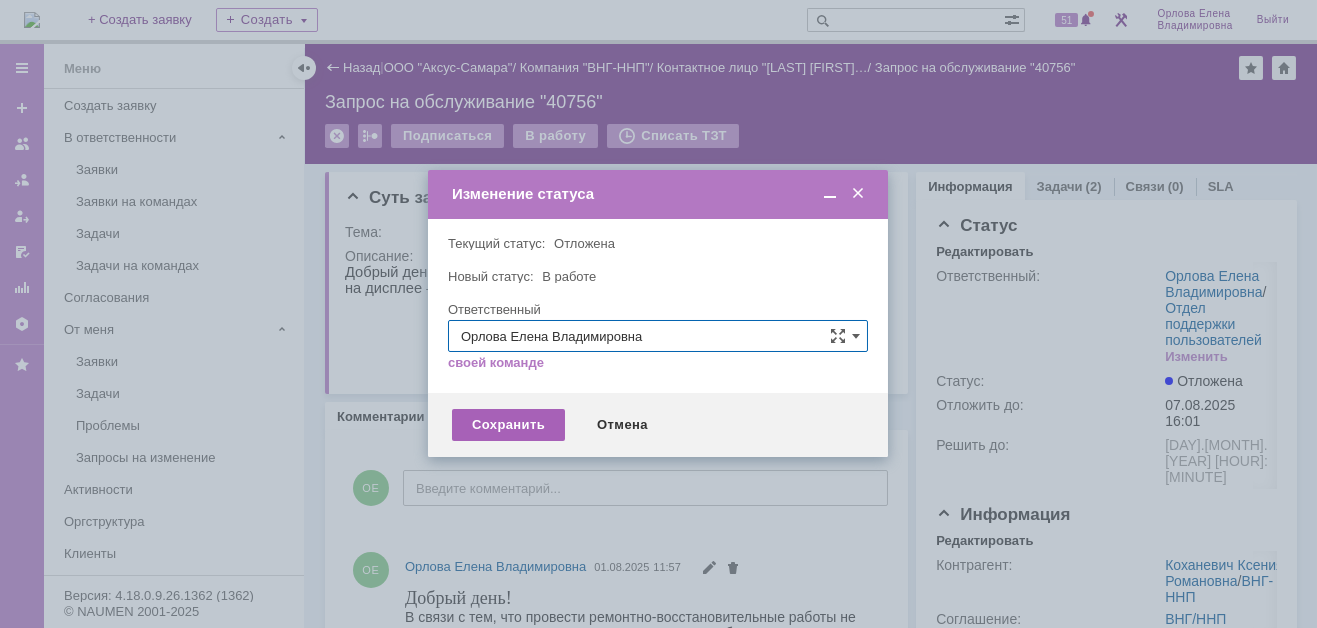 click on "Сохранить" at bounding box center [508, 425] 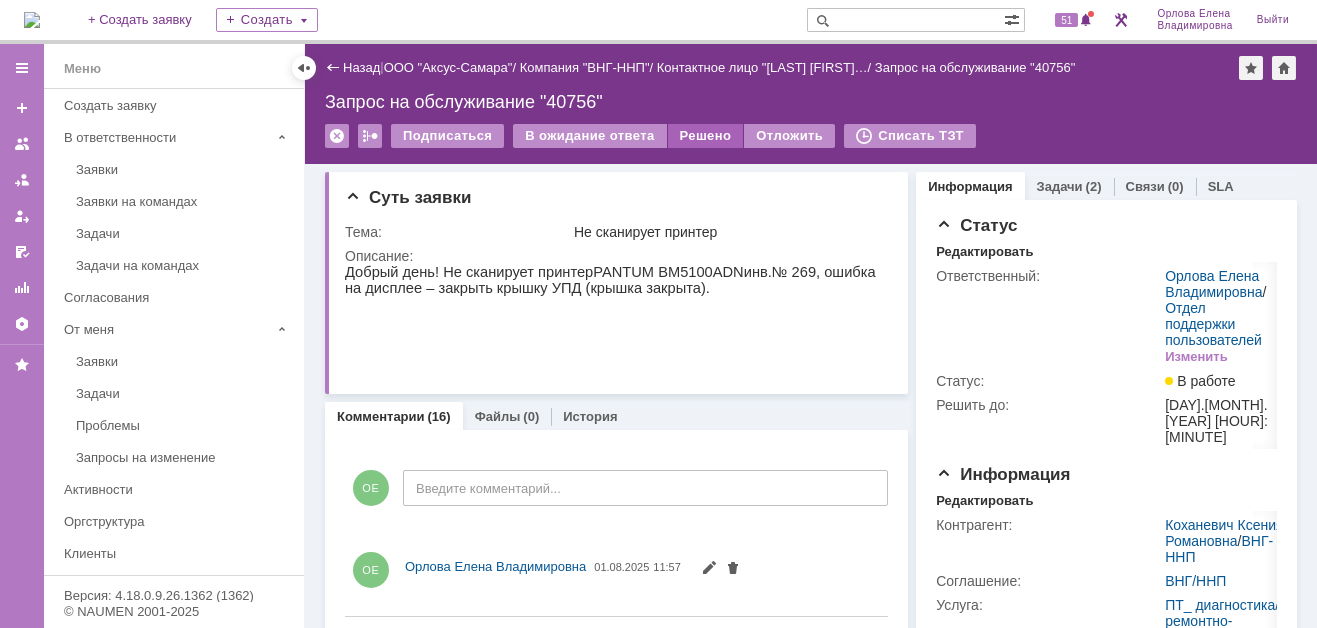 click on "Решено" at bounding box center (706, 136) 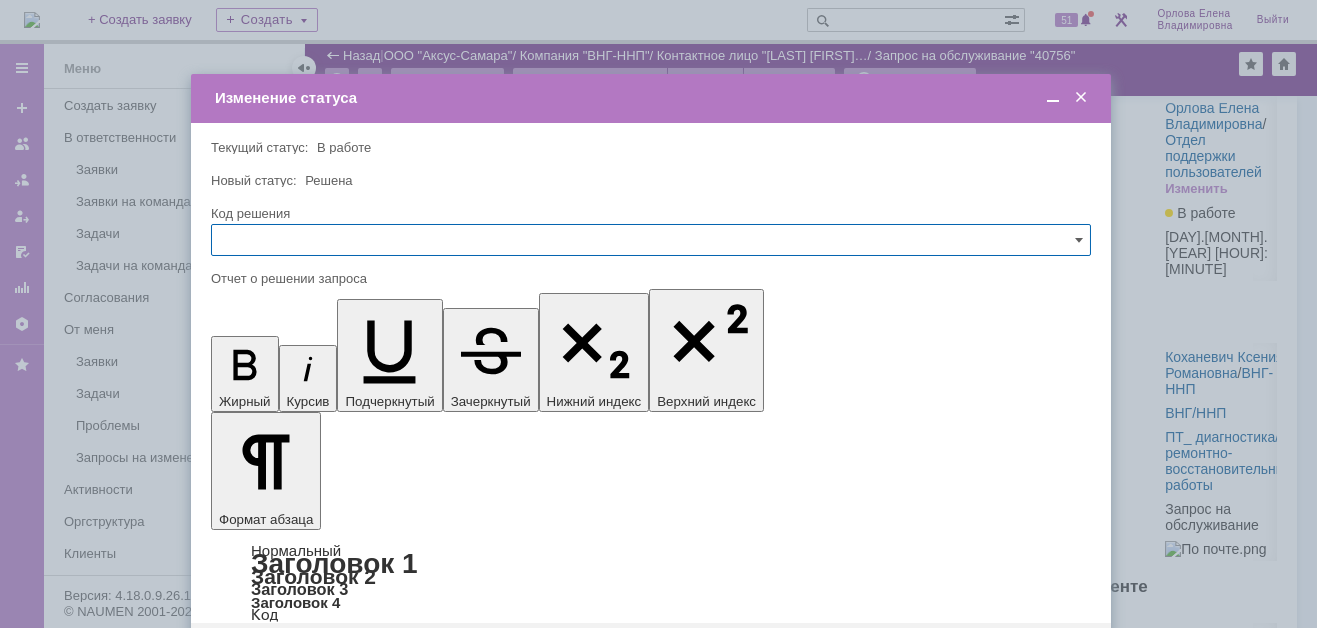 click on "Сохранить" at bounding box center (271, 655) 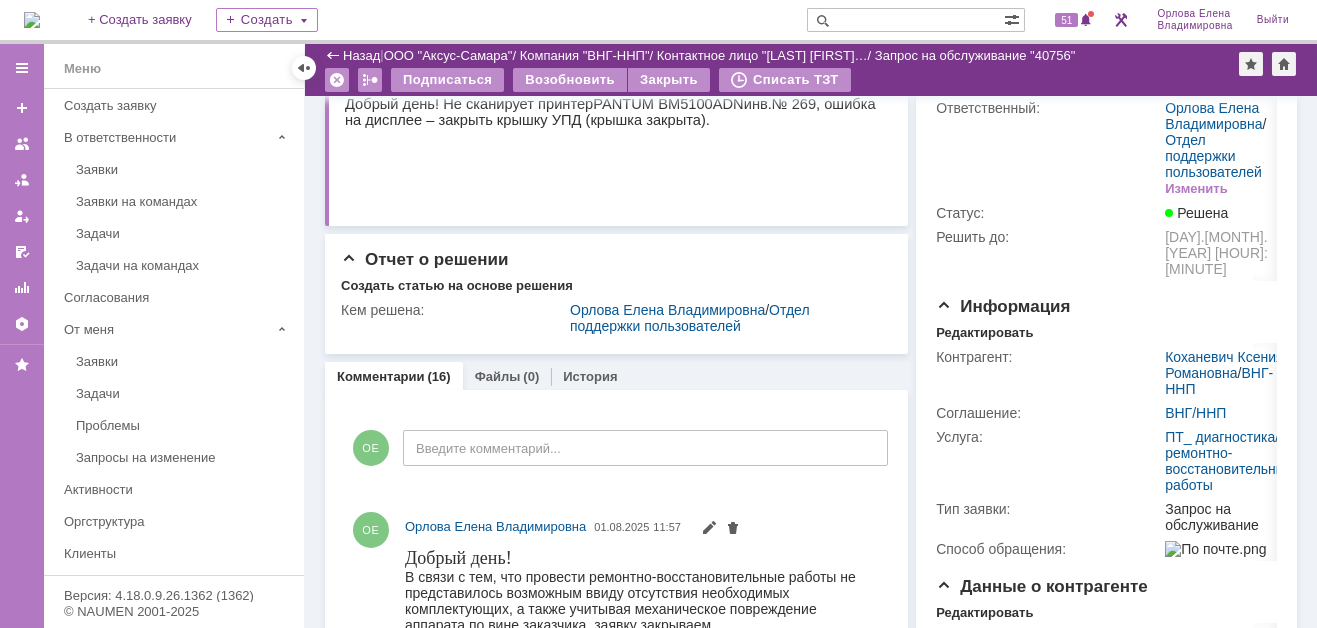 click at bounding box center [905, 20] 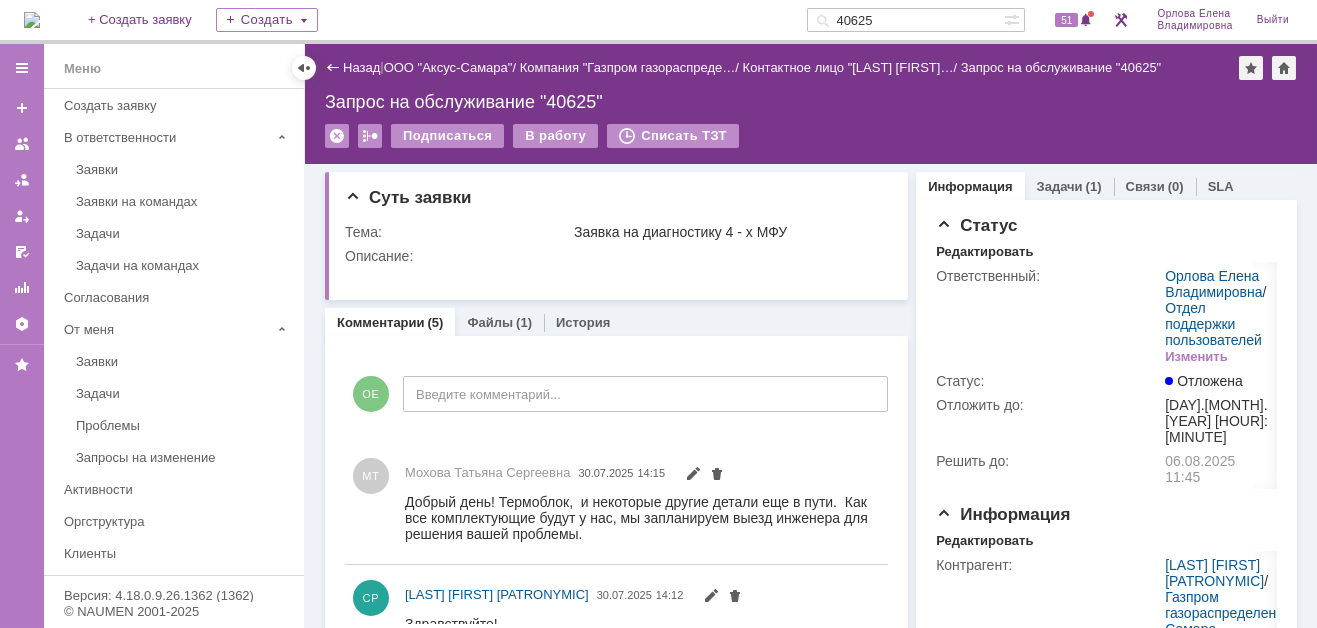 scroll, scrollTop: 0, scrollLeft: 0, axis: both 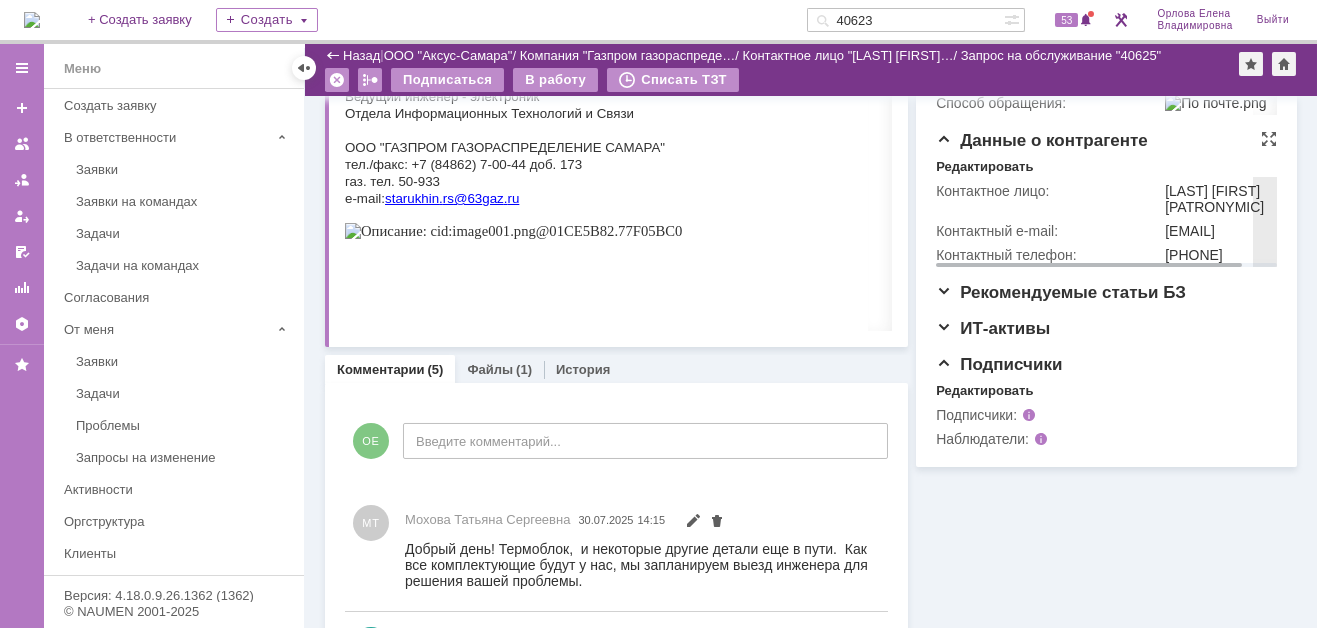 type on "40623" 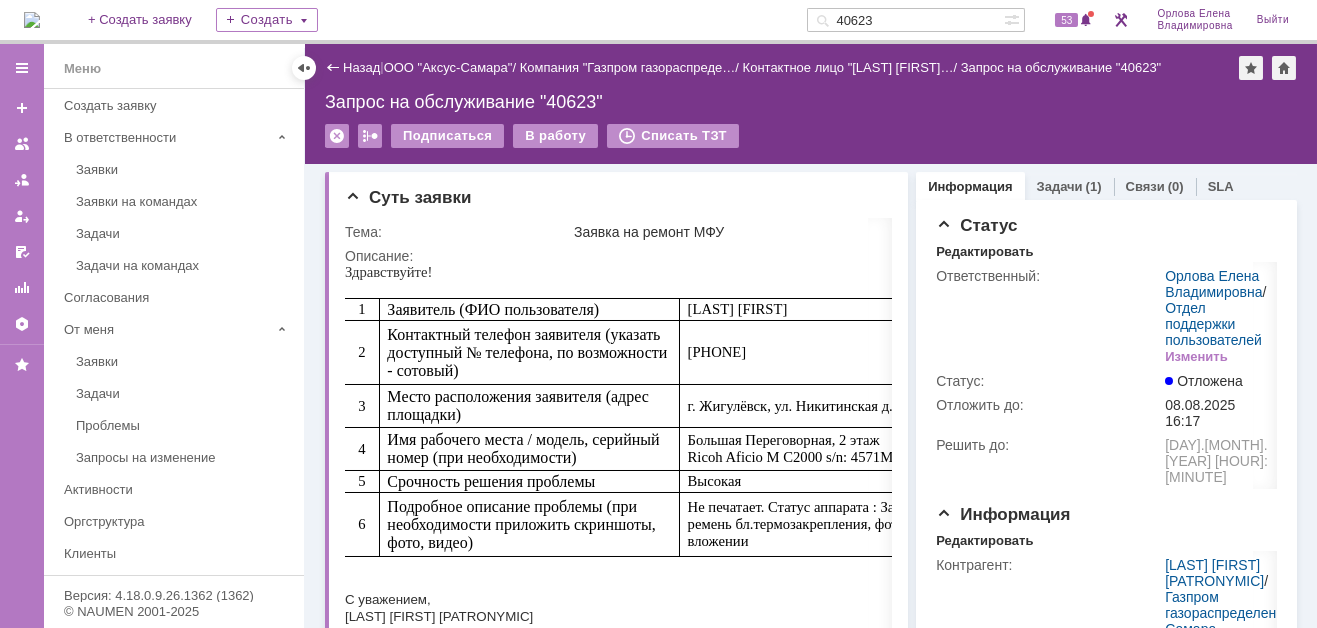 scroll, scrollTop: 0, scrollLeft: 0, axis: both 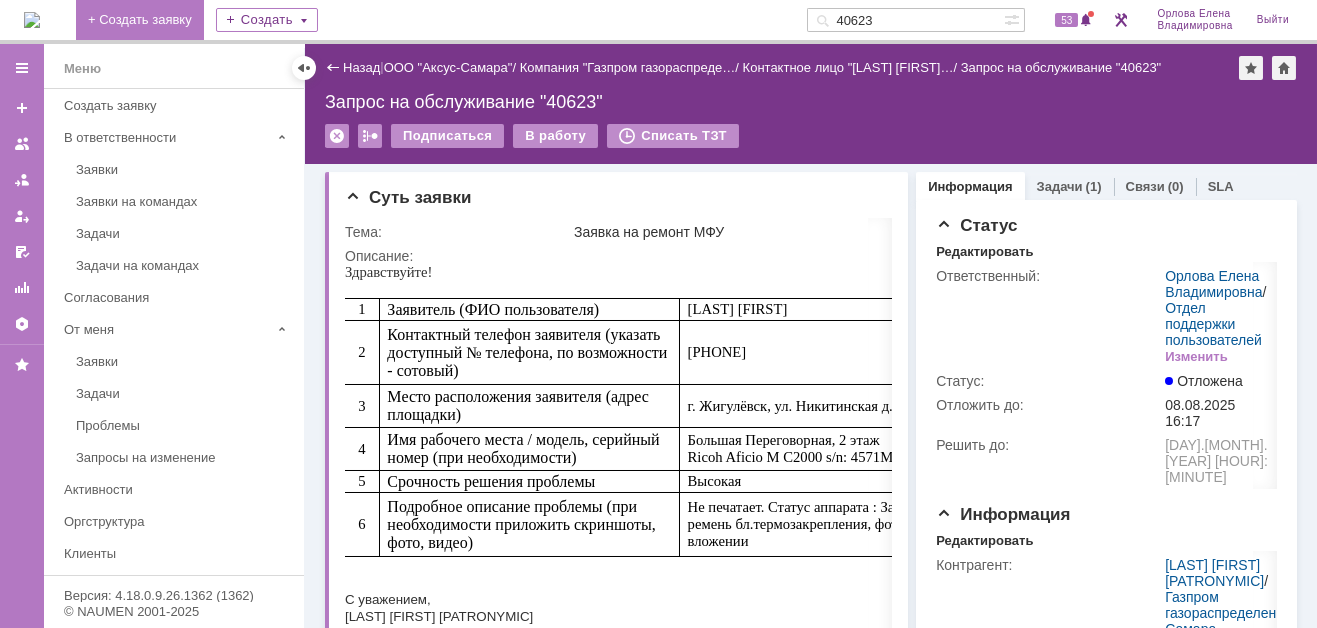 click on "+ Создать заявку" at bounding box center (140, 20) 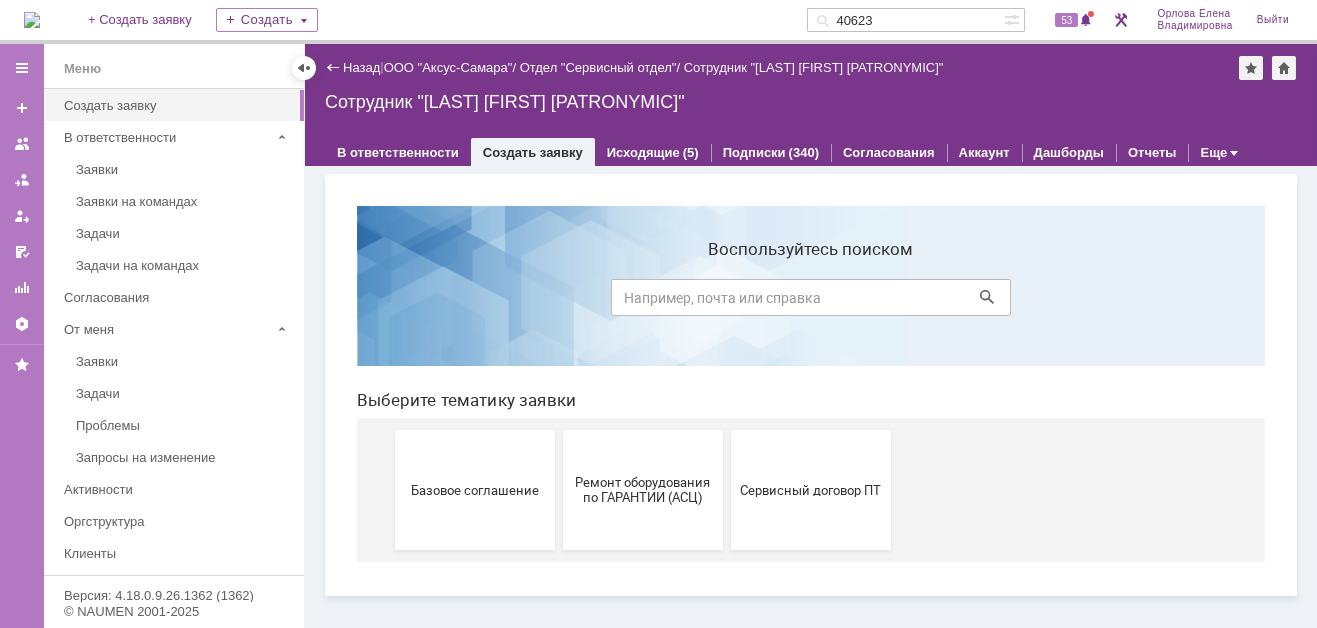 scroll, scrollTop: 0, scrollLeft: 0, axis: both 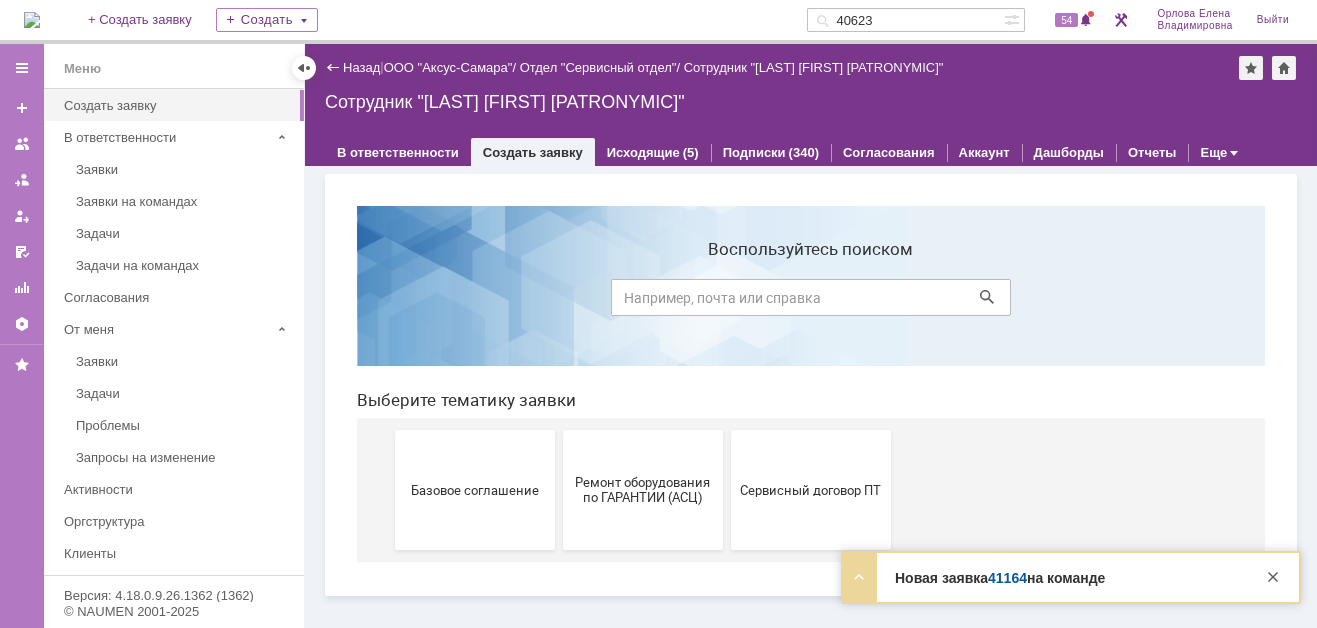 click on "Новая заявка  41164  на команде" at bounding box center (1000, 578) 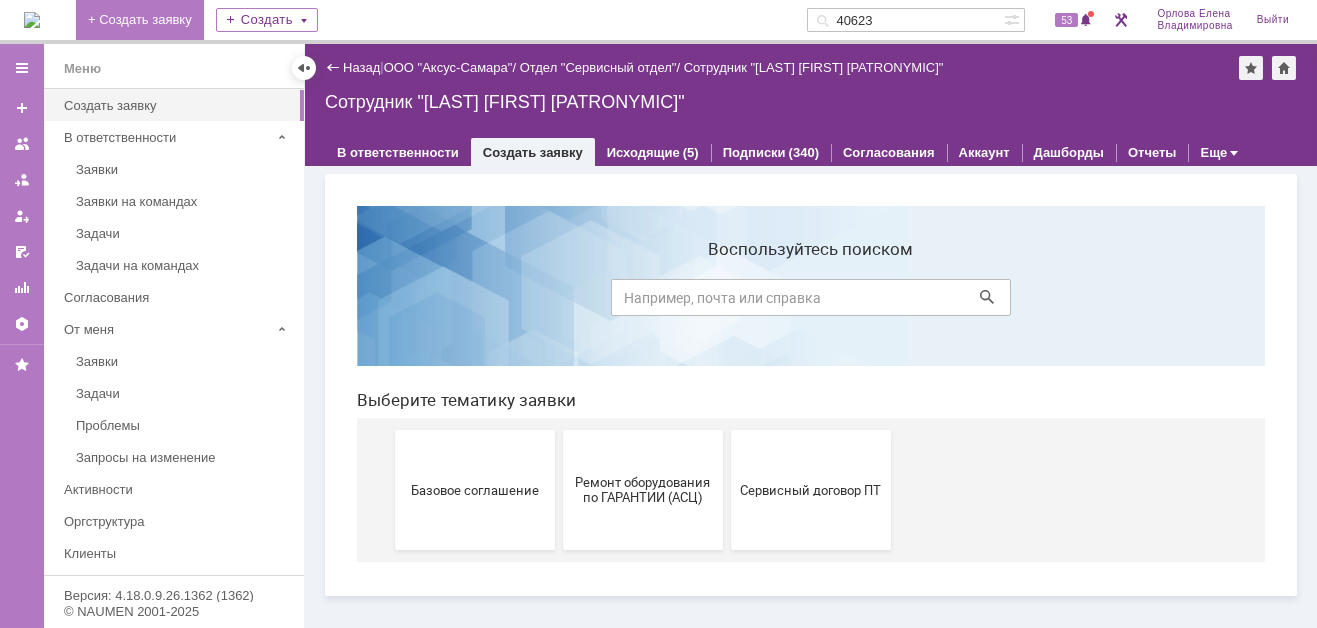 click on "+ Создать заявку" at bounding box center [140, 20] 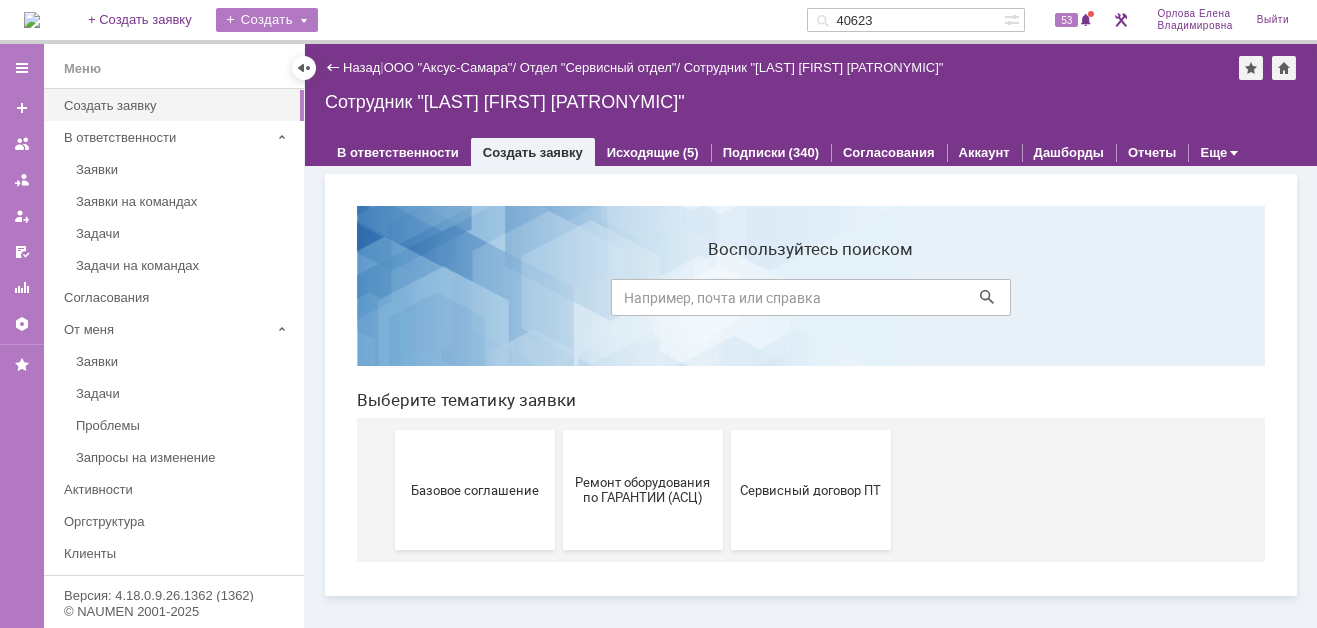 click on "Создать" at bounding box center (267, 20) 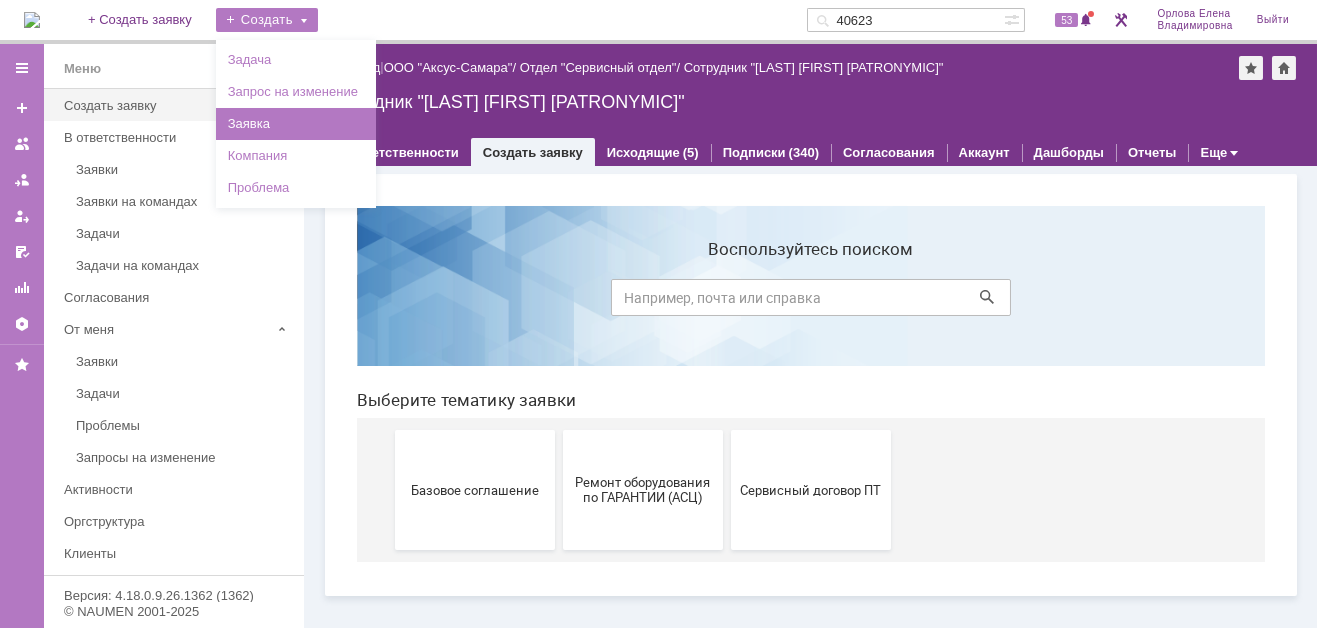 click on "Заявка" at bounding box center [296, 124] 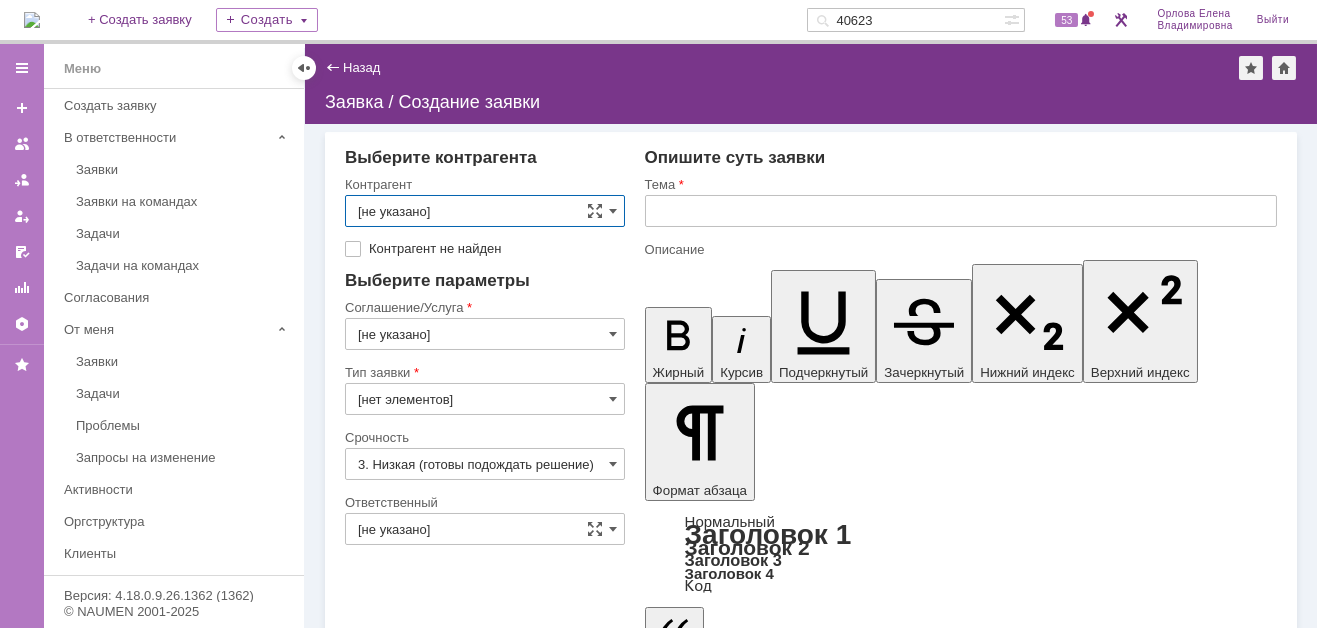 scroll, scrollTop: 0, scrollLeft: 0, axis: both 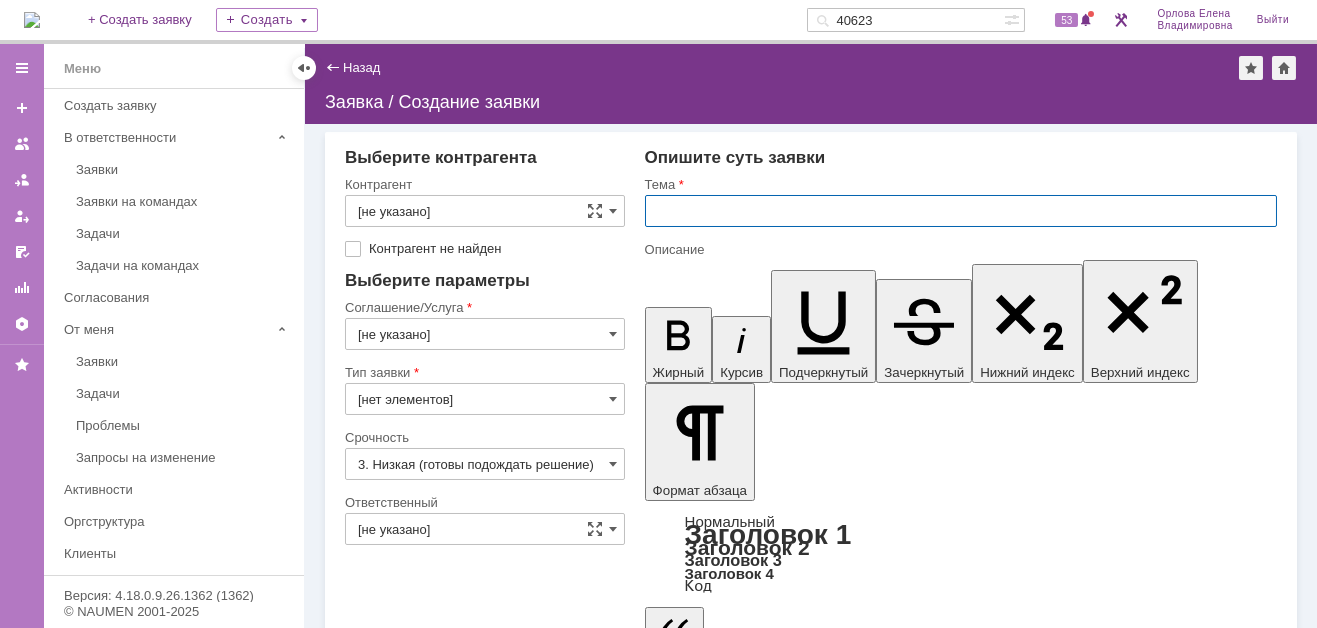 click at bounding box center (961, 211) 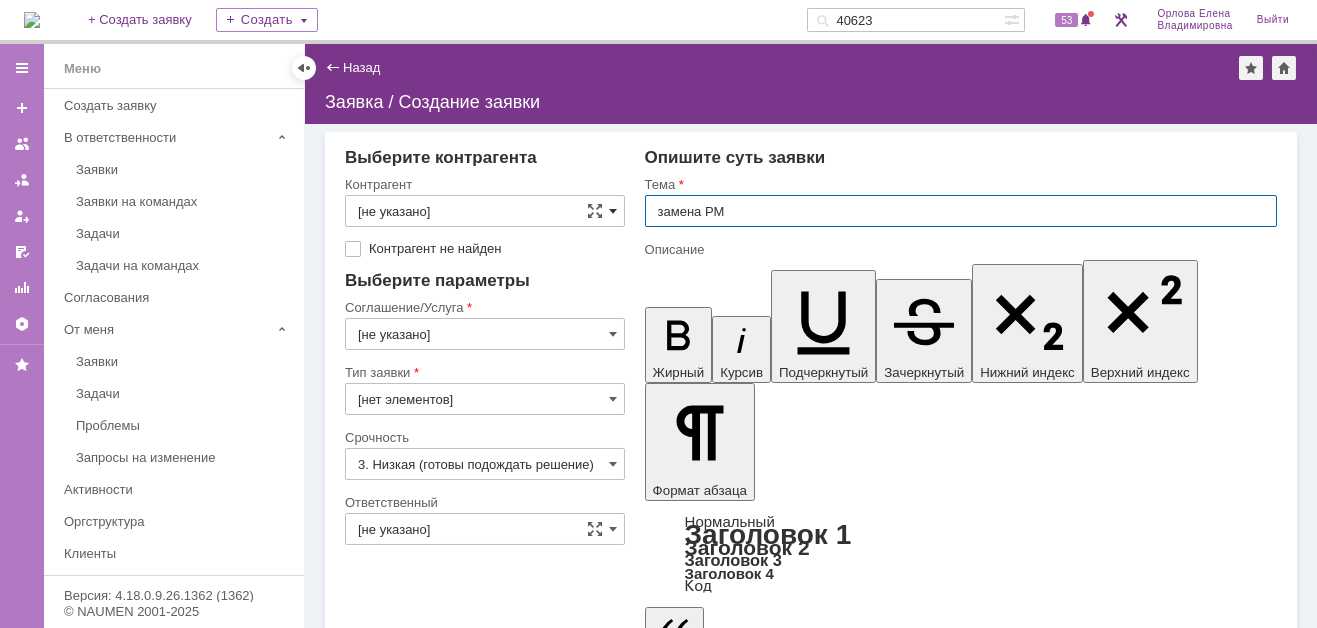 type on "замена РМ" 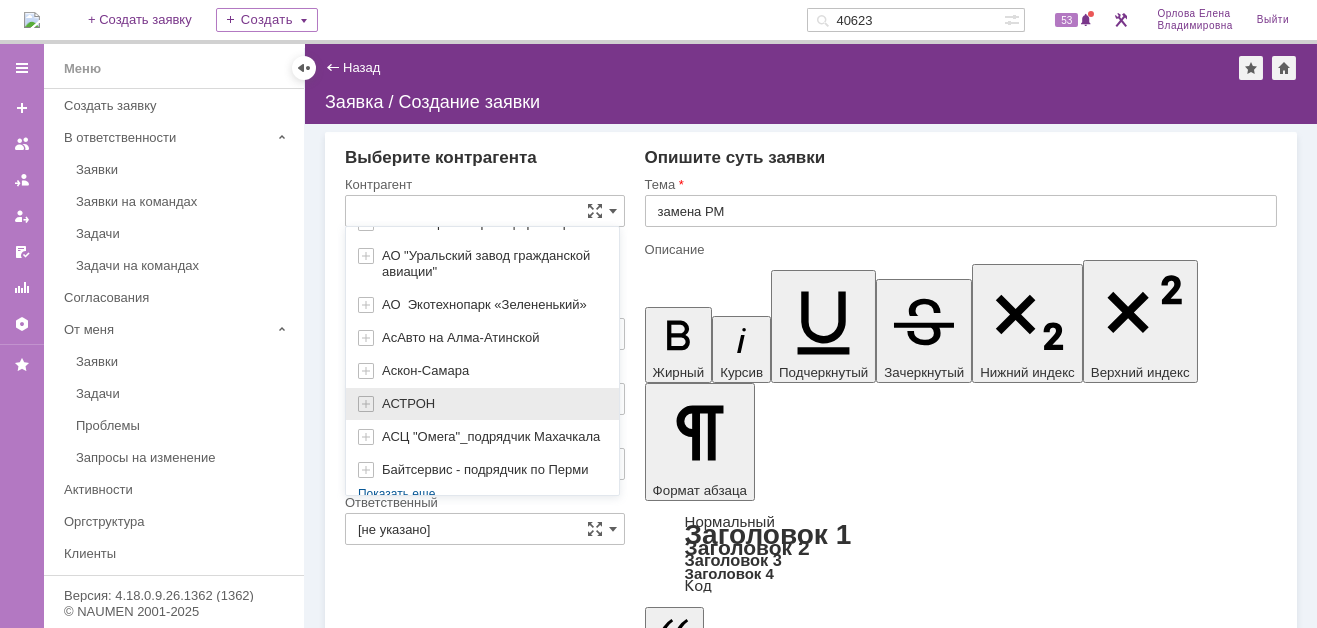 scroll, scrollTop: 658, scrollLeft: 0, axis: vertical 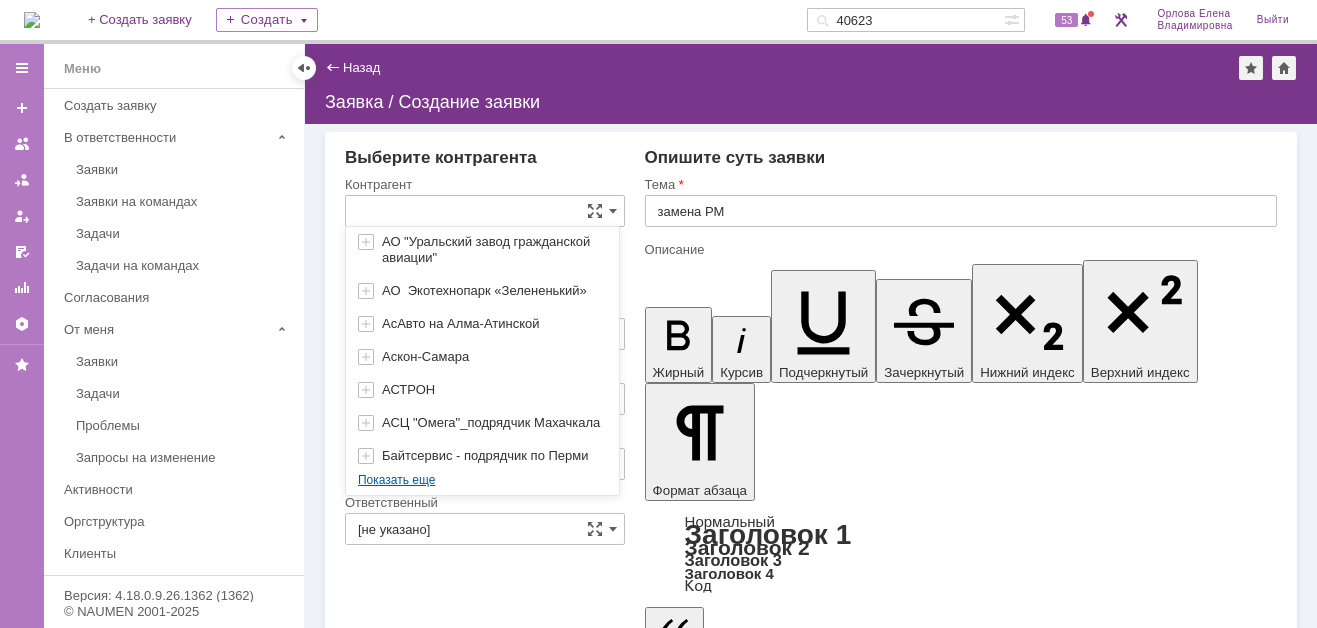 click on "[не указано] AVON AXUS Axus Computers DELPHI Xcom АВТОВАЗ Автоматизация успеха Автоматизация Успеха Автоматизация успеха-подрядчик по 1С Гринлайн АГЕНТСТВО БЕЗОПАСНОСТИ АГЕНТСТВО БЕЗОПАСНОСТИ - АСБиО «Агентство безопасности», АГРОНИК Адвокатское бюро "РБЛ" АйтиКонсалт Аксус Сервис Самара АЛЬФА СТРАХОВАНИЯ - Медицина АльфаСтрахования АО Самарский трансформатор АО "Уральский завод гражданской авиации" АО  Экотехнопарк «Зелененький» АсАвто на Алма-Атинской Аскон-Самара АСТРОН АСЦ "Омега"_подрядчик Махачкала Байтсервис - подрядчик по Перми Пусто Показать еще" at bounding box center [482, 35] 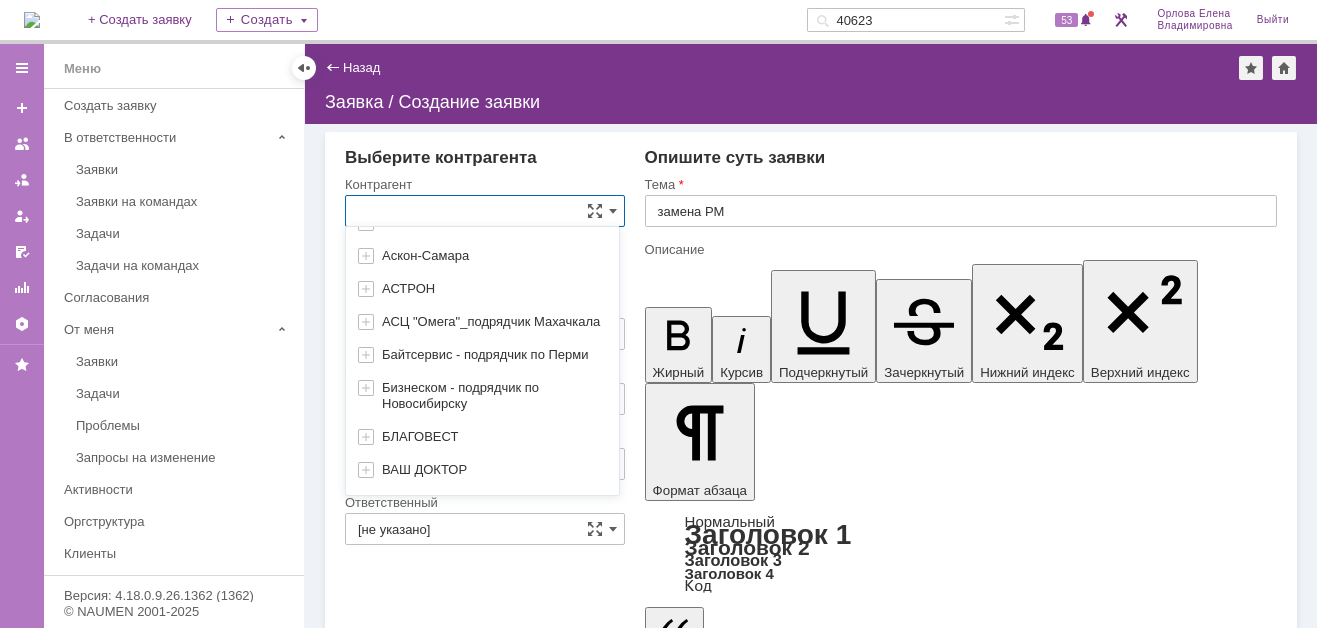 scroll, scrollTop: 858, scrollLeft: 0, axis: vertical 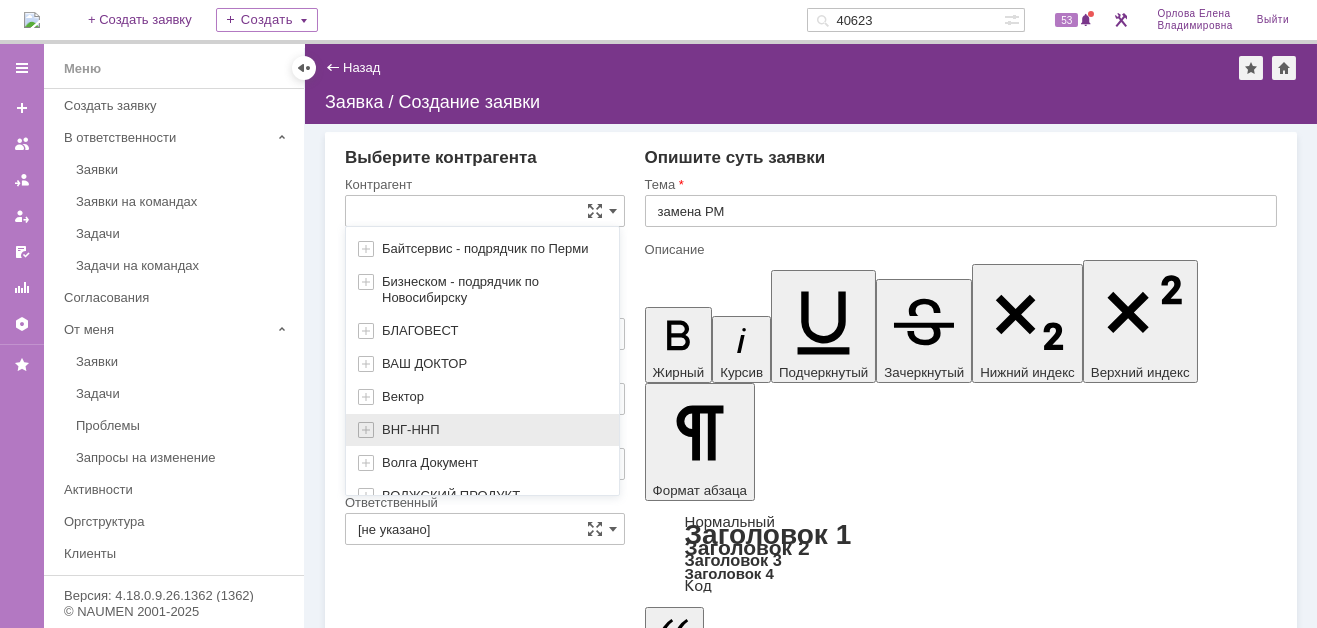 click on "ВНГ-ННП" at bounding box center [482, 430] 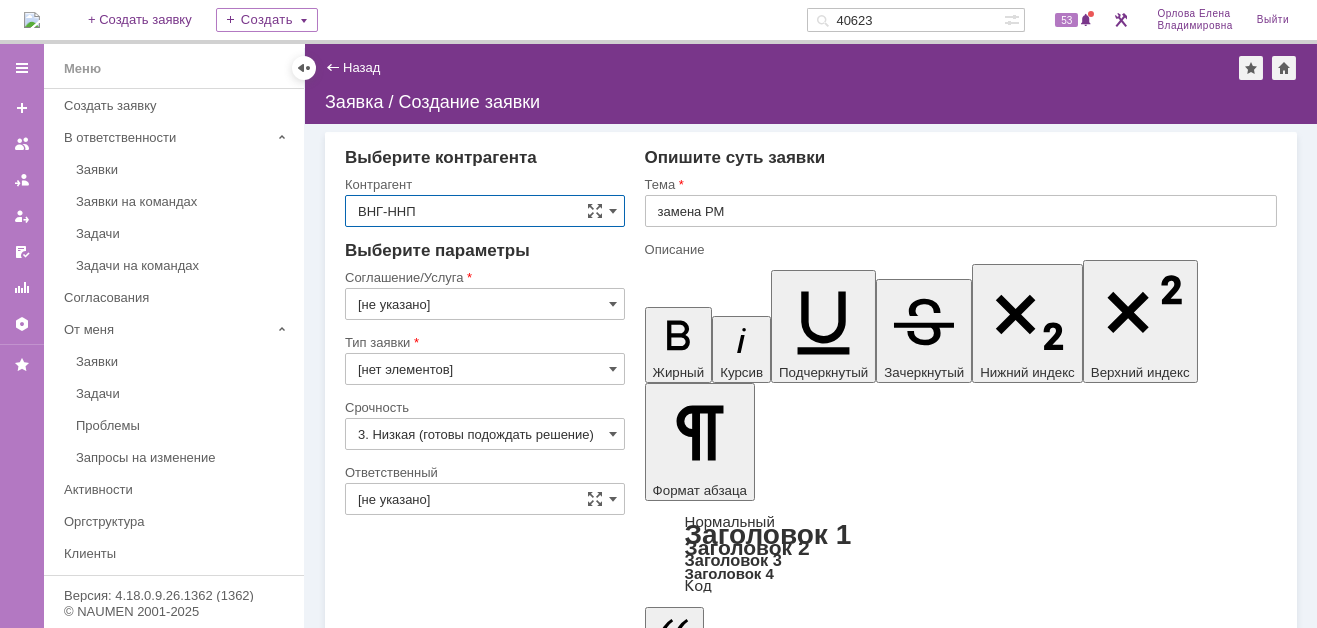 type on "Базовое соглашение" 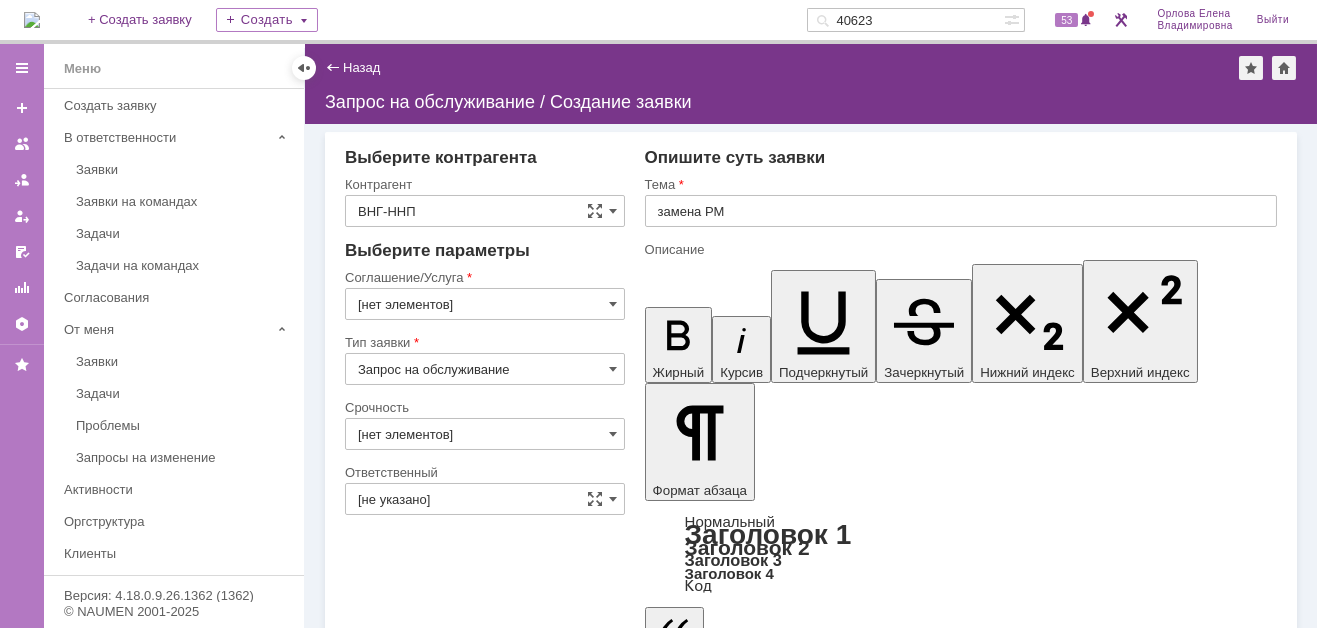 type on "3. Низкая (готовы подождать решение)" 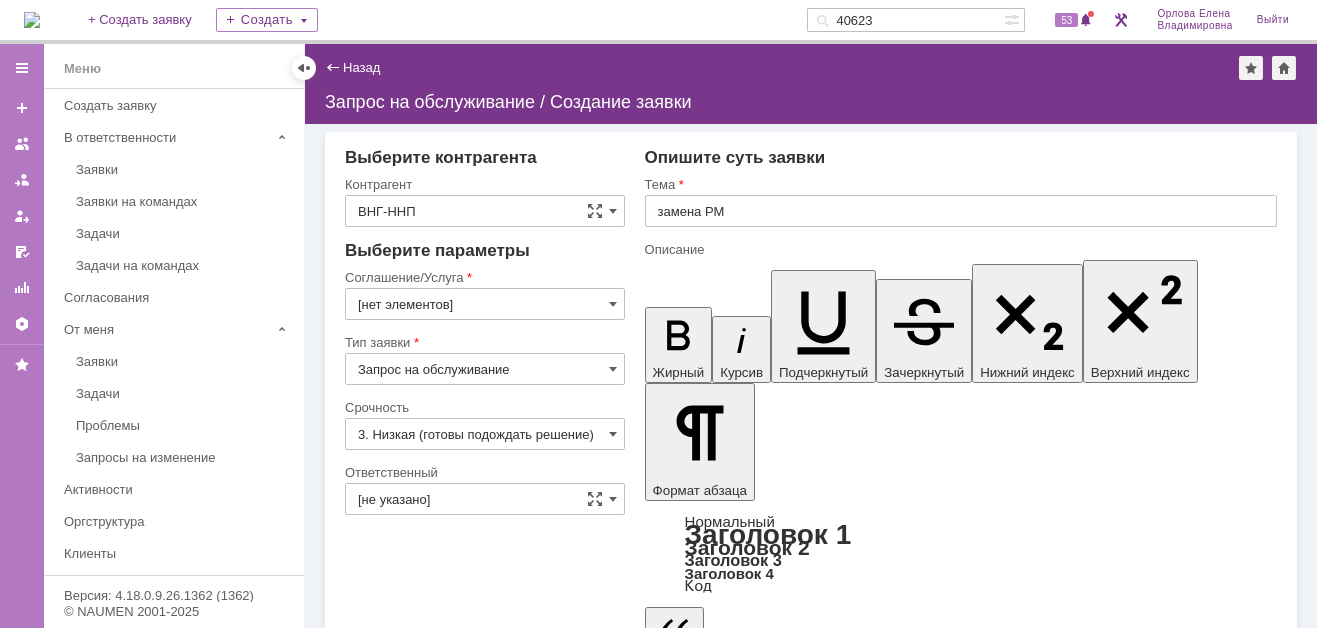 scroll, scrollTop: 0, scrollLeft: 0, axis: both 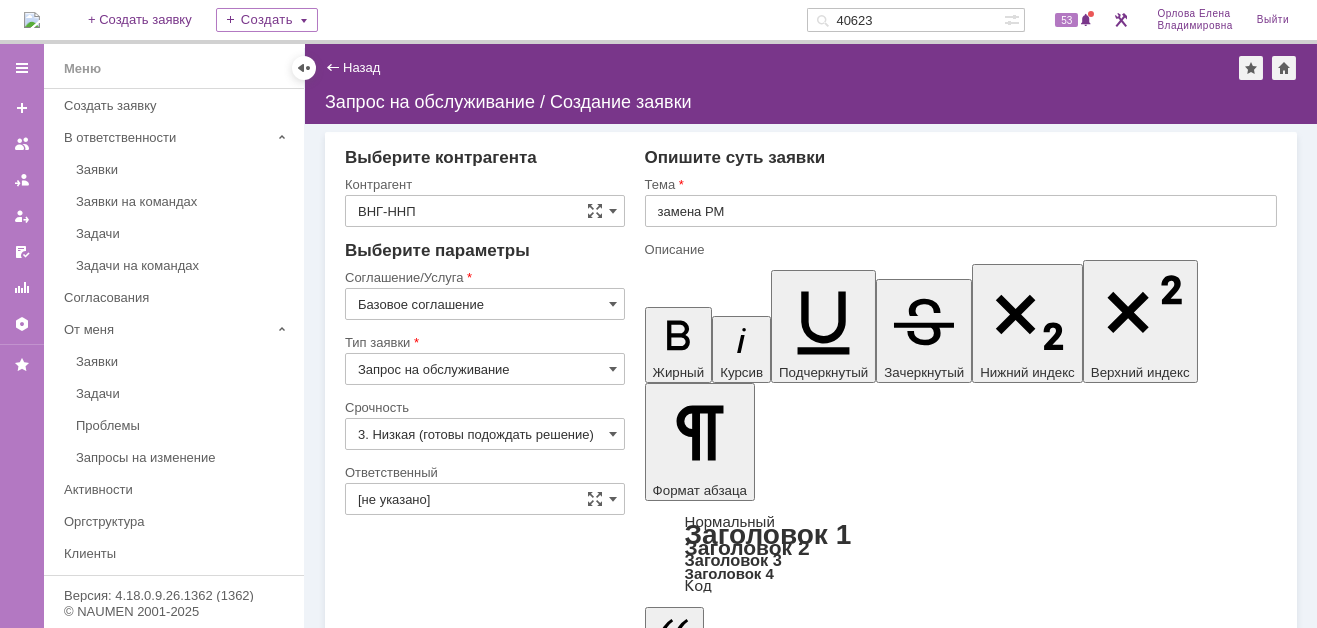 type on "[нет элементов]" 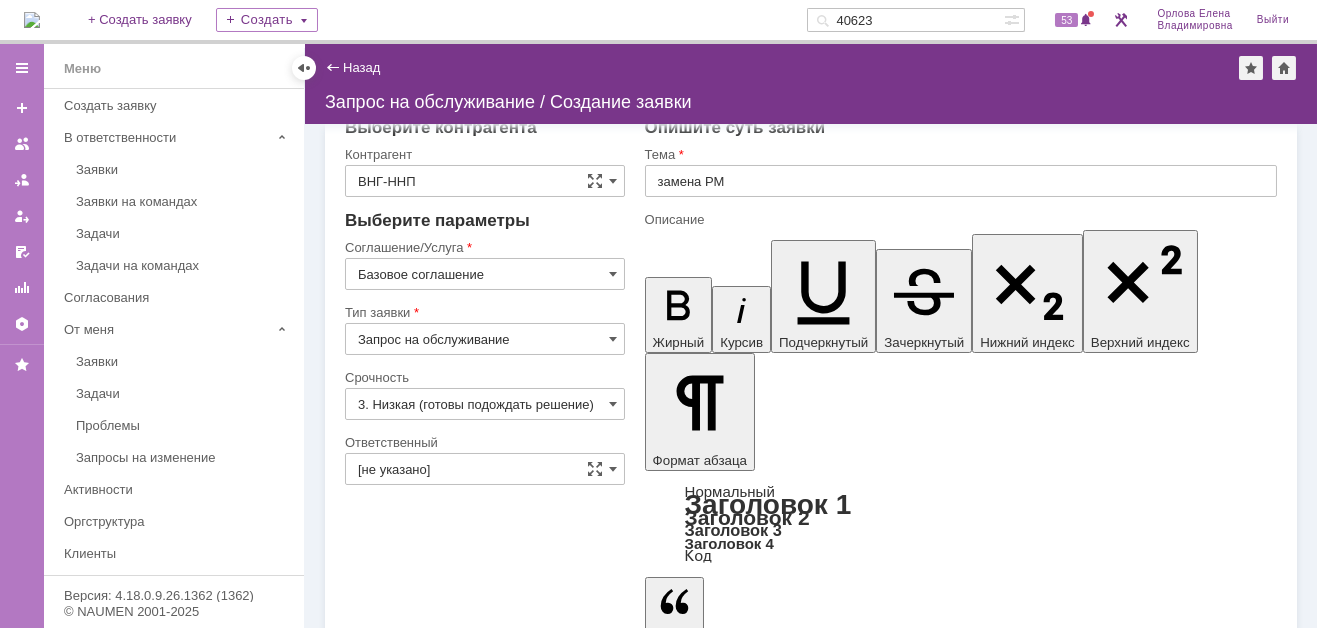 click on "Сохранить" at bounding box center (405, 5050) 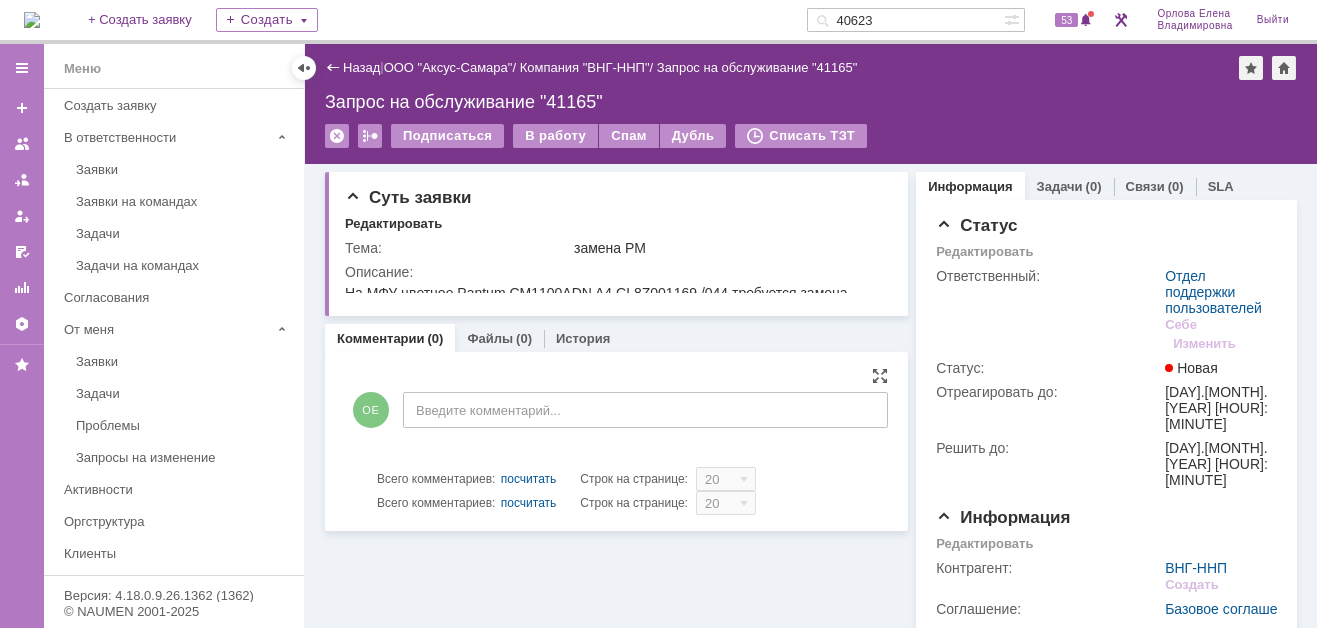 scroll, scrollTop: 0, scrollLeft: 0, axis: both 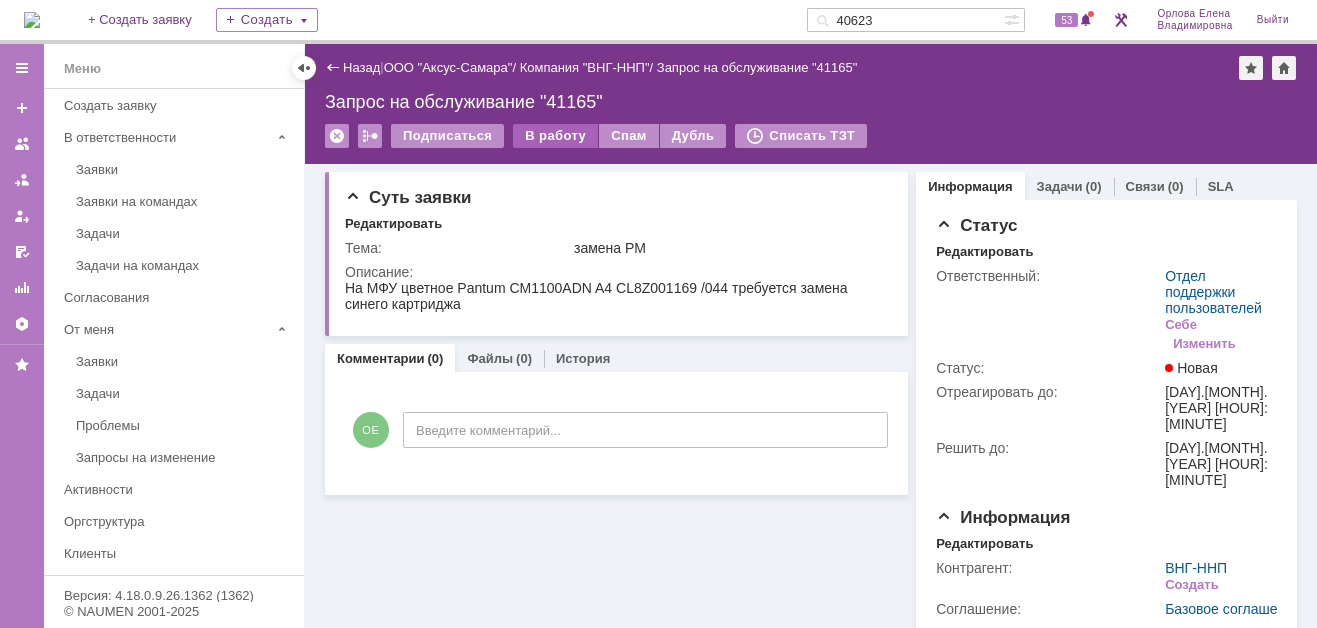 click on "В работу" at bounding box center [555, 136] 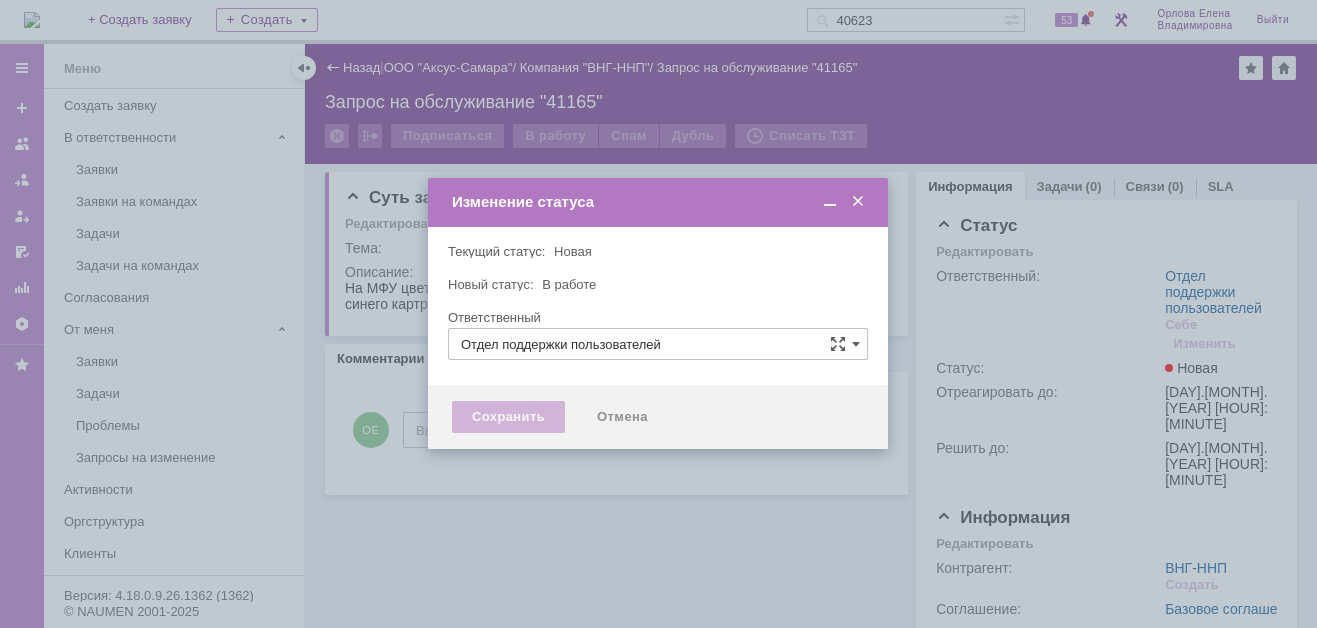 type on "Орлова Елена Владимировна" 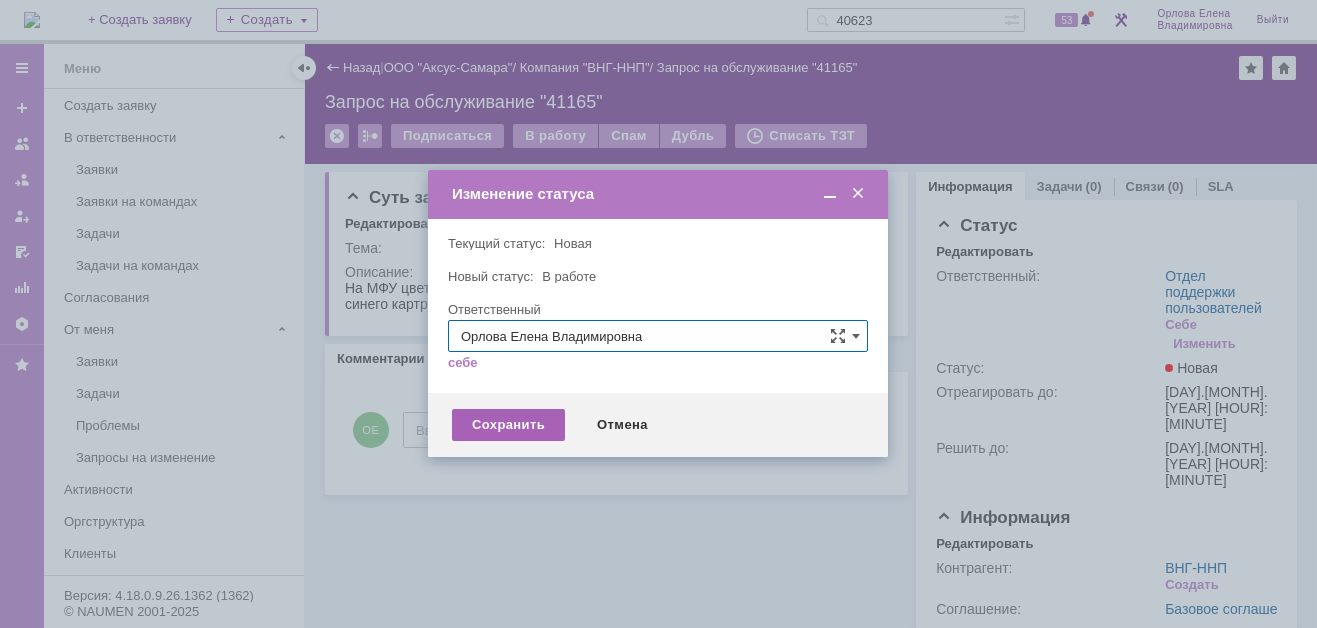 click on "Сохранить" at bounding box center [508, 425] 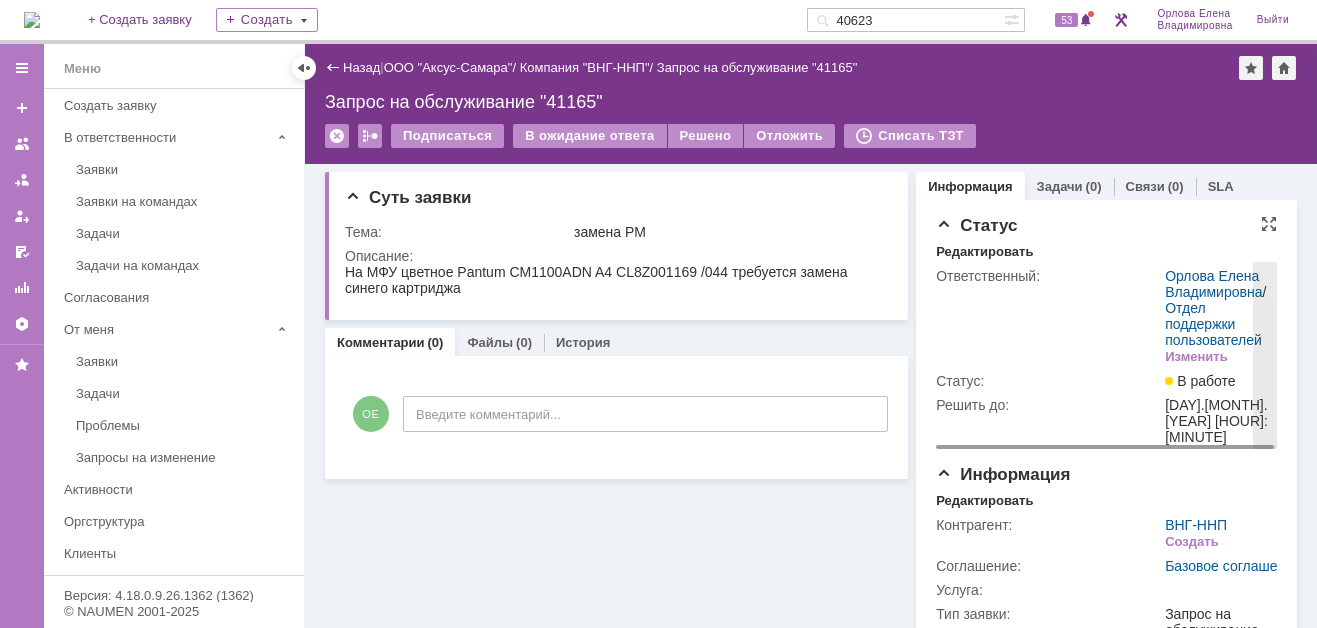 scroll, scrollTop: 0, scrollLeft: 0, axis: both 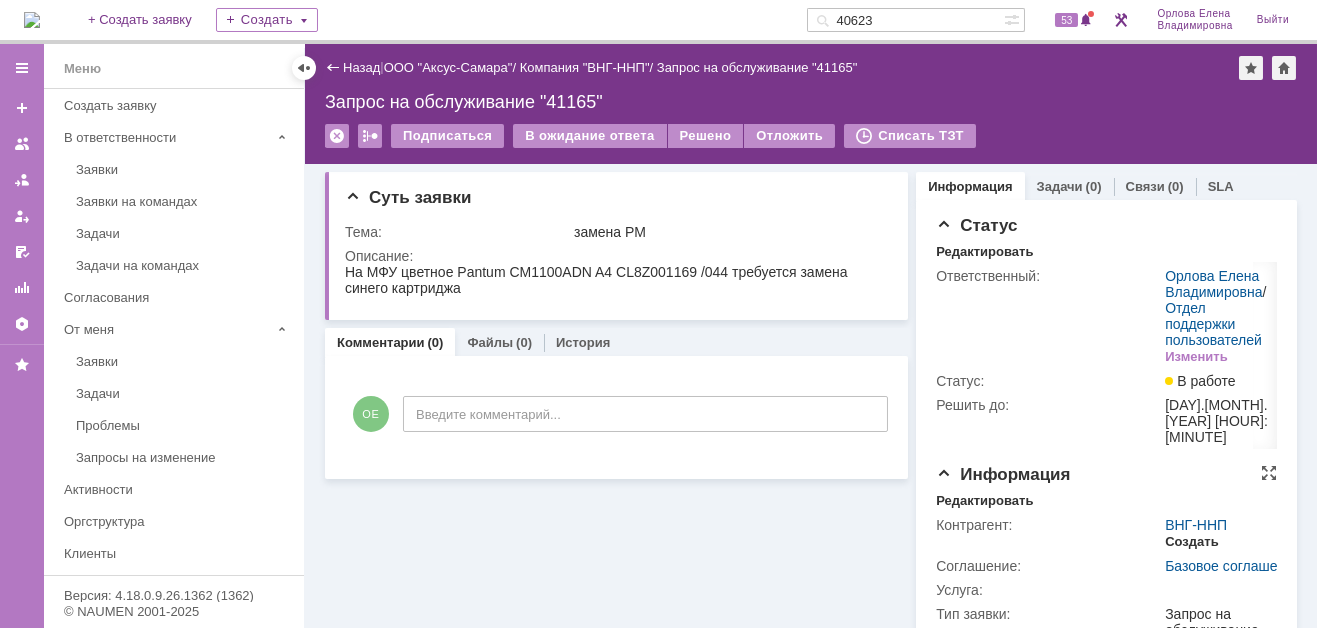 click on "Создать" at bounding box center (1191, 542) 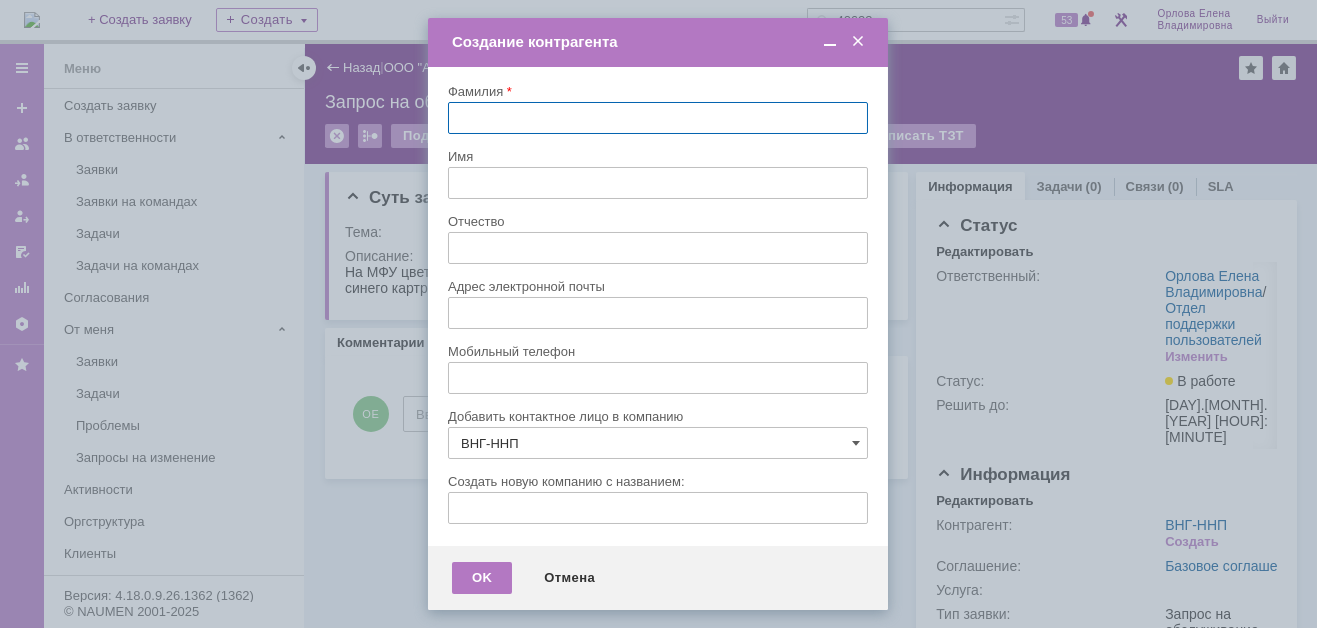 type 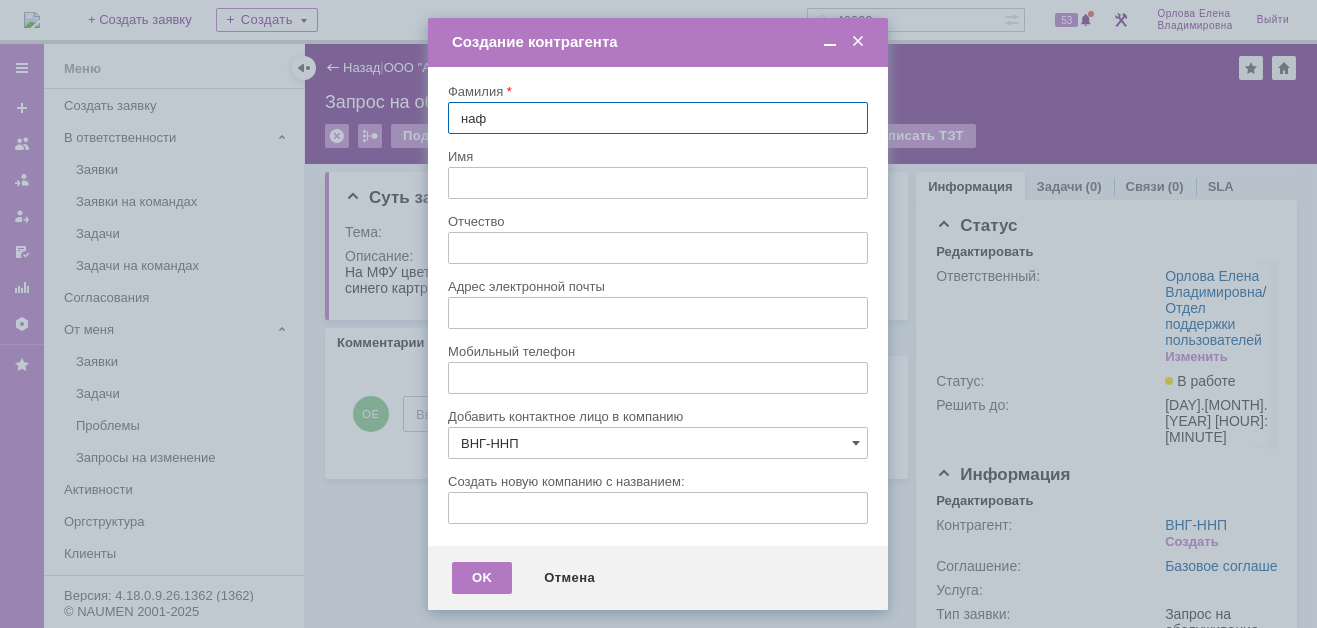type on "нафи" 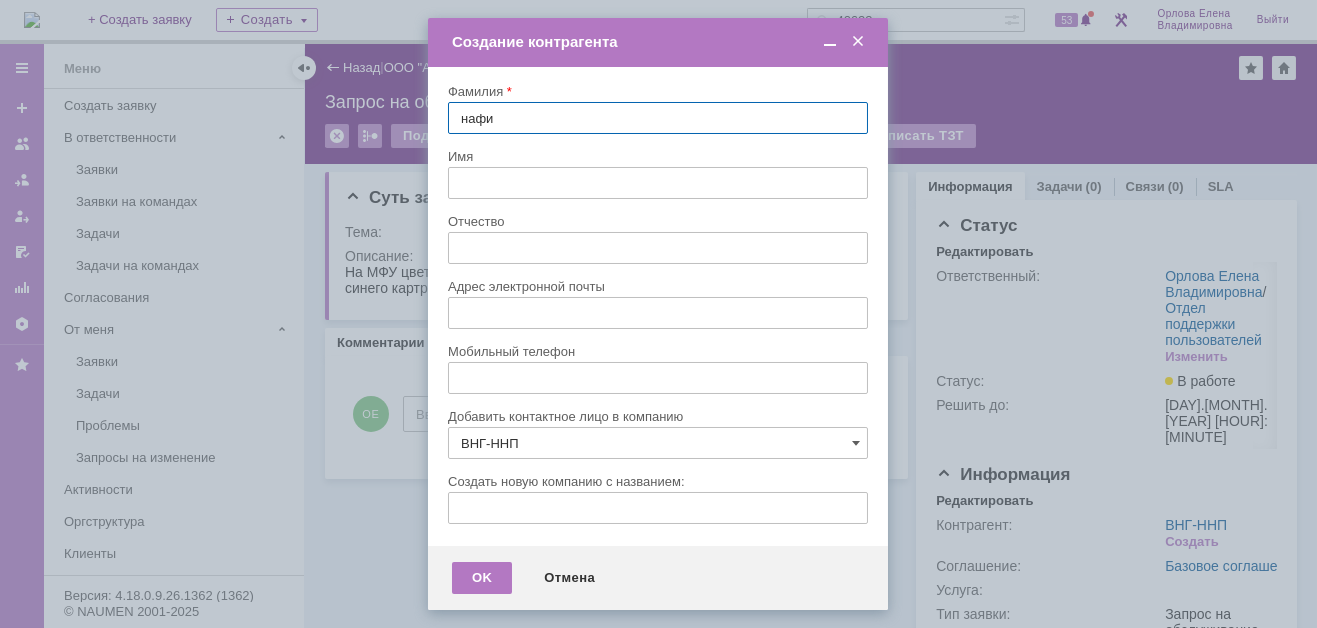 type 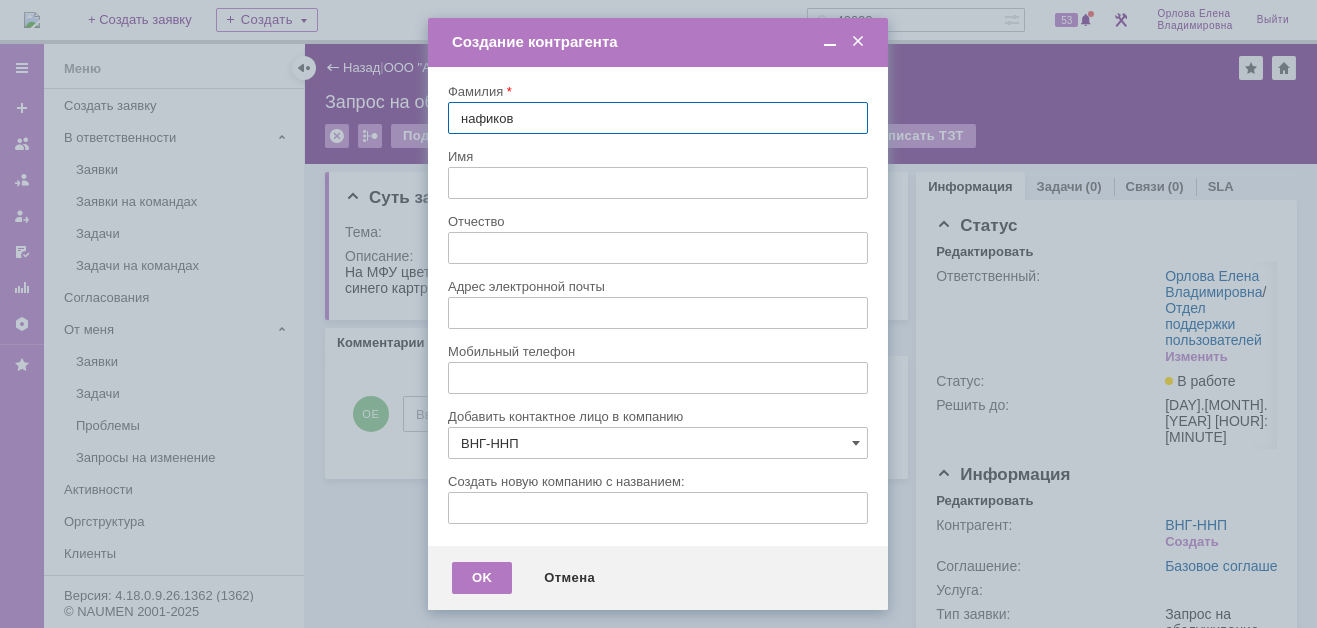 type on "нафикова" 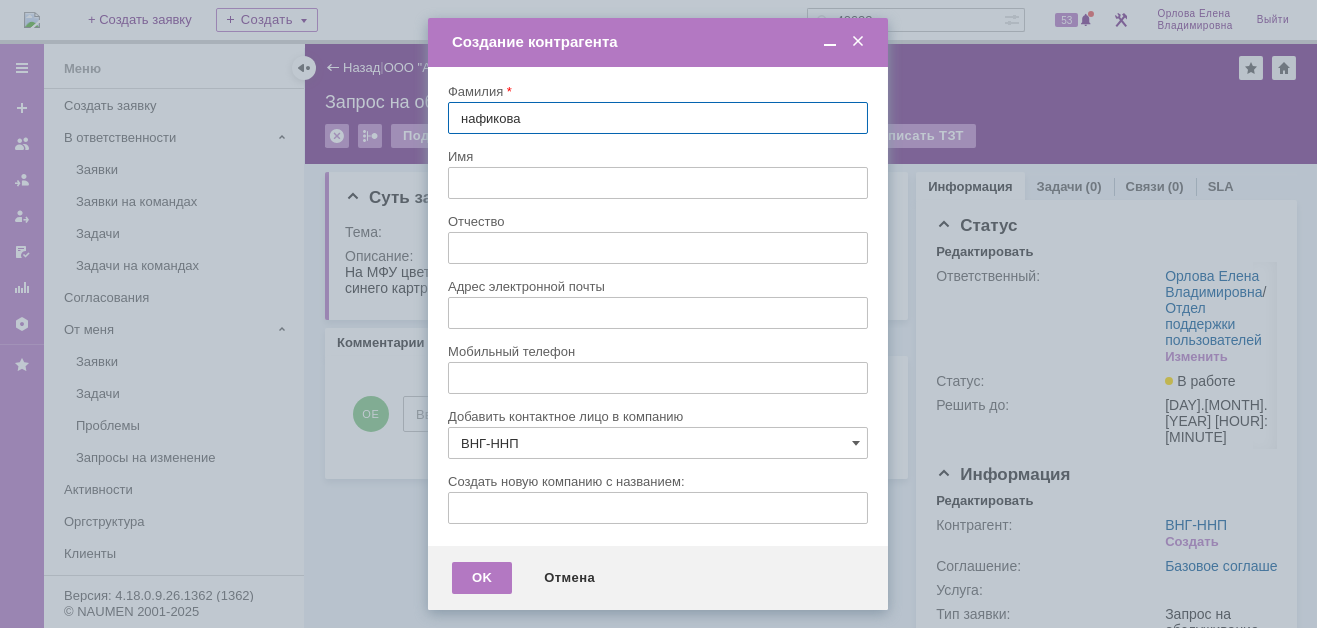 type 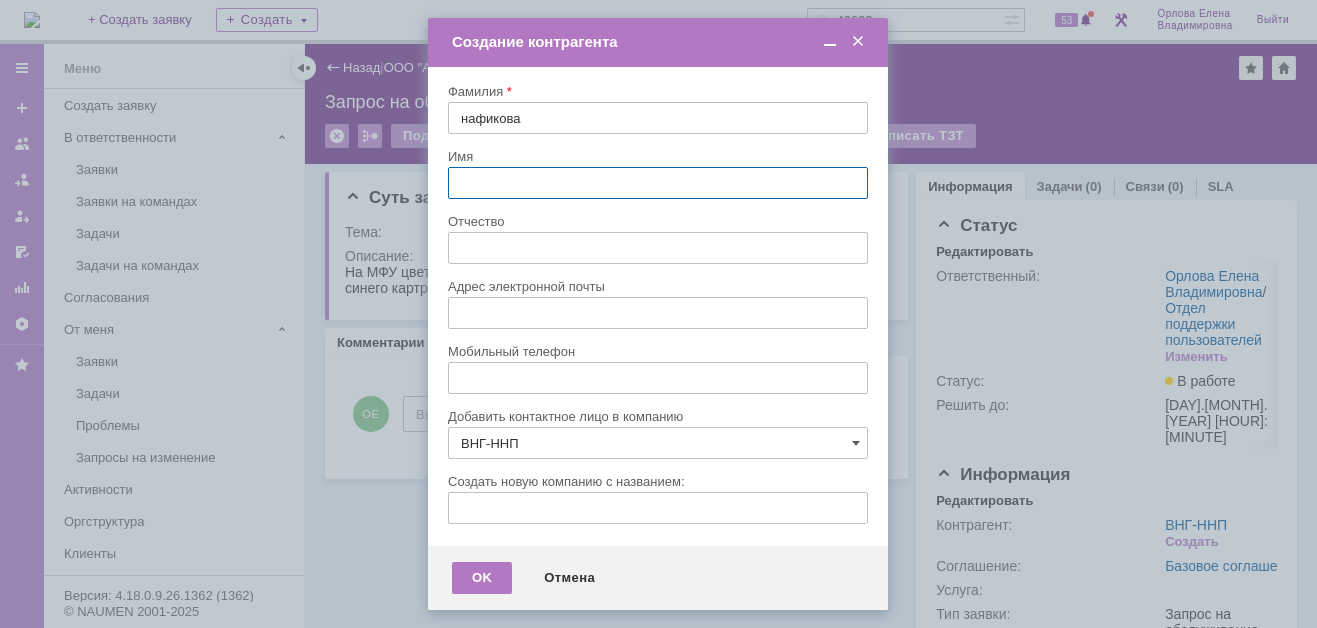 click at bounding box center [658, 183] 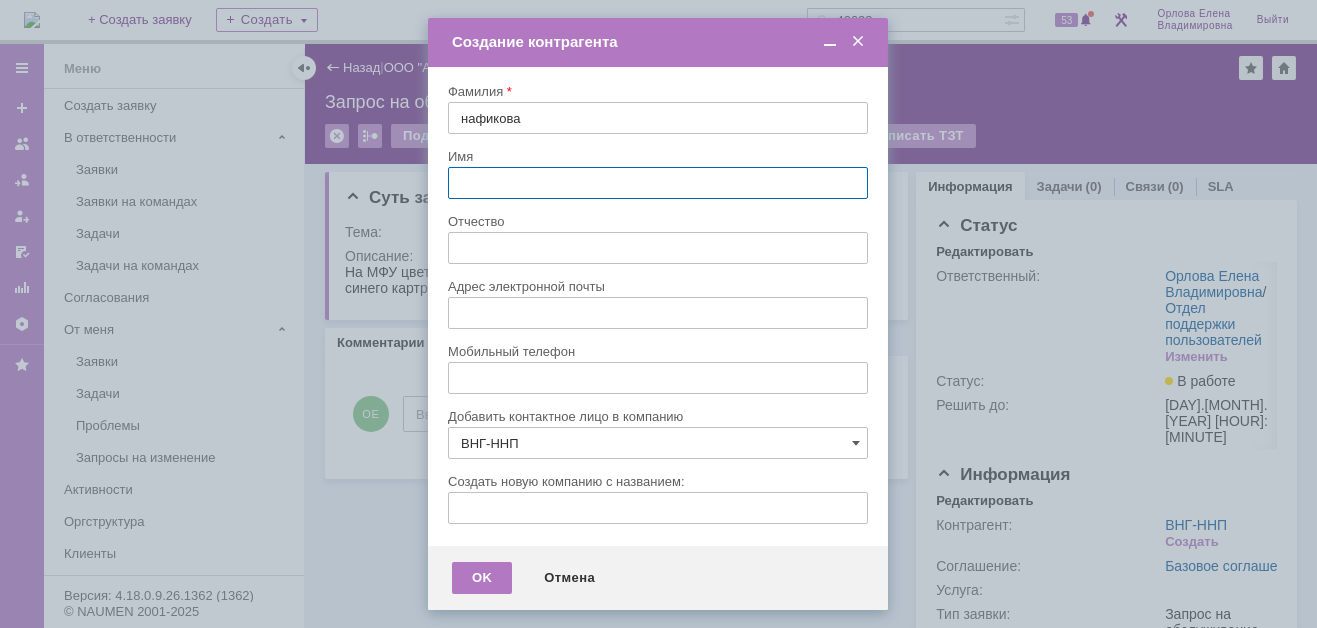 click at bounding box center (858, 42) 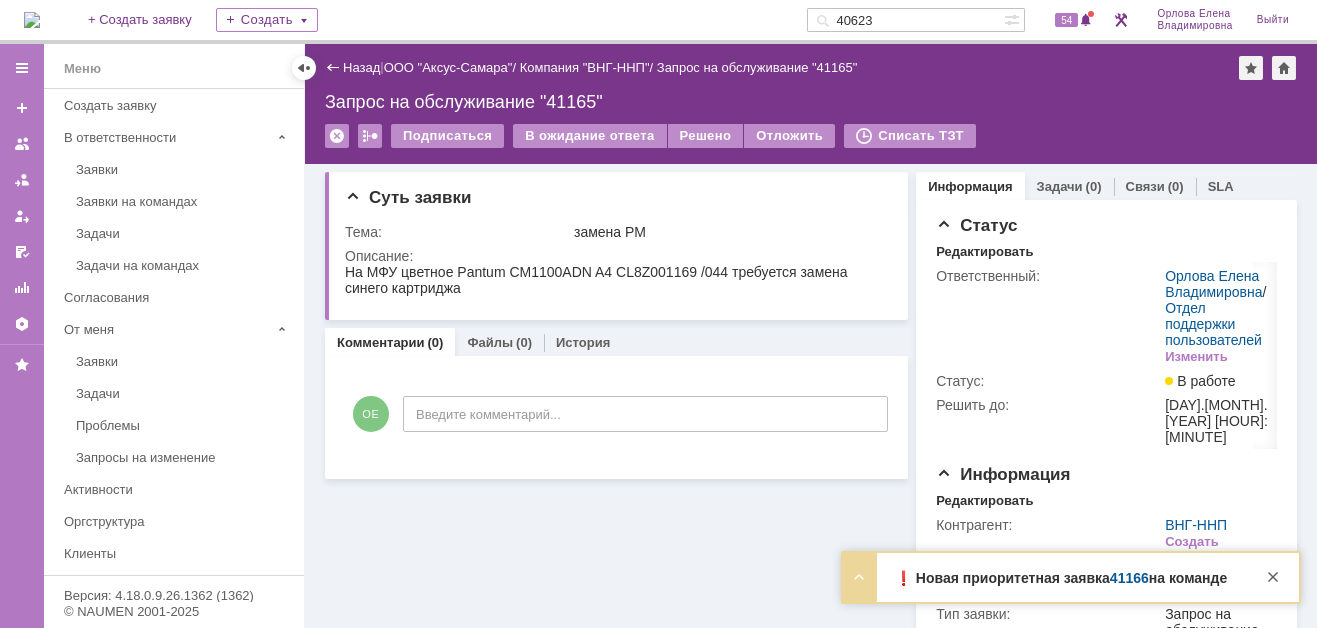 click on "41166" at bounding box center (1129, 578) 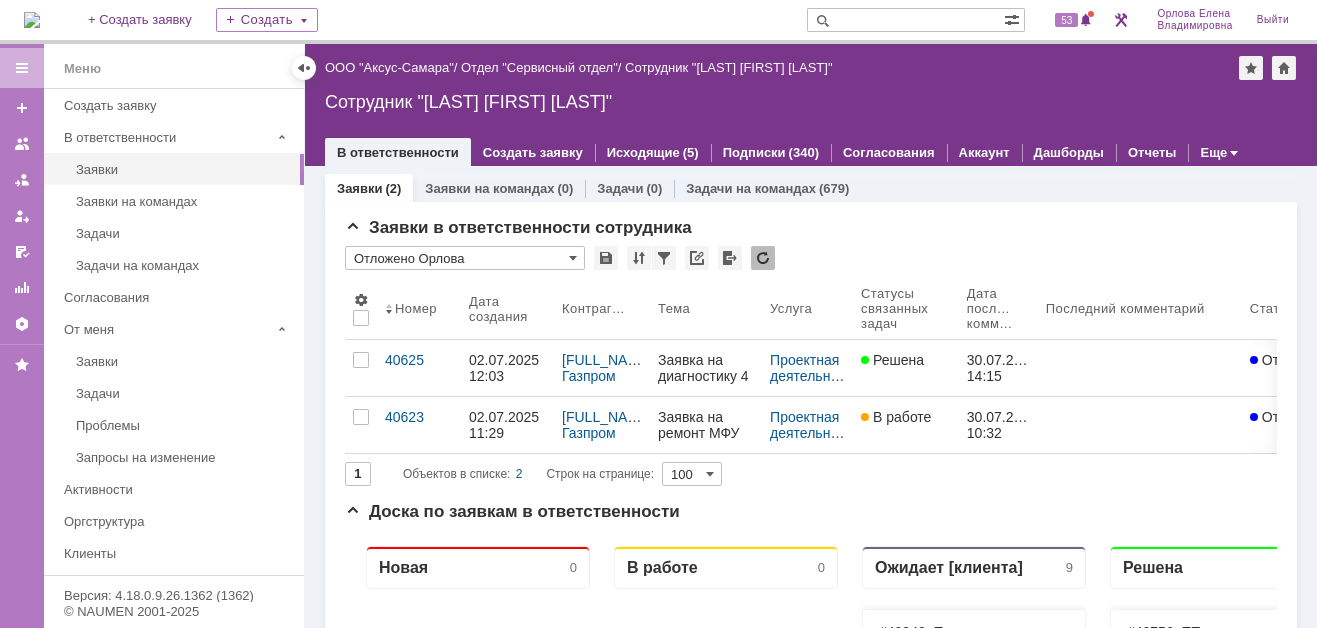 scroll, scrollTop: 0, scrollLeft: 0, axis: both 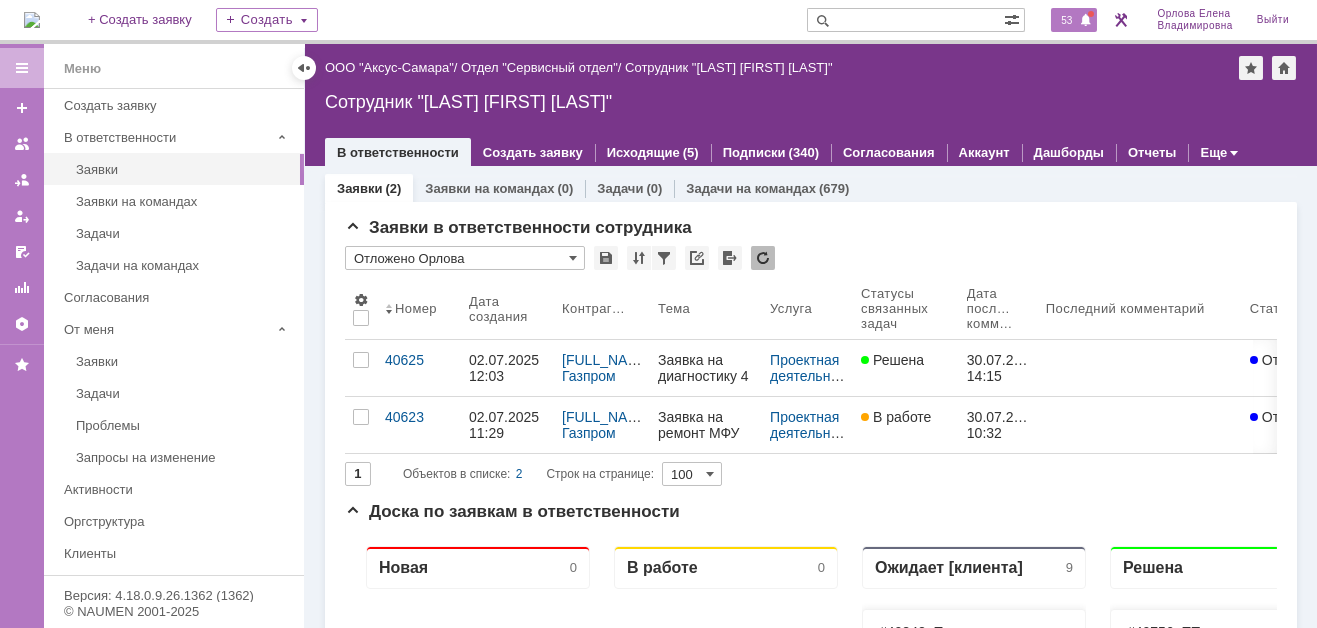 click on "53" at bounding box center (1066, 20) 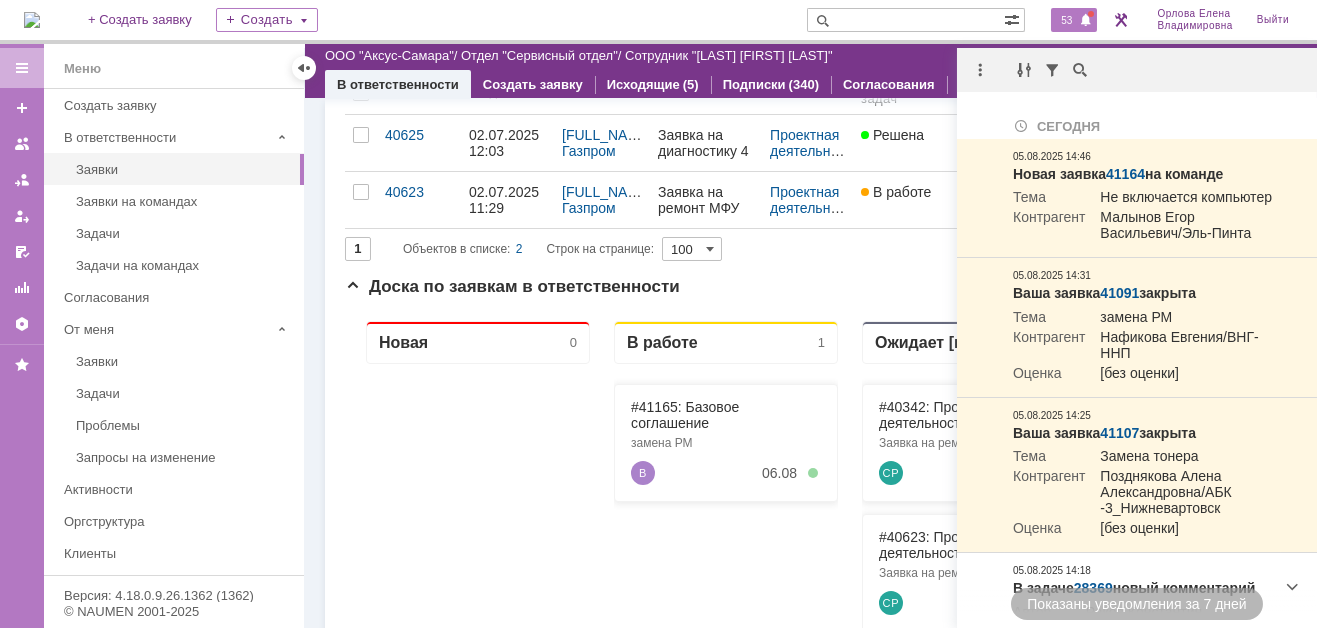 scroll, scrollTop: 0, scrollLeft: 0, axis: both 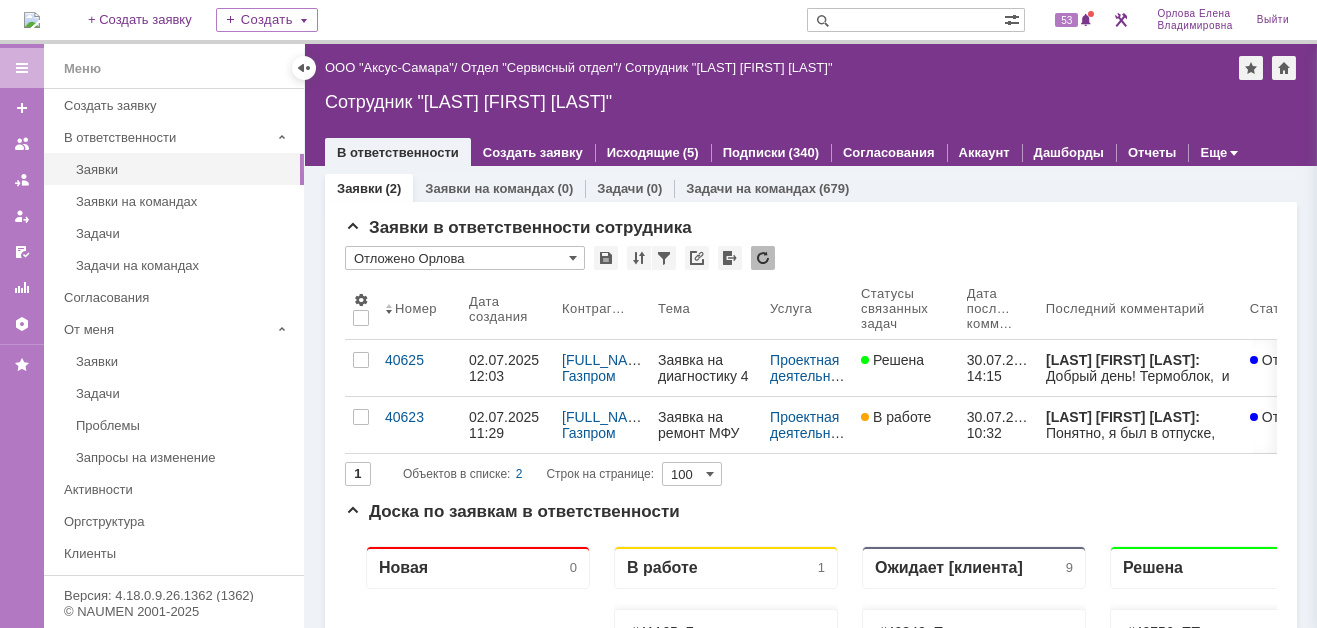 click on "Назад   |   ООО "Аксус-Самара"  /   Отдел "Сервисный отдел"  /   Сотрудник "[LAST_NAME] [FIRST_NAME] [PATRONYMIC]" Сотрудник "[LAST_NAME] [FIRST_NAME] [PATRONYMIC]" employee$[NUMBER]В ответственности Создать заявку Исходящие (5) Подписки (340) Согласования Аккаунт Дашборды Отчеты Еще" at bounding box center (811, 105) 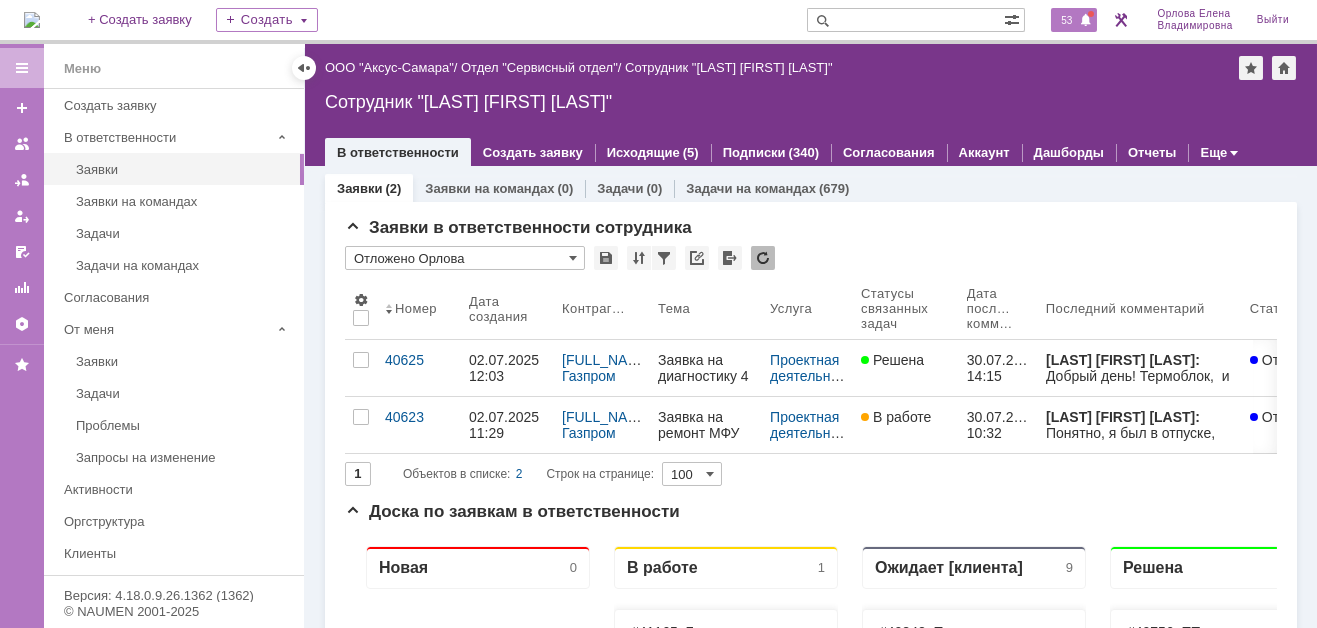 click on "53" at bounding box center (1066, 20) 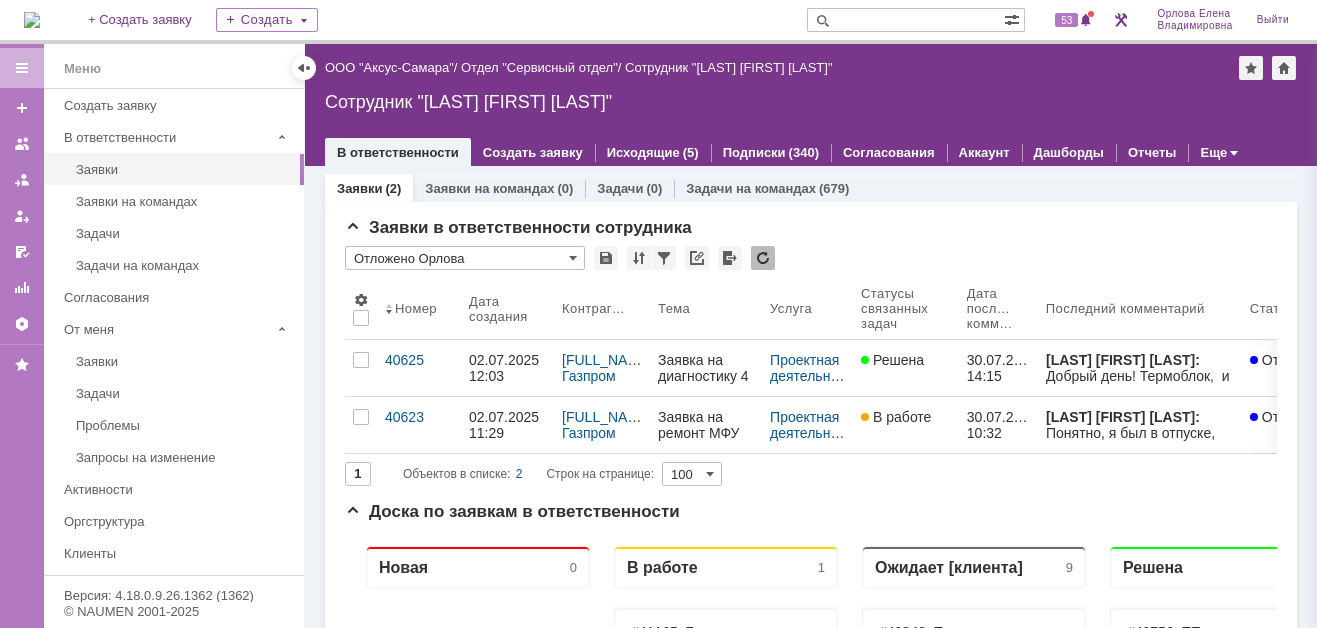 click on "Сотрудник "[LAST] [FIRST] [LAST]"" at bounding box center [811, 102] 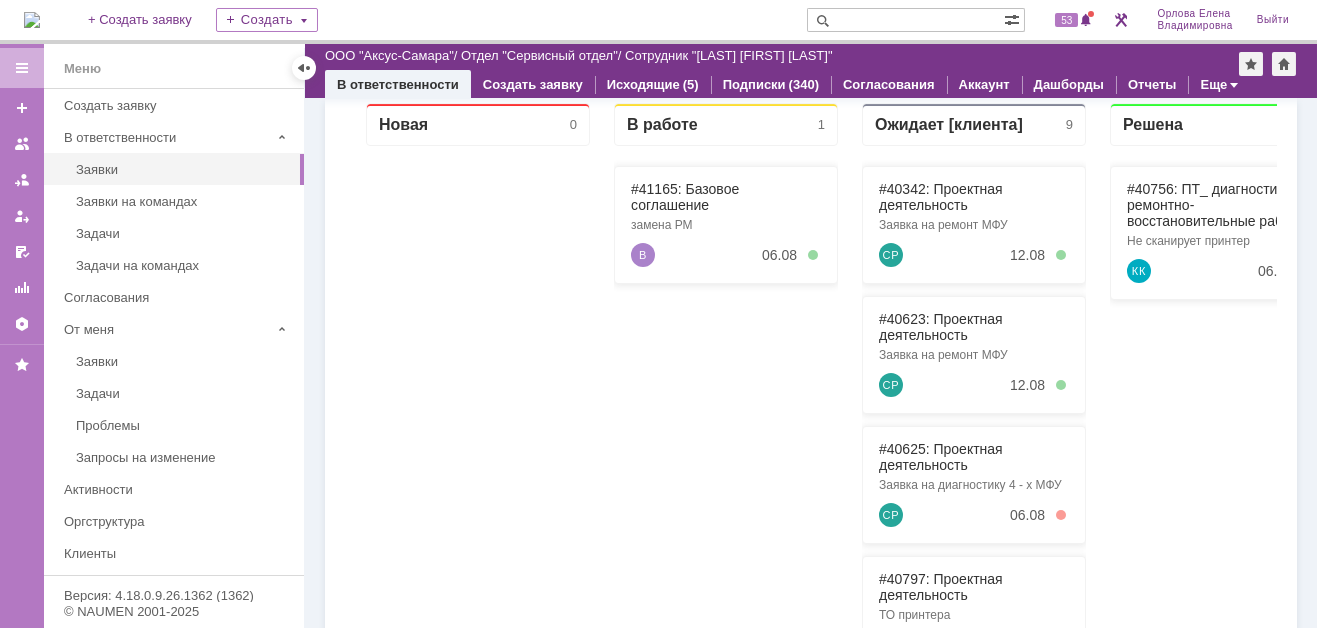 scroll, scrollTop: 400, scrollLeft: 0, axis: vertical 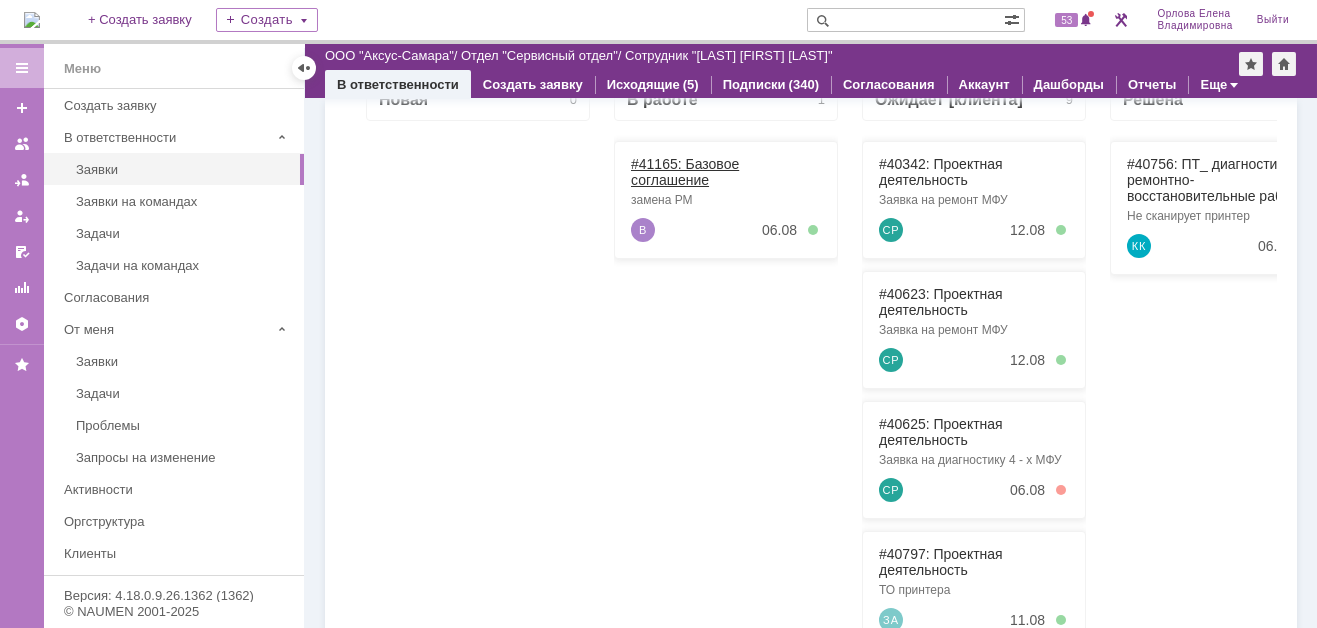 click on "#41165: Базовое соглашение" at bounding box center [685, 172] 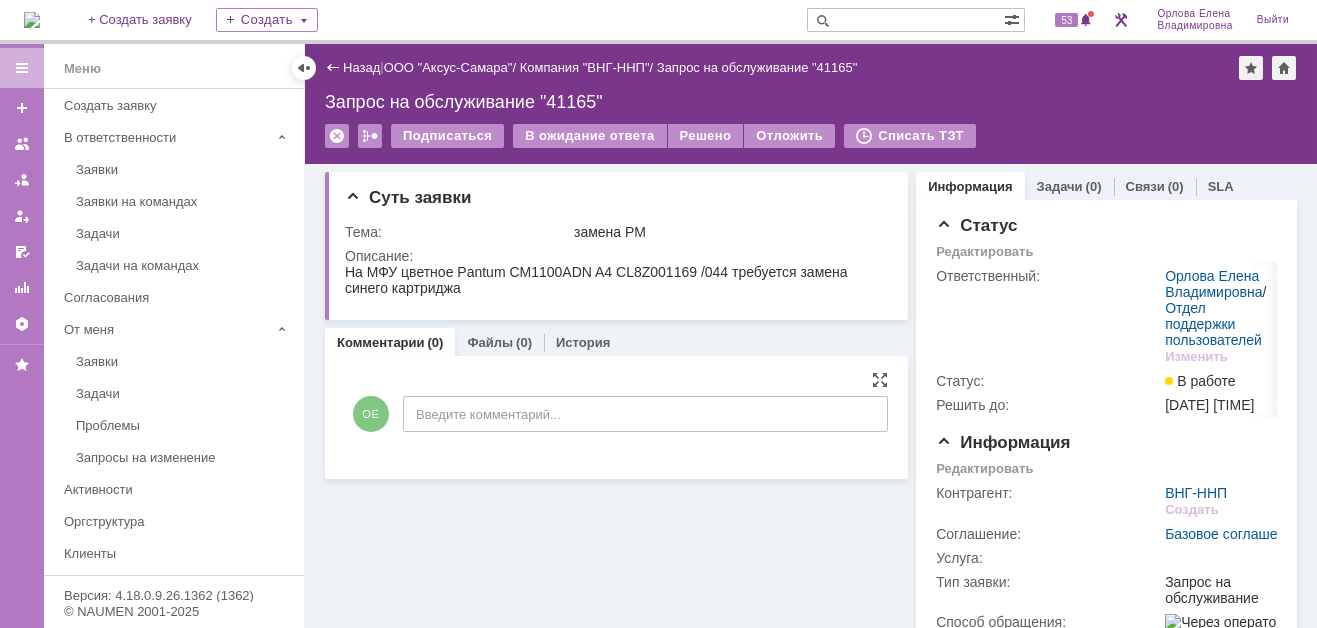 scroll, scrollTop: 0, scrollLeft: 0, axis: both 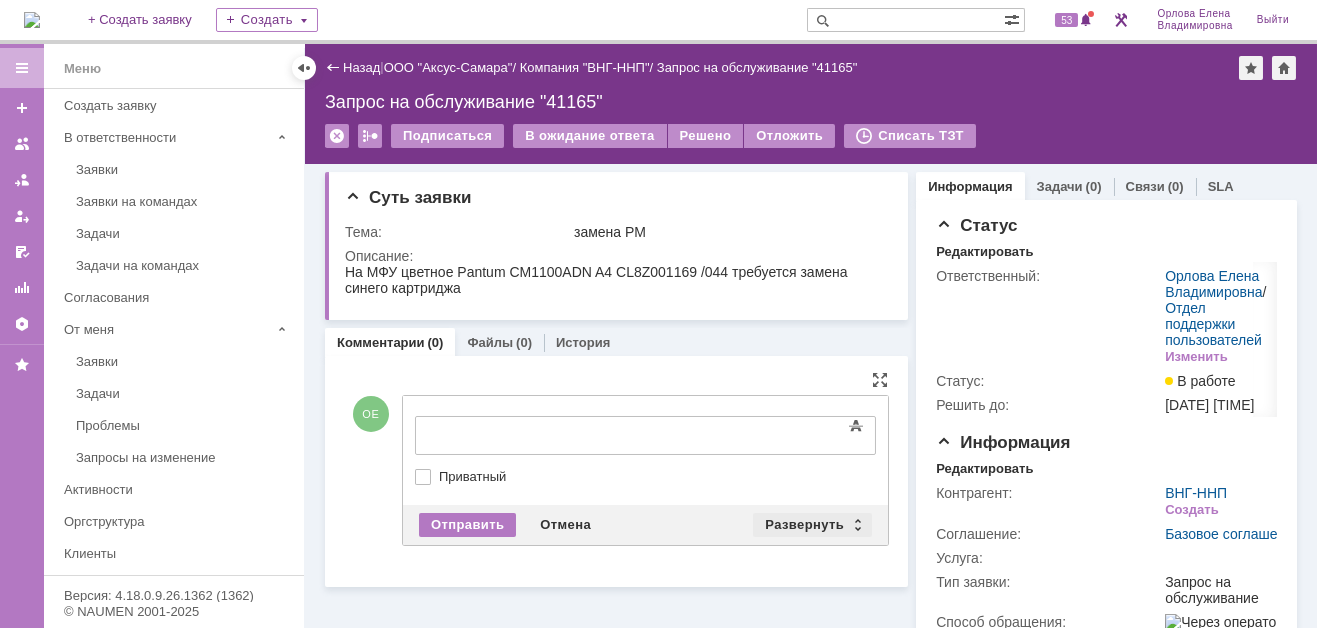click on "Развернуть" at bounding box center (812, 525) 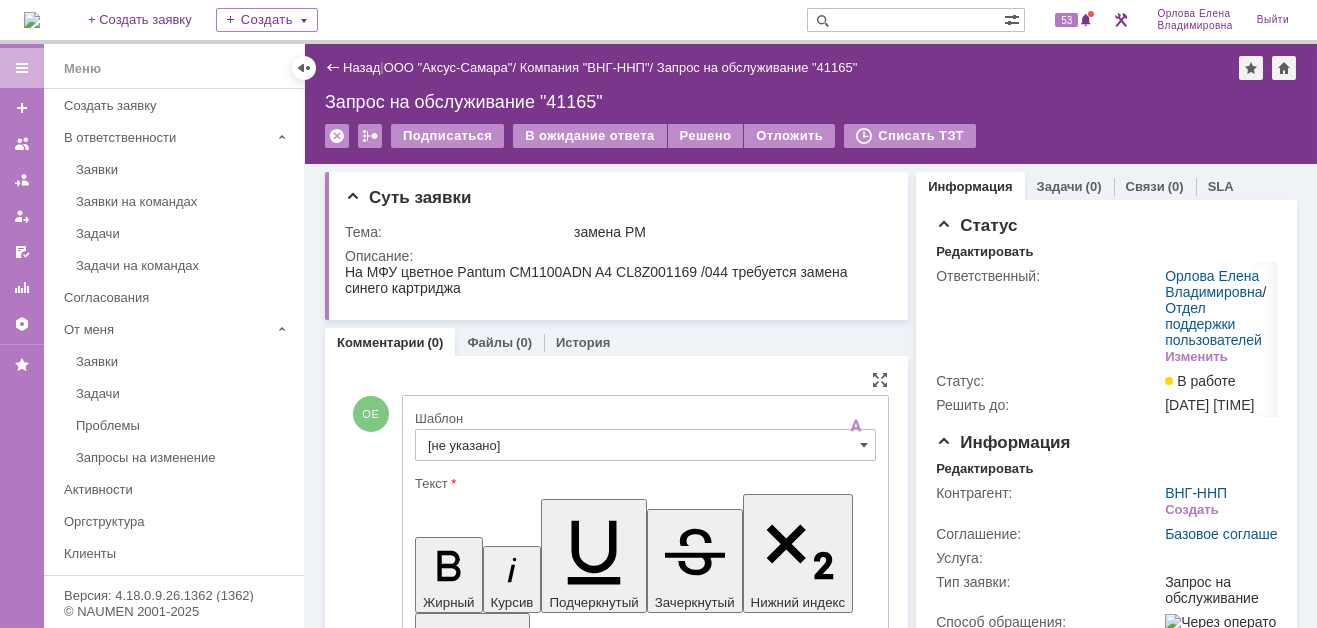 scroll, scrollTop: 0, scrollLeft: 0, axis: both 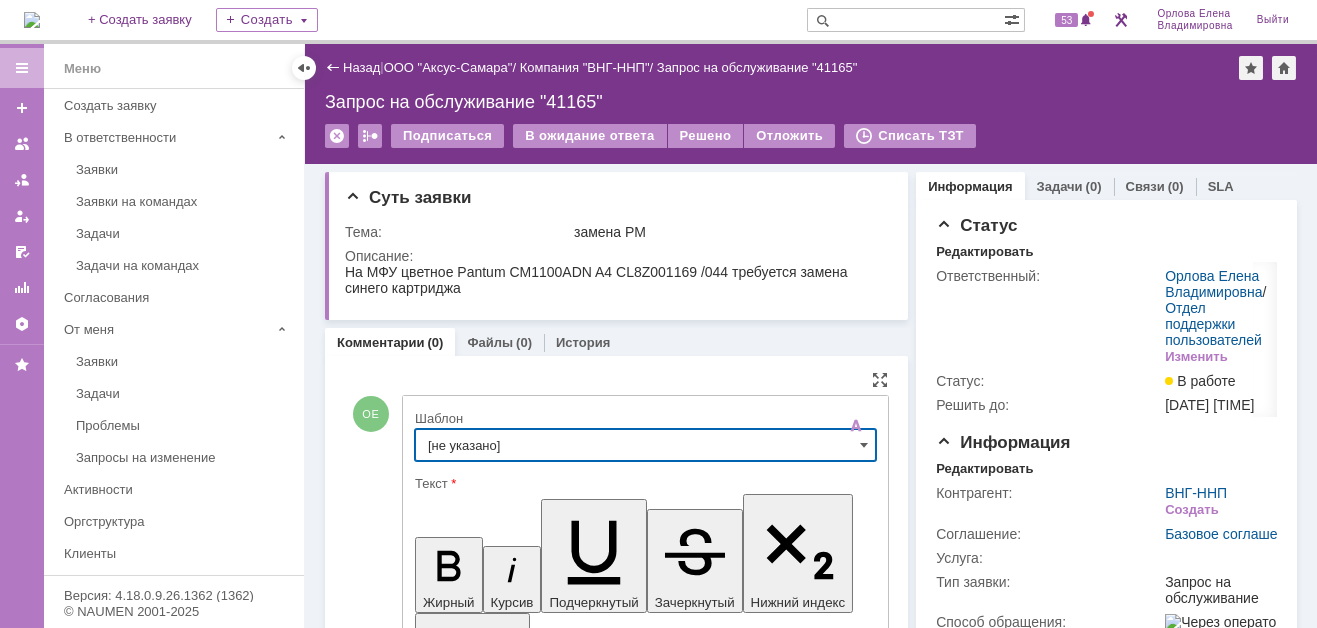 click on "[не указано]" at bounding box center (645, 445) 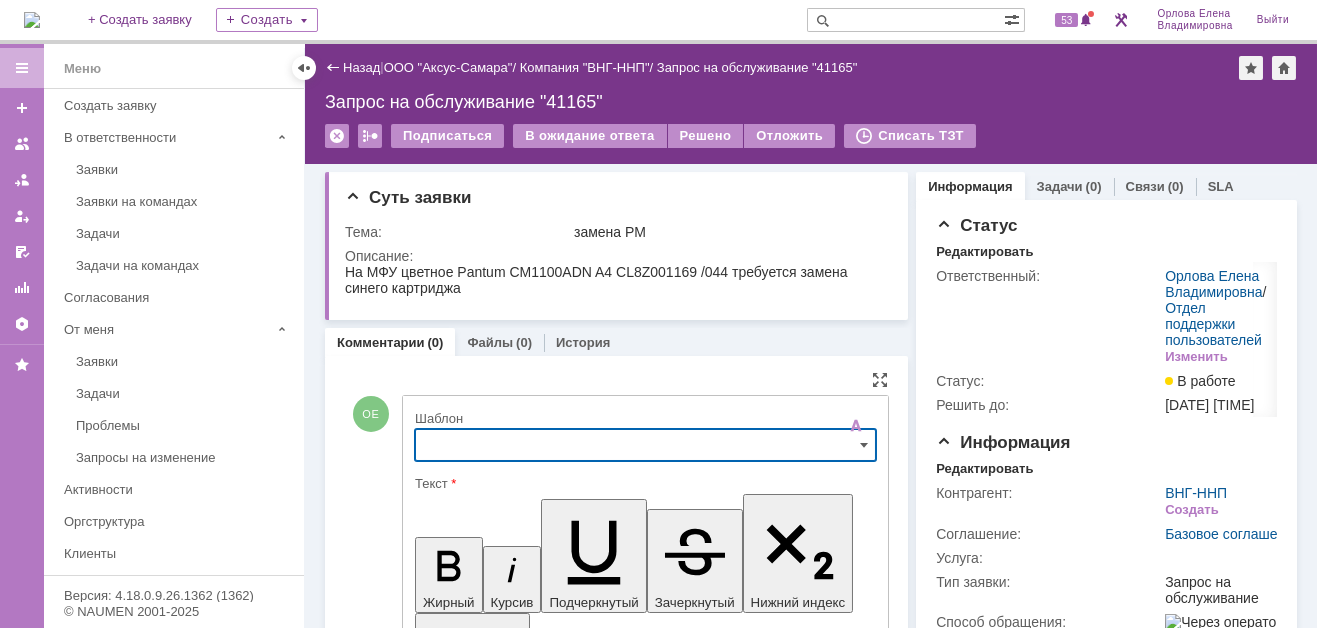 scroll, scrollTop: 122, scrollLeft: 0, axis: vertical 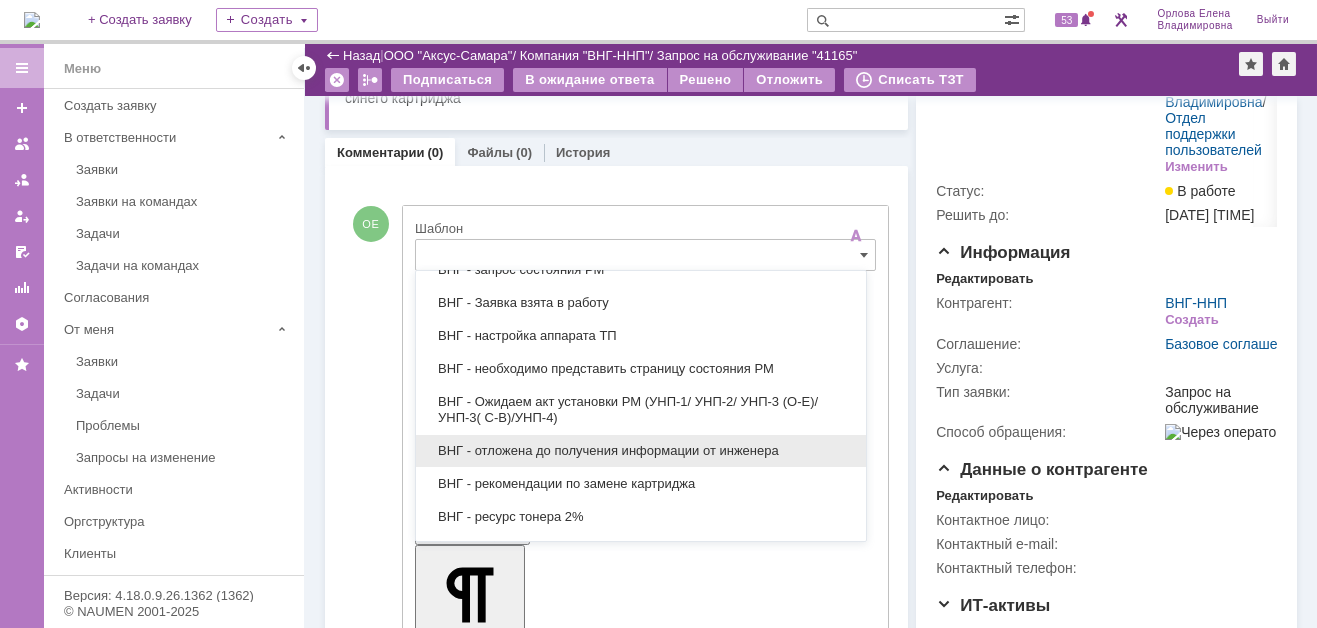 click on "ВНГ - отложена до получения информации от инженера" at bounding box center [641, 451] 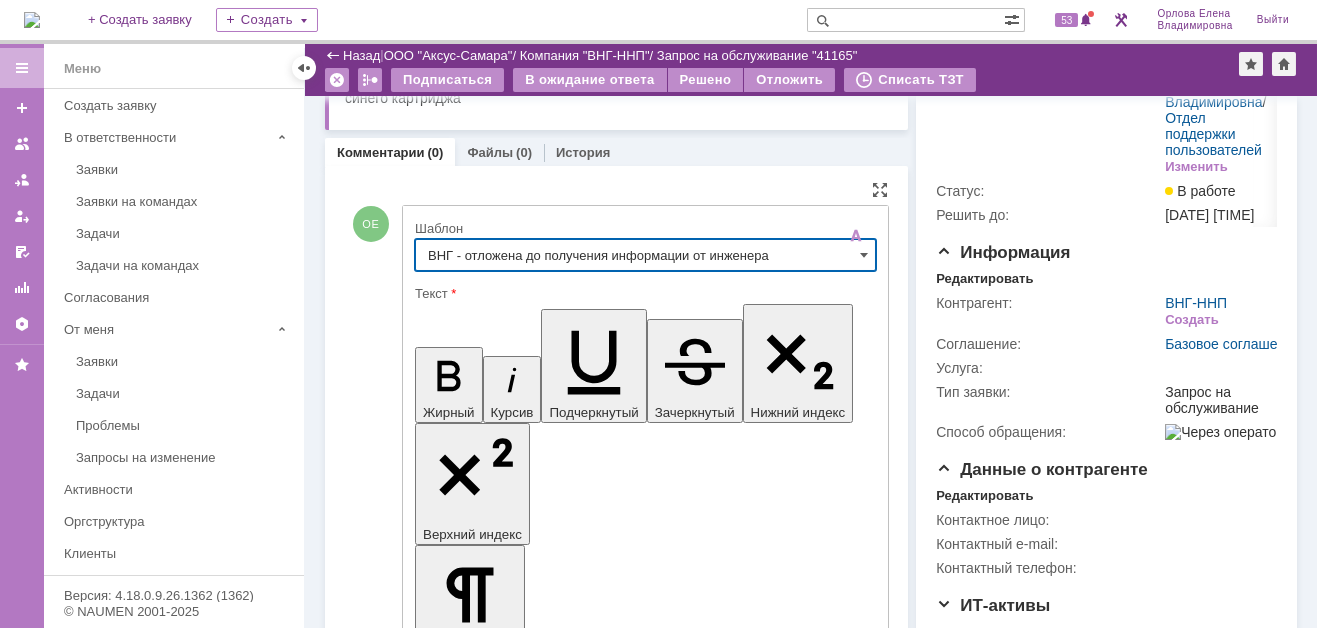 type on "ВНГ - отложена до получения информации от инженера" 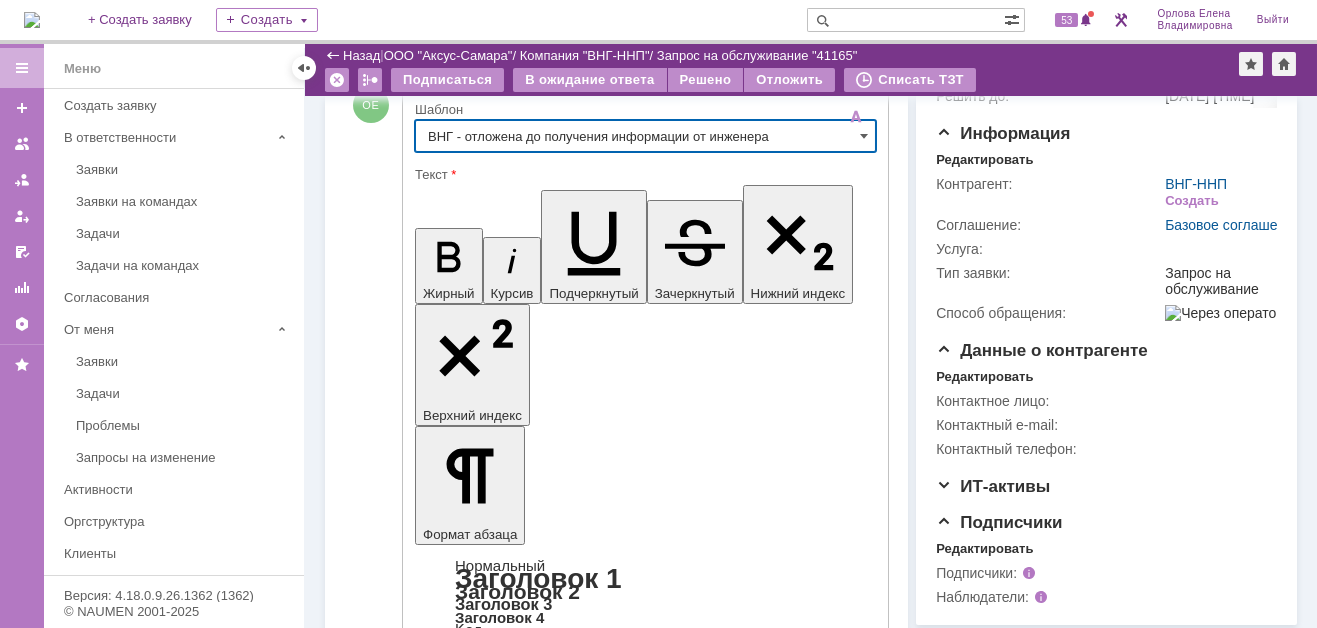 scroll, scrollTop: 360, scrollLeft: 0, axis: vertical 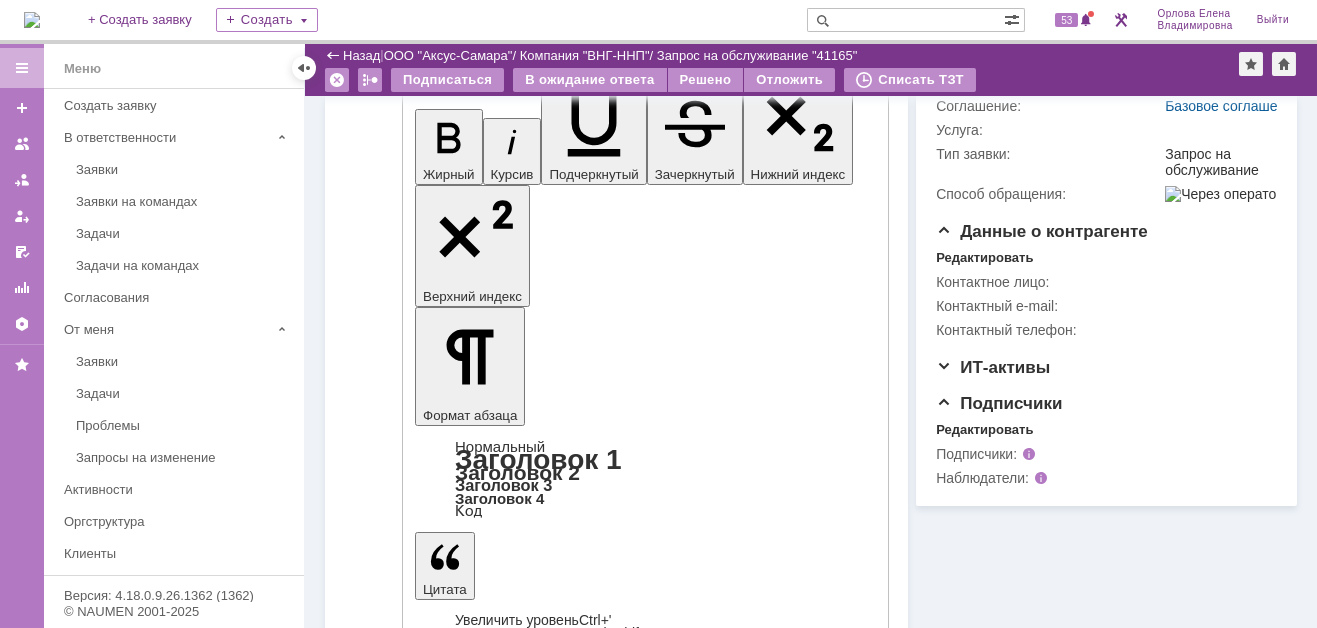 click on "Отправить" at bounding box center [467, 4586] 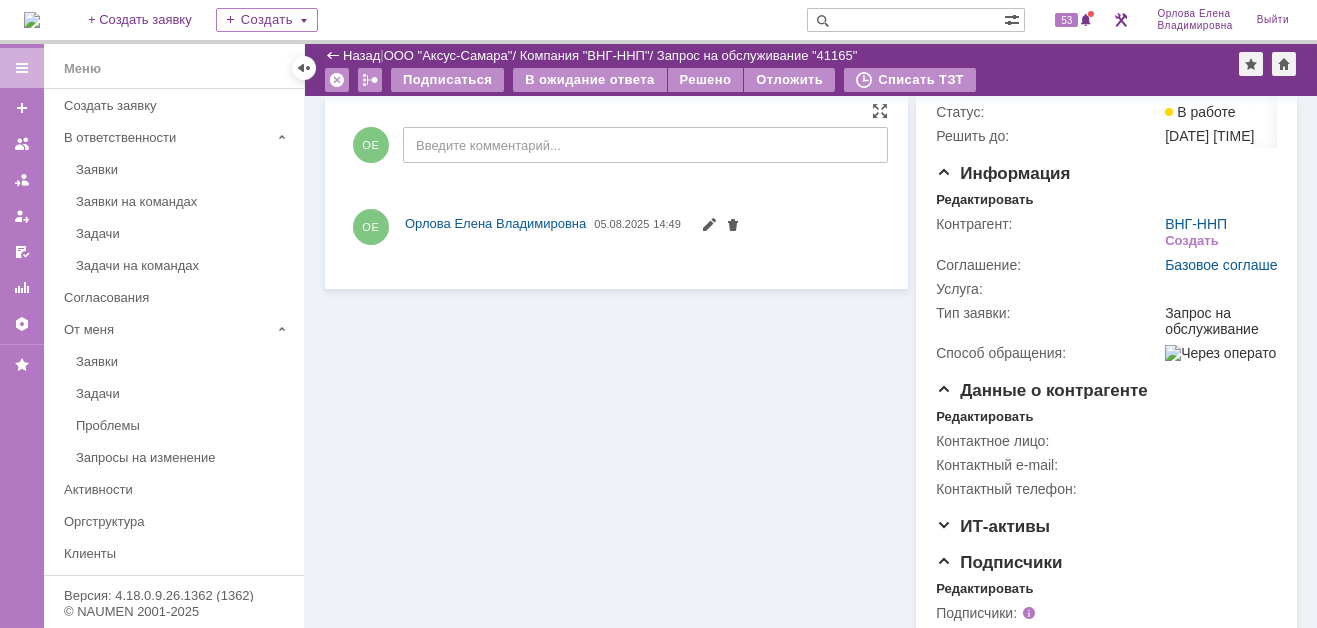 scroll, scrollTop: 0, scrollLeft: 0, axis: both 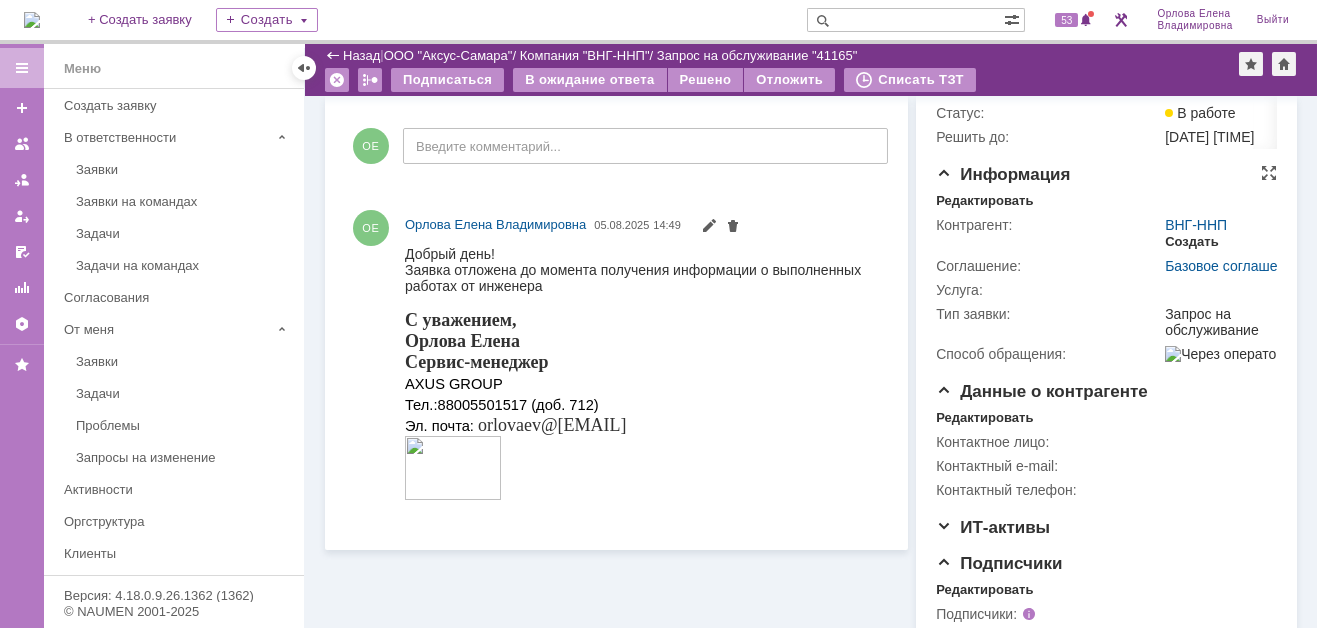 click on "Создать" at bounding box center [1191, 242] 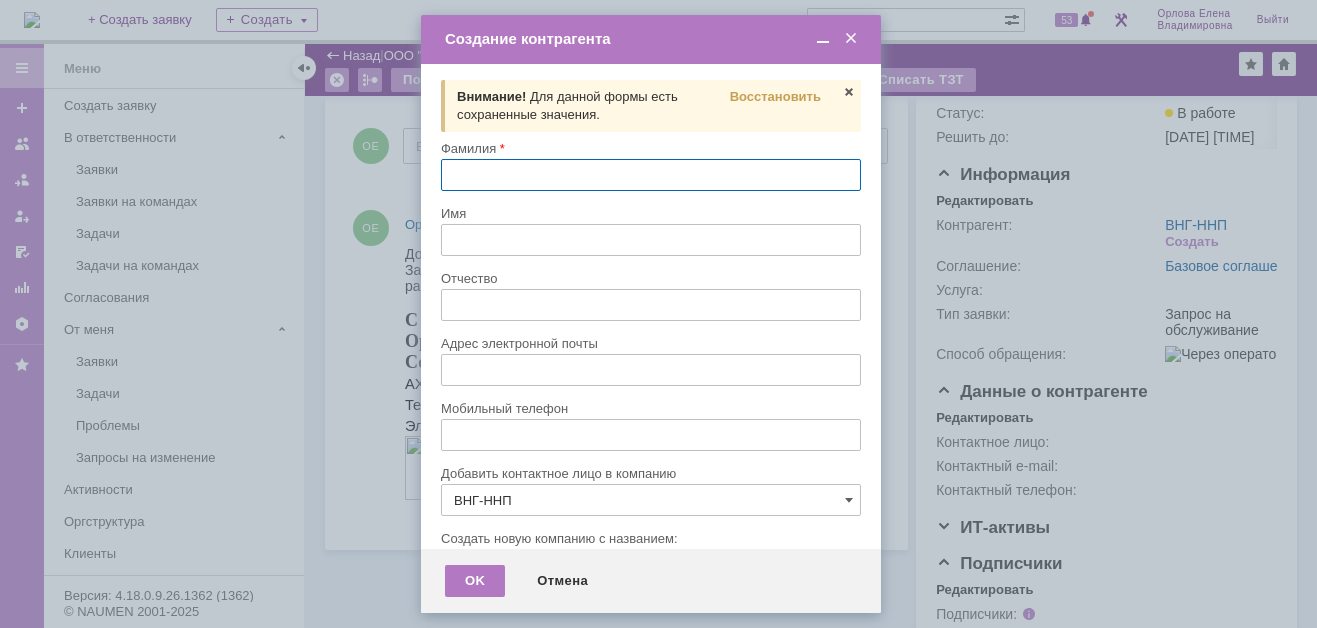 click at bounding box center (651, 175) 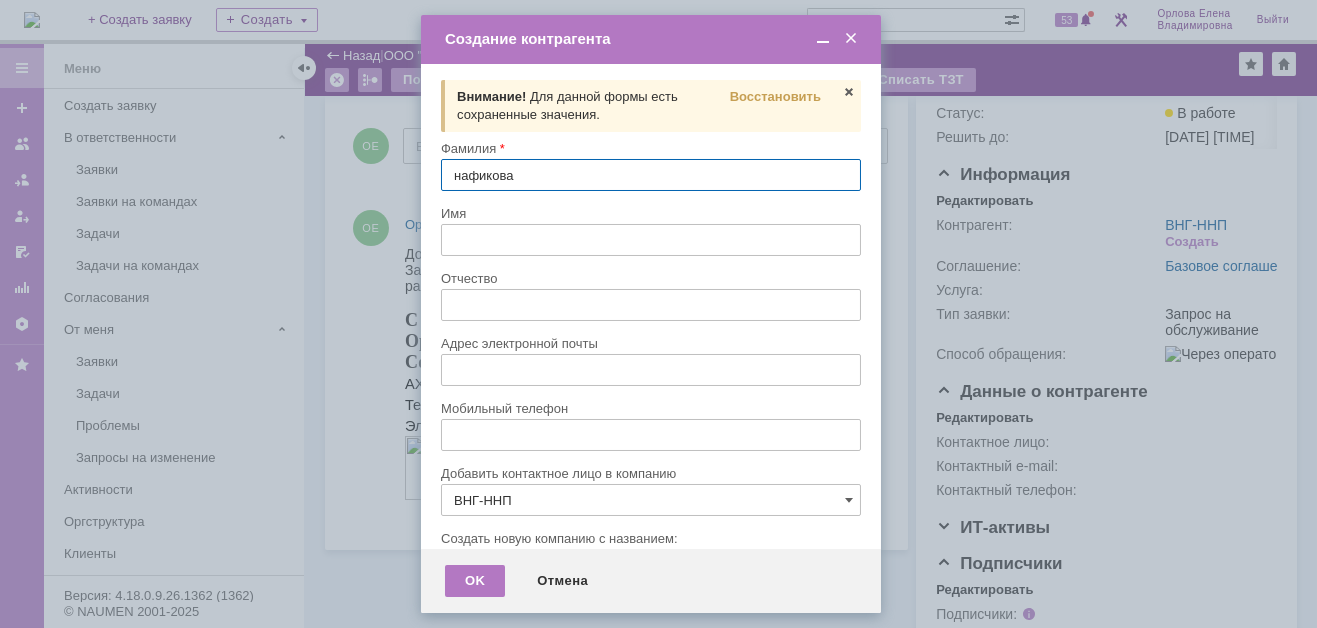 type on "40623" 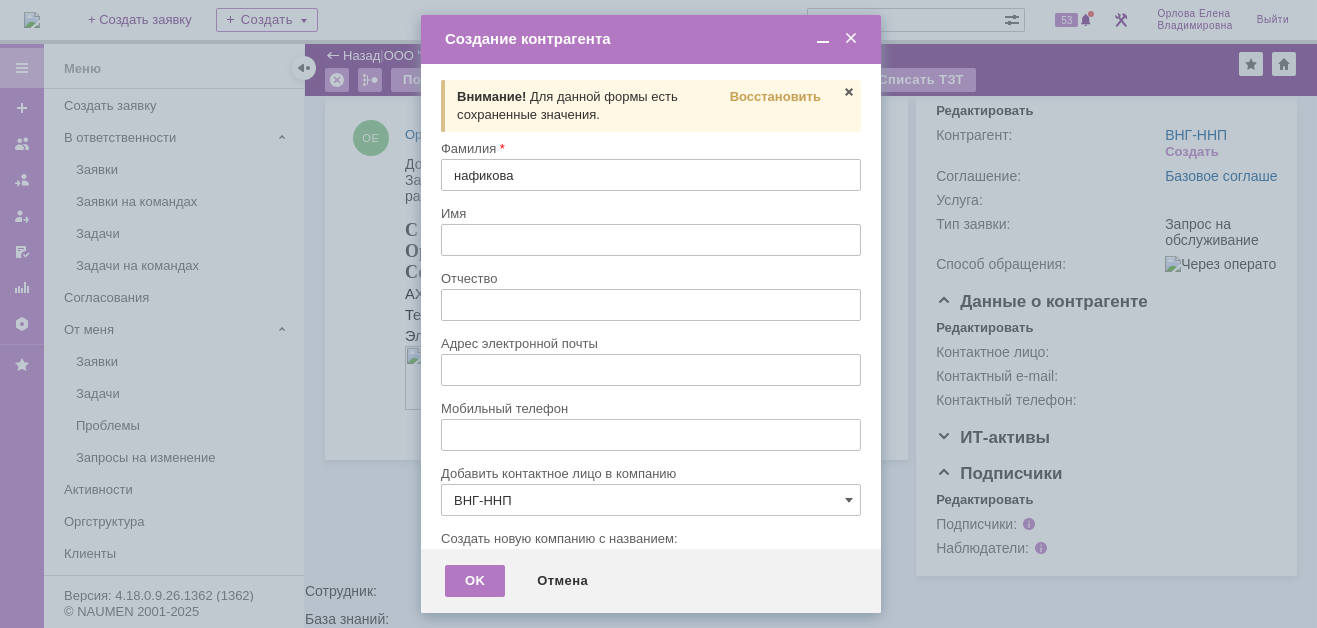 click at bounding box center [651, 240] 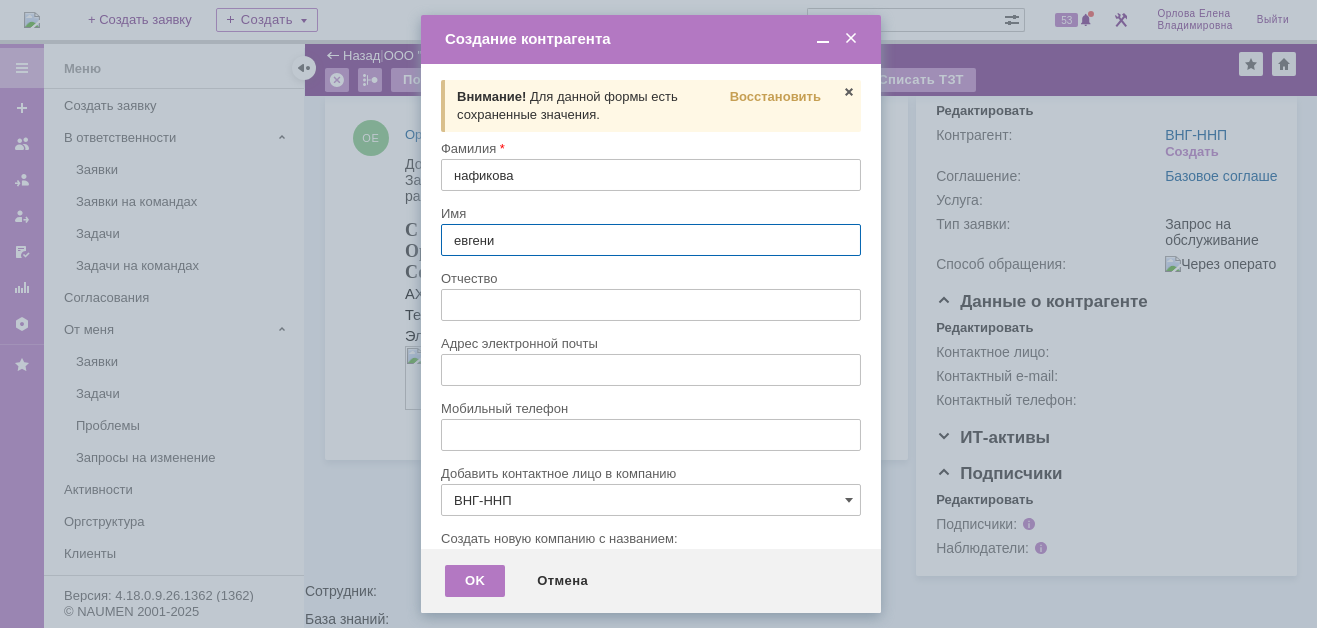 type on "евгения" 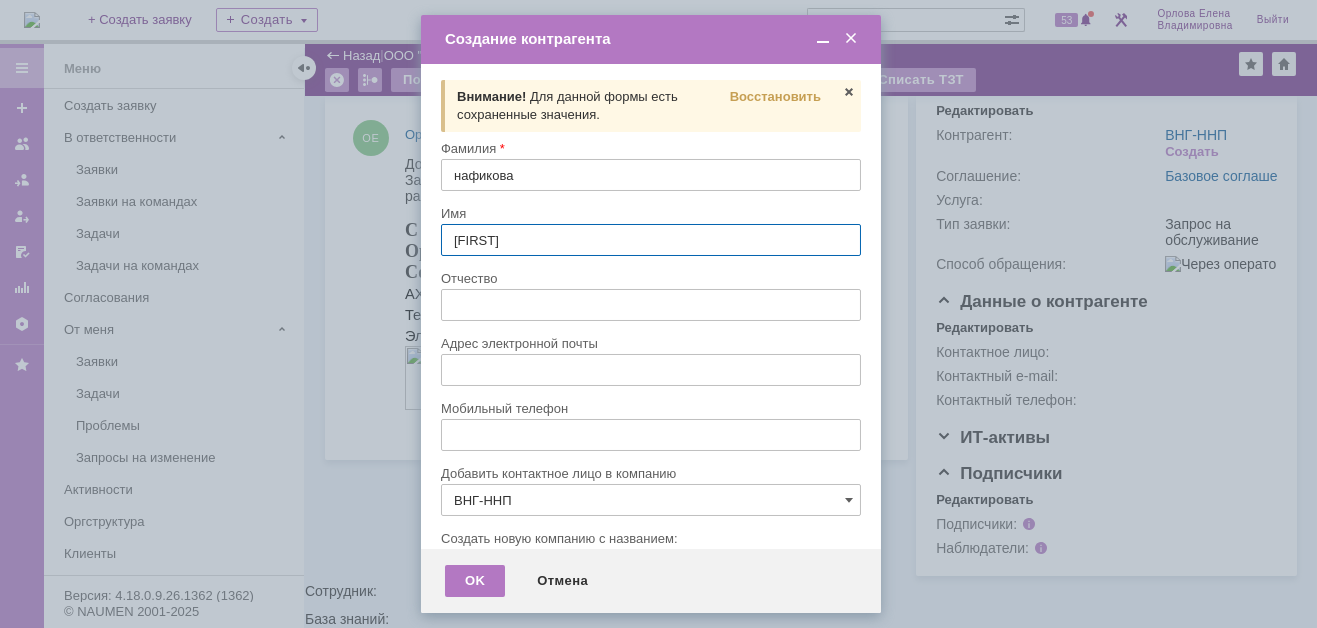 type 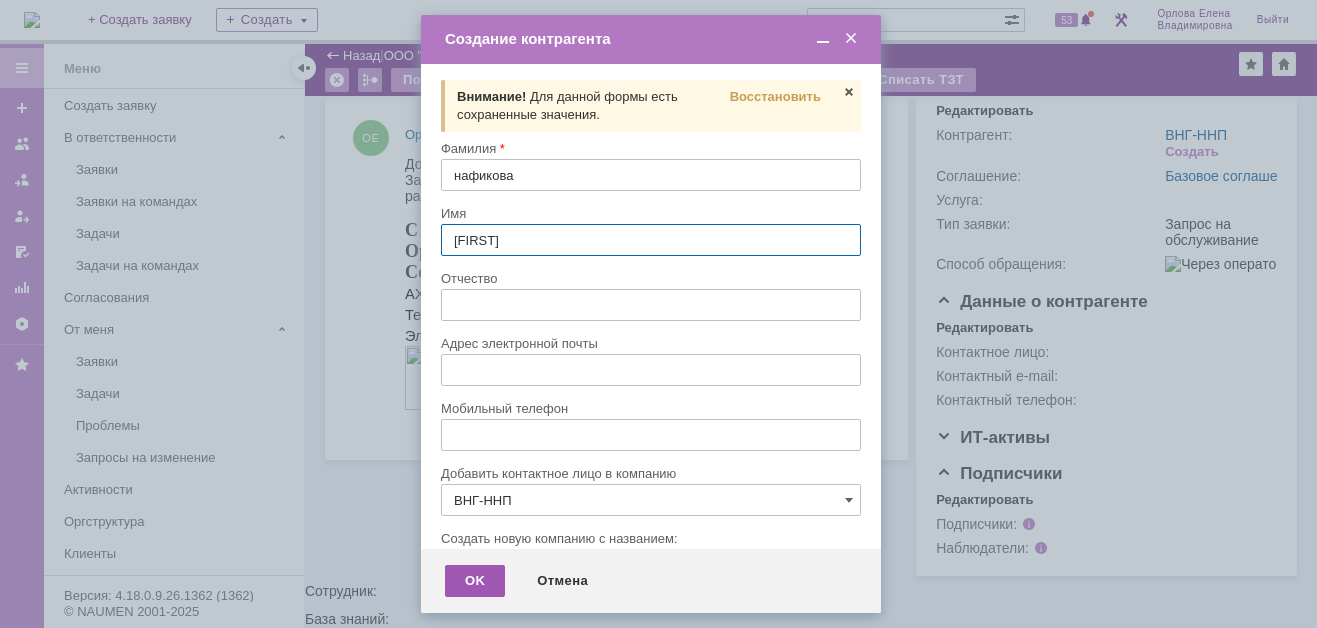 type on "евгения" 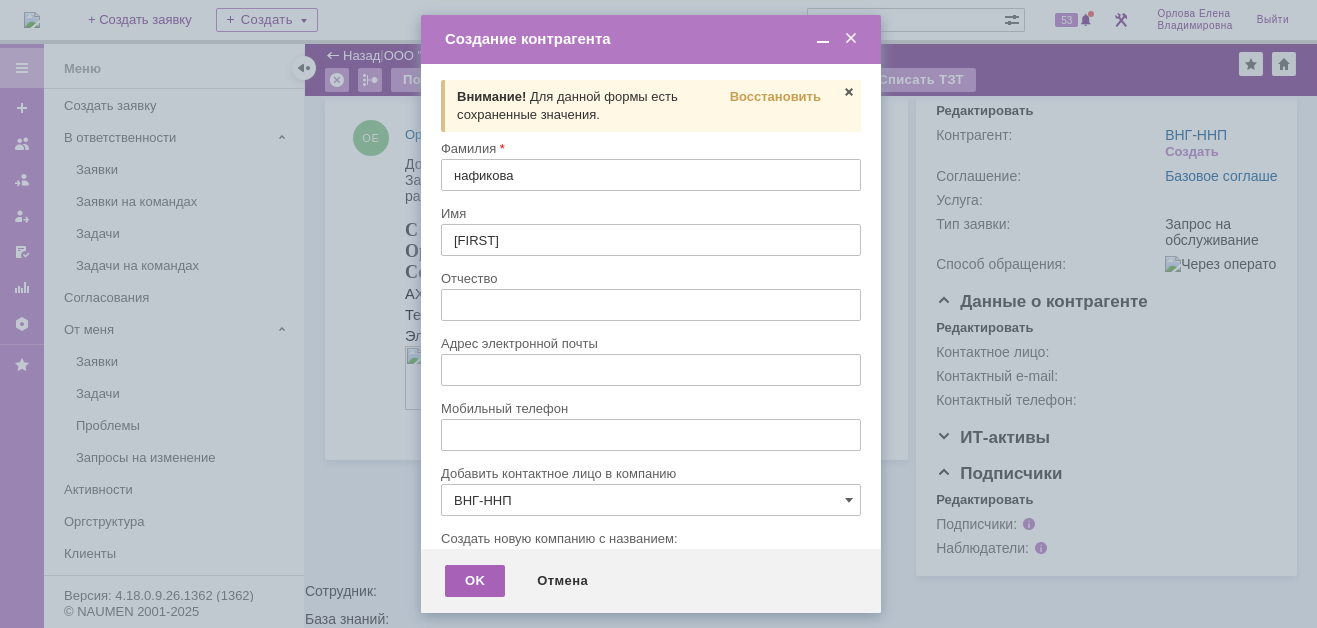 click on "OK" at bounding box center (475, 581) 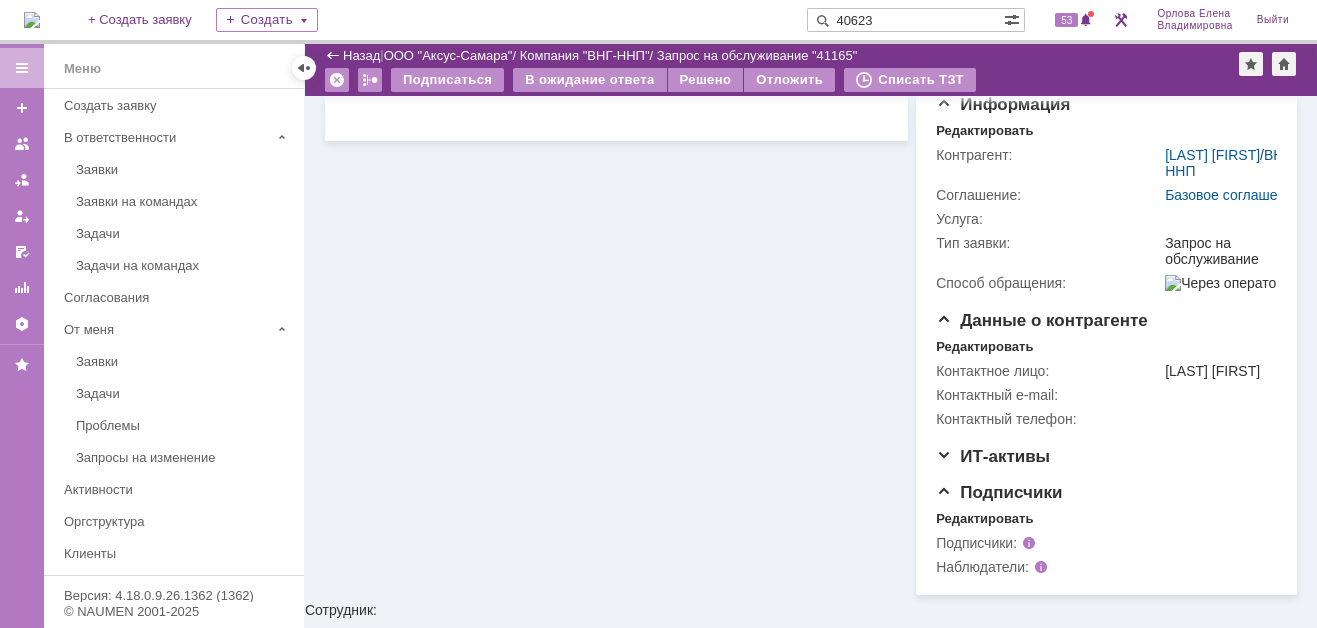 scroll, scrollTop: 0, scrollLeft: 0, axis: both 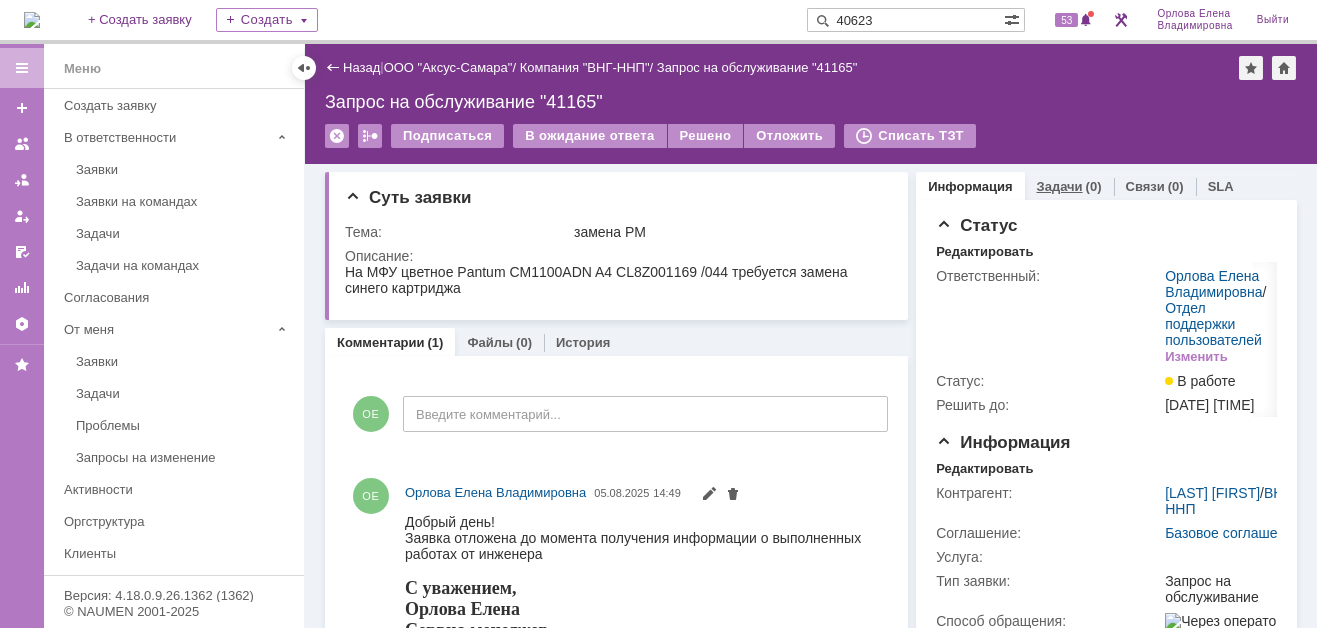 click on "Задачи" at bounding box center [1060, 186] 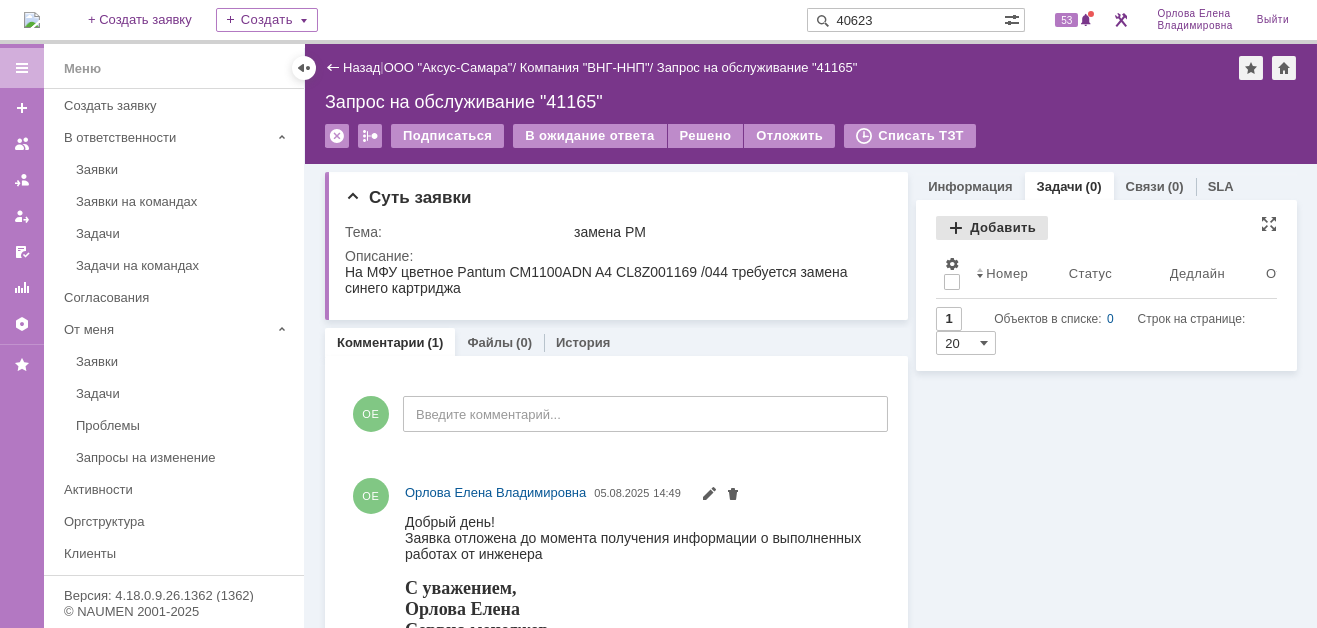 click on "Добавить" at bounding box center (992, 228) 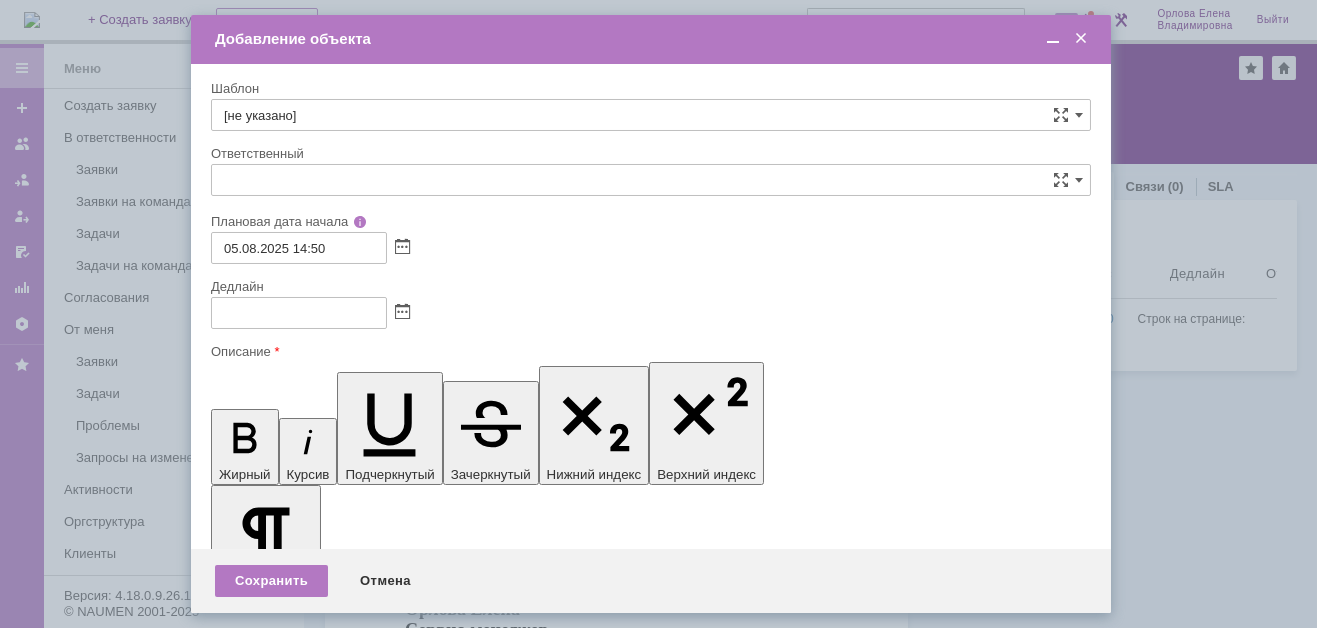 type on "[не указано]" 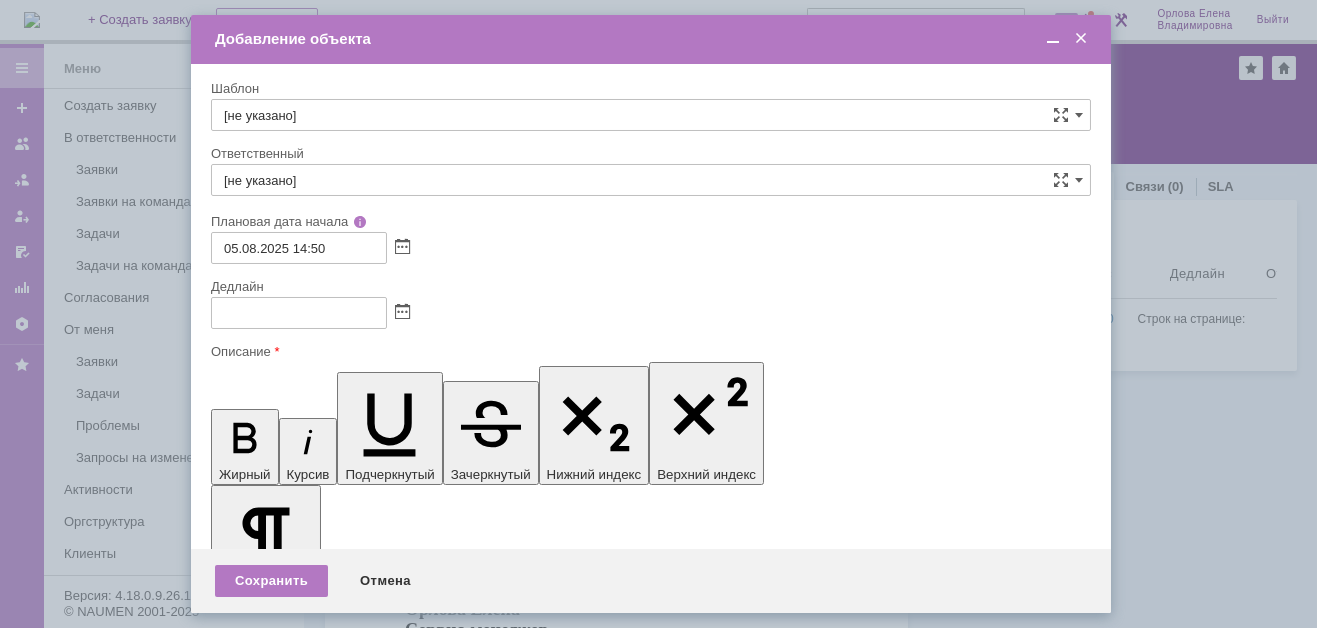 scroll, scrollTop: 0, scrollLeft: 0, axis: both 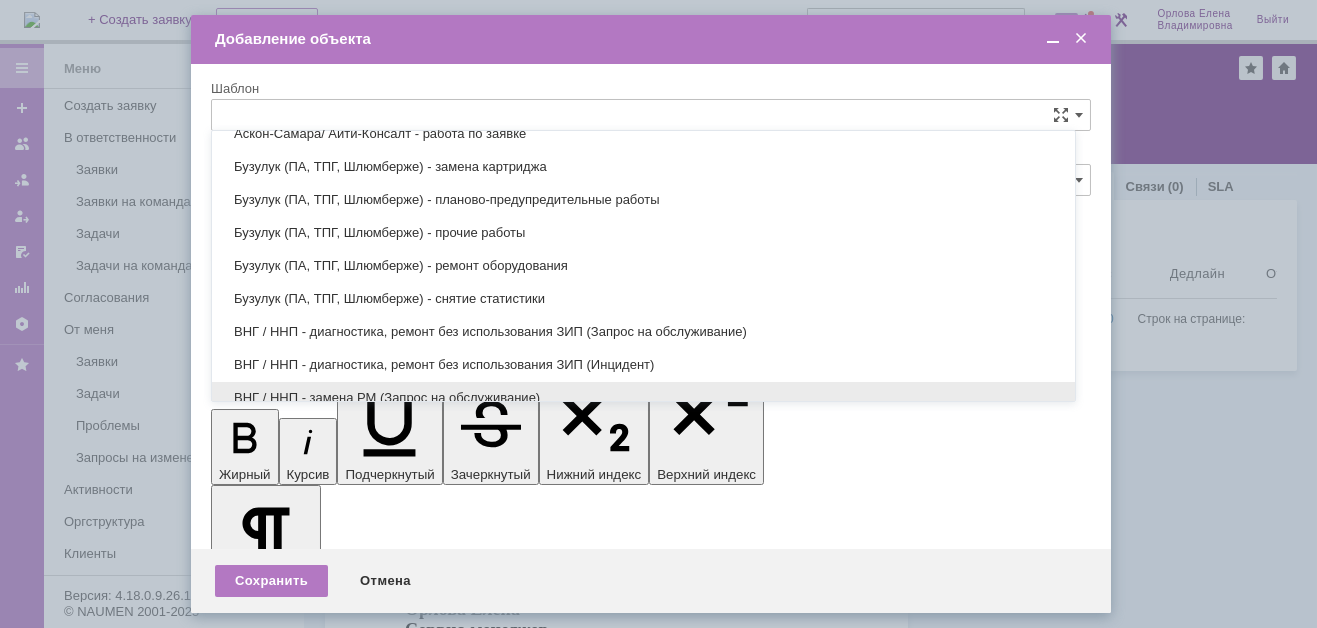 click on "ВНГ / ННП - замена РМ (Запрос на обслуживание)" at bounding box center [643, 398] 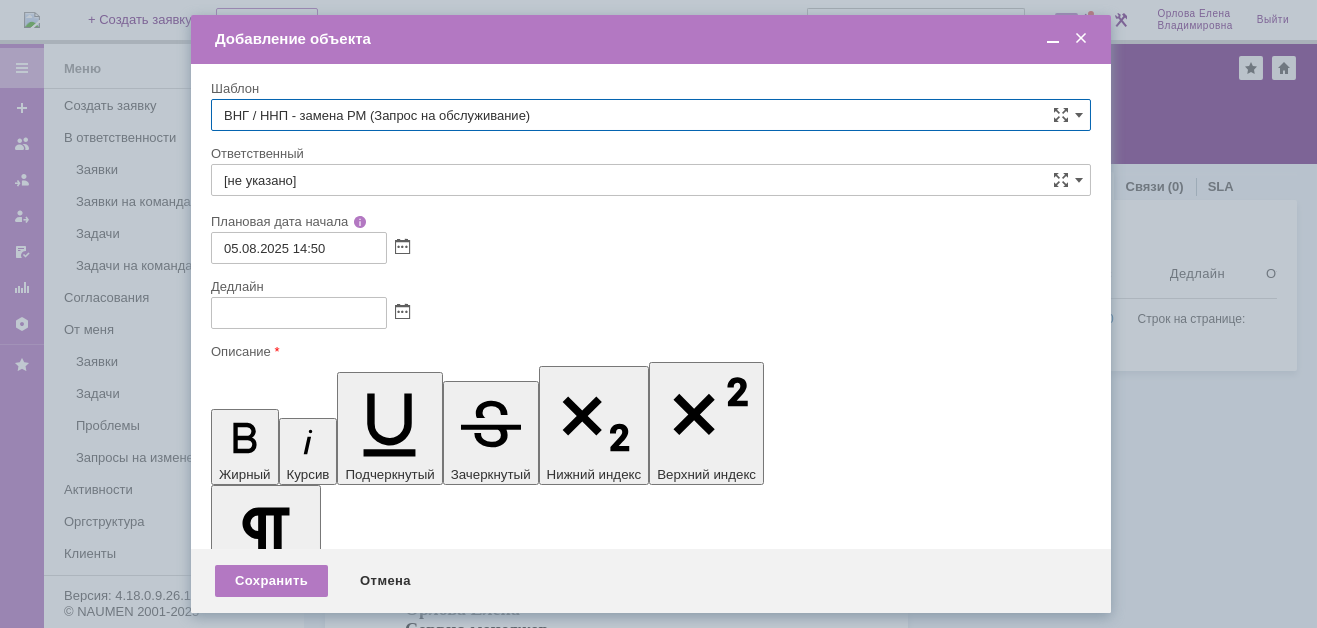 type on "Сидоров Евгений" 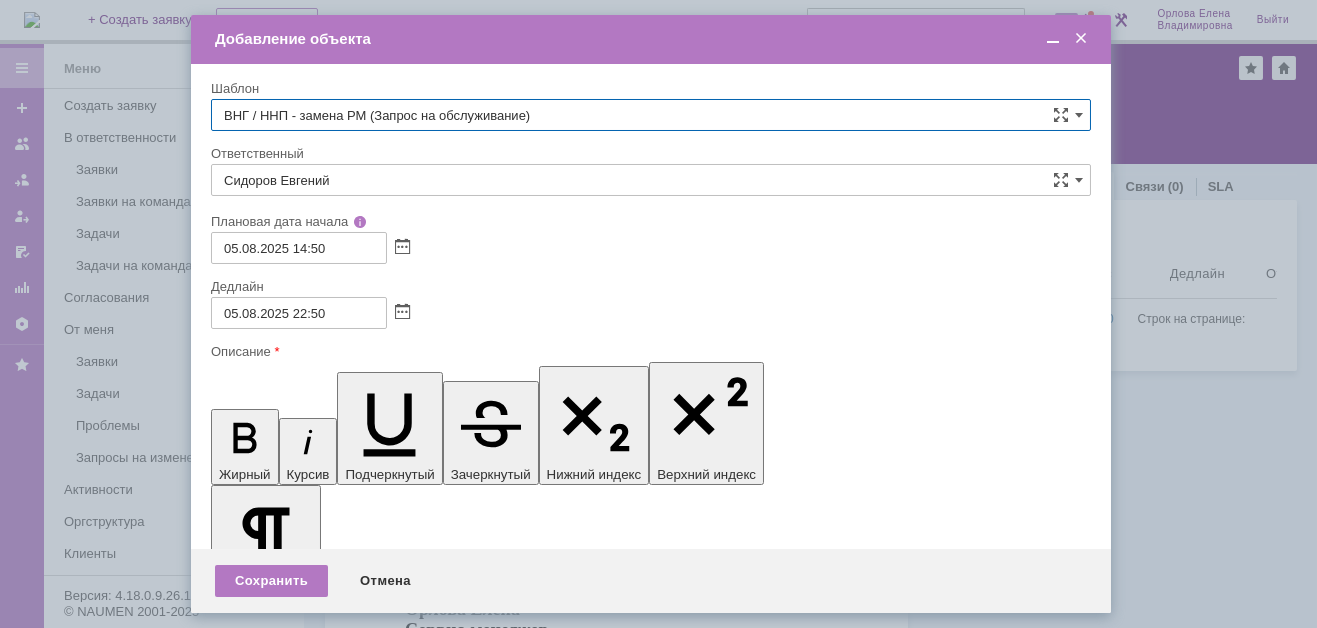 type on "ВНГ / ННП - замена РМ (Запрос на обслуживание)" 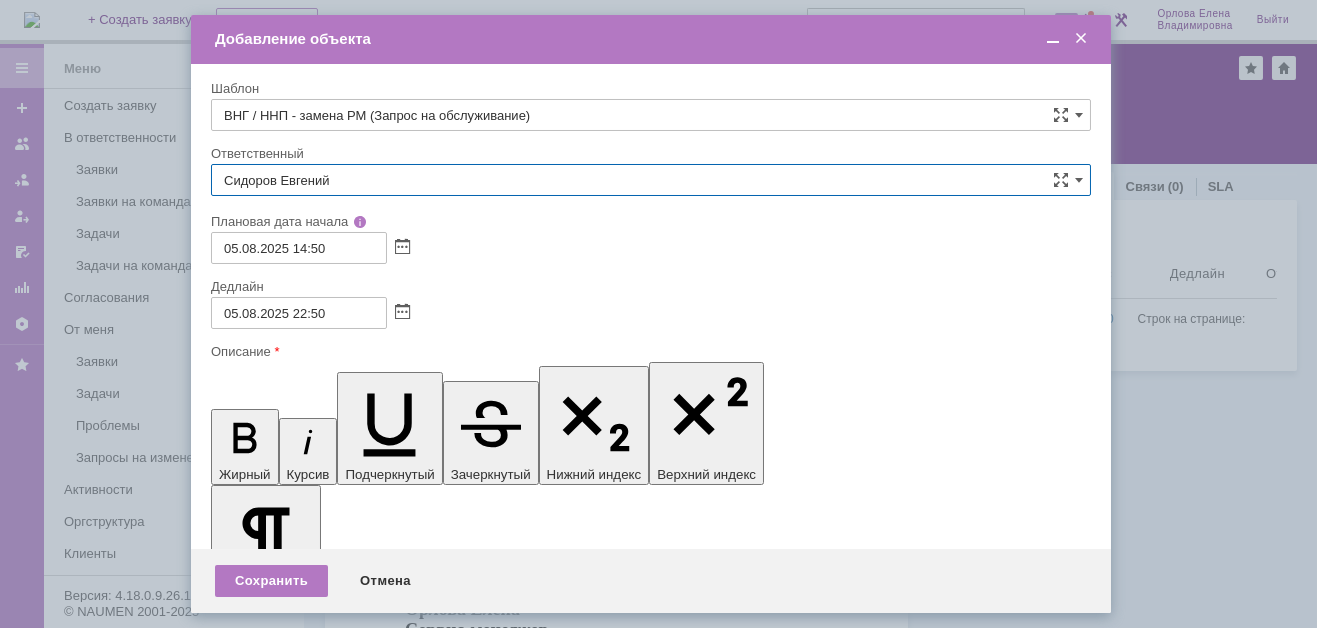 click on "Сидоров Евгений" at bounding box center (651, 180) 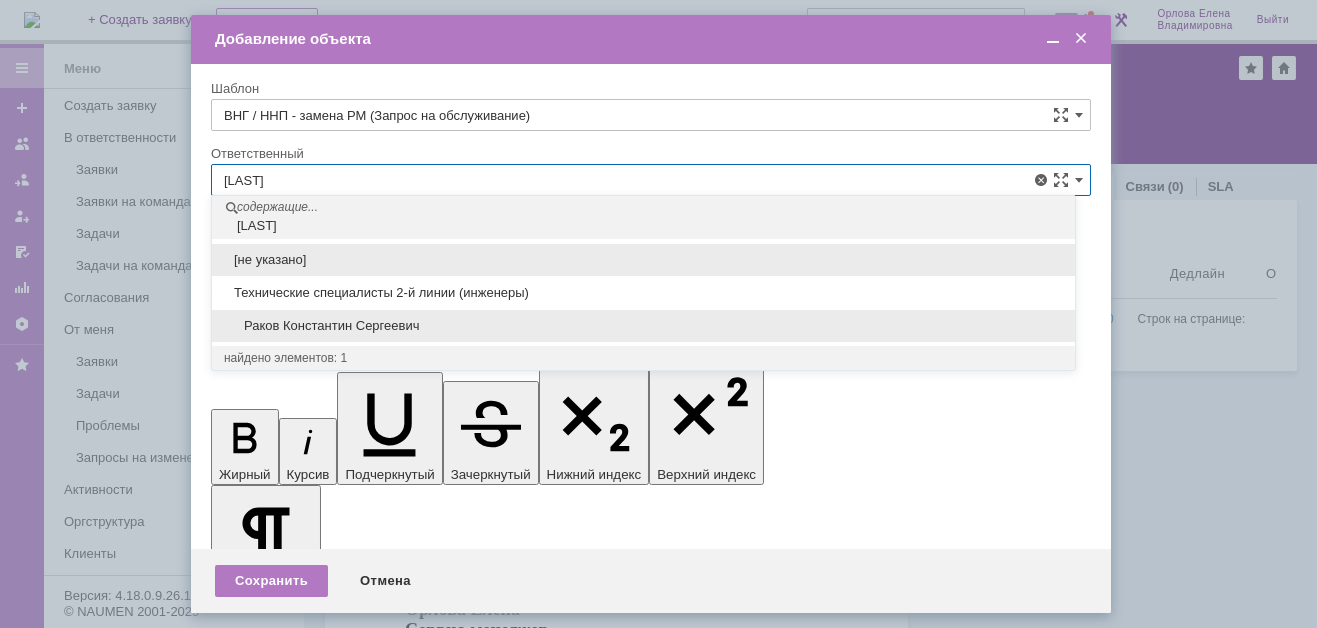 click on "Раков Константин Сергеевич" at bounding box center [643, 326] 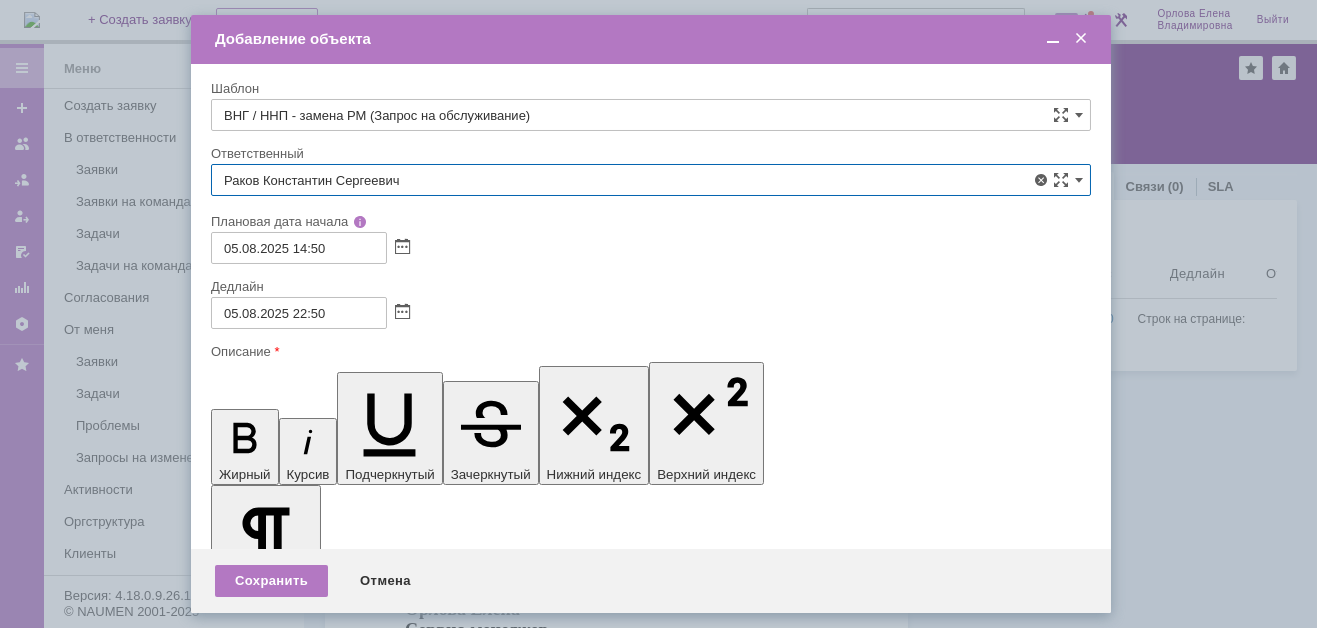 type on "Раков Константин Сергеевич" 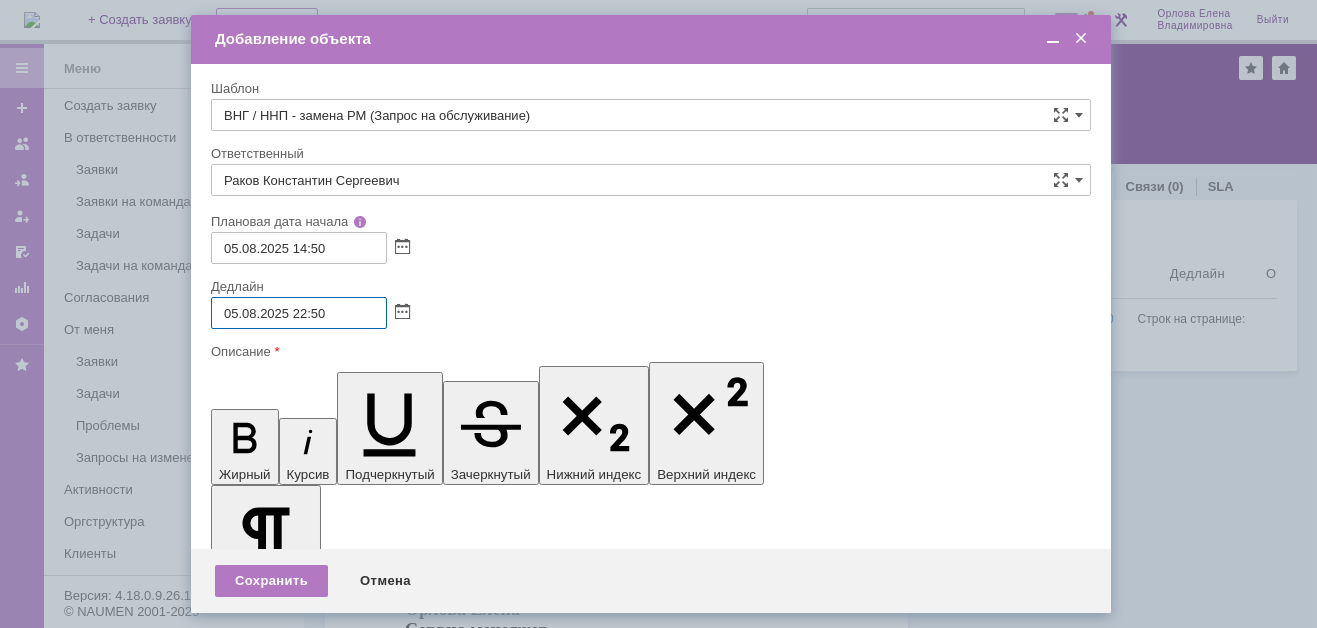 drag, startPoint x: 293, startPoint y: 314, endPoint x: 306, endPoint y: 315, distance: 13.038404 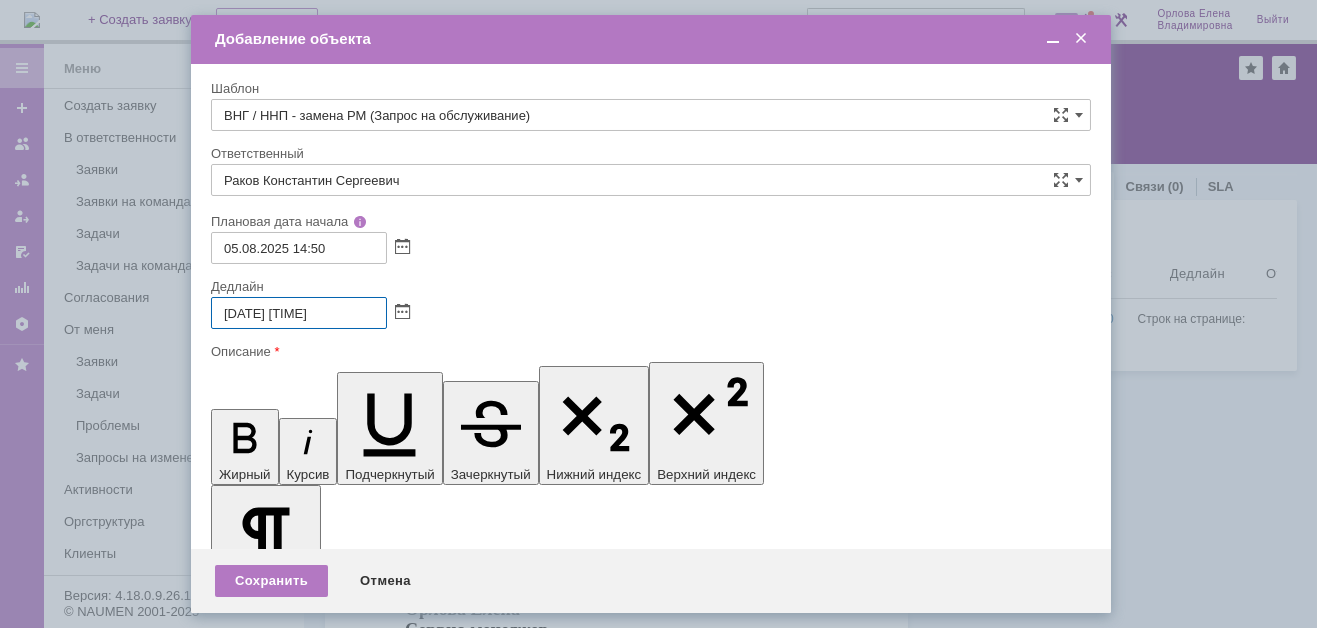 type on "[DATE] [TIME]" 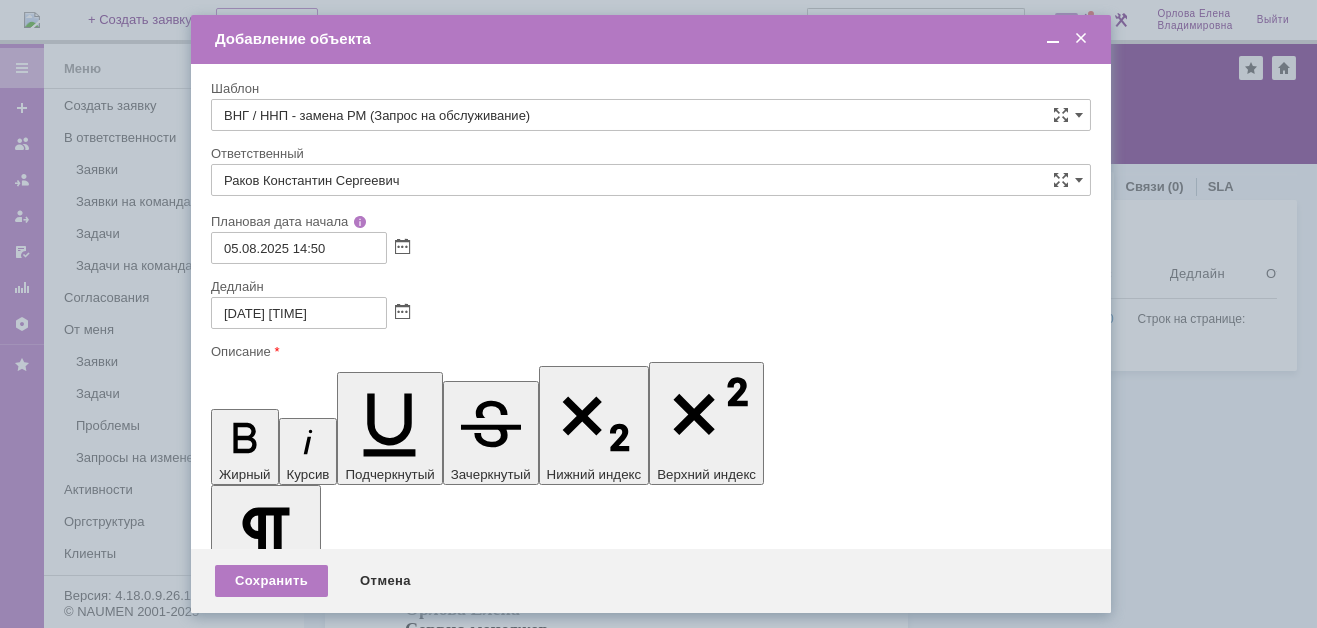 click on "К заявке в Service Desk должен быть прикреплён скан Акта в течение указанного в регламенте срока, что будет являться подтверждением выполнения работ __________________________________________________________________________________________" at bounding box center (374, 5972) 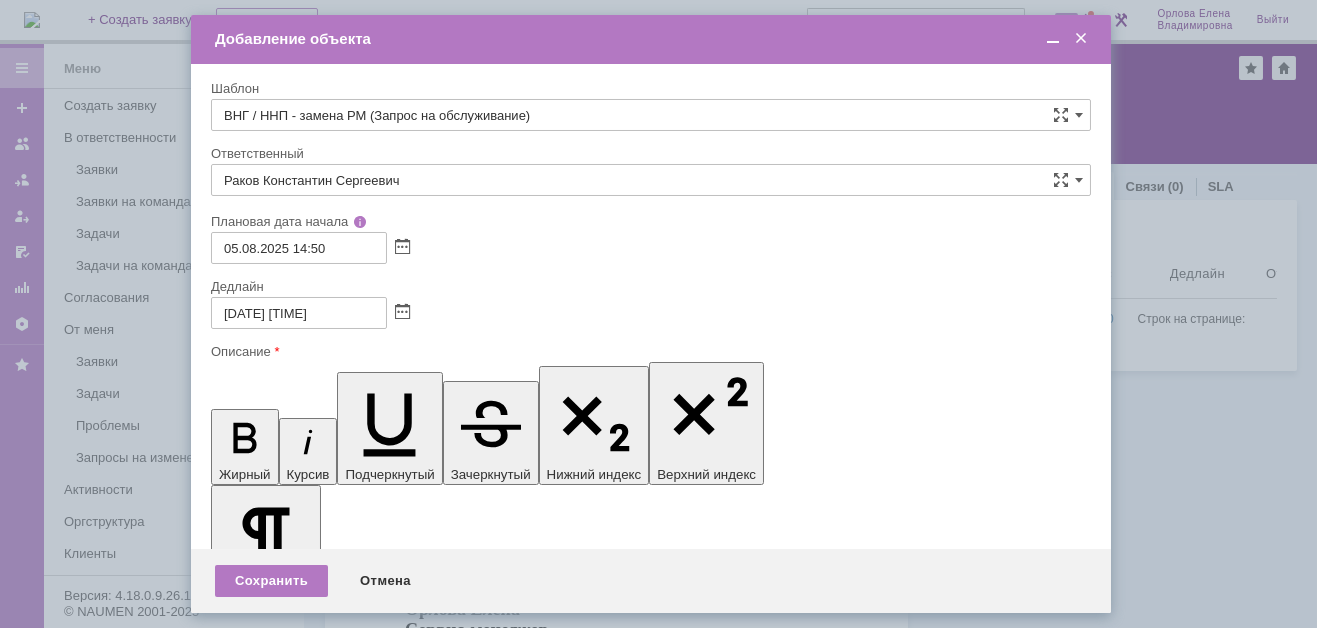 scroll, scrollTop: 31, scrollLeft: 0, axis: vertical 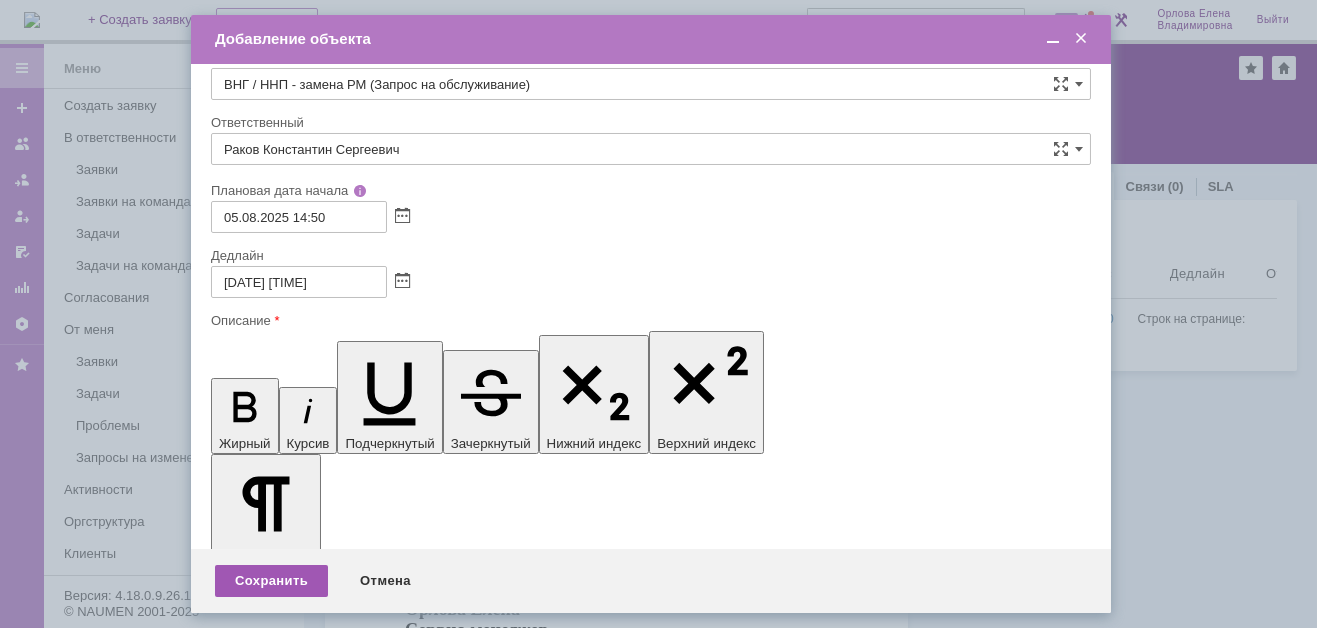 click on "Сохранить" at bounding box center (271, 581) 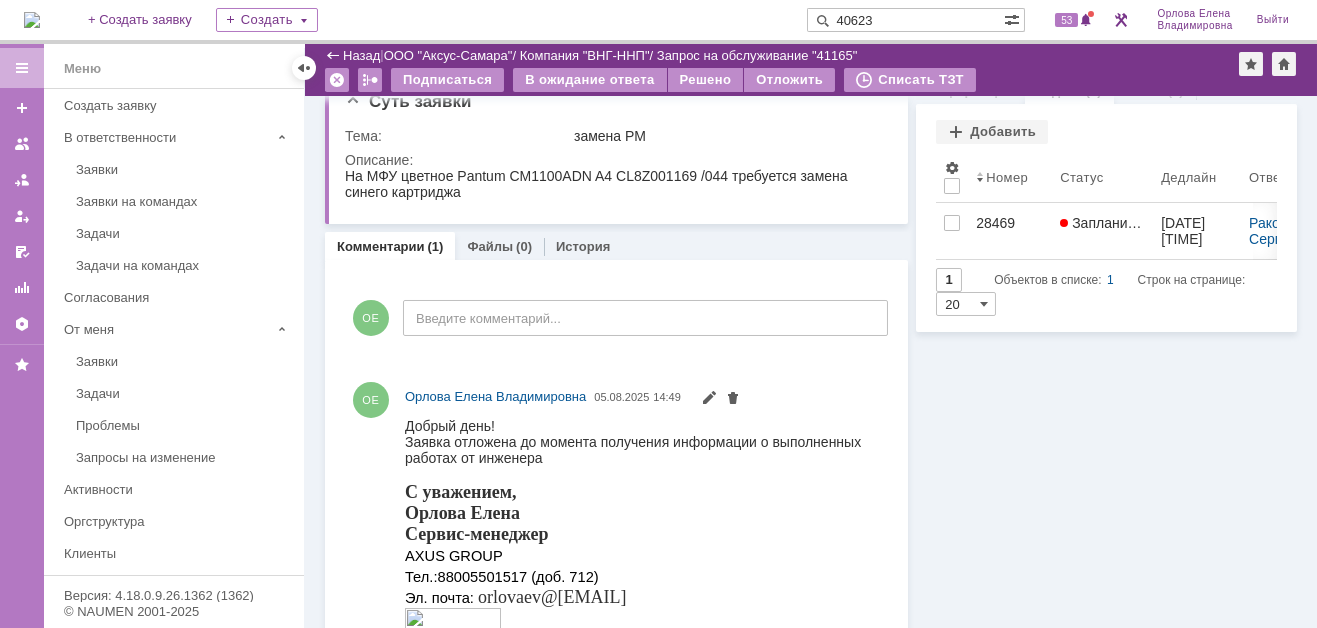 scroll, scrollTop: 0, scrollLeft: 0, axis: both 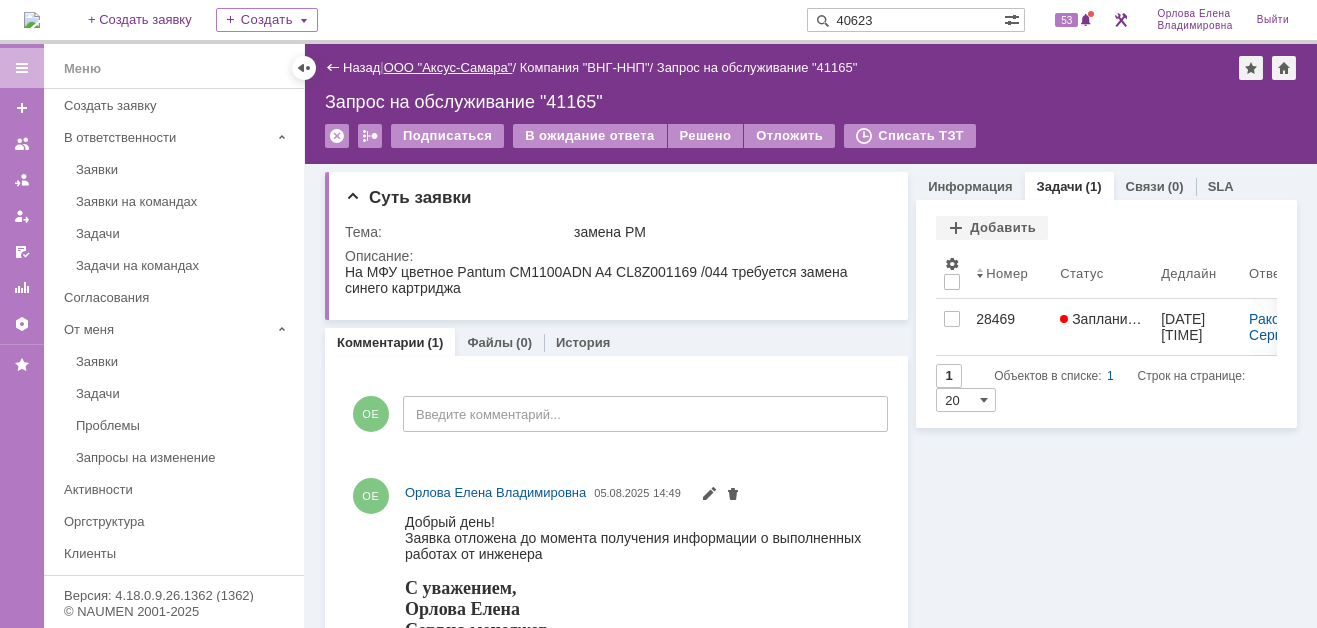 click on "ООО "Аксус-Самара"" at bounding box center (448, 67) 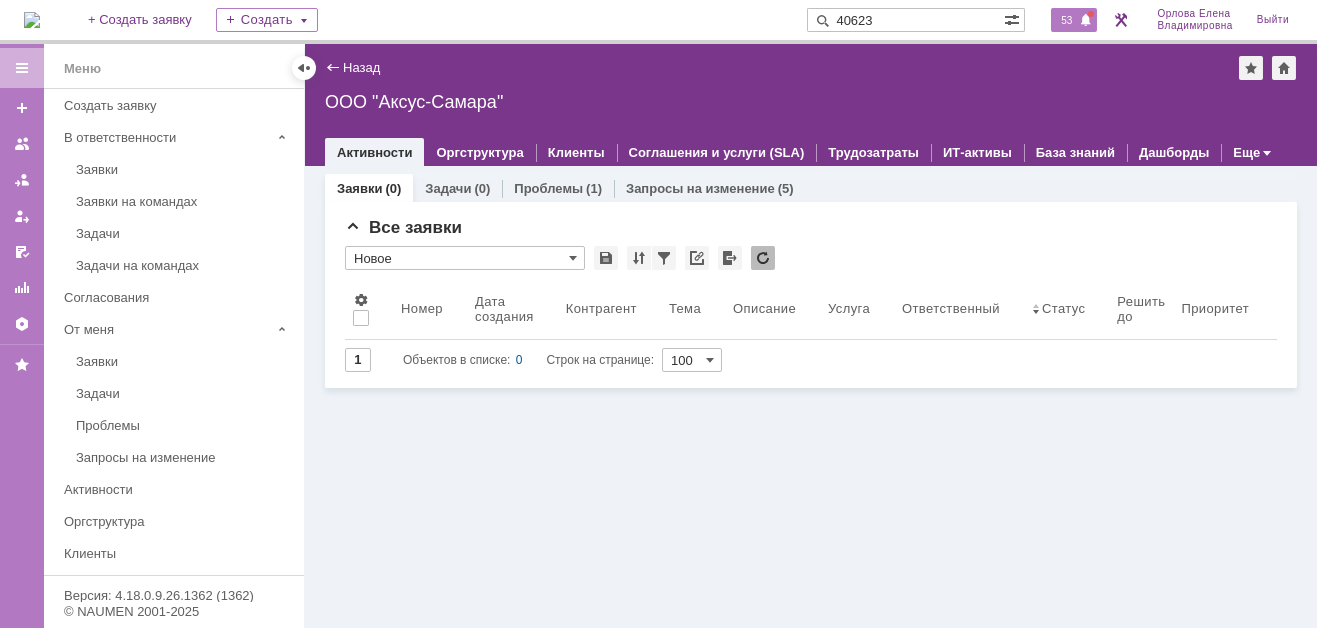 click on "53" at bounding box center [1066, 20] 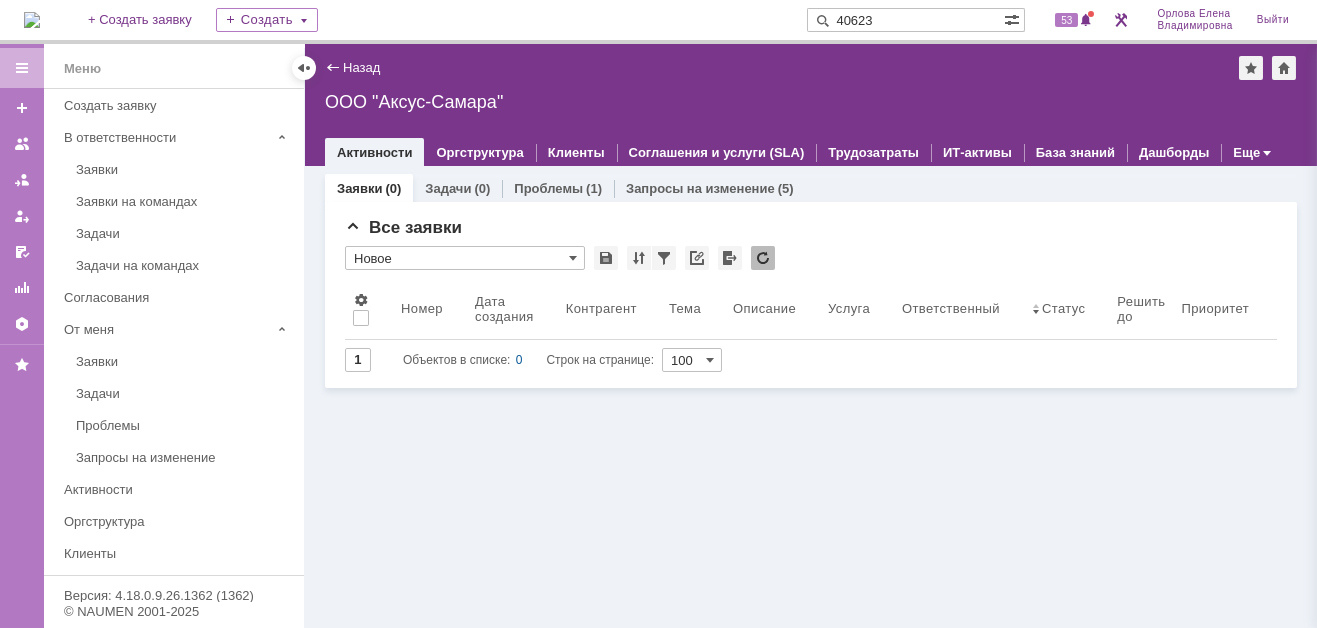 click at bounding box center [32, 20] 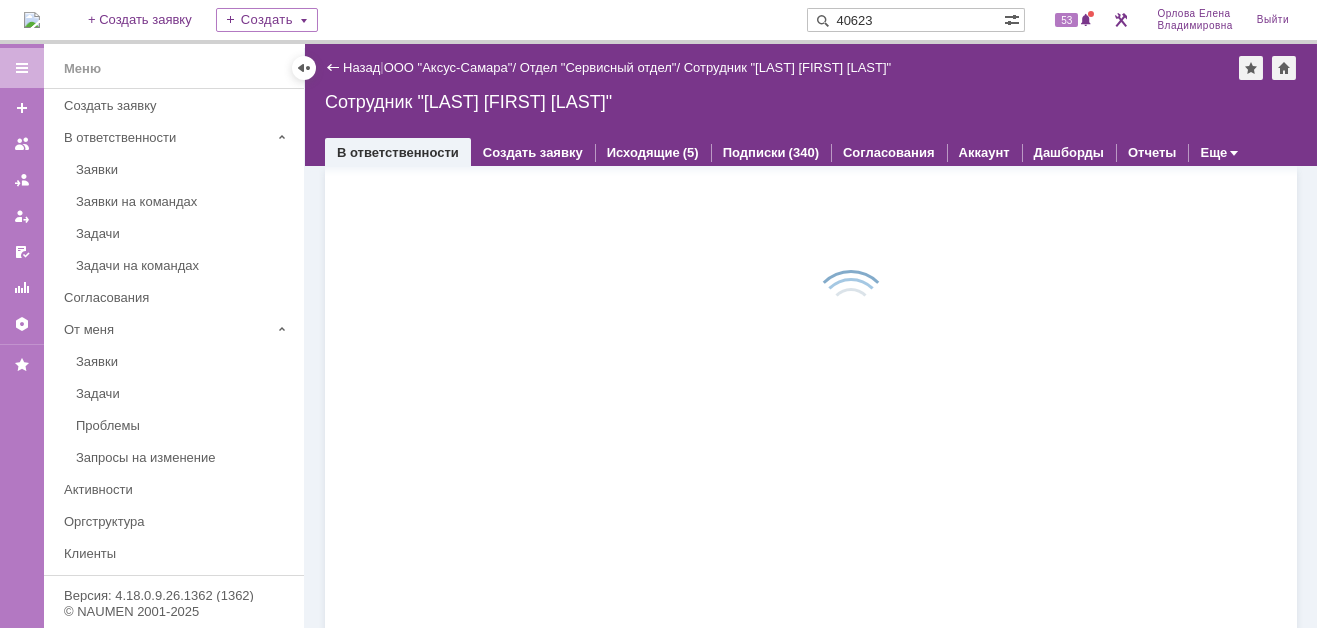 scroll, scrollTop: 0, scrollLeft: 0, axis: both 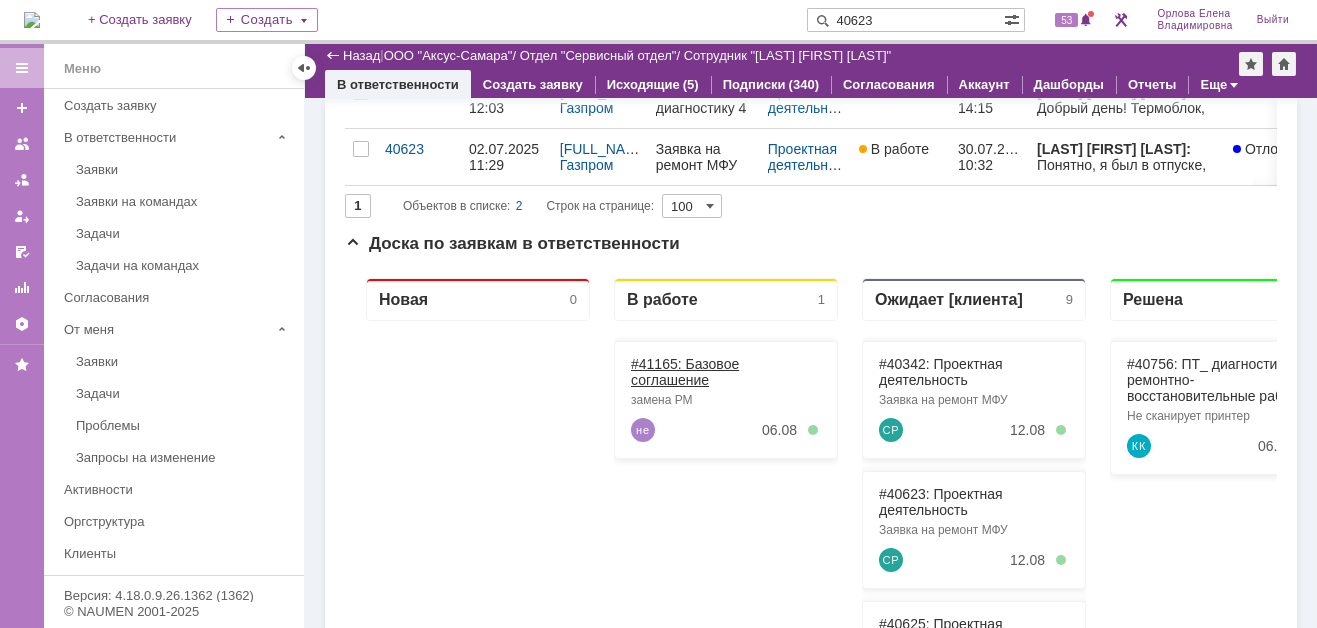 click on "#41165: Базовое соглашение" at bounding box center [685, 372] 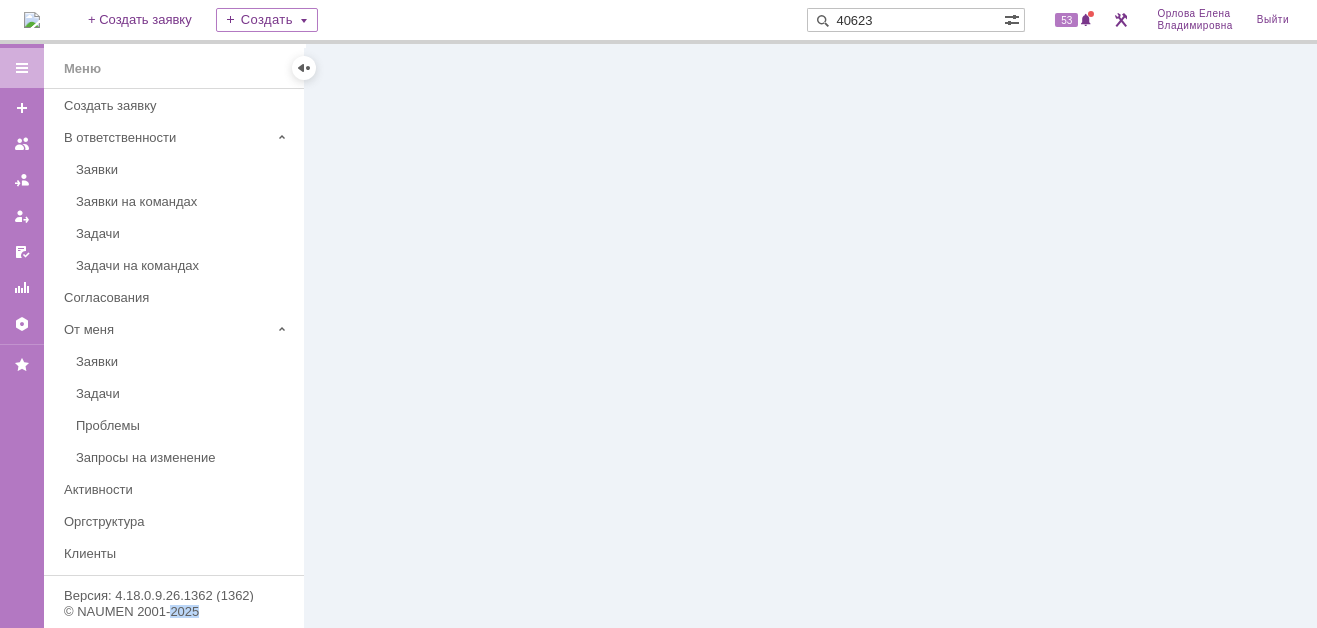click at bounding box center (811, 336) 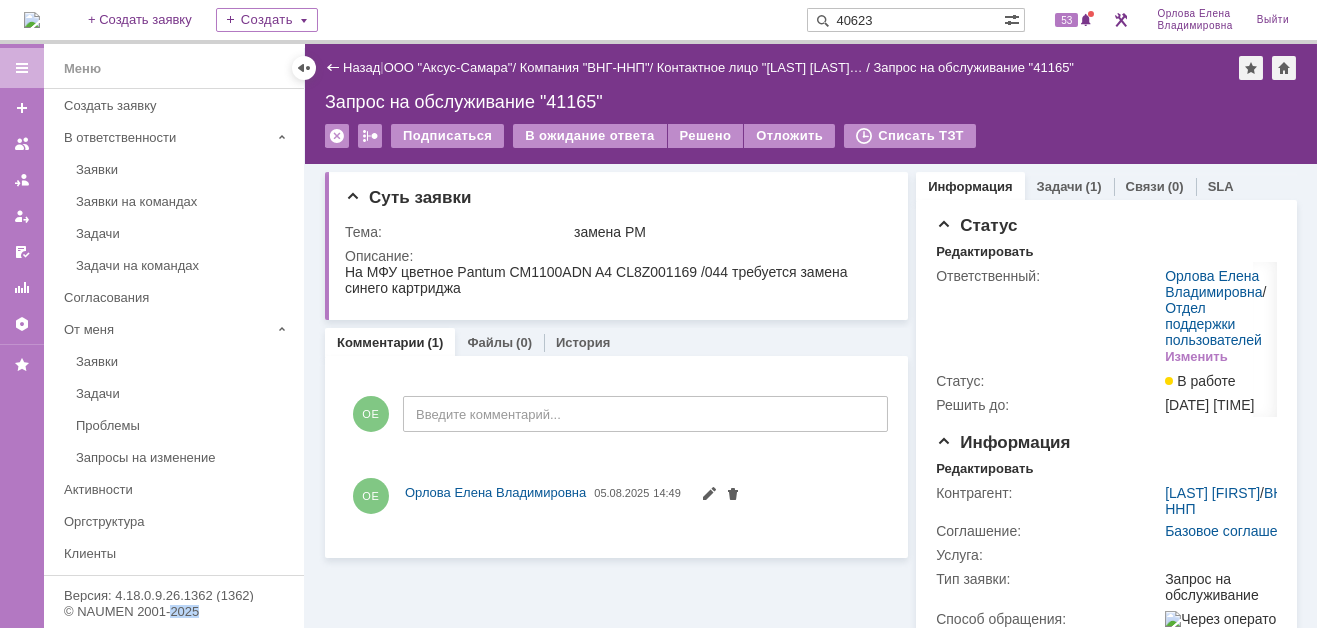 scroll, scrollTop: 0, scrollLeft: 0, axis: both 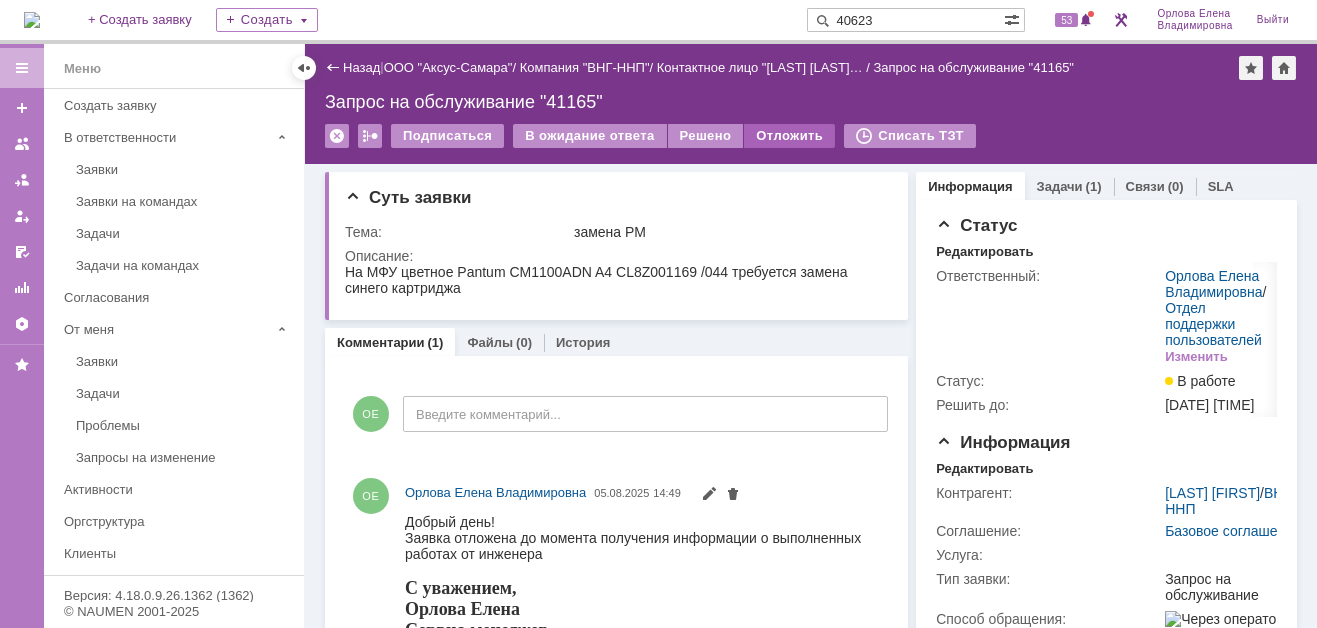 click on "Отложить" at bounding box center (789, 136) 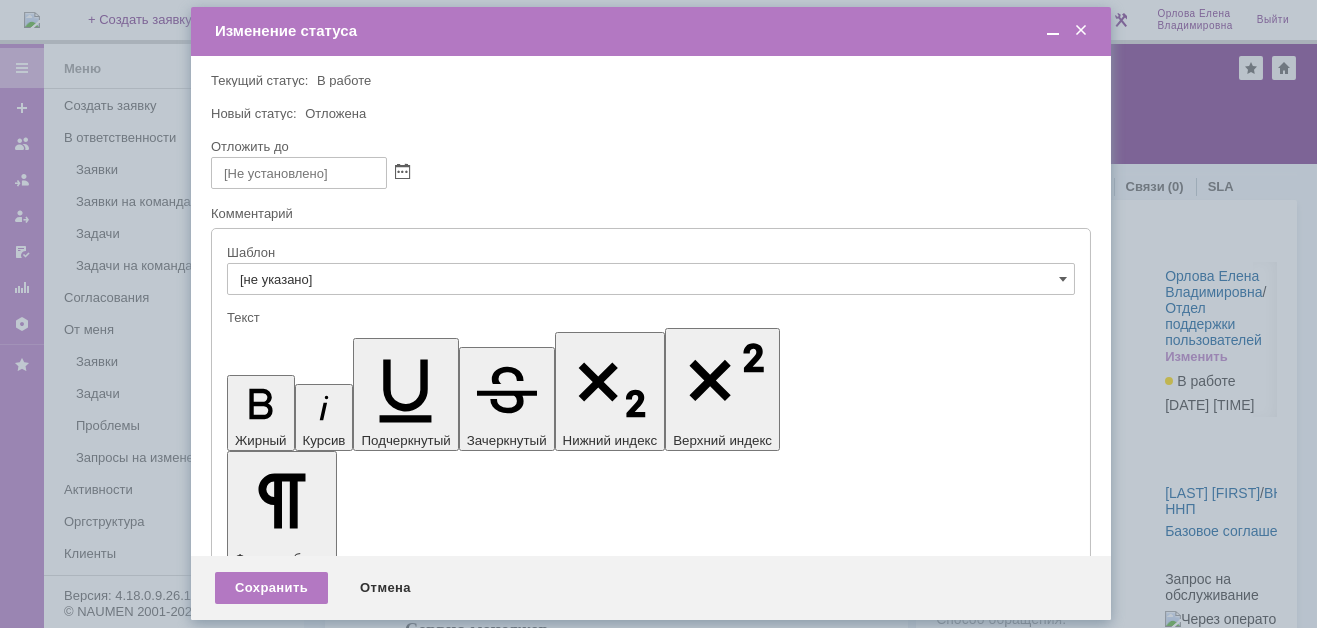 scroll, scrollTop: 0, scrollLeft: 0, axis: both 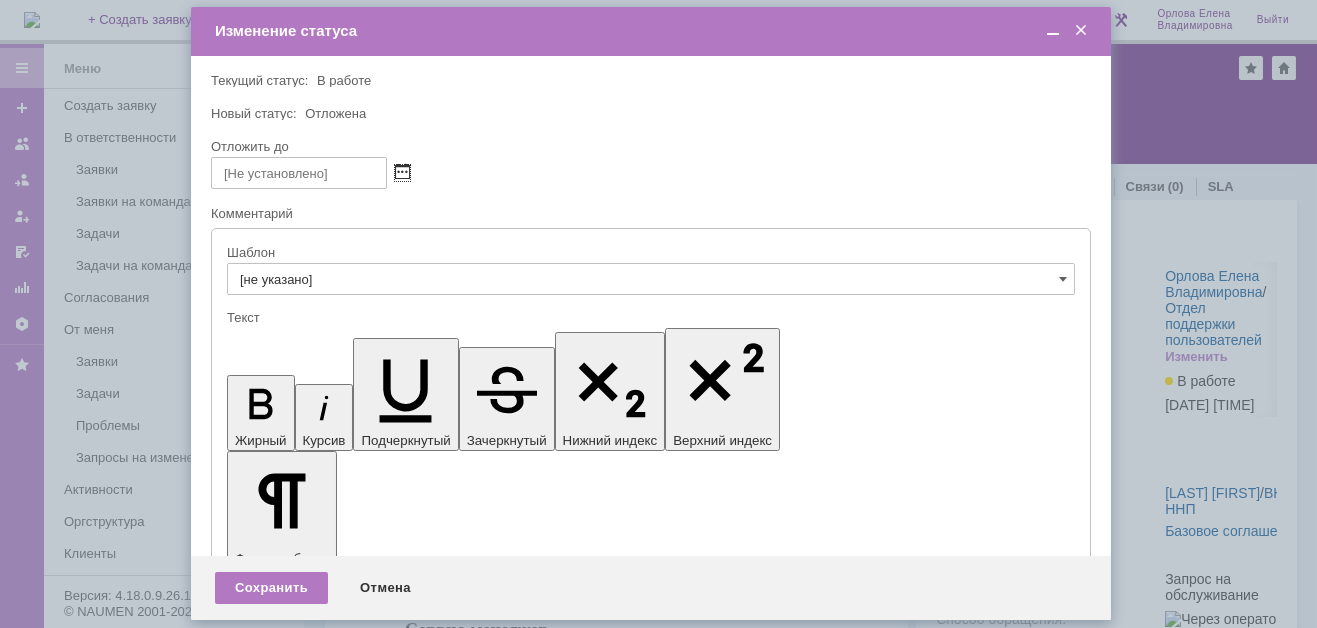 click at bounding box center [402, 173] 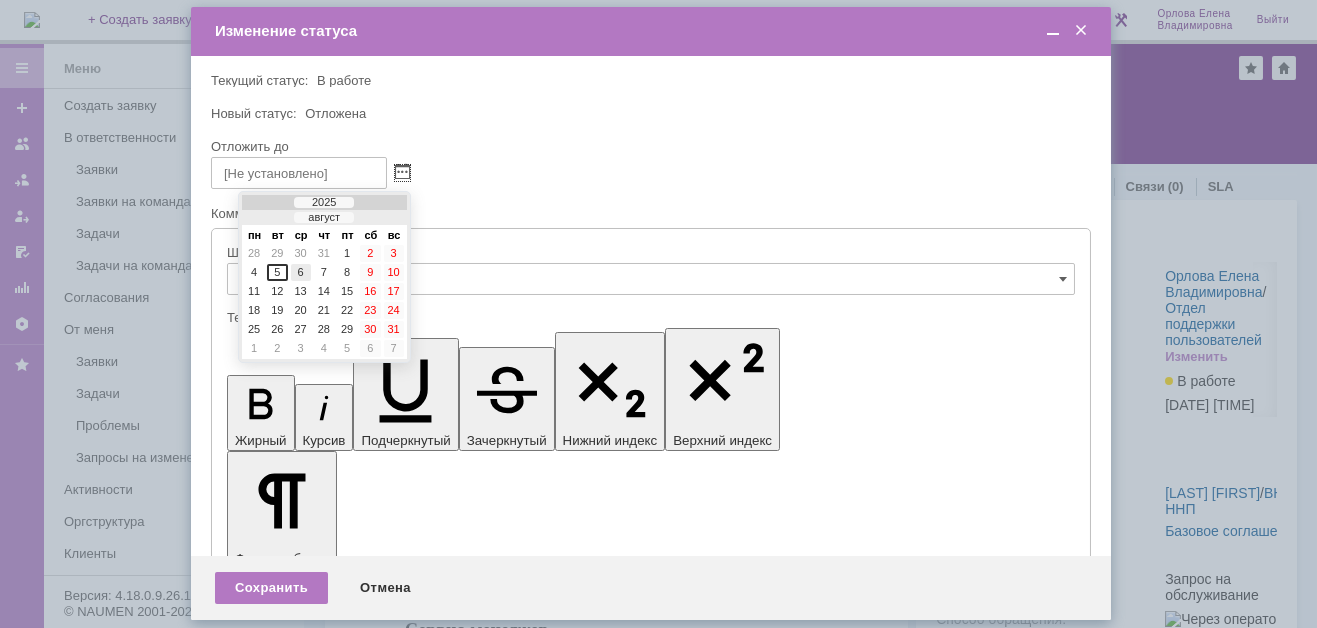 click on "6" at bounding box center (301, 272) 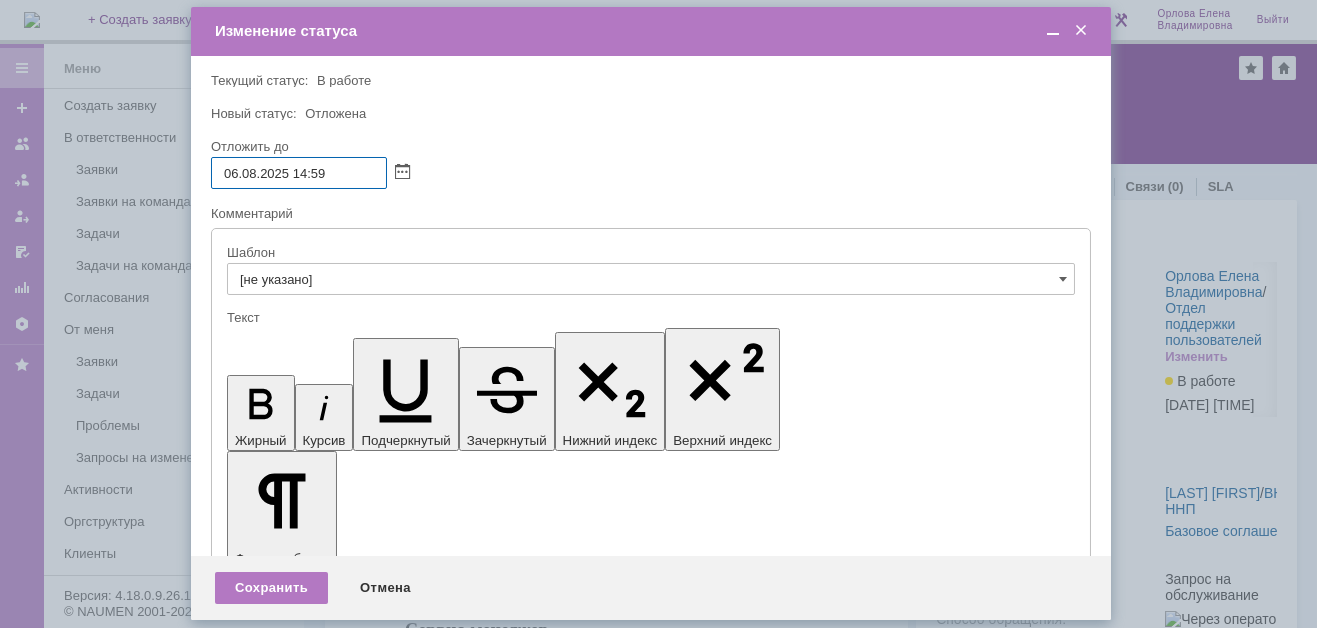 click on "06.08.2025 14:59" at bounding box center [299, 173] 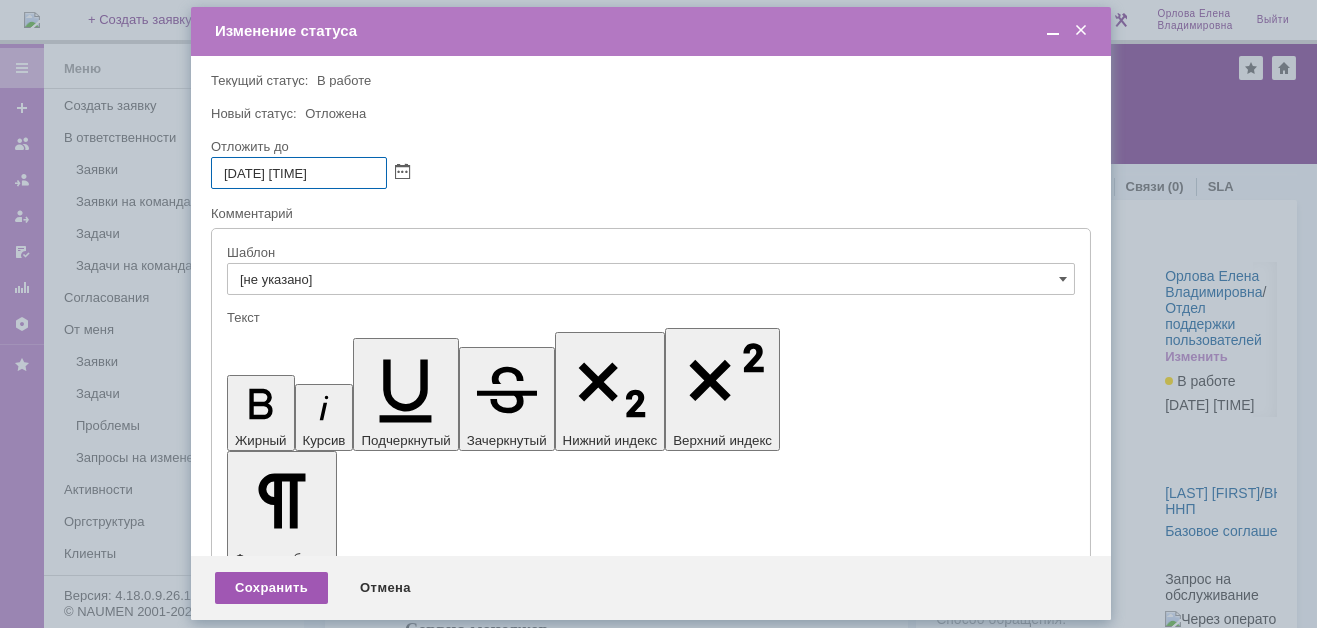 type on "[DATE] [TIME]" 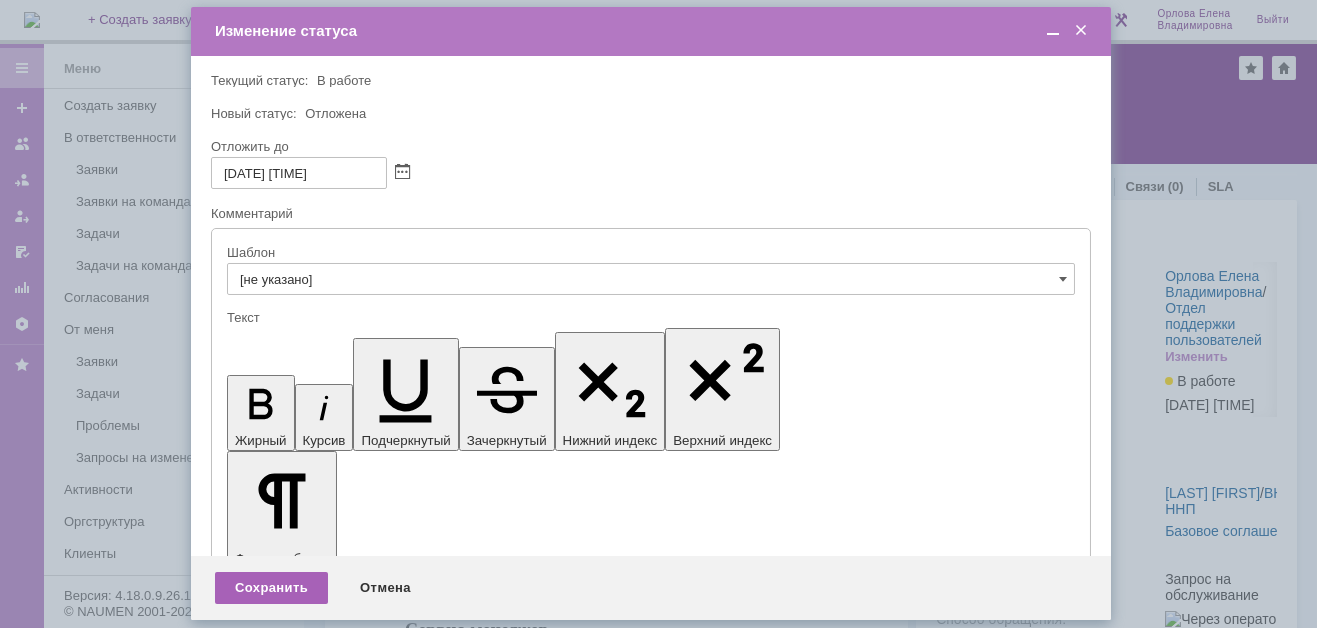 click on "Сохранить" at bounding box center (271, 588) 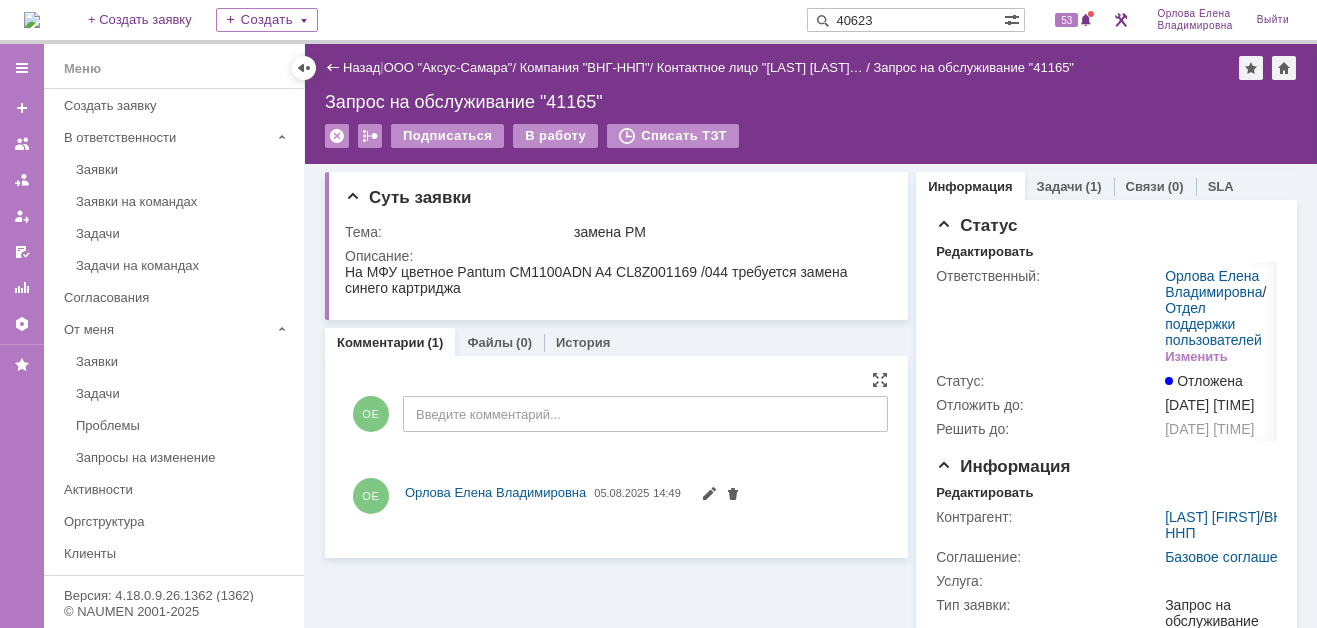 scroll, scrollTop: 0, scrollLeft: 0, axis: both 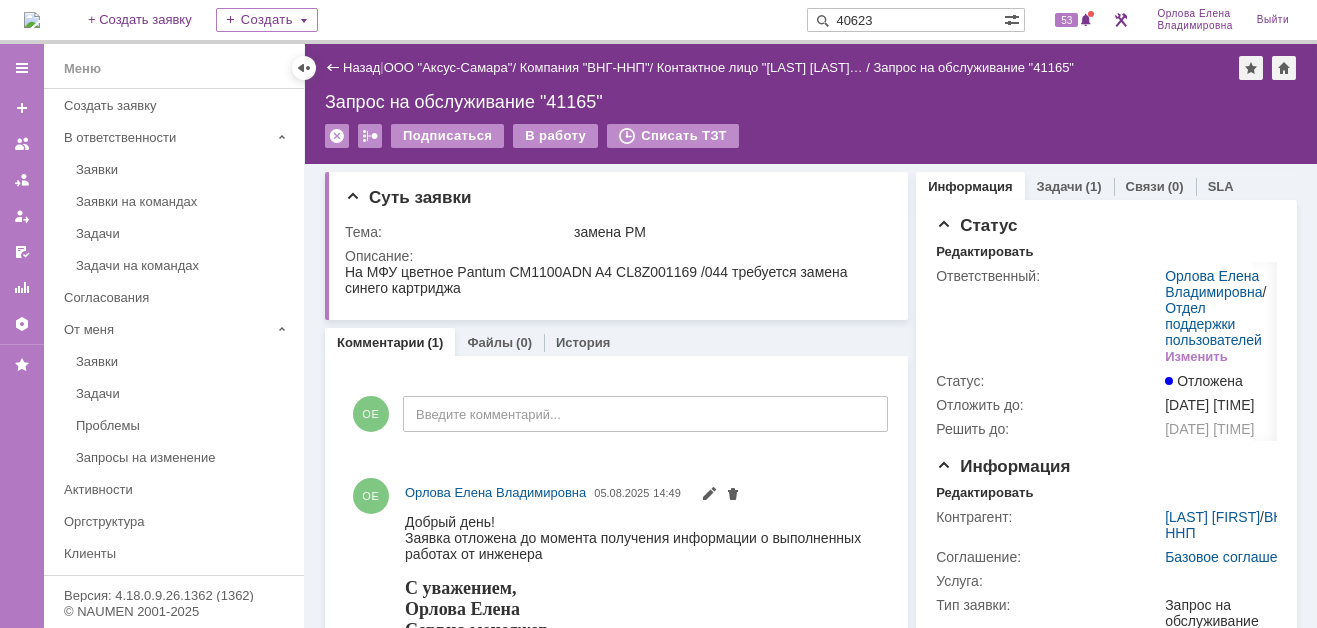 click at bounding box center [32, 20] 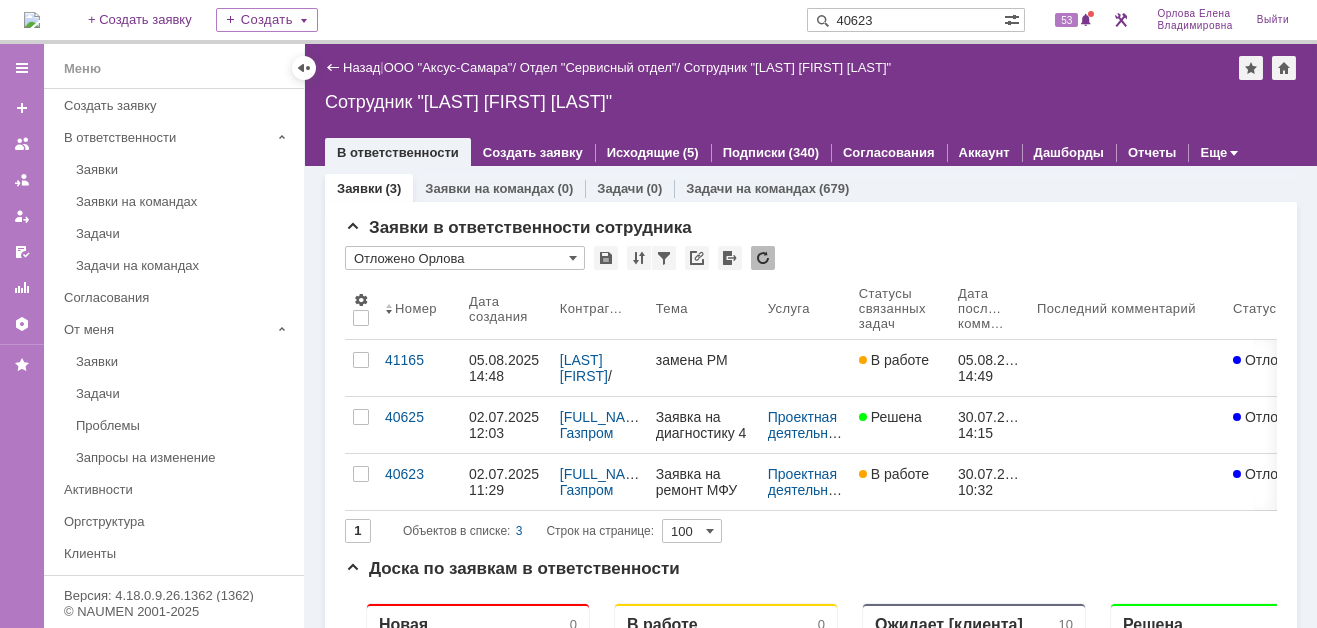 scroll, scrollTop: 0, scrollLeft: 0, axis: both 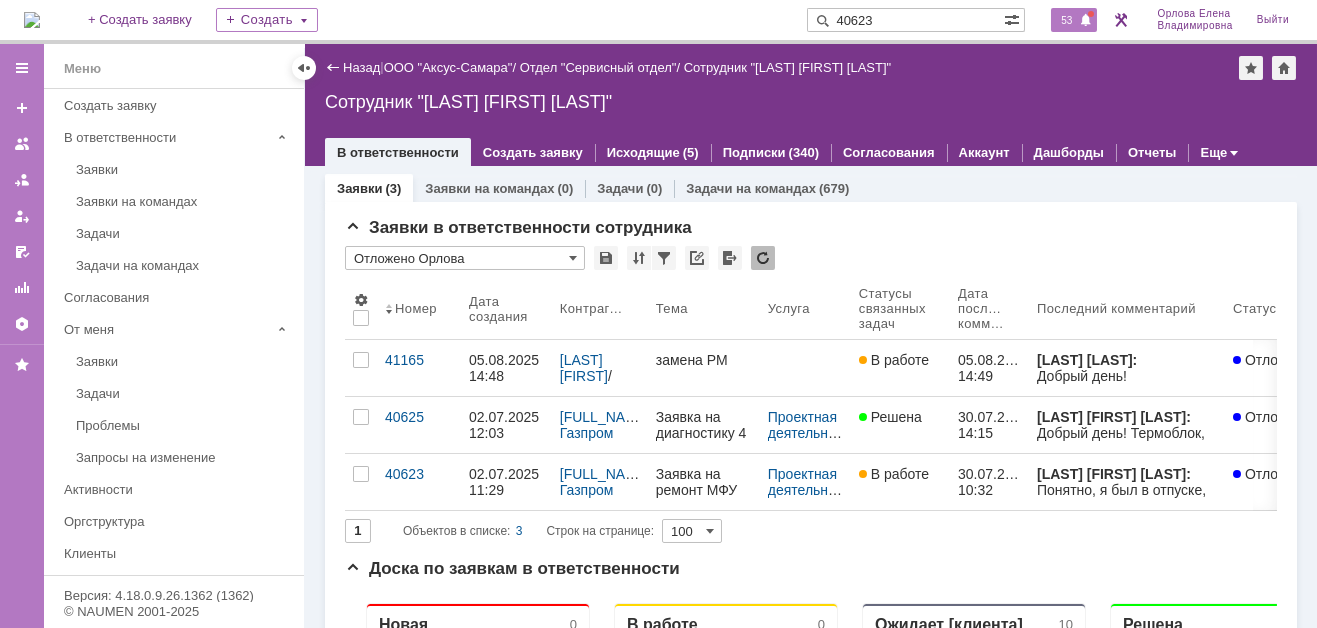 click on "53" at bounding box center (1074, 20) 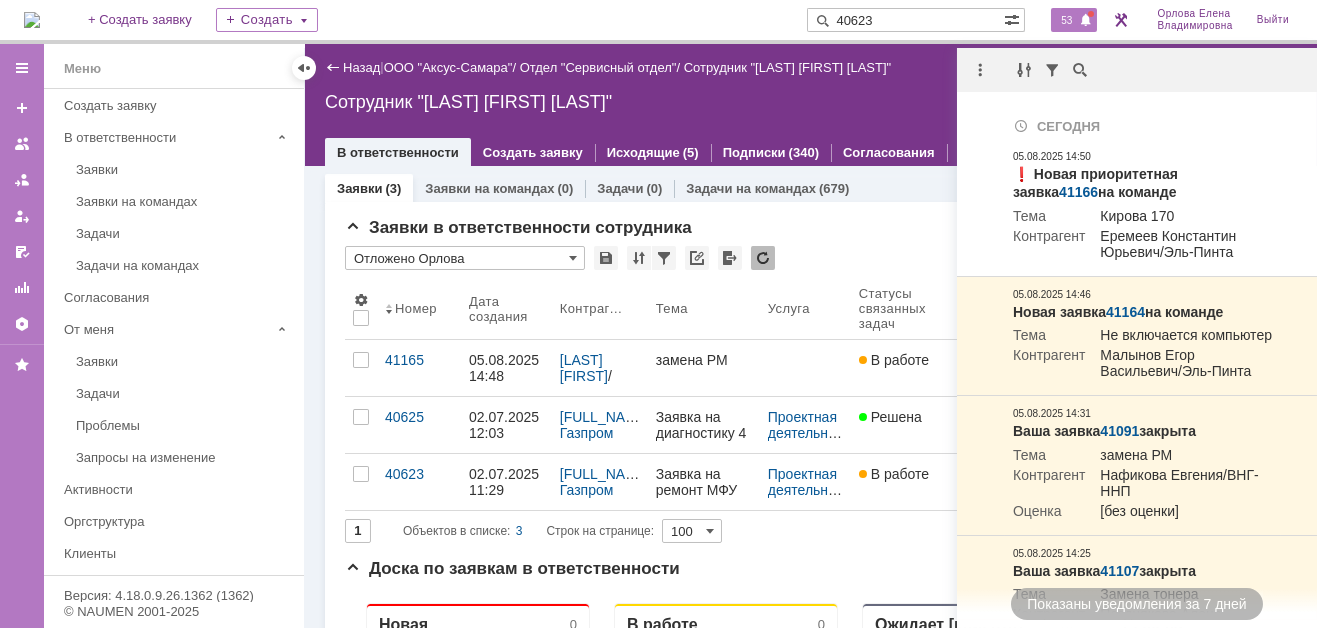 click on "На домашнюю + Создать заявку Создать 40623 53 Орлова Елена  Владимировна Выйти" at bounding box center [658, 22] 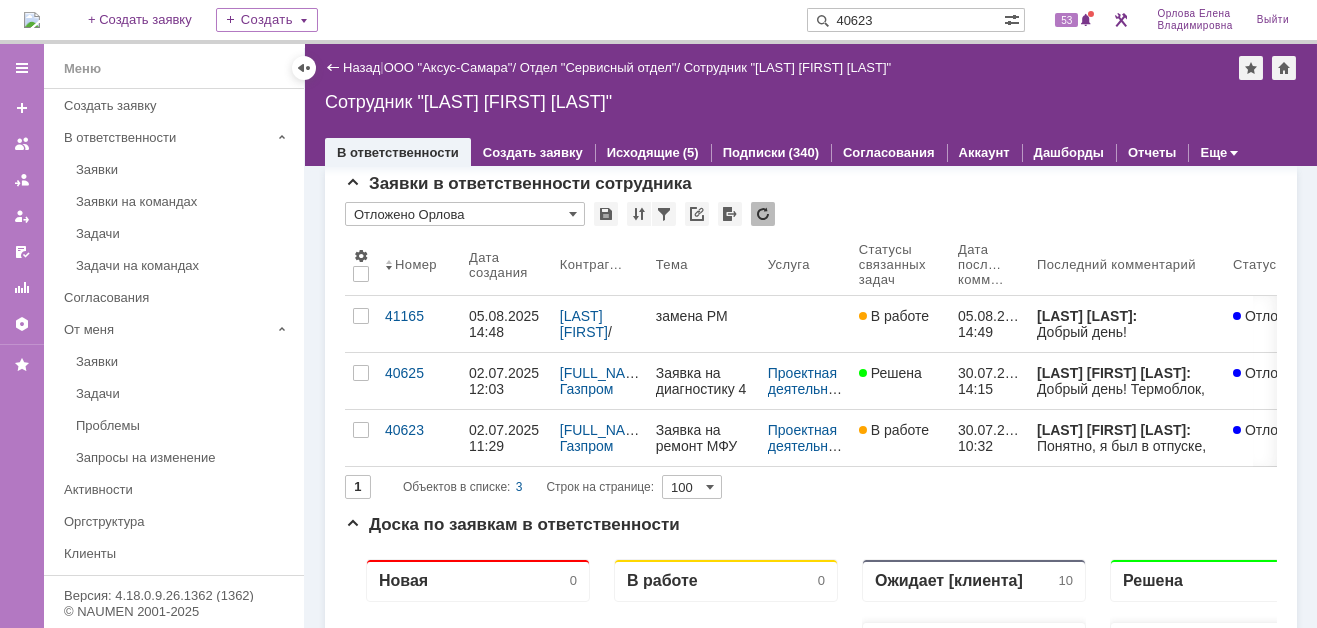 scroll, scrollTop: 0, scrollLeft: 0, axis: both 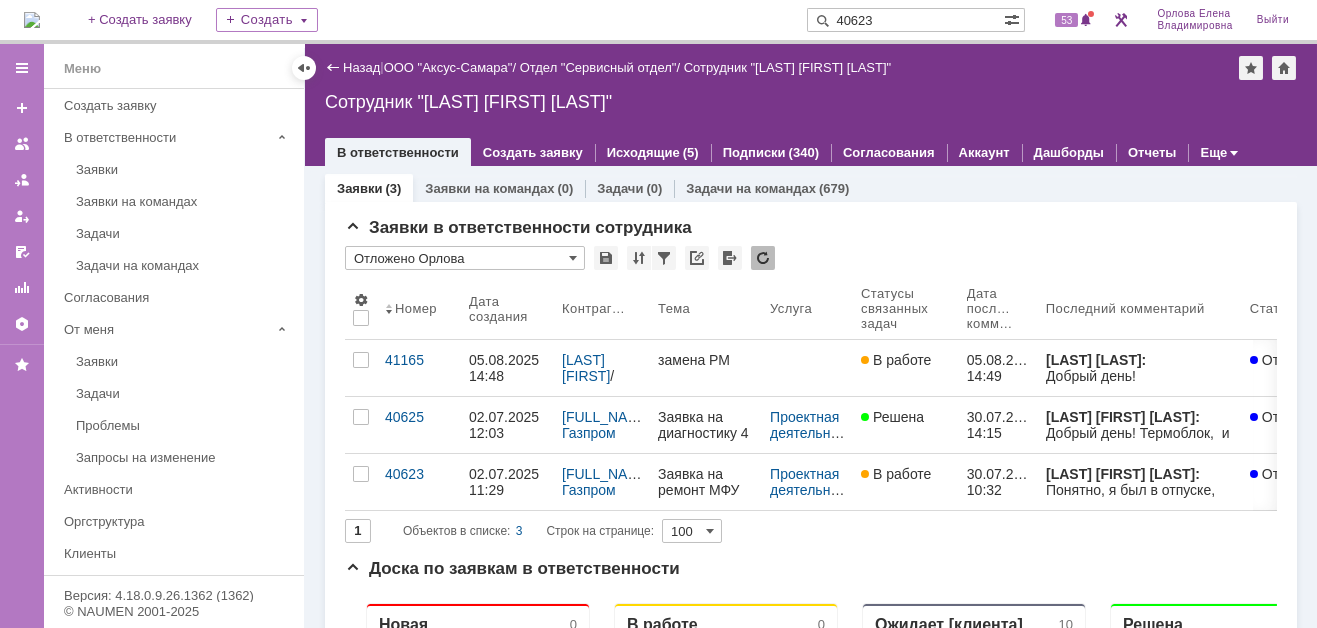 click on "На домашнюю + Создать заявку Создать 40623 53 Орлова Елена  Владимировна Выйти" at bounding box center (658, 22) 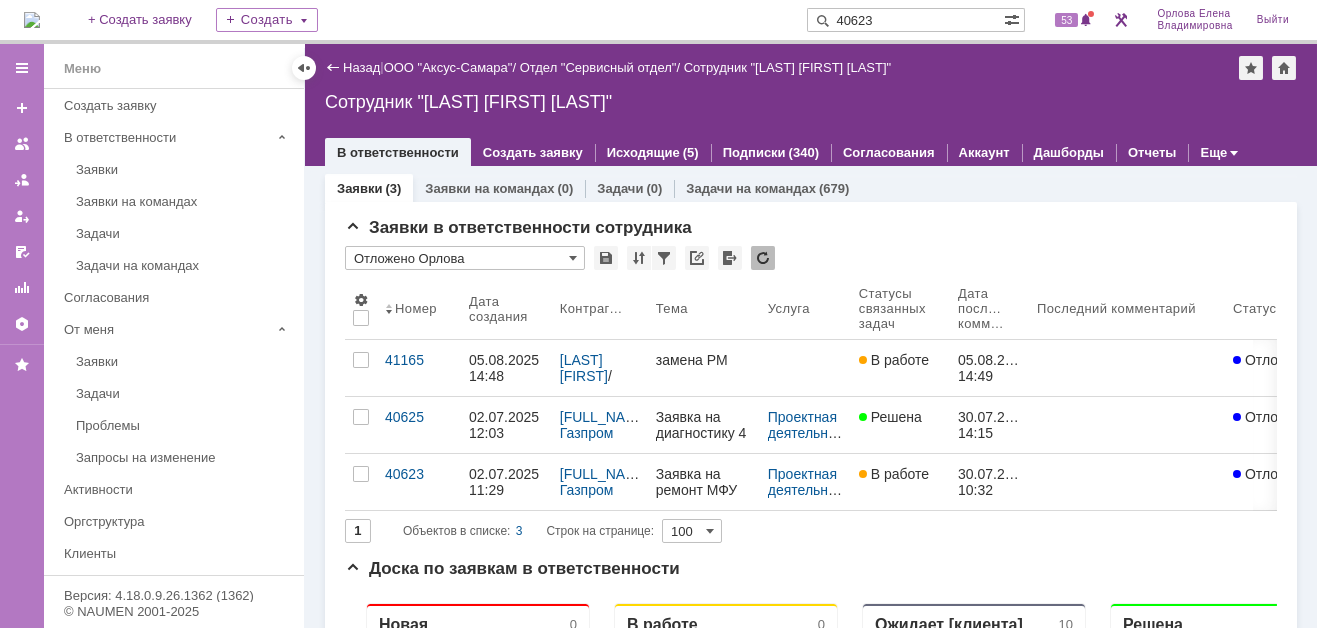 scroll, scrollTop: 0, scrollLeft: 0, axis: both 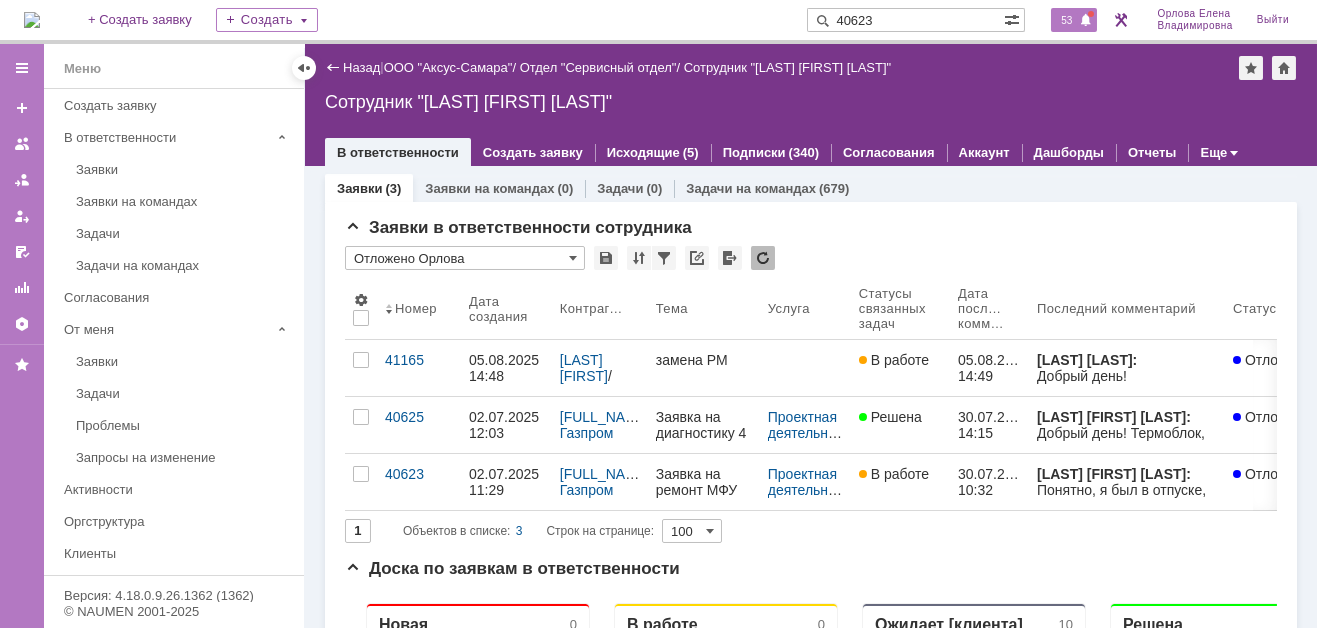 click on "53" at bounding box center [1066, 20] 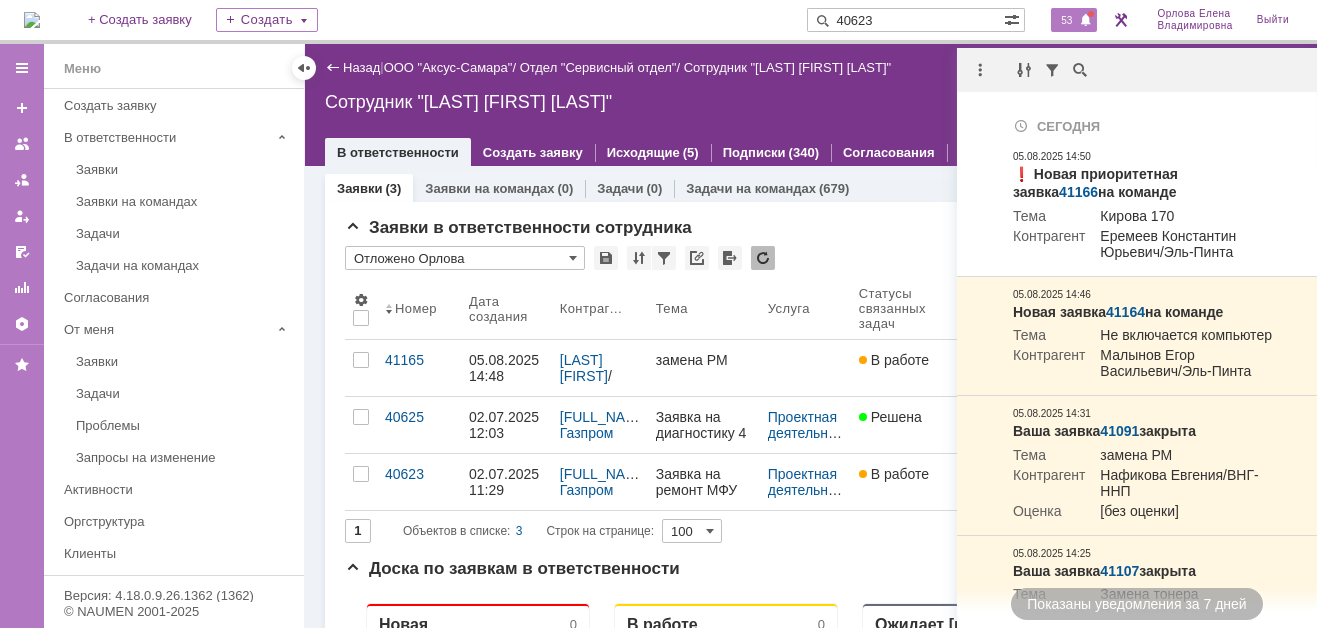 click on "Заявки в ответственности сотрудника" at bounding box center (811, 228) 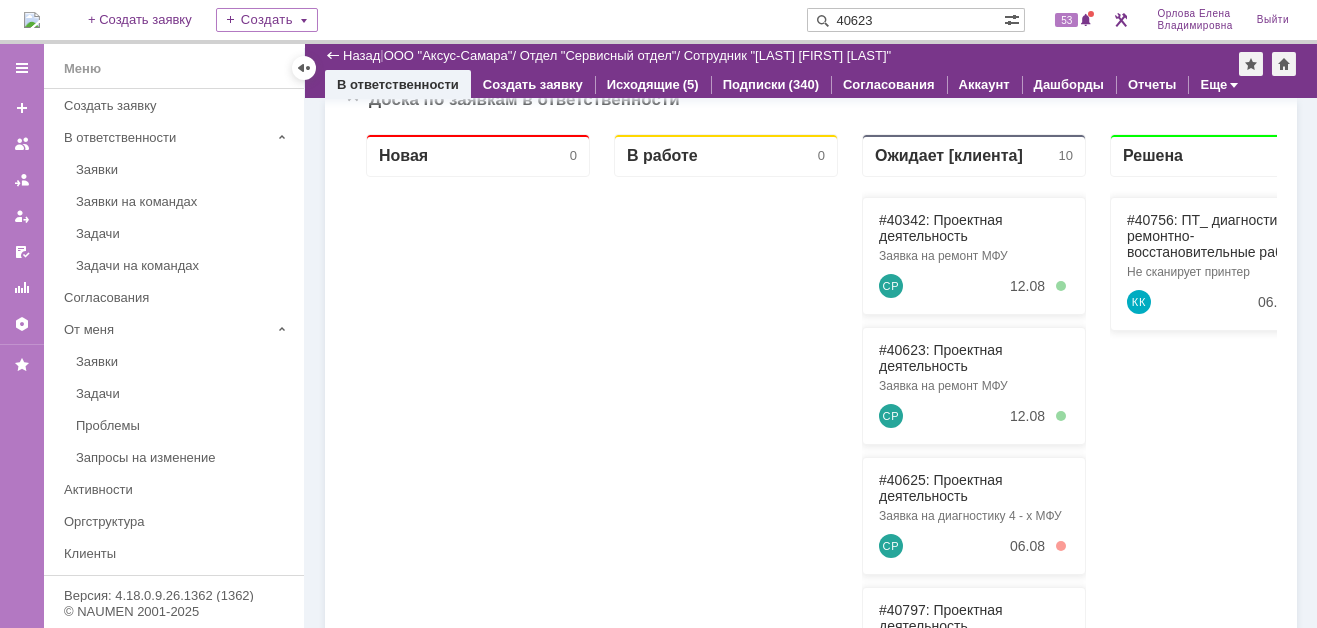 scroll, scrollTop: 400, scrollLeft: 0, axis: vertical 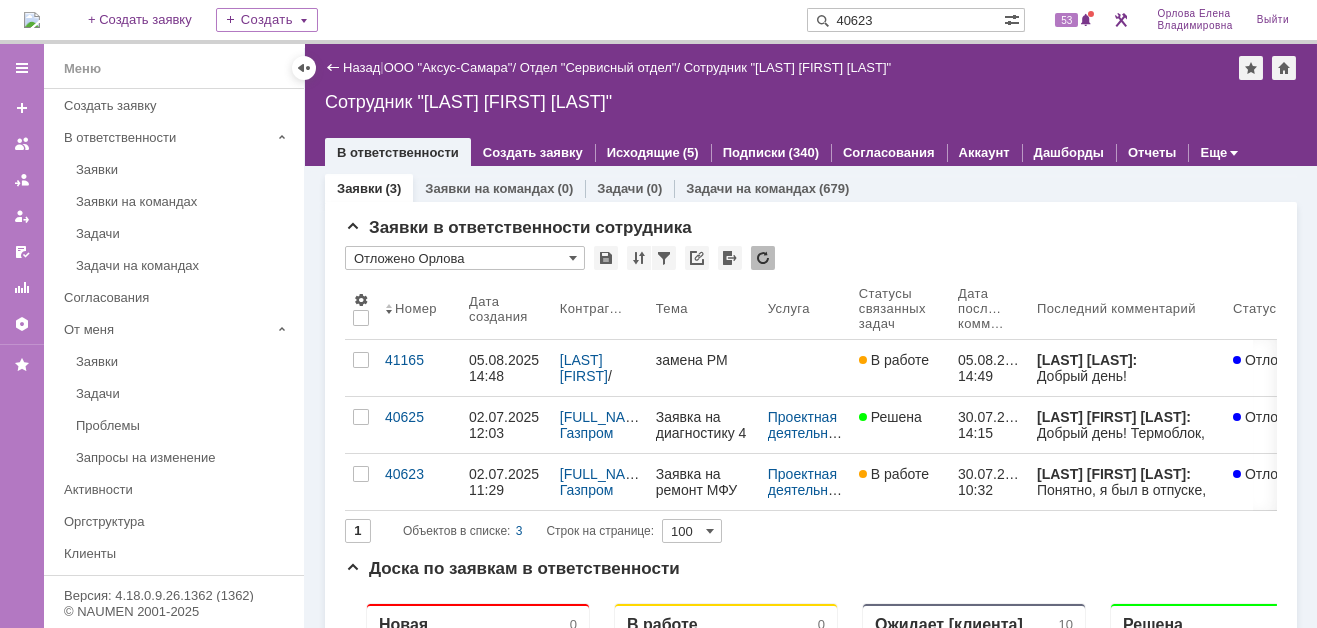 click on "40623" at bounding box center (905, 20) 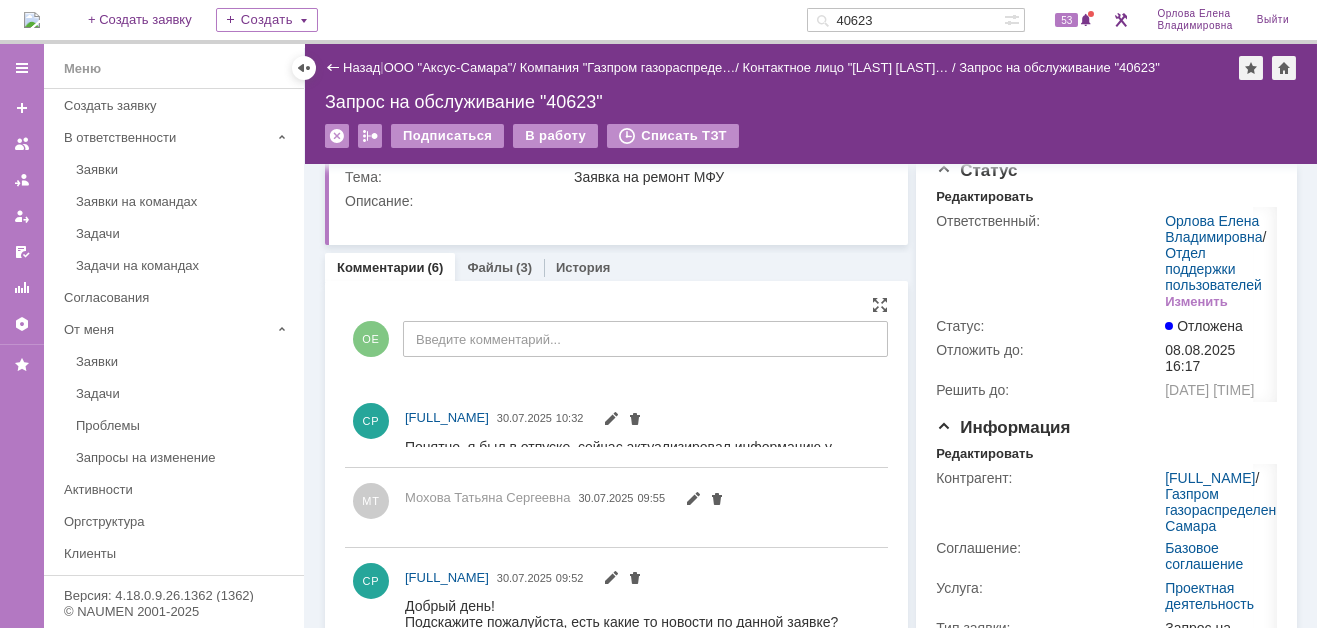 scroll, scrollTop: 0, scrollLeft: 0, axis: both 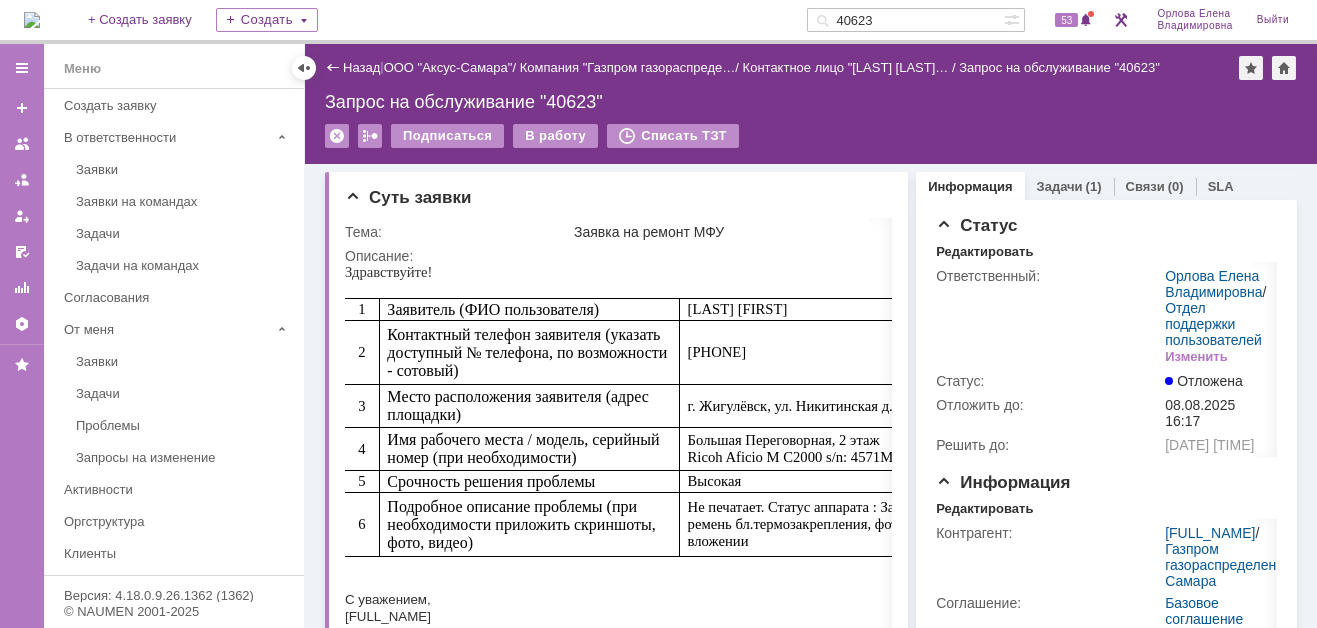 click at bounding box center [884, 196] 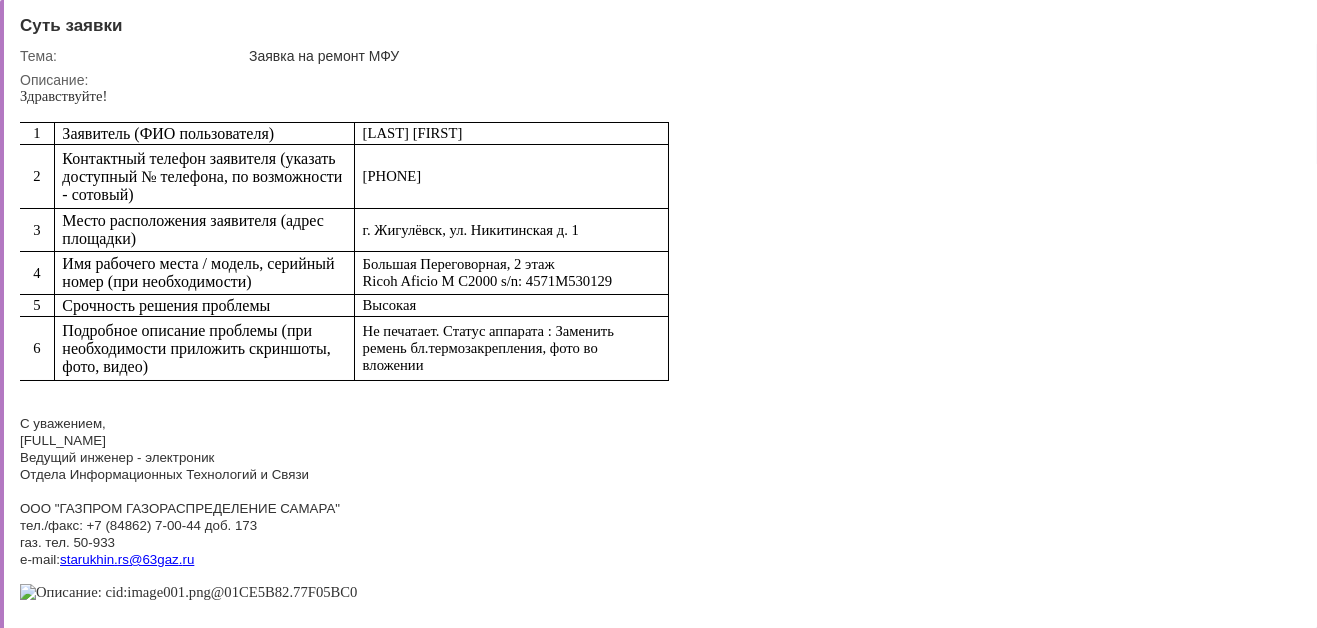 click on "Суть заявки Тема: Заявка на ремонт МФУ Описание:" at bounding box center (658, 314) 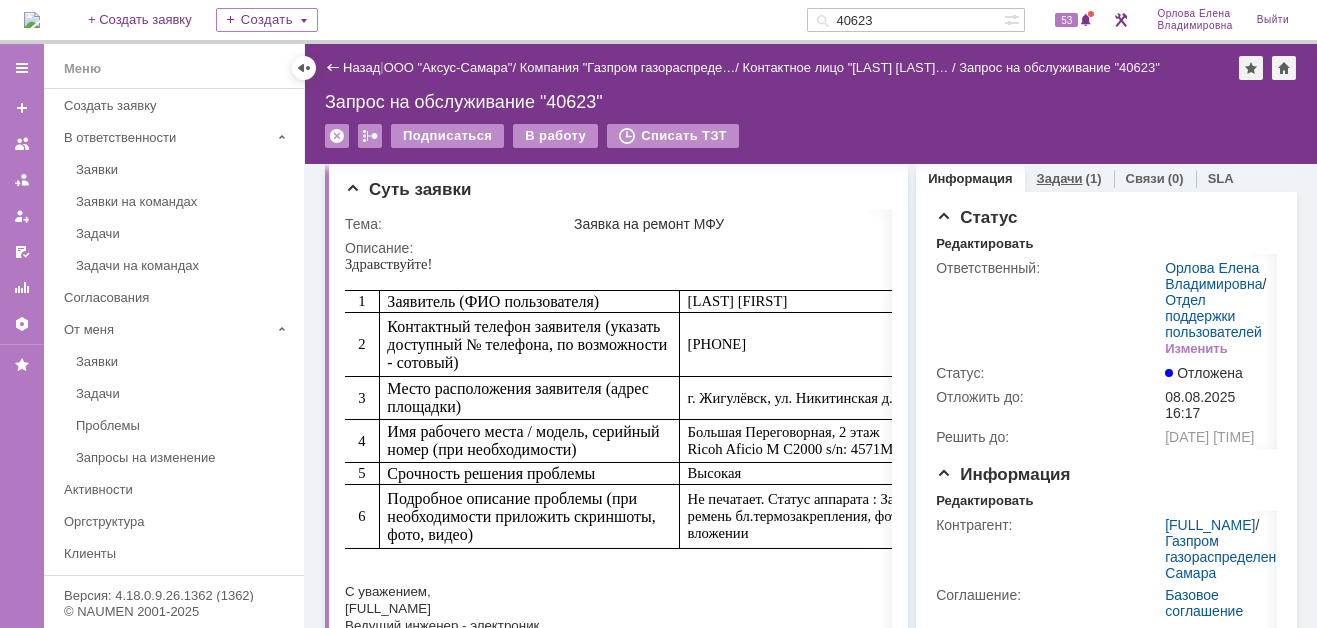 click on "Задачи" at bounding box center (1060, 178) 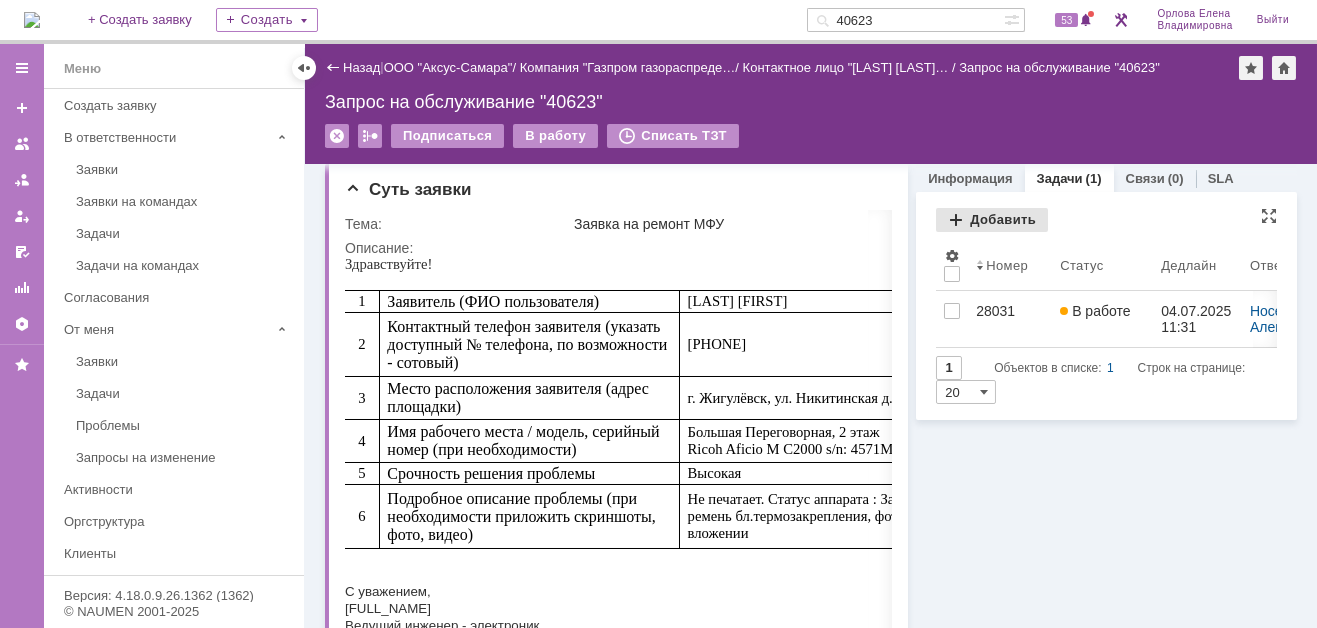click on "Добавить" at bounding box center [992, 220] 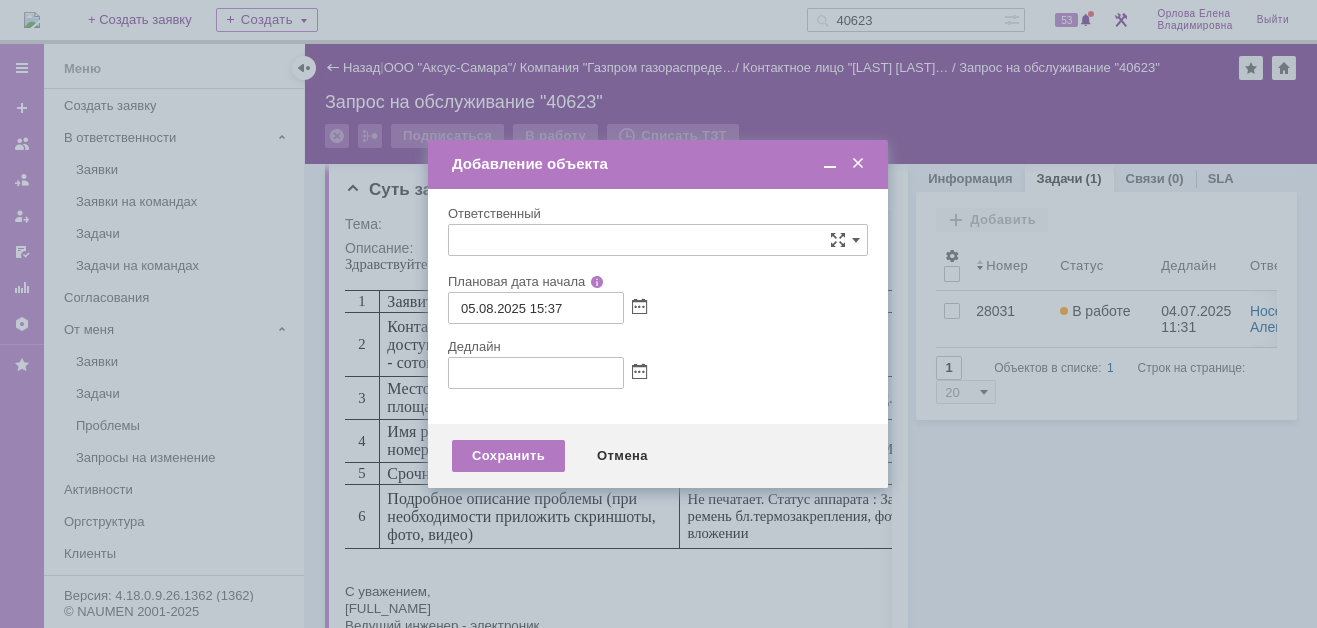 type on "[не указано]" 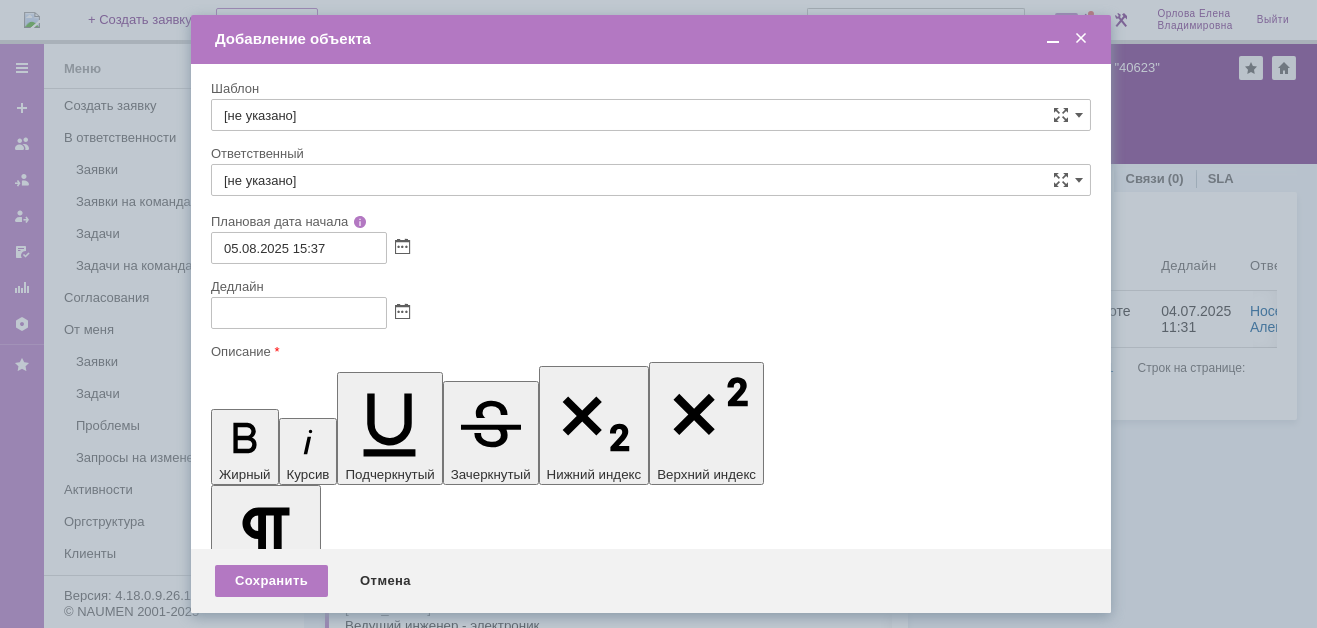scroll, scrollTop: 0, scrollLeft: 0, axis: both 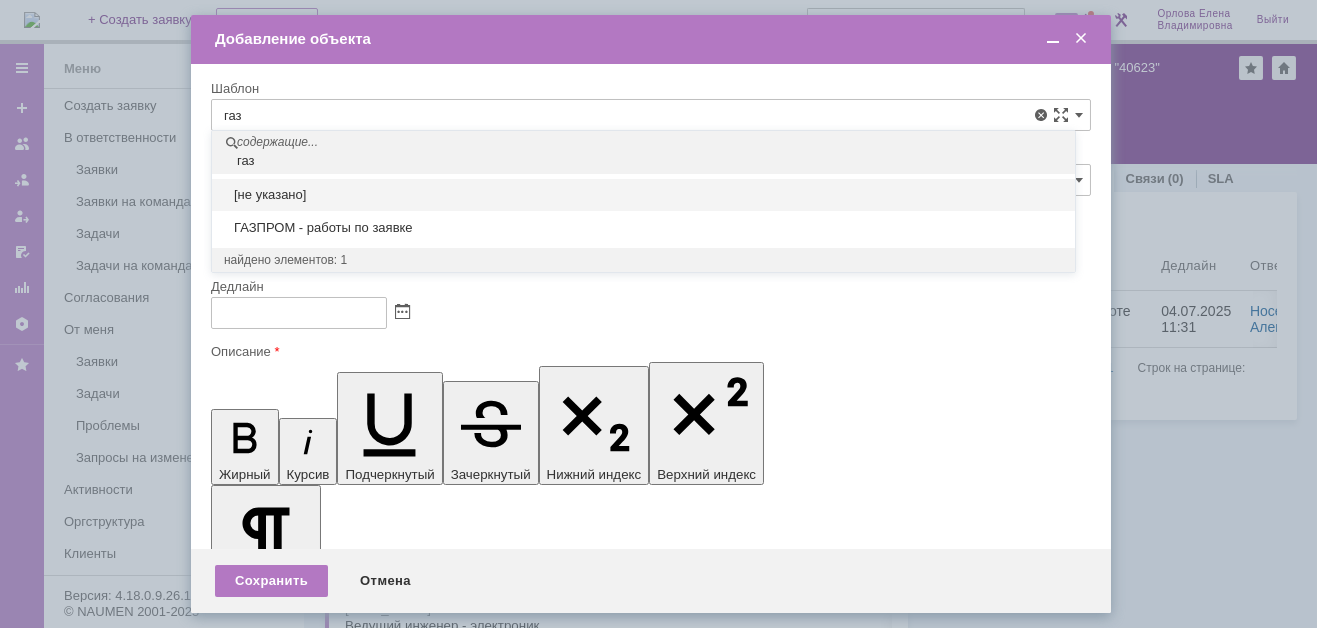 click on "ГАЗПРОМ - работы по заявке" at bounding box center [643, 228] 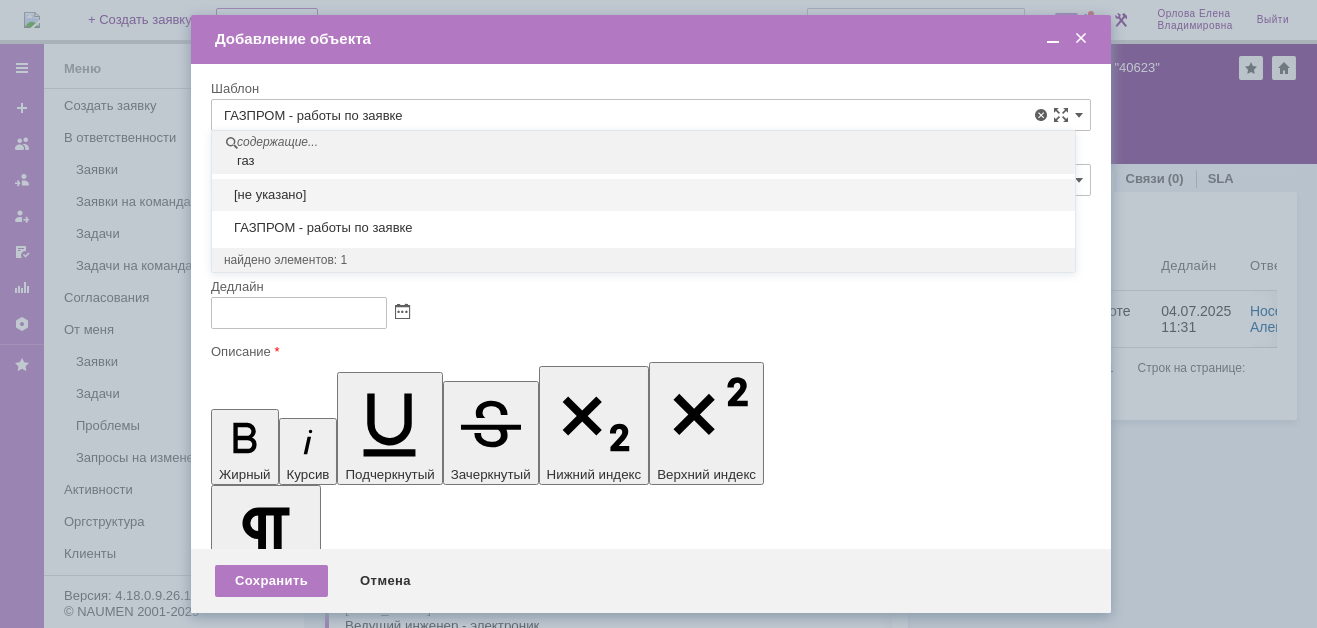 type on "07.08.2025 07:37" 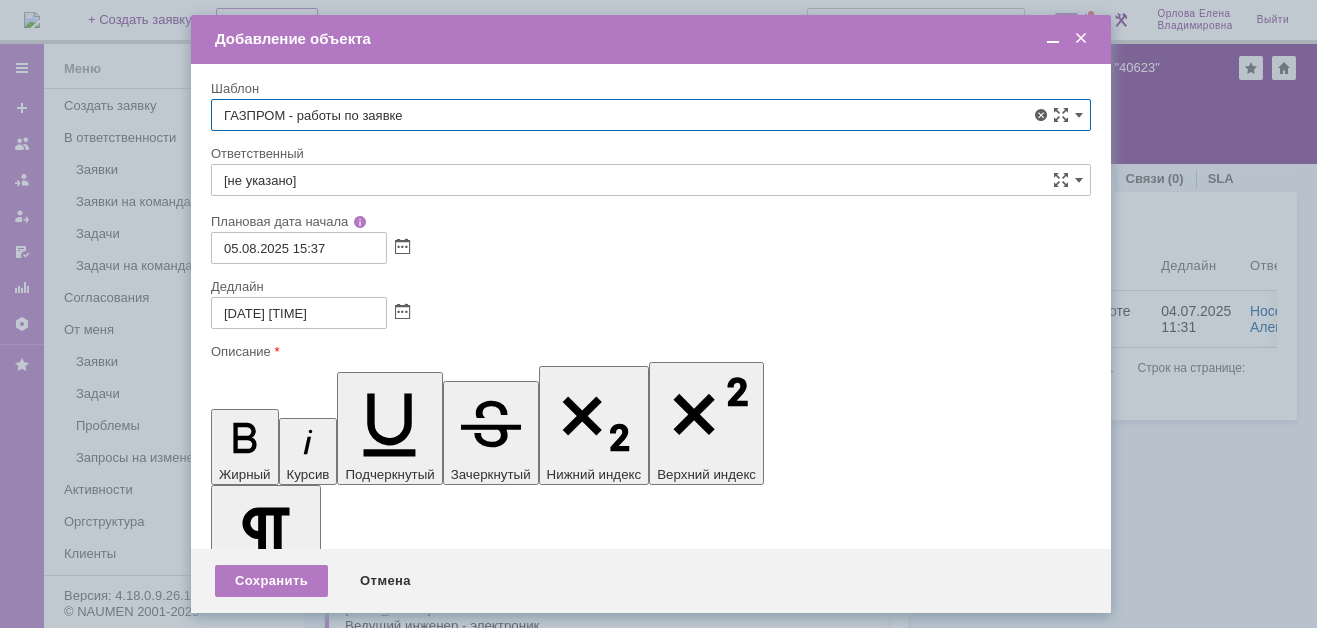 type on "ГАЗПРОМ - работы по заявке" 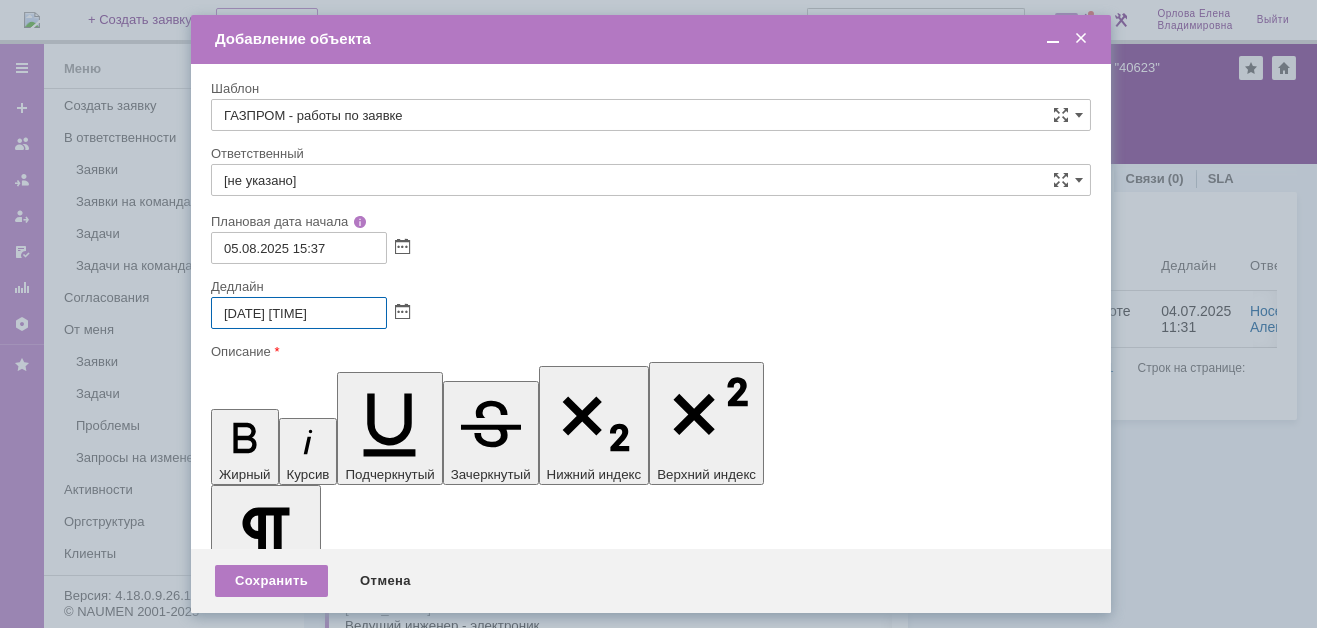 click on "07.08.2025 07:37" at bounding box center [299, 313] 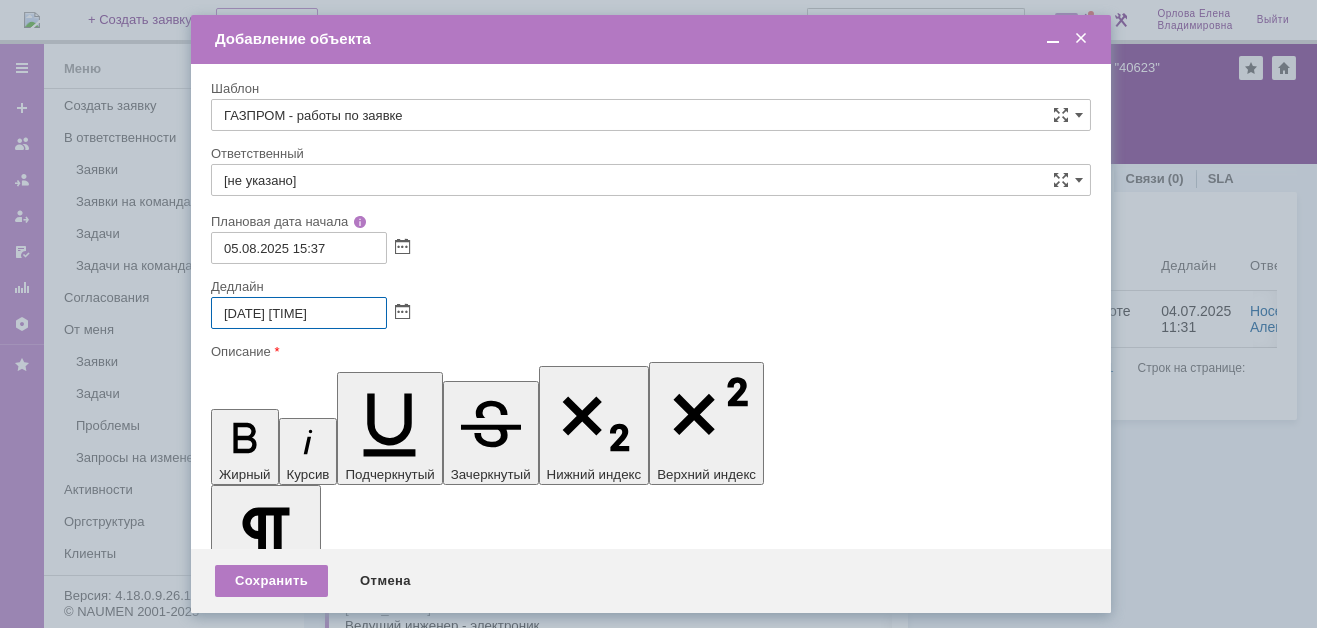 drag, startPoint x: 294, startPoint y: 313, endPoint x: 305, endPoint y: 315, distance: 11.18034 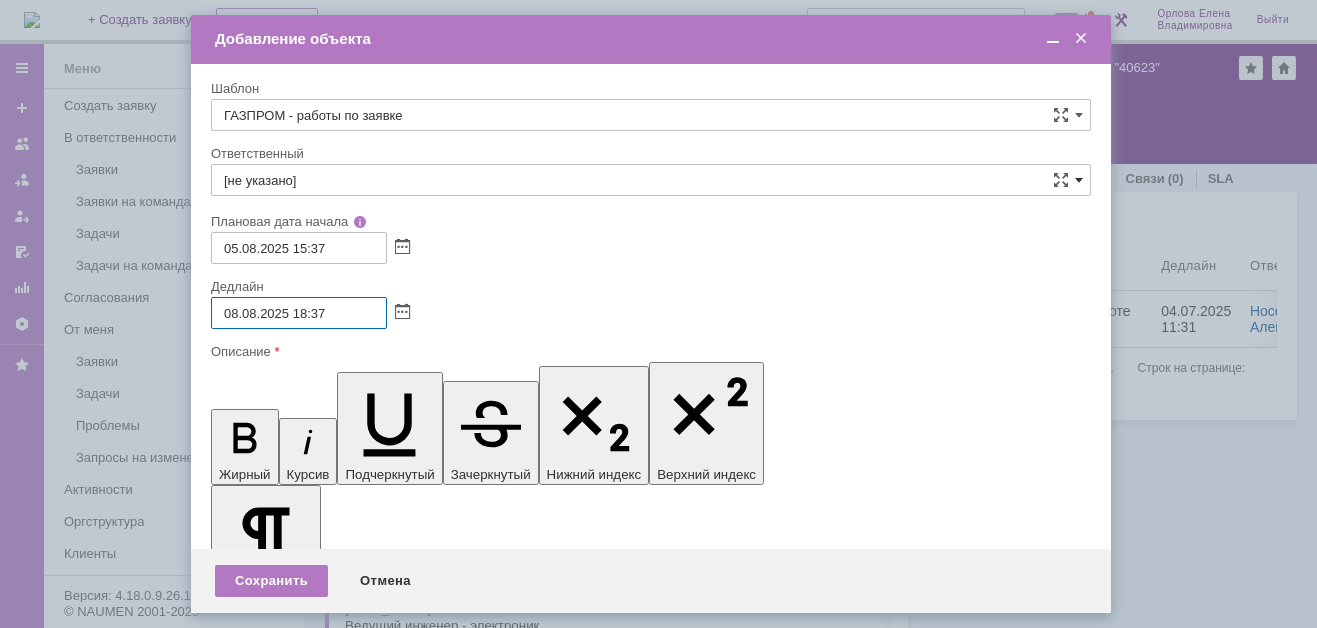 type on "08.08.2025 18:37" 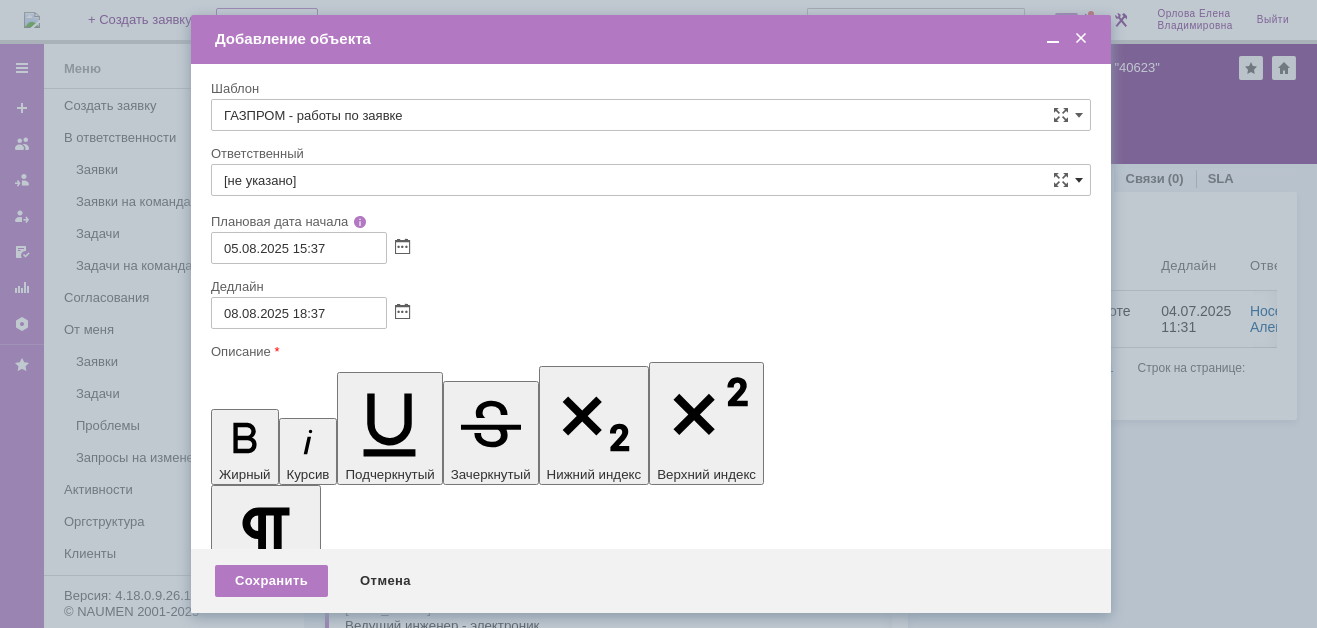 click at bounding box center (1079, 180) 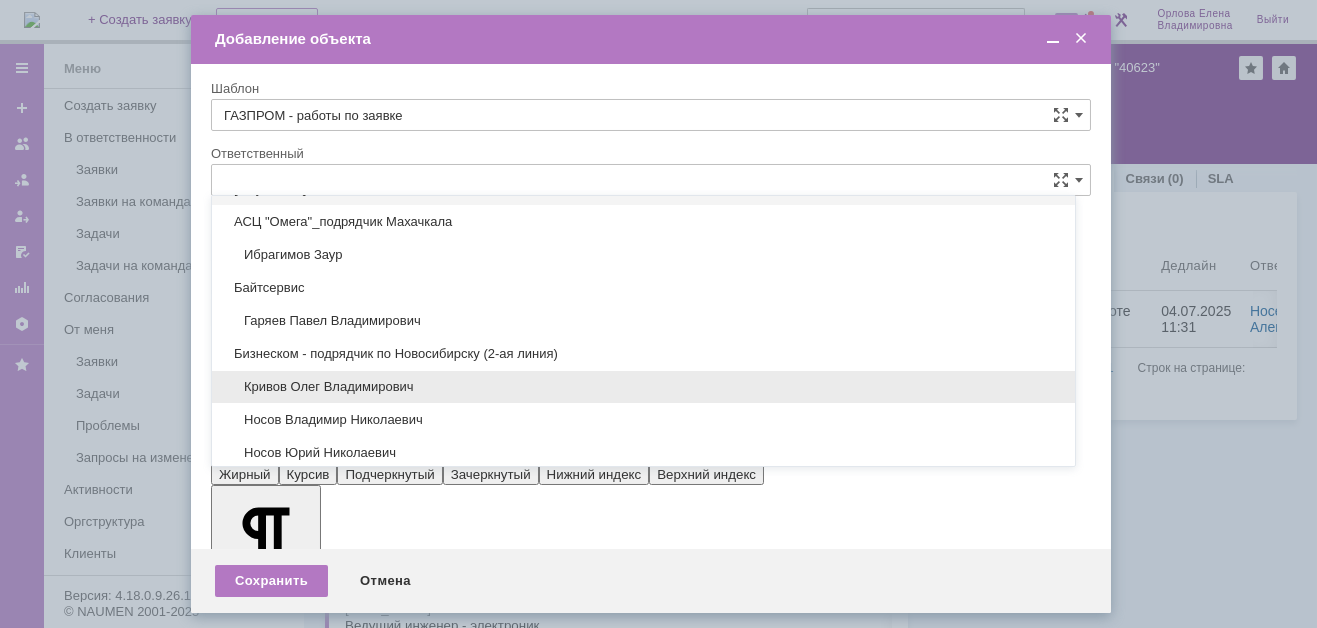 scroll, scrollTop: 0, scrollLeft: 0, axis: both 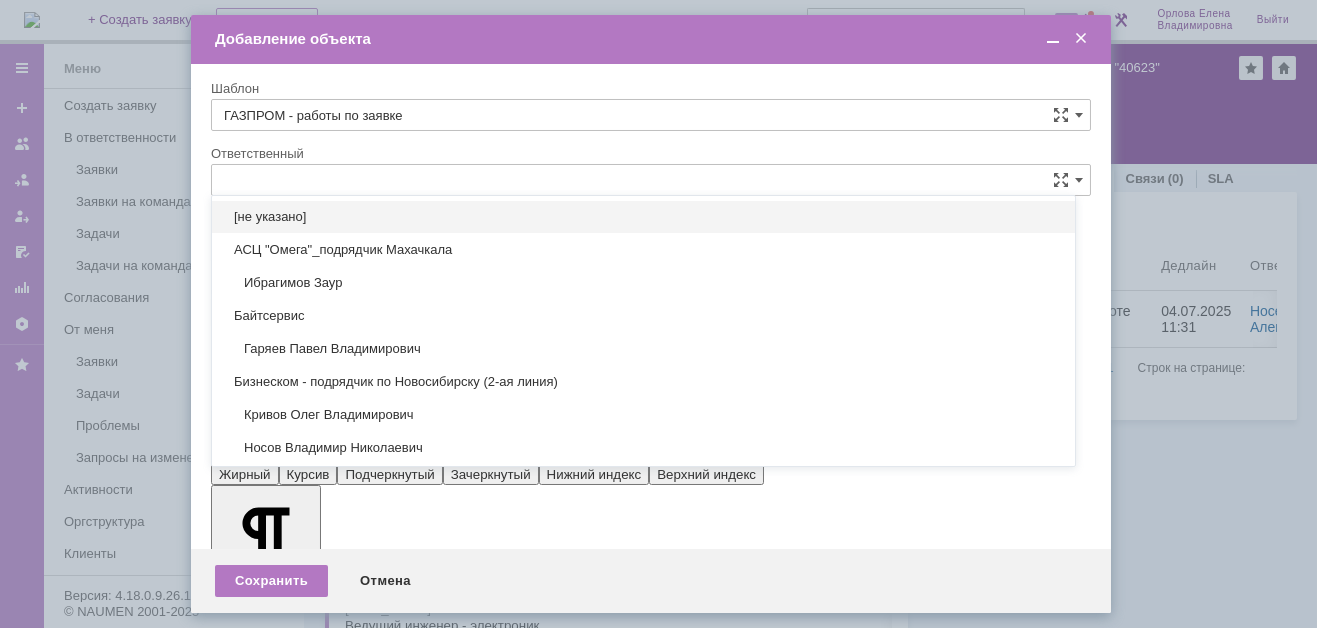 click at bounding box center [651, 180] 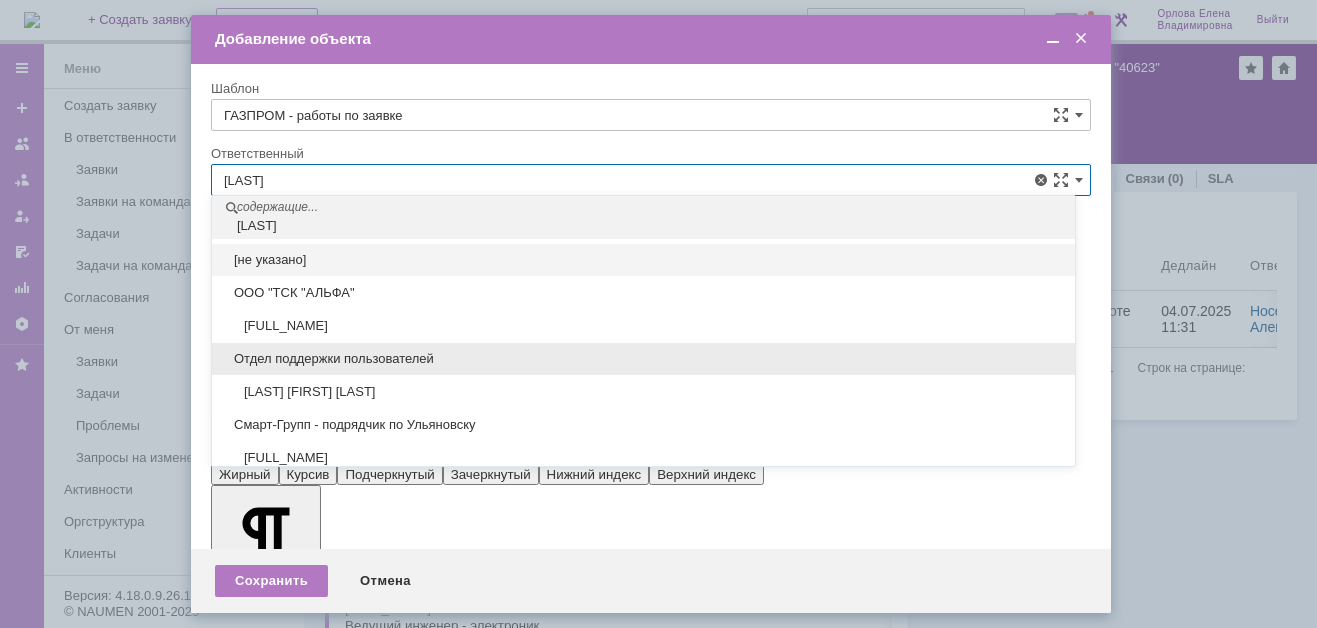 scroll, scrollTop: 98, scrollLeft: 0, axis: vertical 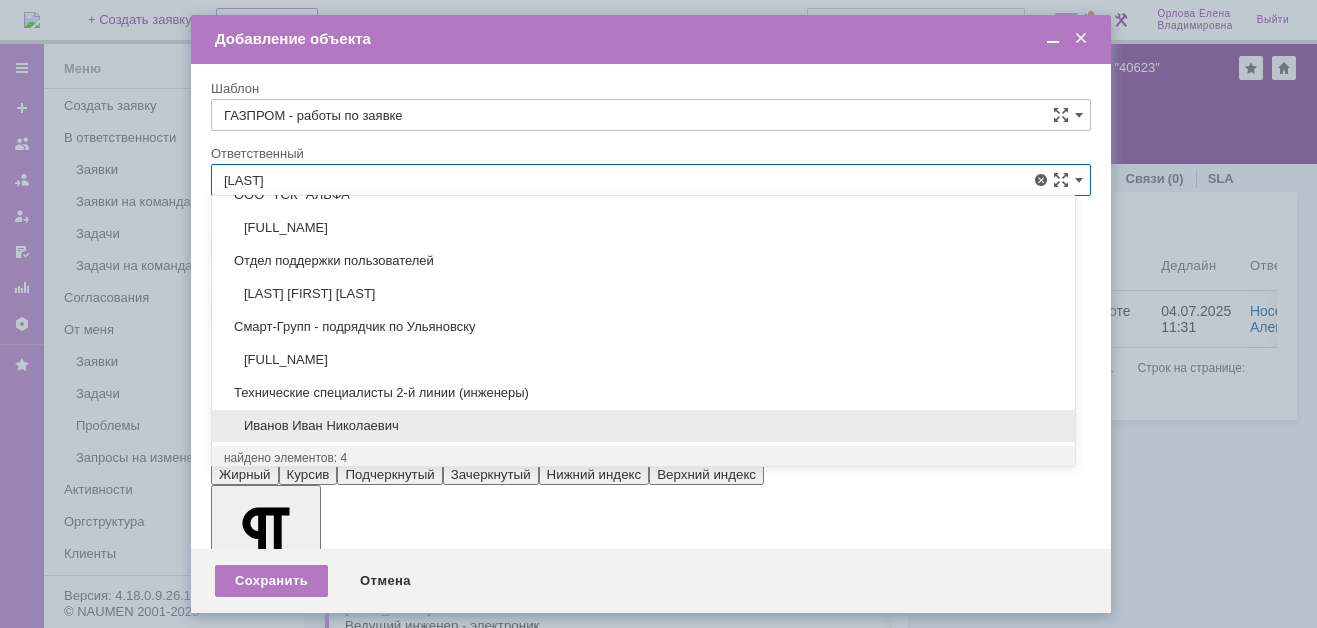 click on "Иванов Иван Николаевич" at bounding box center (643, 426) 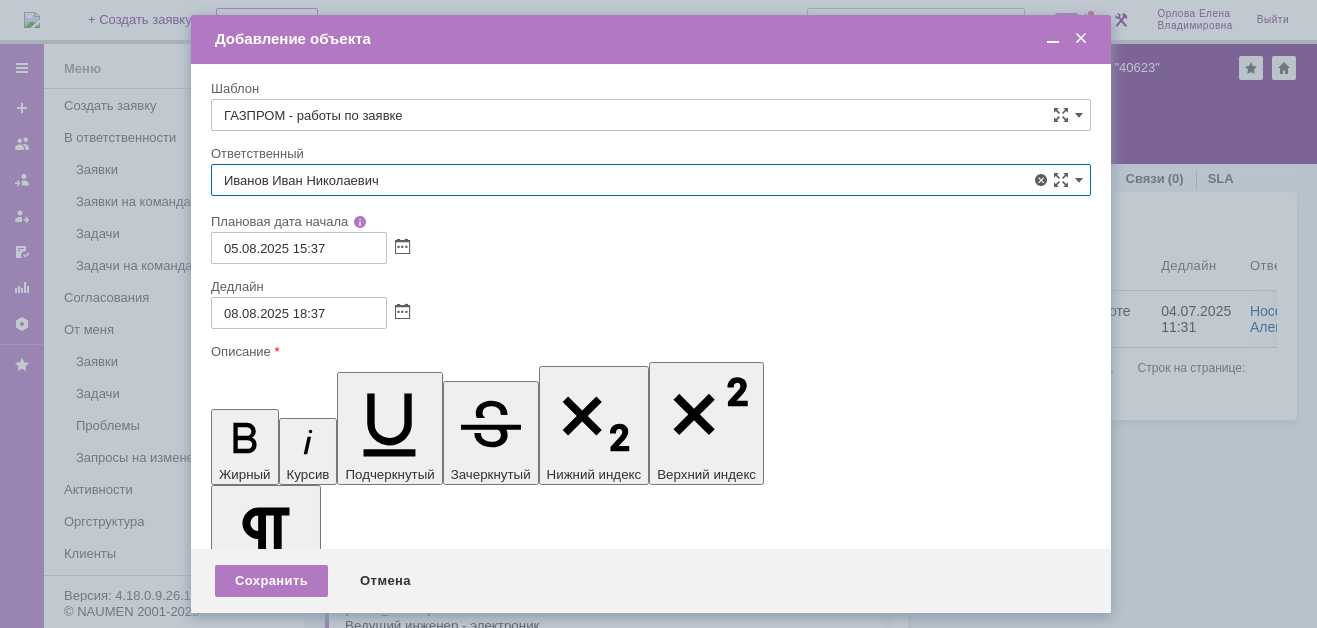 type on "Иванов Иван Николаевич" 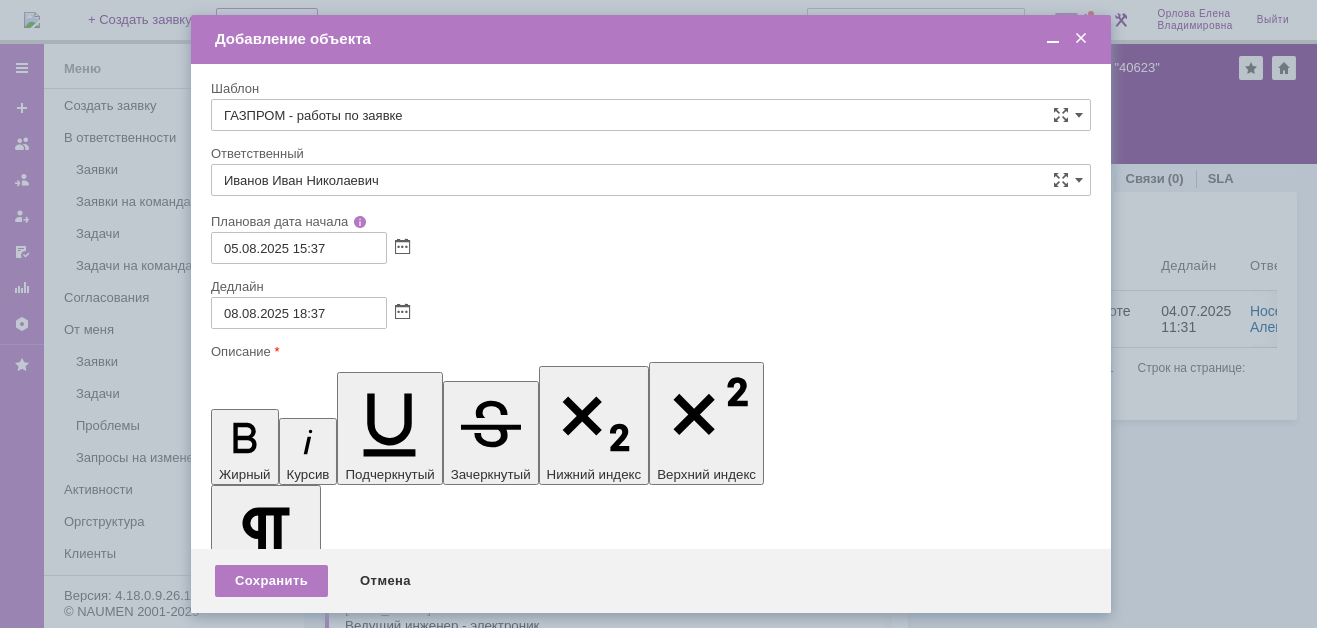 click at bounding box center (374, 5742) 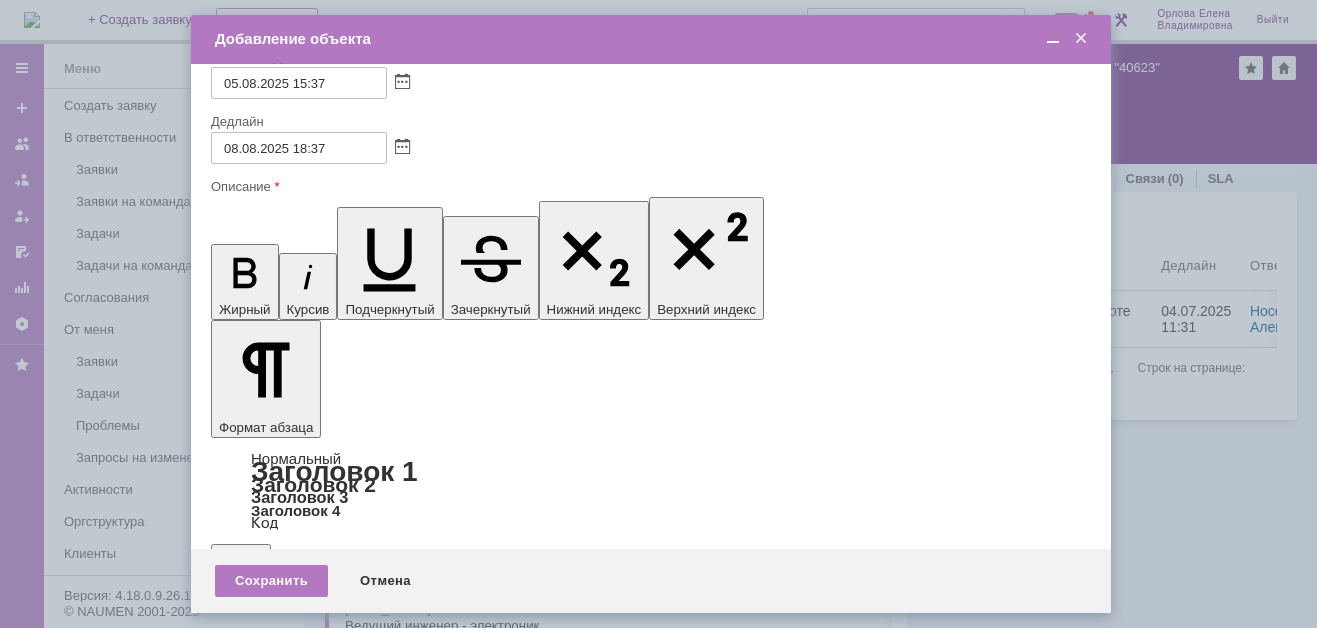 scroll, scrollTop: 300, scrollLeft: 0, axis: vertical 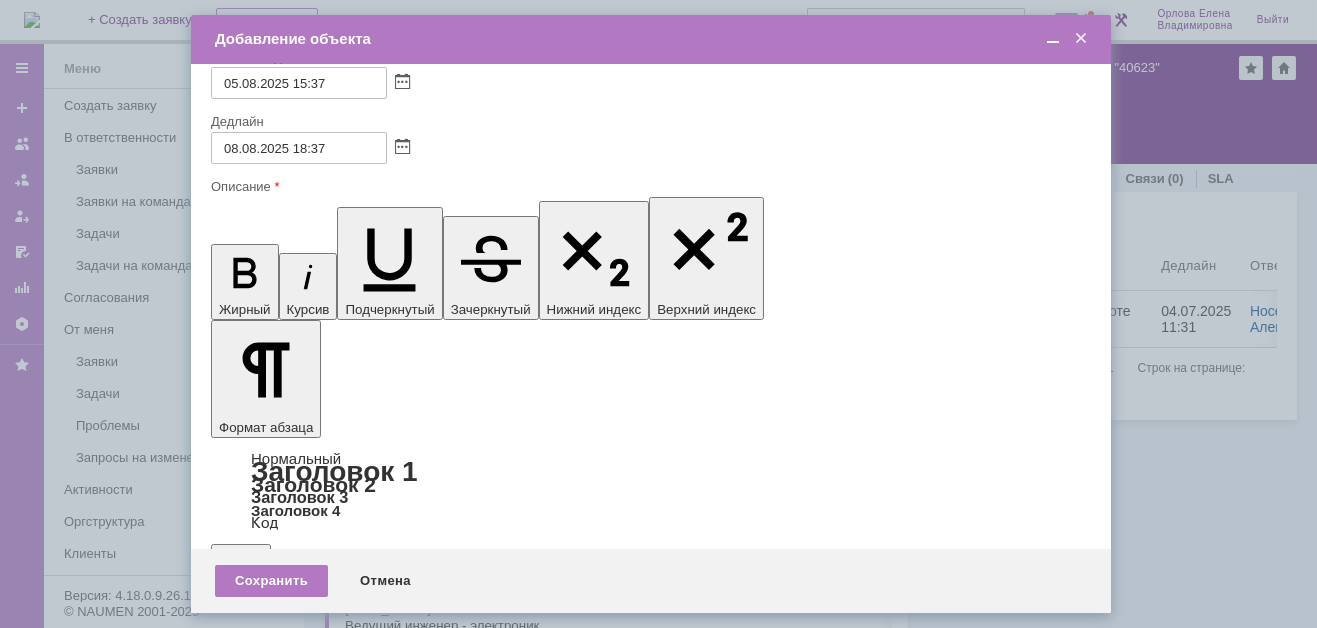 click at bounding box center (1053, 39) 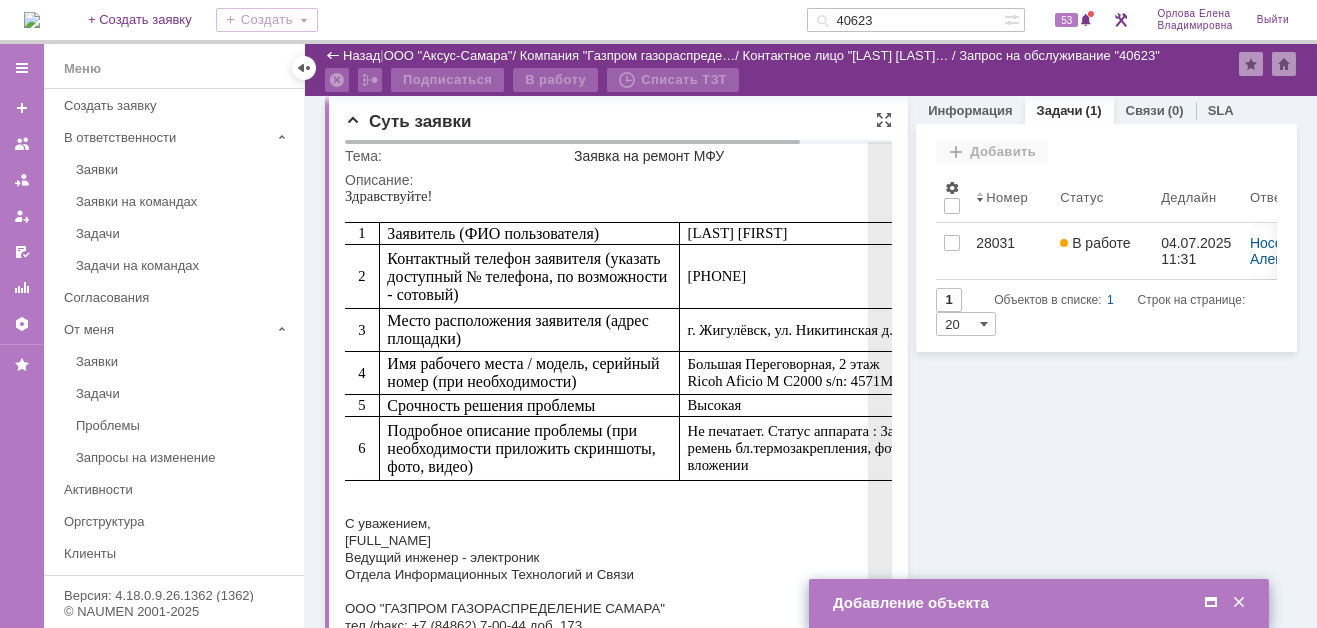 scroll, scrollTop: 208, scrollLeft: 0, axis: vertical 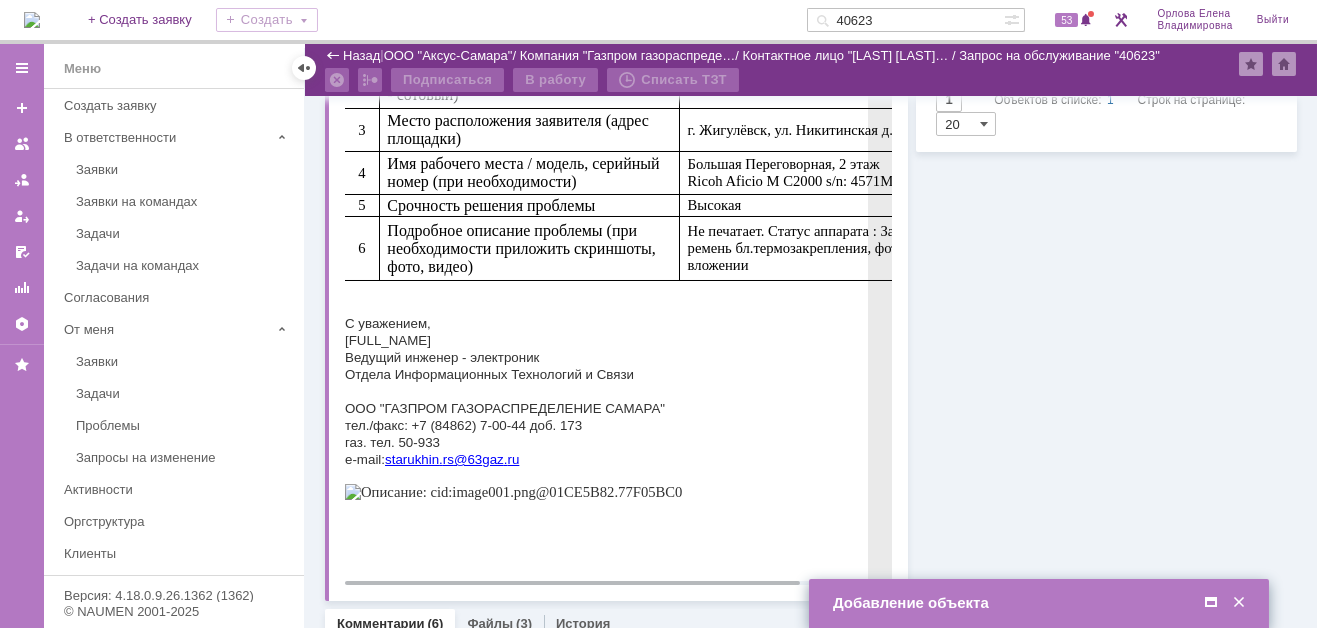 drag, startPoint x: 347, startPoint y: 414, endPoint x: 667, endPoint y: 416, distance: 320.00626 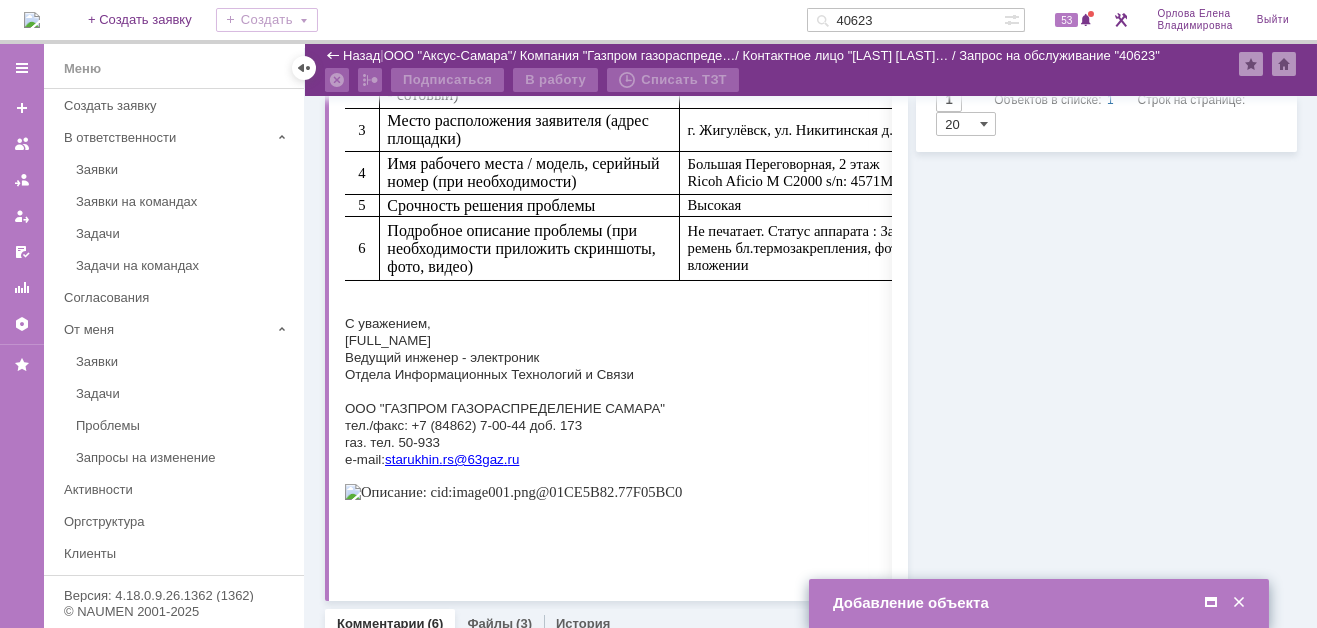 click at bounding box center [1211, 603] 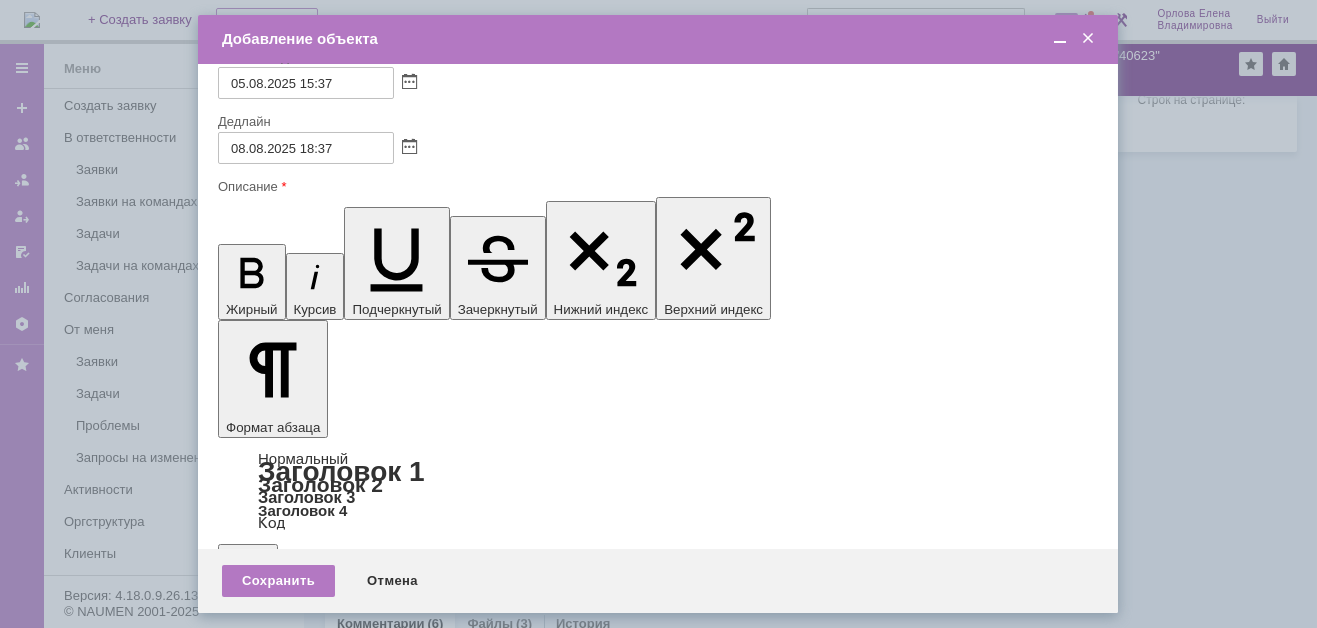 scroll, scrollTop: 0, scrollLeft: 0, axis: both 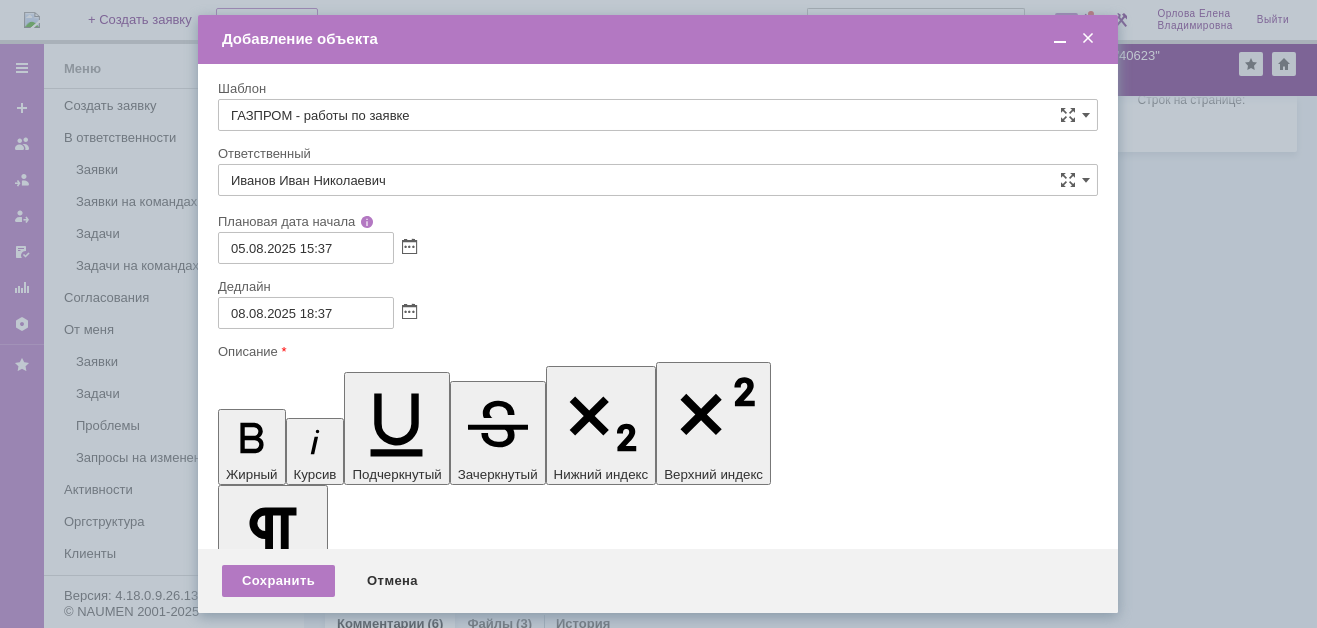 drag, startPoint x: 236, startPoint y: 5721, endPoint x: 327, endPoint y: 5720, distance: 91.00549 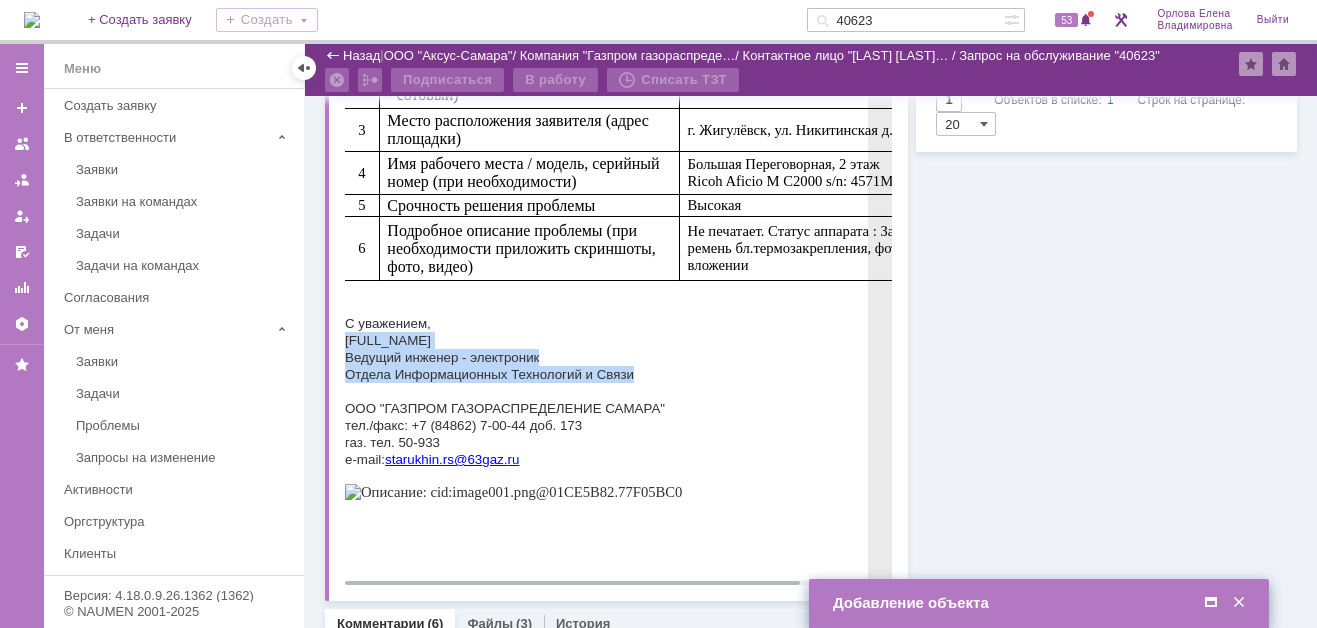 drag, startPoint x: 348, startPoint y: 340, endPoint x: 649, endPoint y: 378, distance: 303.3892 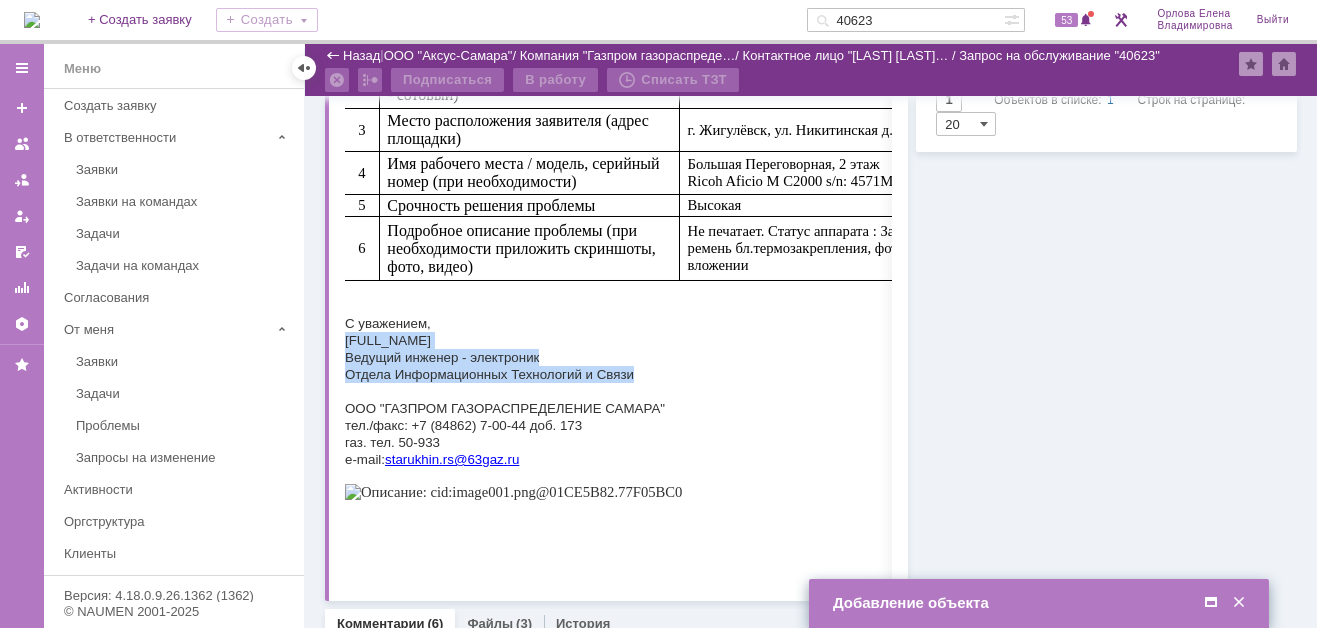 click at bounding box center [1211, 603] 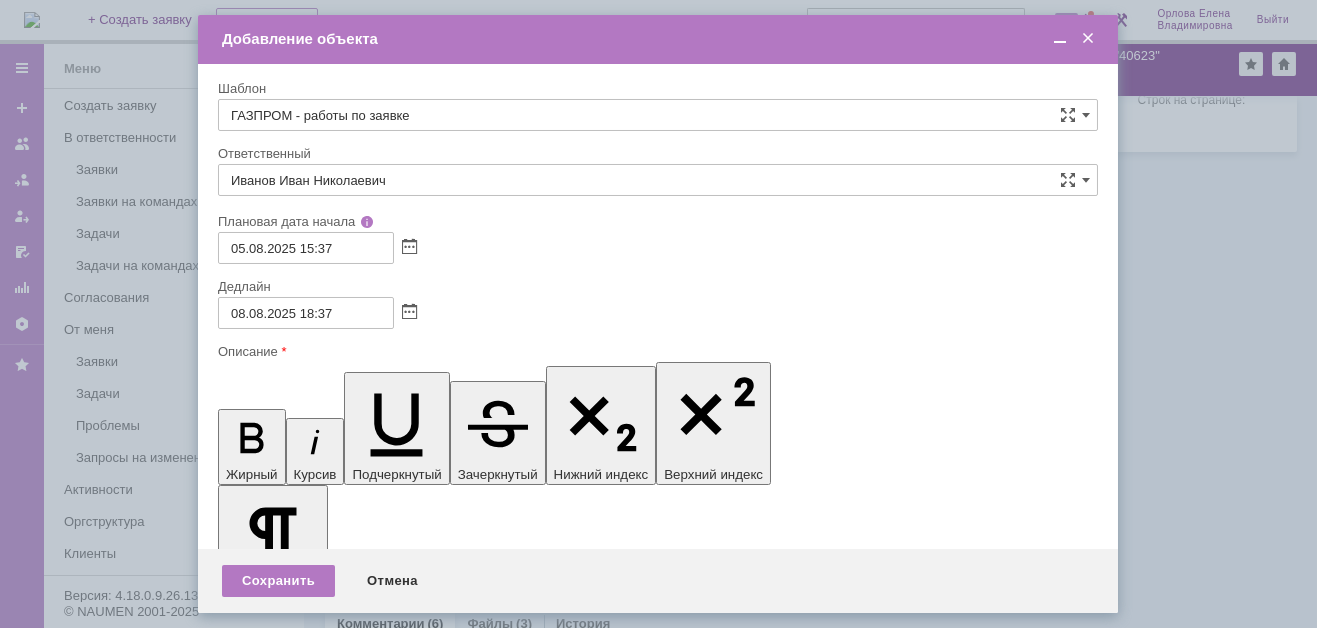 scroll, scrollTop: 303, scrollLeft: 0, axis: vertical 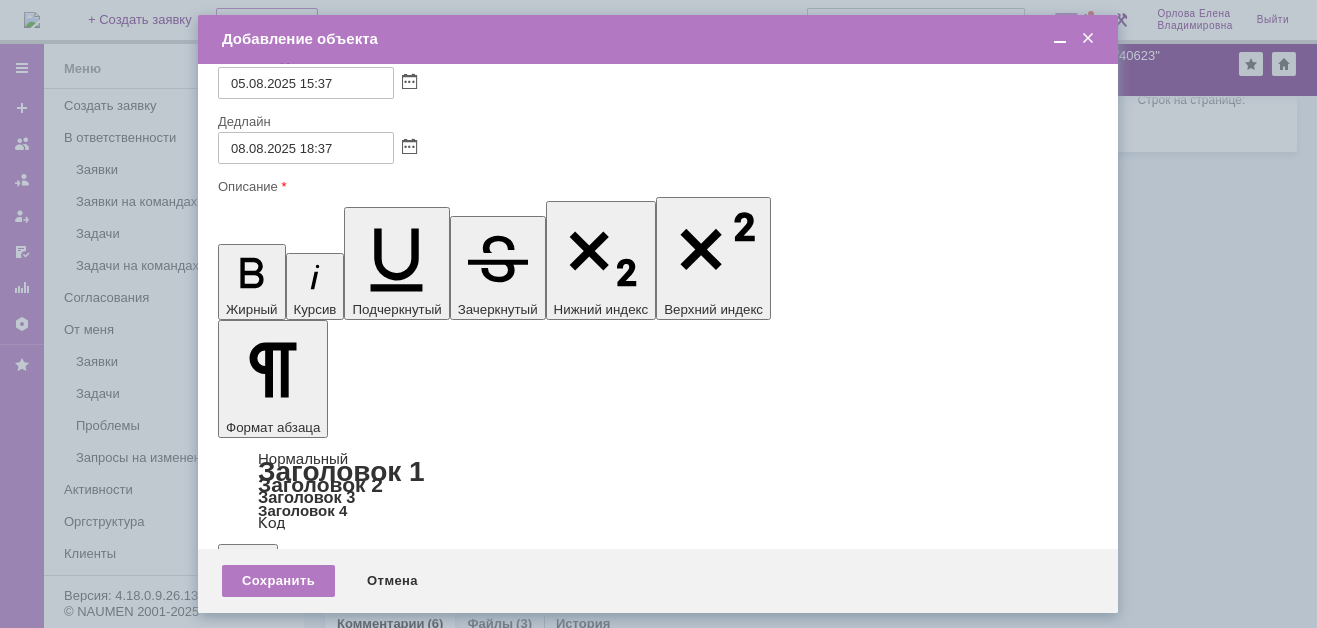 drag, startPoint x: 320, startPoint y: 5707, endPoint x: 583, endPoint y: 5800, distance: 278.95877 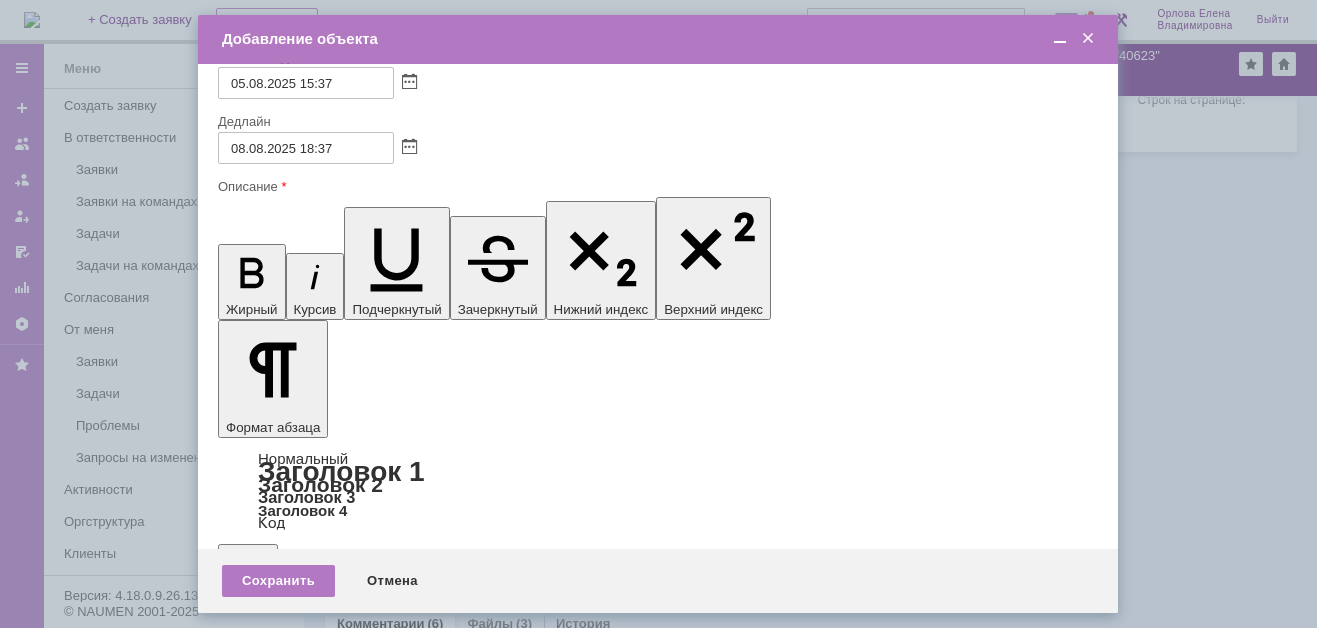 click at bounding box center (1060, 39) 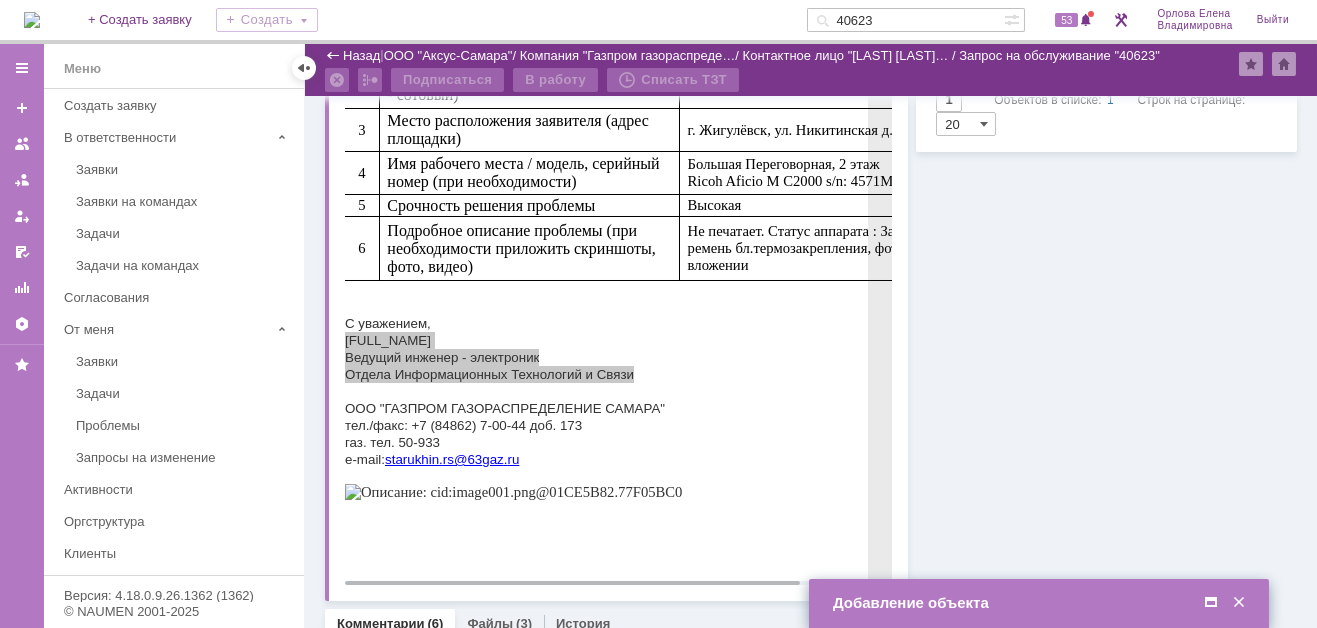 scroll, scrollTop: 0, scrollLeft: 0, axis: both 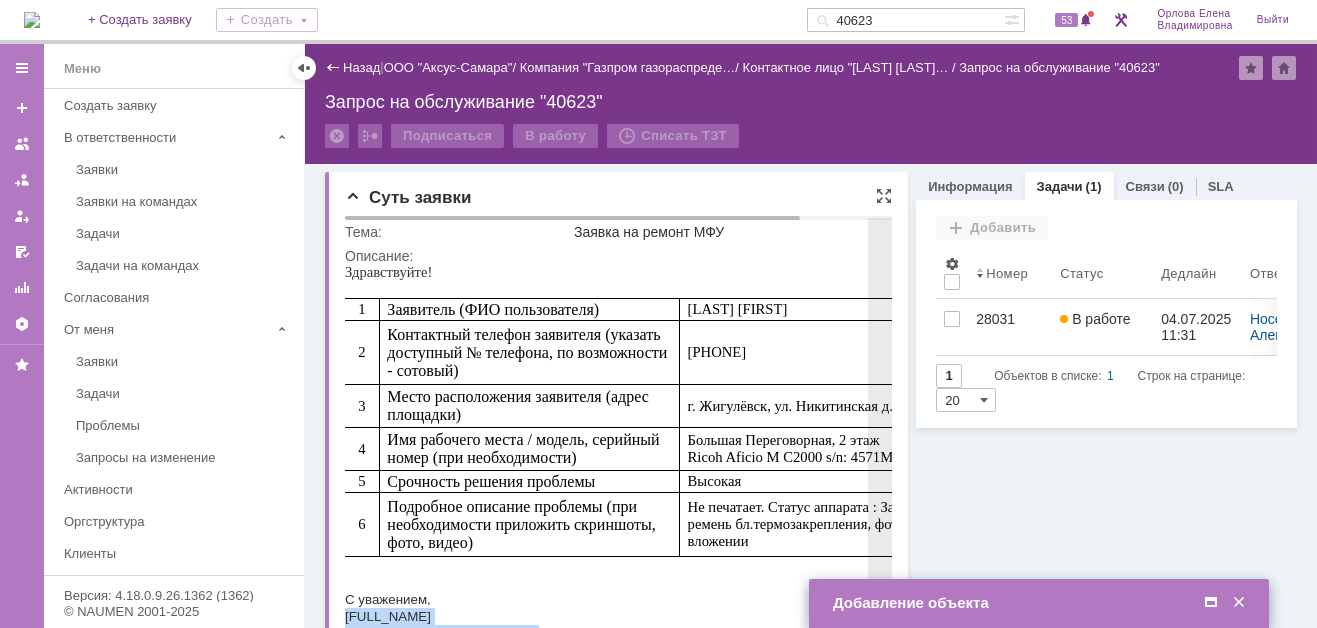 drag, startPoint x: 689, startPoint y: 355, endPoint x: 769, endPoint y: 354, distance: 80.00625 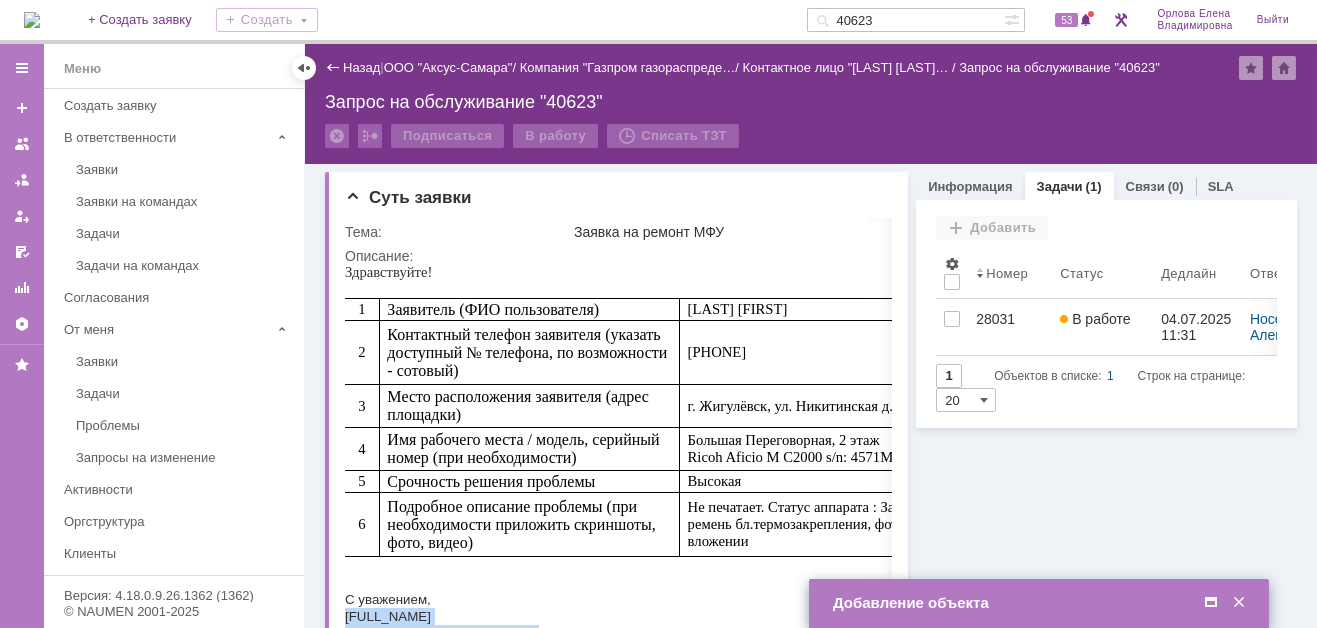 click at bounding box center (1211, 603) 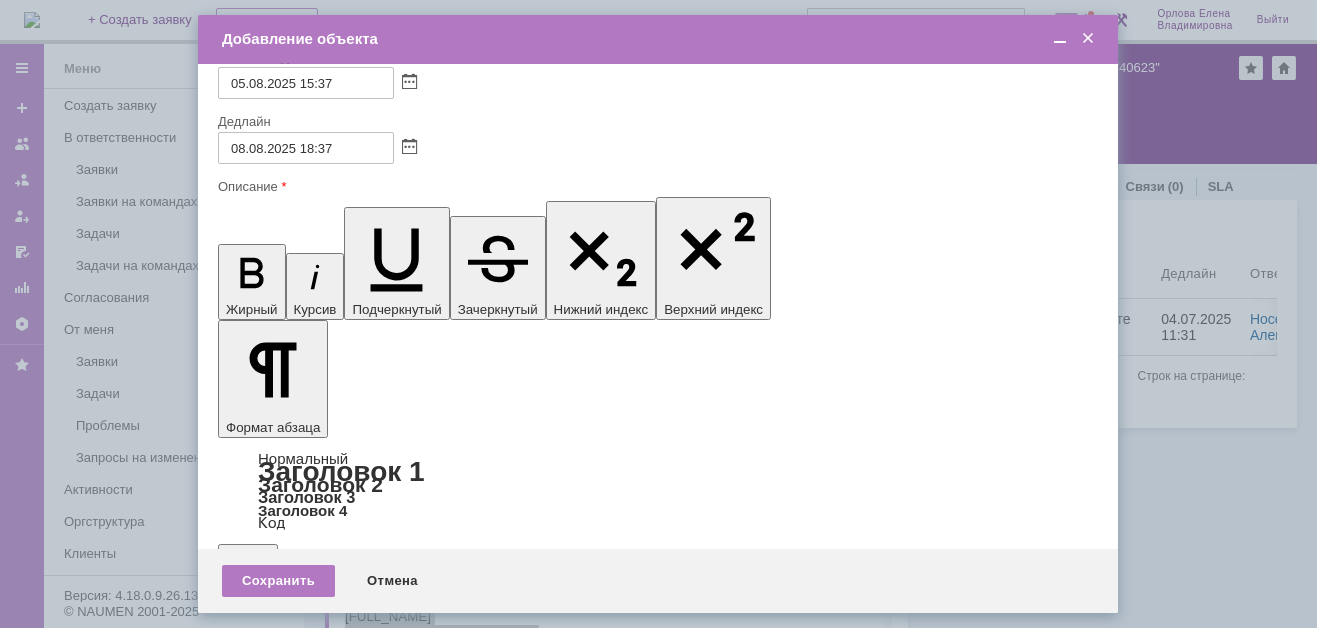 click on "Звонить  -" at bounding box center [381, 5776] 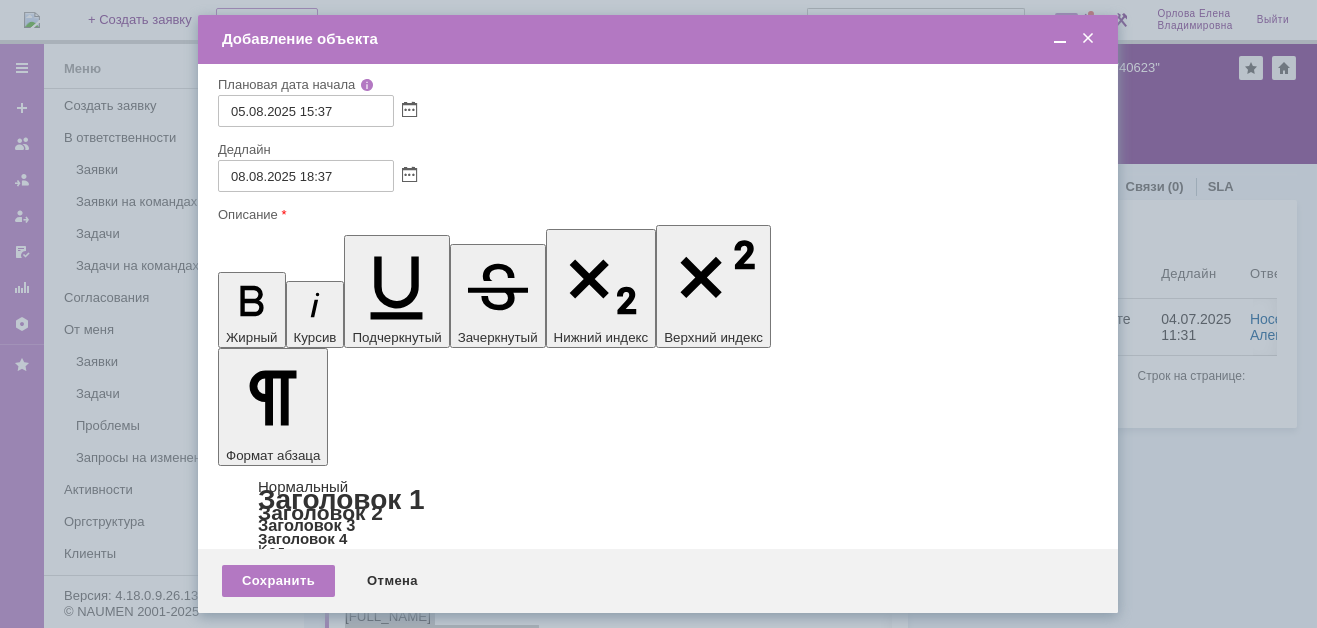 scroll, scrollTop: 165, scrollLeft: 0, axis: vertical 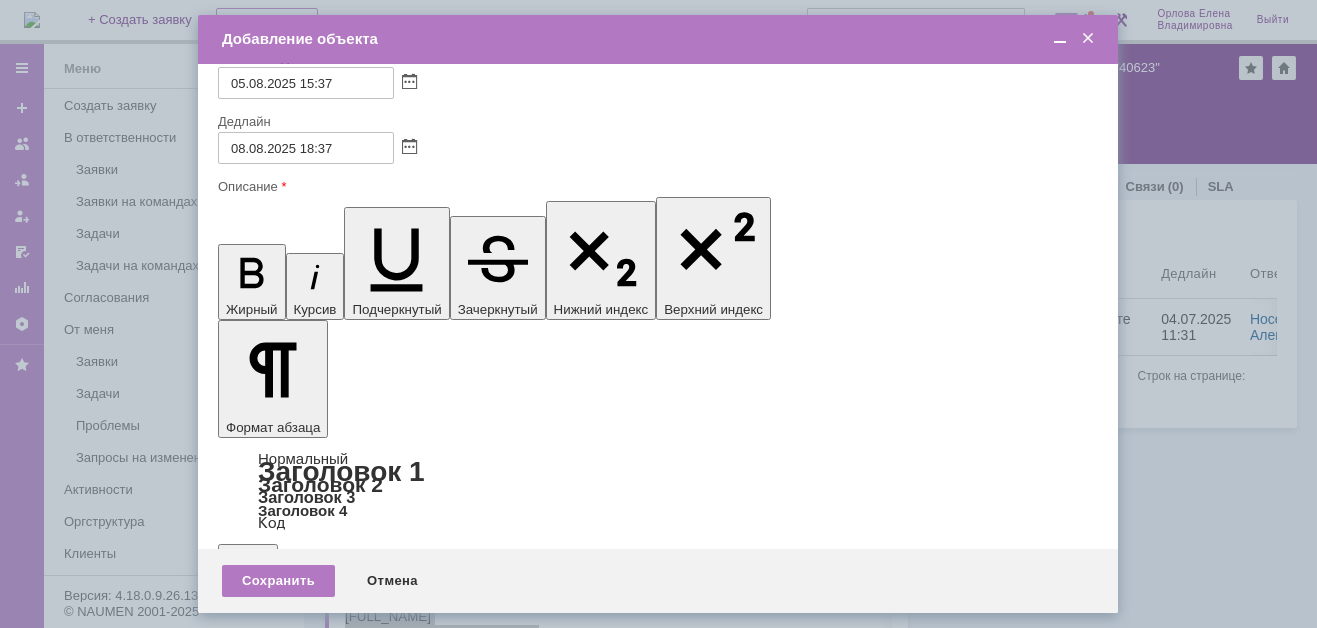 drag, startPoint x: 425, startPoint y: 5716, endPoint x: 807, endPoint y: 5725, distance: 382.10602 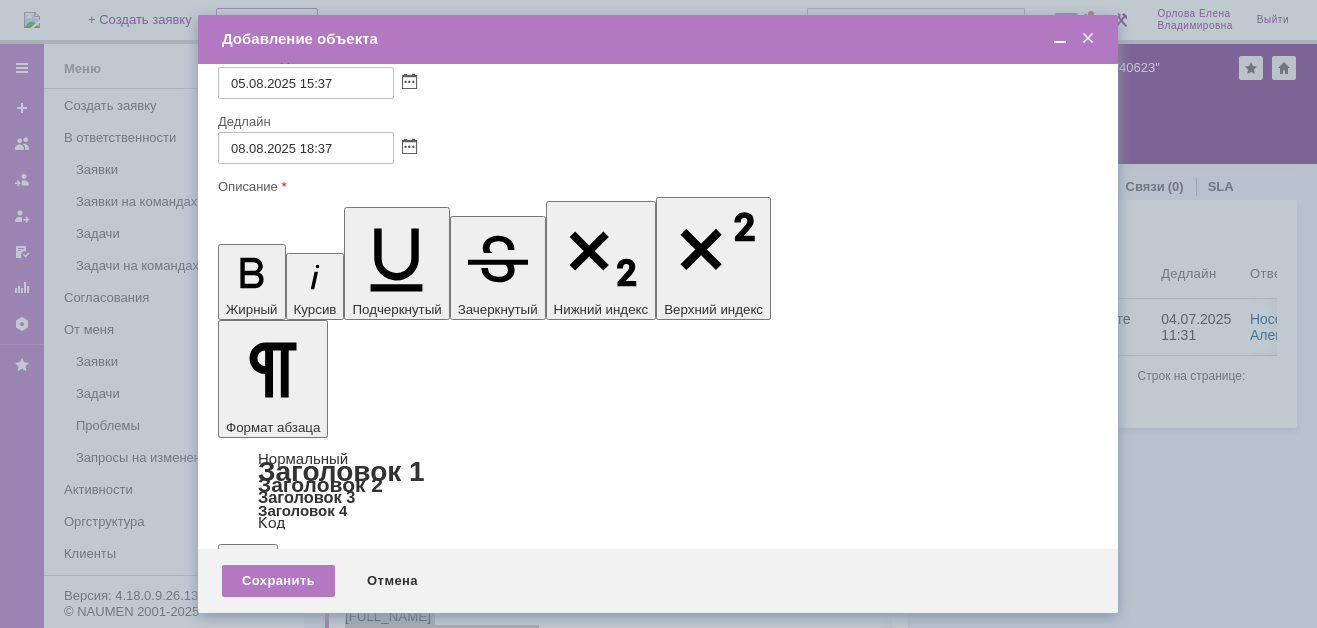 scroll, scrollTop: 477, scrollLeft: 6, axis: both 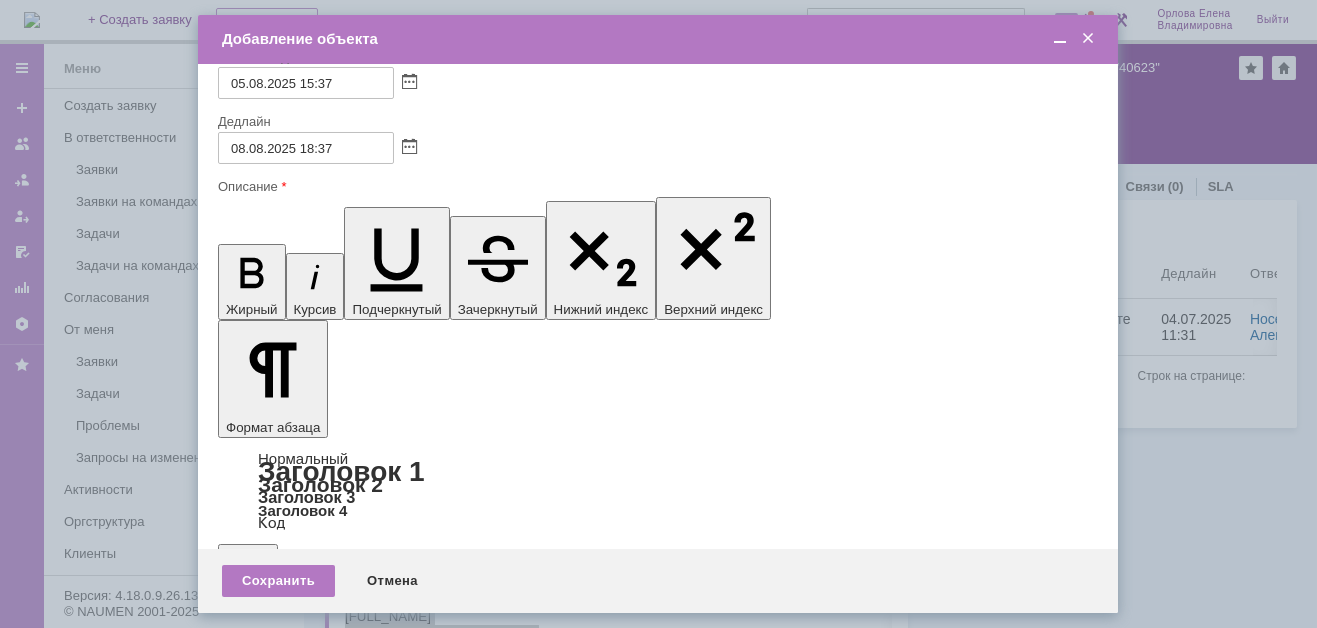 click at bounding box center [1060, 39] 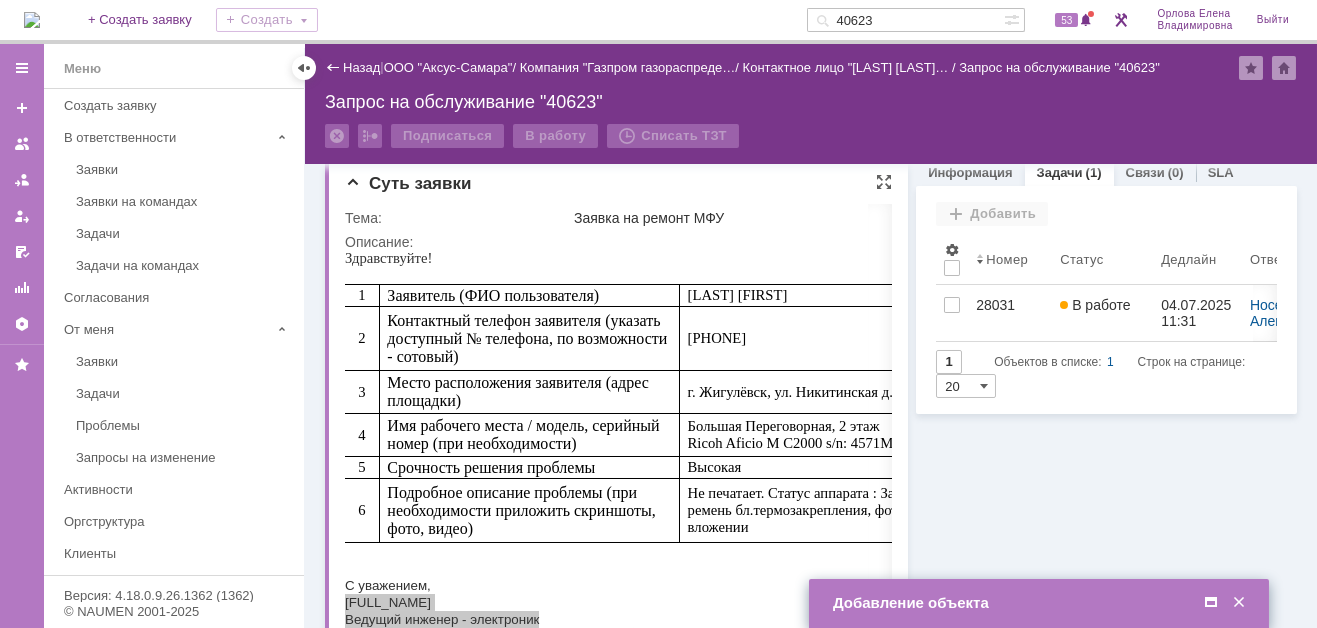scroll, scrollTop: 0, scrollLeft: 0, axis: both 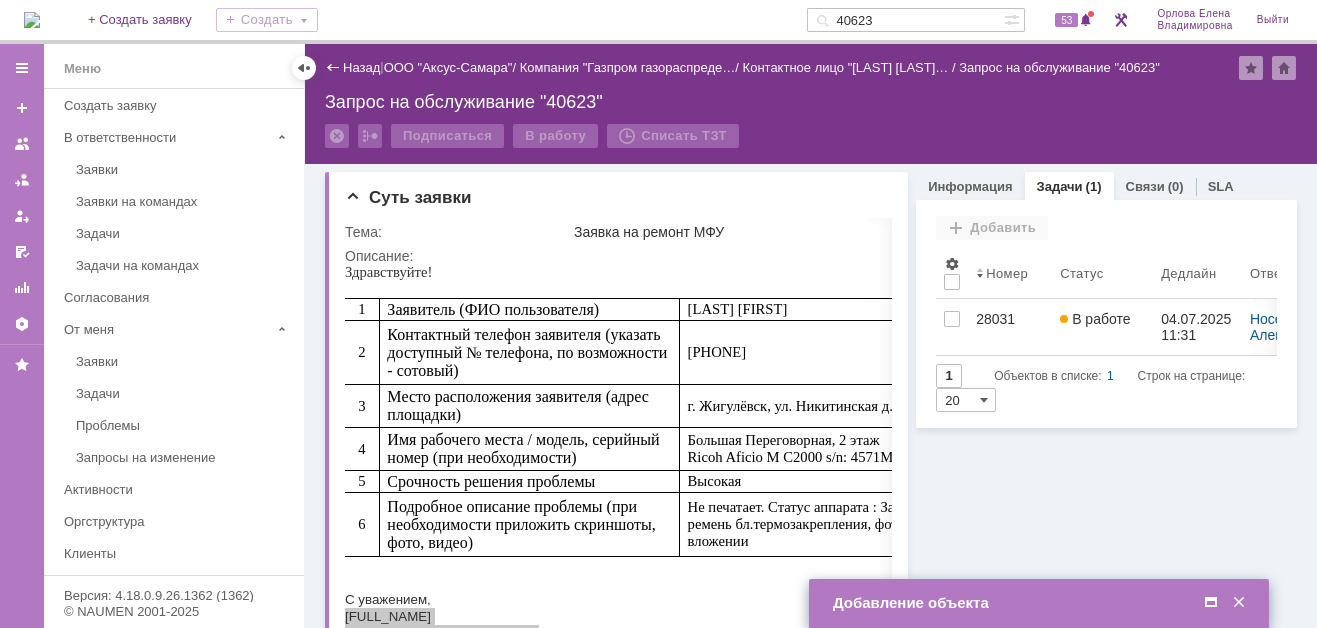 click on "Задачи" at bounding box center [1060, 186] 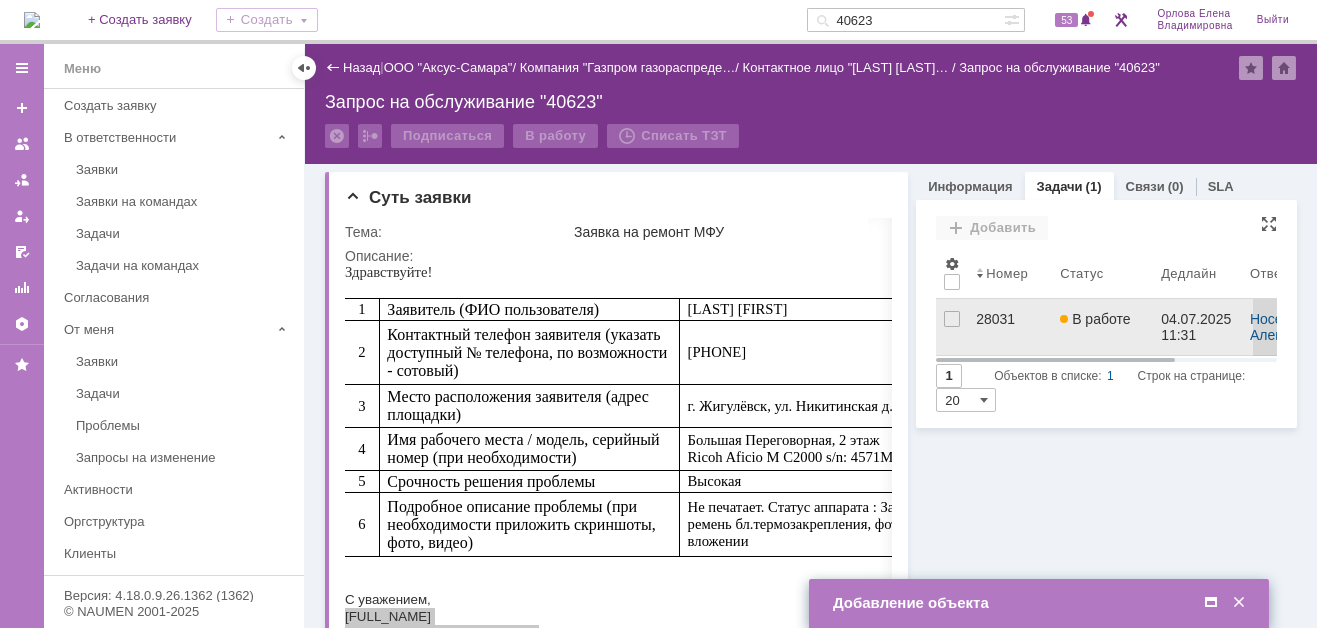 click on "28031" at bounding box center [1010, 327] 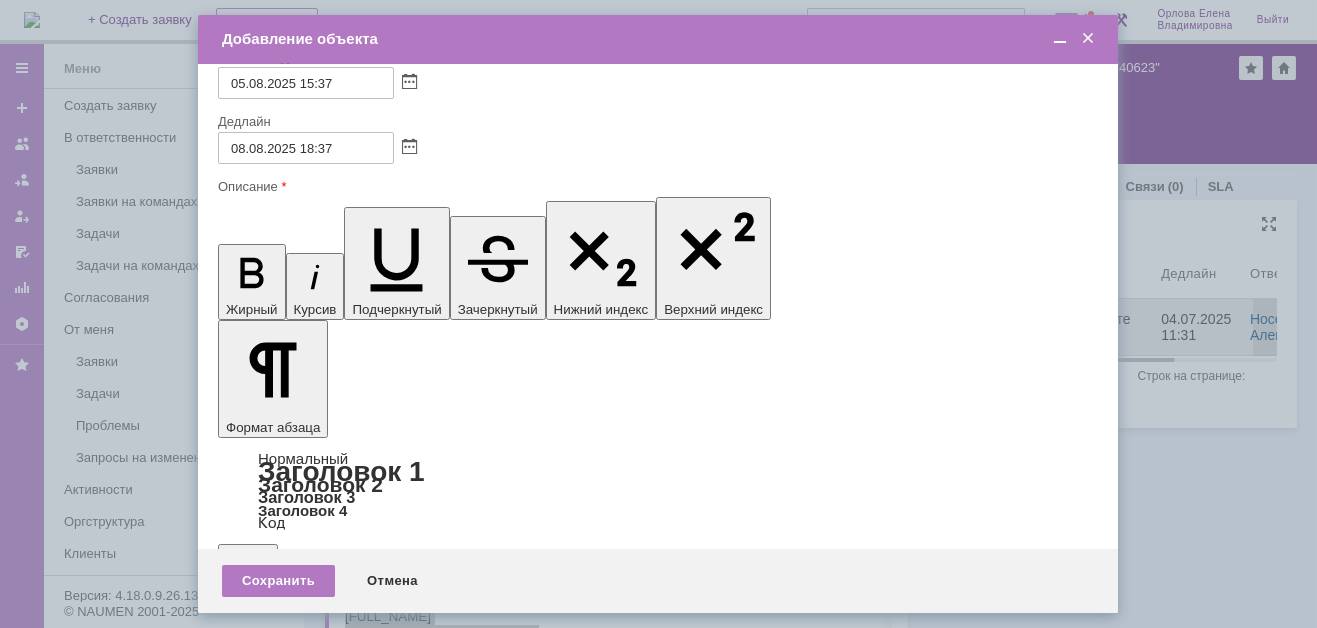 click at bounding box center [381, 5738] 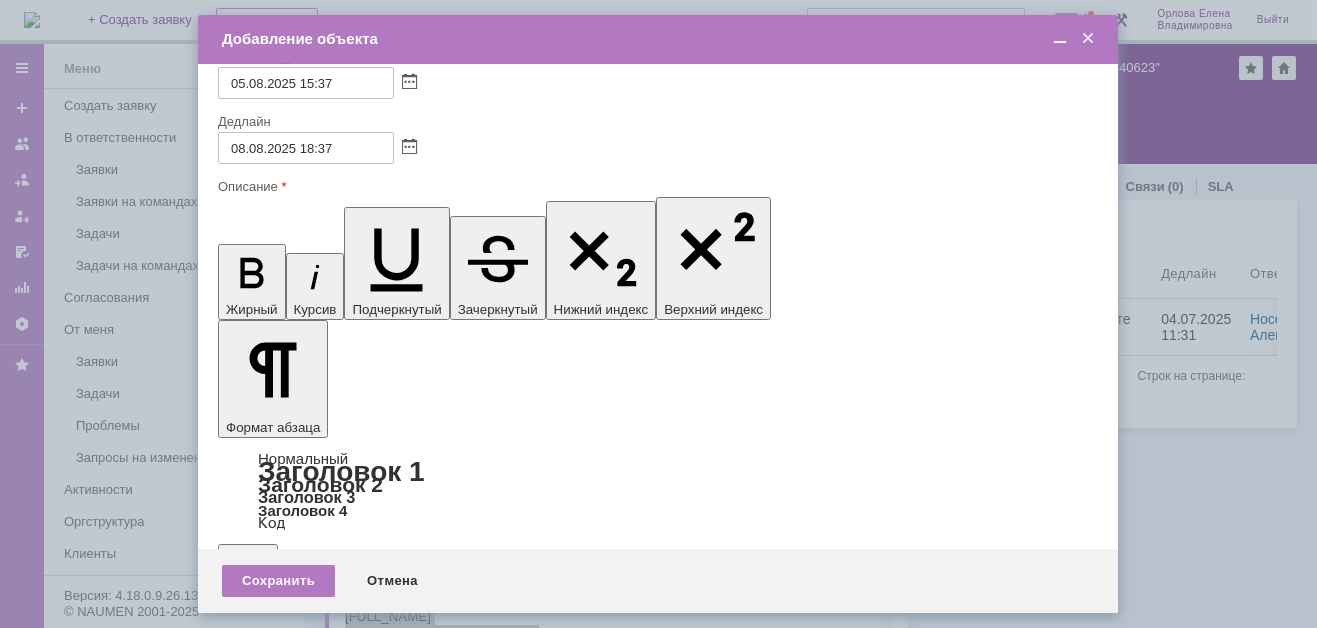 scroll, scrollTop: 0, scrollLeft: 0, axis: both 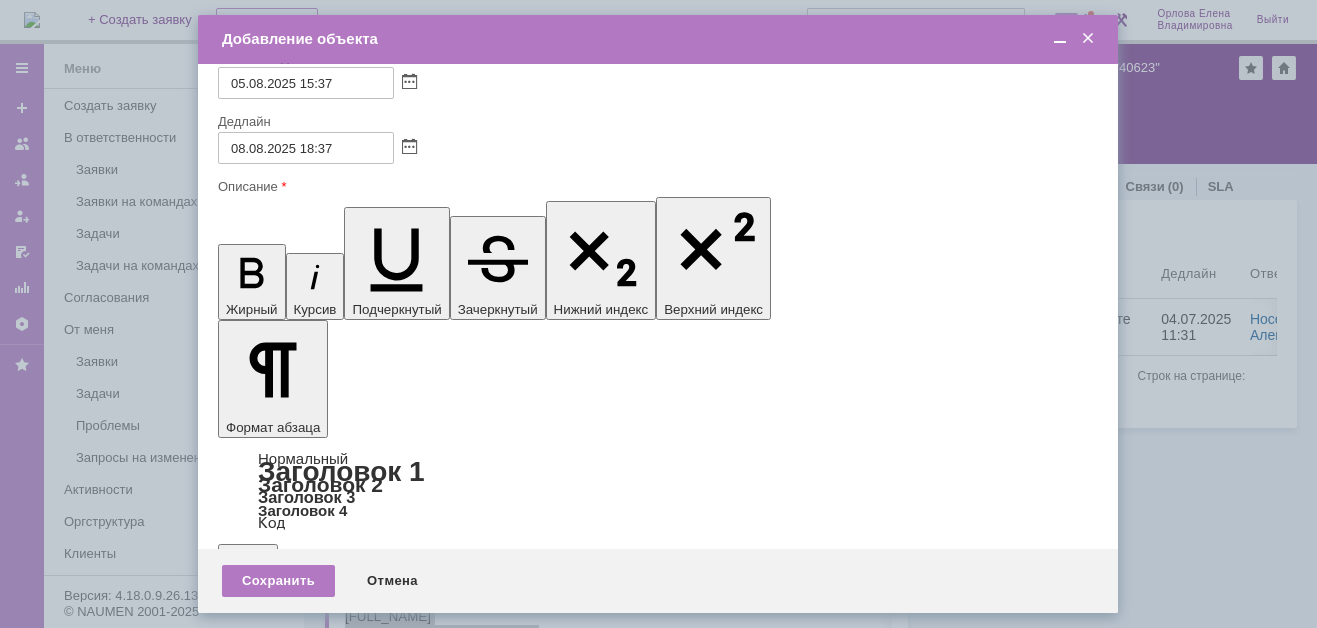 click at bounding box center [1060, 39] 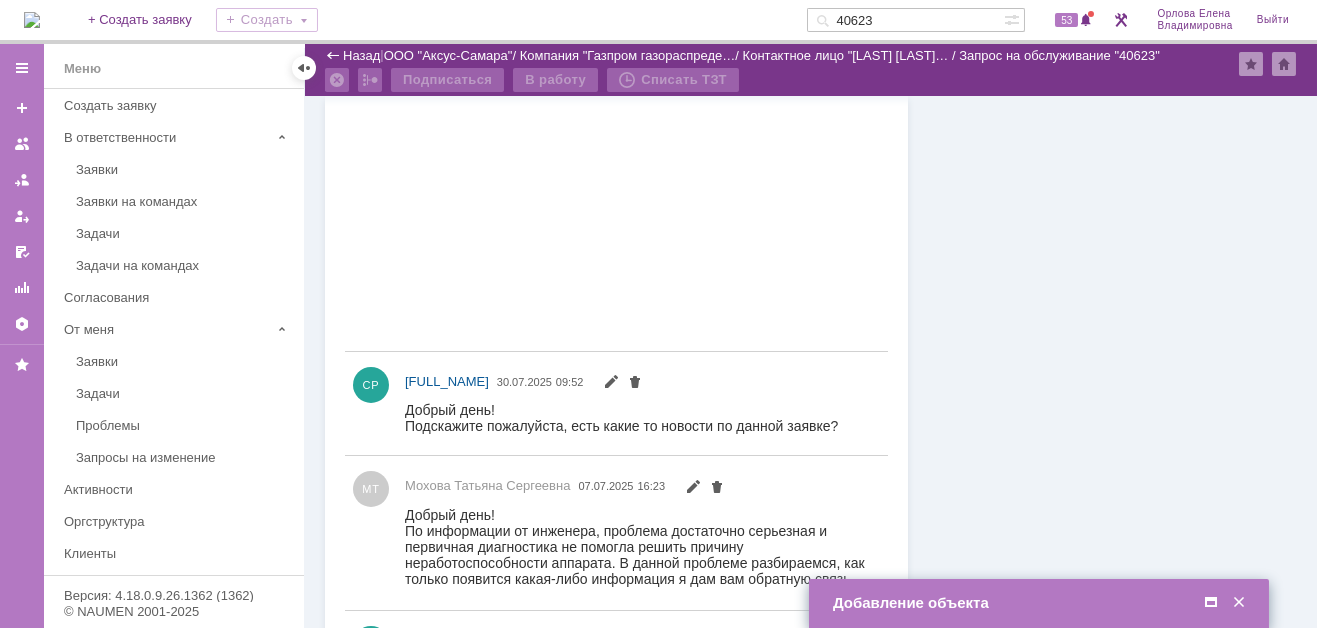 scroll, scrollTop: 1599, scrollLeft: 0, axis: vertical 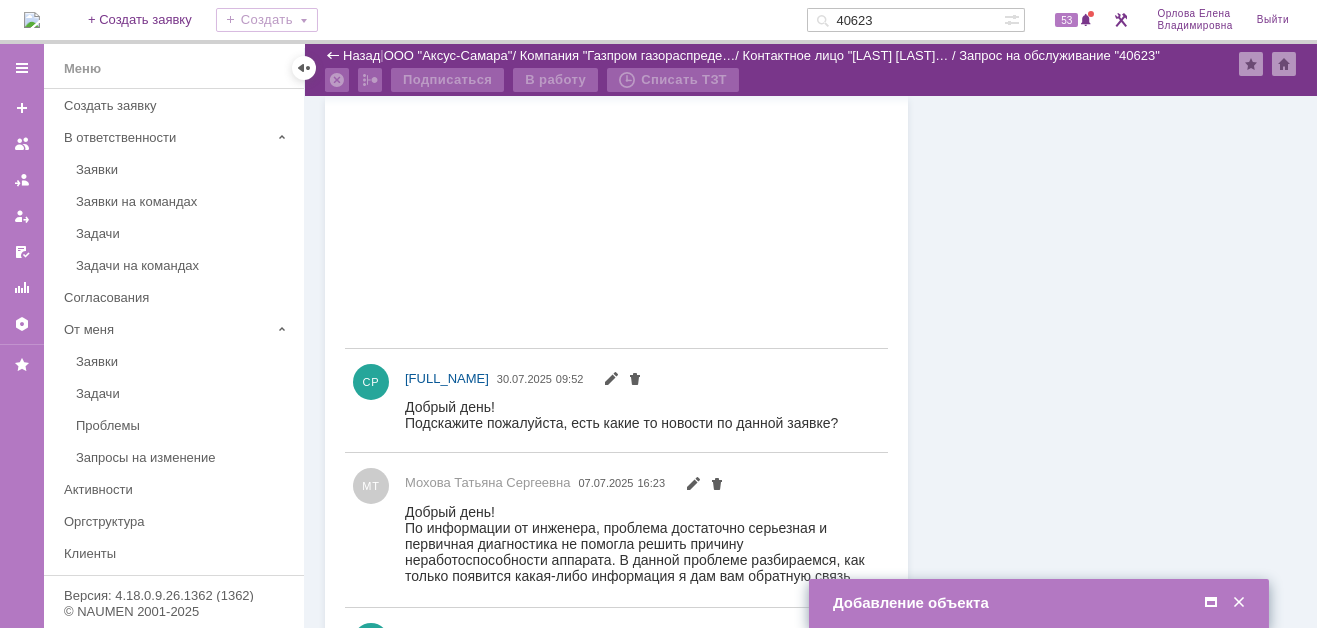 click at bounding box center (1211, 603) 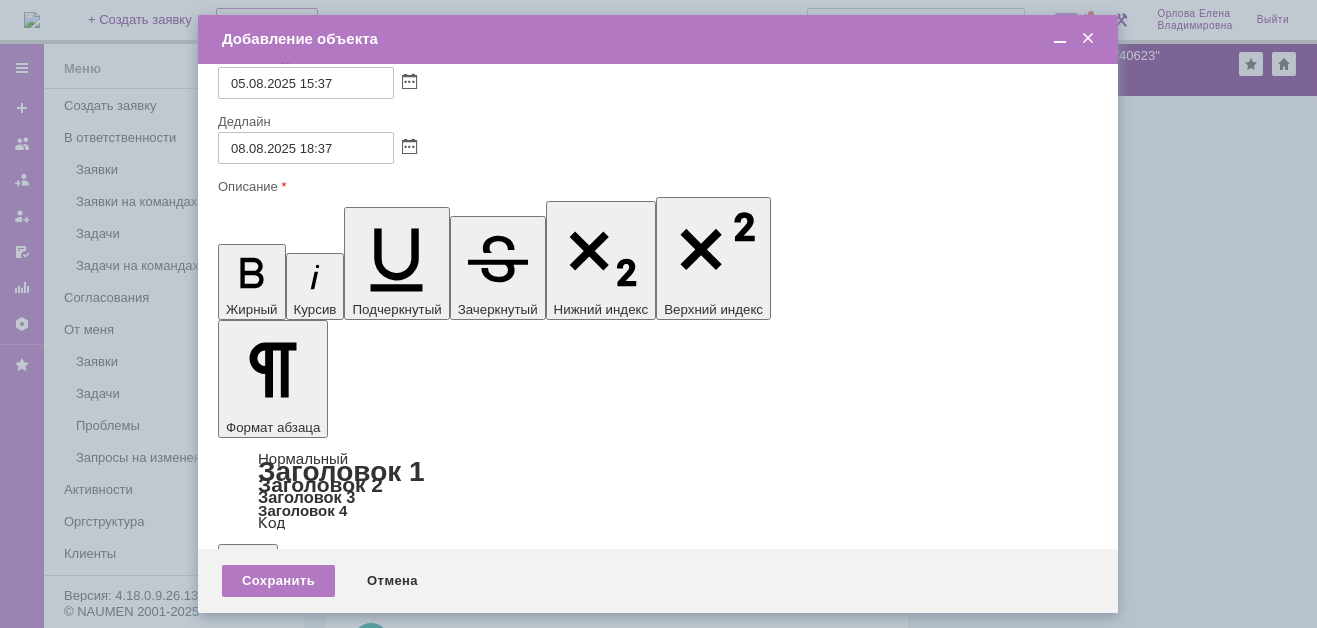 click at bounding box center [381, 5671] 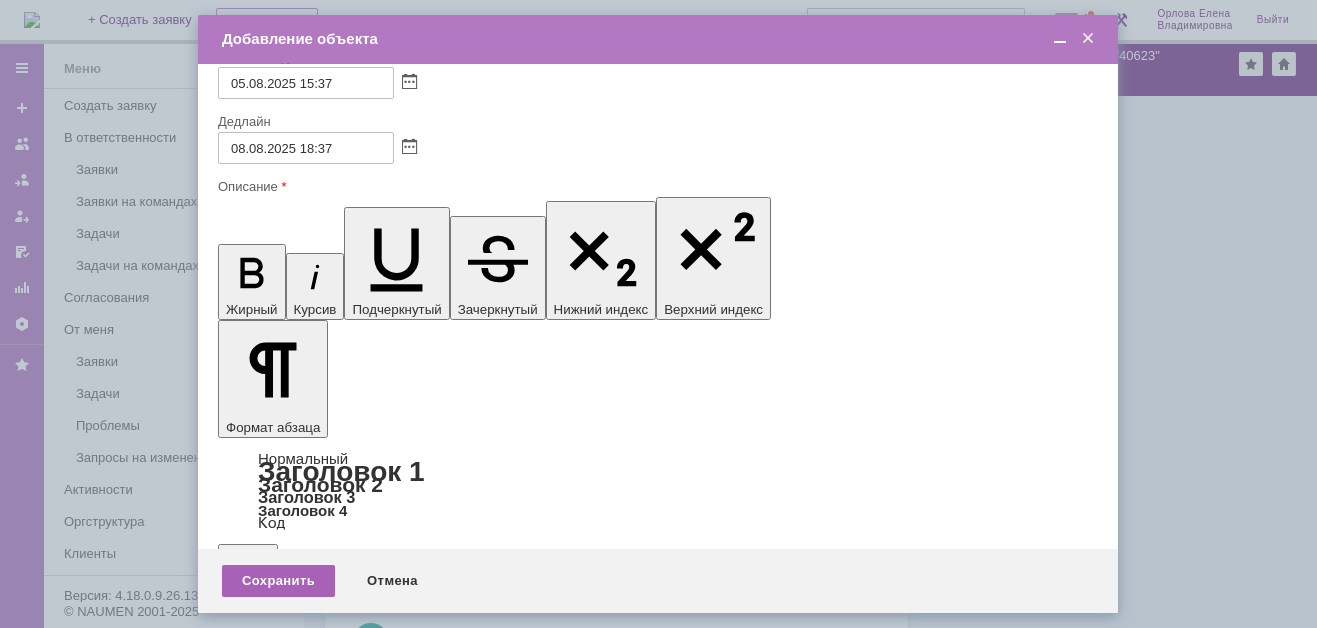 click on "Сохранить" at bounding box center (278, 581) 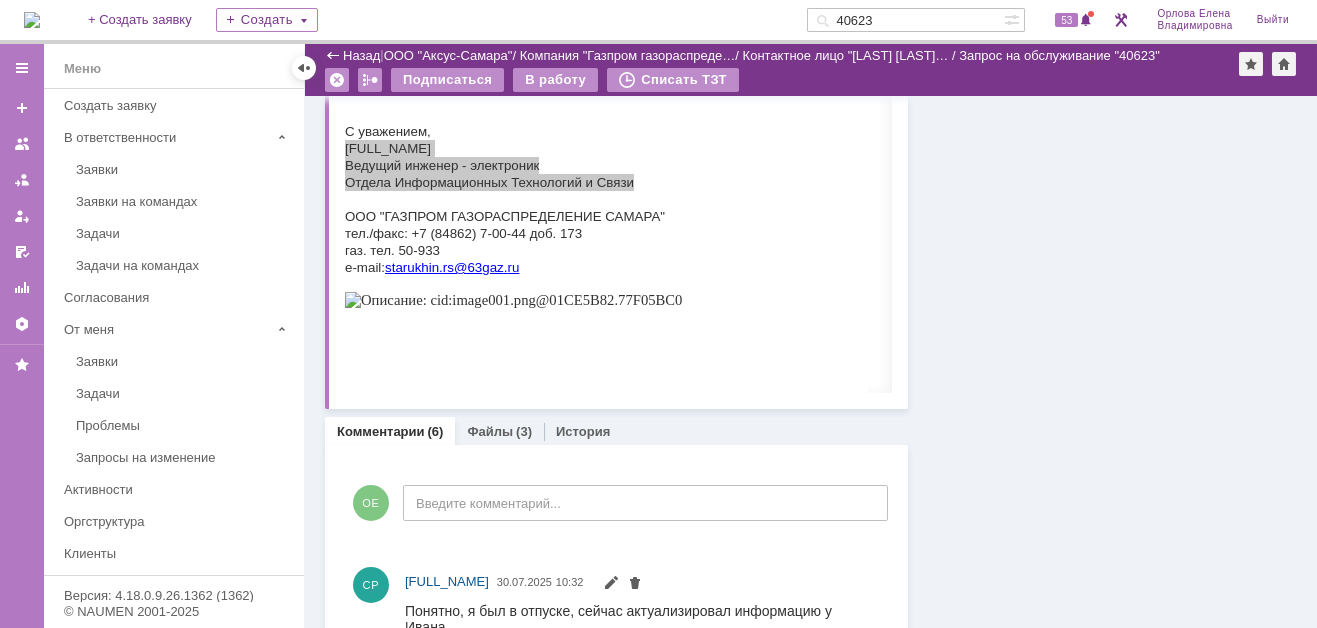 scroll, scrollTop: 0, scrollLeft: 0, axis: both 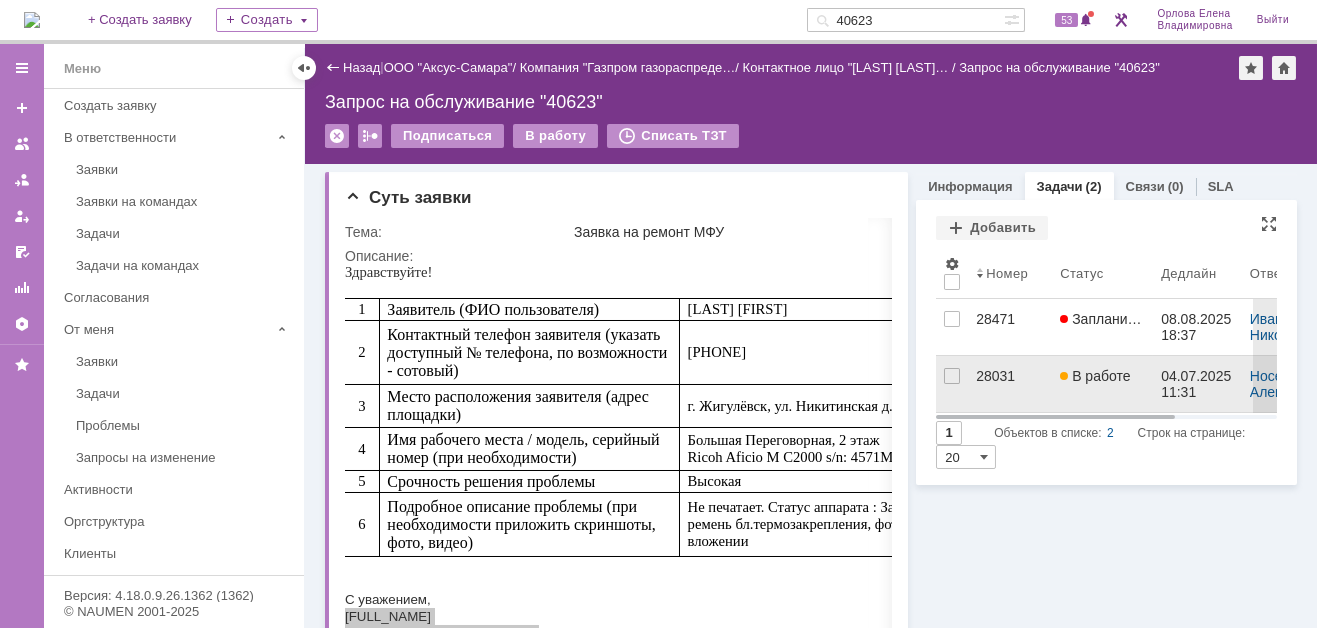 click on "28031" at bounding box center (1010, 384) 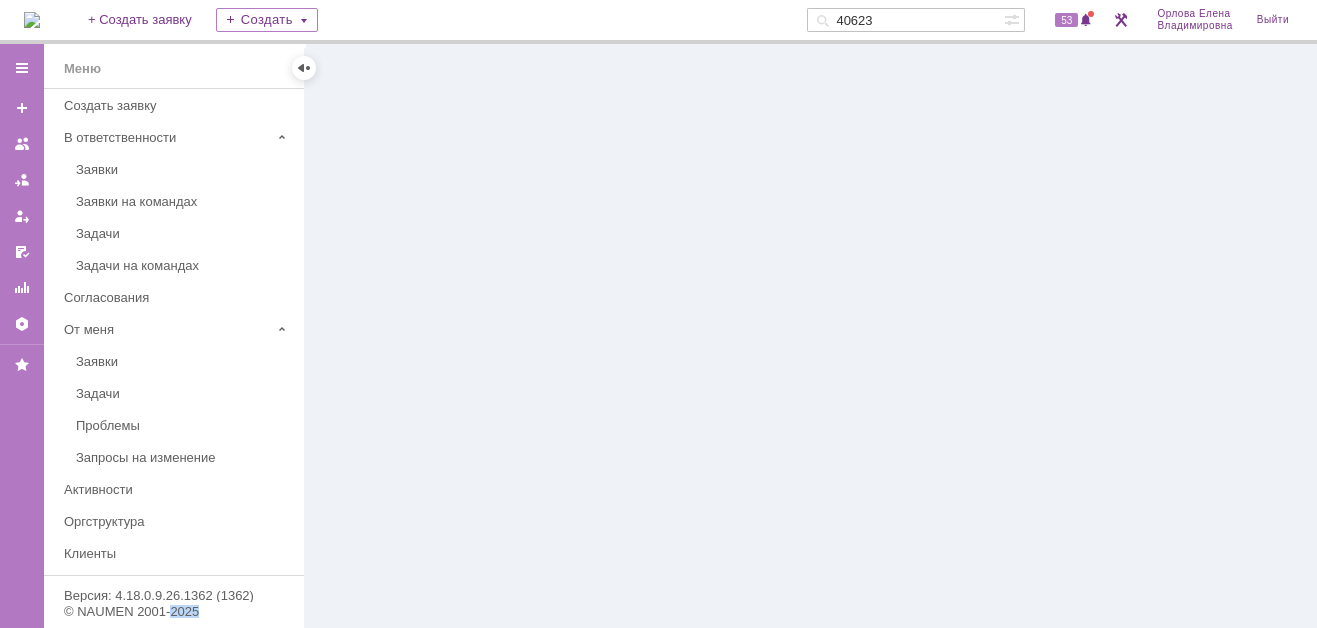 click at bounding box center [811, 336] 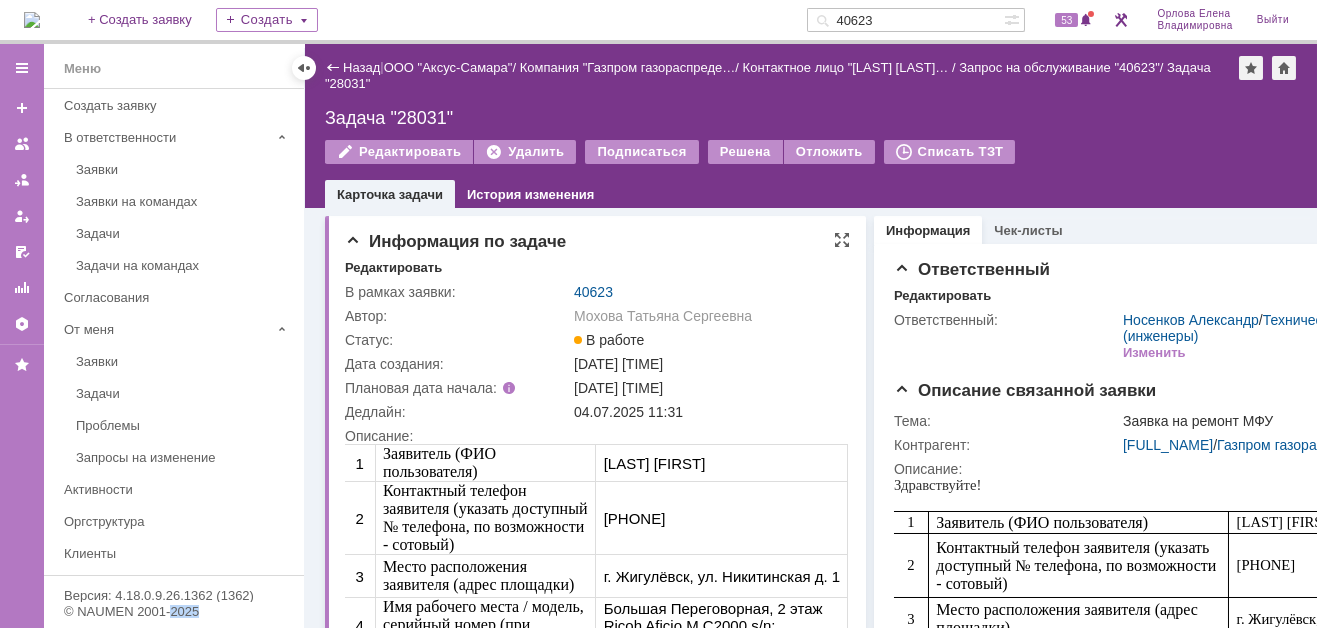 scroll, scrollTop: 0, scrollLeft: 0, axis: both 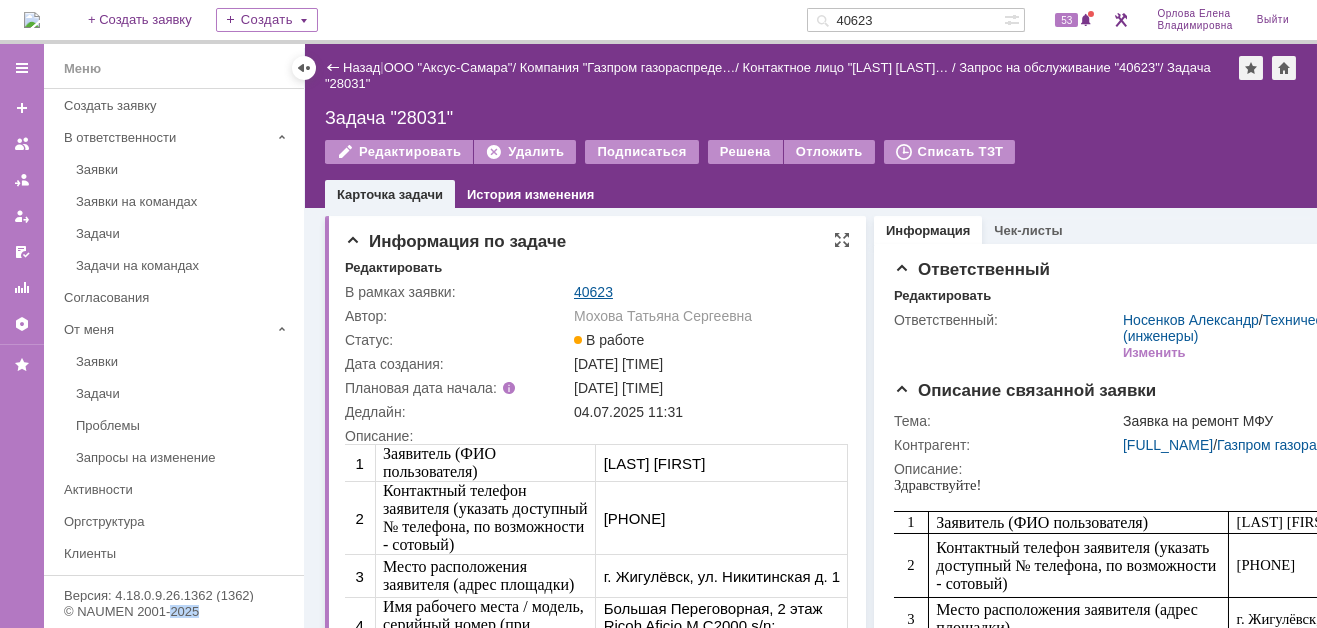 click on "40623" at bounding box center (593, 292) 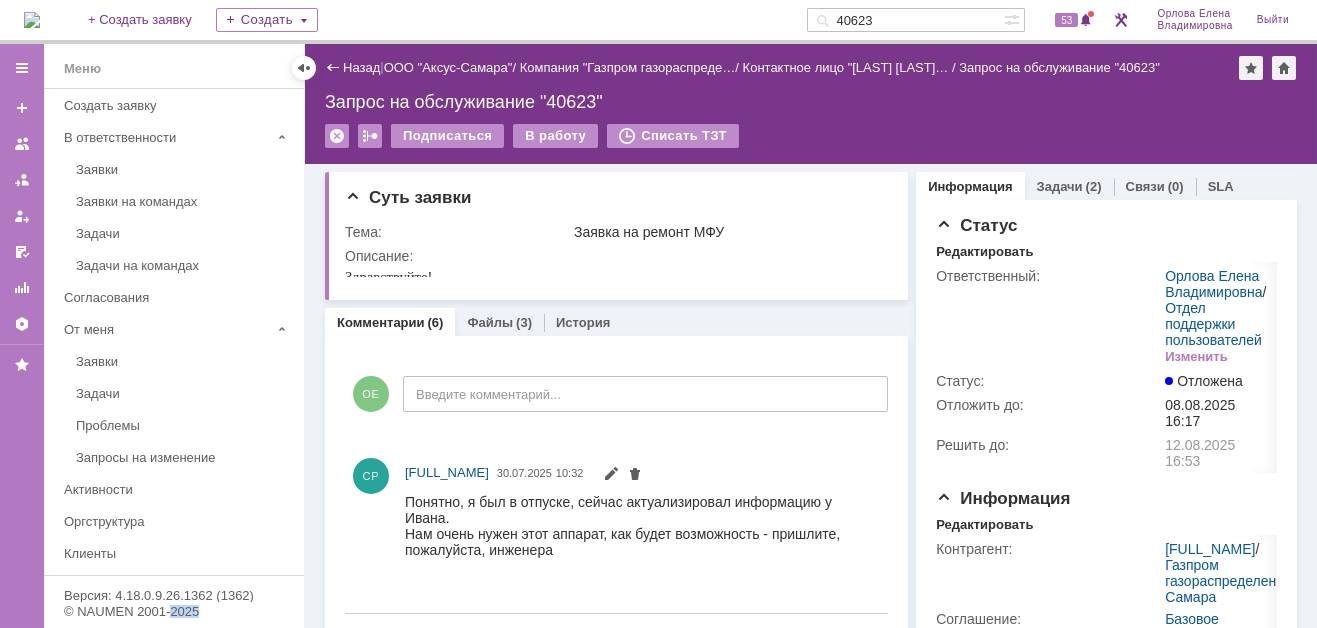 scroll, scrollTop: 0, scrollLeft: 0, axis: both 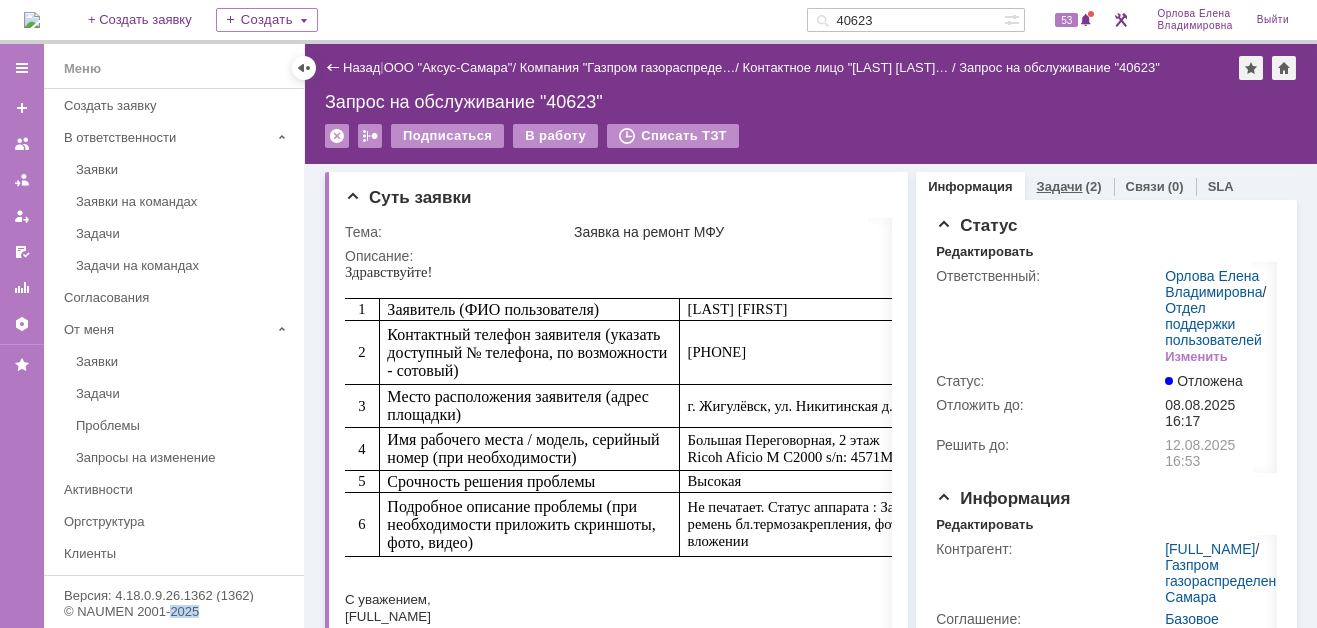 click on "Задачи" at bounding box center [1060, 186] 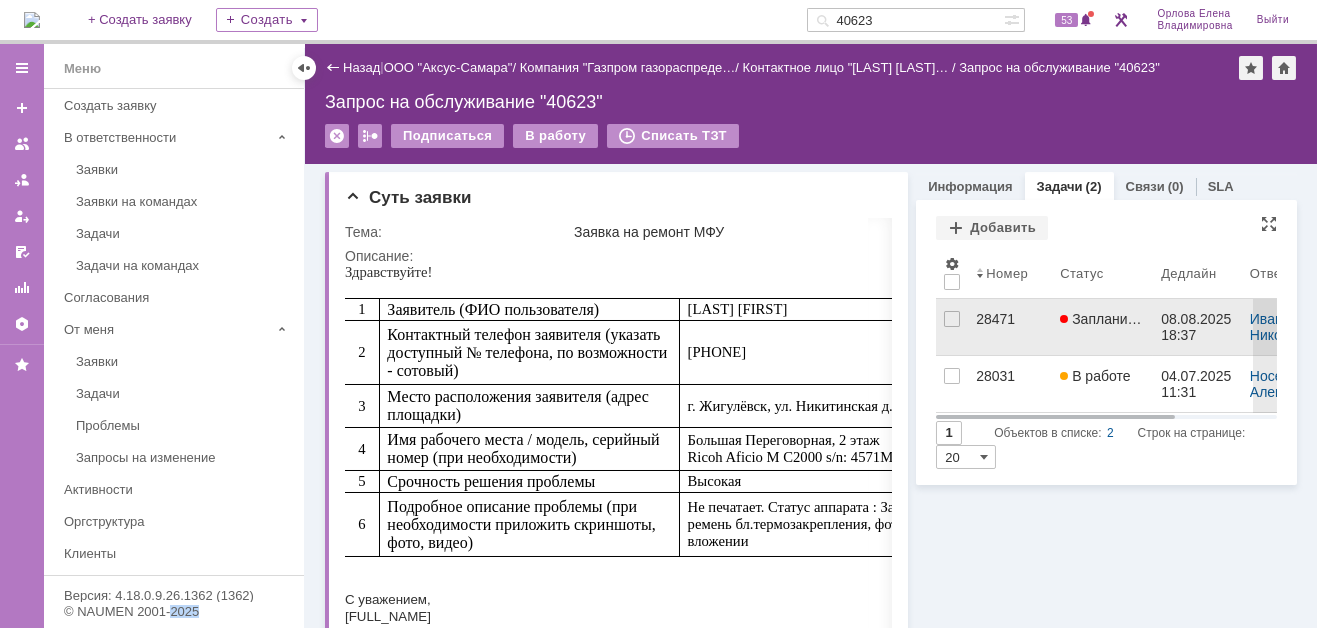 click on "28471" at bounding box center (1010, 319) 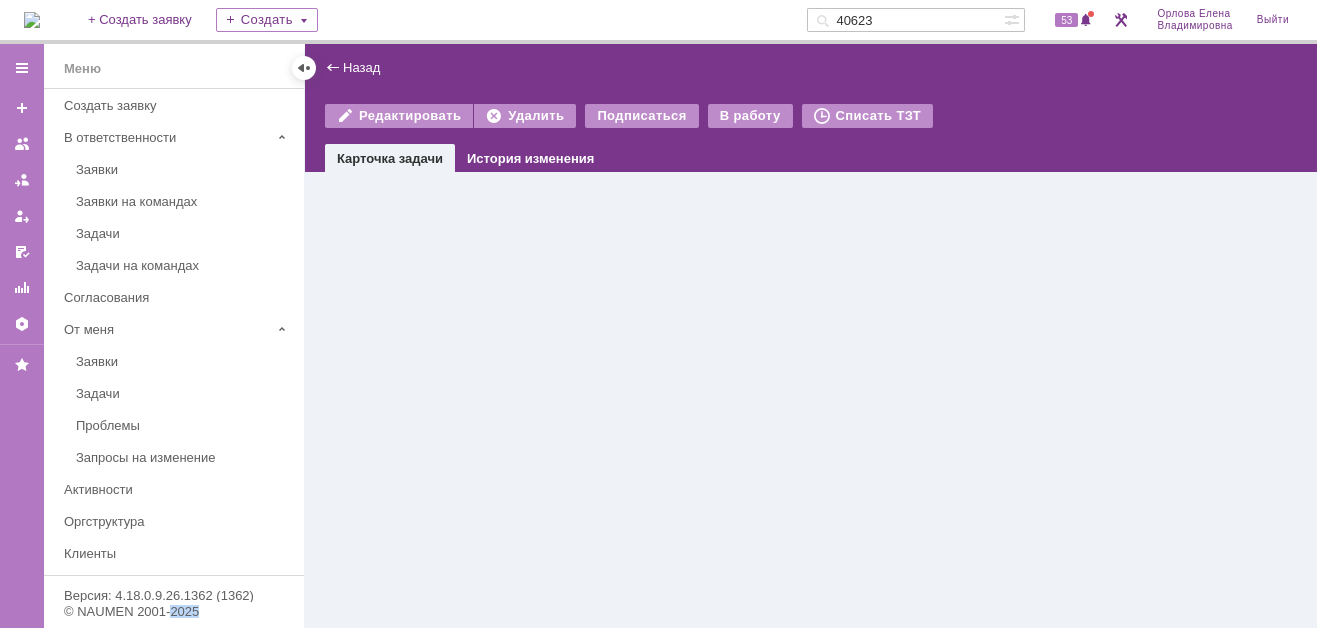 click on "Назад   |
Редактировать
Удалить Подписаться В работу Списать ТЗТ task$45883483 Карточка задачи История изменения" at bounding box center (811, 336) 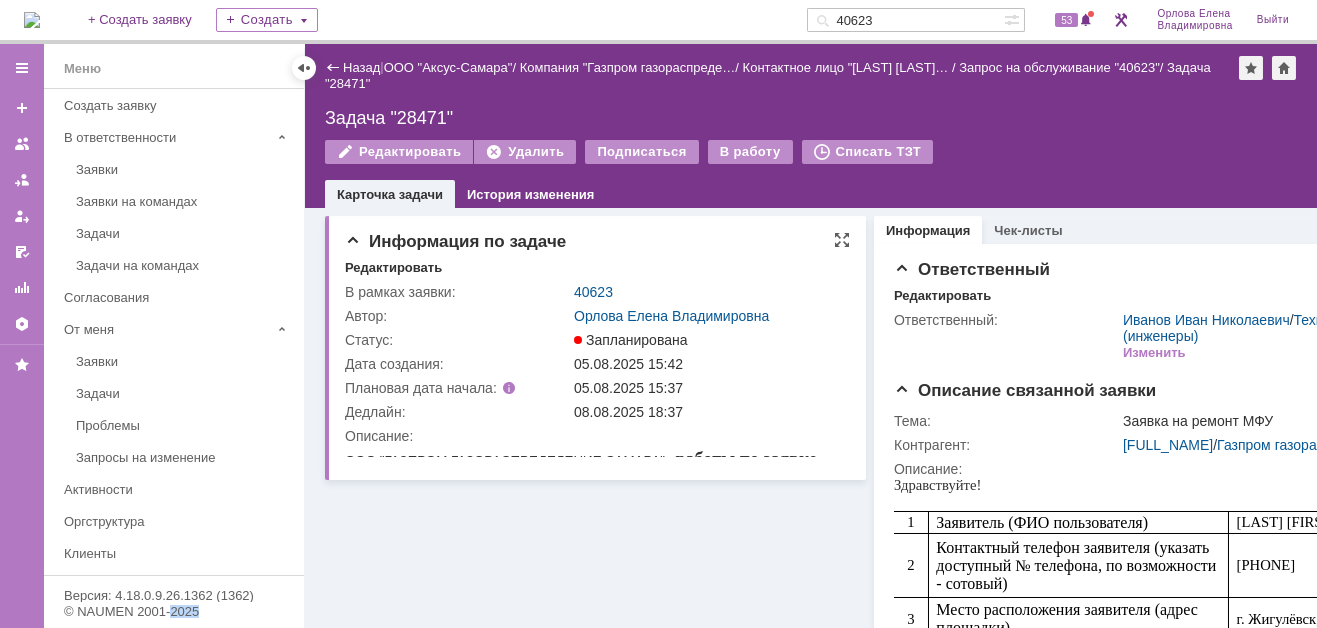 scroll, scrollTop: 0, scrollLeft: 0, axis: both 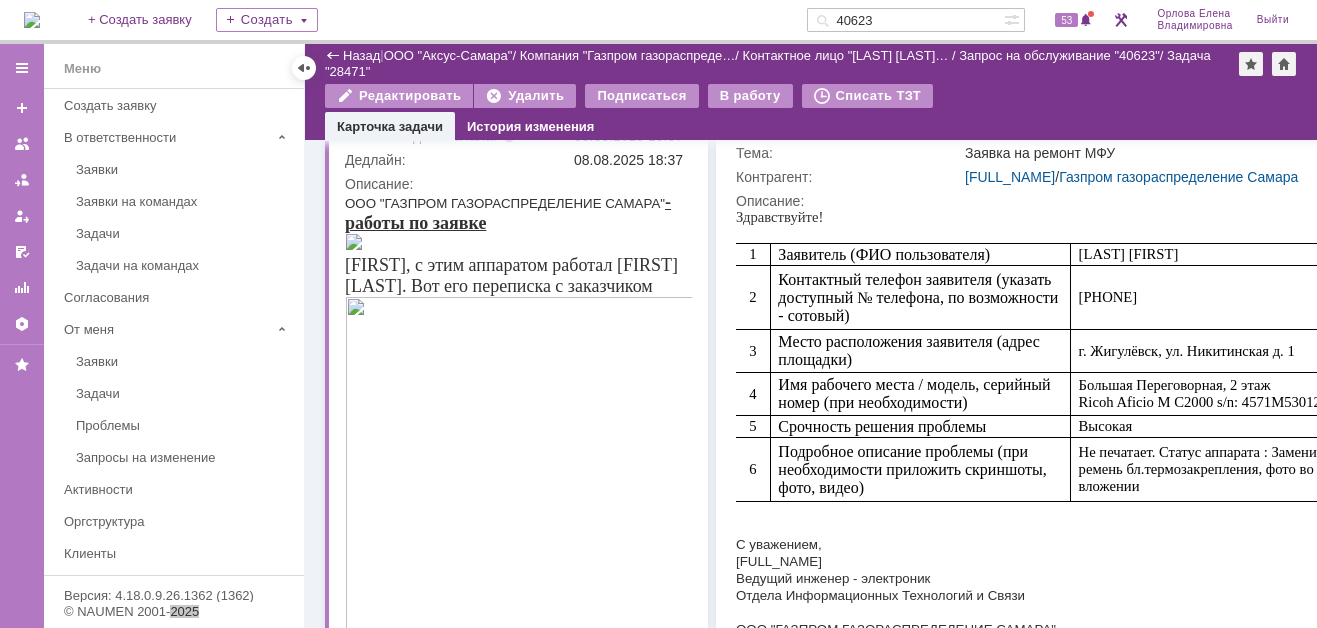 click at bounding box center [354, 242] 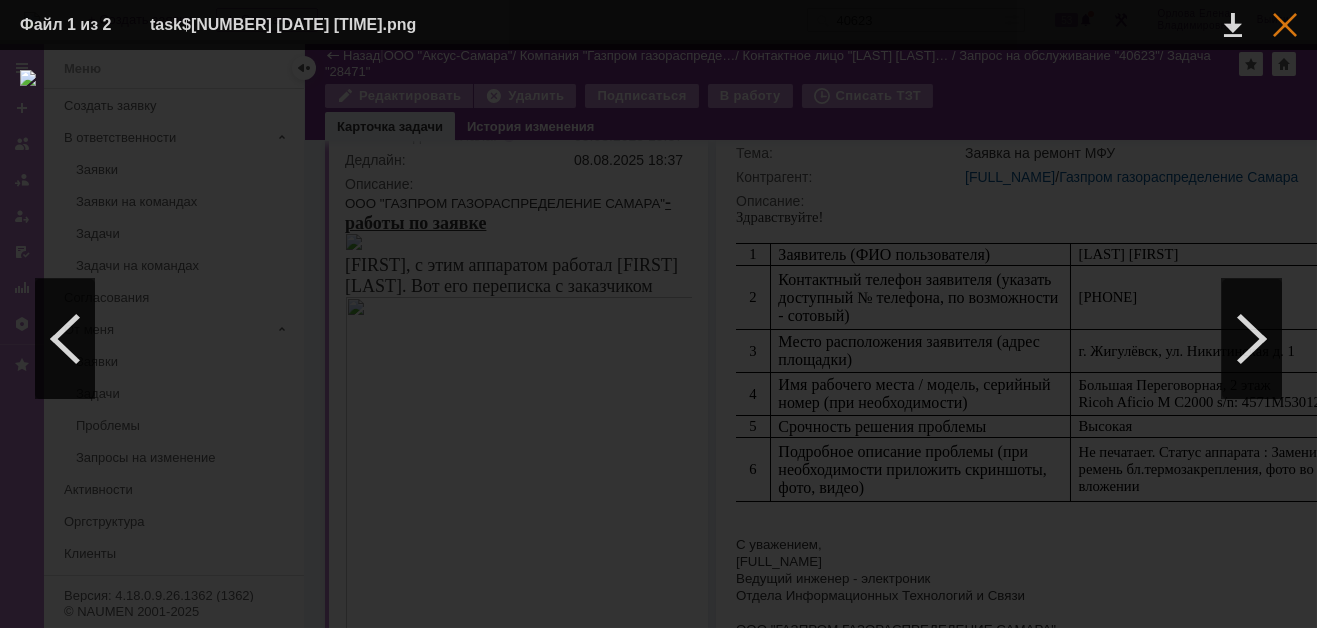 click at bounding box center [1285, 25] 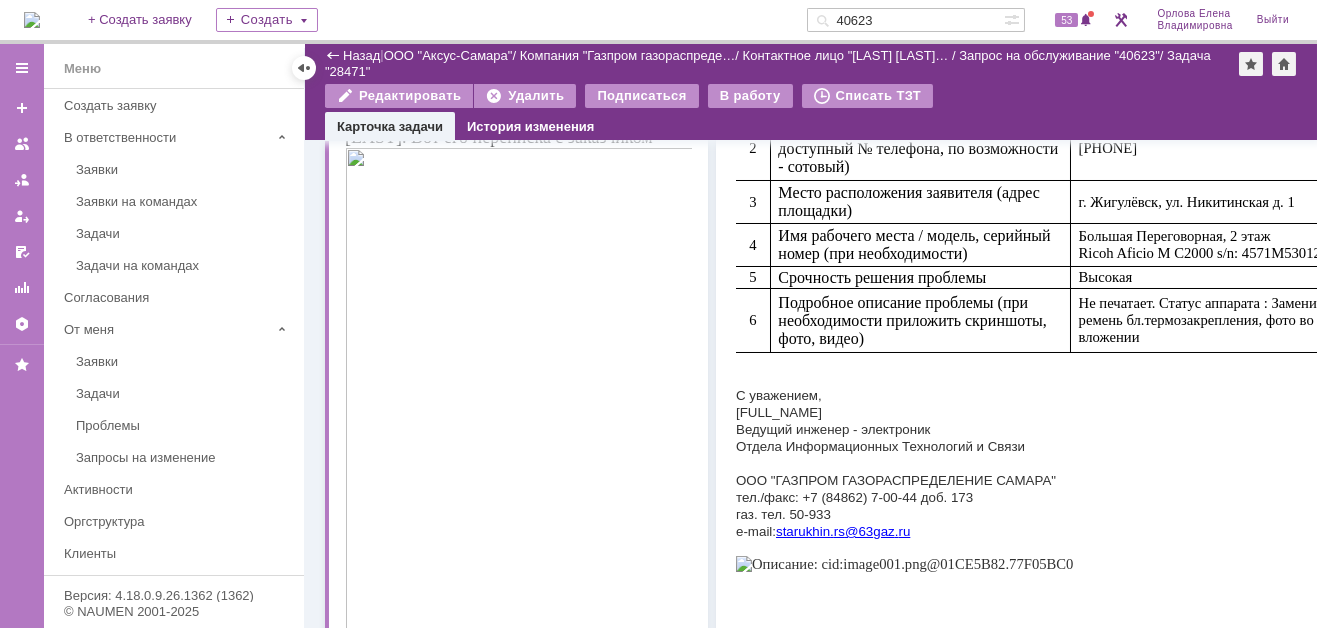 scroll, scrollTop: 300, scrollLeft: 0, axis: vertical 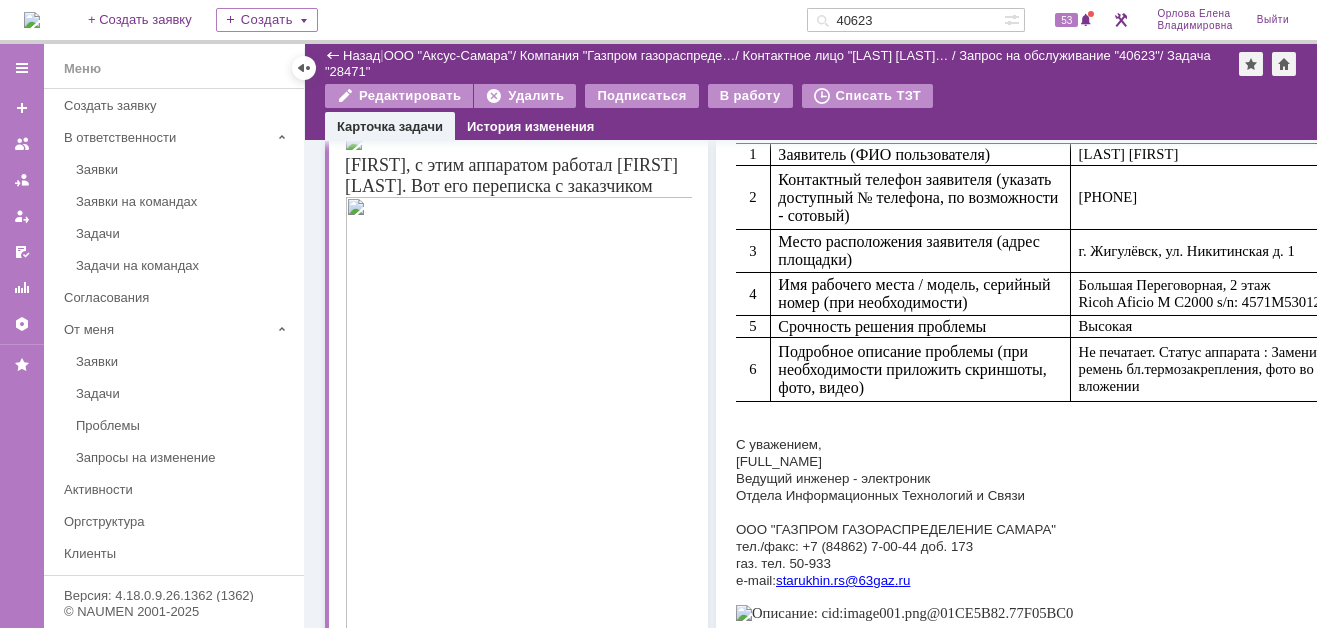 click on "Ваня, с этим аппаратом работал Саша Носенков. Вот его переписка с заказчиком" at bounding box center [511, 175] 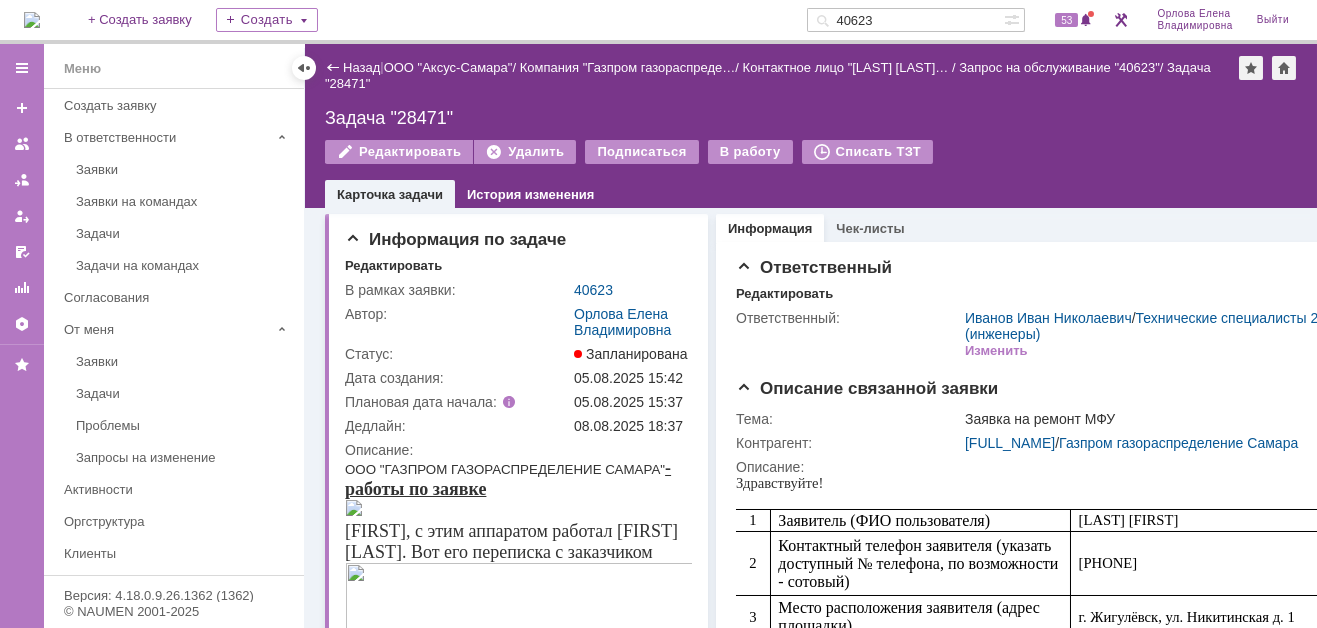 scroll, scrollTop: 0, scrollLeft: 0, axis: both 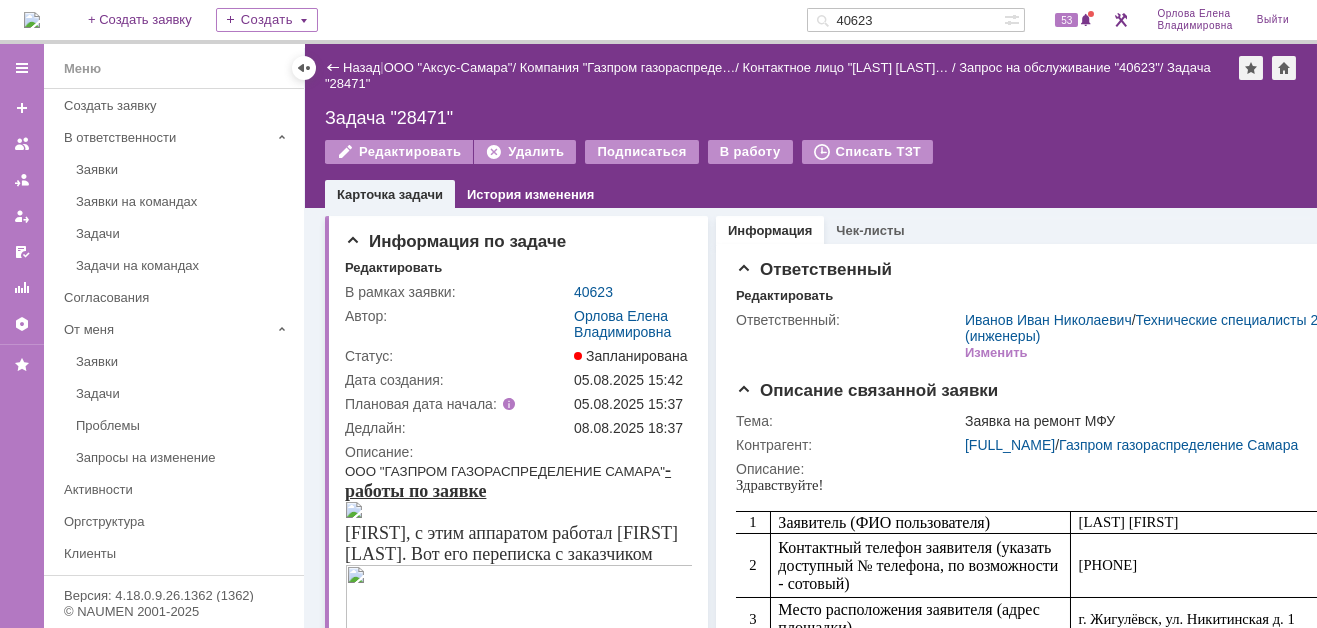 click on "40623" at bounding box center [905, 20] 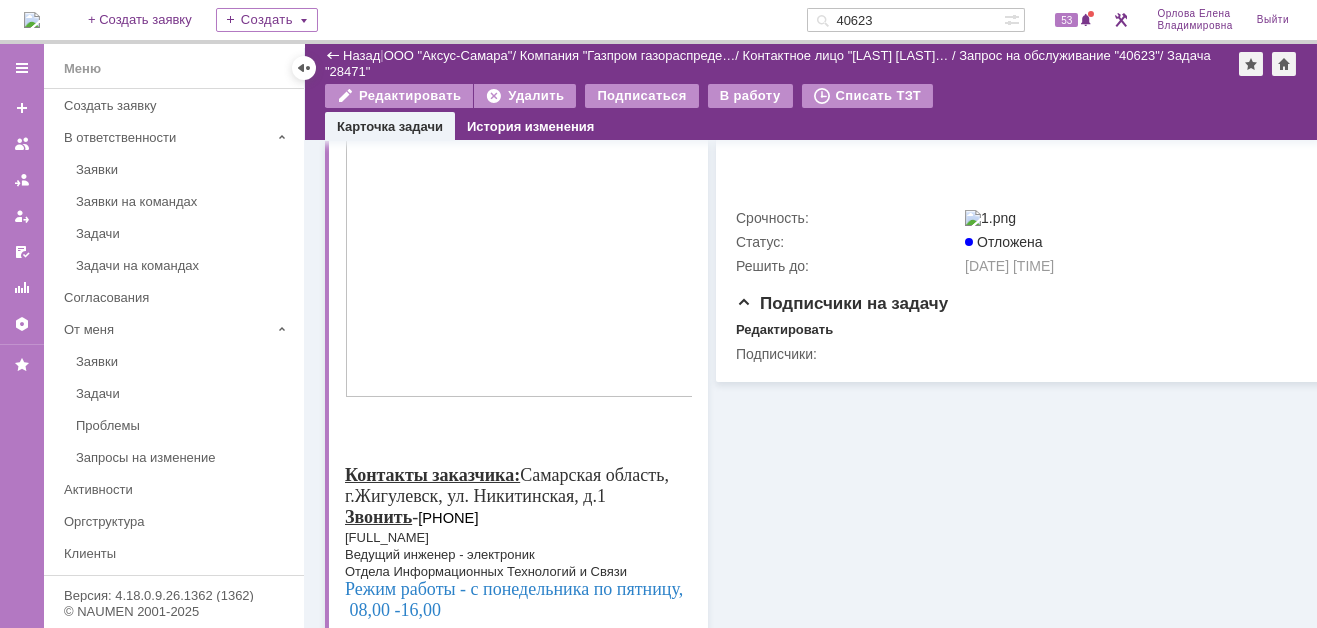 scroll, scrollTop: 1143, scrollLeft: 0, axis: vertical 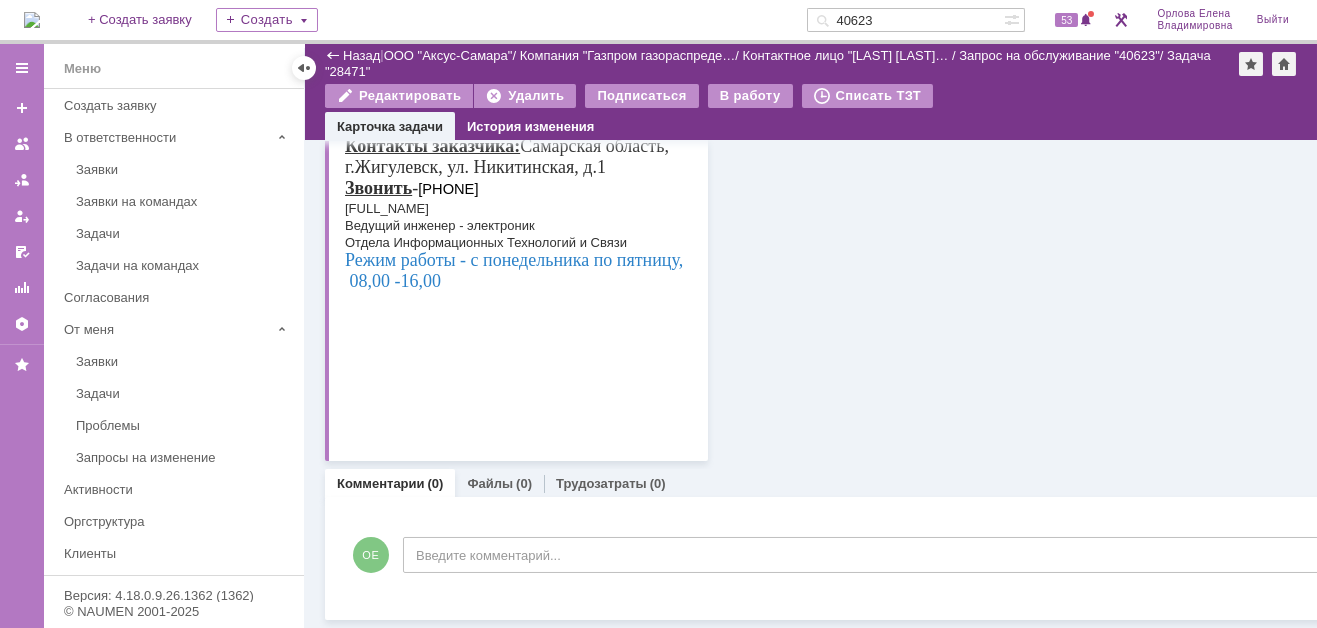 click on "Комментарии" at bounding box center (381, 483) 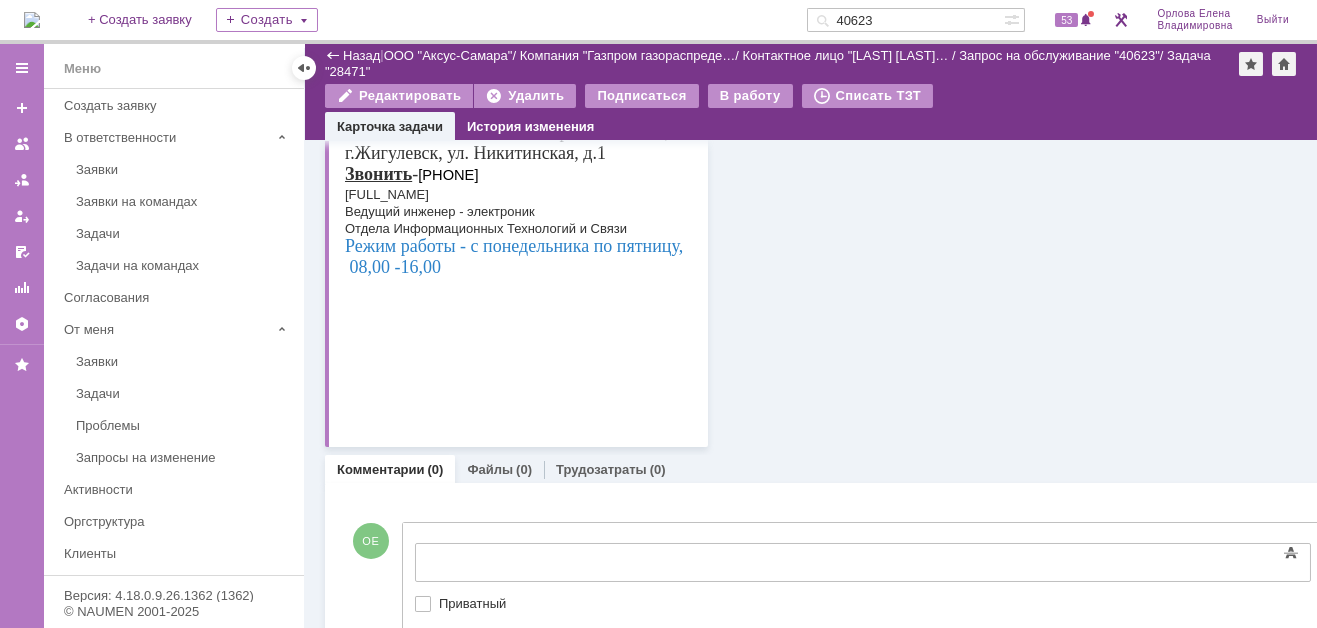scroll, scrollTop: 0, scrollLeft: 0, axis: both 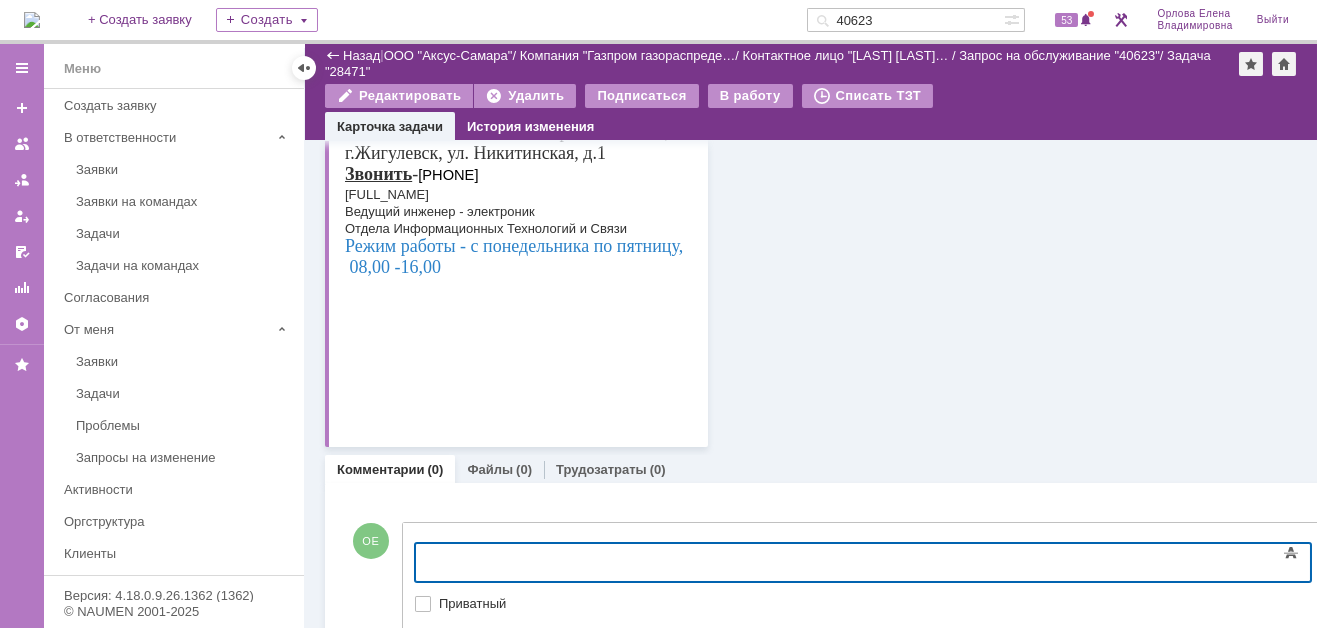 type 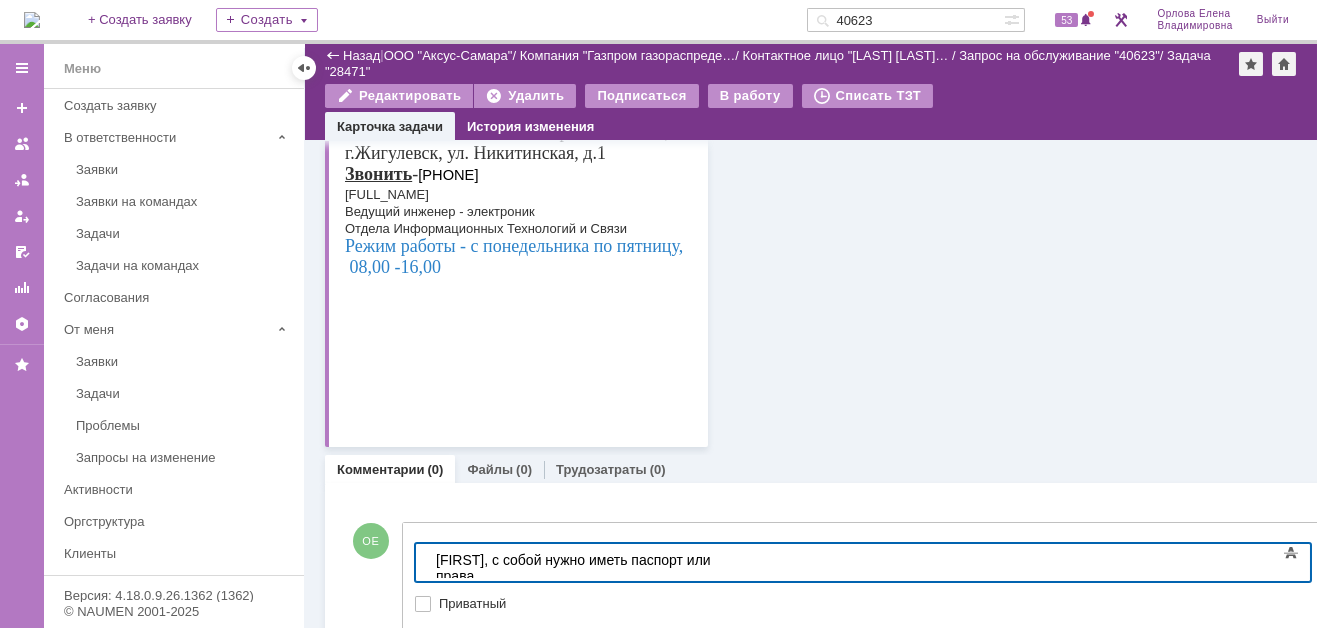click on "Ваня, с собой нужно иметь паспорт или права" at bounding box center (577, 567) 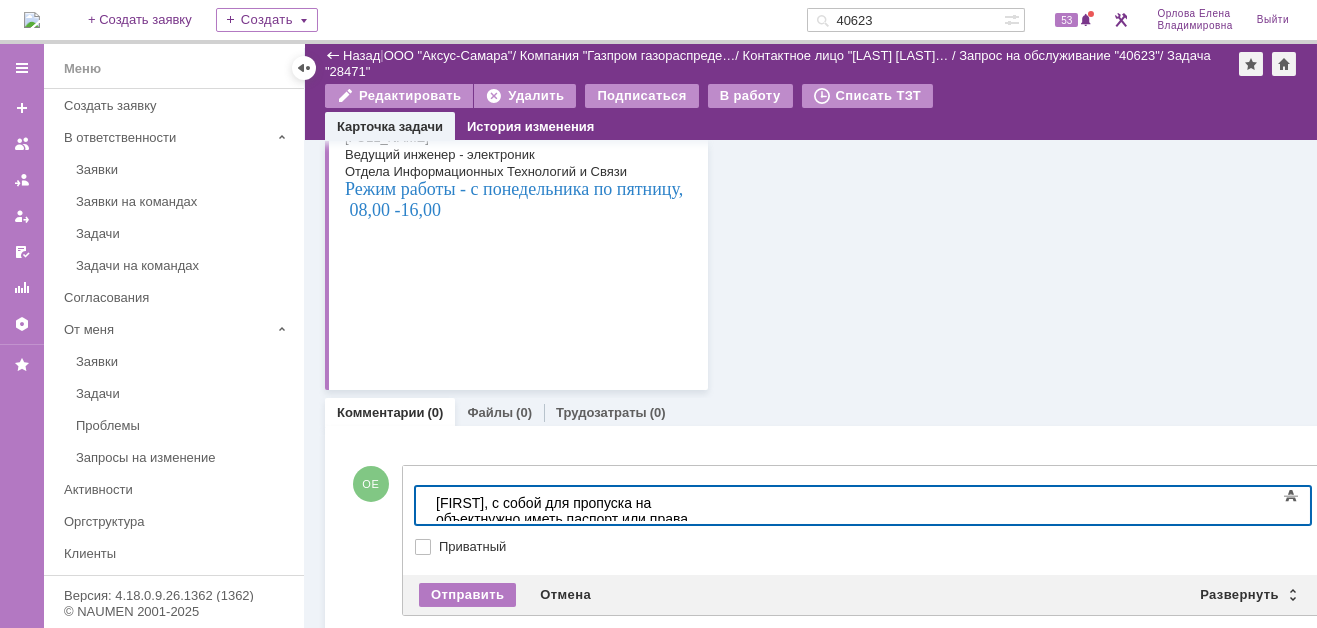 scroll, scrollTop: 1248, scrollLeft: 0, axis: vertical 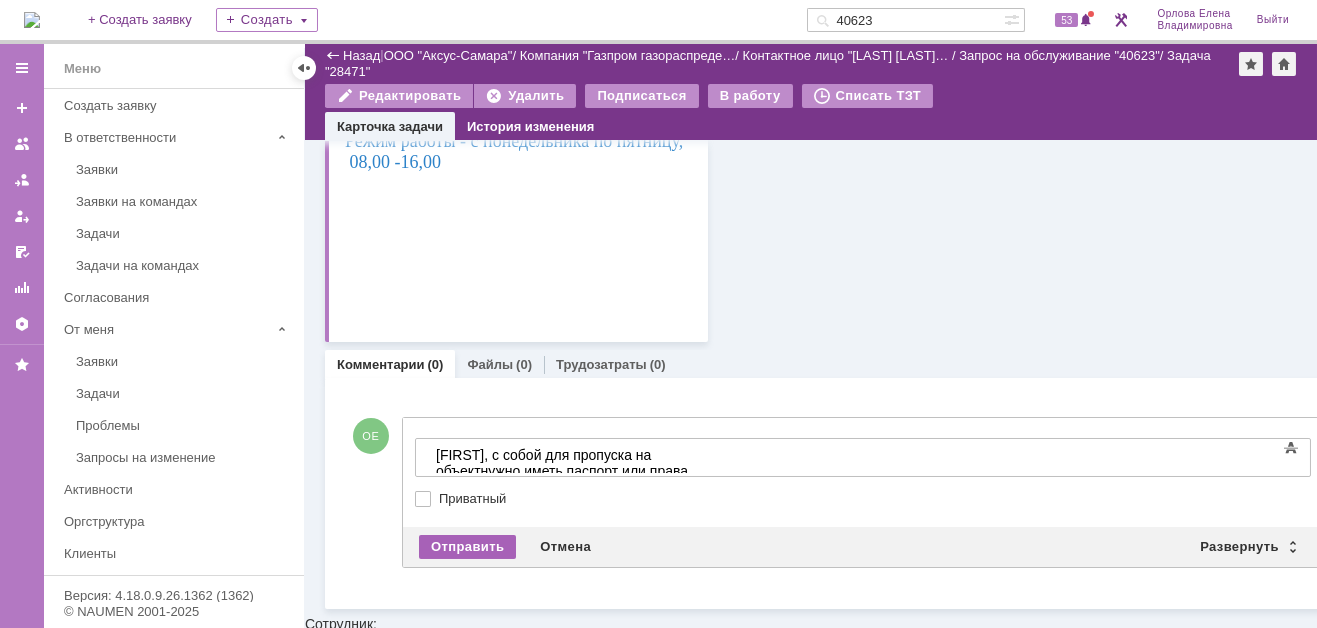 click on "Отправить" at bounding box center (467, 547) 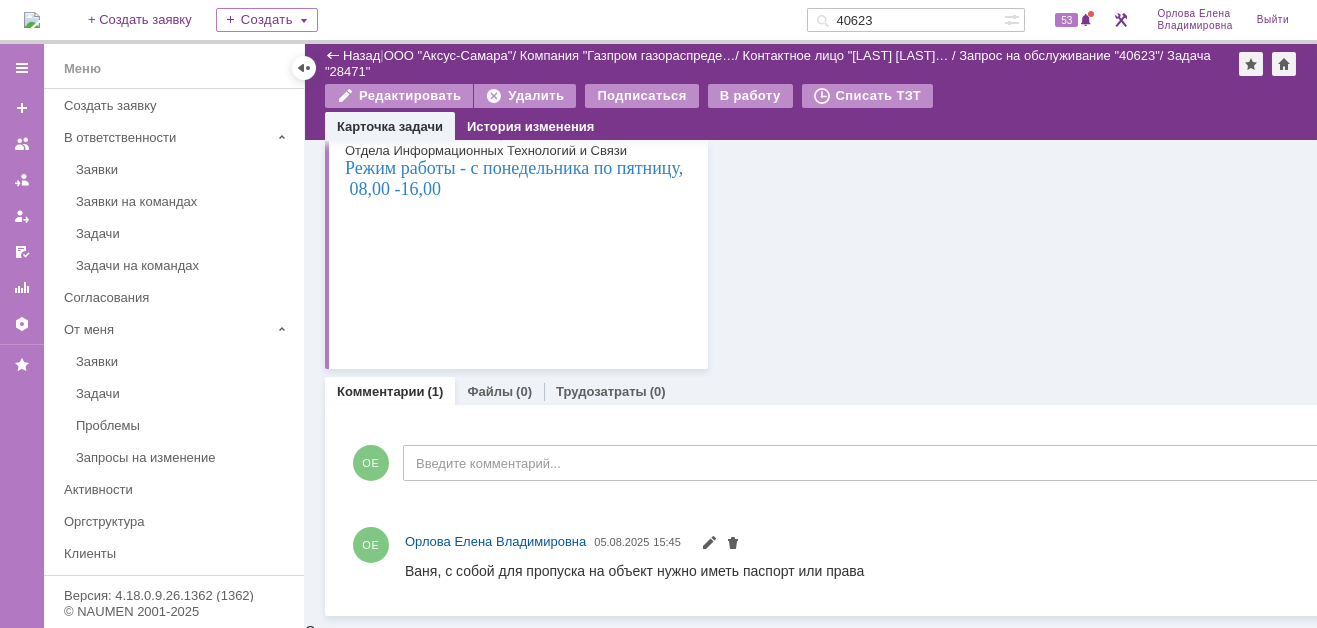 scroll, scrollTop: 0, scrollLeft: 0, axis: both 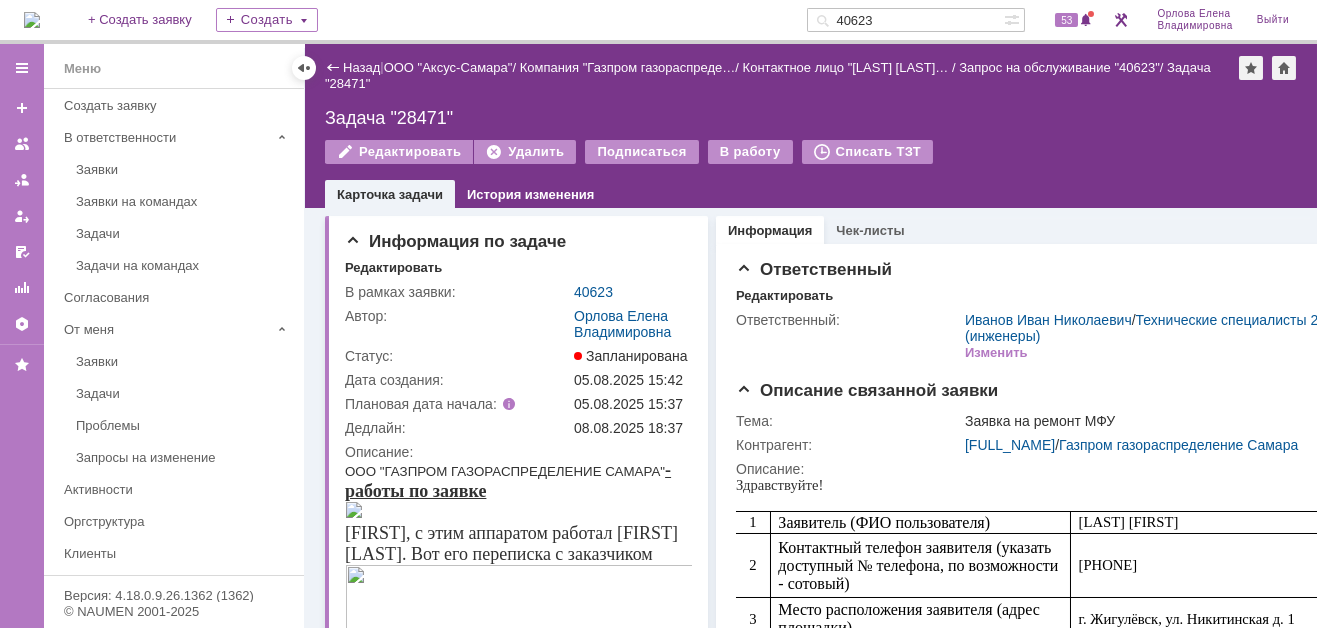 click on "40623" at bounding box center (905, 20) 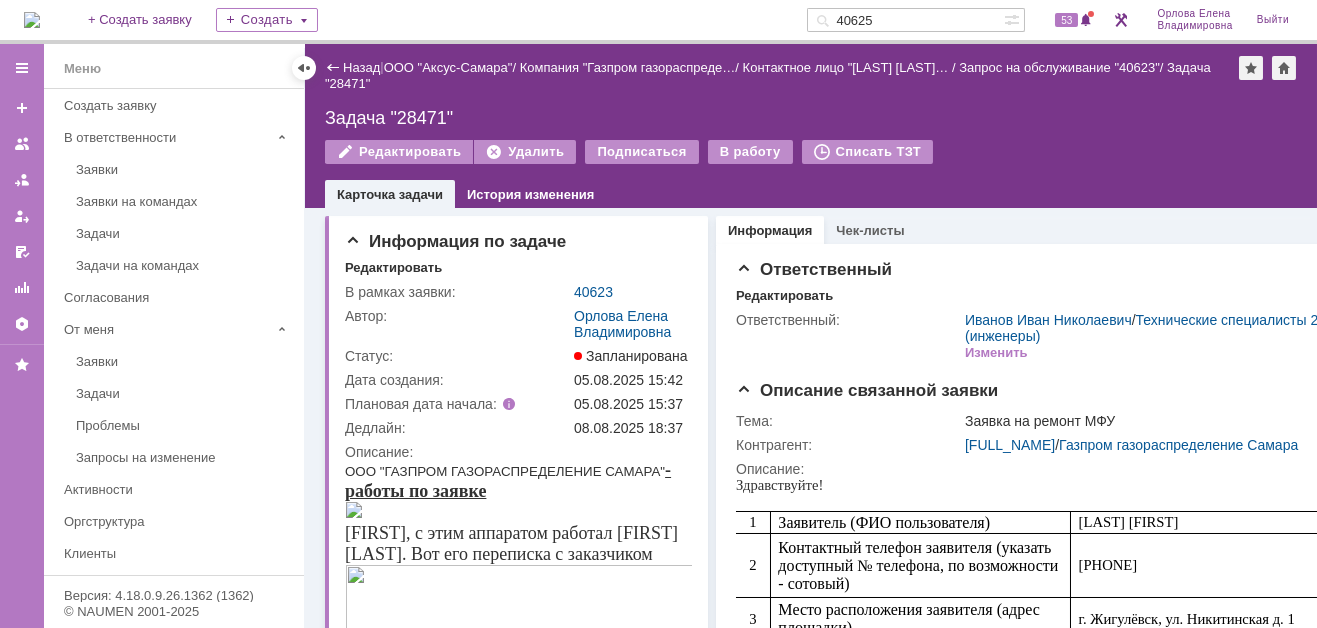 type on "40625" 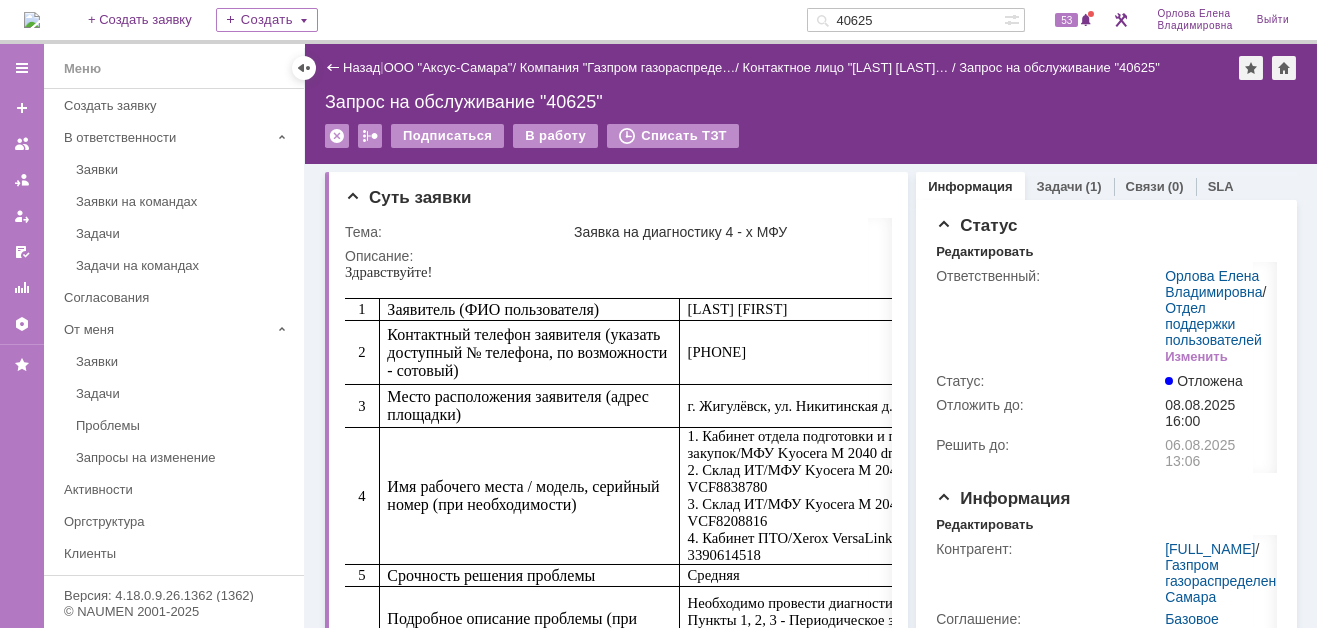 scroll, scrollTop: 0, scrollLeft: 0, axis: both 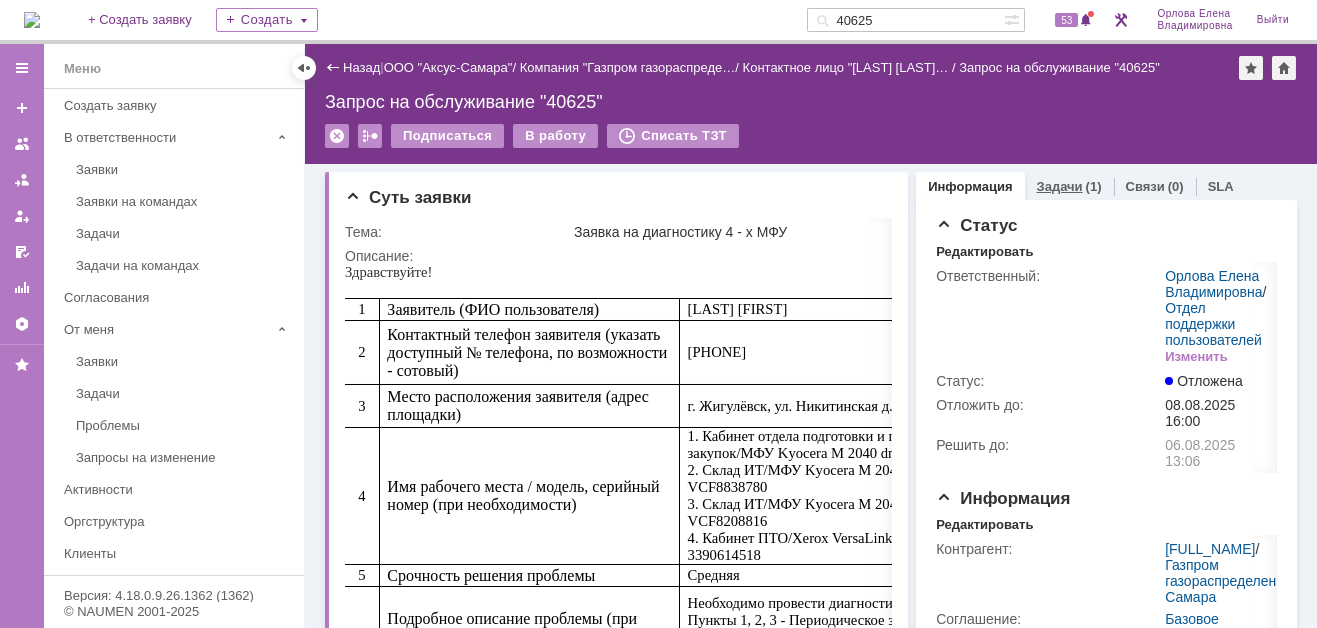 click on "Задачи" at bounding box center [1060, 186] 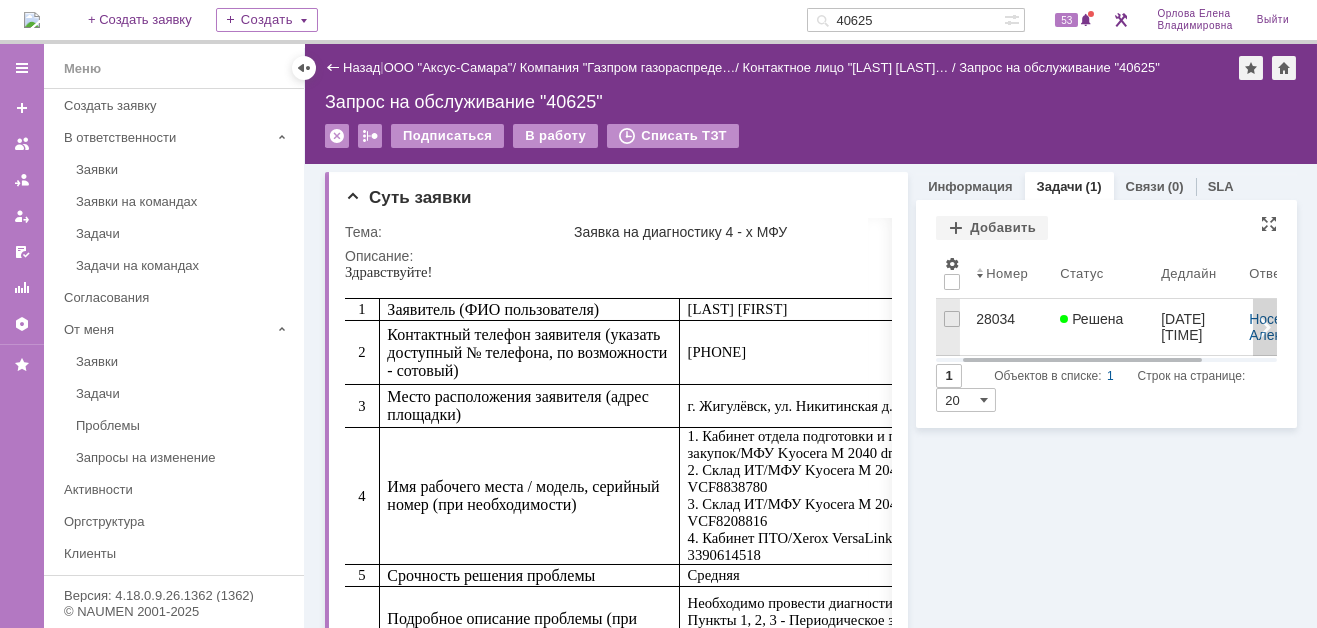 scroll, scrollTop: 0, scrollLeft: 60, axis: horizontal 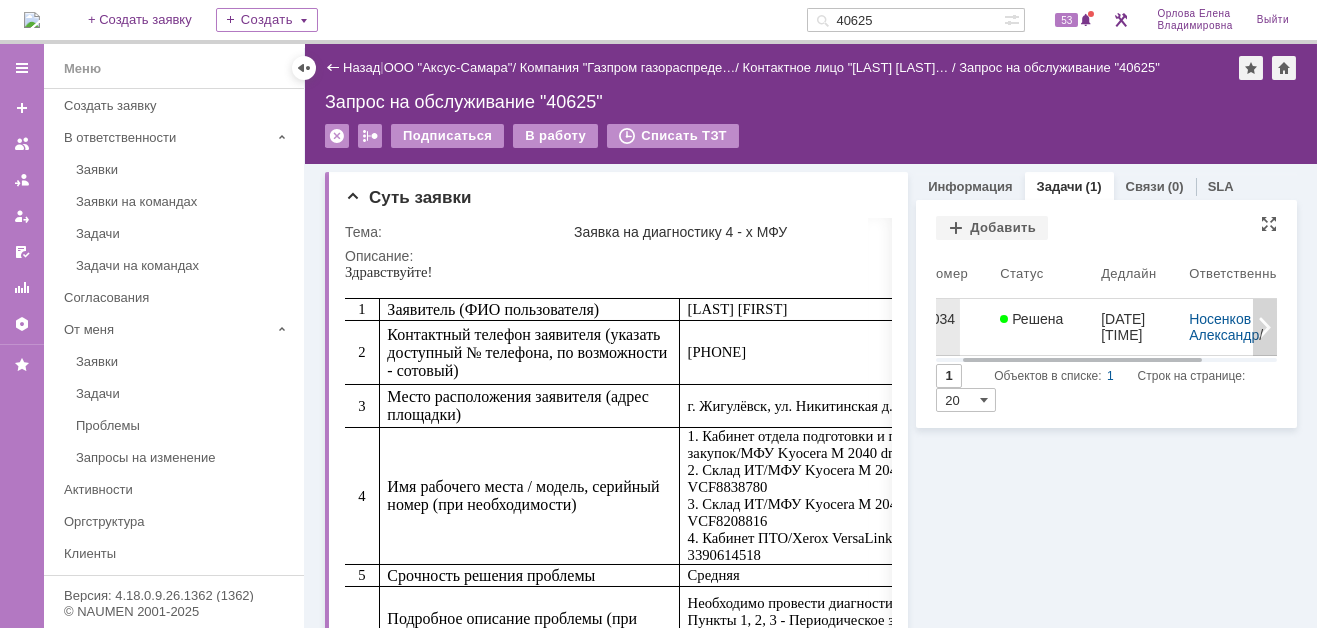 click at bounding box center (1265, 327) 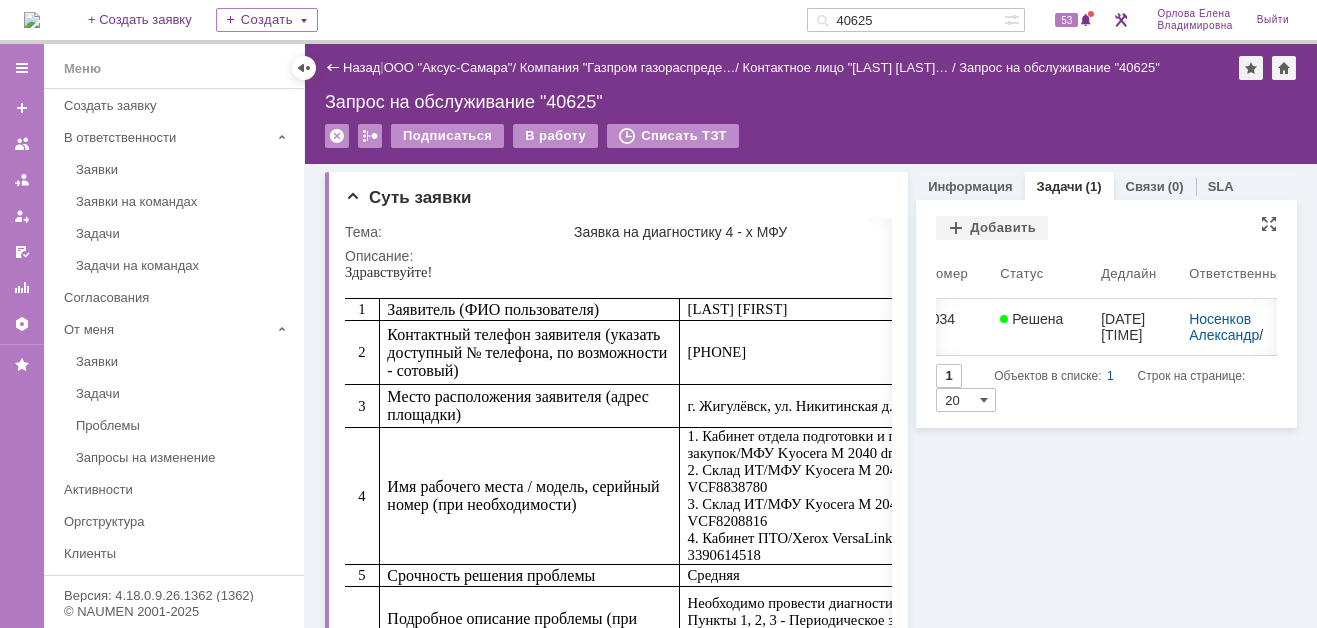 click on "1       Объектов в списке:    1  Строк на странице:        20" at bounding box center [1106, 388] 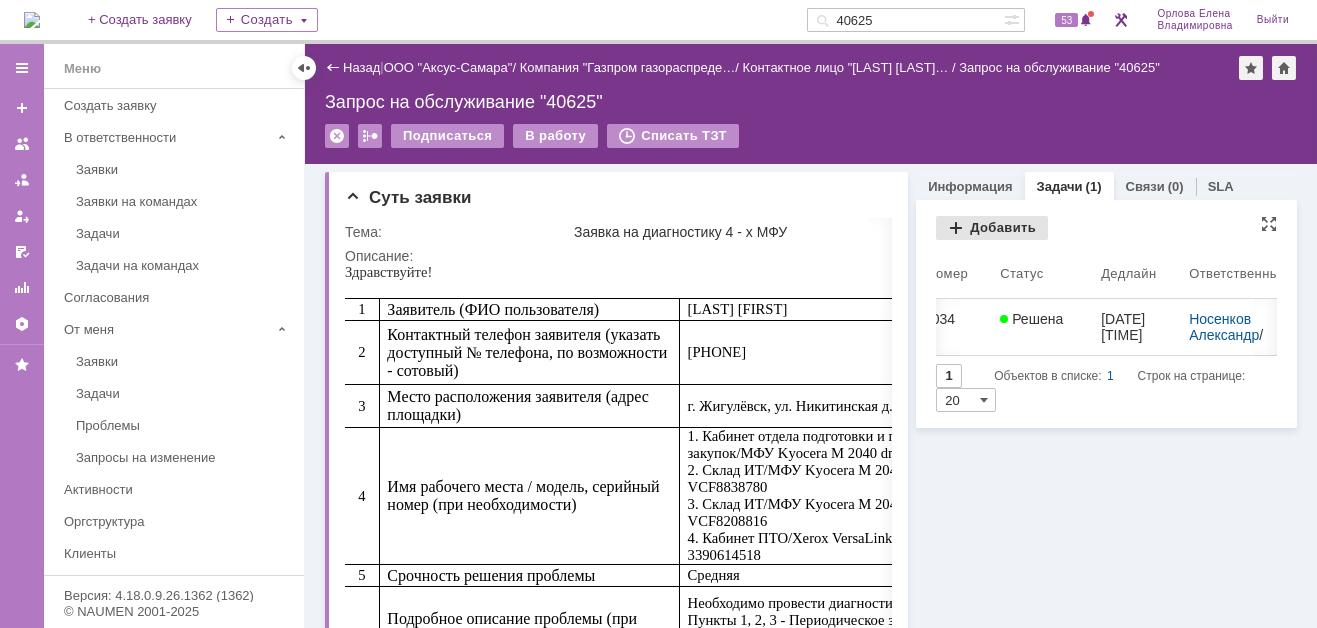 click on "Добавить" at bounding box center (992, 228) 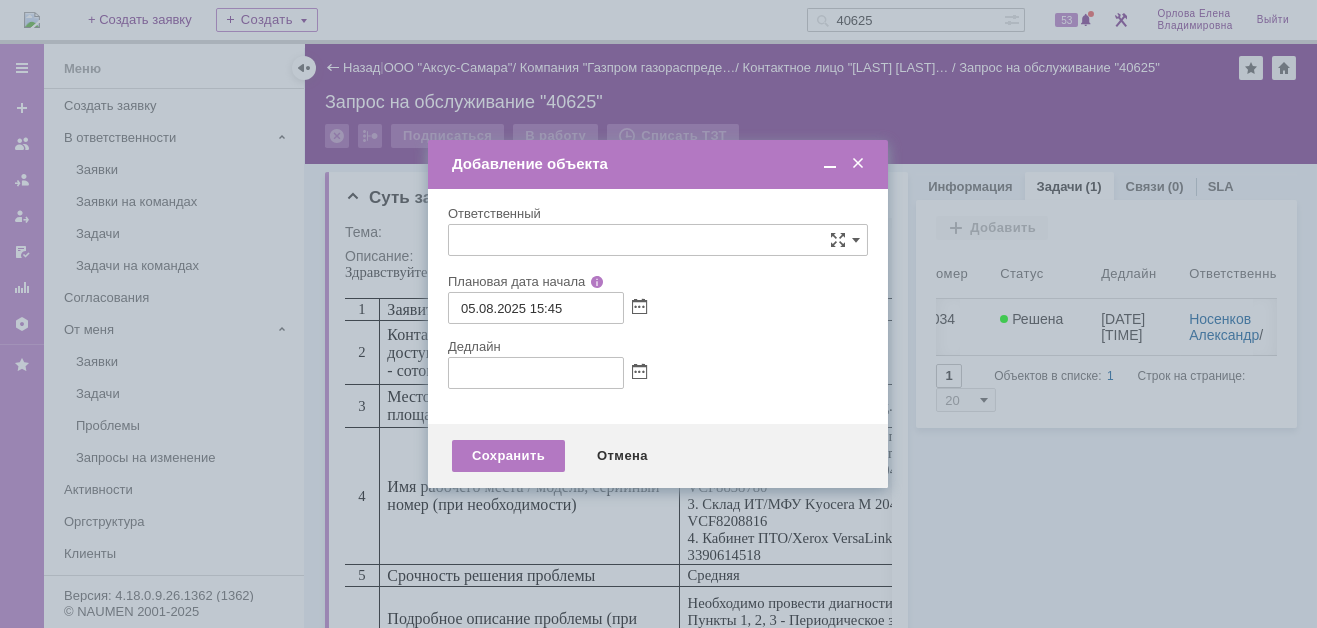 type on "[не указано]" 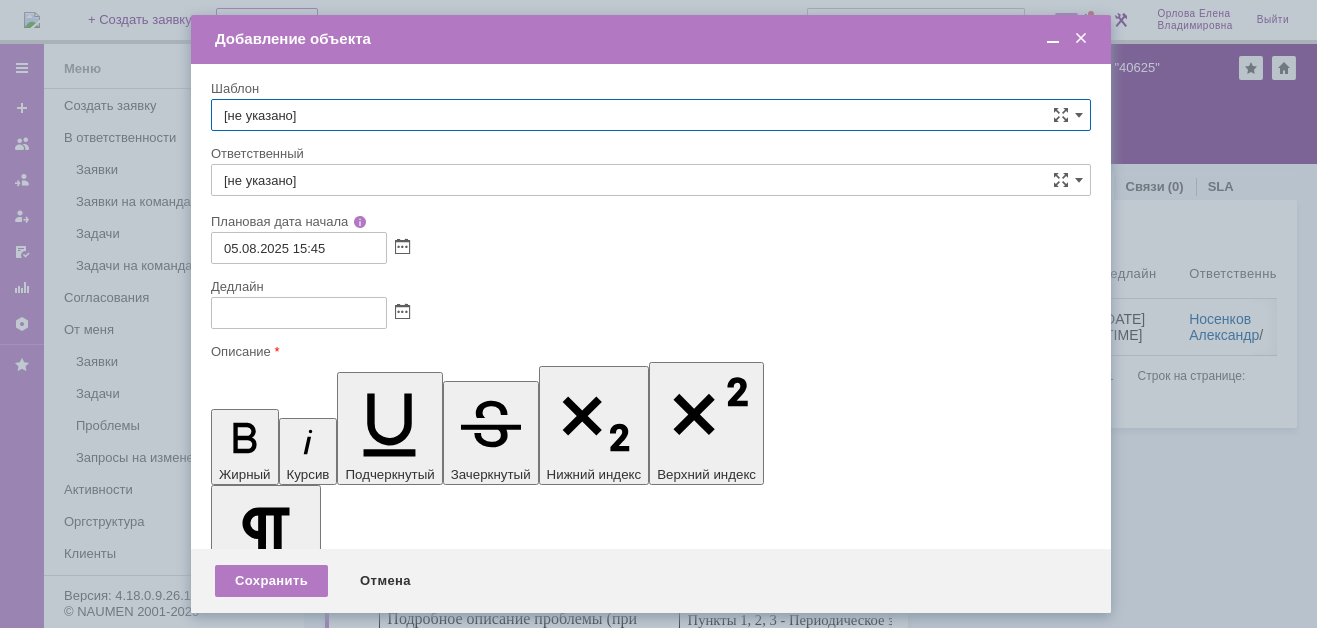 scroll, scrollTop: 0, scrollLeft: 0, axis: both 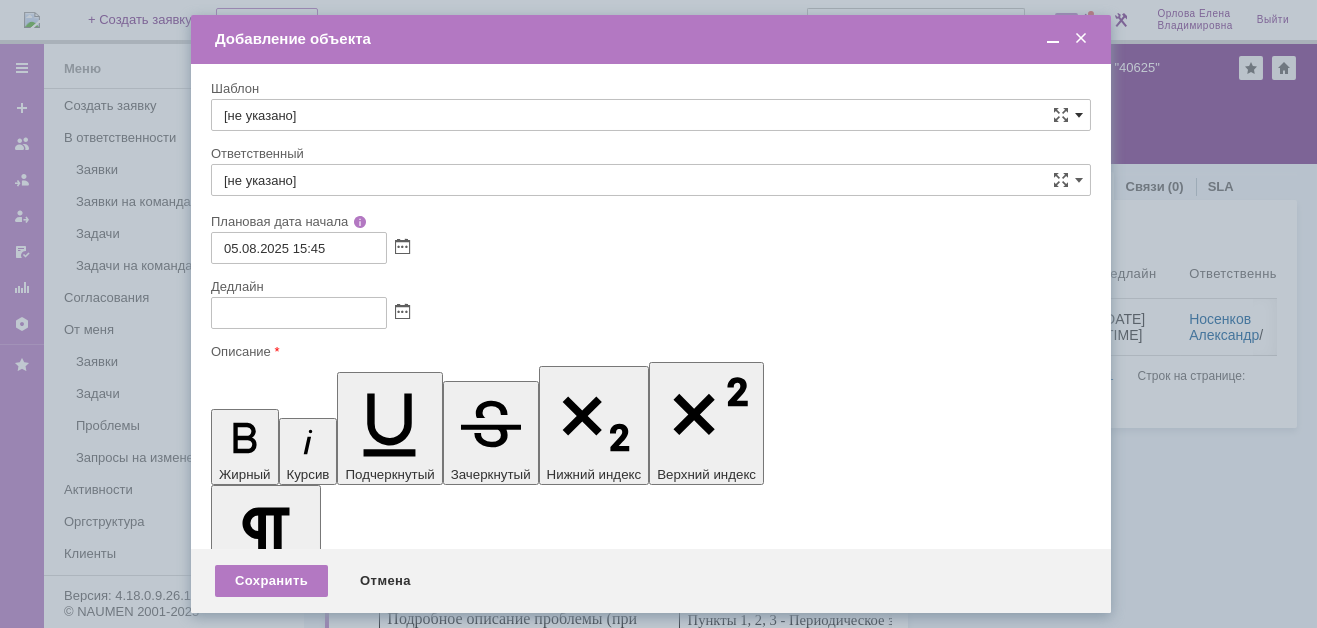 click at bounding box center (1079, 115) 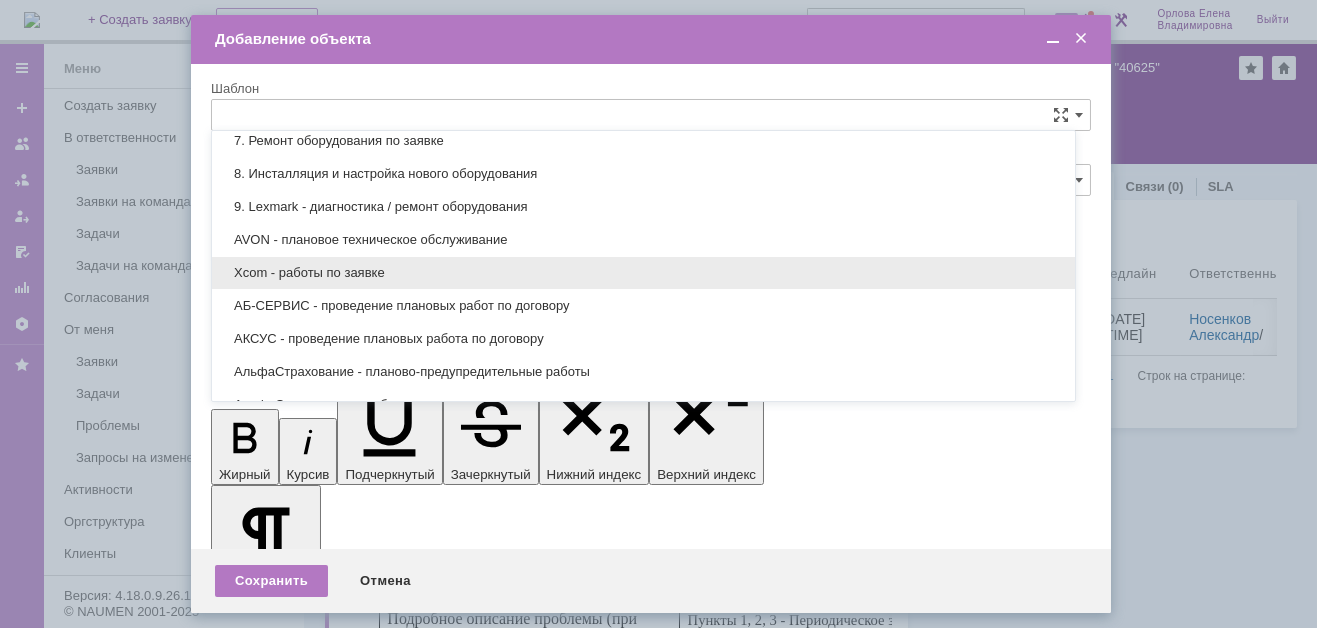 scroll, scrollTop: 300, scrollLeft: 0, axis: vertical 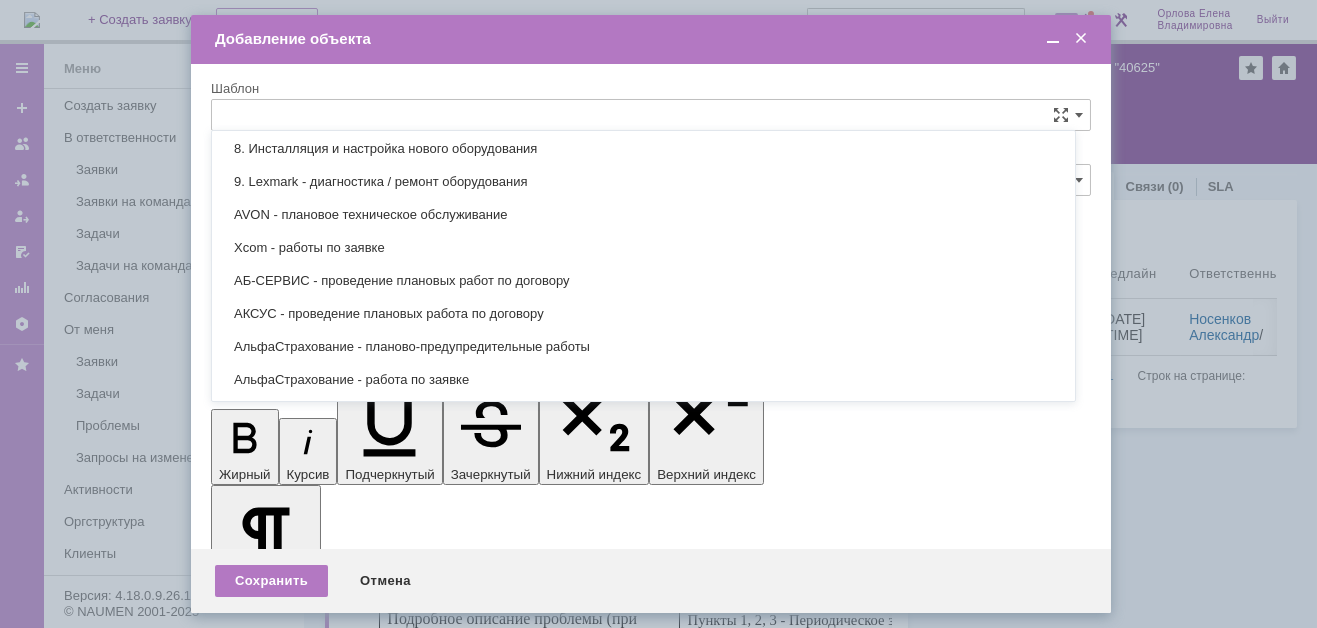 click at bounding box center [651, 115] 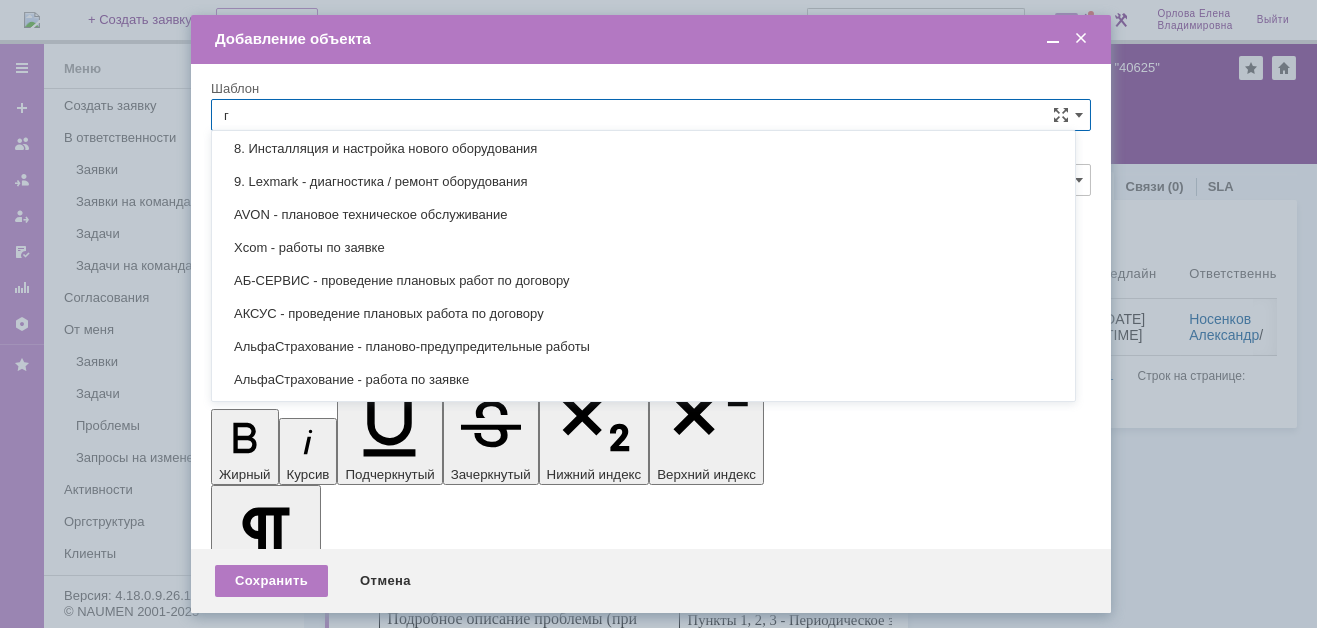 scroll, scrollTop: 0, scrollLeft: 0, axis: both 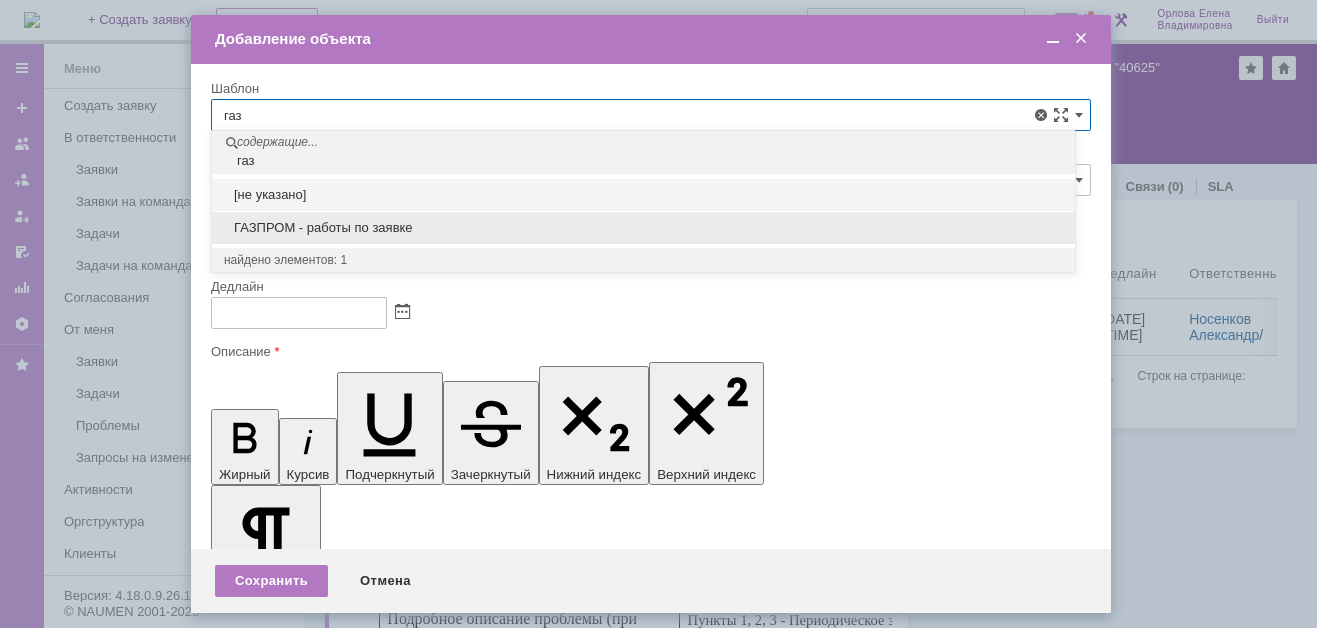 click on "ГАЗПРОМ - работы по заявке" at bounding box center [643, 228] 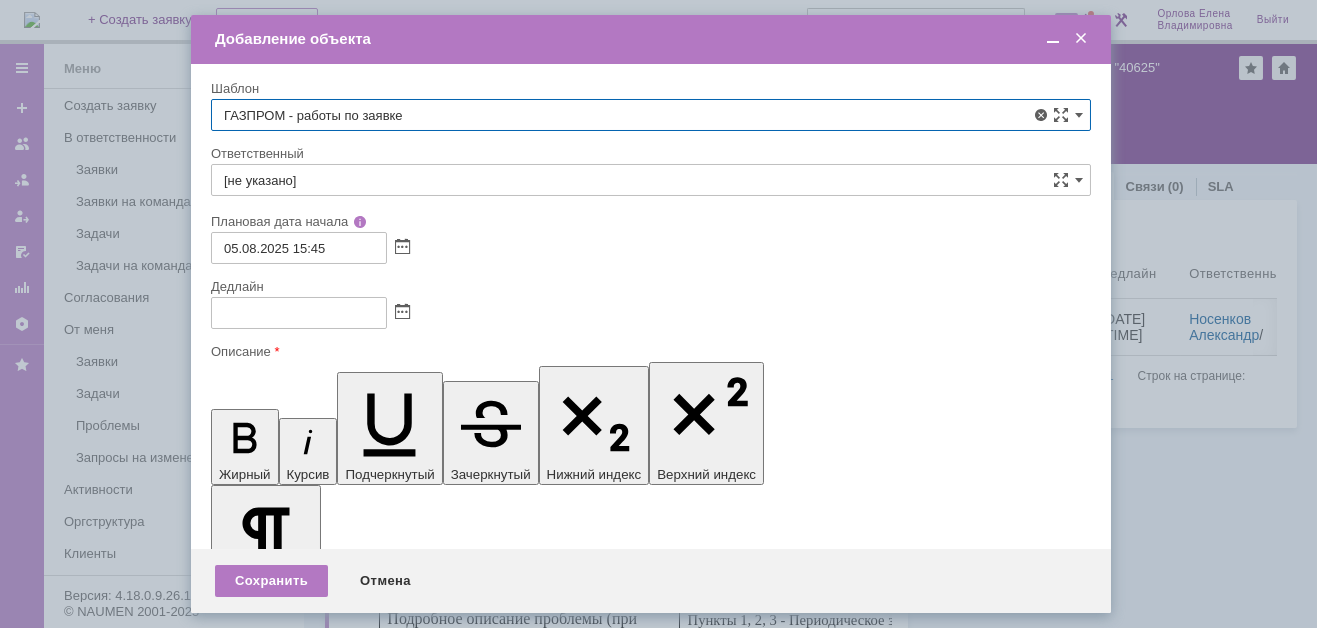 type on "07.08.2025 07:45" 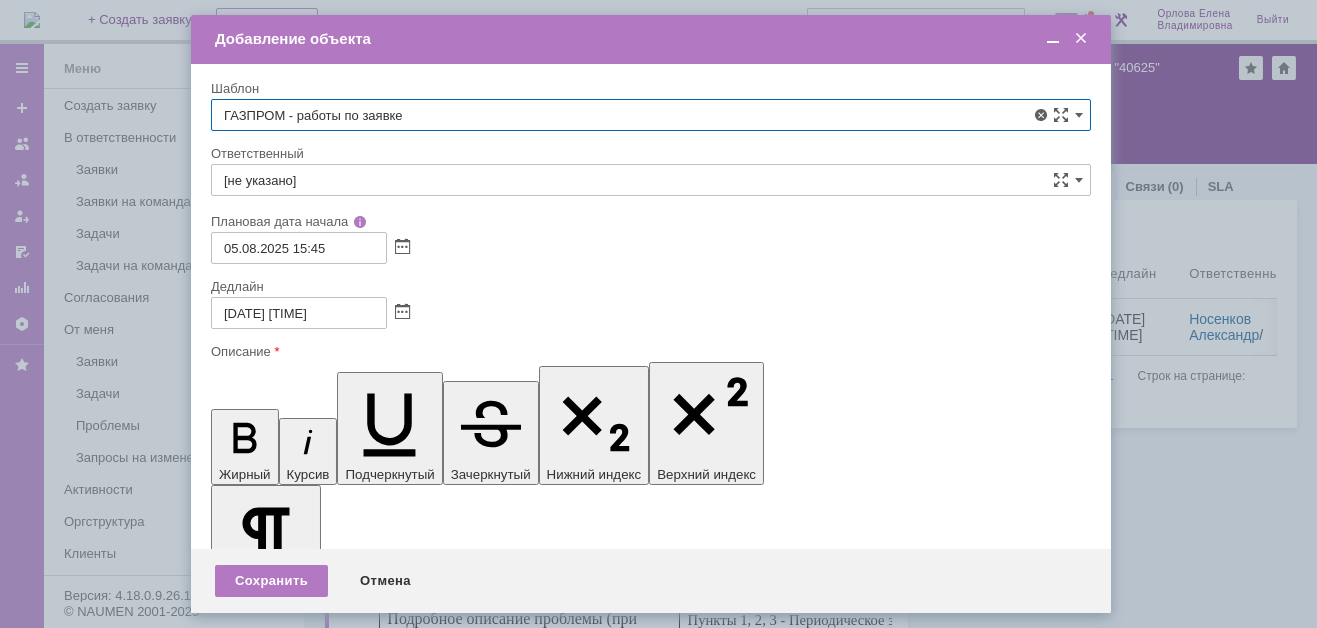 type on "ГАЗПРОМ - работы по заявке" 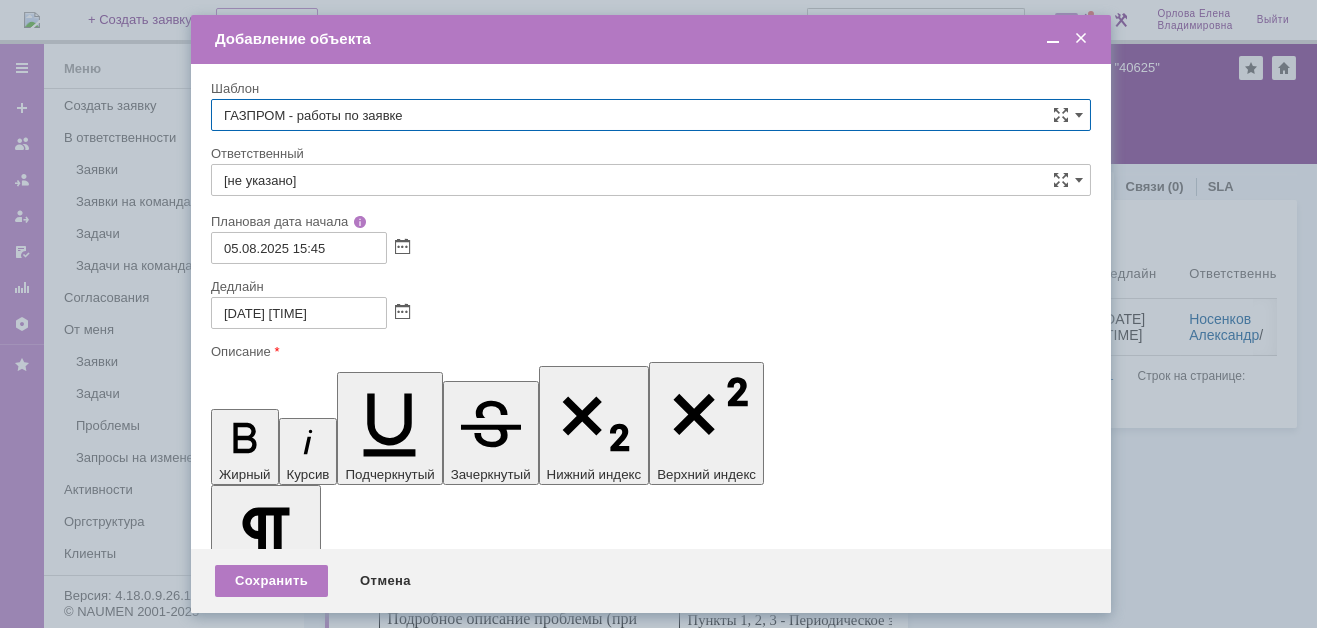 click at bounding box center (1053, 39) 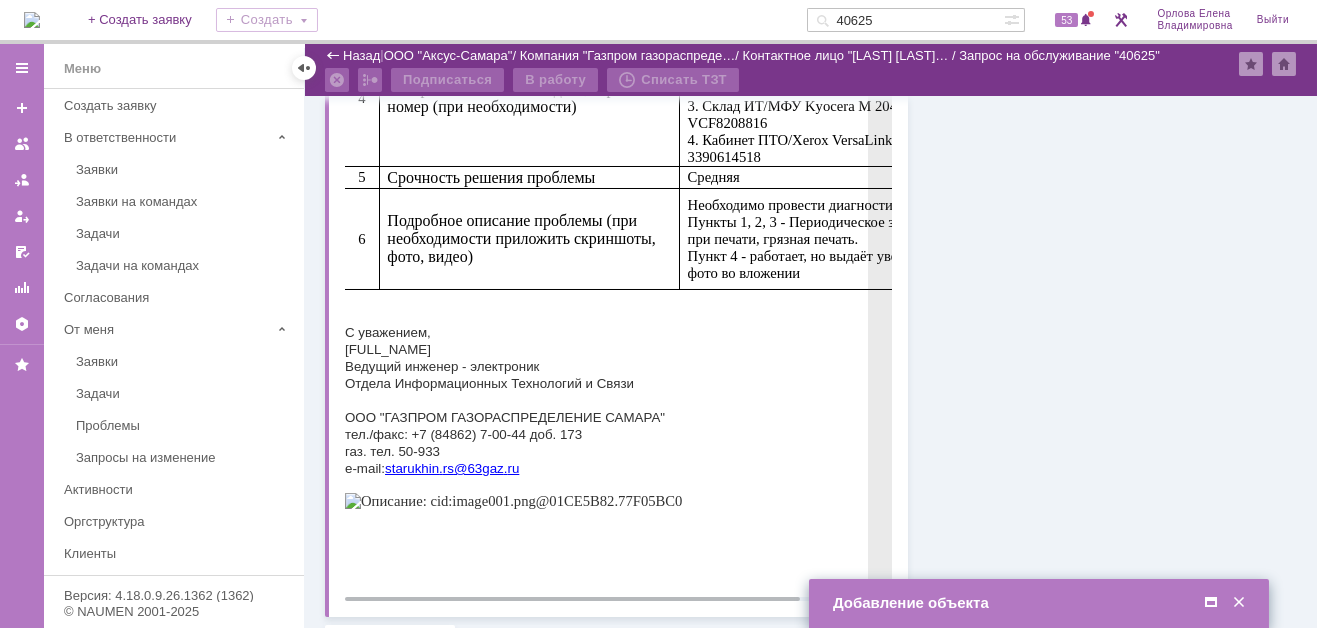 scroll, scrollTop: 400, scrollLeft: 0, axis: vertical 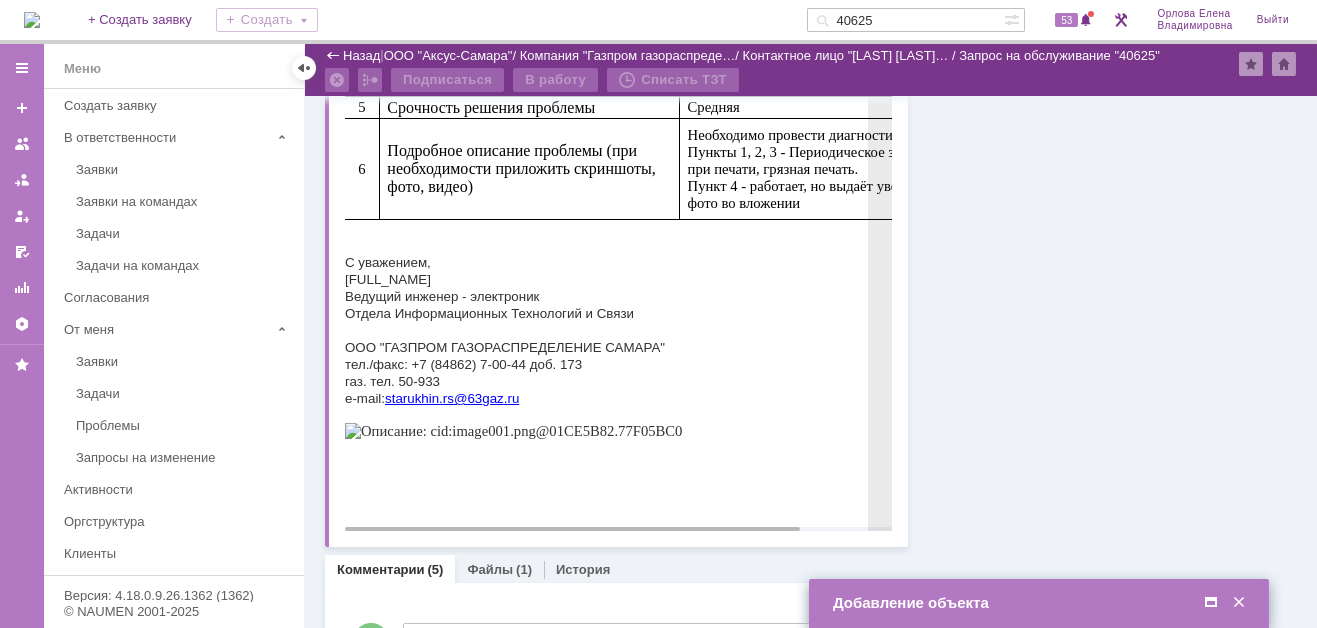 drag, startPoint x: 689, startPoint y: 154, endPoint x: 549, endPoint y: 360, distance: 249.07027 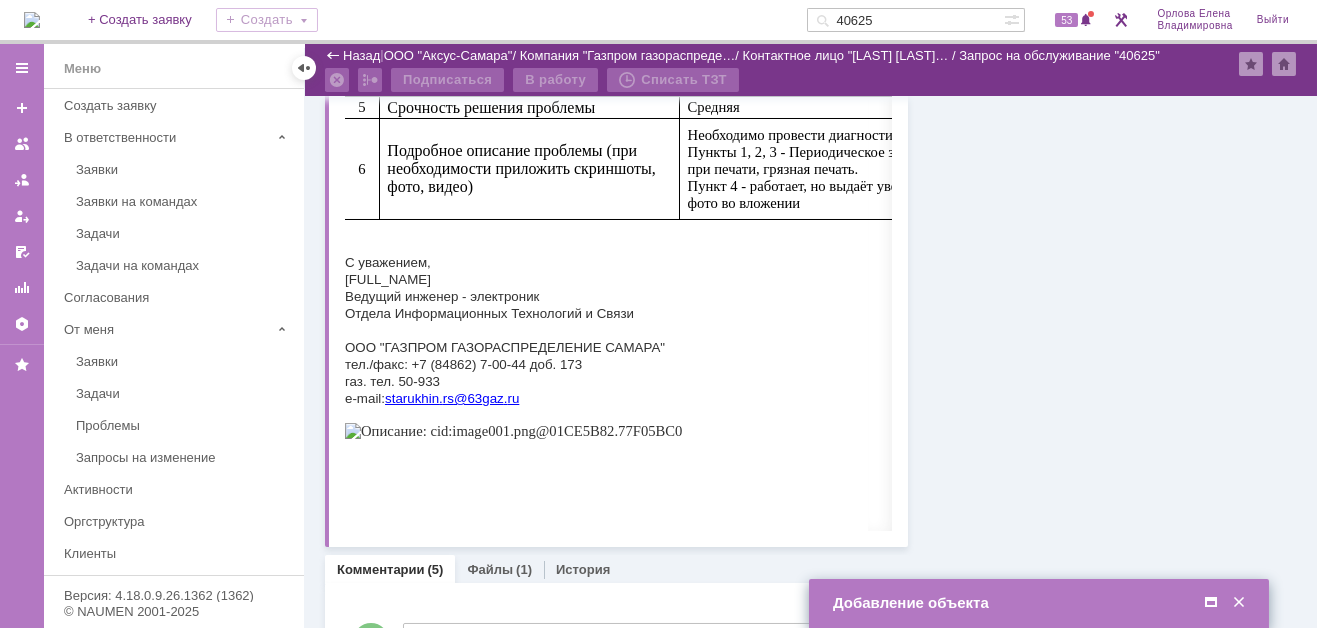 click at bounding box center [1211, 603] 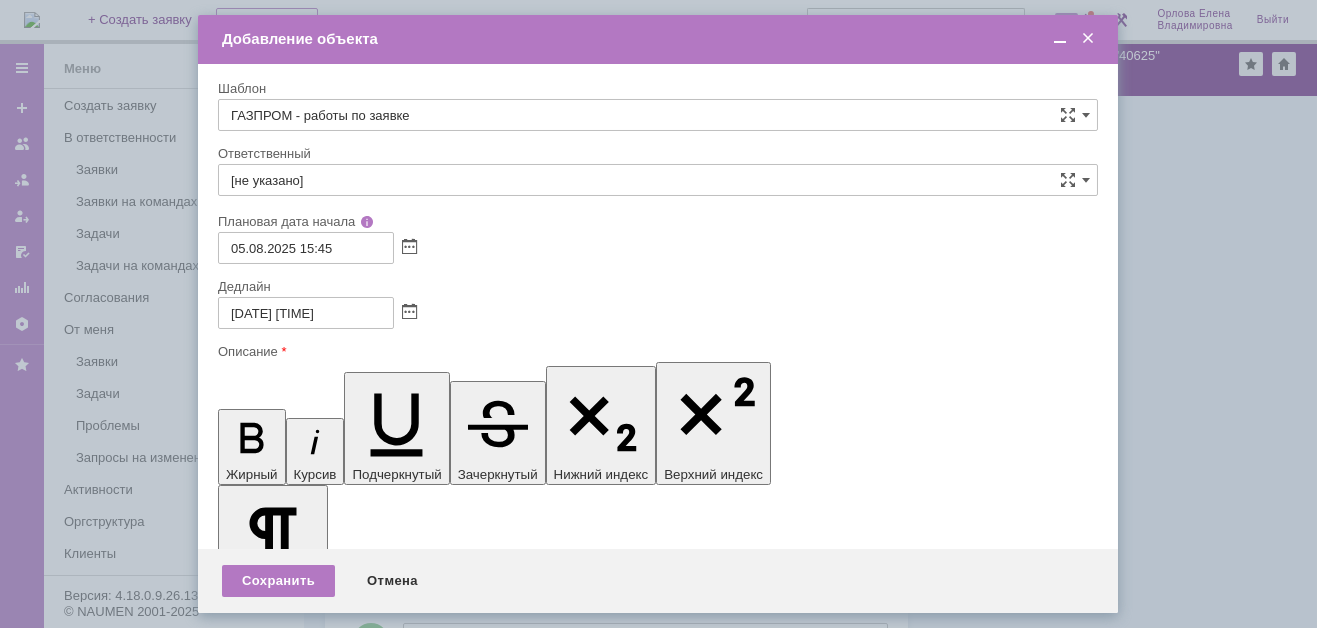 drag, startPoint x: 269, startPoint y: 5722, endPoint x: 322, endPoint y: 5723, distance: 53.009434 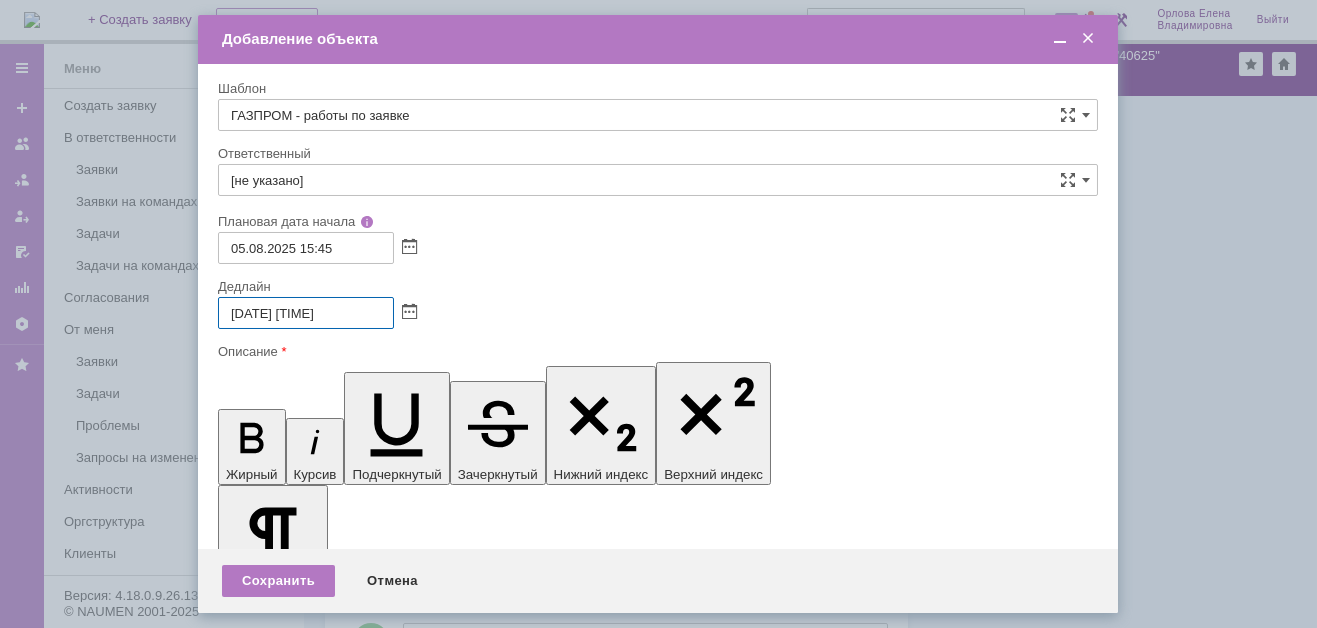 click on "07.08.2025 07:45" at bounding box center [306, 313] 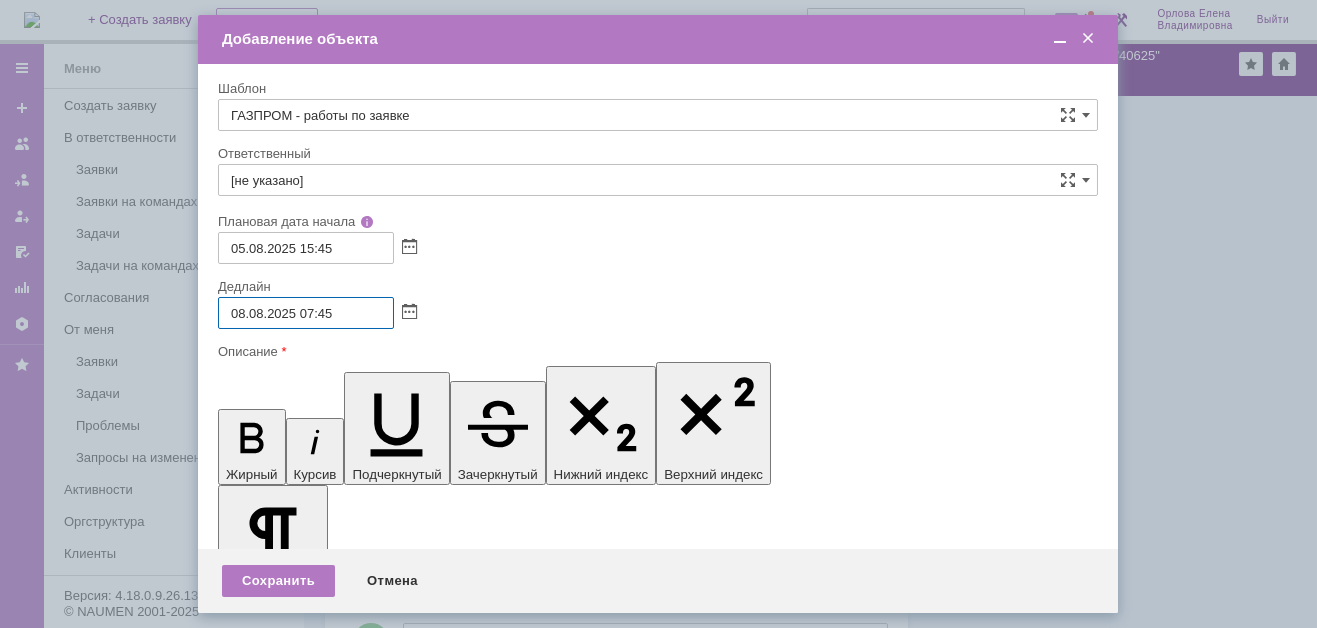 click on "08.08.2025 07:45" at bounding box center (306, 313) 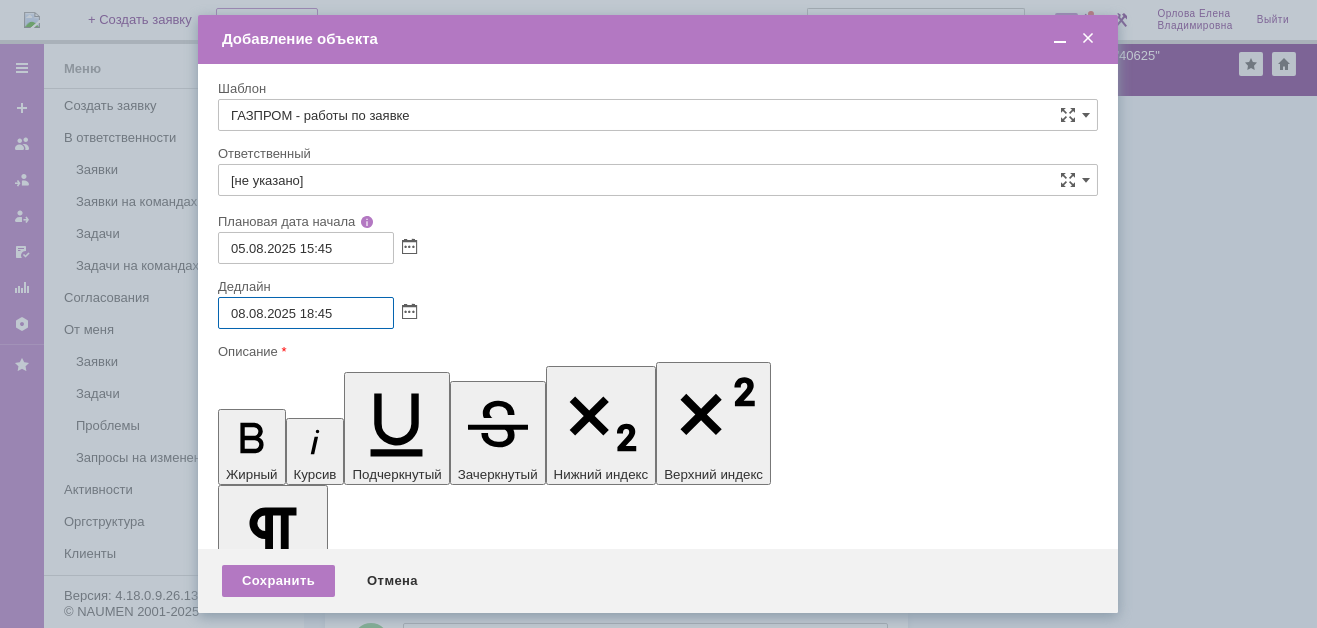 type on "08.08.2025 18:45" 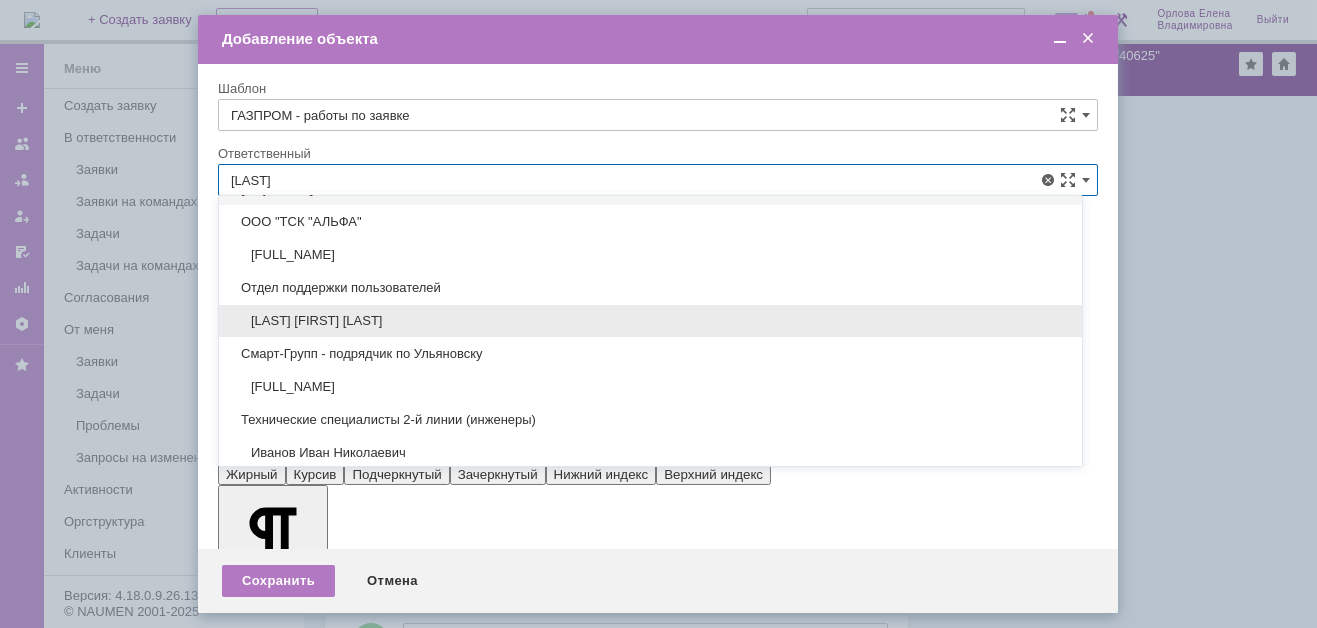 scroll, scrollTop: 98, scrollLeft: 0, axis: vertical 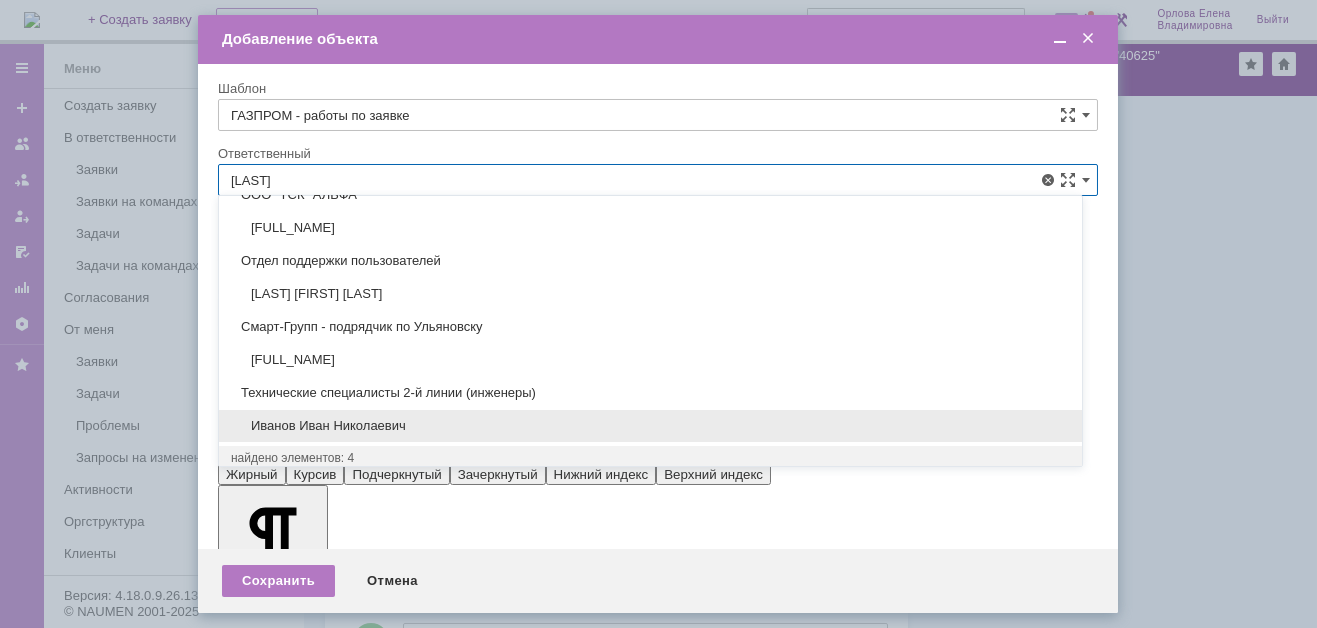 click on "Иванов Иван Николаевич" at bounding box center (650, 426) 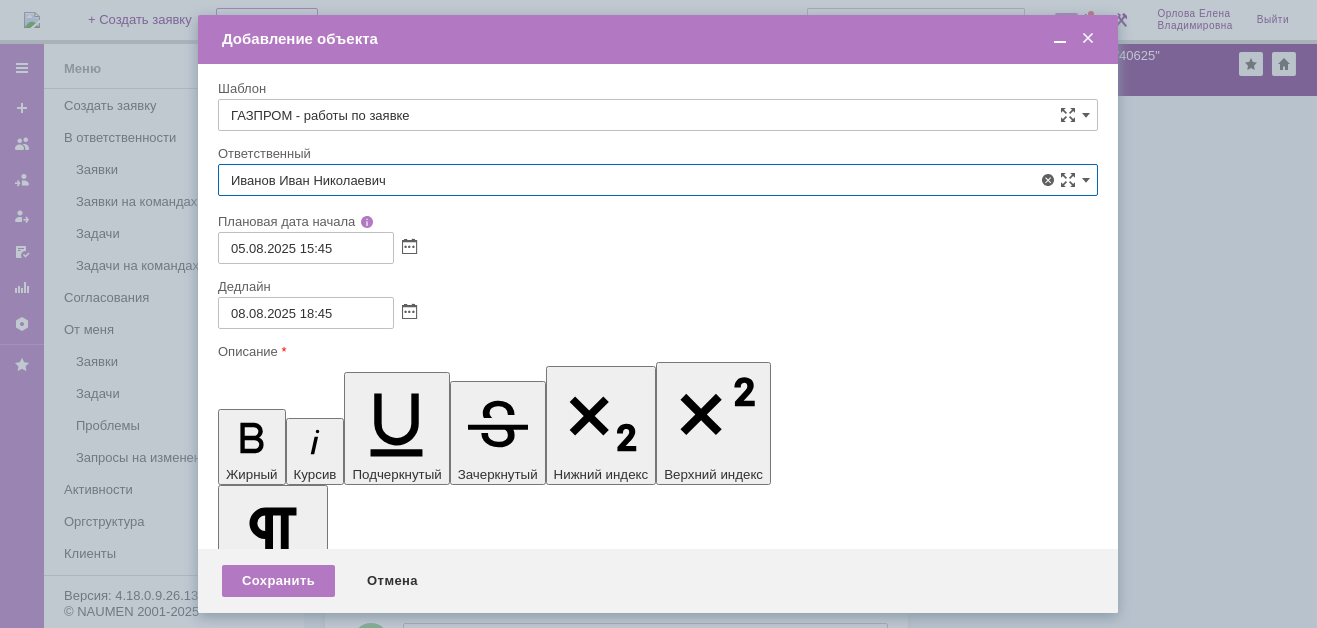 type on "Иванов Иван Николаевич" 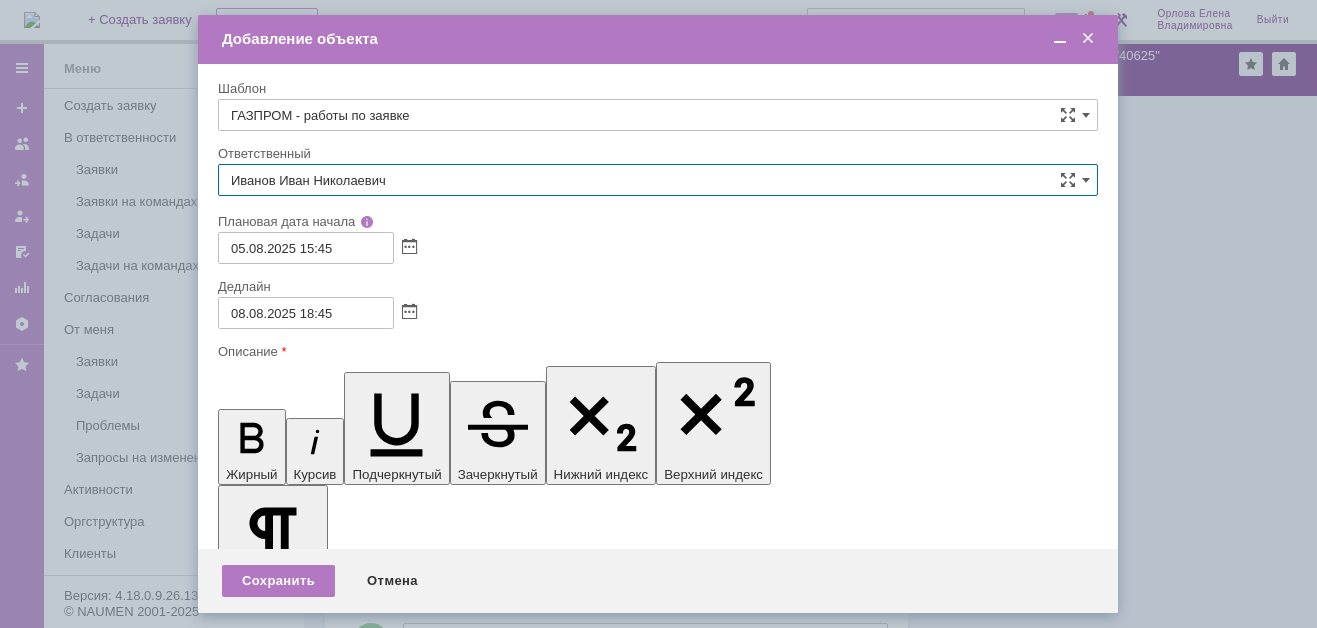 click at bounding box center [1060, 39] 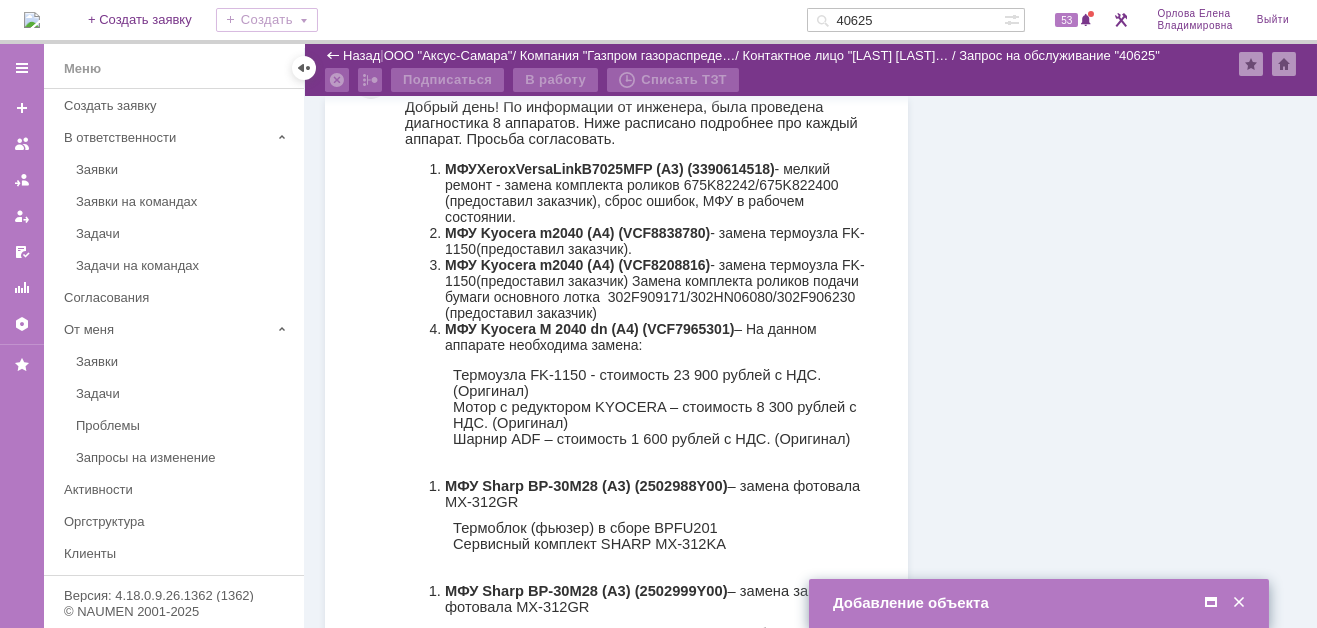 scroll, scrollTop: 1299, scrollLeft: 0, axis: vertical 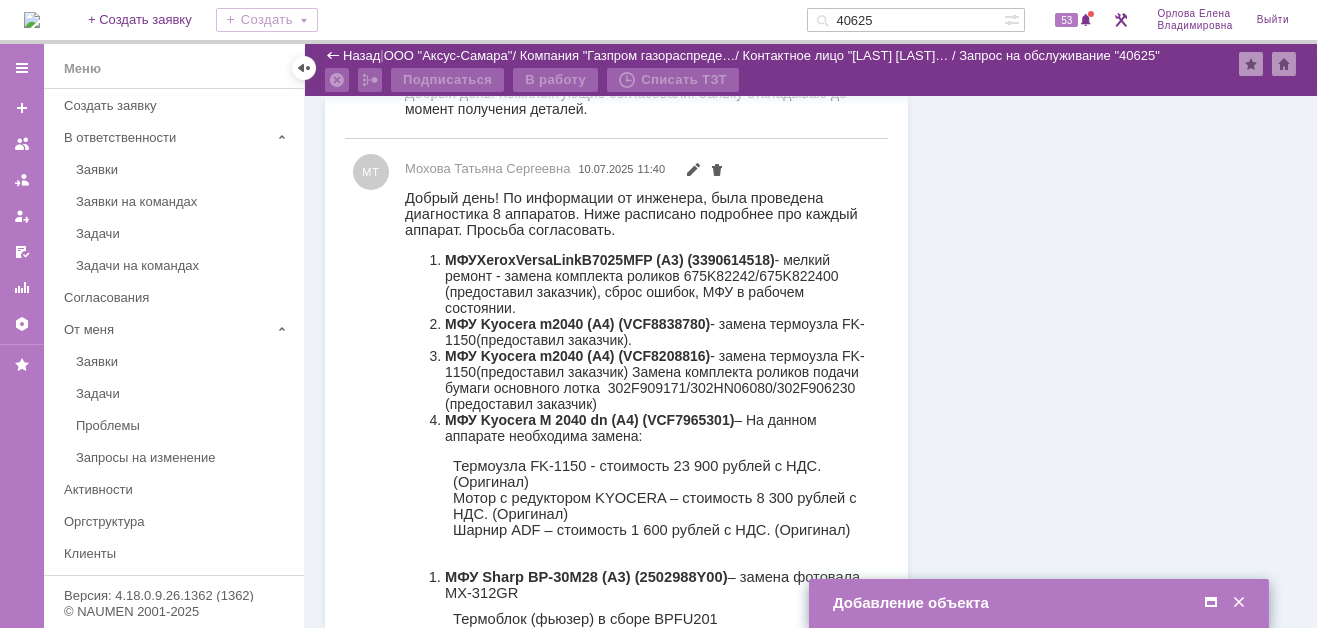 click at bounding box center [1211, 603] 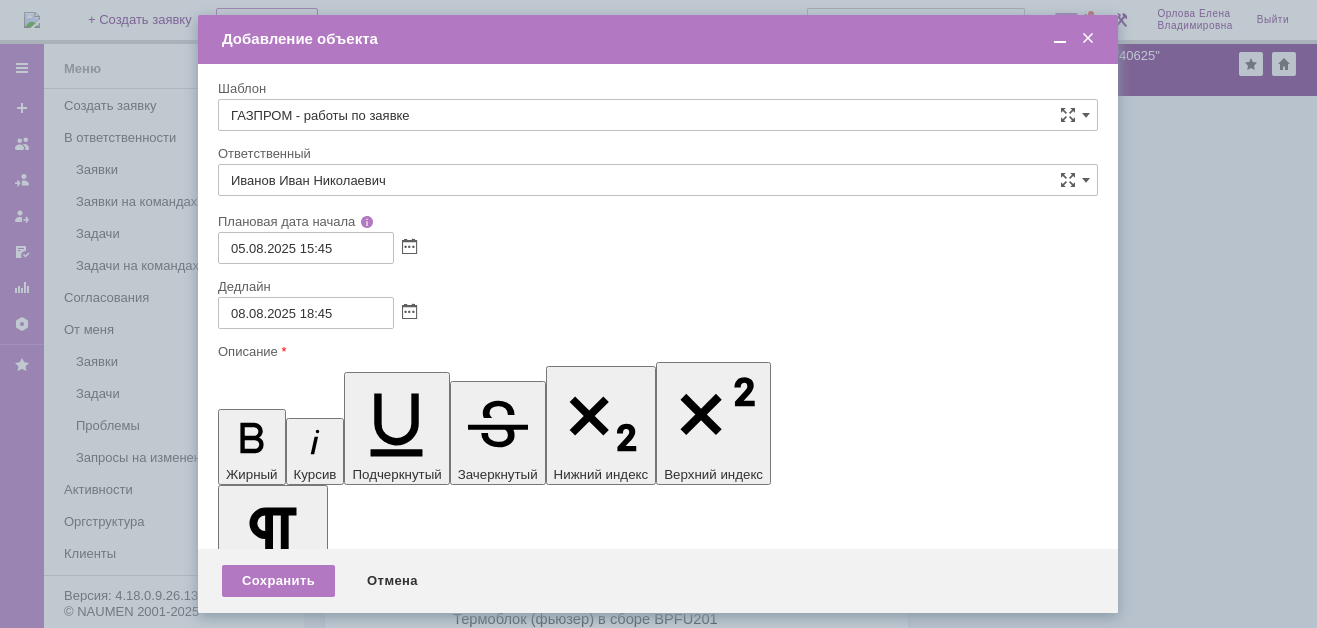 click at bounding box center [381, 5758] 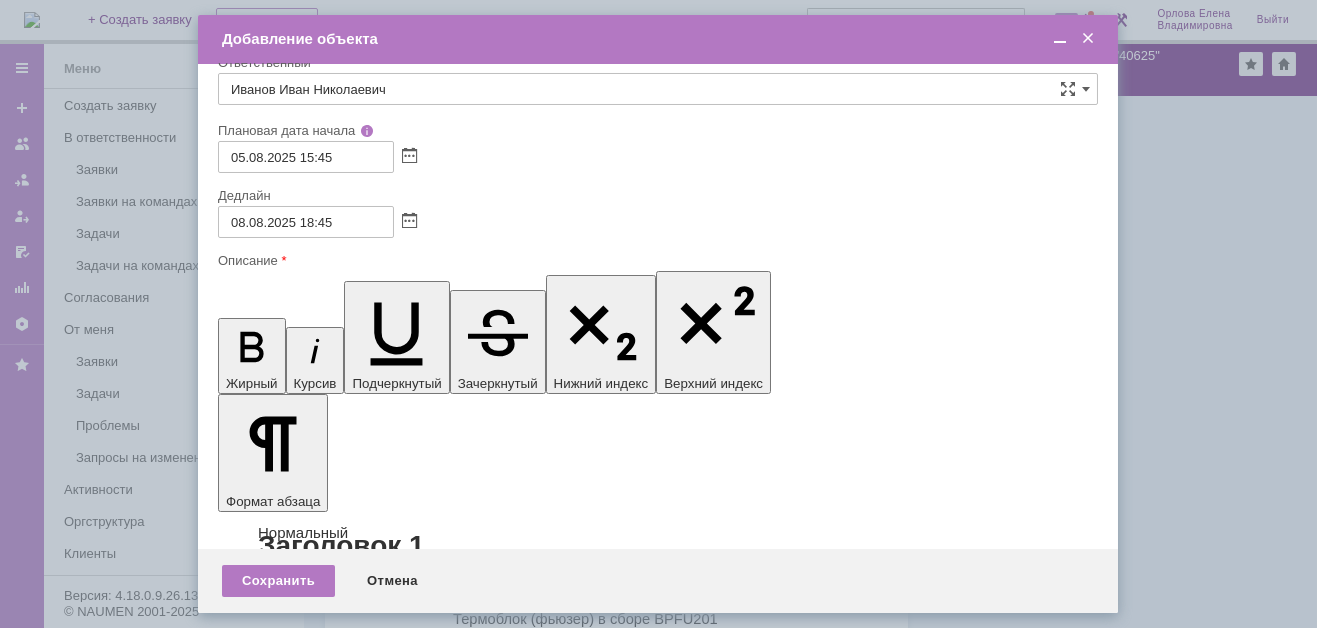 scroll, scrollTop: 65, scrollLeft: 0, axis: vertical 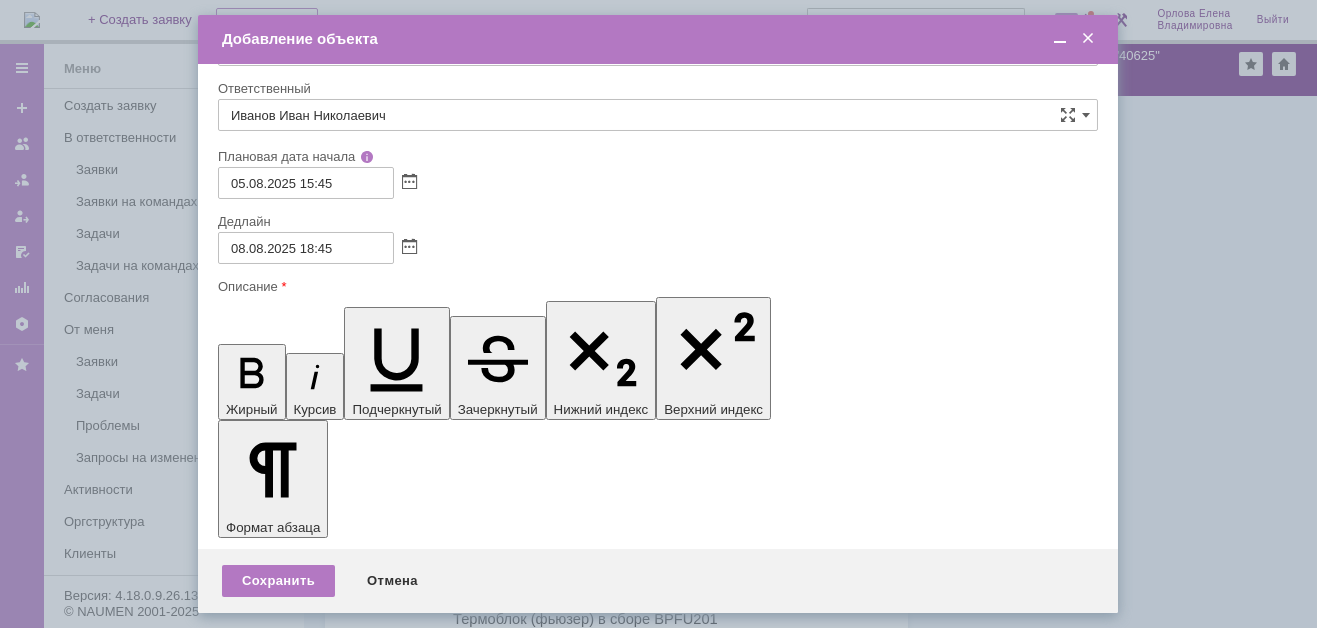 click on "1." at bounding box center (381, 5621) 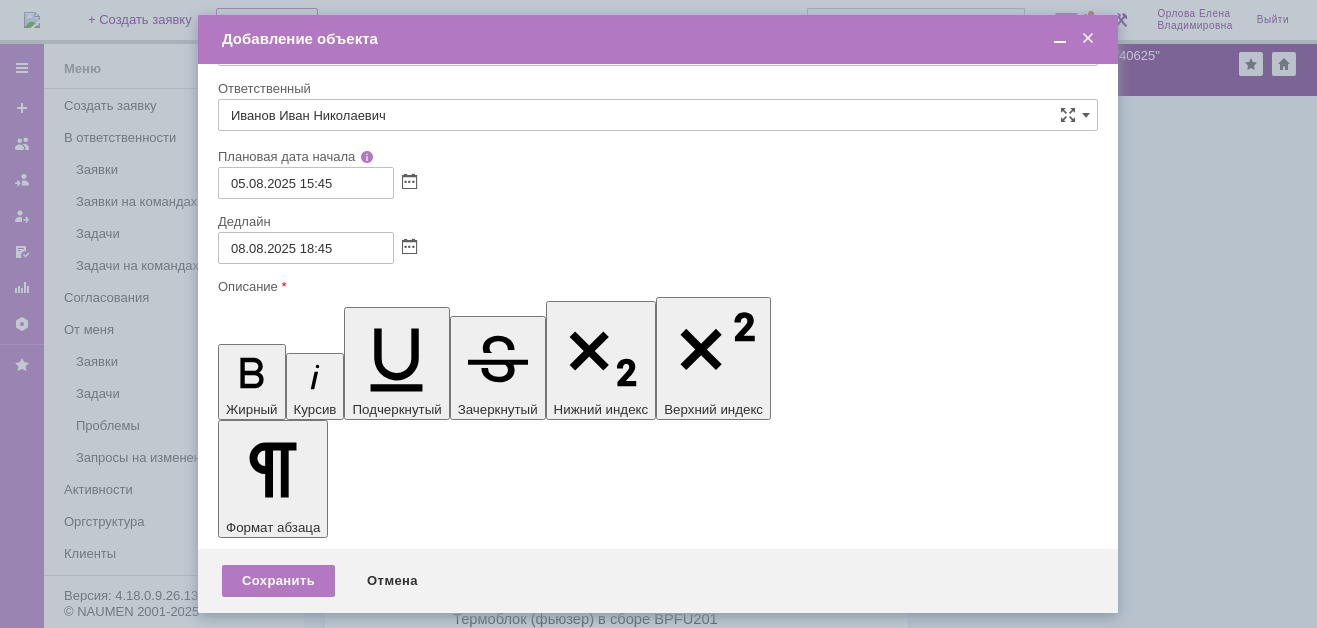 scroll, scrollTop: 100, scrollLeft: 0, axis: vertical 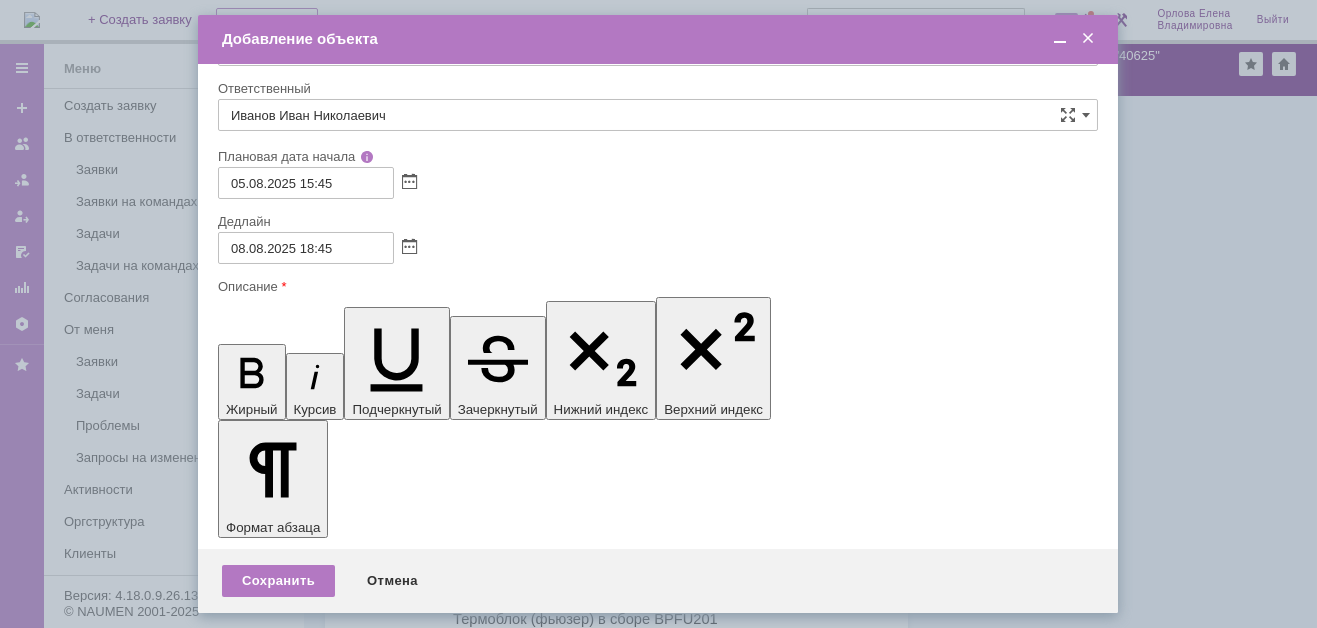 click at bounding box center [1060, 39] 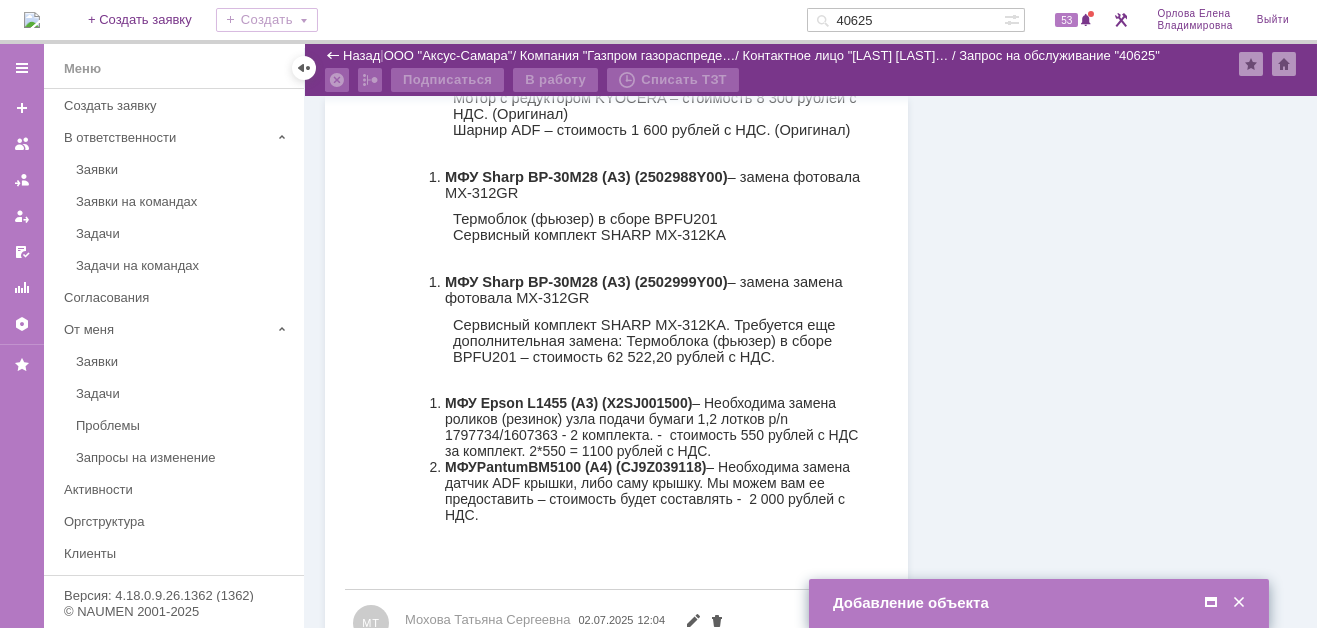 scroll, scrollTop: 1599, scrollLeft: 0, axis: vertical 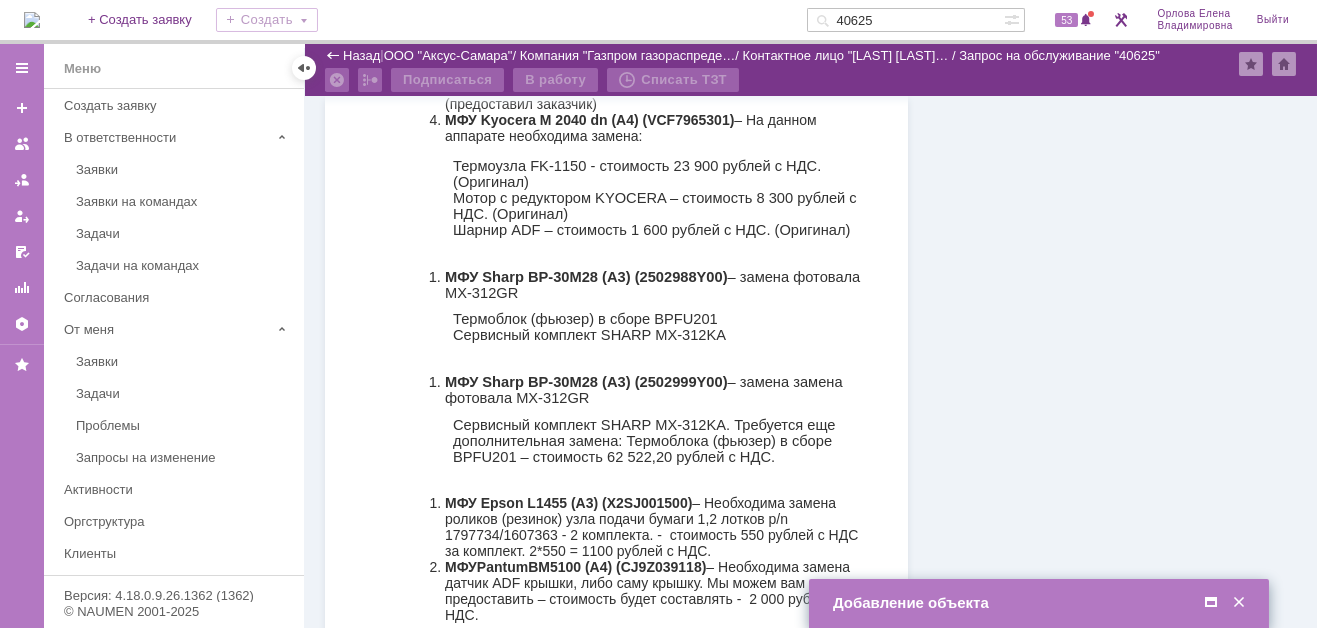 click at bounding box center [1211, 603] 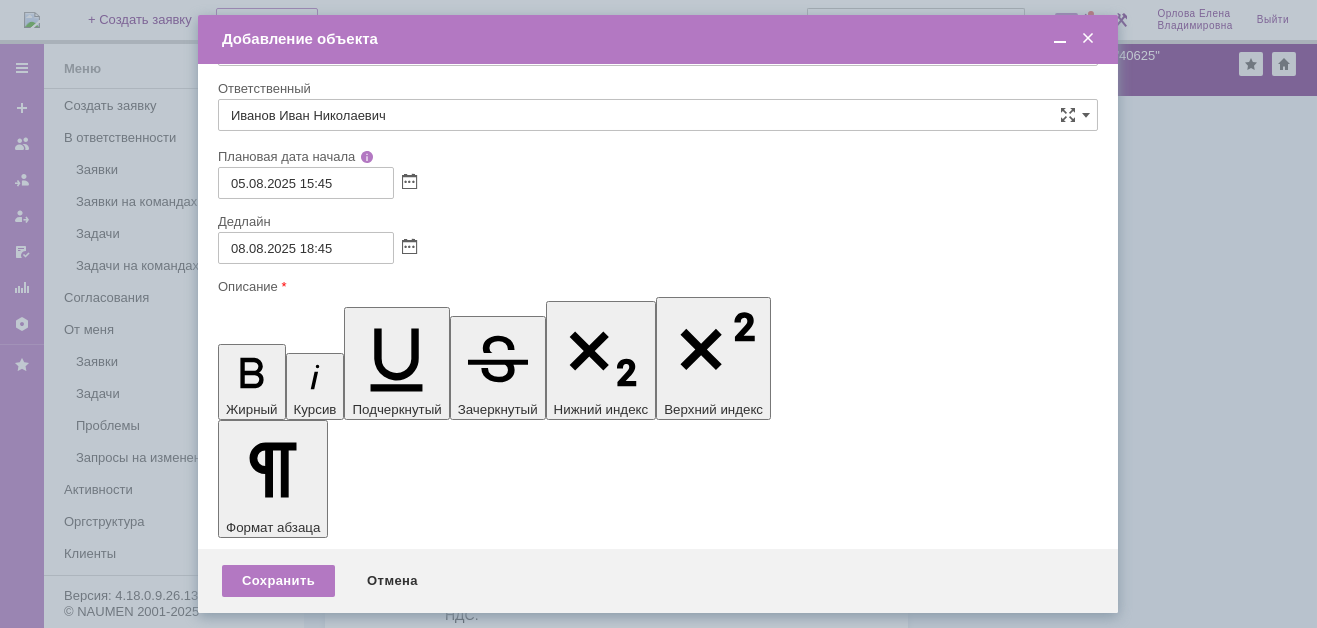 click at bounding box center (381, 5768) 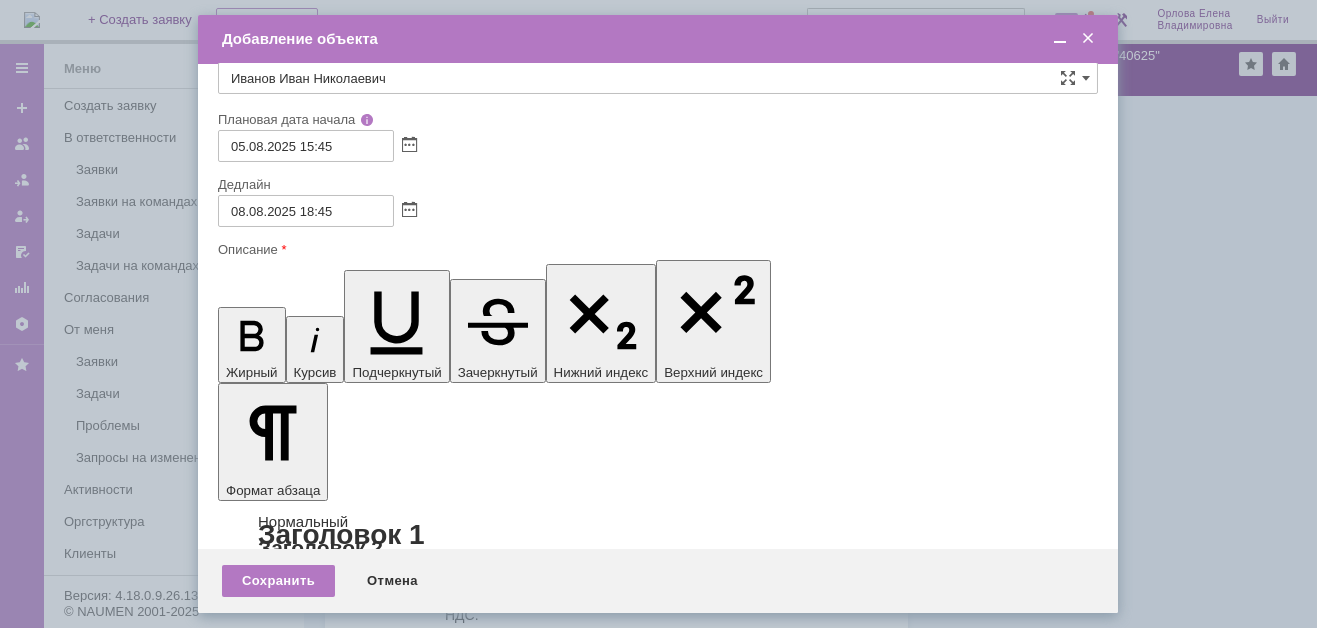 click at bounding box center (1060, 39) 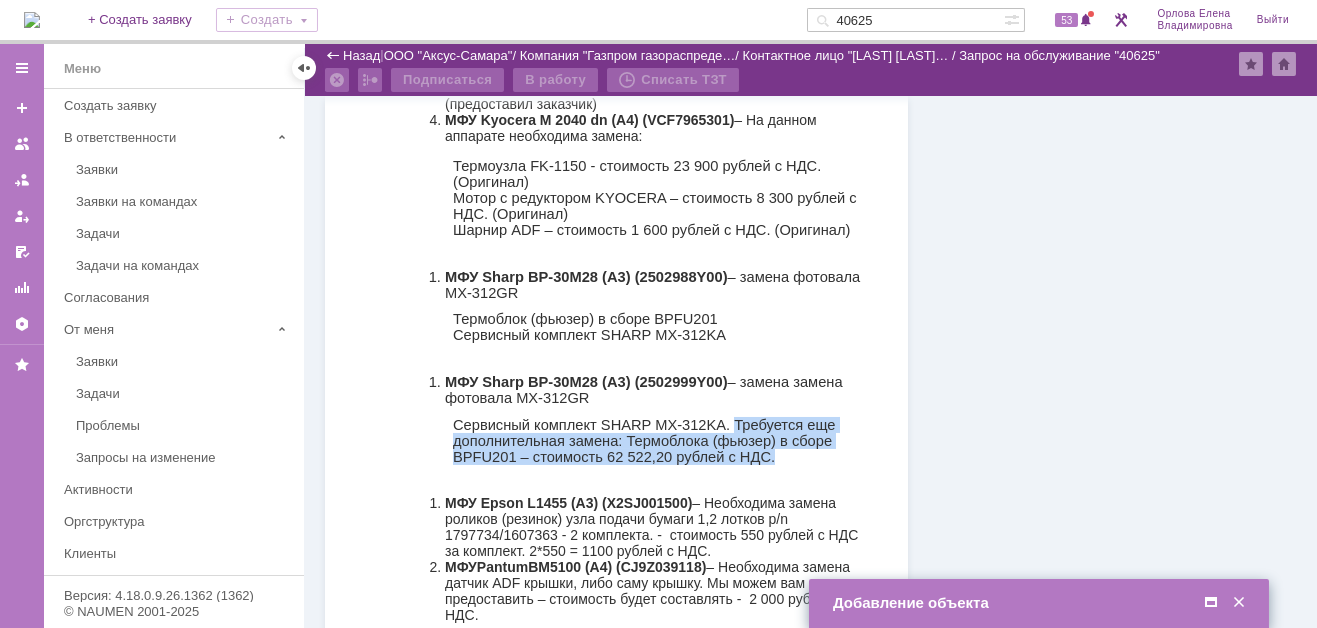 drag, startPoint x: 702, startPoint y: 441, endPoint x: 741, endPoint y: 479, distance: 54.451813 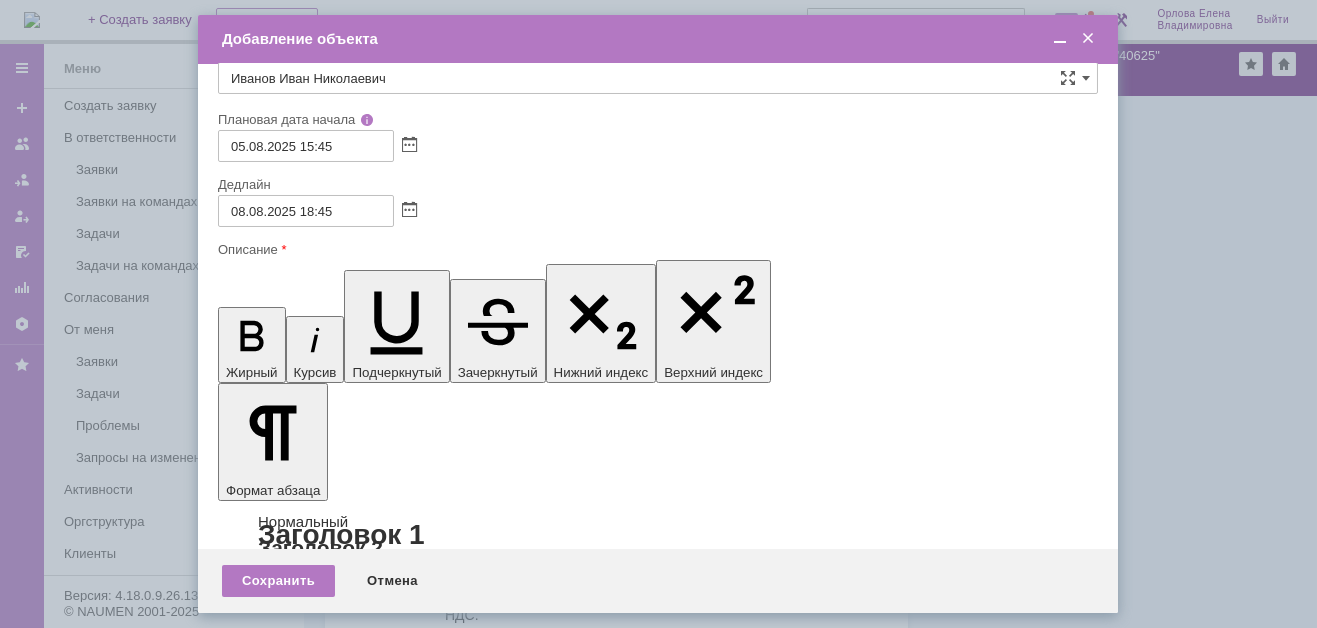 click at bounding box center [381, 5777] 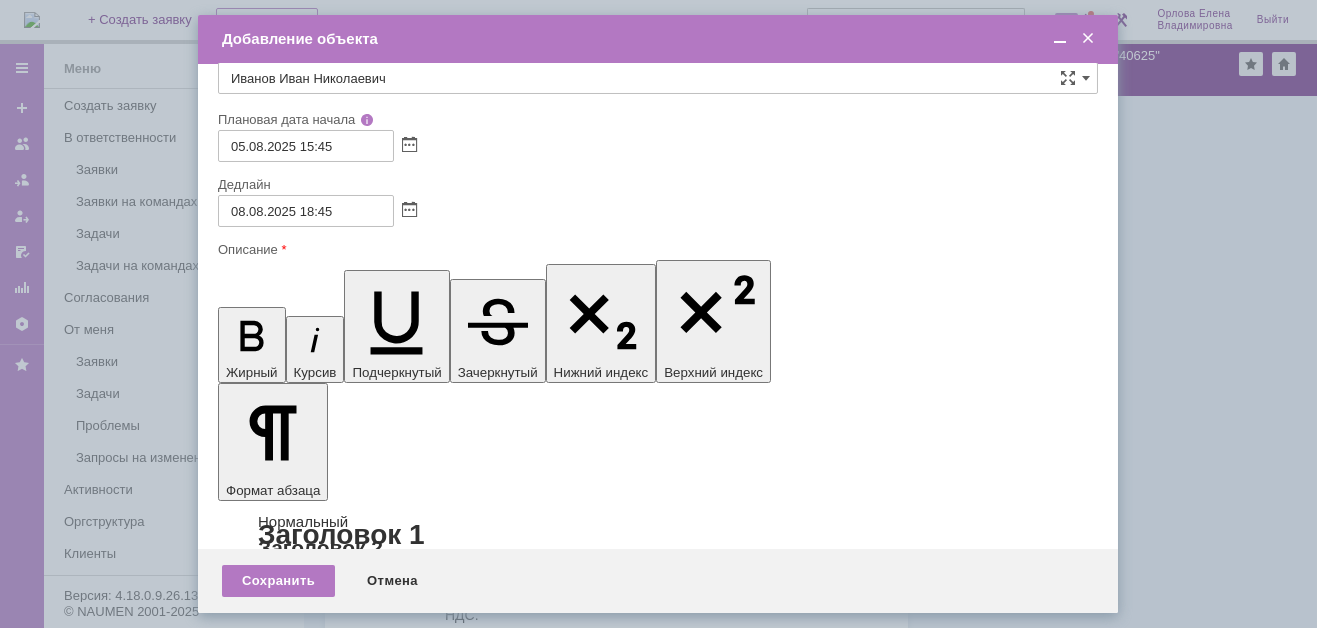 drag, startPoint x: 305, startPoint y: 5803, endPoint x: 437, endPoint y: 5803, distance: 132 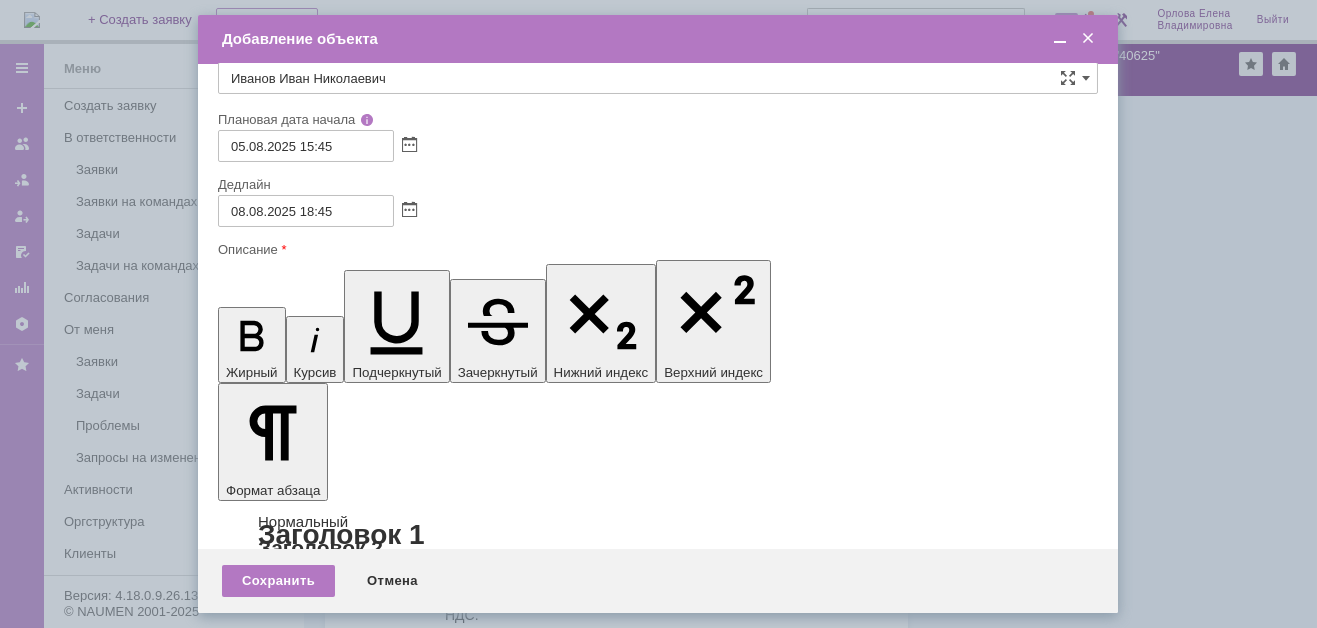 scroll, scrollTop: 37, scrollLeft: 0, axis: vertical 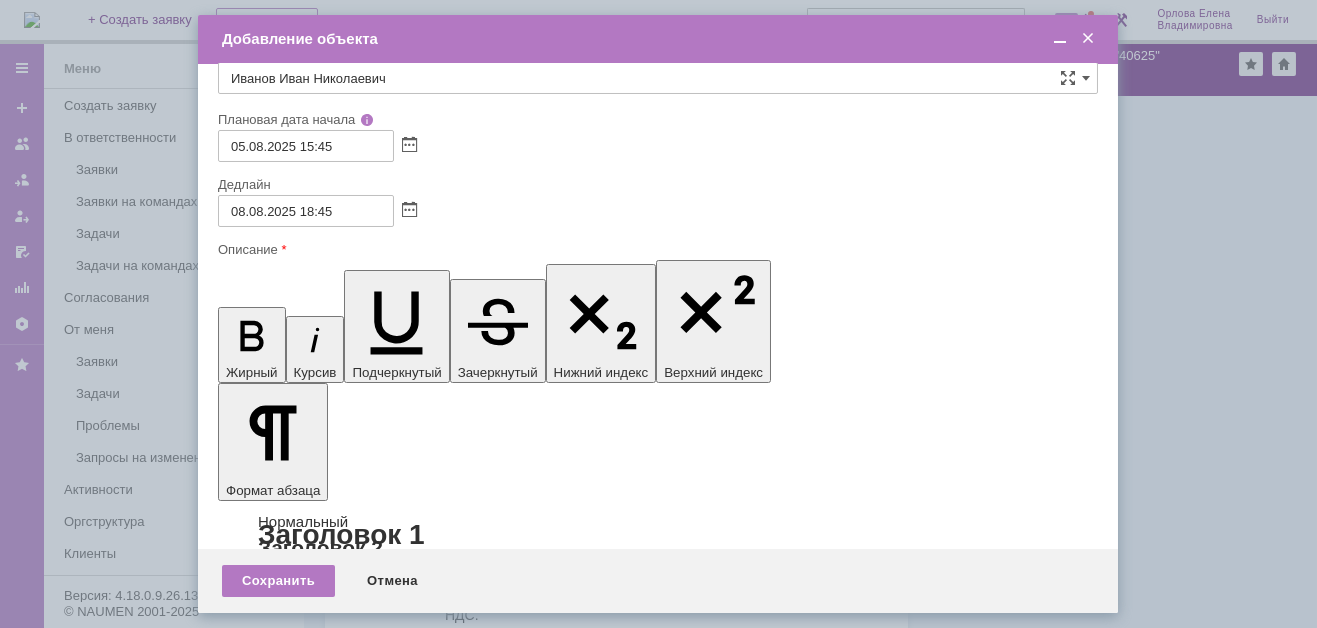 click at bounding box center [1060, 39] 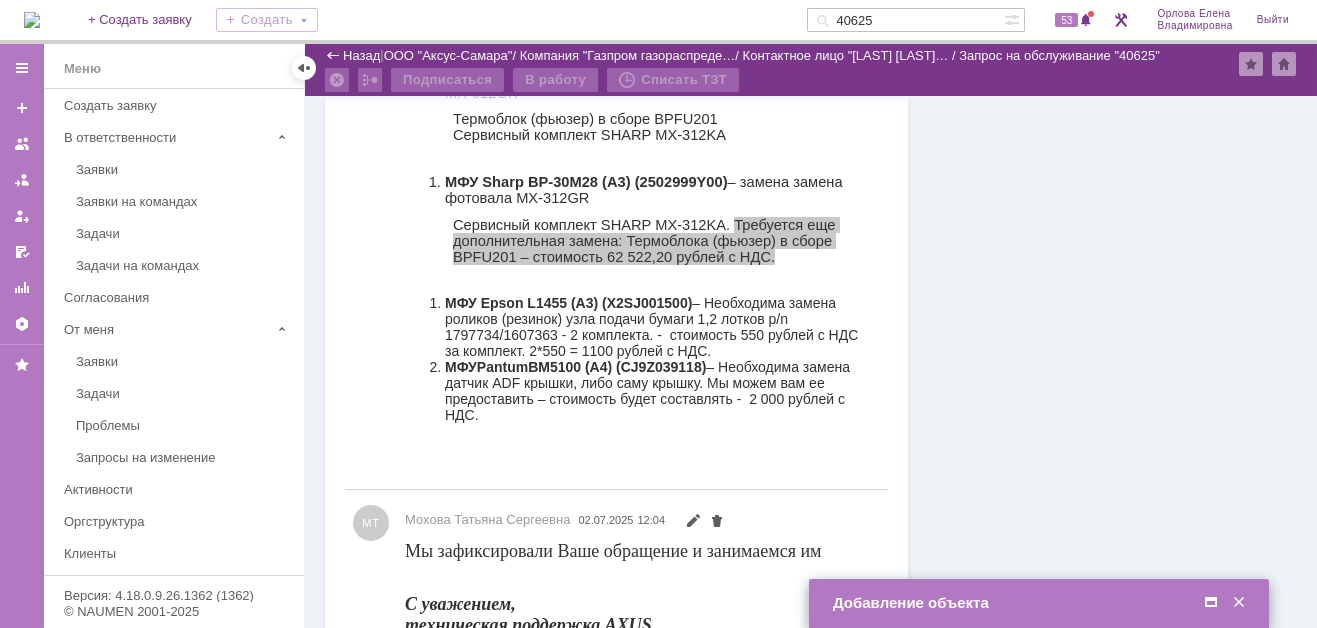 scroll, scrollTop: 1799, scrollLeft: 0, axis: vertical 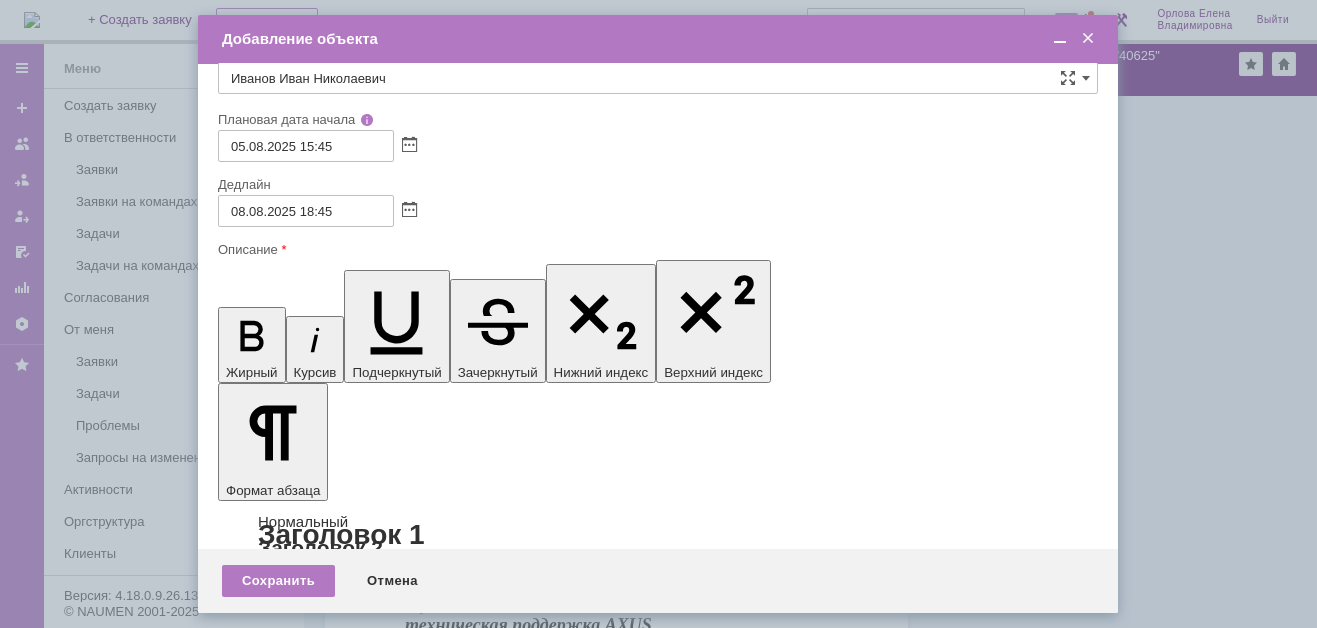 click at bounding box center (381, 5681) 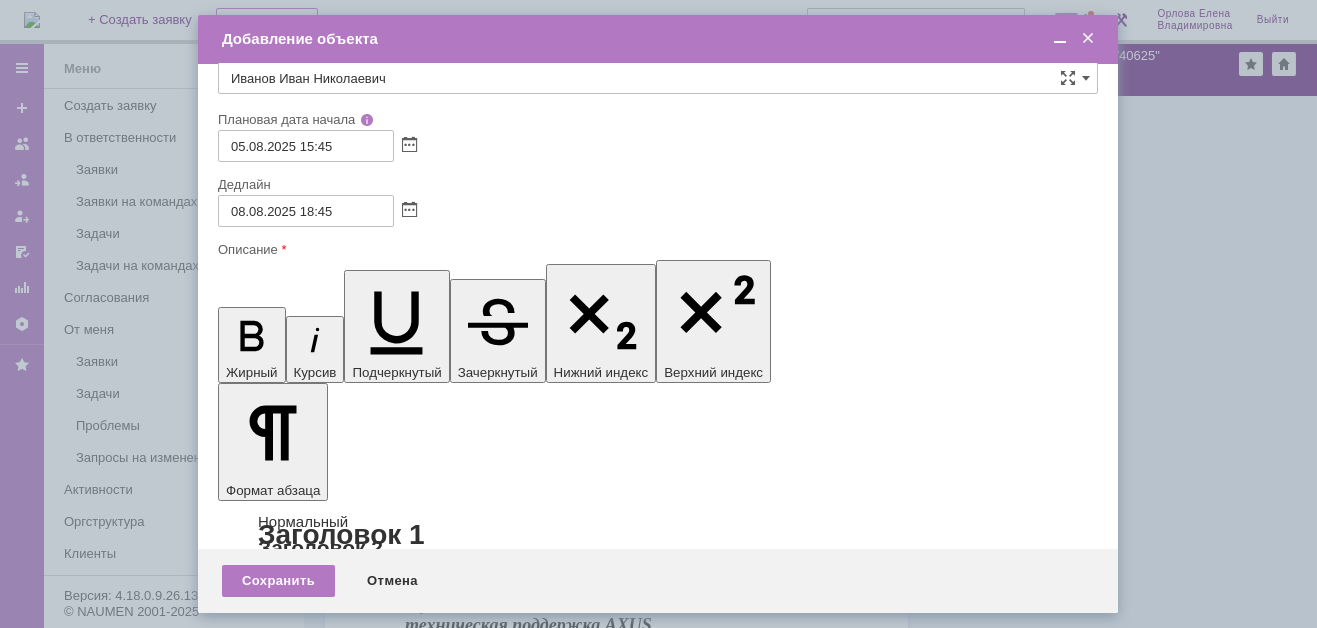 scroll, scrollTop: 392, scrollLeft: 0, axis: vertical 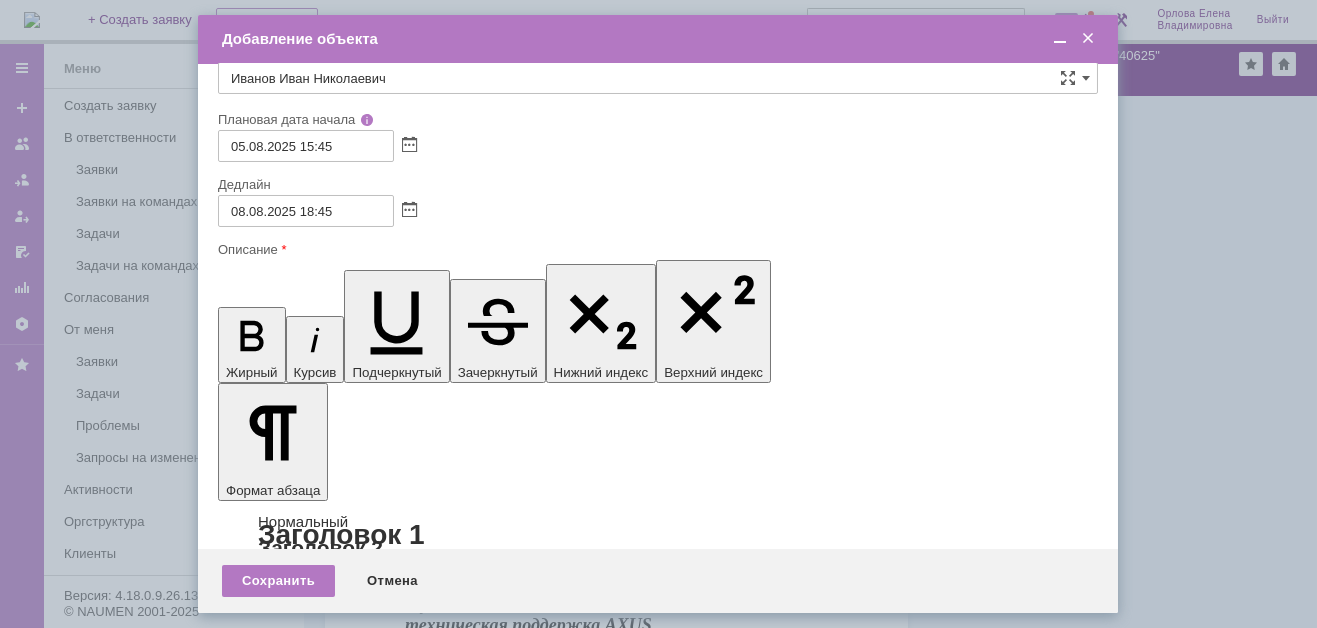 click on "На" at bounding box center (249, 5612) 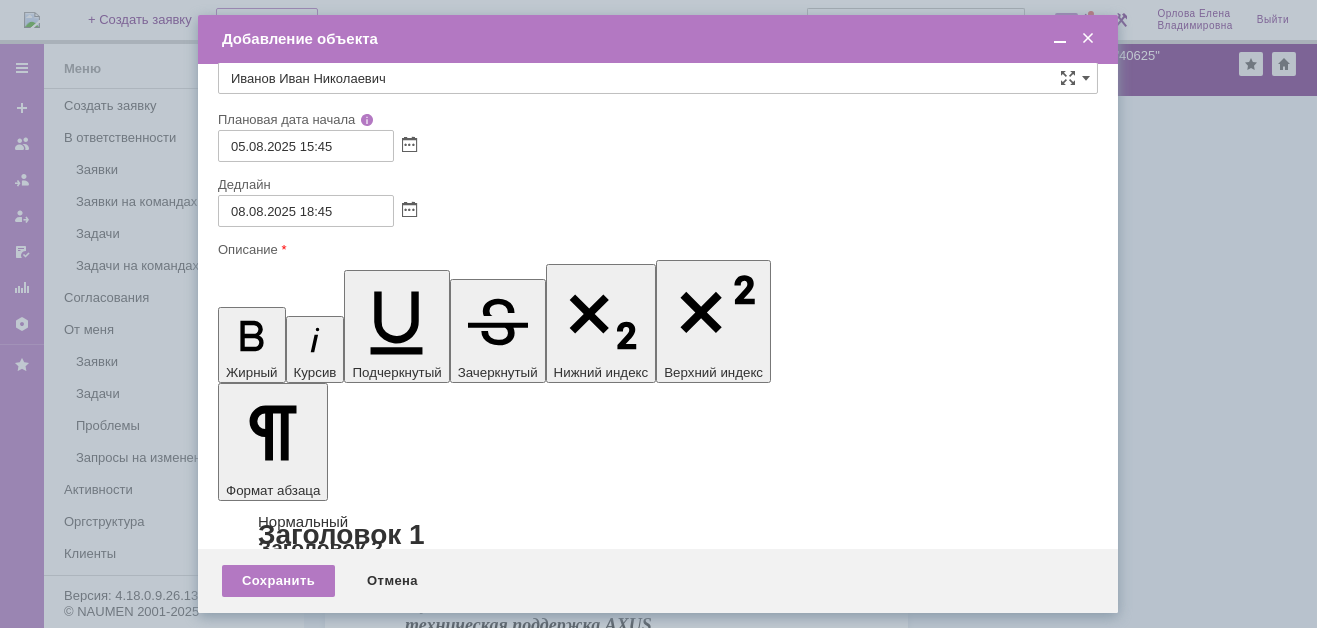 scroll, scrollTop: 1, scrollLeft: 6, axis: both 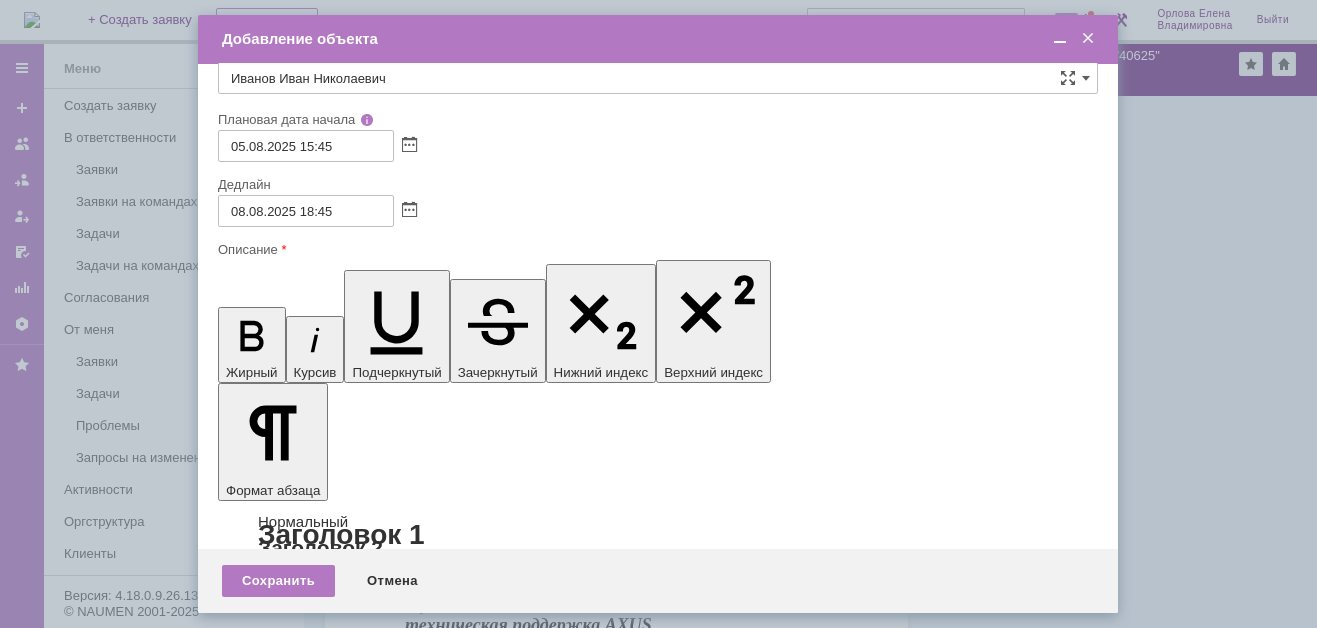 drag, startPoint x: 240, startPoint y: 5712, endPoint x: 258, endPoint y: 5713, distance: 18.027756 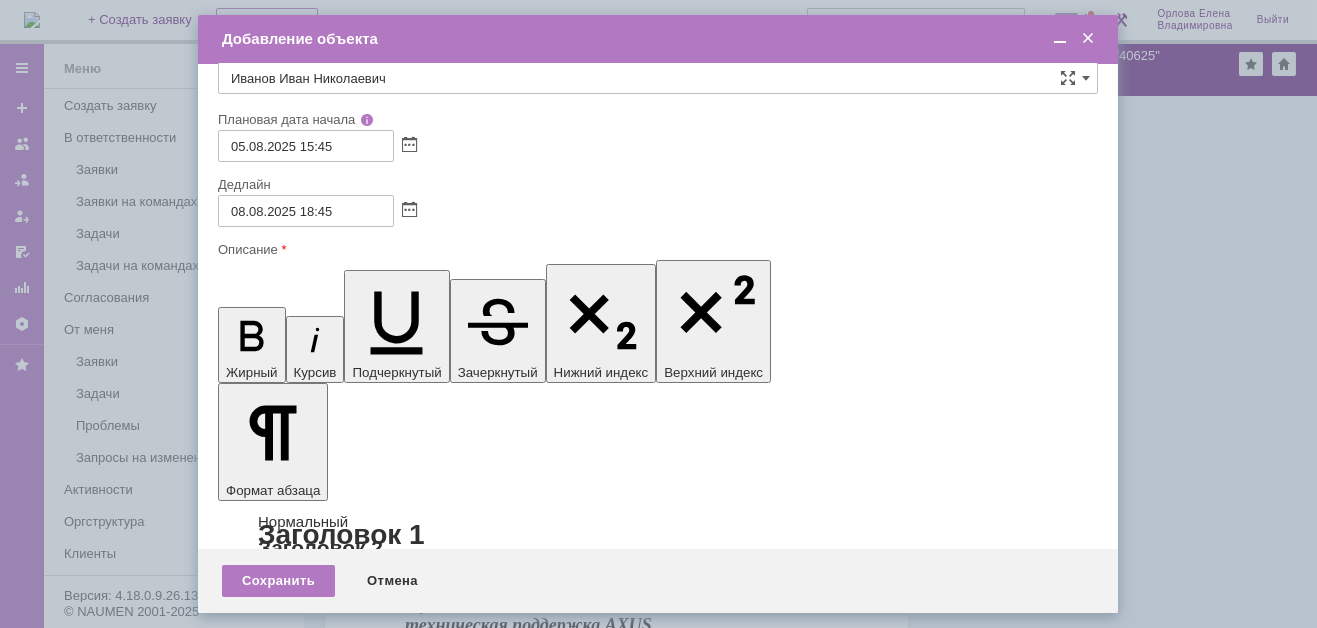 click on "Для  МФУ чёрно-белое Pantum BM5100ADN A4 необходимо взять со склада крышку с донора" at bounding box center (373, 5633) 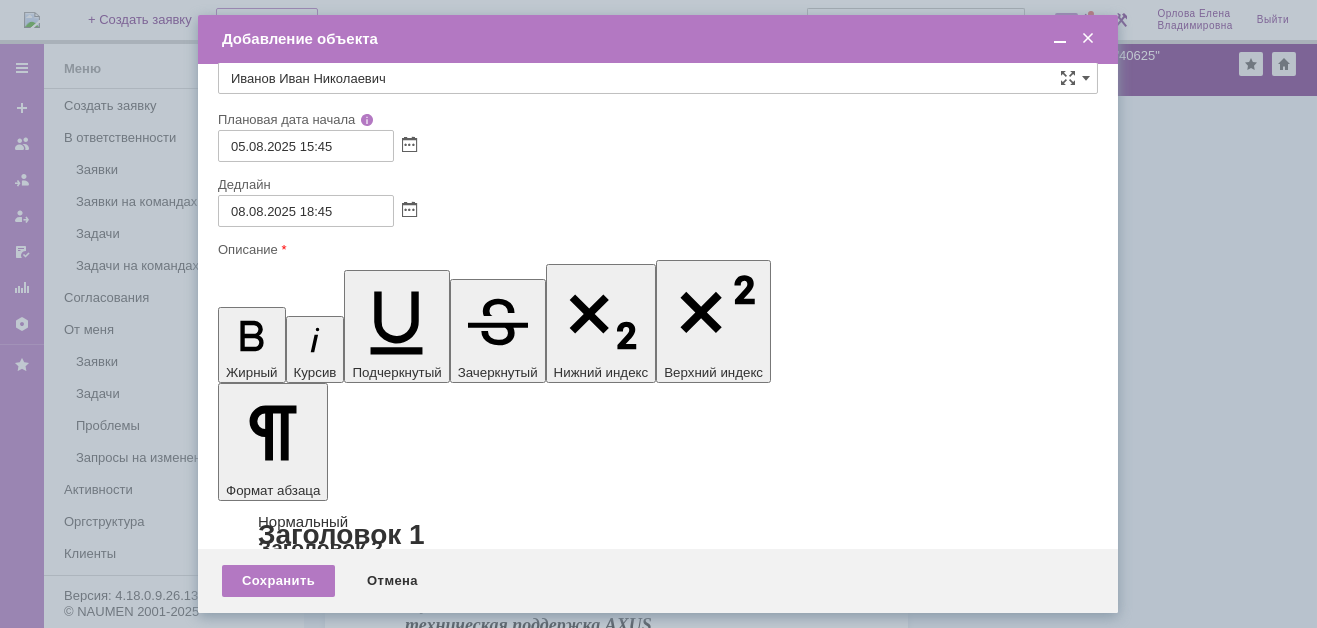scroll, scrollTop: 0, scrollLeft: 6, axis: horizontal 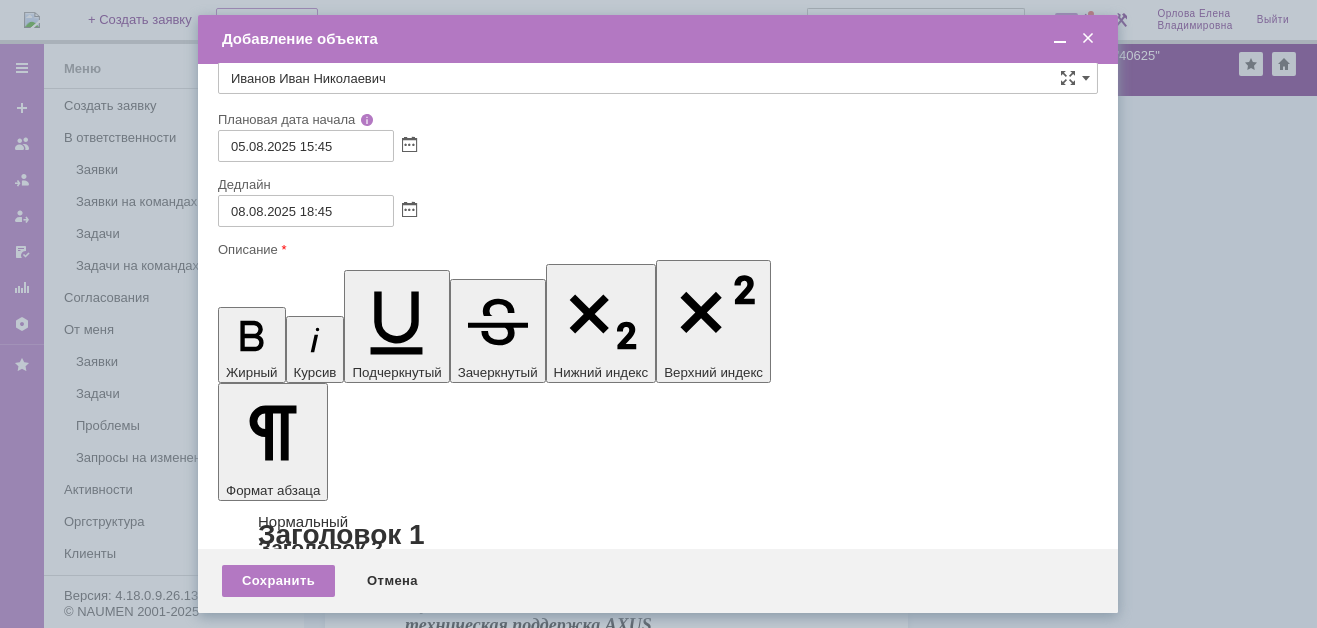 drag, startPoint x: 241, startPoint y: 5706, endPoint x: 401, endPoint y: 5736, distance: 162.78821 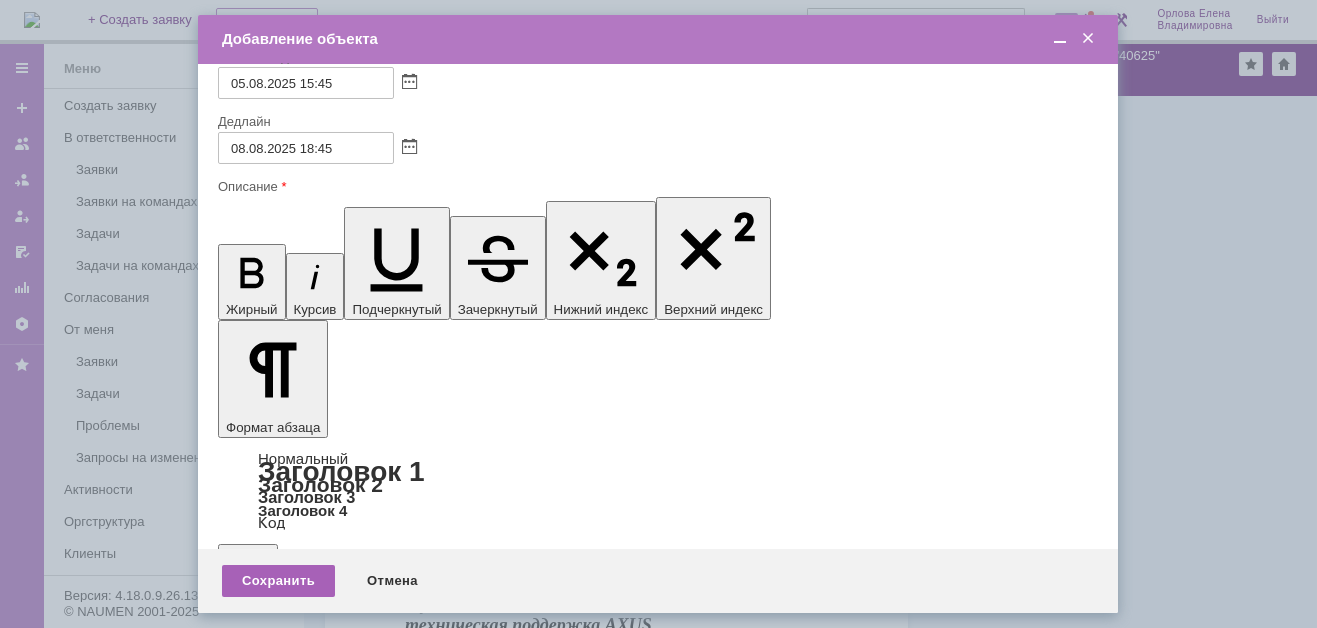 click on "Сохранить" at bounding box center [278, 581] 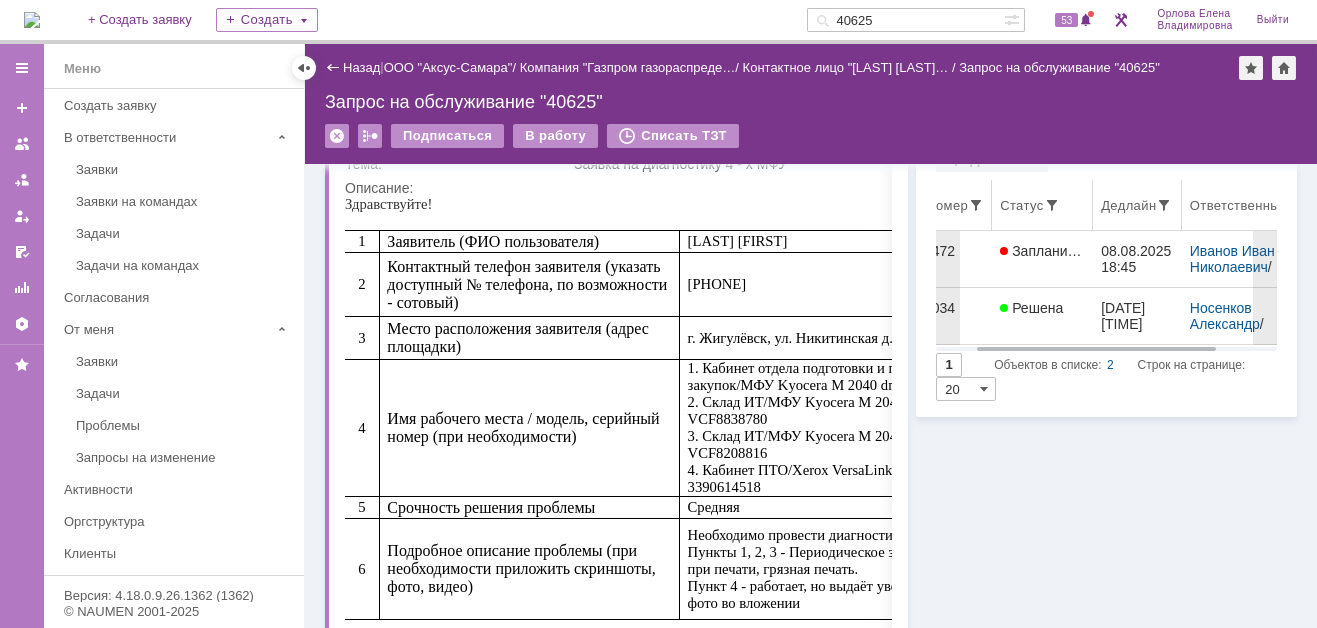 scroll, scrollTop: 0, scrollLeft: 0, axis: both 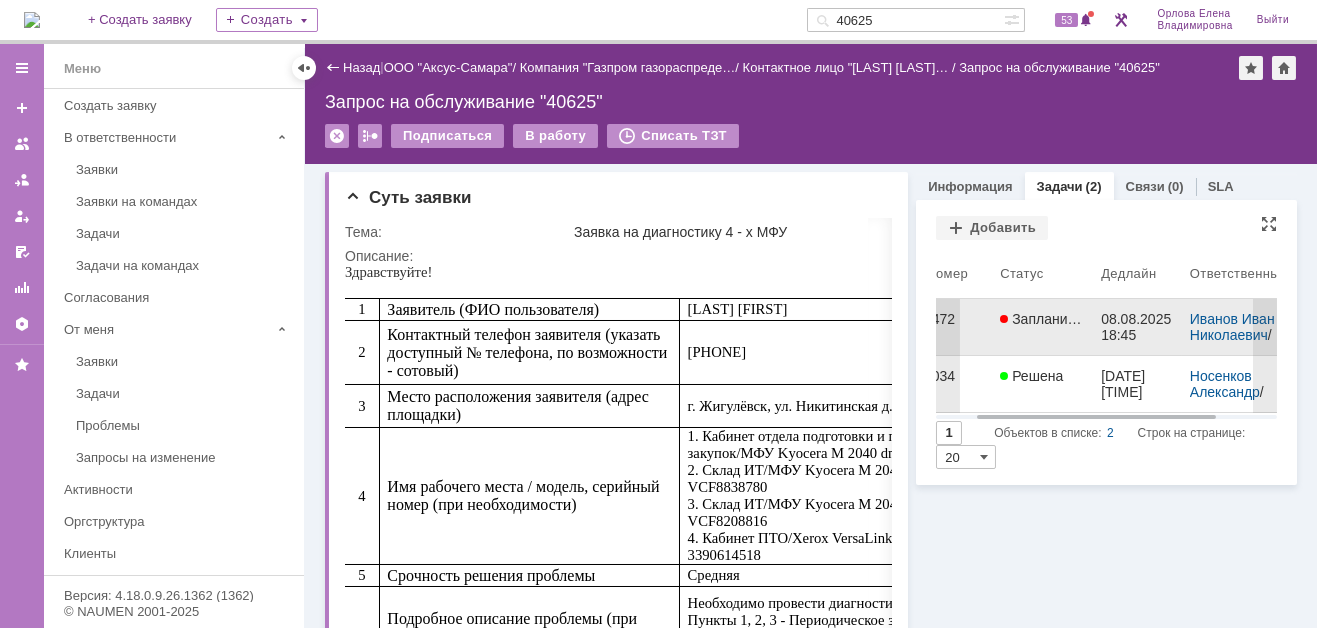 click on "Запланирована" at bounding box center [1057, 319] 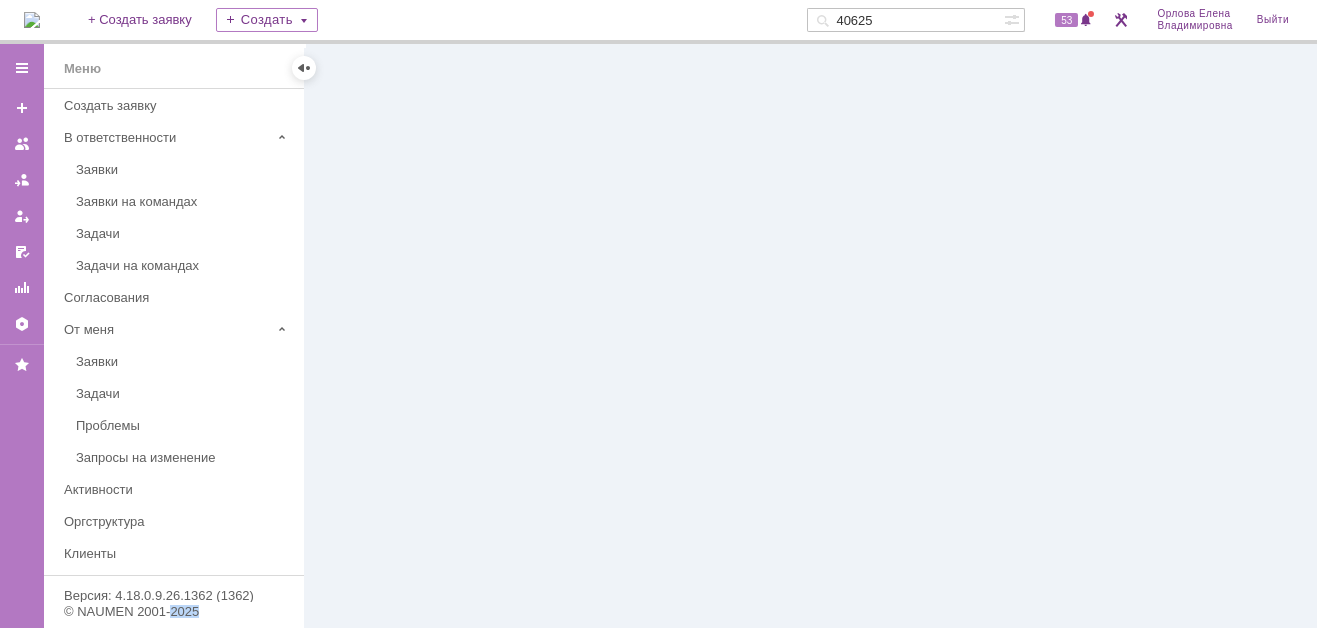 click at bounding box center (811, 336) 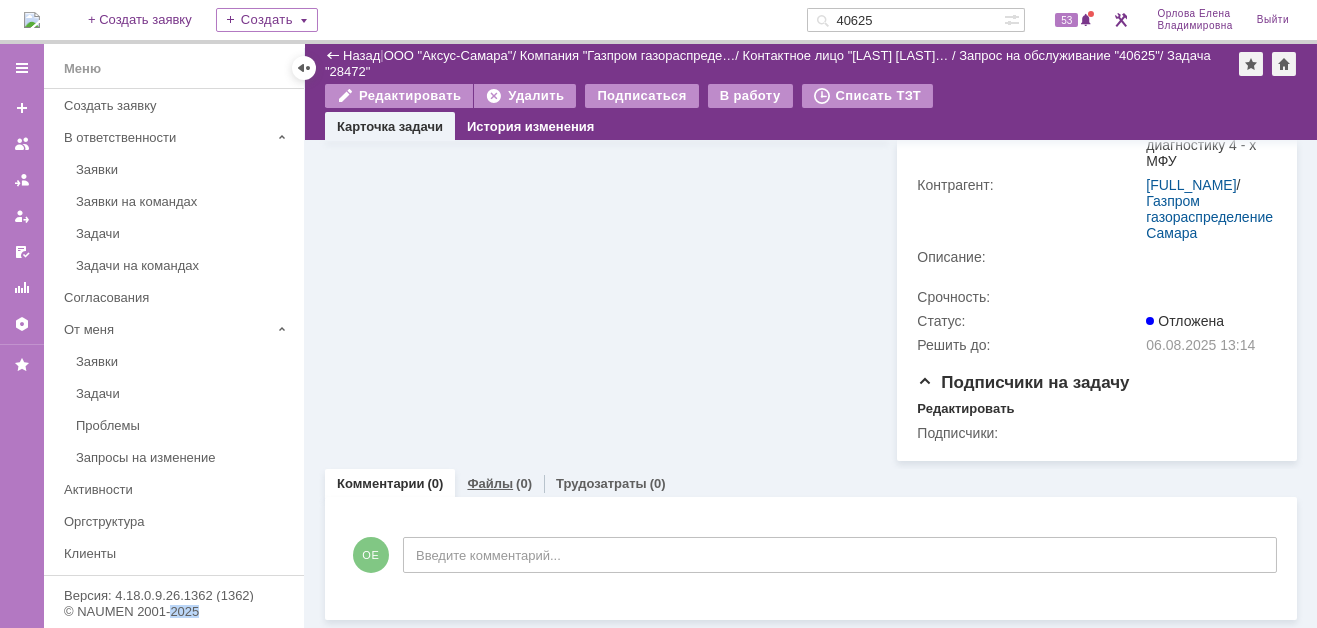 scroll, scrollTop: 293, scrollLeft: 0, axis: vertical 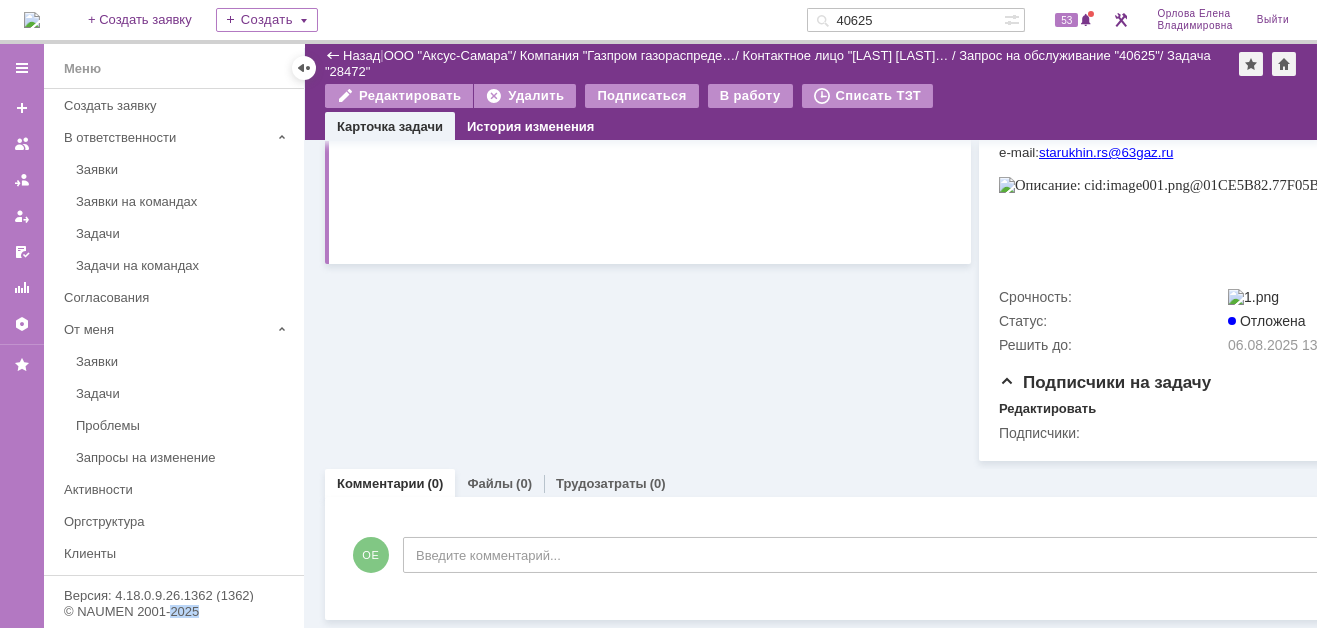 click on "Комментарии" at bounding box center [381, 483] 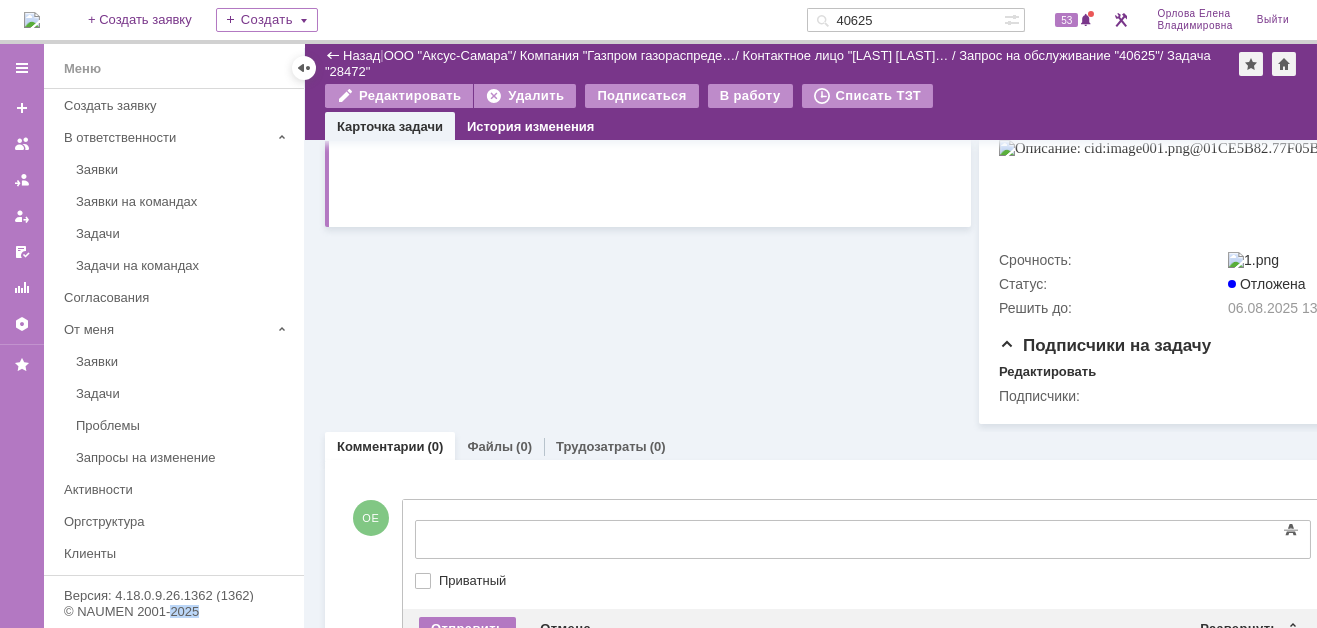 scroll, scrollTop: 0, scrollLeft: 0, axis: both 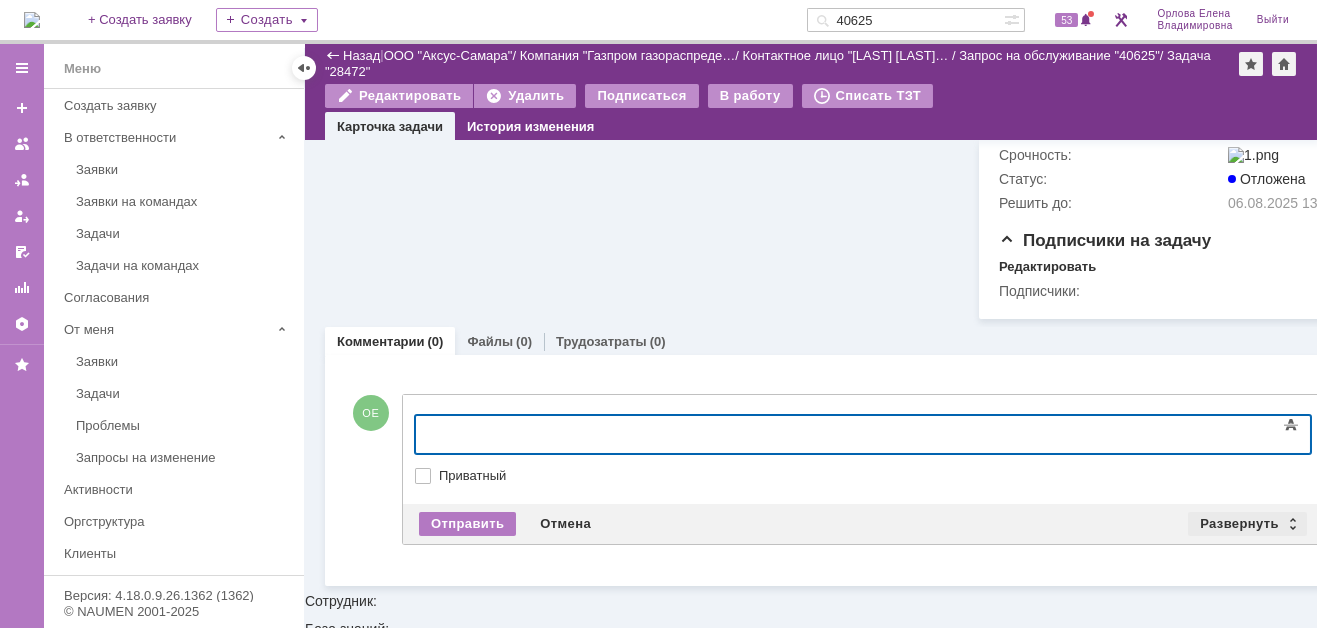 click on "Развернуть" at bounding box center (1247, 524) 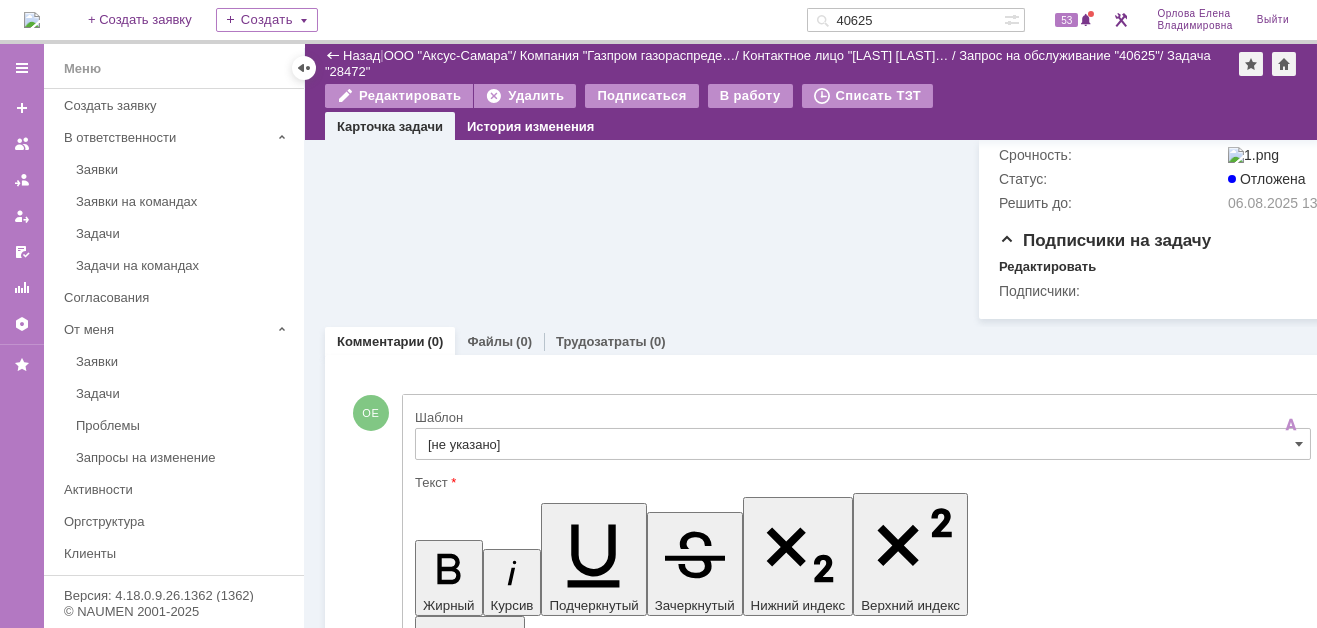 scroll, scrollTop: 0, scrollLeft: 0, axis: both 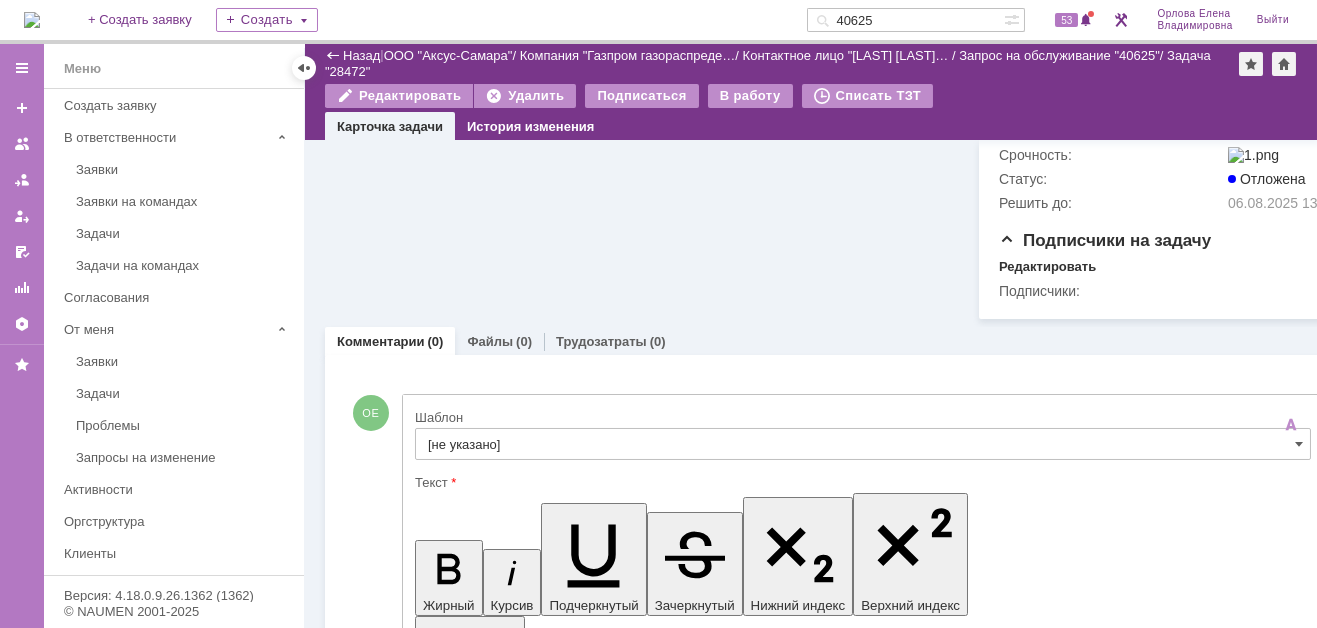click on "[не указано]" at bounding box center (863, 444) 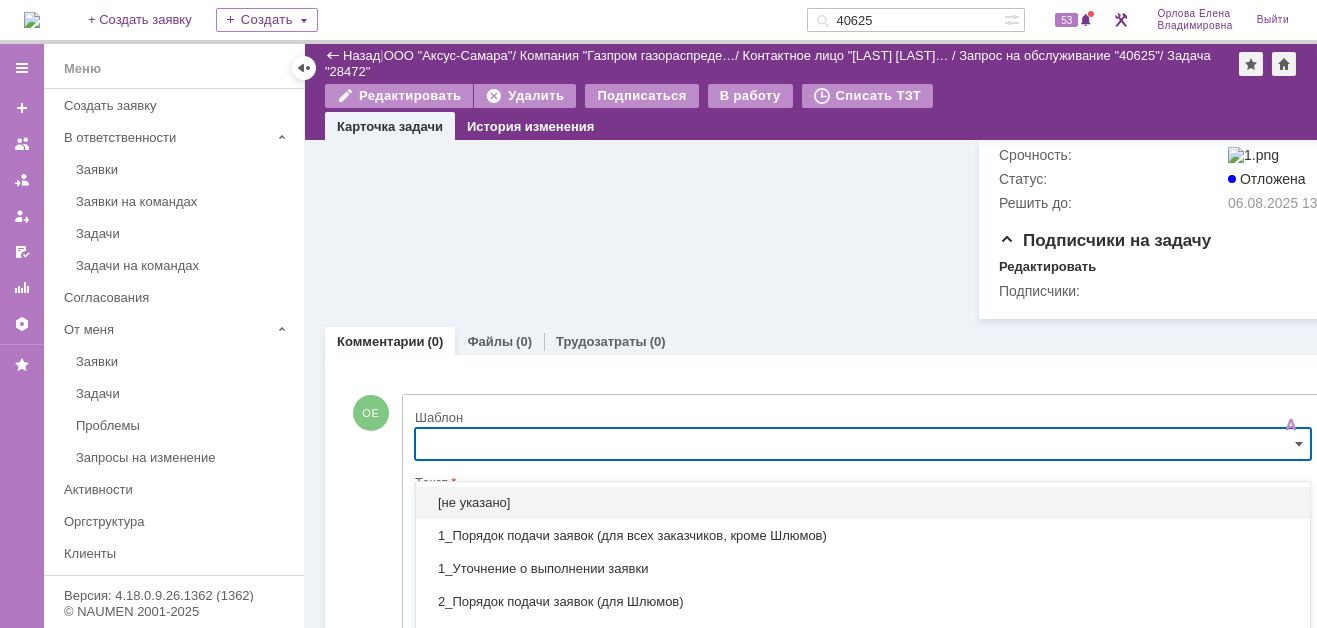 scroll, scrollTop: 1157, scrollLeft: 0, axis: vertical 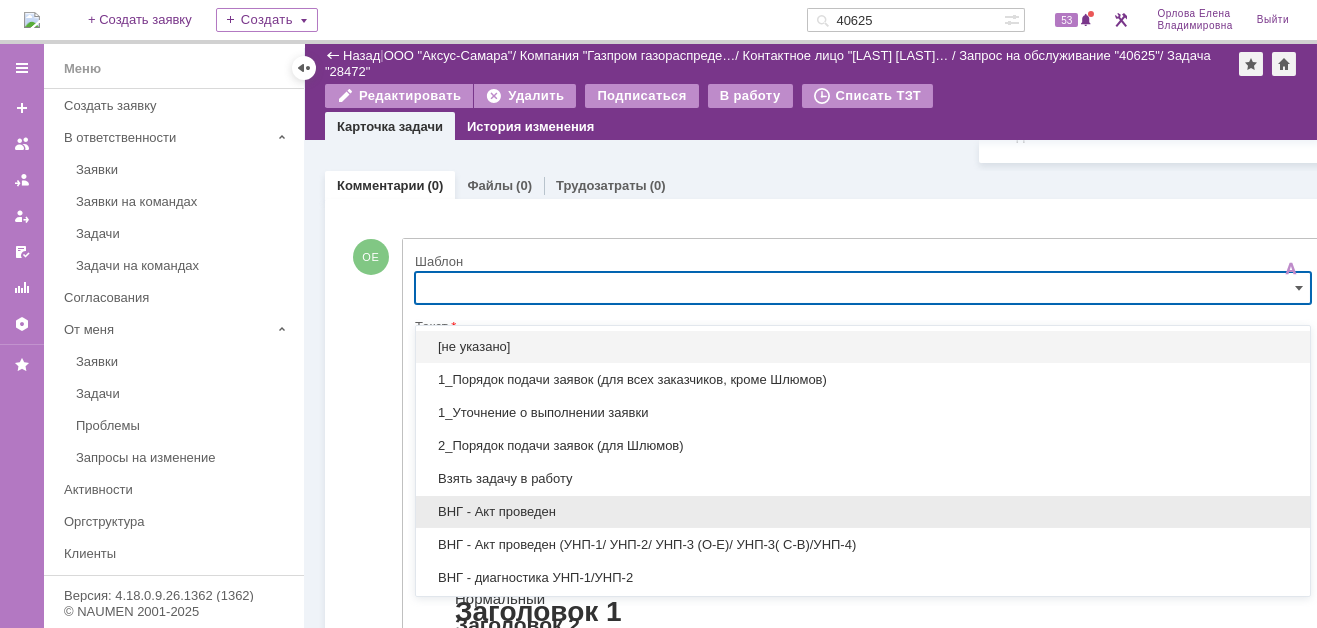 click on "ВНГ - Акт проведен" at bounding box center [863, 512] 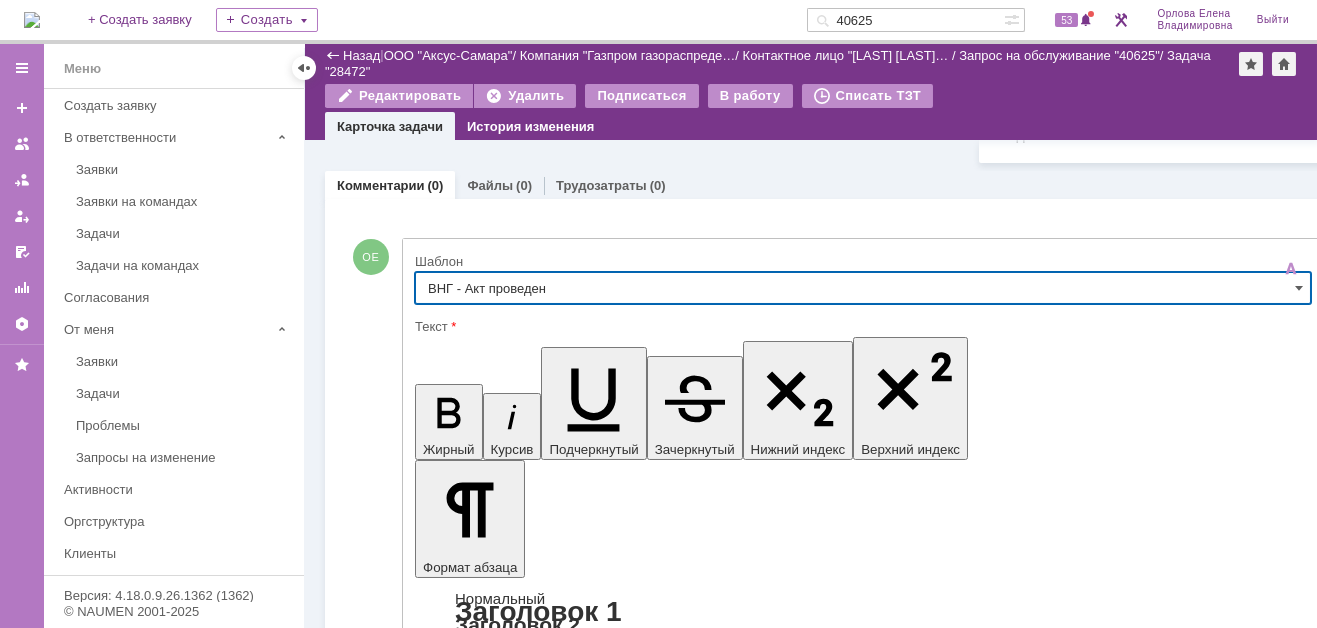 scroll, scrollTop: 1157, scrollLeft: 8, axis: both 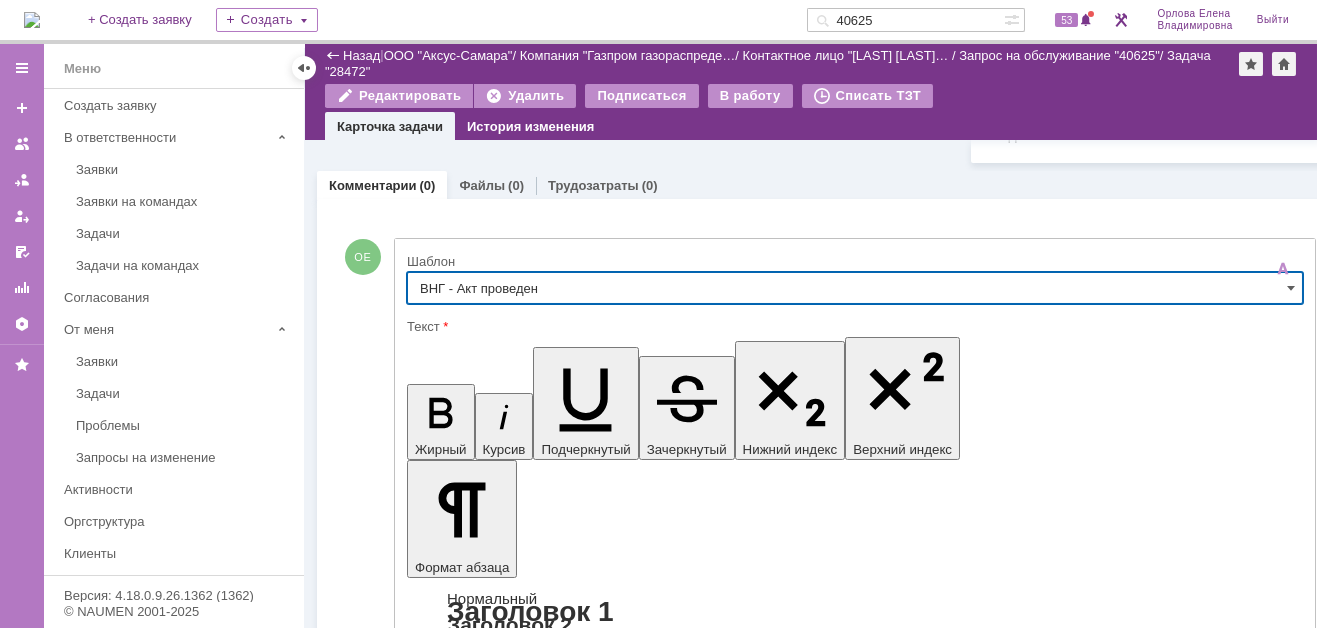 type on "ВНГ - Акт проведен" 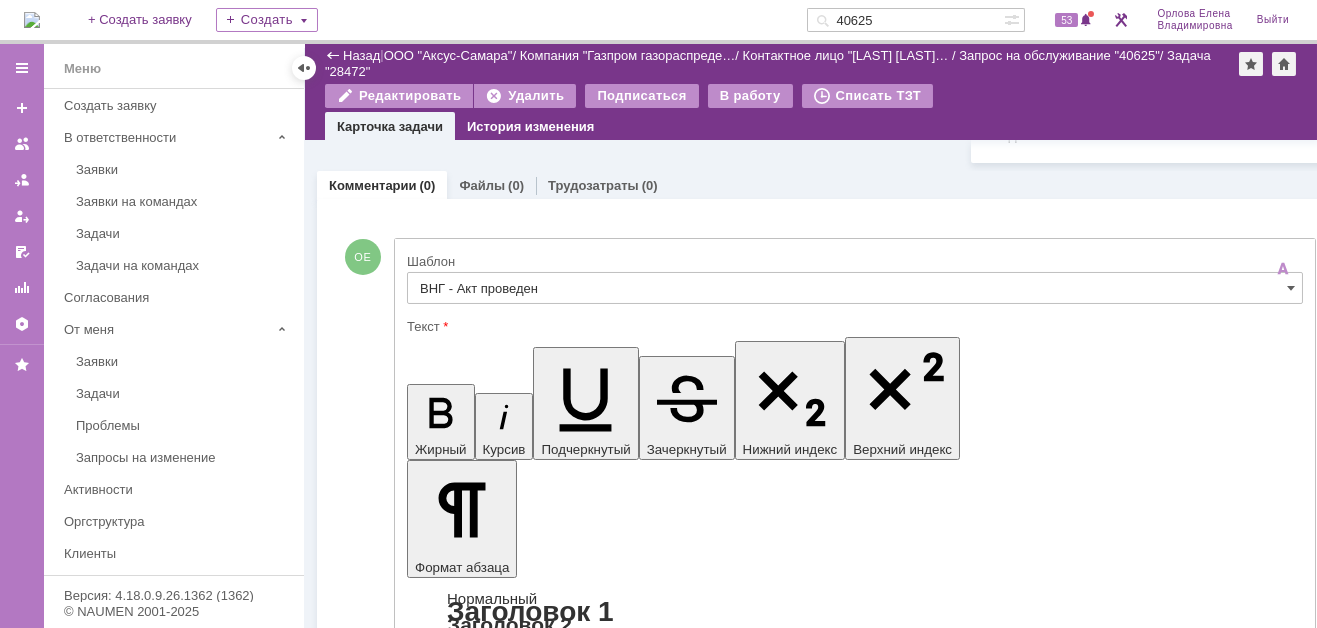 drag, startPoint x: 428, startPoint y: 5756, endPoint x: 900, endPoint y: 5792, distance: 473.37088 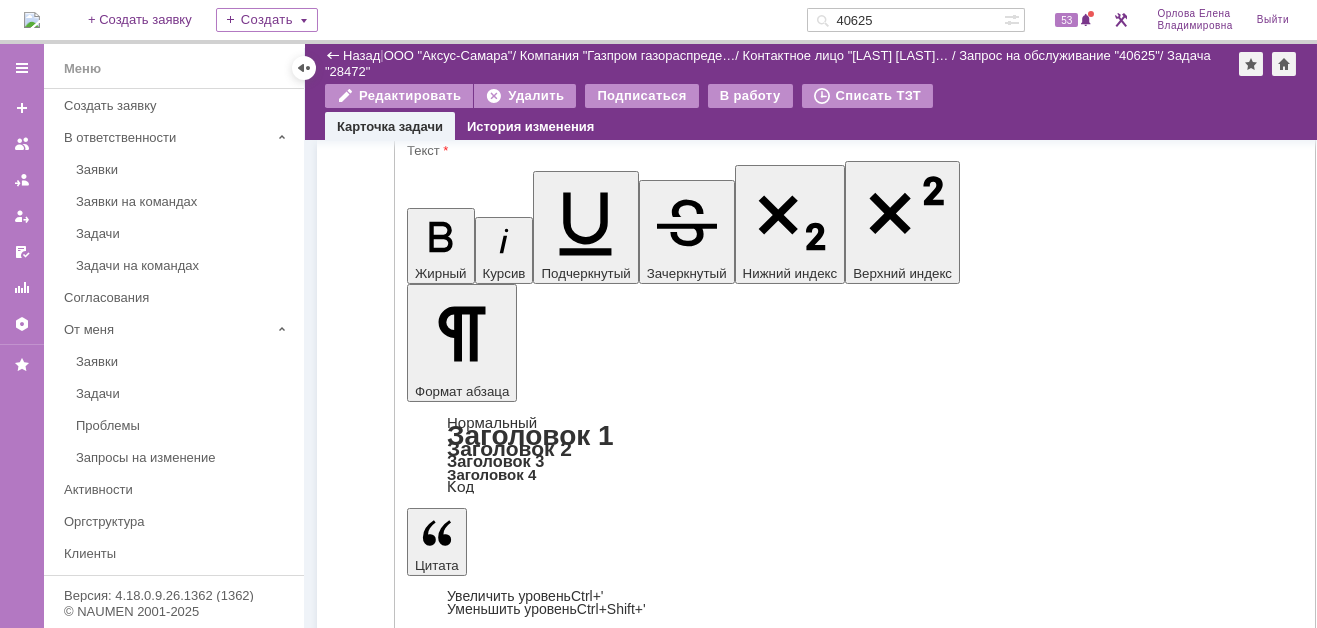 scroll, scrollTop: 1434, scrollLeft: 8, axis: both 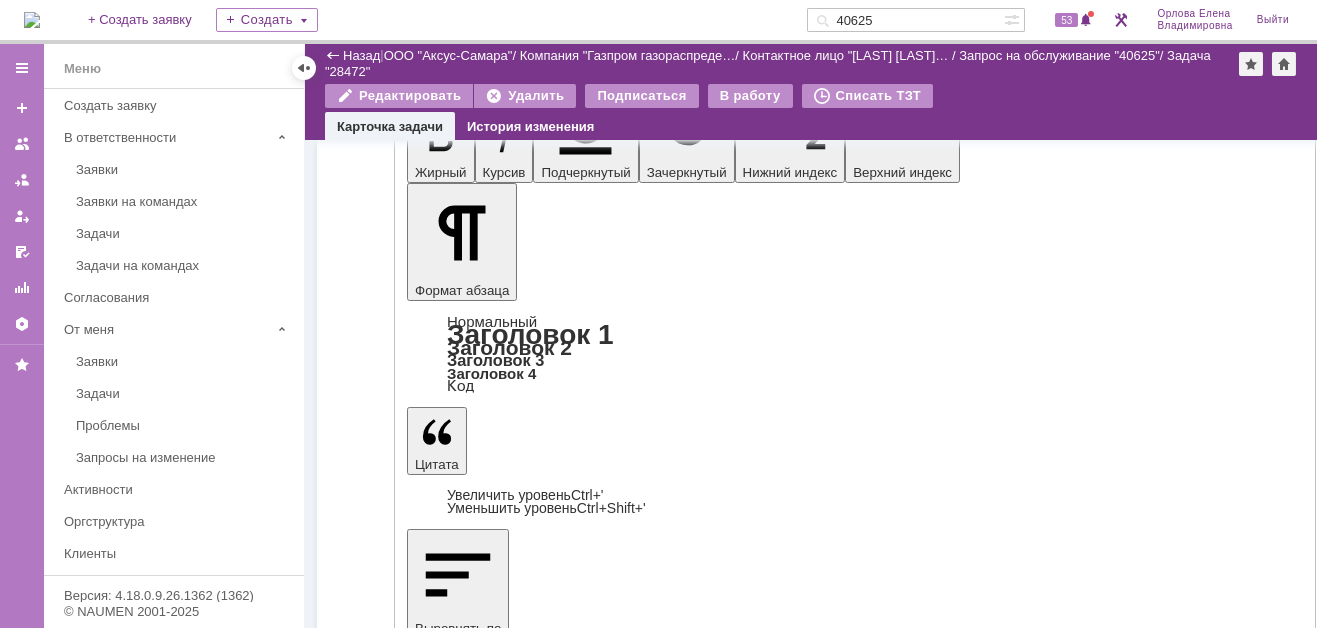 click on "Отправить" at bounding box center (459, 5898) 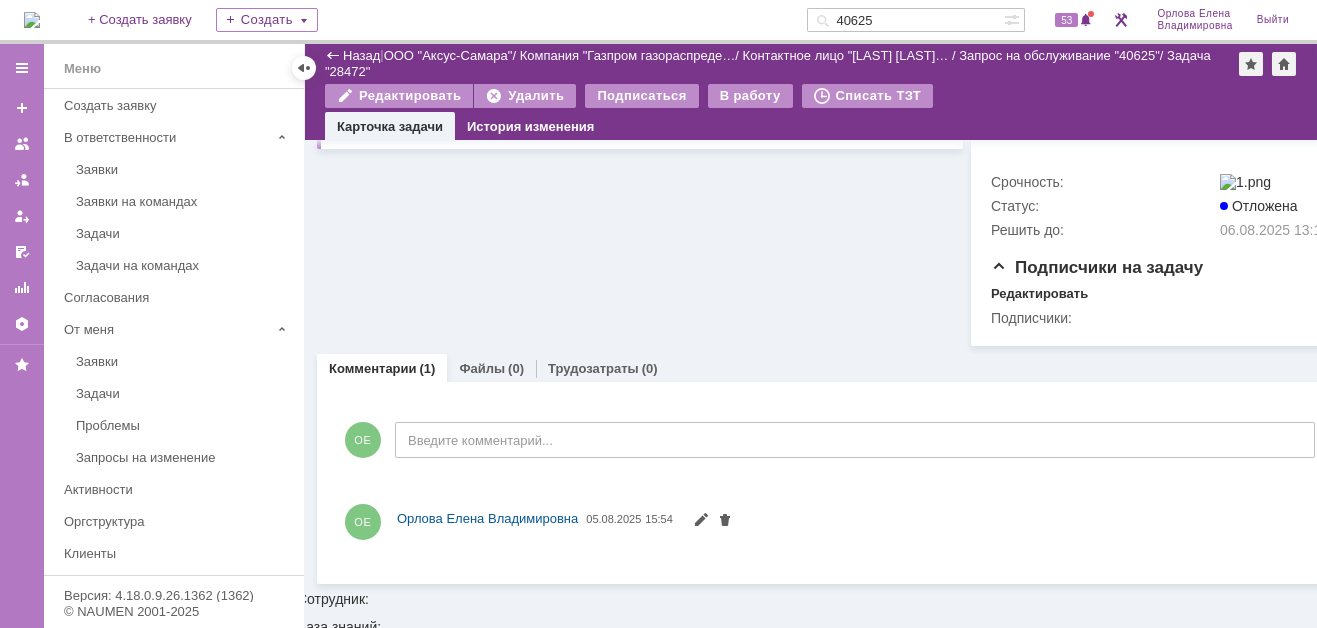 scroll, scrollTop: 0, scrollLeft: 0, axis: both 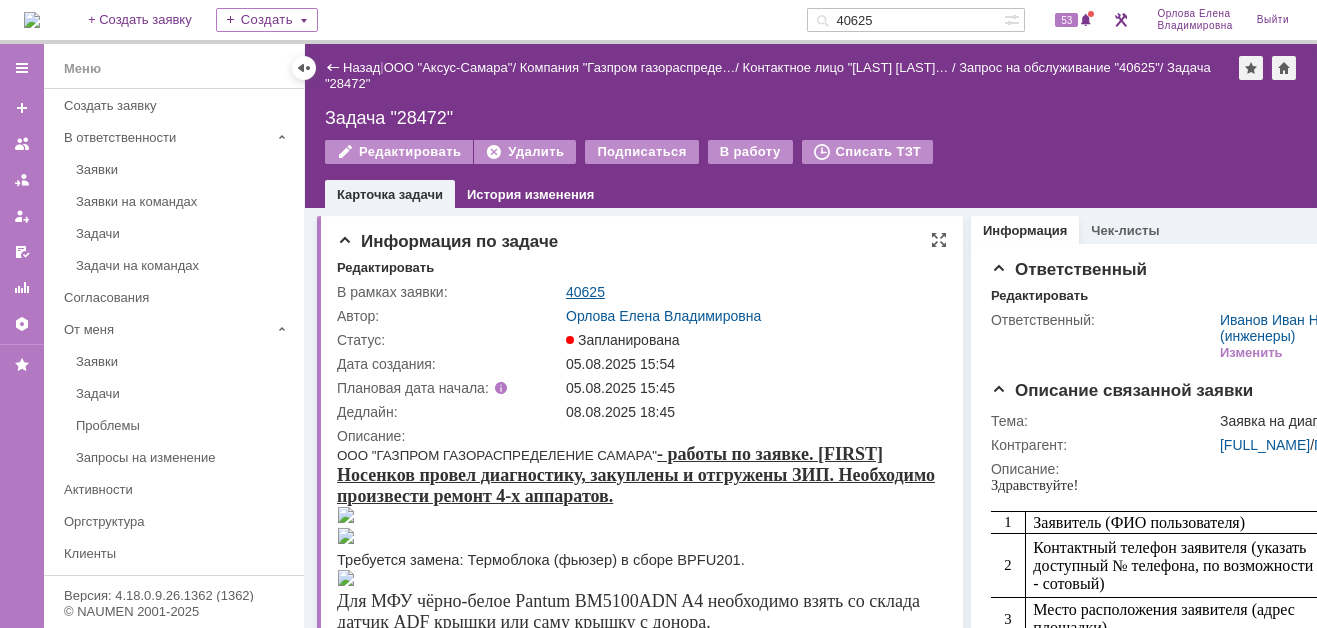 click on "40625" at bounding box center (585, 292) 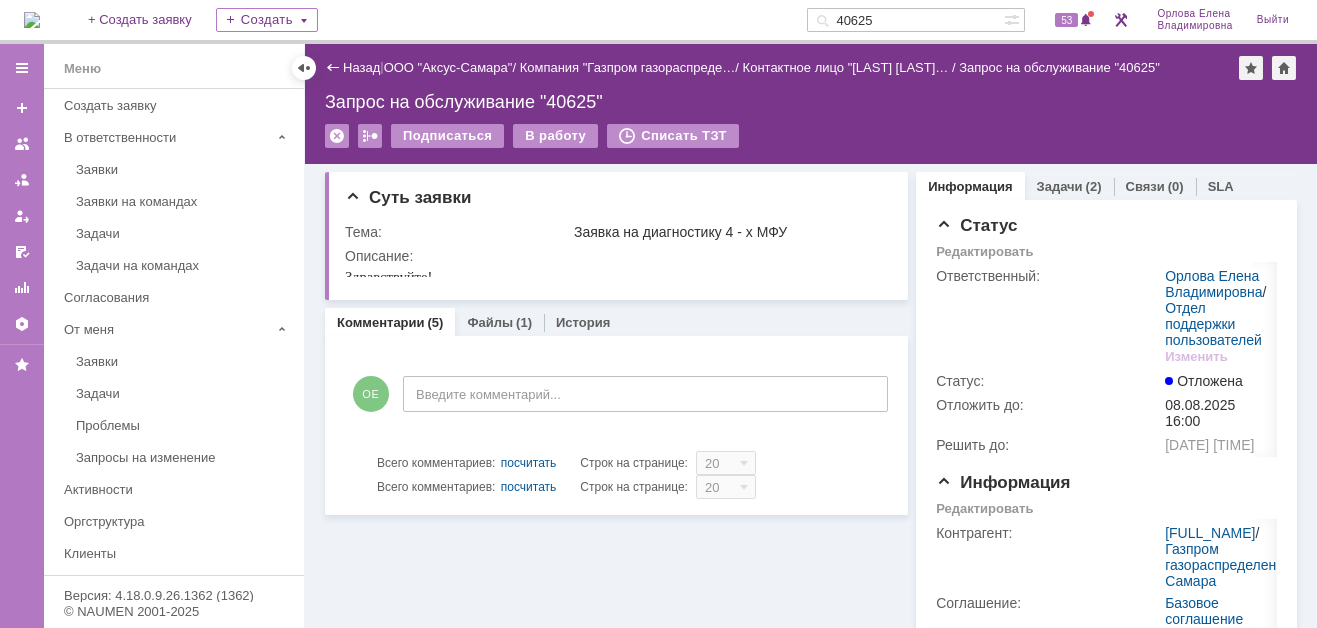 scroll, scrollTop: 0, scrollLeft: 0, axis: both 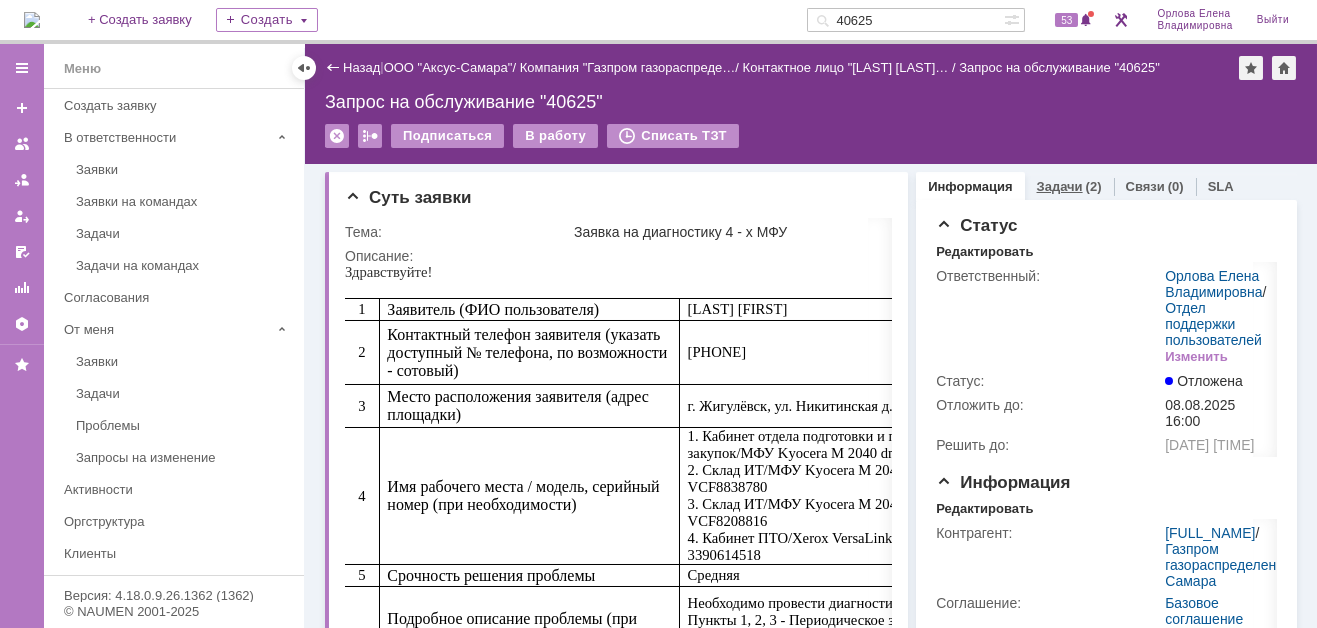 click on "Задачи" at bounding box center (1060, 186) 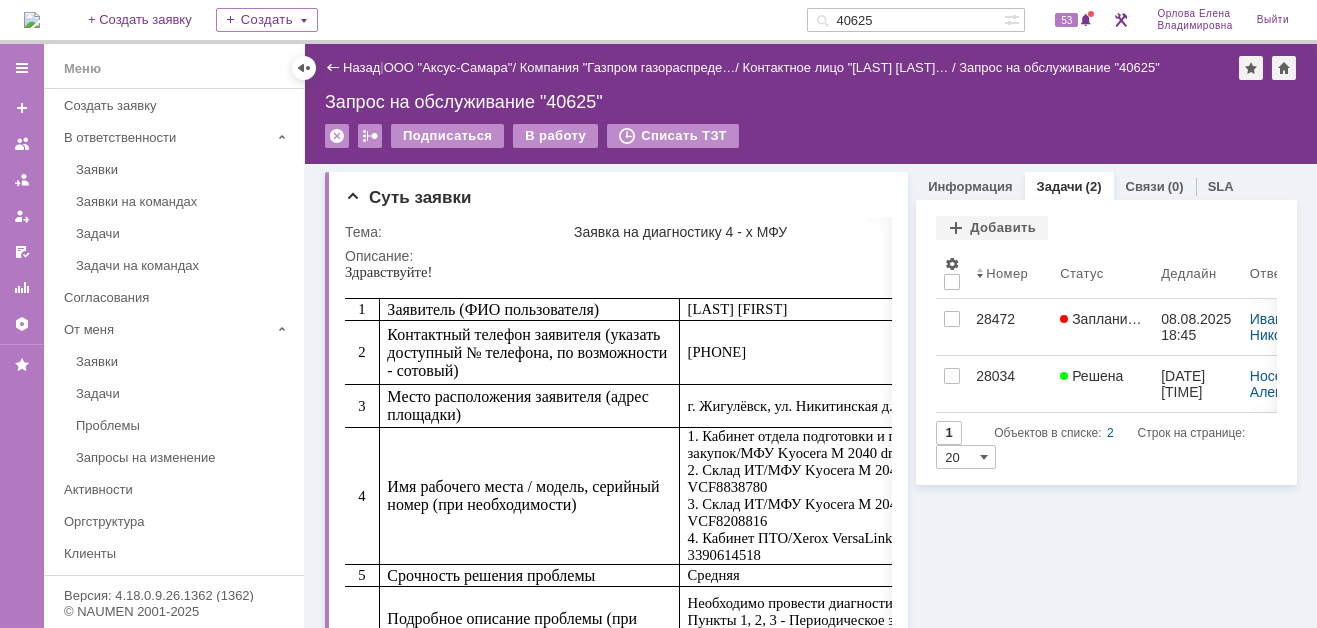 click on "28472" at bounding box center [1010, 319] 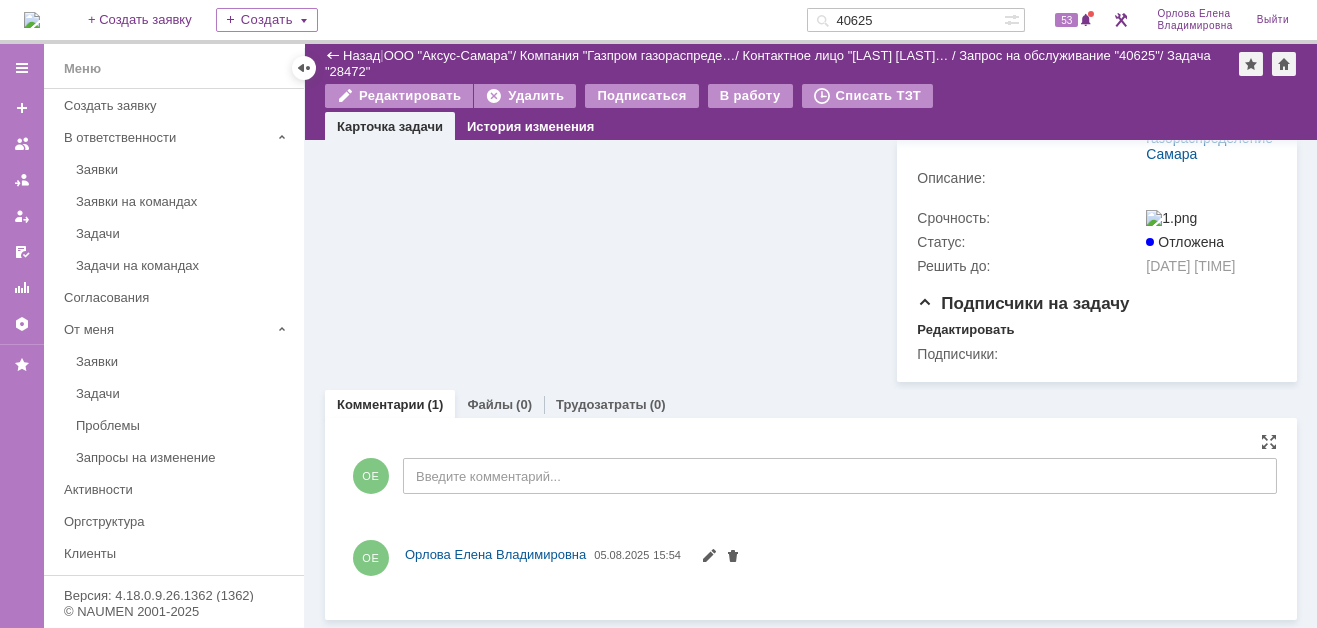 scroll, scrollTop: 371, scrollLeft: 0, axis: vertical 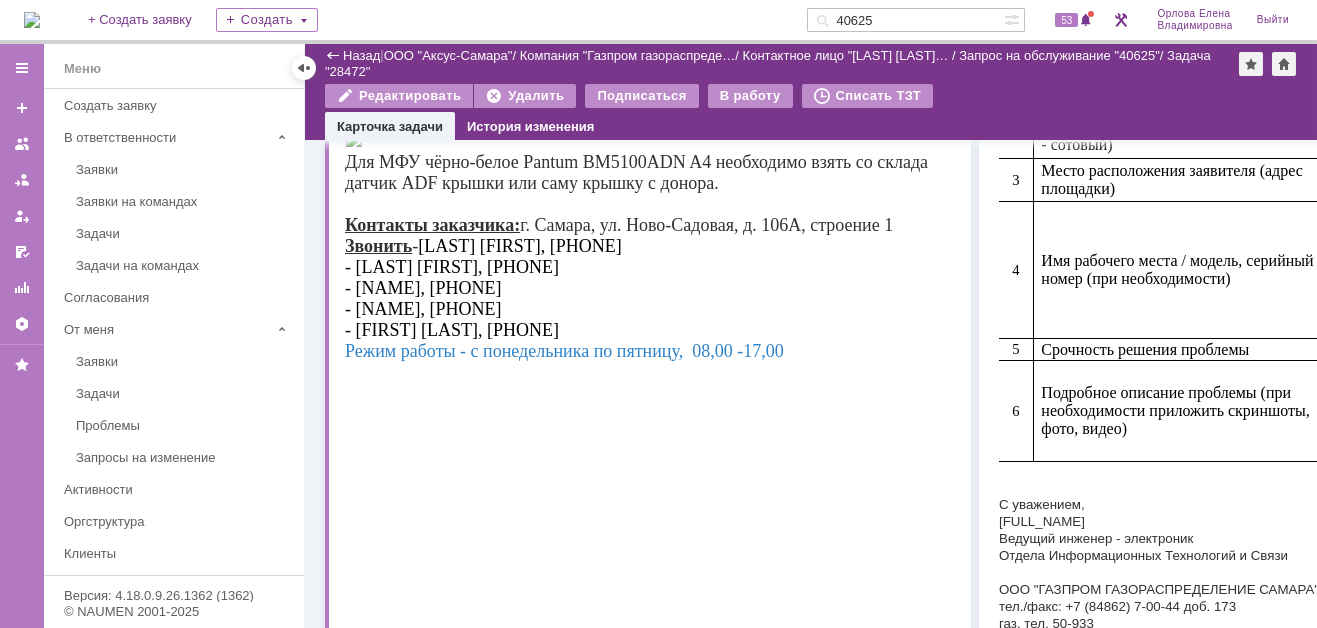click at bounding box center [354, 139] 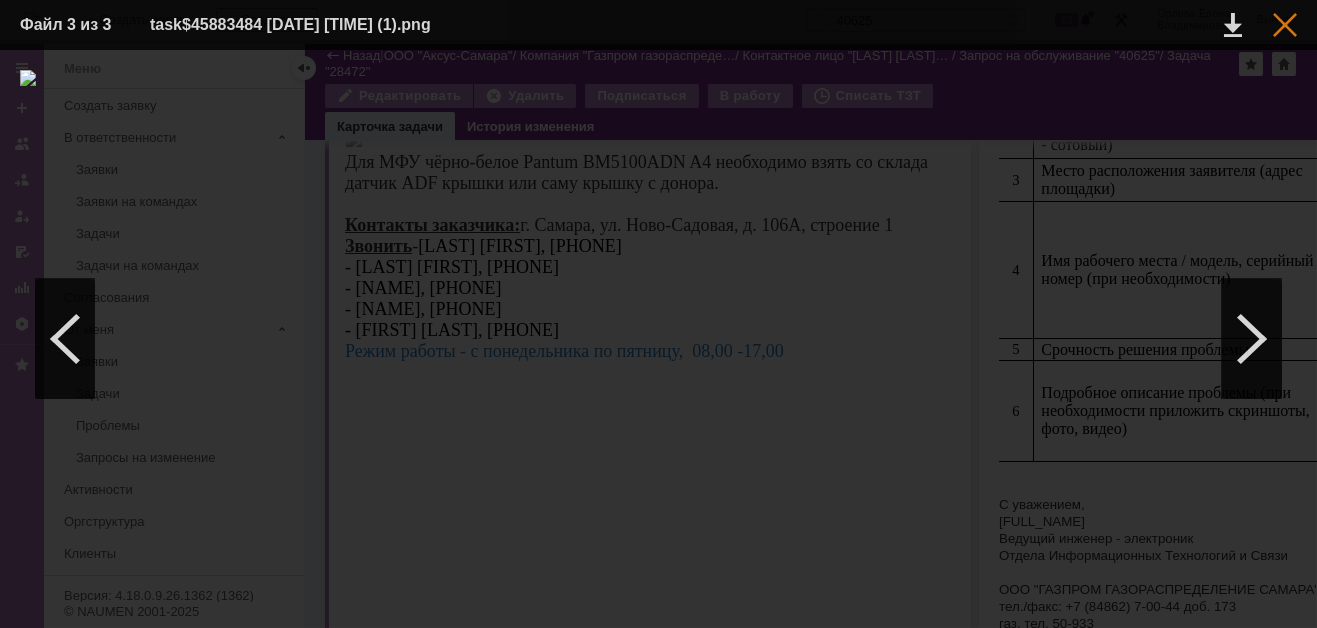 click at bounding box center (1285, 25) 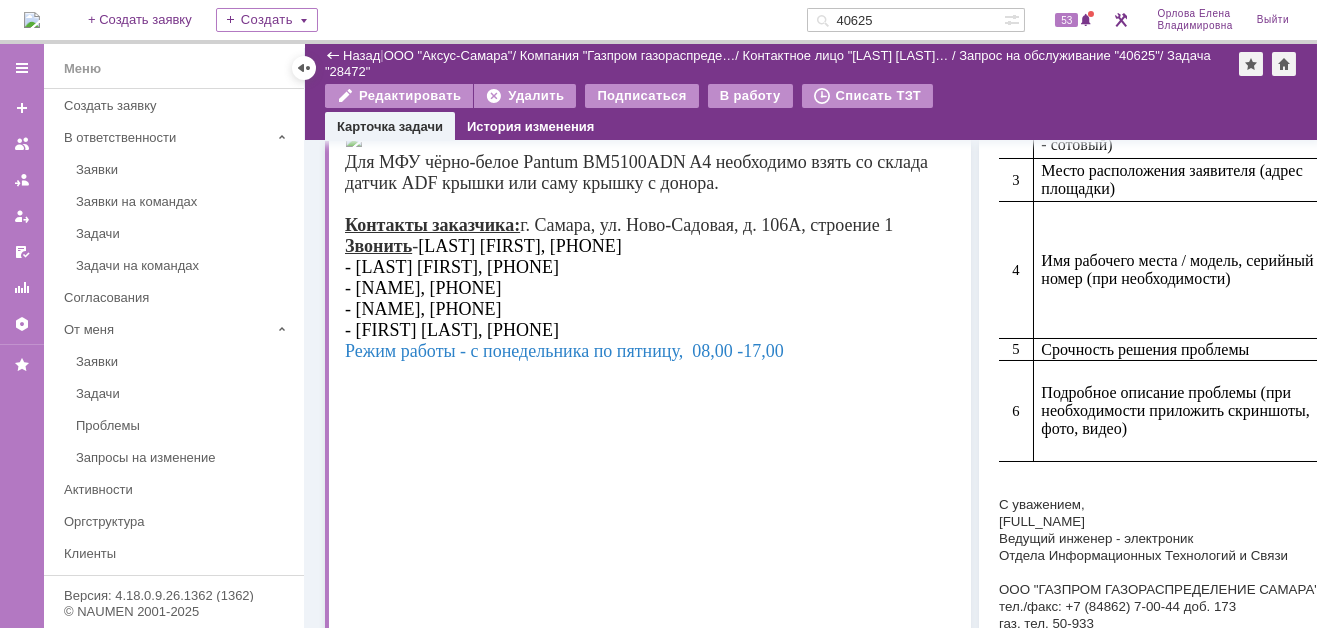 drag, startPoint x: 682, startPoint y: 340, endPoint x: 389, endPoint y: 344, distance: 293.0273 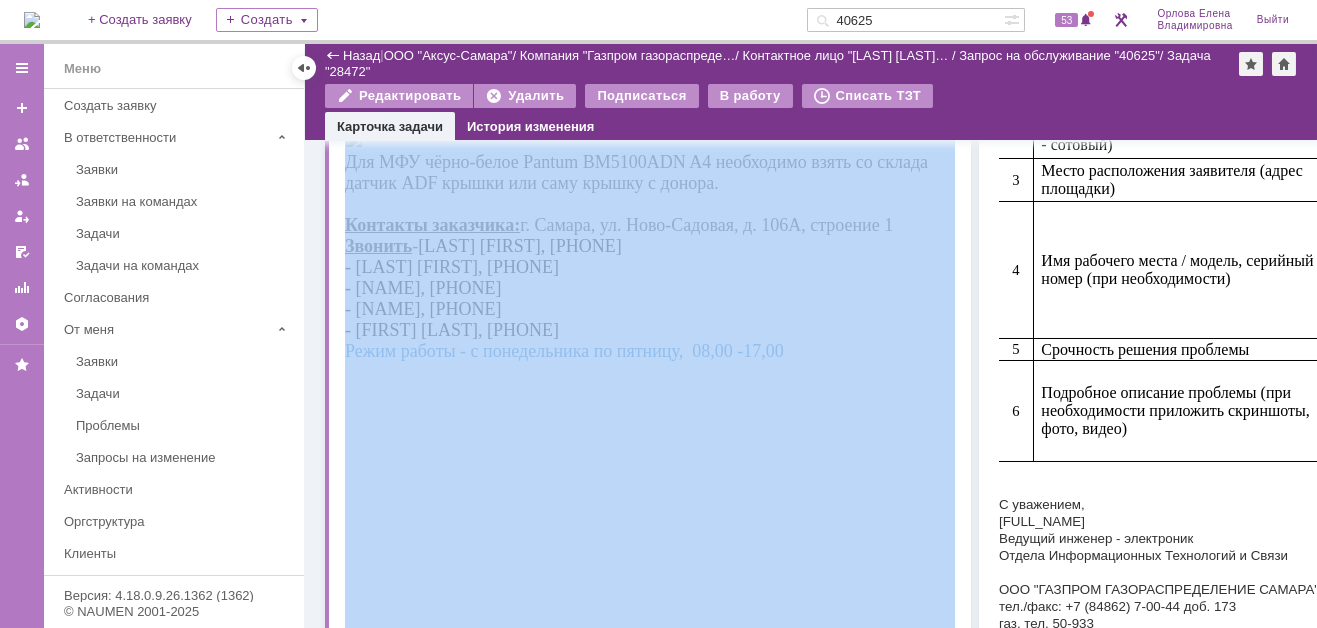 drag, startPoint x: 688, startPoint y: 340, endPoint x: 707, endPoint y: 379, distance: 43.382023 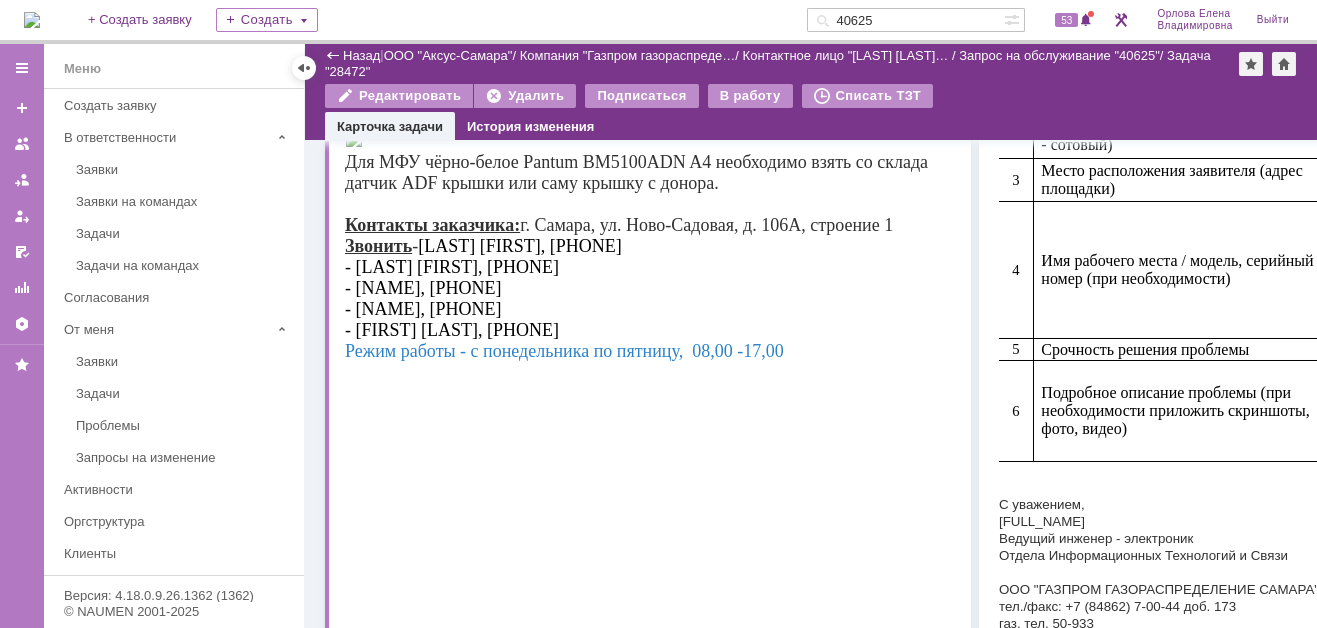 click at bounding box center [354, 139] 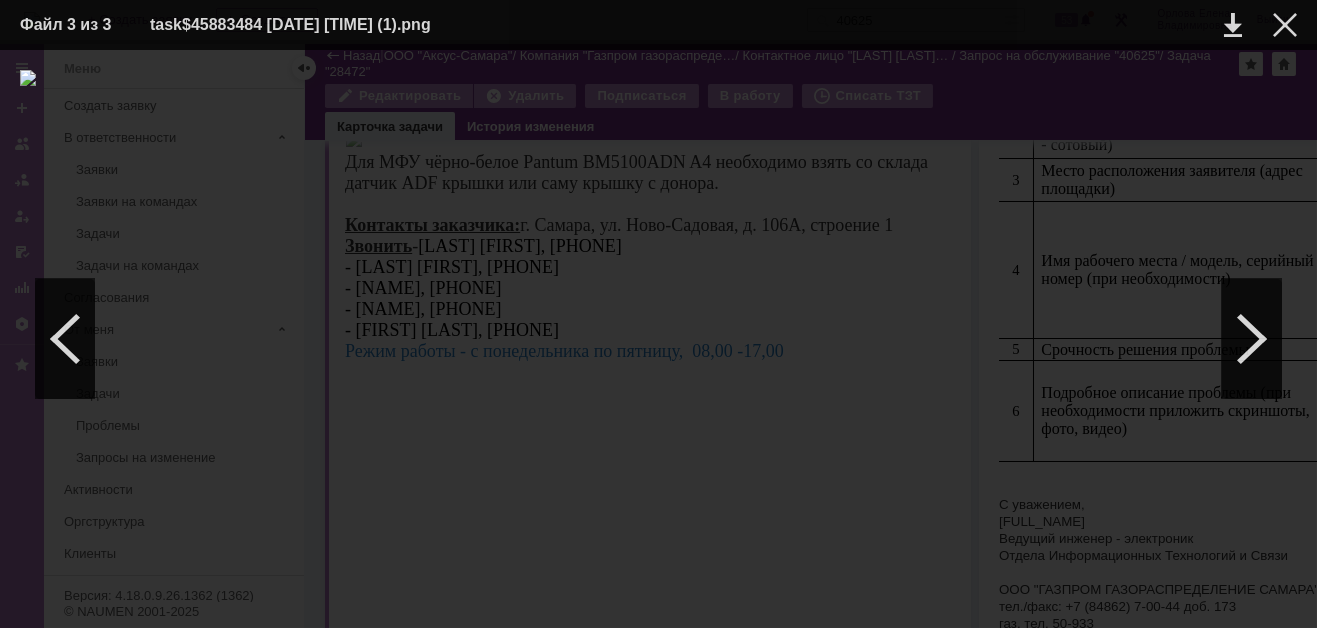 drag, startPoint x: 508, startPoint y: 497, endPoint x: 506, endPoint y: 484, distance: 13.152946 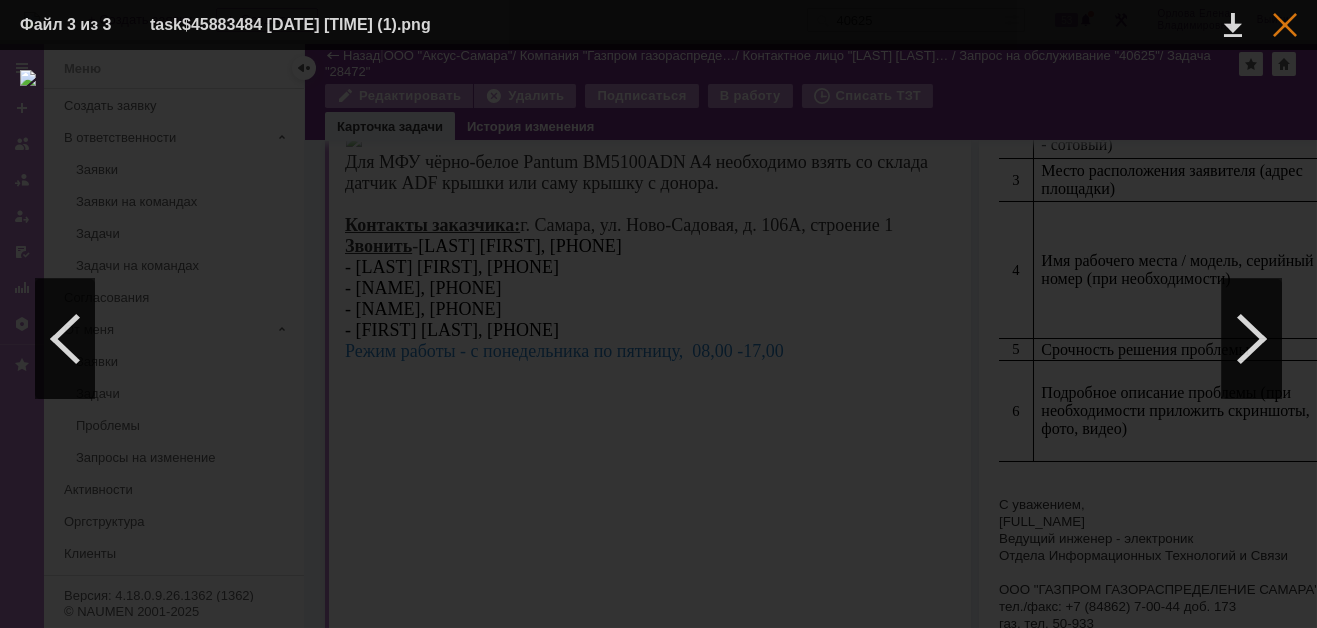 click at bounding box center (1285, 25) 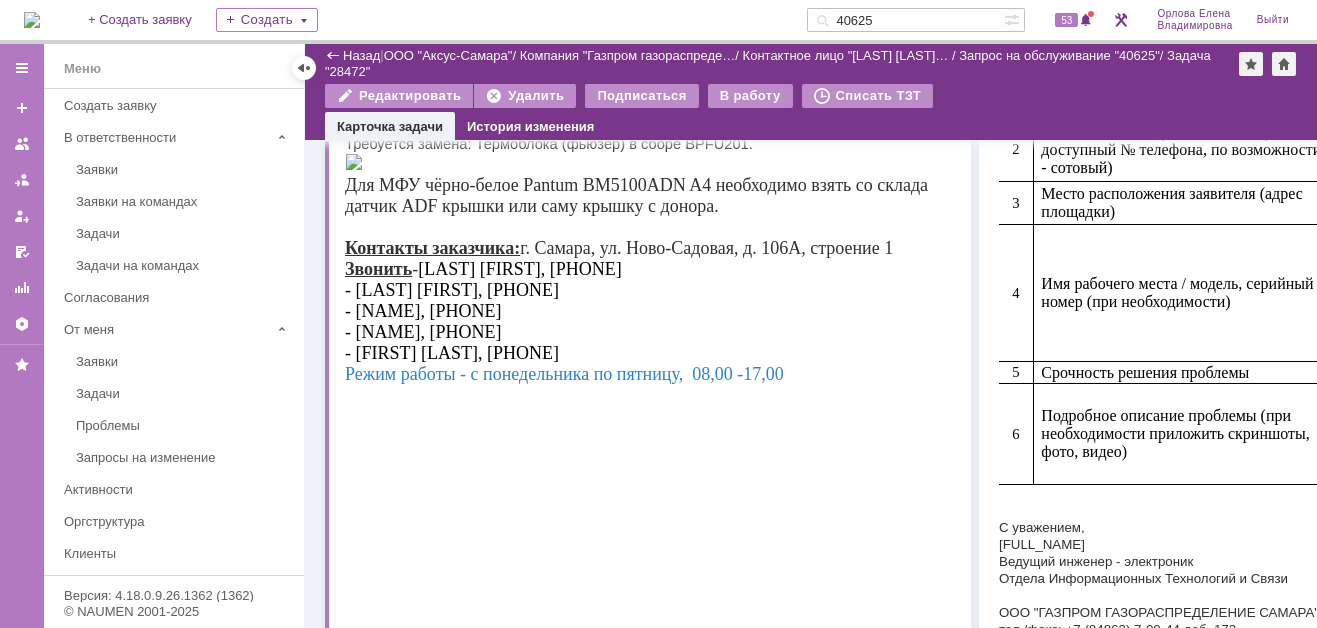 scroll, scrollTop: 471, scrollLeft: 0, axis: vertical 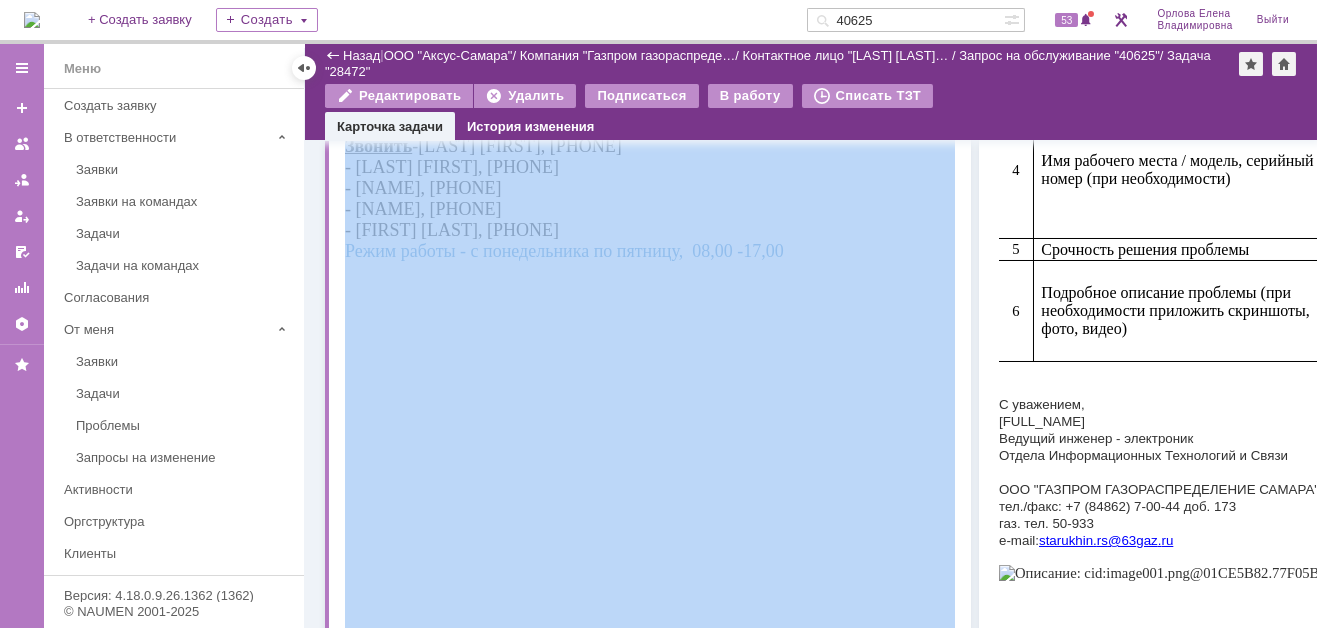 drag, startPoint x: 679, startPoint y: 136, endPoint x: 663, endPoint y: 407, distance: 271.47192 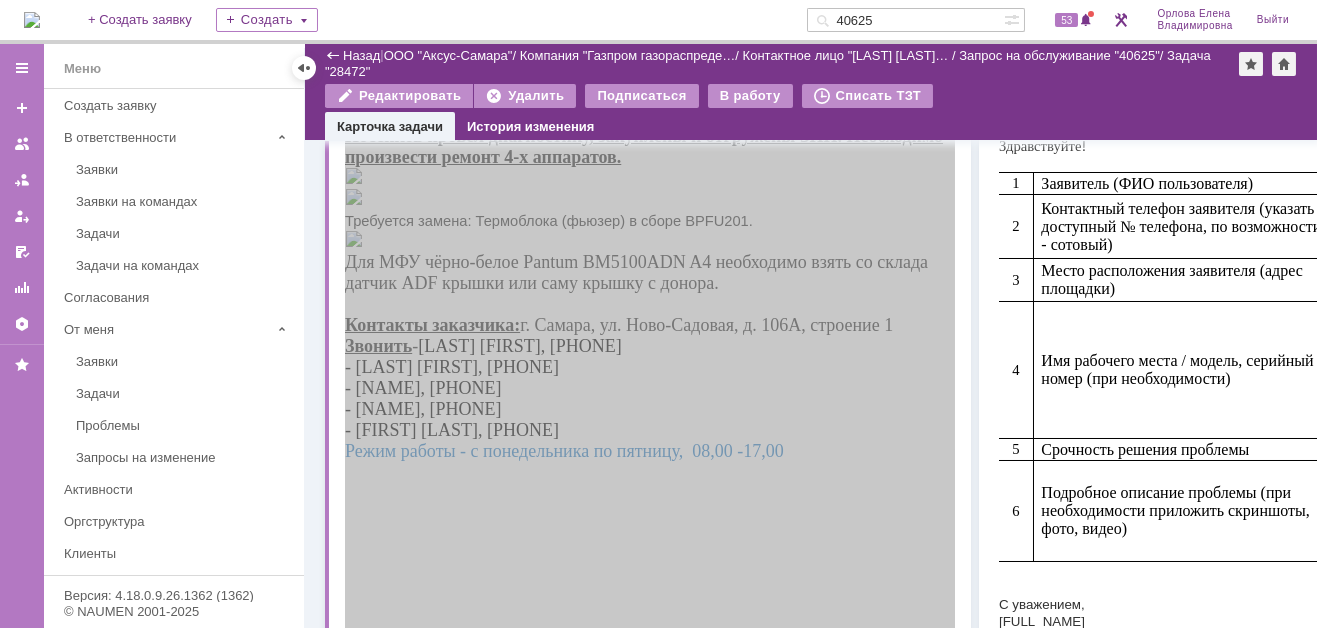 scroll, scrollTop: 471, scrollLeft: 0, axis: vertical 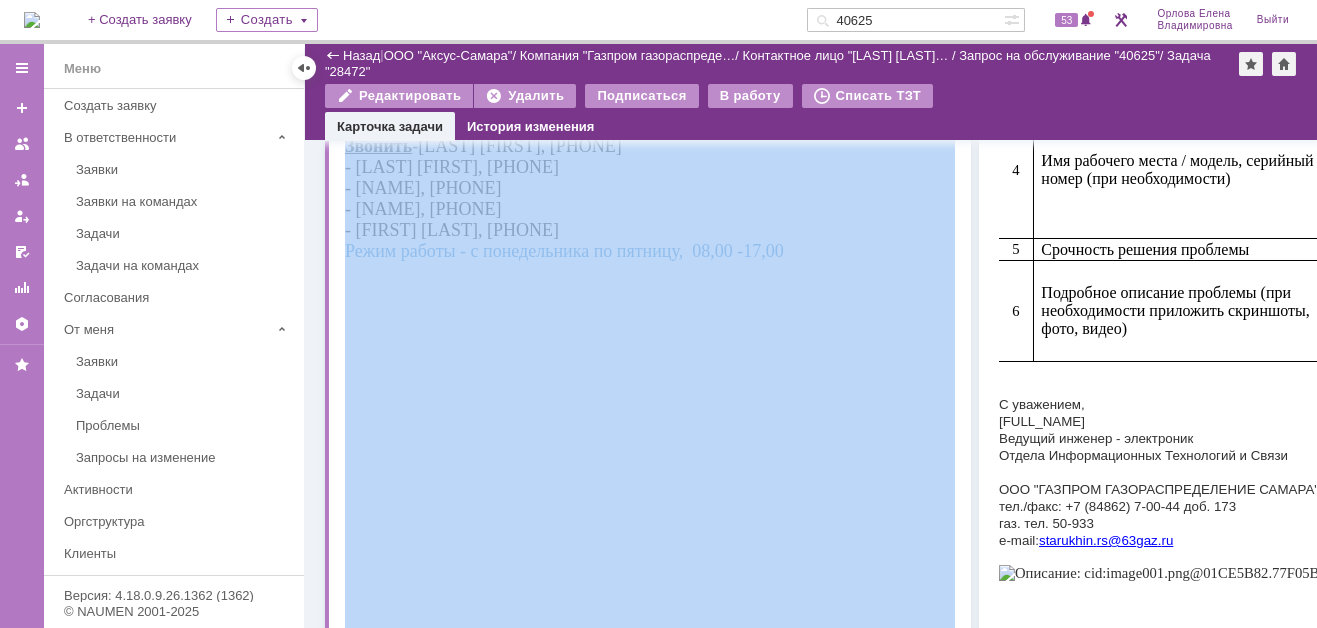 click on "Информация по задаче Редактировать В рамках заявки: 40625 Автор: Орлова Елена Владимировна Статус: Запланирована Дата создания: 05.08.2025 15:54 Плановая дата начала: 05.08.2025 15:45 Дедлайн: 08.08.2025 18:45 Описание:" at bounding box center [648, 164] 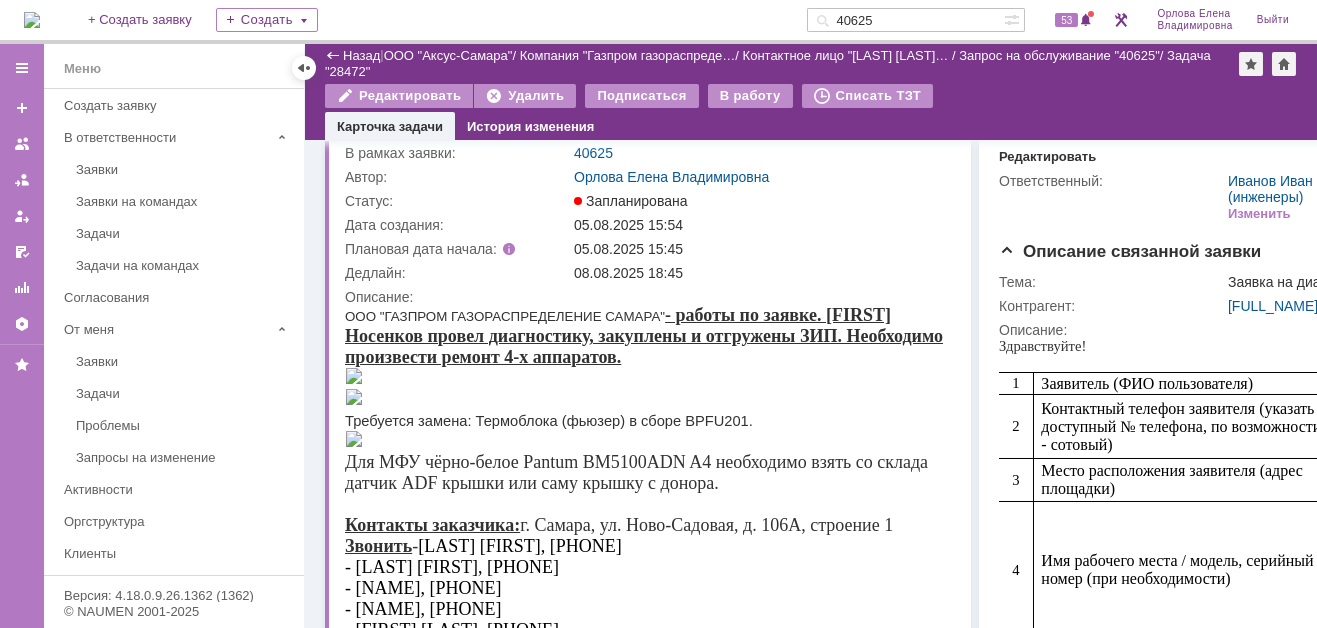scroll, scrollTop: 0, scrollLeft: 0, axis: both 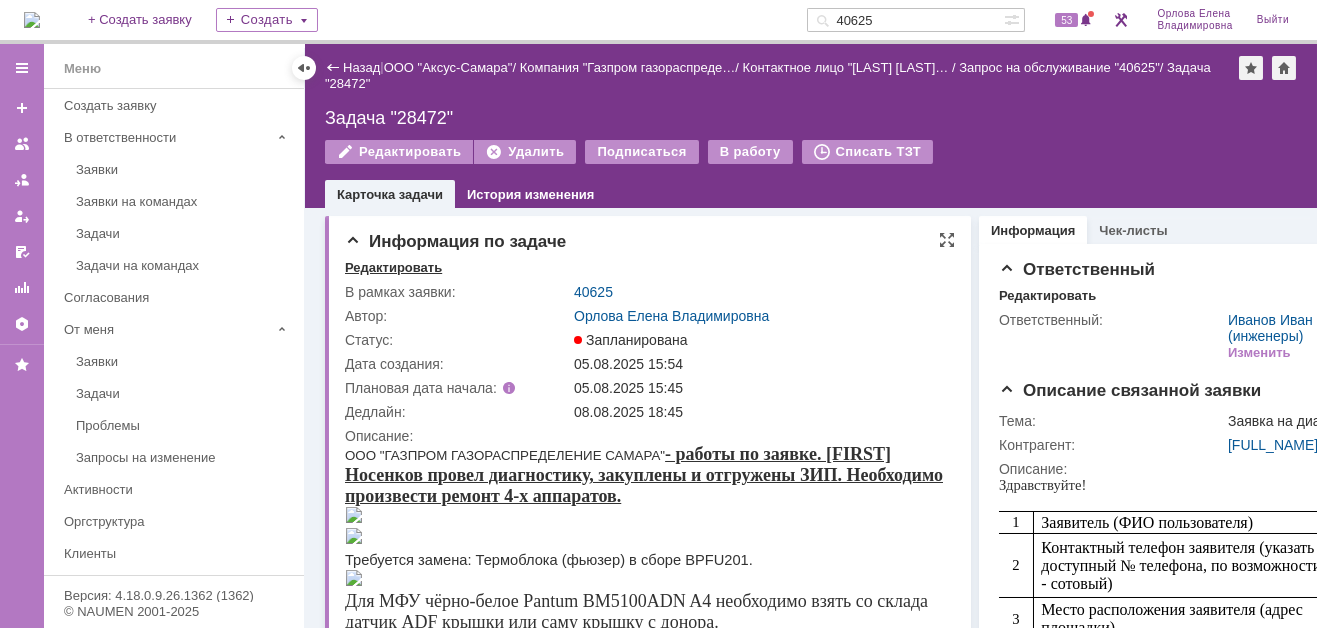 click on "Редактировать" at bounding box center [393, 268] 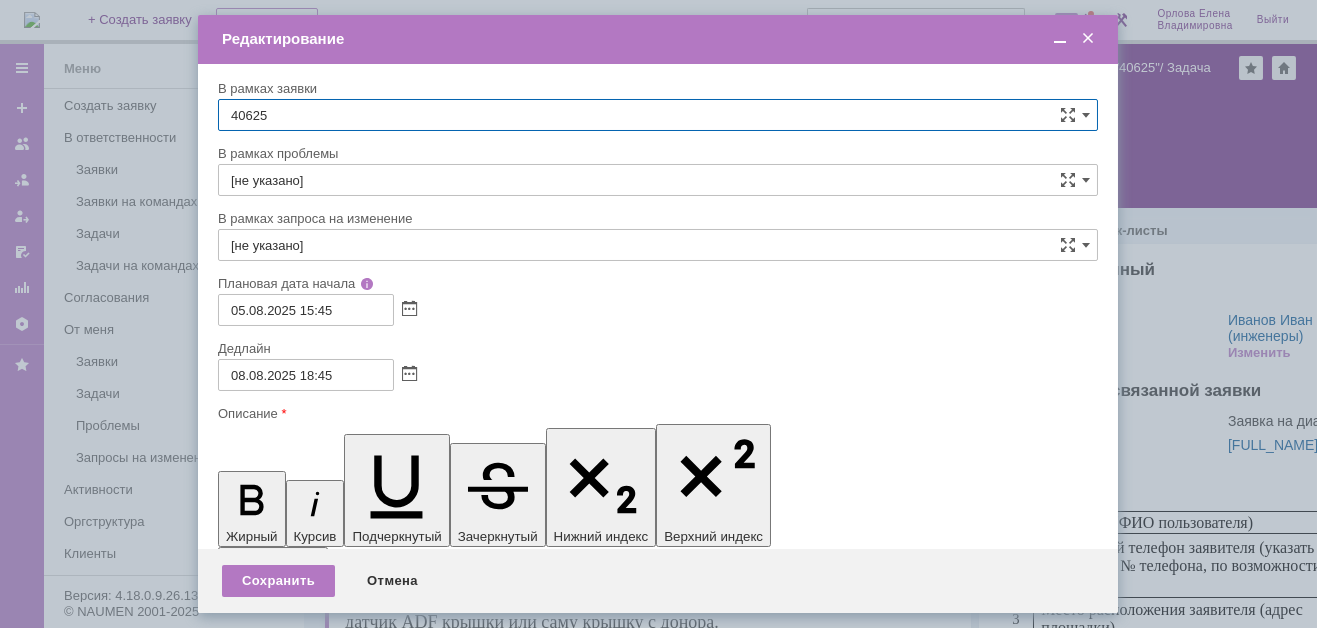 scroll, scrollTop: 0, scrollLeft: 0, axis: both 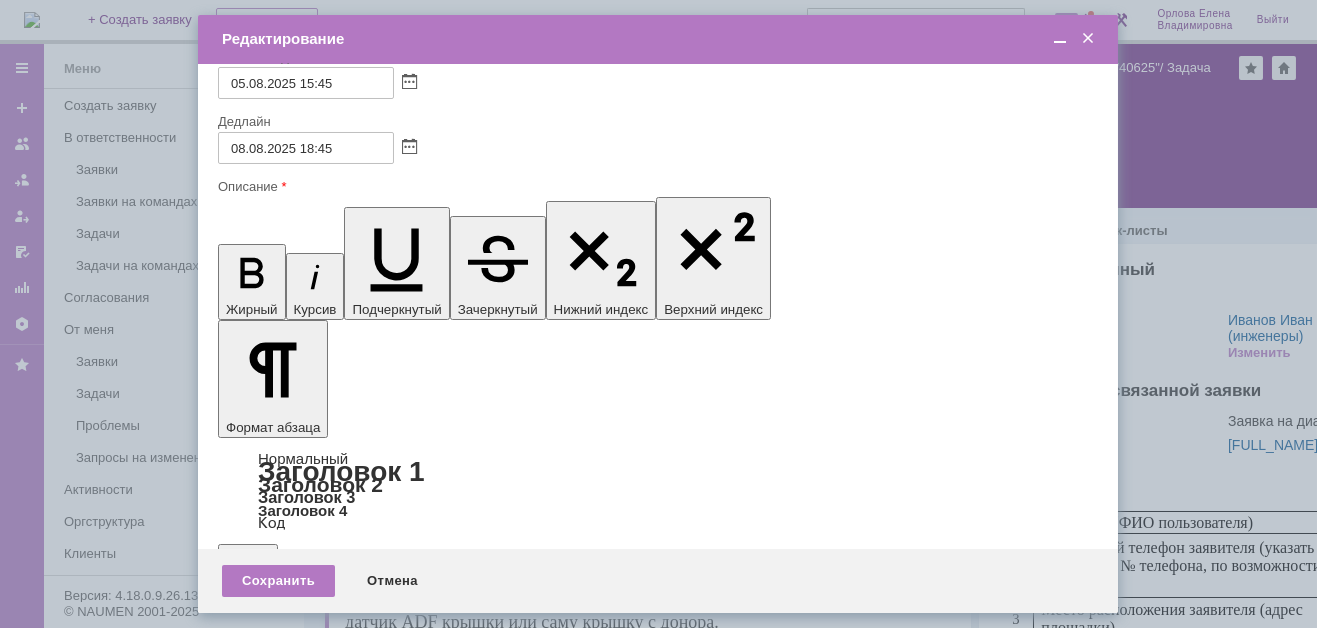 drag, startPoint x: 238, startPoint y: 5558, endPoint x: 349, endPoint y: 5583, distance: 113.78049 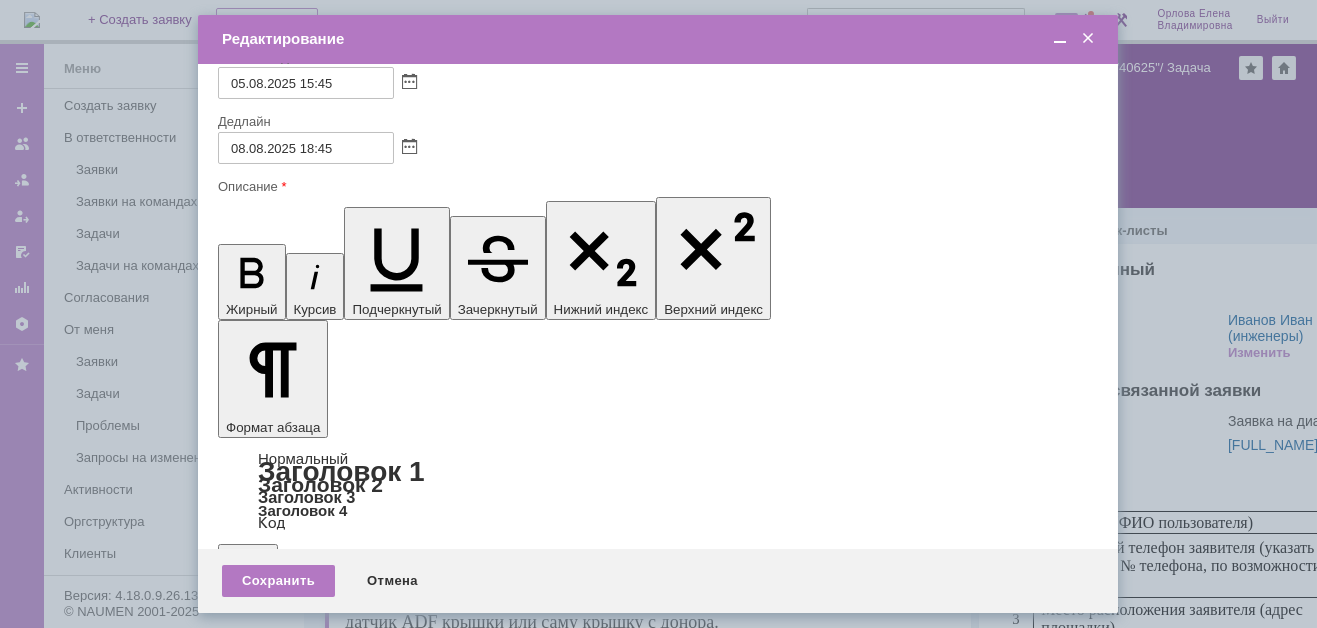 scroll, scrollTop: 159, scrollLeft: 0, axis: vertical 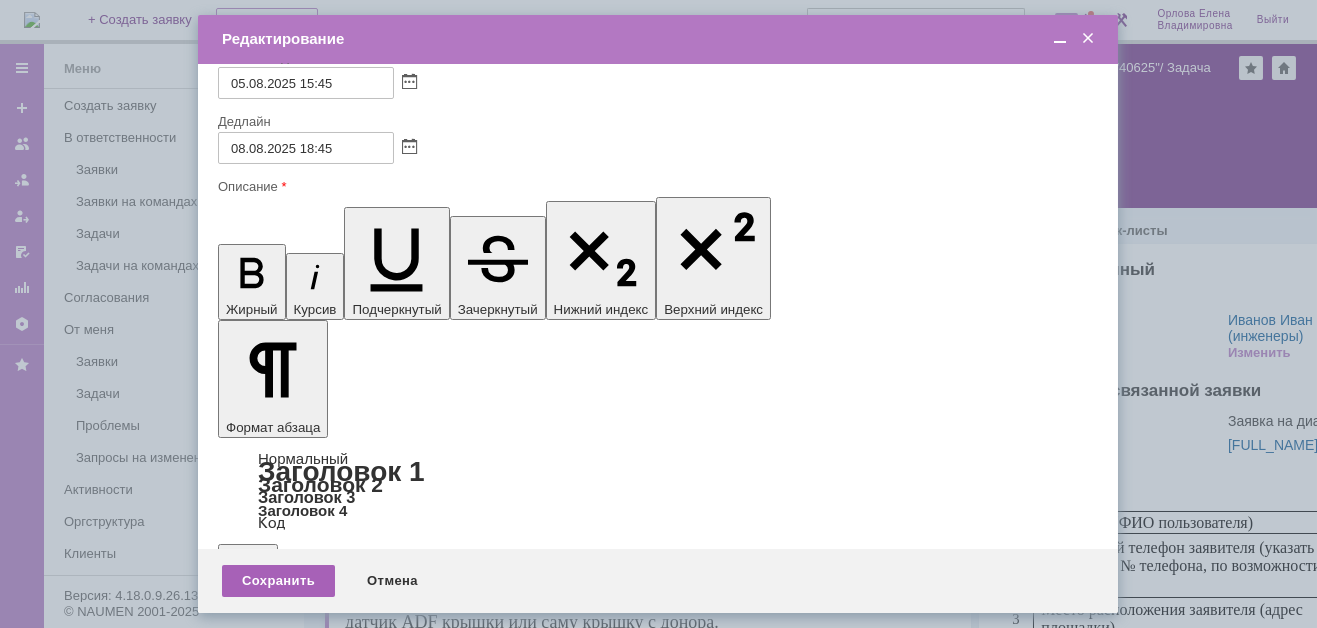 click on "Сохранить" at bounding box center [278, 581] 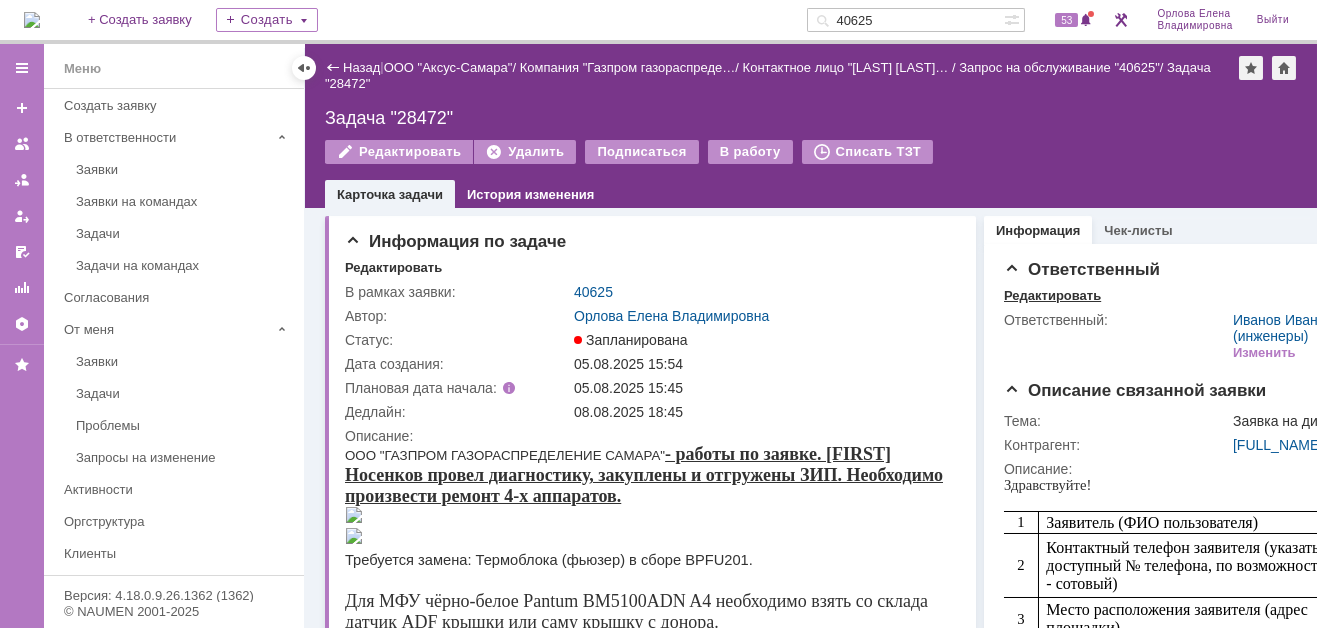 scroll, scrollTop: 0, scrollLeft: 0, axis: both 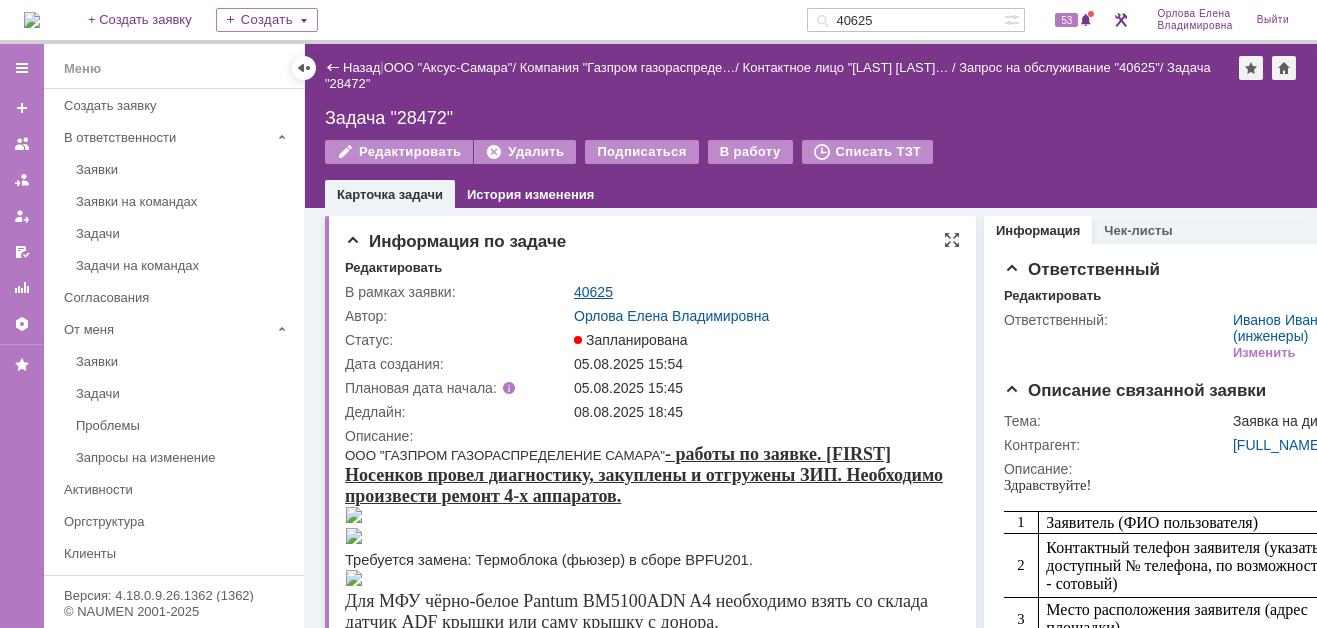 click on "40625" at bounding box center [593, 292] 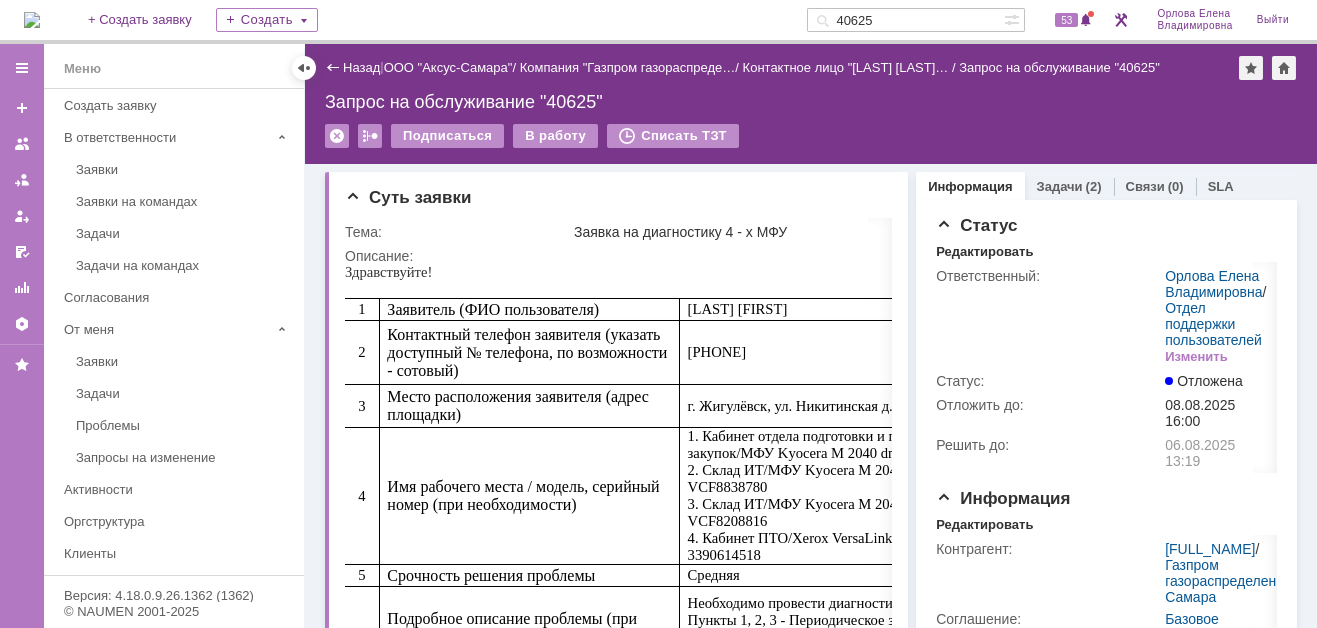 scroll, scrollTop: 0, scrollLeft: 0, axis: both 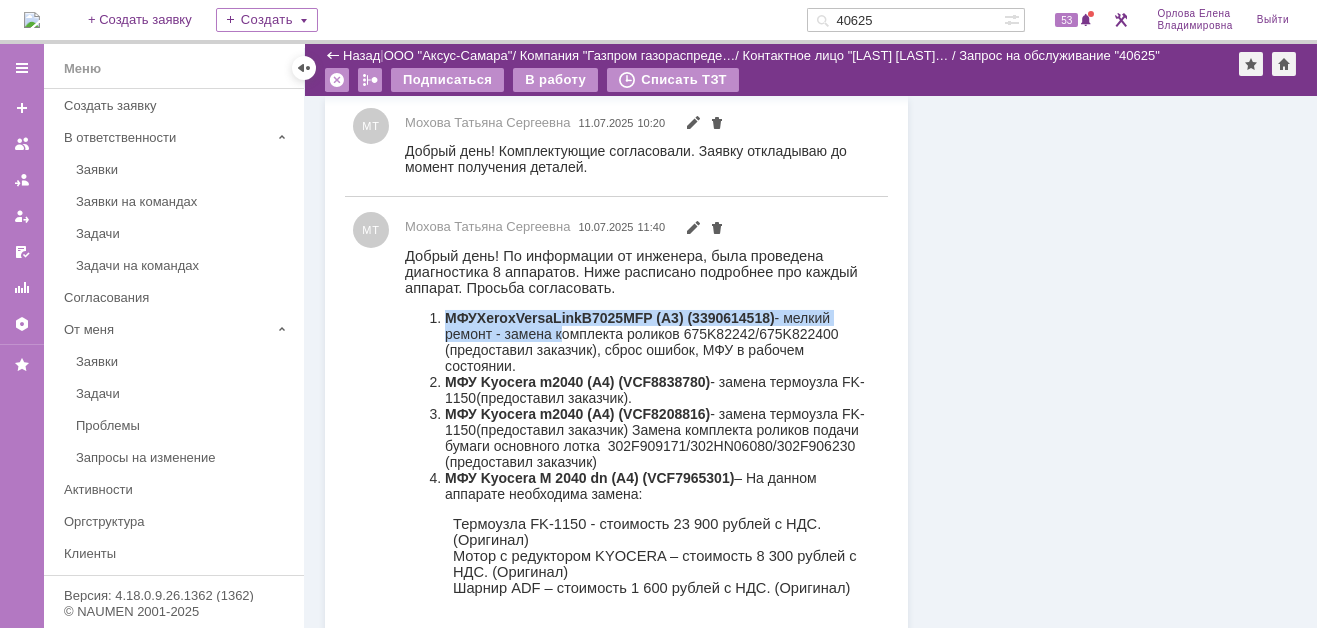drag, startPoint x: 445, startPoint y: 317, endPoint x: 553, endPoint y: 339, distance: 110.217964 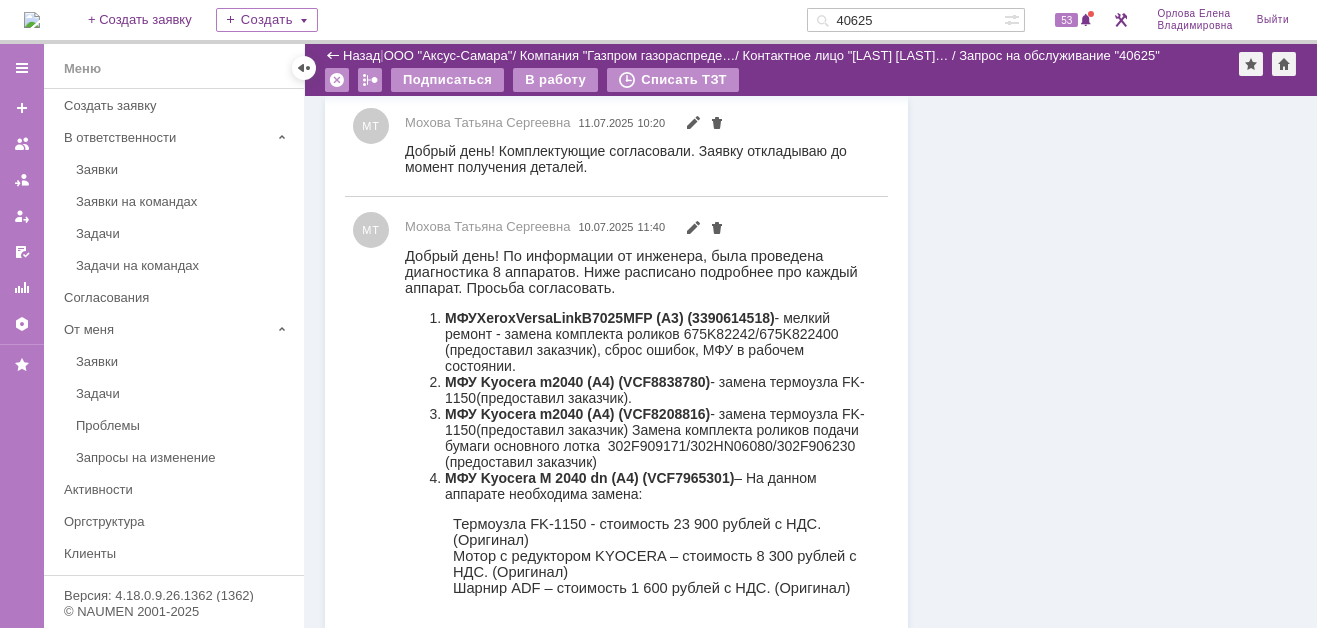 drag, startPoint x: 553, startPoint y: 339, endPoint x: 547, endPoint y: 380, distance: 41.4367 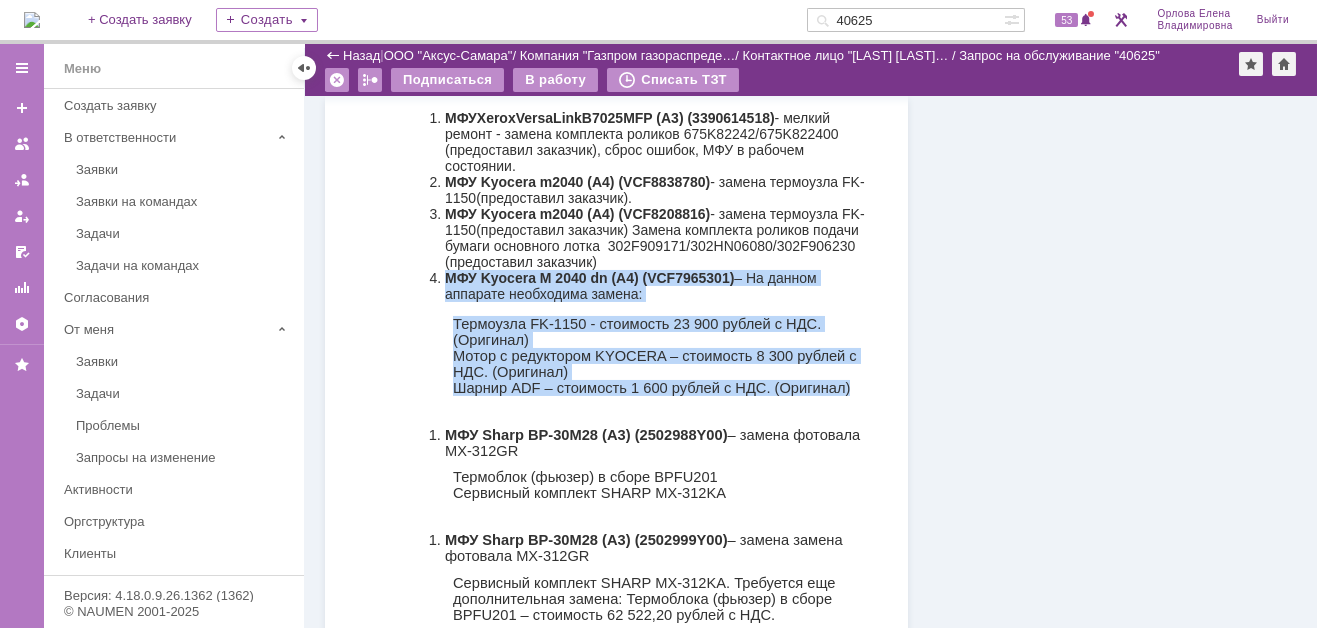 drag, startPoint x: 445, startPoint y: 286, endPoint x: 812, endPoint y: 392, distance: 382.0013 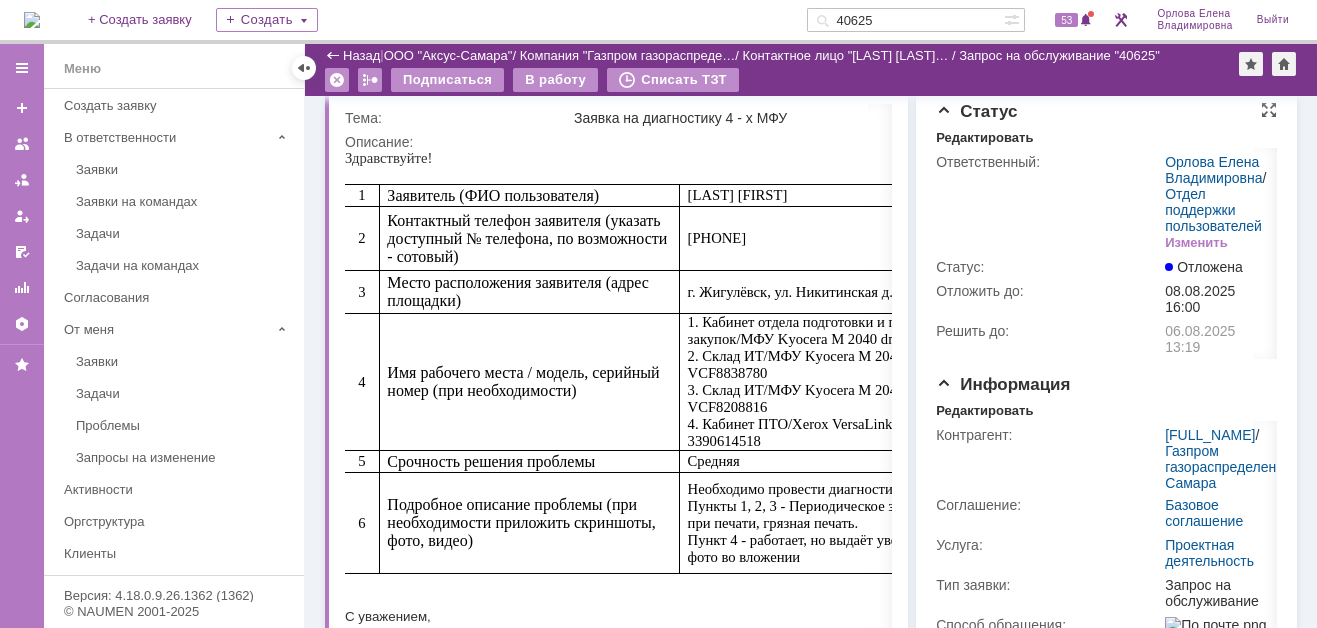 scroll, scrollTop: 0, scrollLeft: 0, axis: both 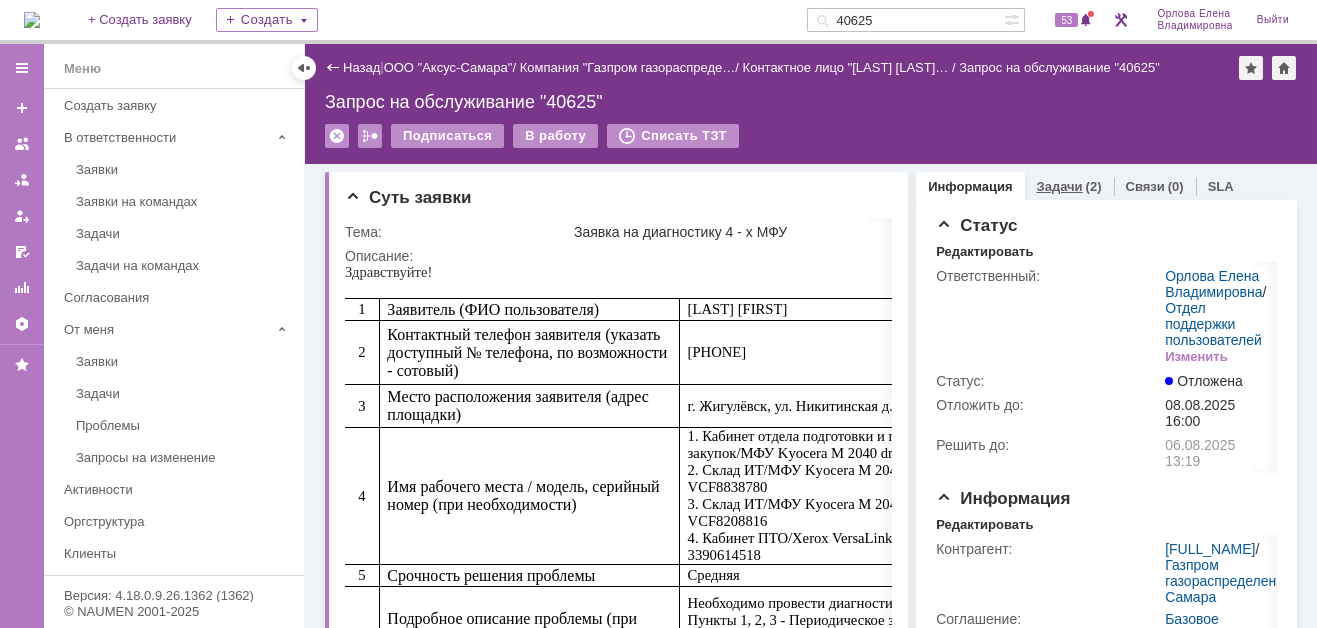 click on "Задачи" at bounding box center (1060, 186) 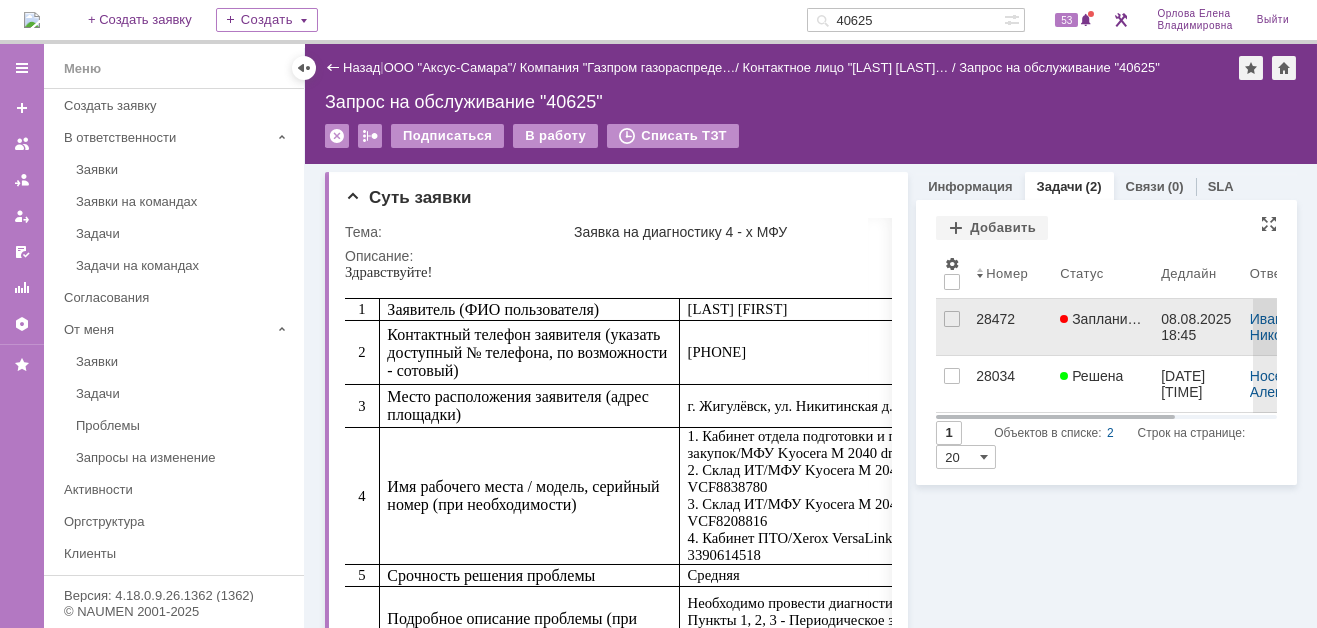 click on "28472" at bounding box center [1010, 319] 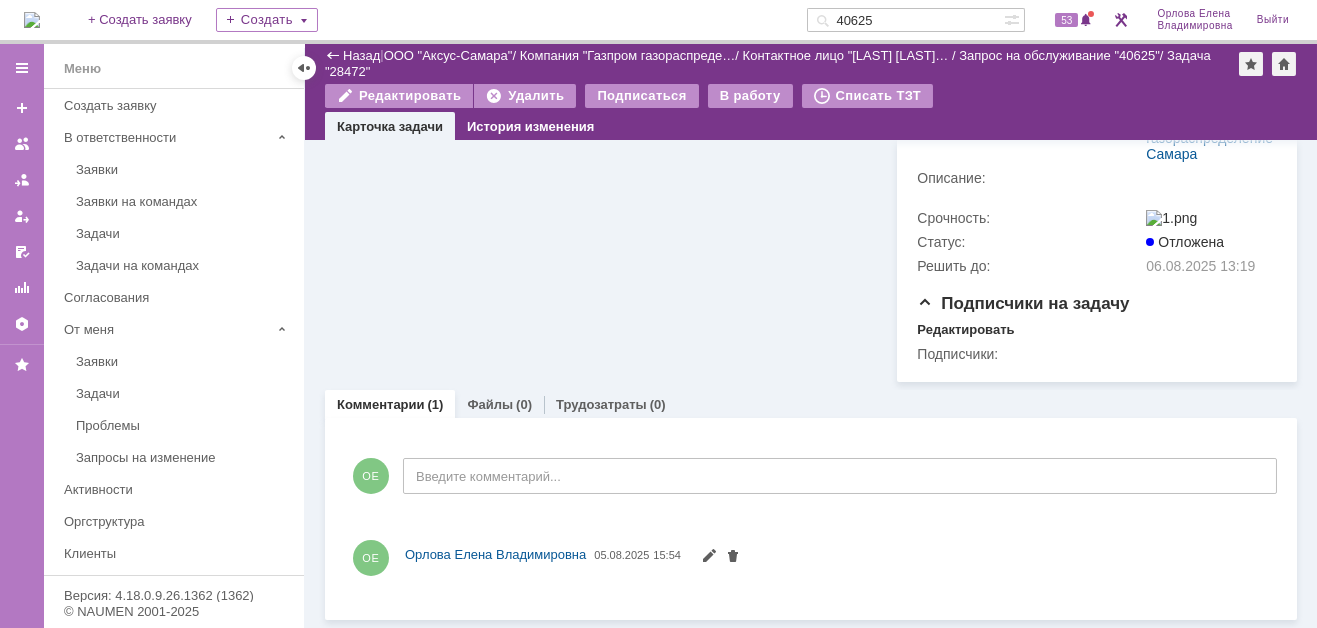 scroll, scrollTop: 373, scrollLeft: 0, axis: vertical 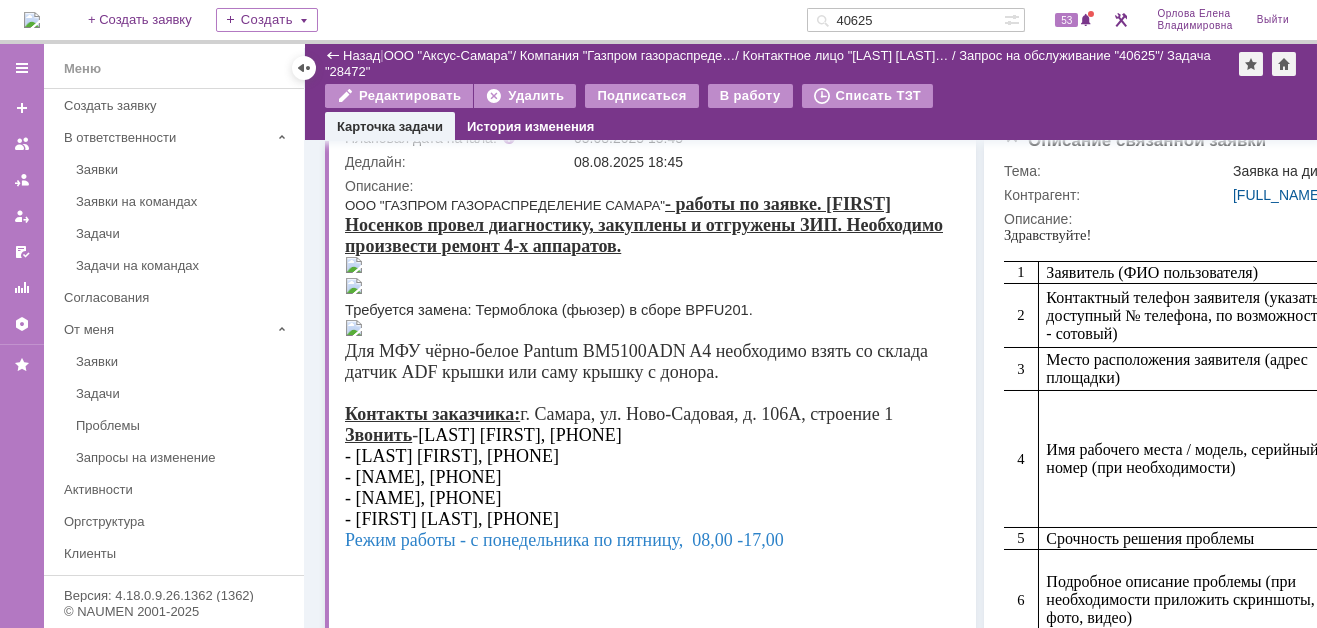 click at bounding box center (354, 265) 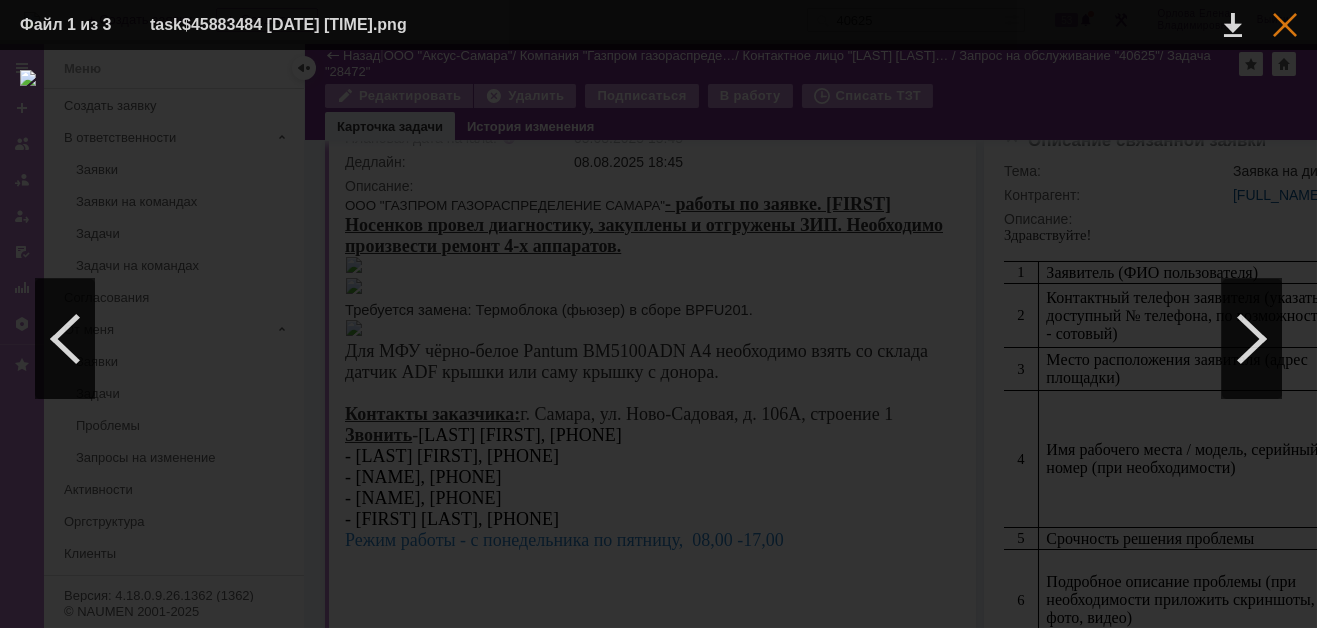 click at bounding box center (1285, 25) 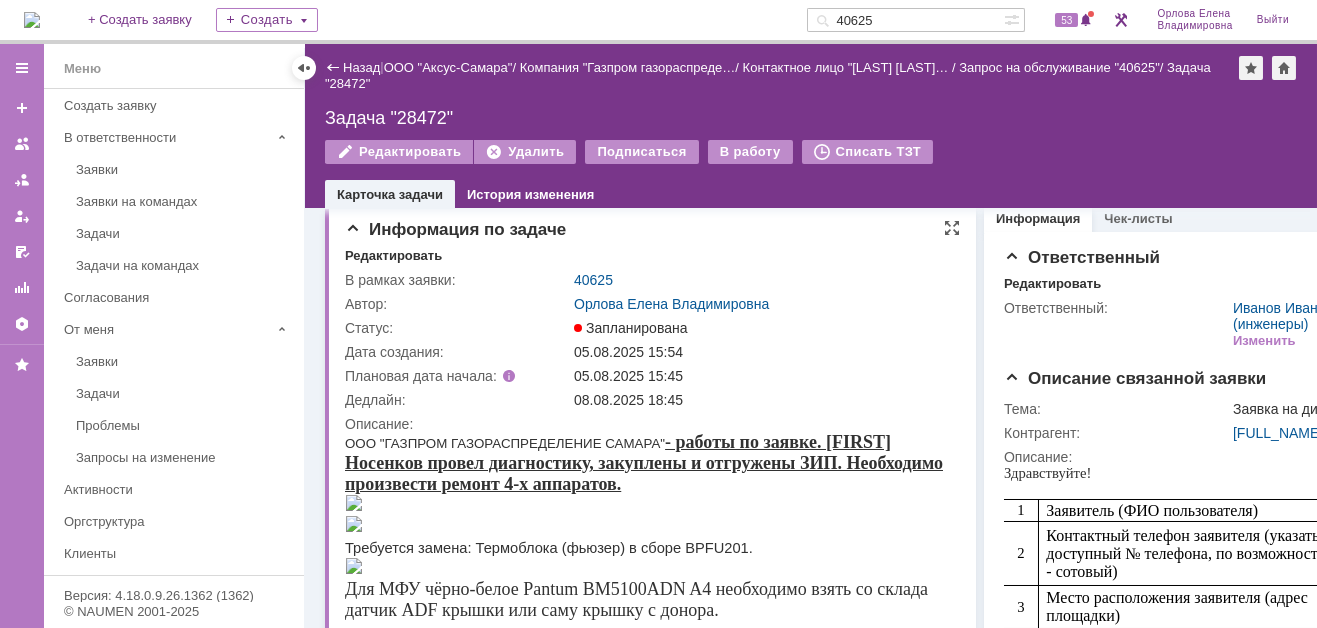 scroll, scrollTop: 0, scrollLeft: 0, axis: both 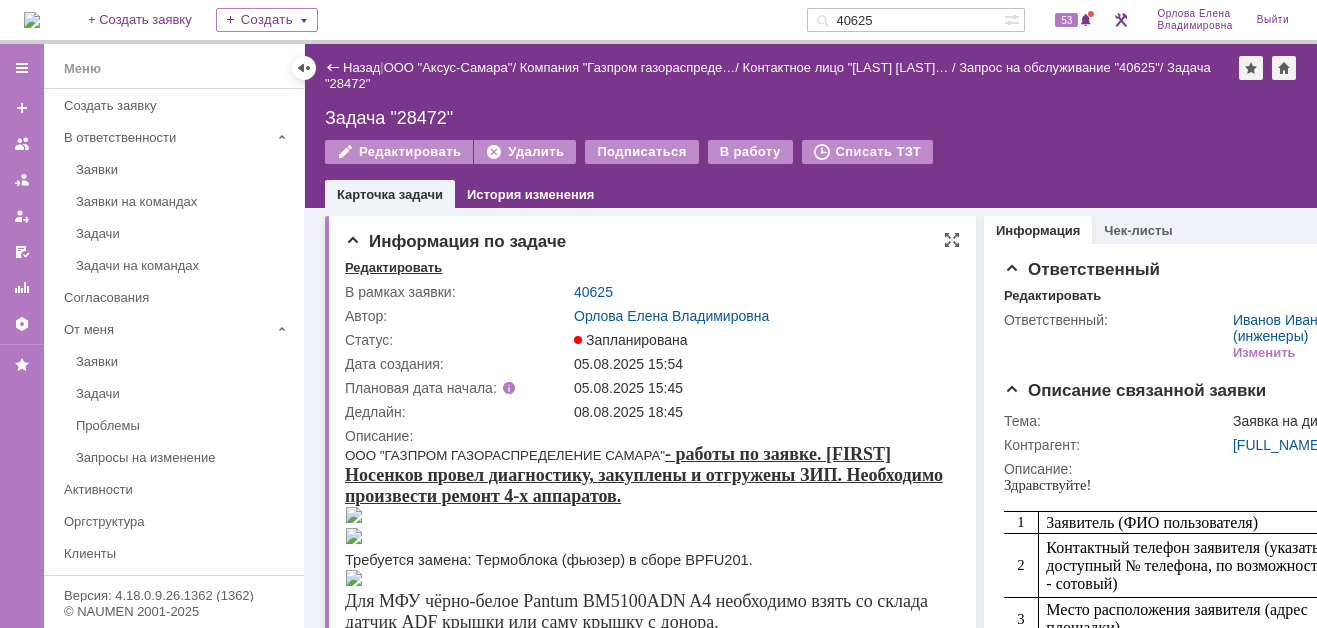 click on "Редактировать" at bounding box center [393, 268] 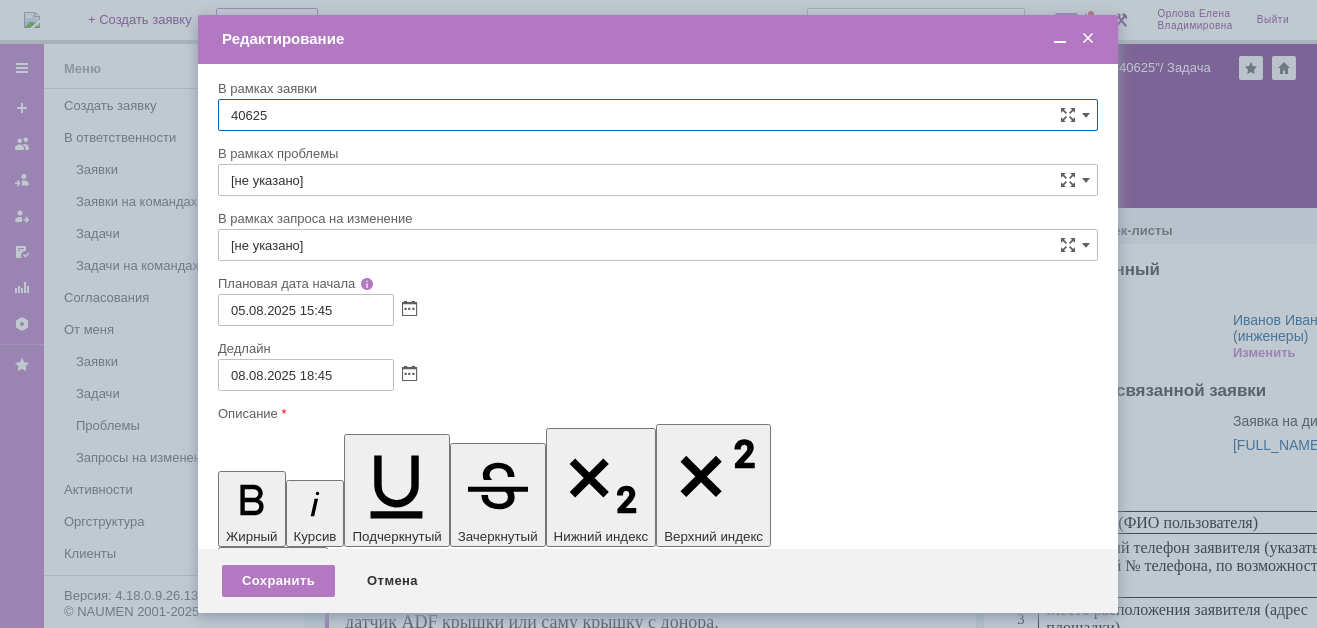 scroll, scrollTop: 0, scrollLeft: 0, axis: both 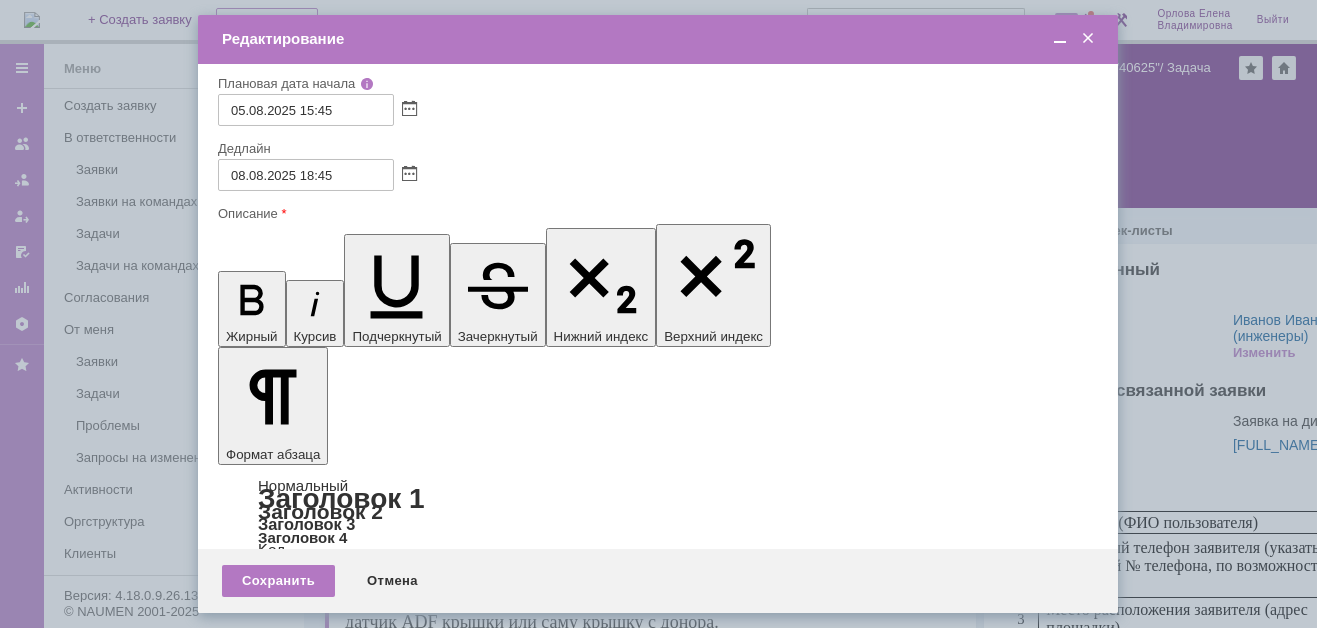 drag, startPoint x: 236, startPoint y: 5652, endPoint x: 339, endPoint y: 5662, distance: 103.4843 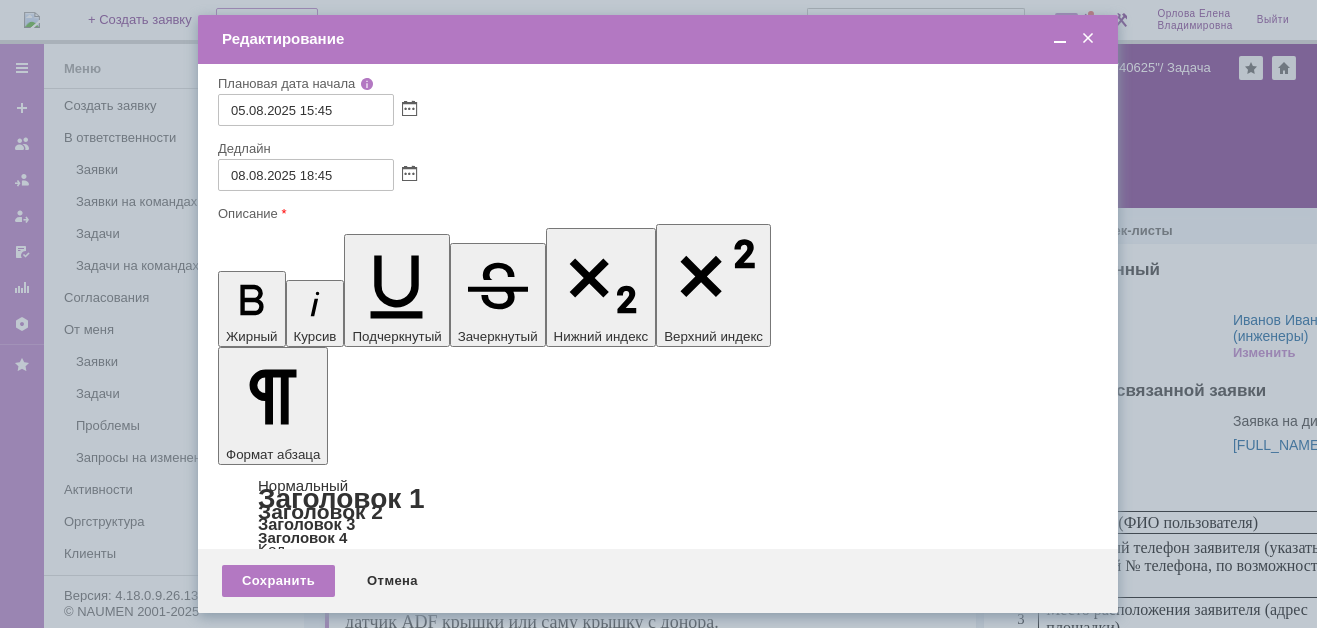 drag, startPoint x: 237, startPoint y: 5663, endPoint x: 444, endPoint y: 5713, distance: 212.95305 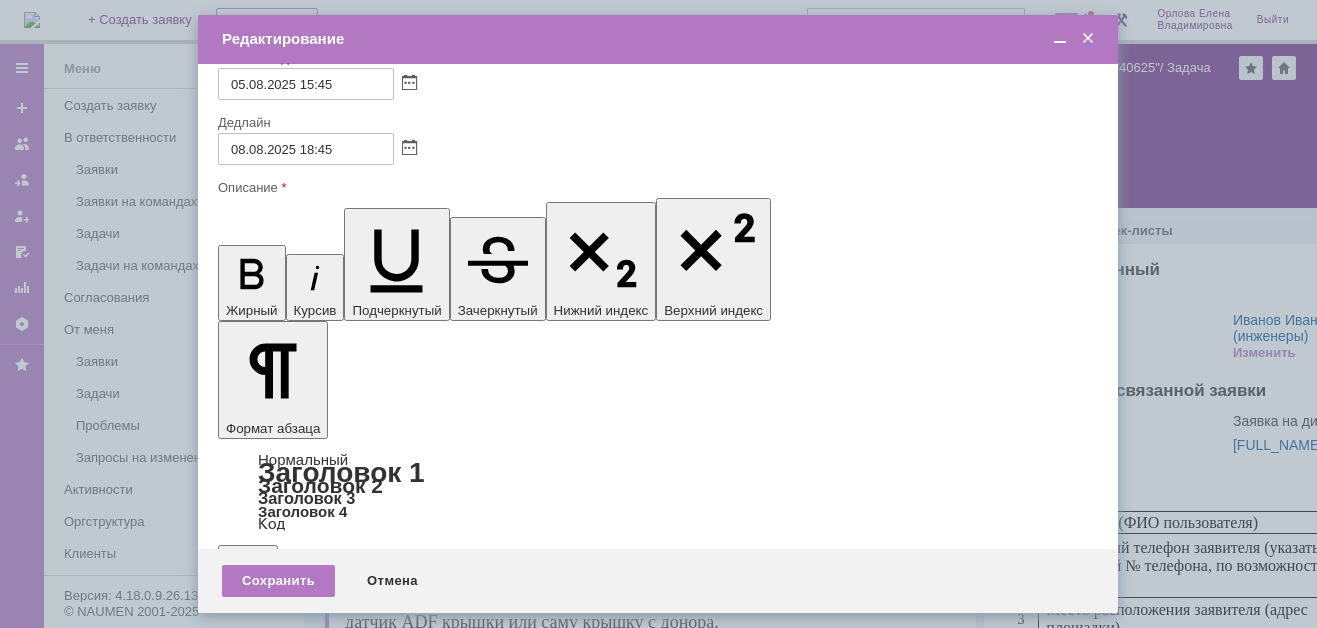 scroll, scrollTop: 227, scrollLeft: 0, axis: vertical 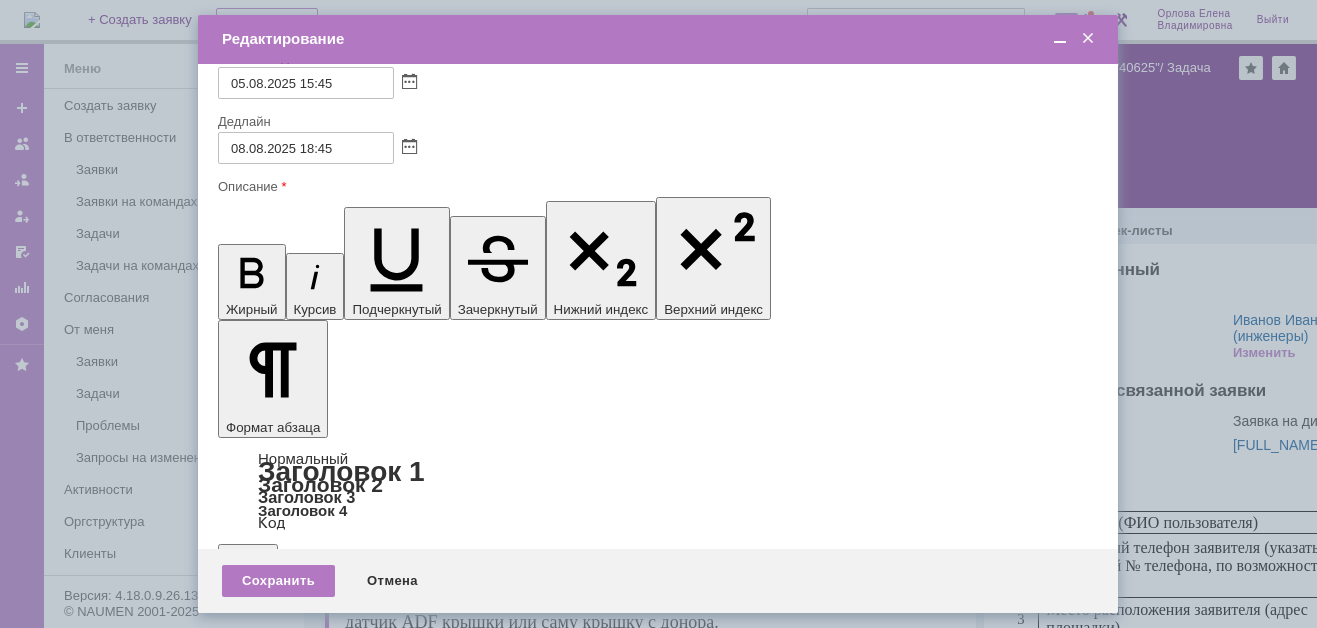 click at bounding box center (381, 5677) 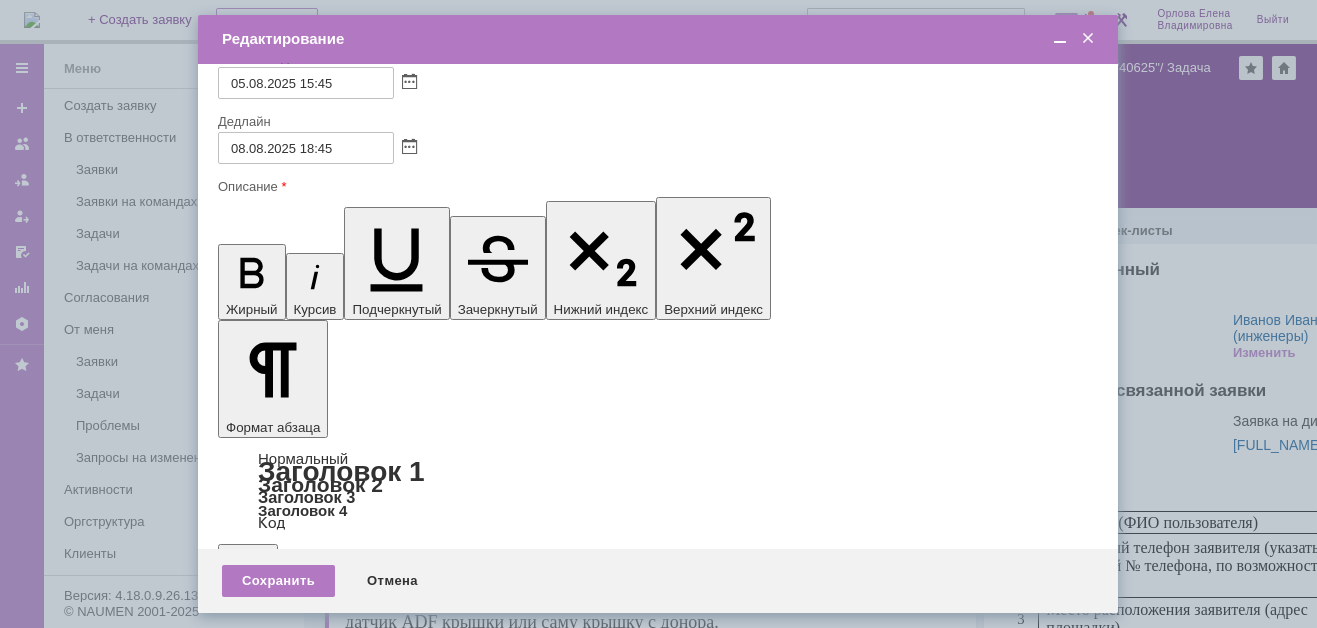 drag, startPoint x: 476, startPoint y: 5662, endPoint x: 773, endPoint y: 5662, distance: 297 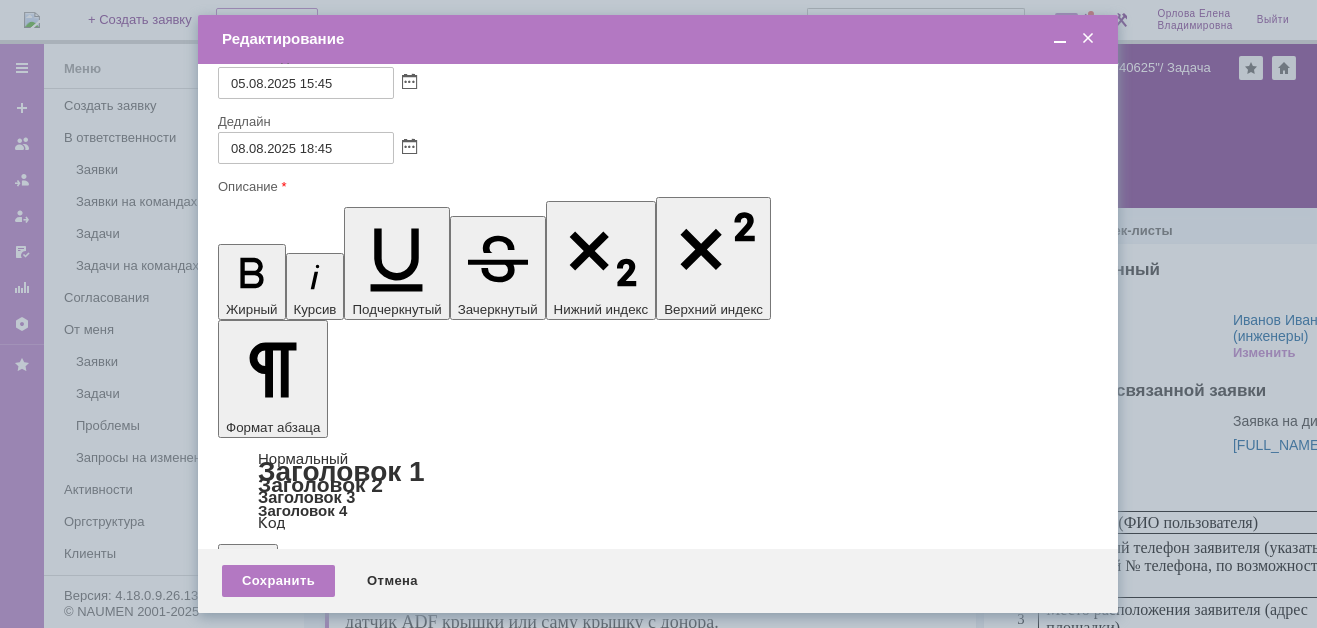 click at bounding box center (1060, 39) 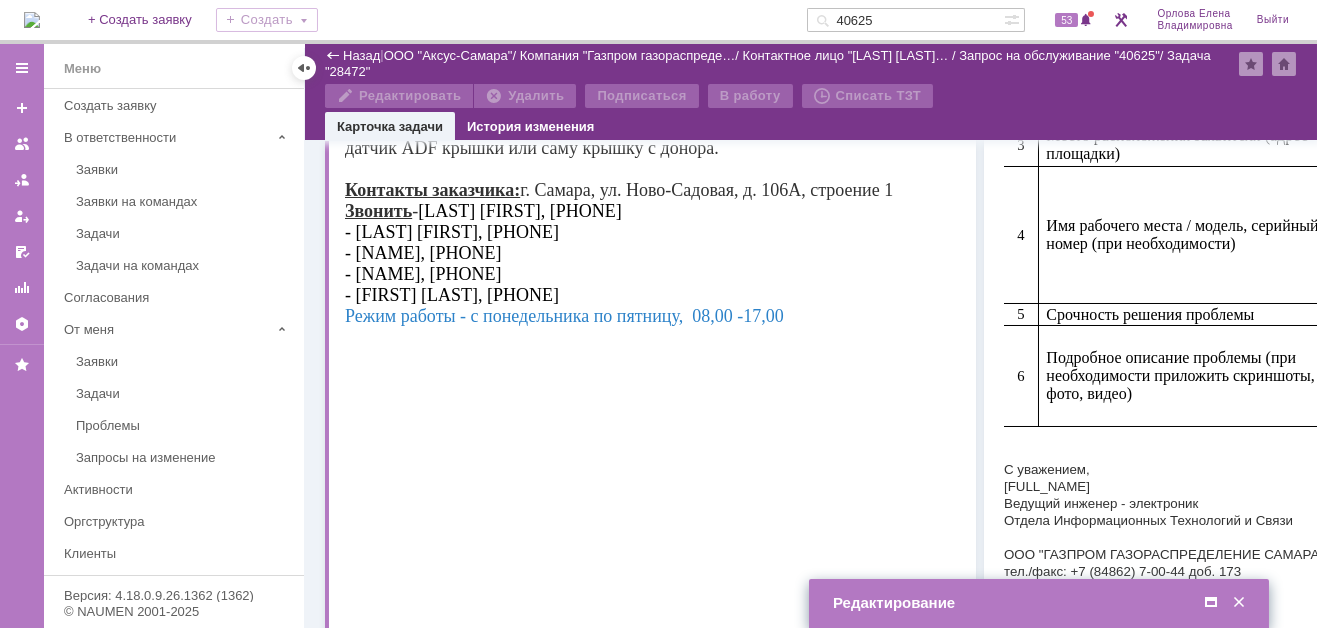 scroll, scrollTop: 0, scrollLeft: 0, axis: both 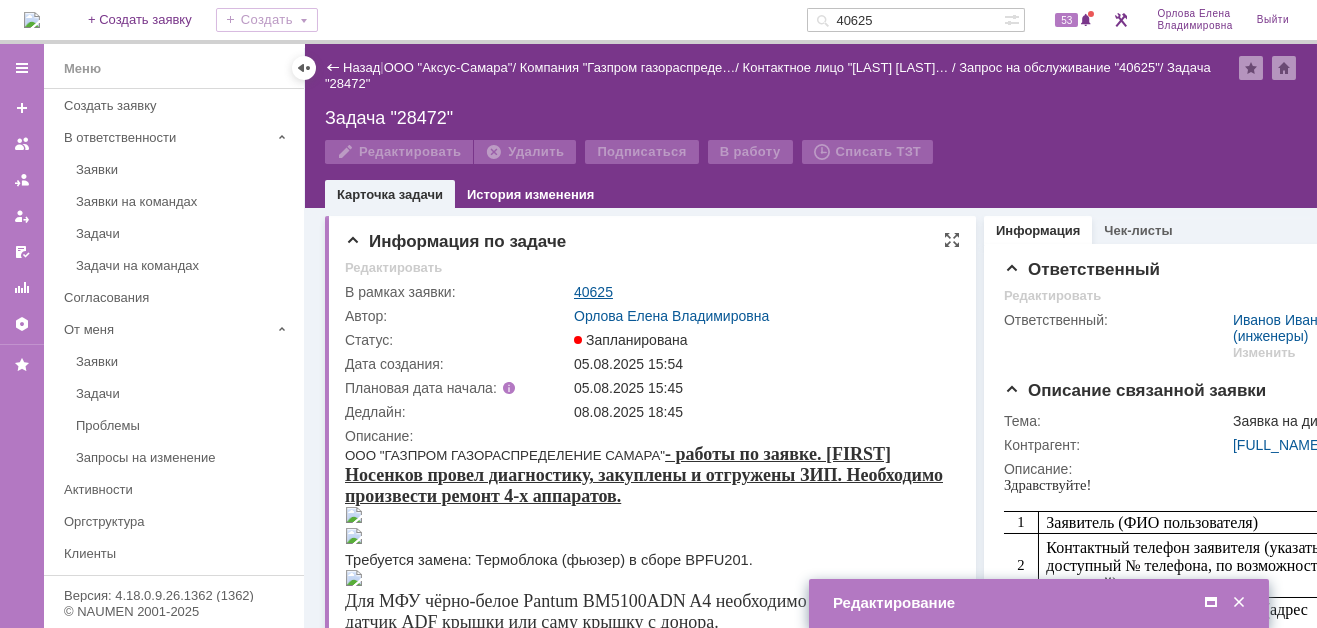 click on "40625" at bounding box center [593, 292] 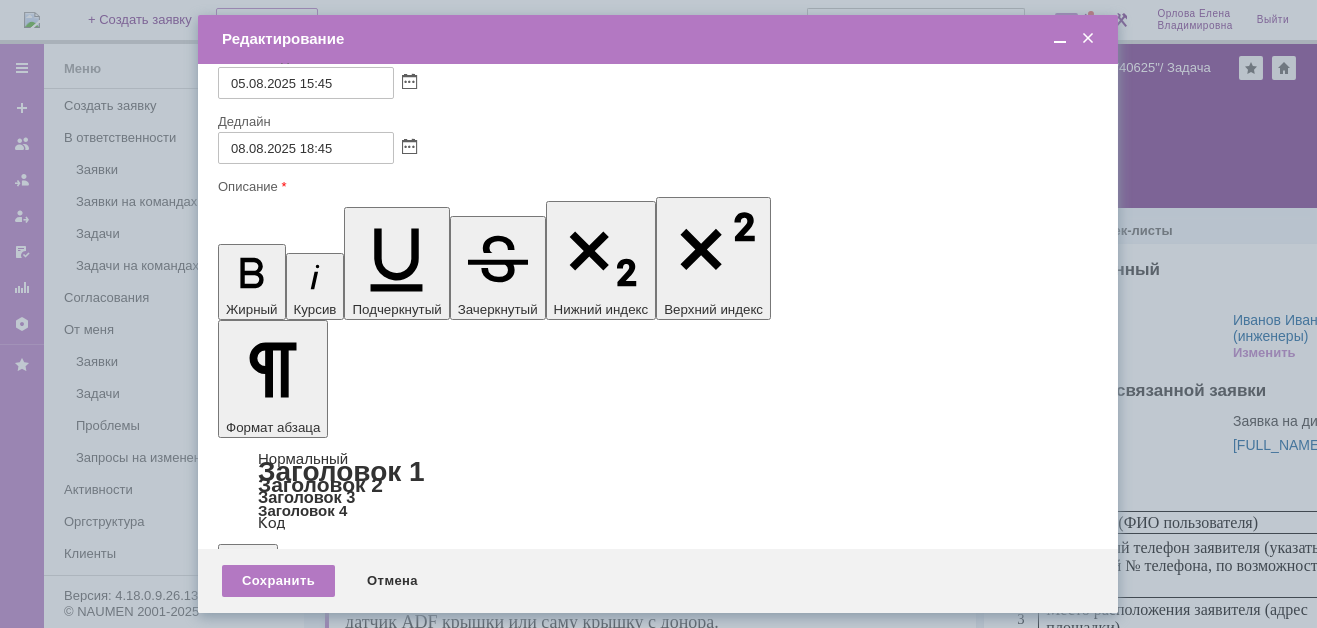 click at bounding box center (1060, 39) 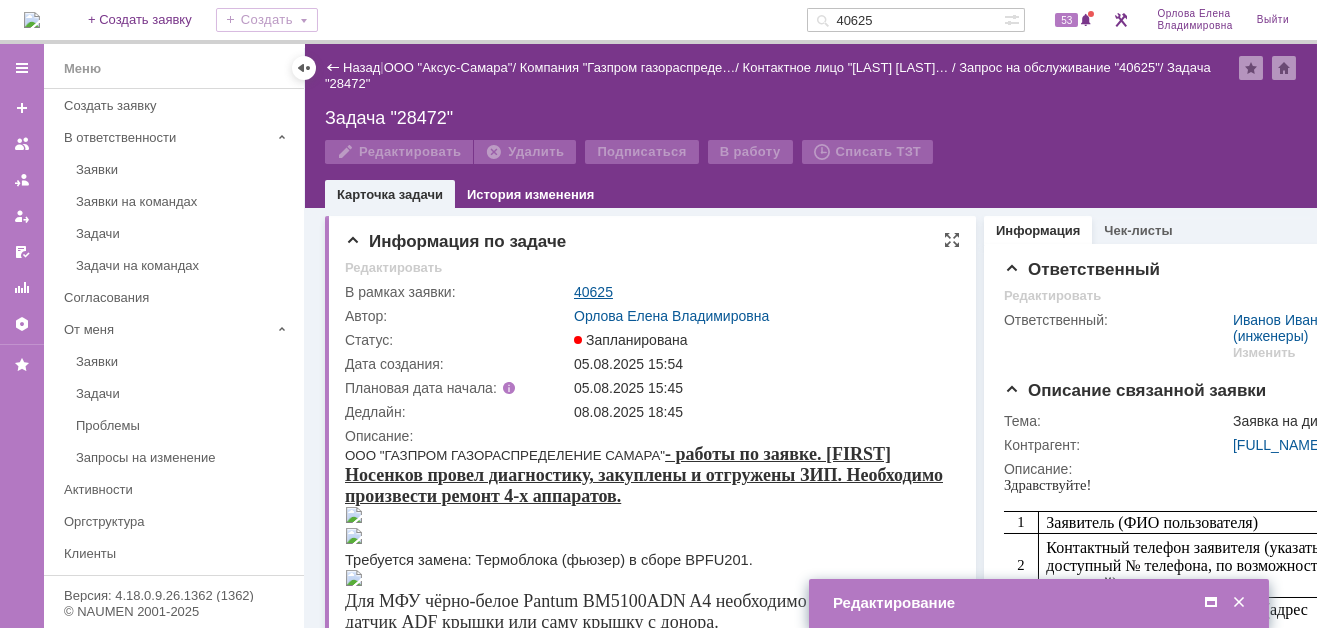 click on "40625" at bounding box center (593, 292) 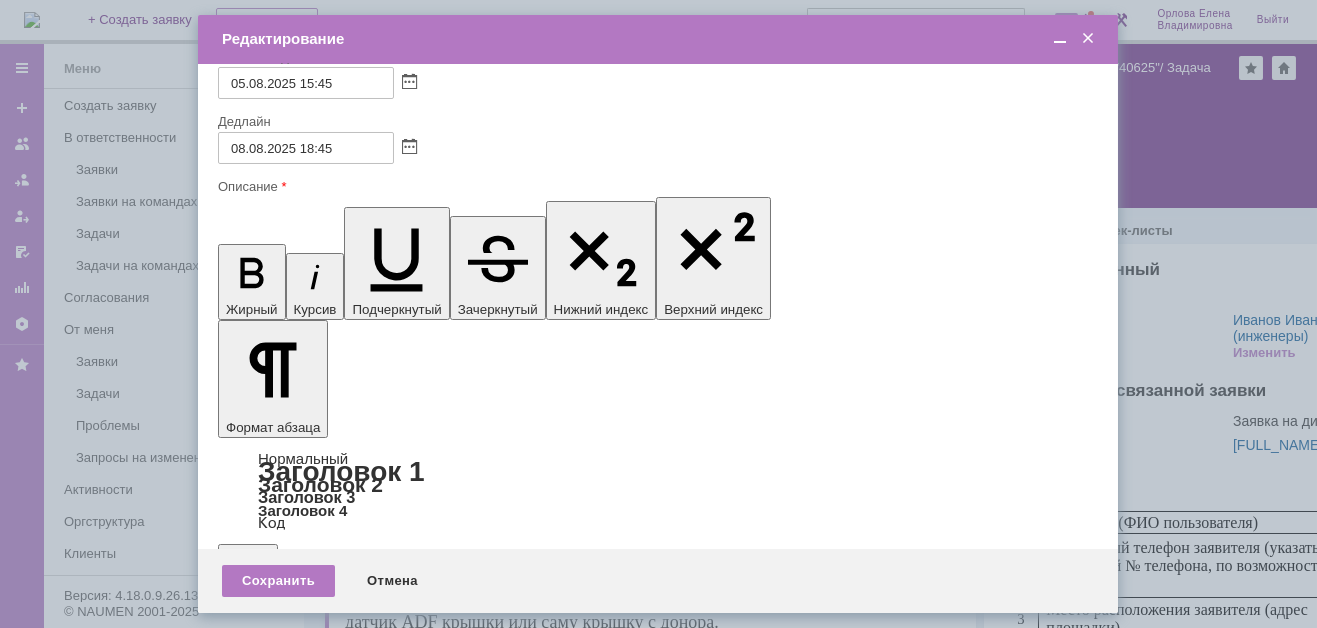scroll, scrollTop: 0, scrollLeft: 0, axis: both 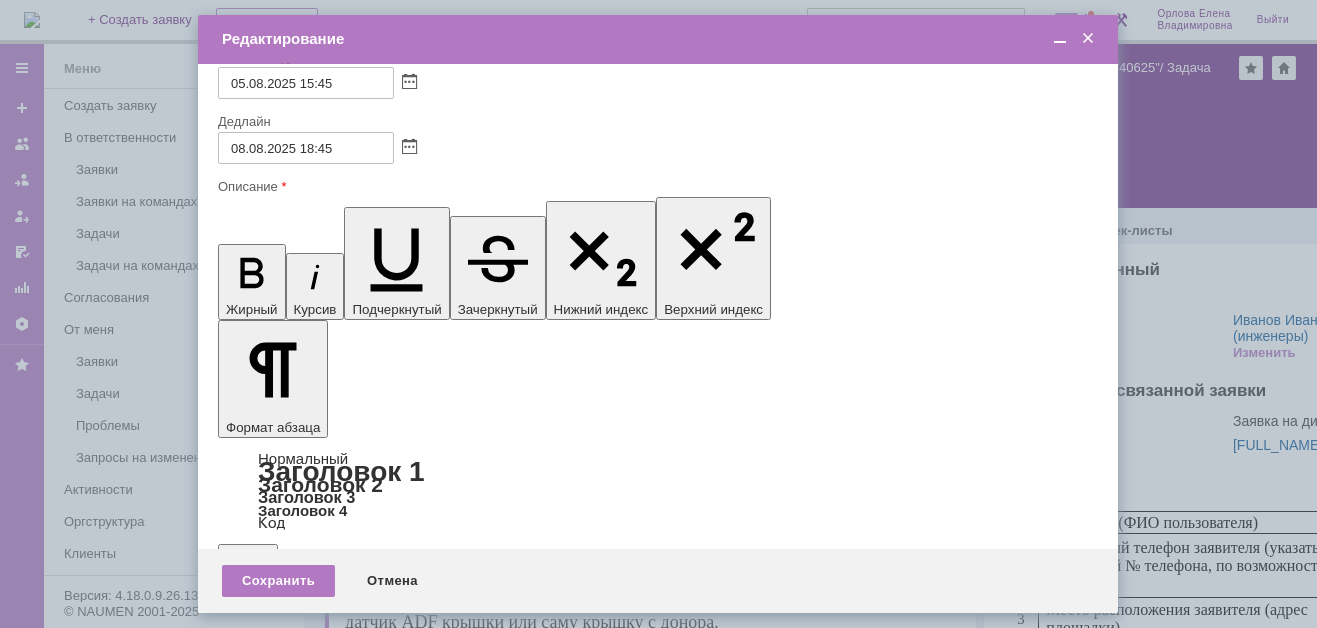 click at bounding box center (1060, 39) 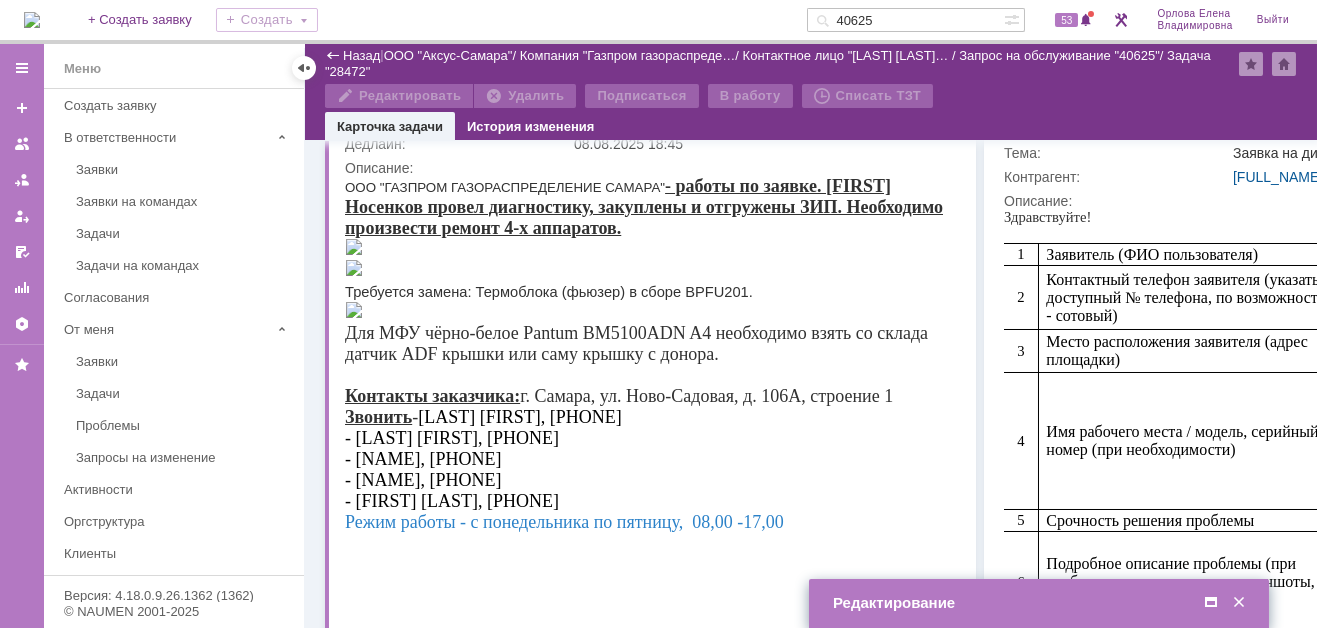 scroll, scrollTop: 0, scrollLeft: 0, axis: both 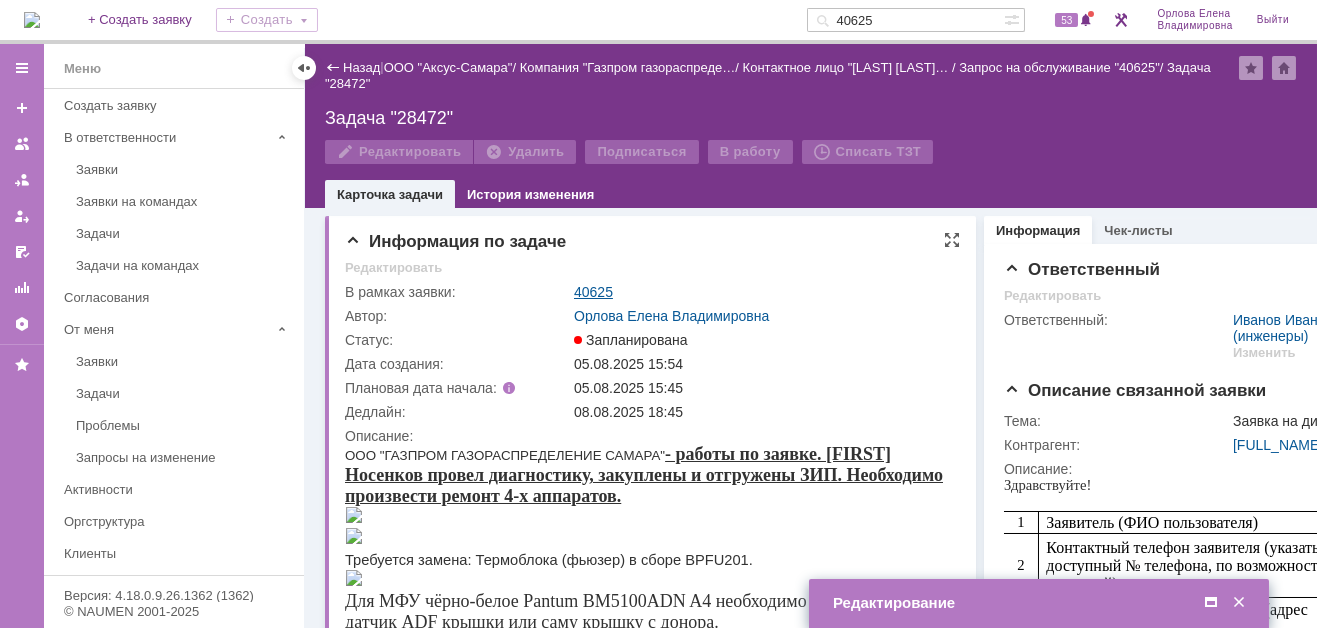 click on "40625" at bounding box center (593, 292) 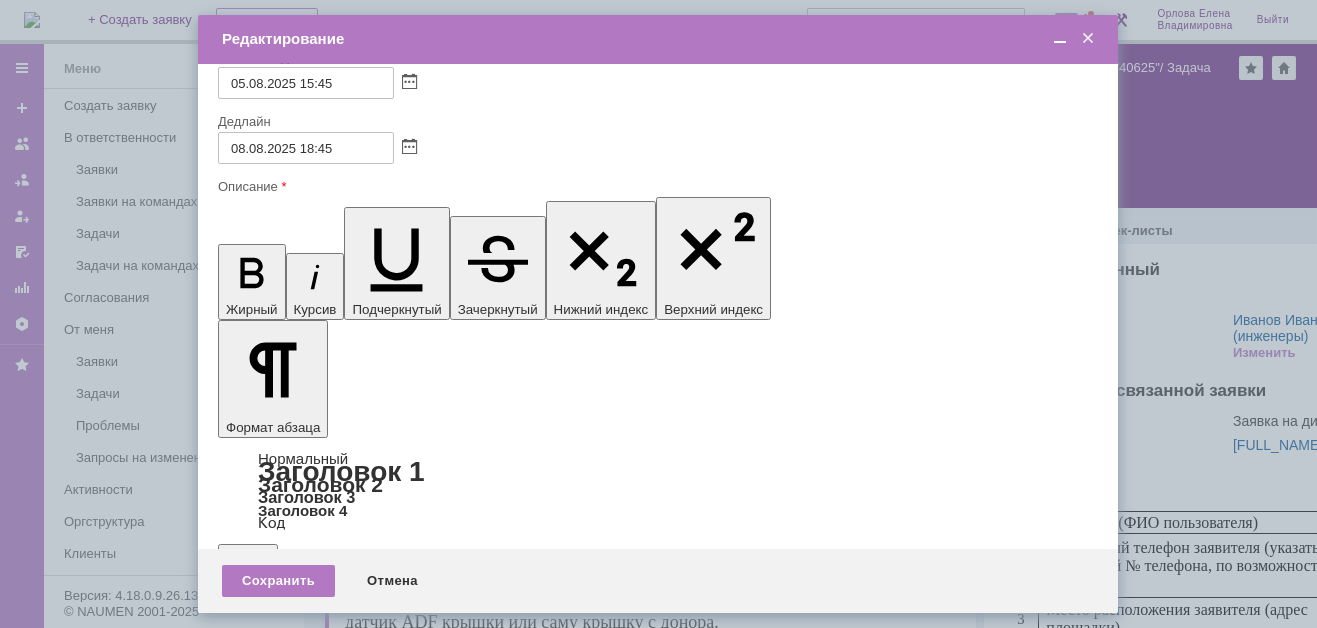 scroll, scrollTop: 91, scrollLeft: 0, axis: vertical 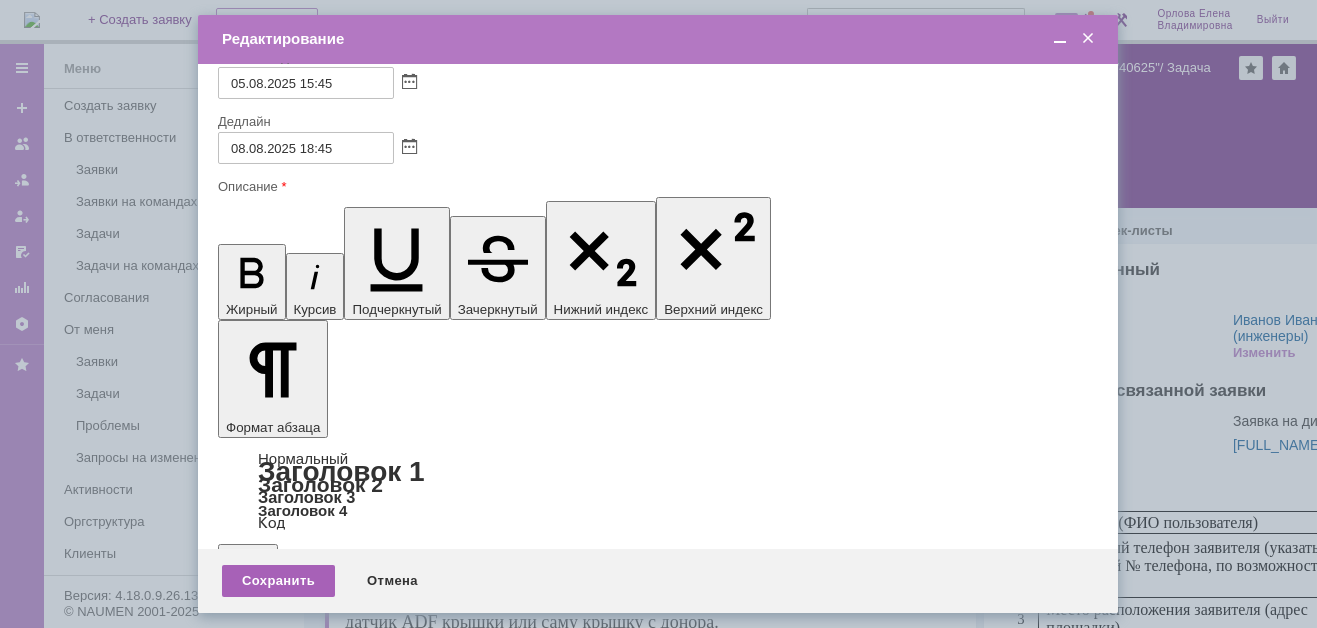 click on "Сохранить" at bounding box center (278, 581) 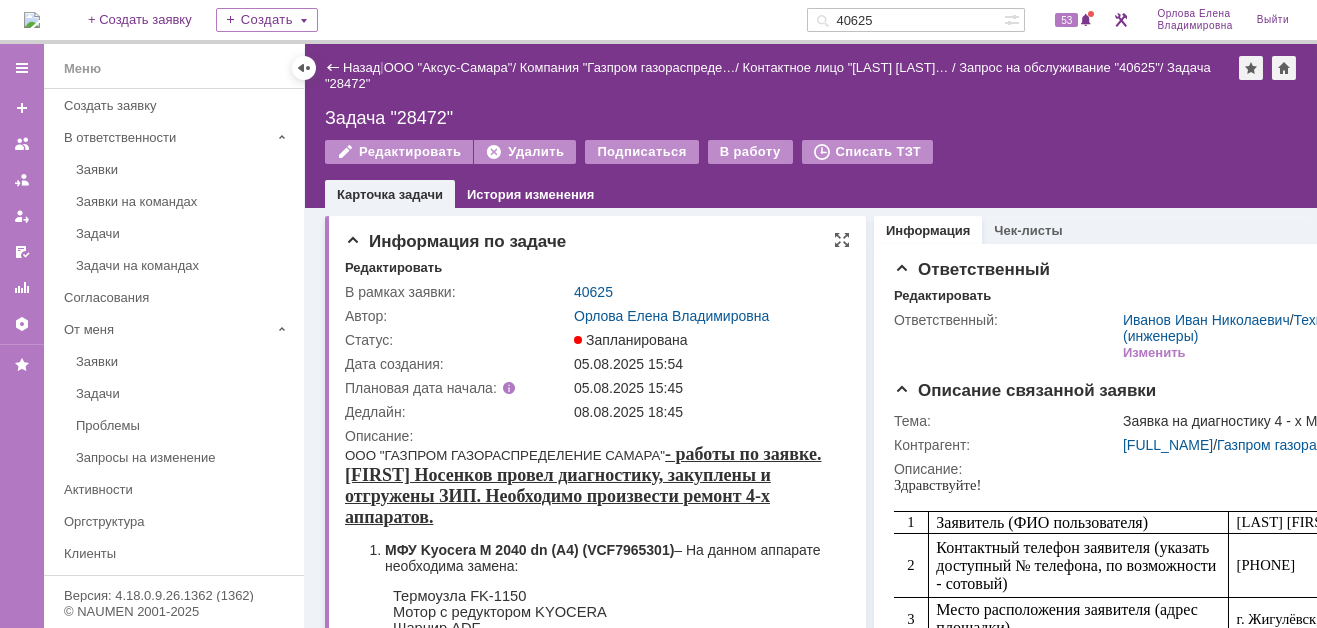 scroll, scrollTop: 0, scrollLeft: 0, axis: both 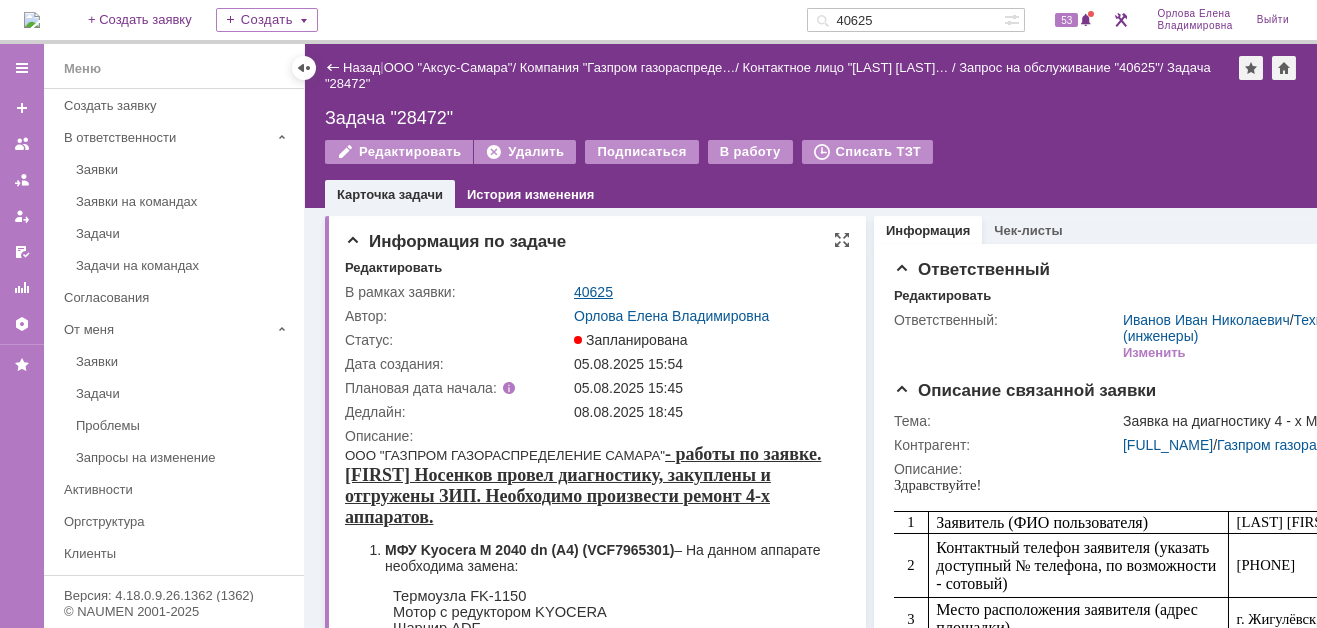 click on "40625" at bounding box center [593, 292] 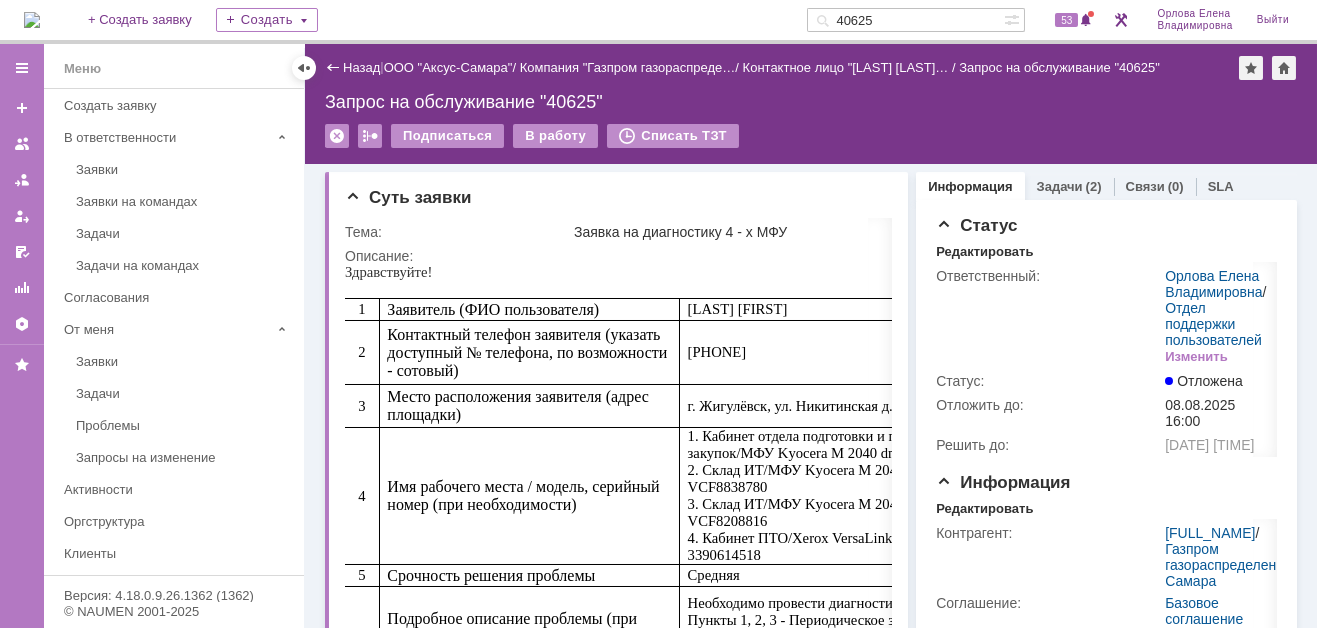 scroll, scrollTop: 0, scrollLeft: 0, axis: both 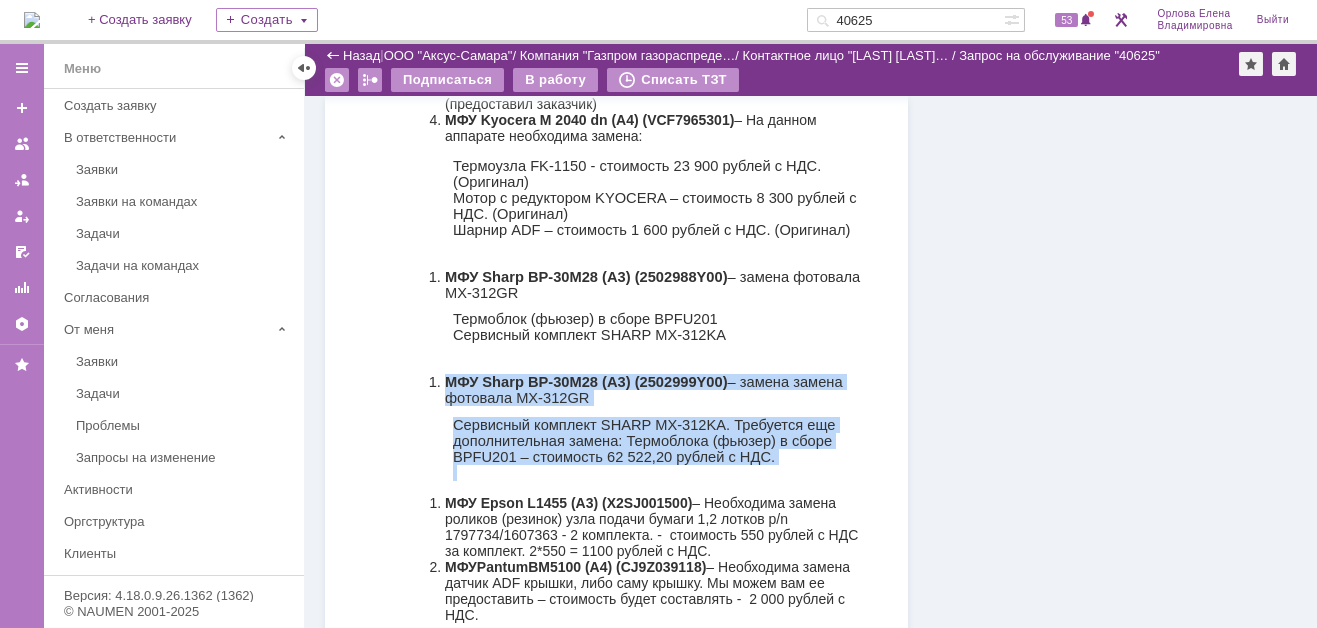 drag, startPoint x: 447, startPoint y: 399, endPoint x: 713, endPoint y: 490, distance: 281.1352 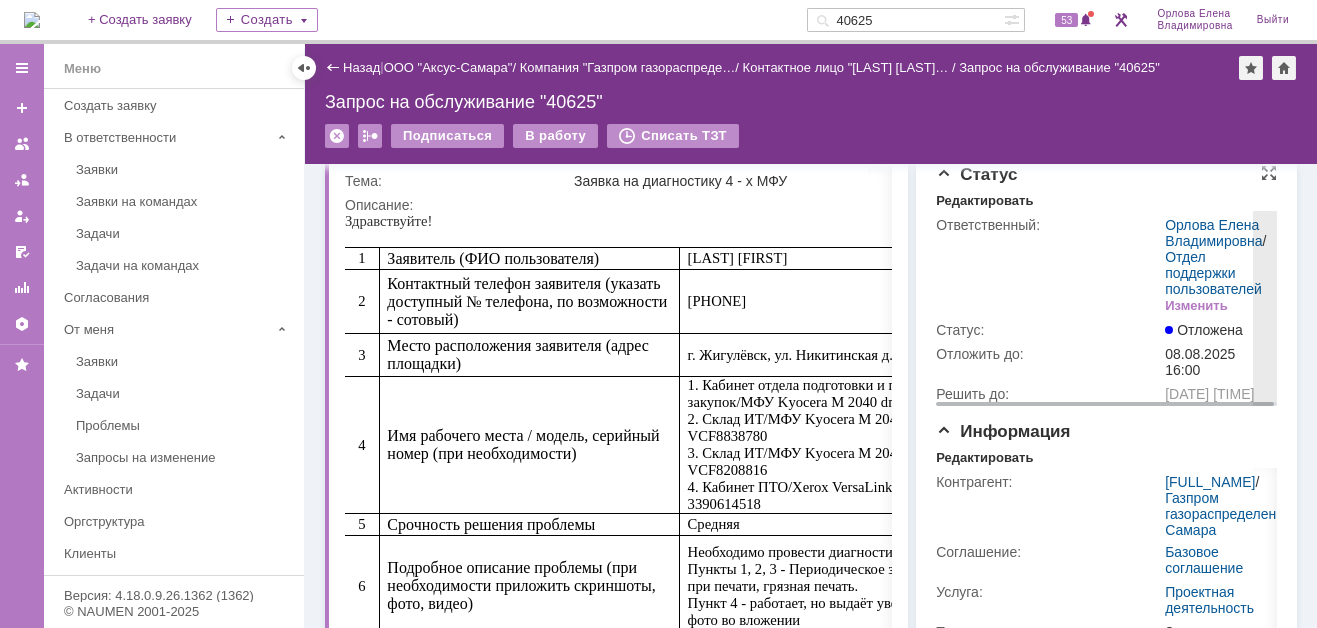 scroll, scrollTop: 0, scrollLeft: 0, axis: both 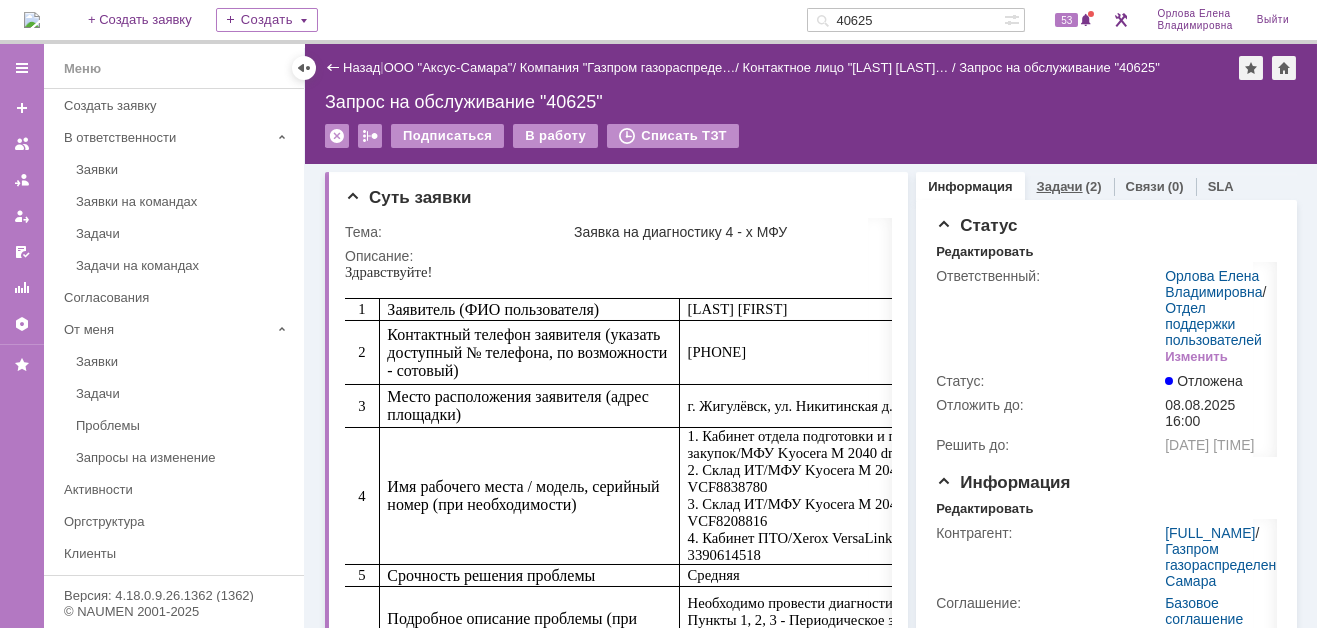 click on "Задачи" at bounding box center (1060, 186) 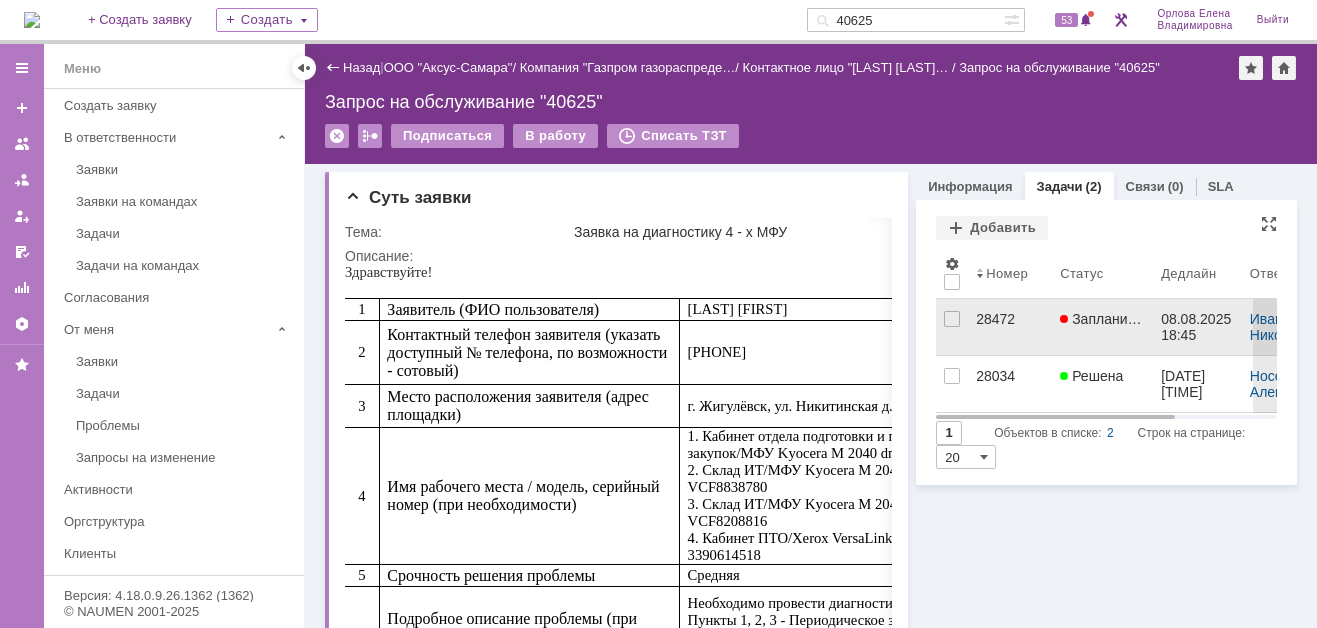 click on "28472" at bounding box center [1010, 319] 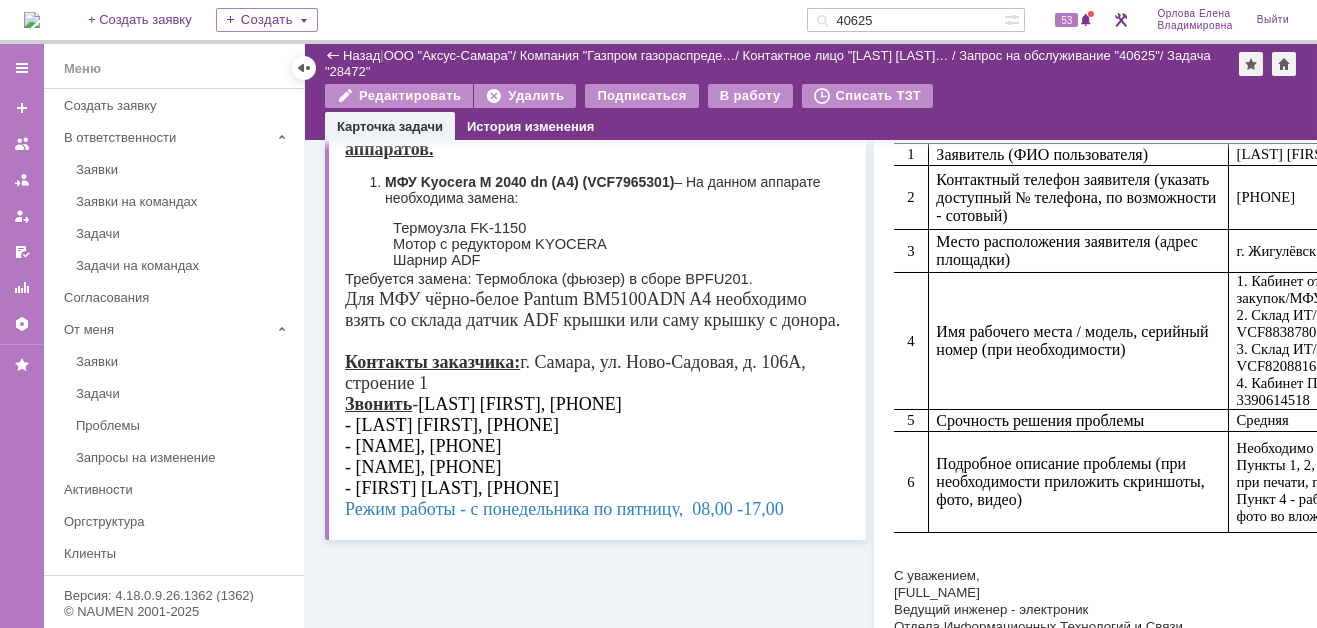 scroll, scrollTop: 0, scrollLeft: 0, axis: both 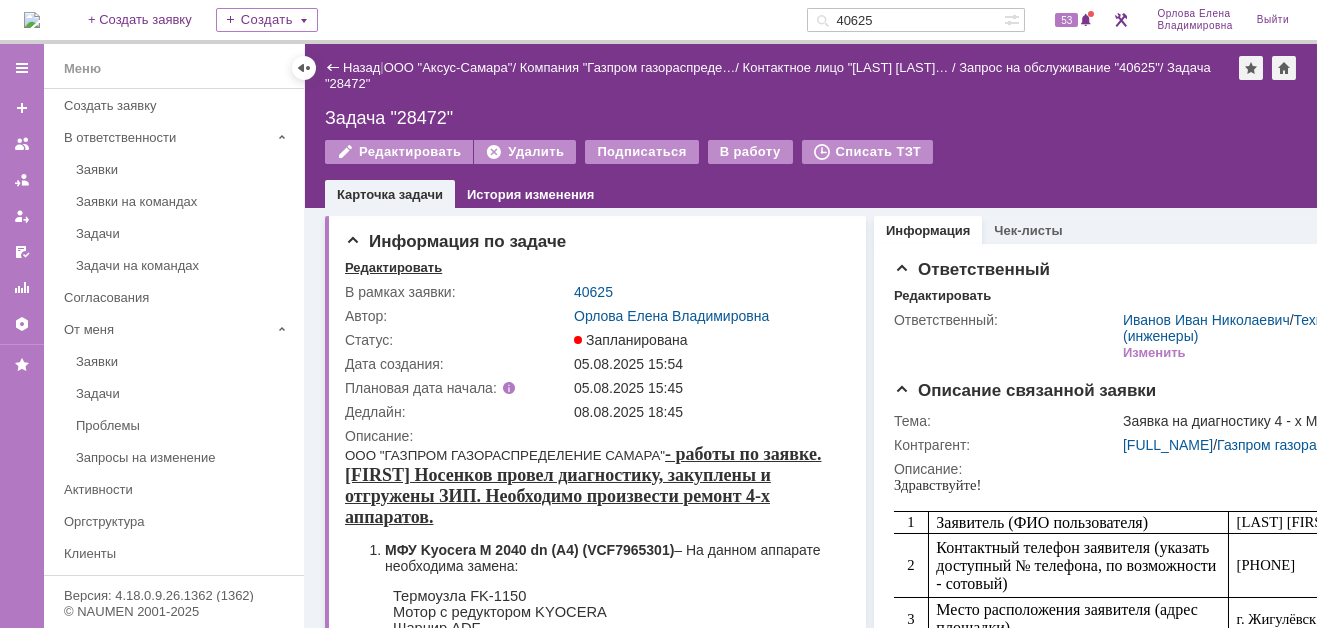 click on "Редактировать" at bounding box center (393, 268) 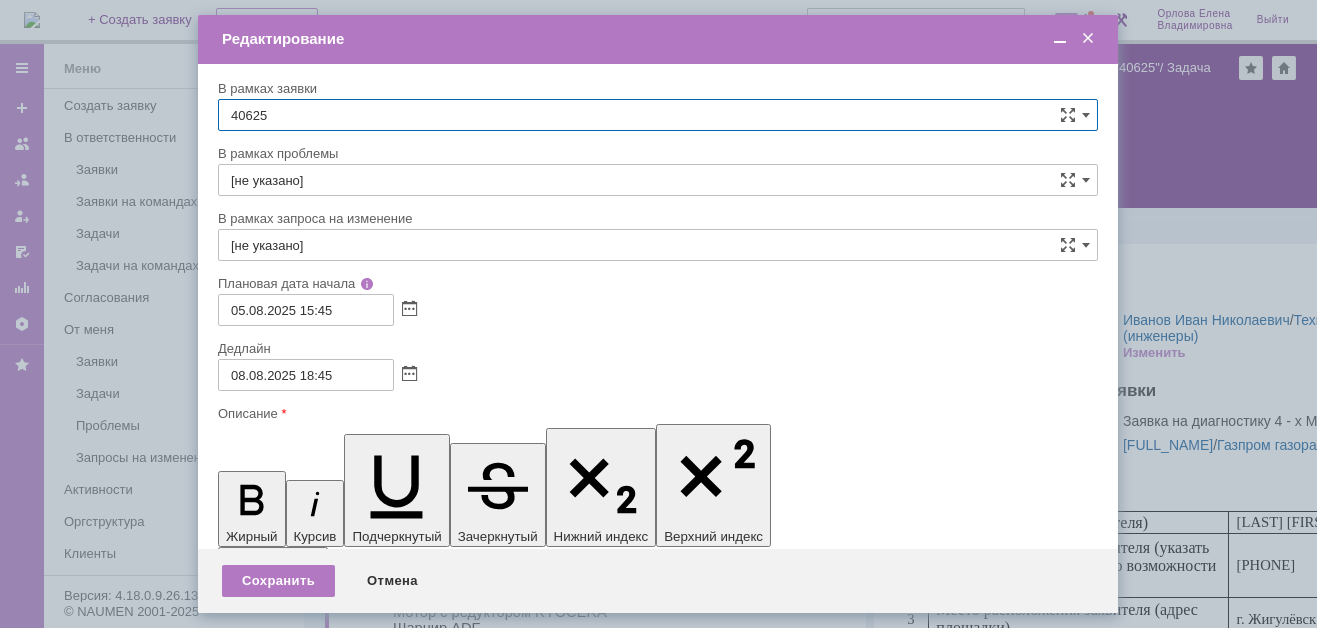 scroll, scrollTop: 0, scrollLeft: 0, axis: both 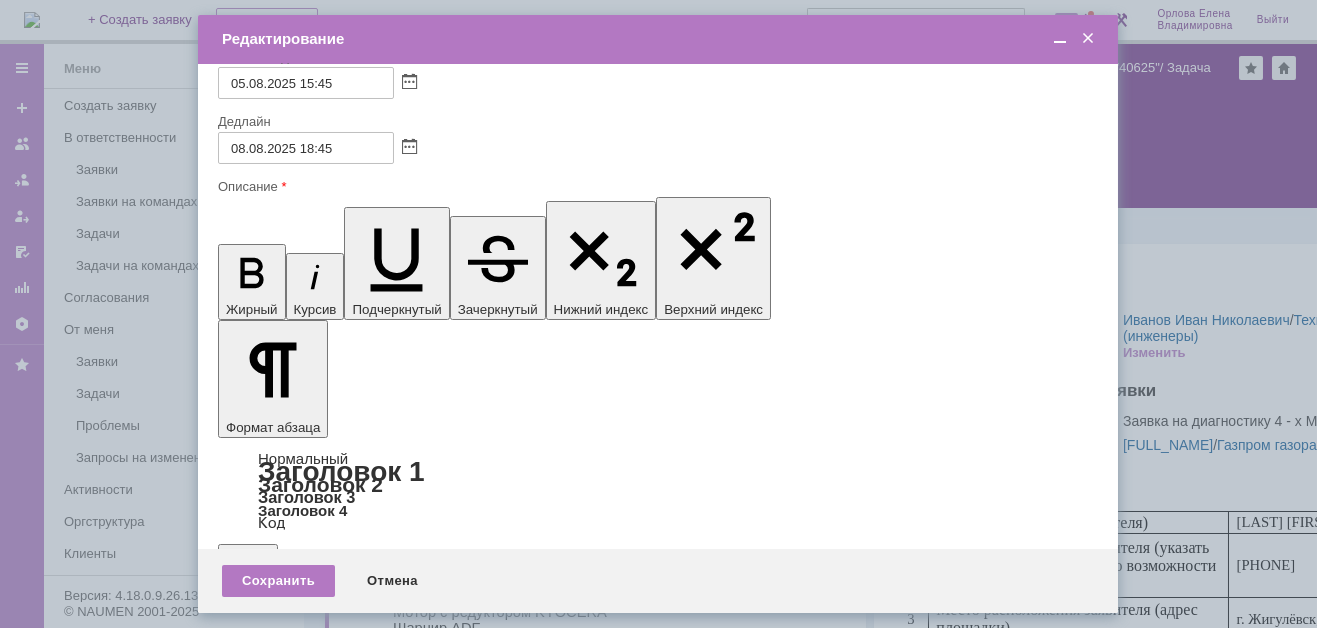 click on "Шарнир ADF" at bounding box center (405, 5783) 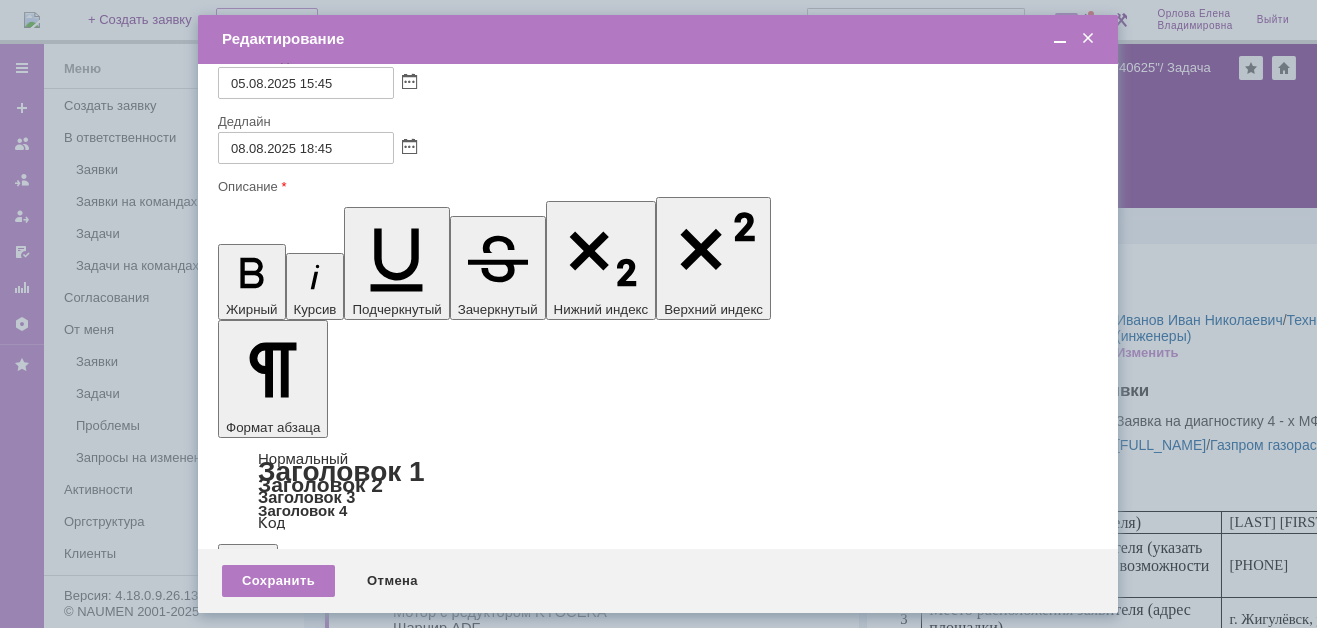 drag, startPoint x: 537, startPoint y: 5691, endPoint x: 536, endPoint y: 5724, distance: 33.01515 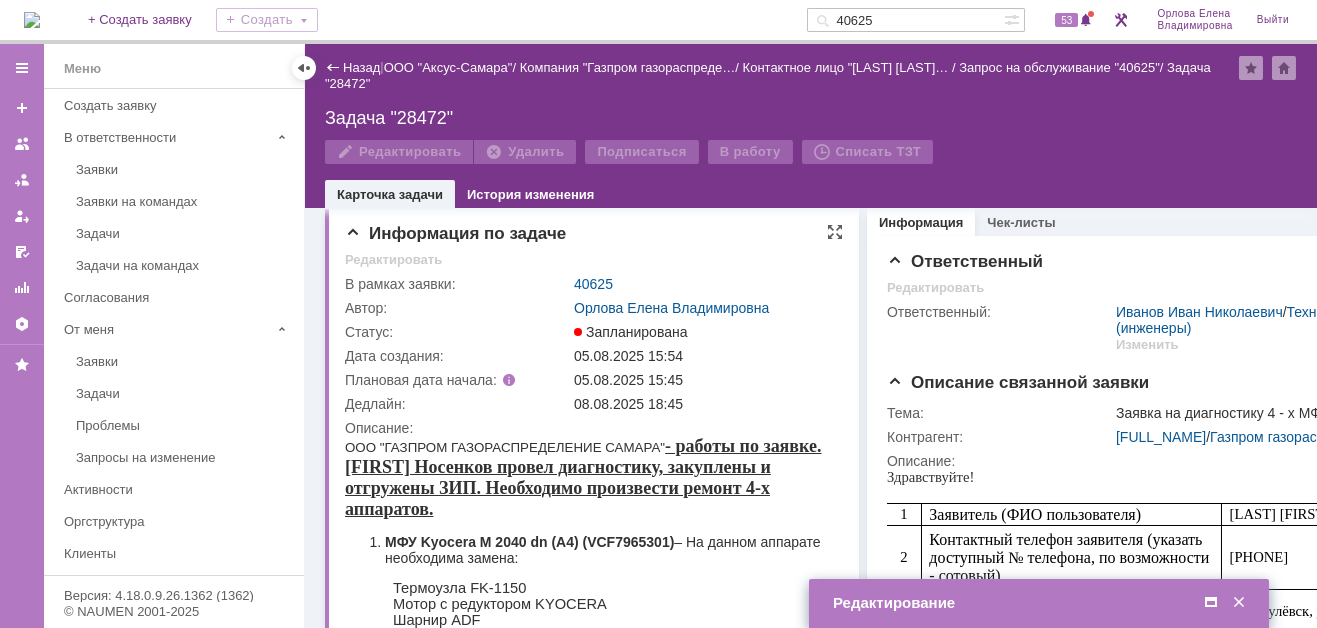 scroll, scrollTop: 0, scrollLeft: 0, axis: both 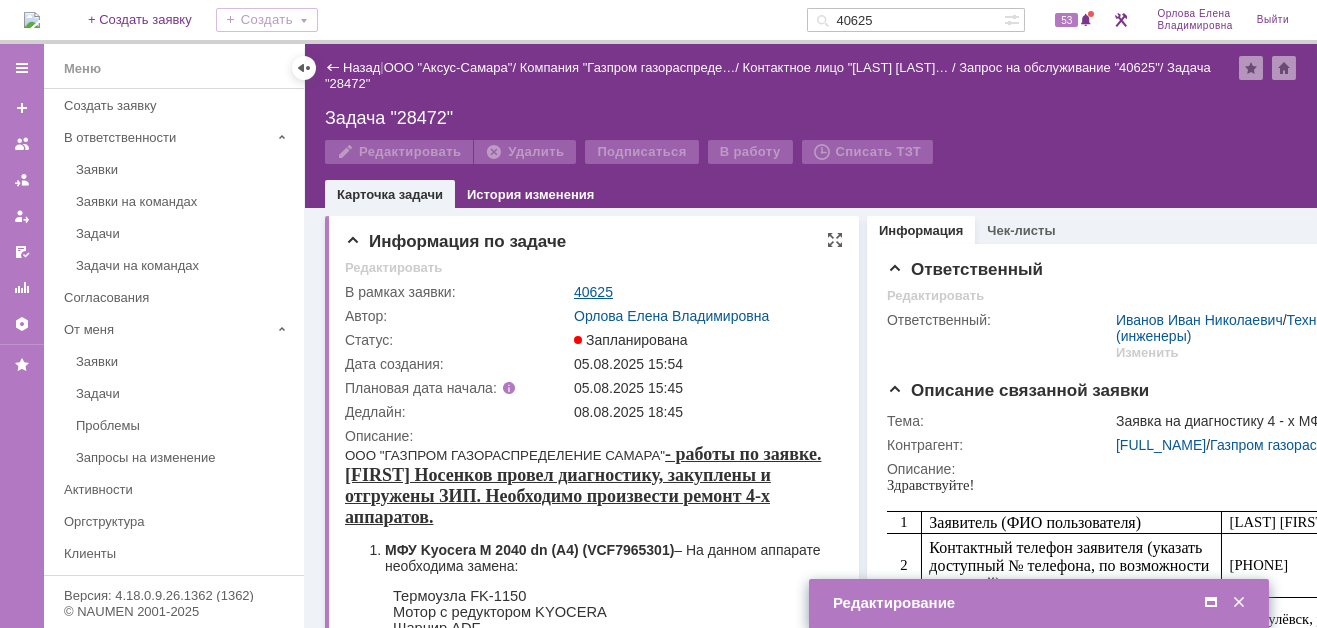 click on "40625" at bounding box center [593, 292] 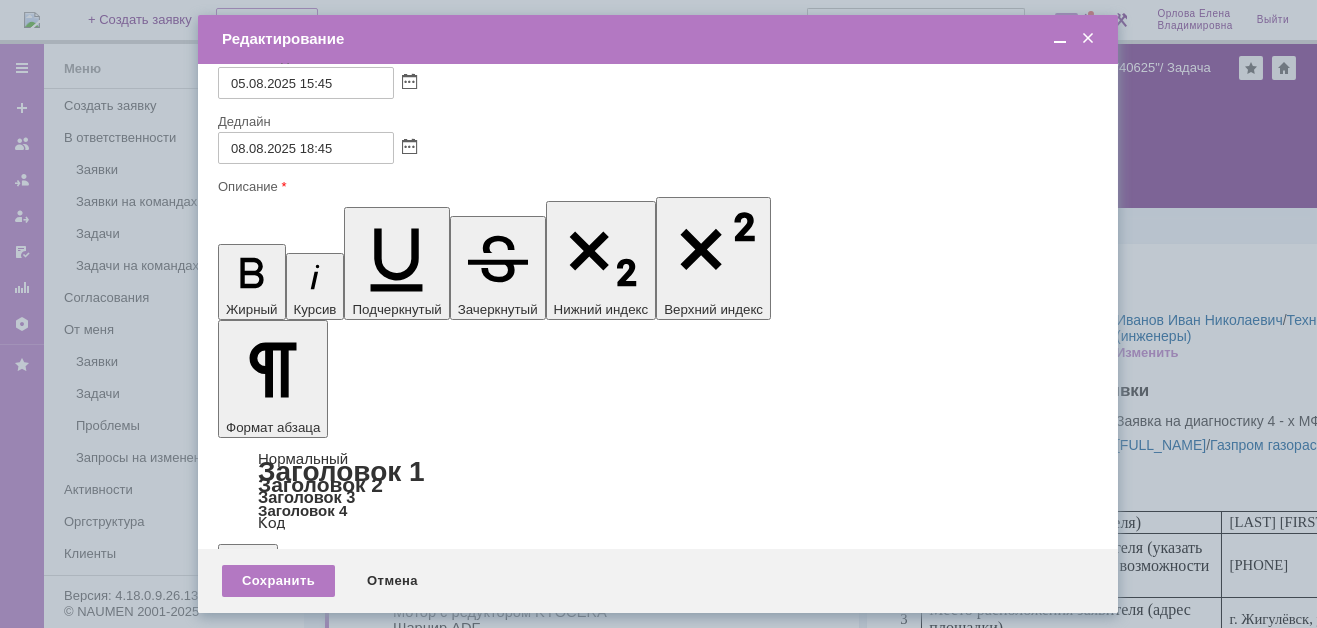 scroll, scrollTop: 0, scrollLeft: 0, axis: both 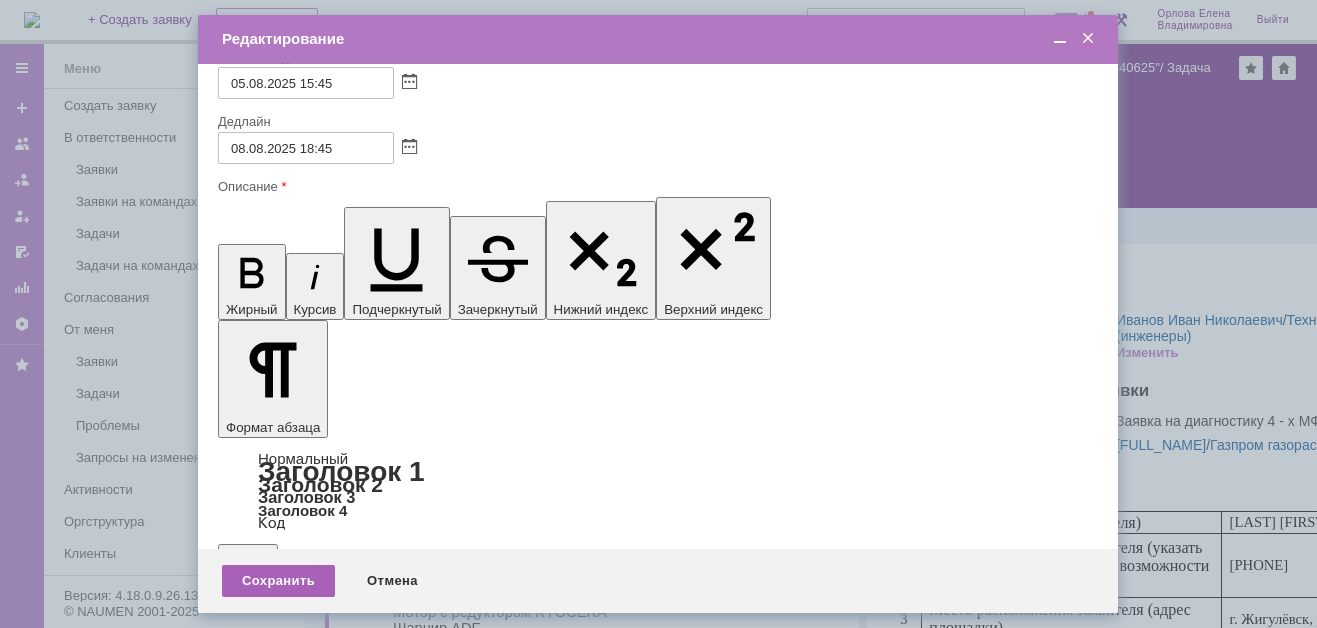 click on "Сохранить" at bounding box center [278, 581] 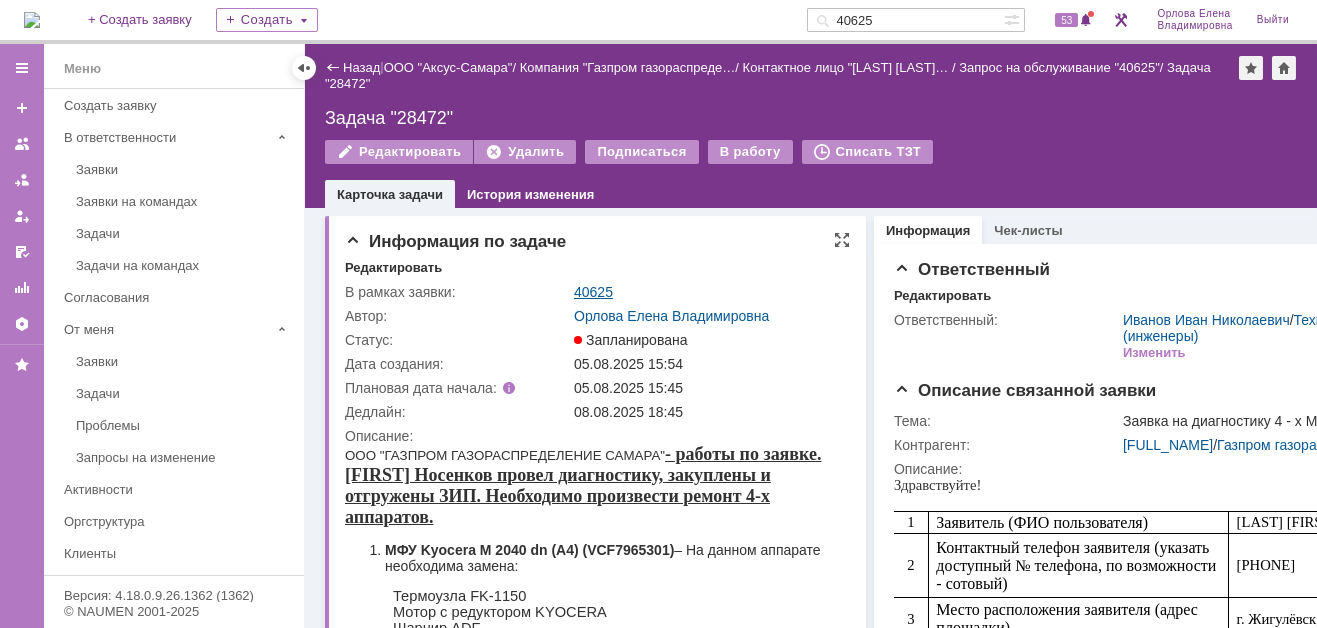 scroll, scrollTop: 0, scrollLeft: 0, axis: both 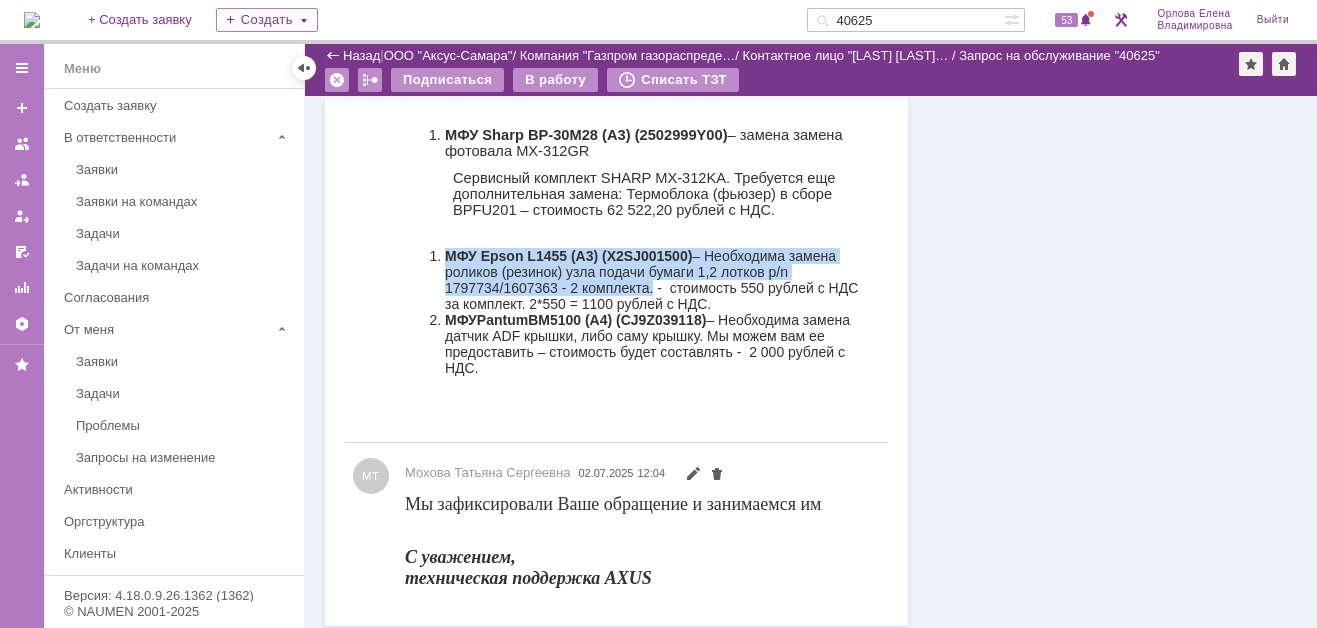 drag, startPoint x: 446, startPoint y: 280, endPoint x: 650, endPoint y: 323, distance: 208.48262 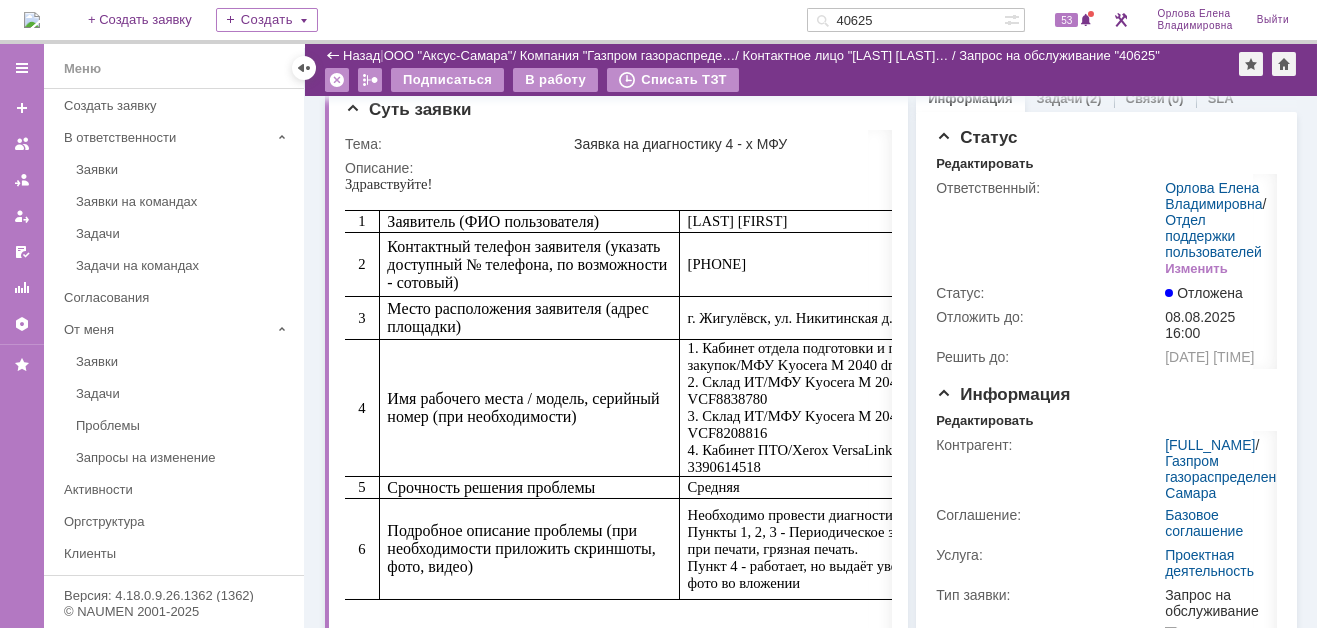 scroll, scrollTop: 0, scrollLeft: 0, axis: both 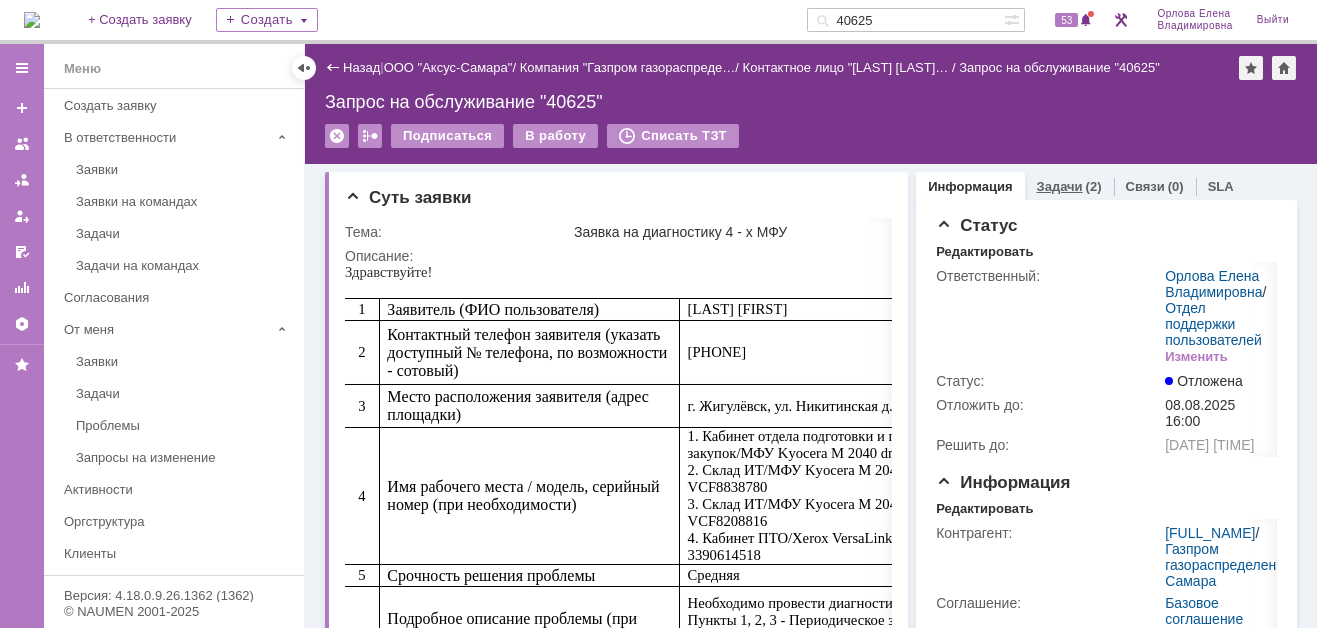 click on "Задачи" at bounding box center (1060, 186) 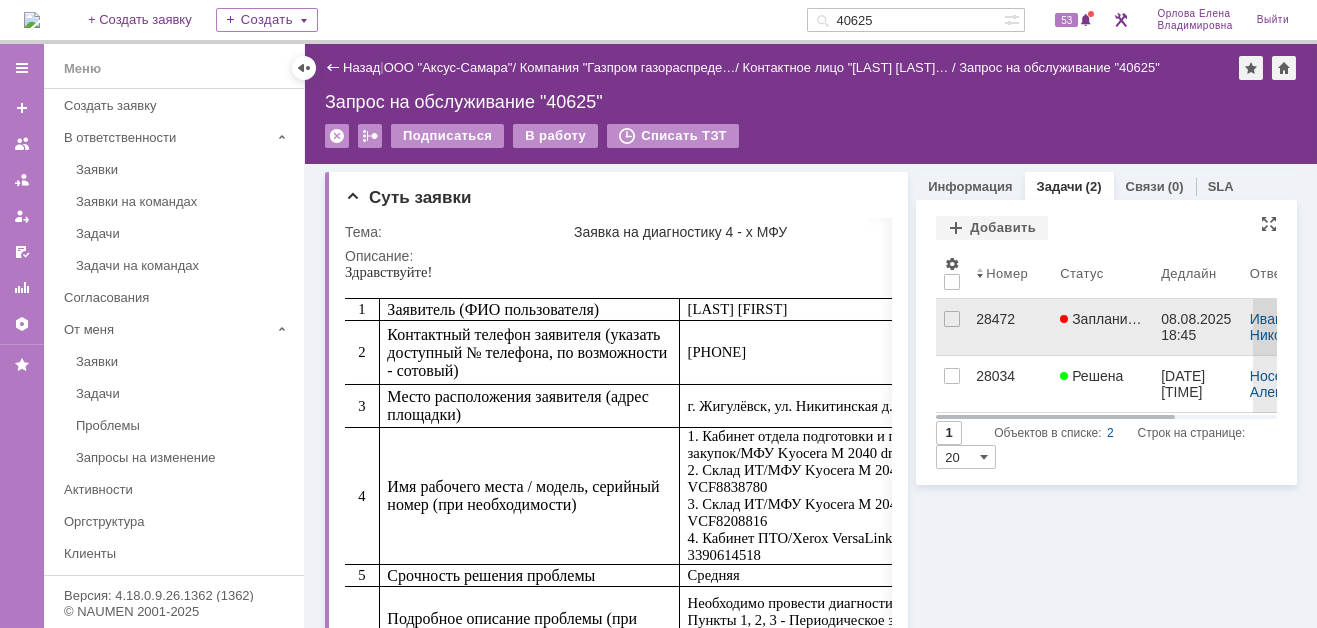 click on "28472" at bounding box center [1010, 319] 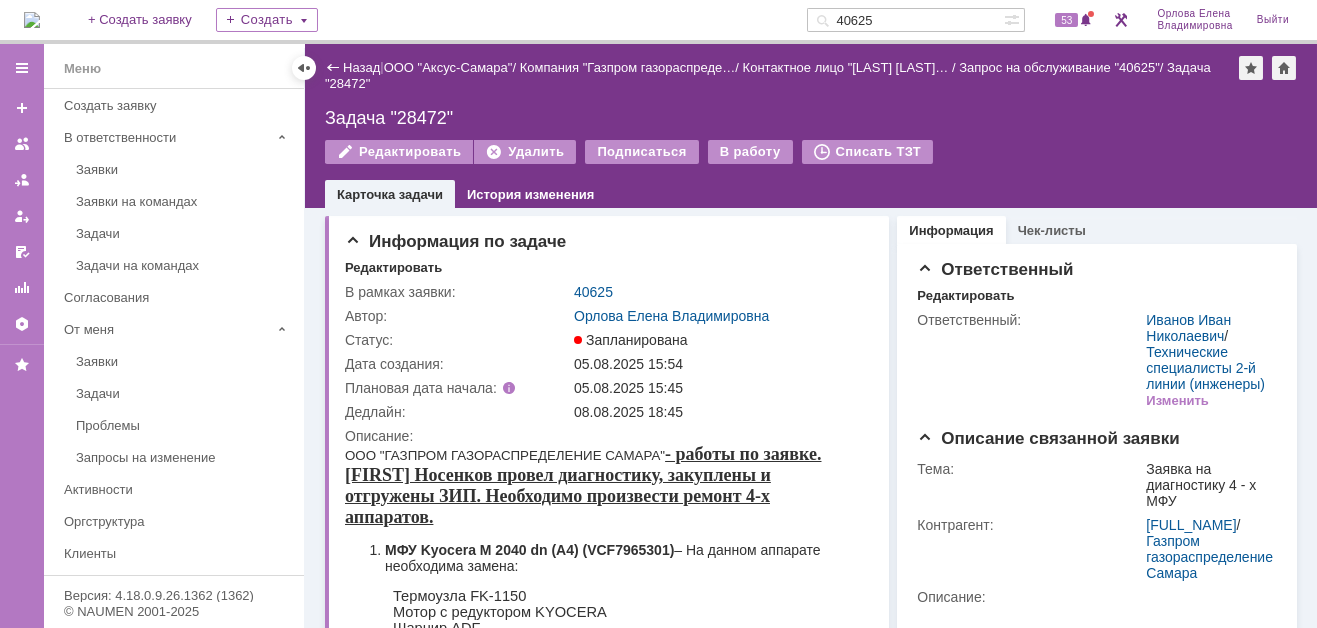 scroll, scrollTop: 0, scrollLeft: 0, axis: both 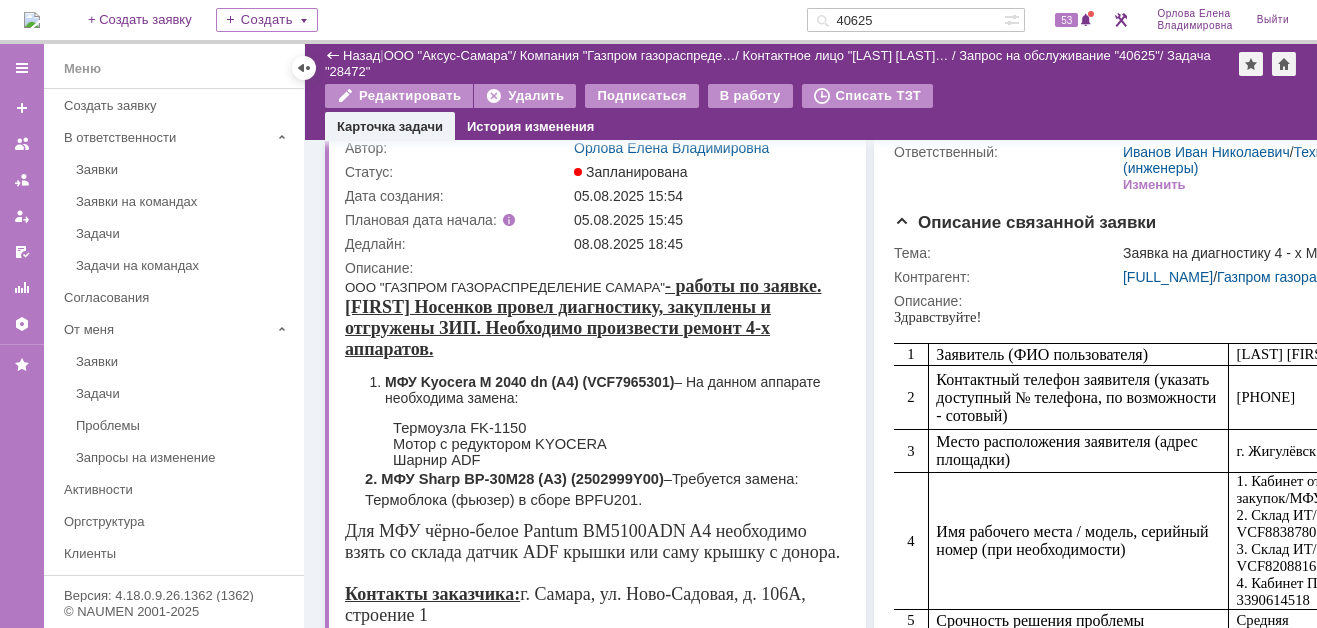 click on "2. МФУ Sharp BP-30M28 (А3) (2502999Y00)  –  Требуется замена: Термоблока (фьюзер) в сборе BPFU201." at bounding box center [607, 489] 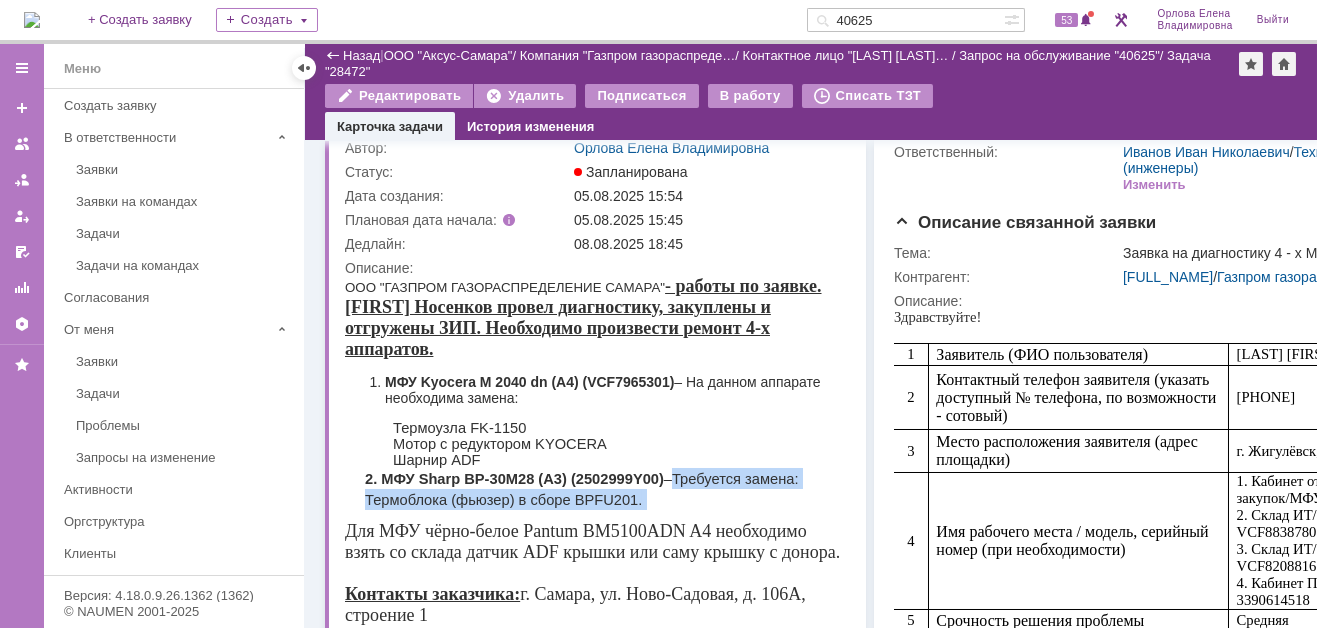 click on "2. МФУ Sharp BP-30M28 (А3) (2502999Y00)  –  Требуется замена: Термоблока (фьюзер) в сборе BPFU201." at bounding box center (607, 489) 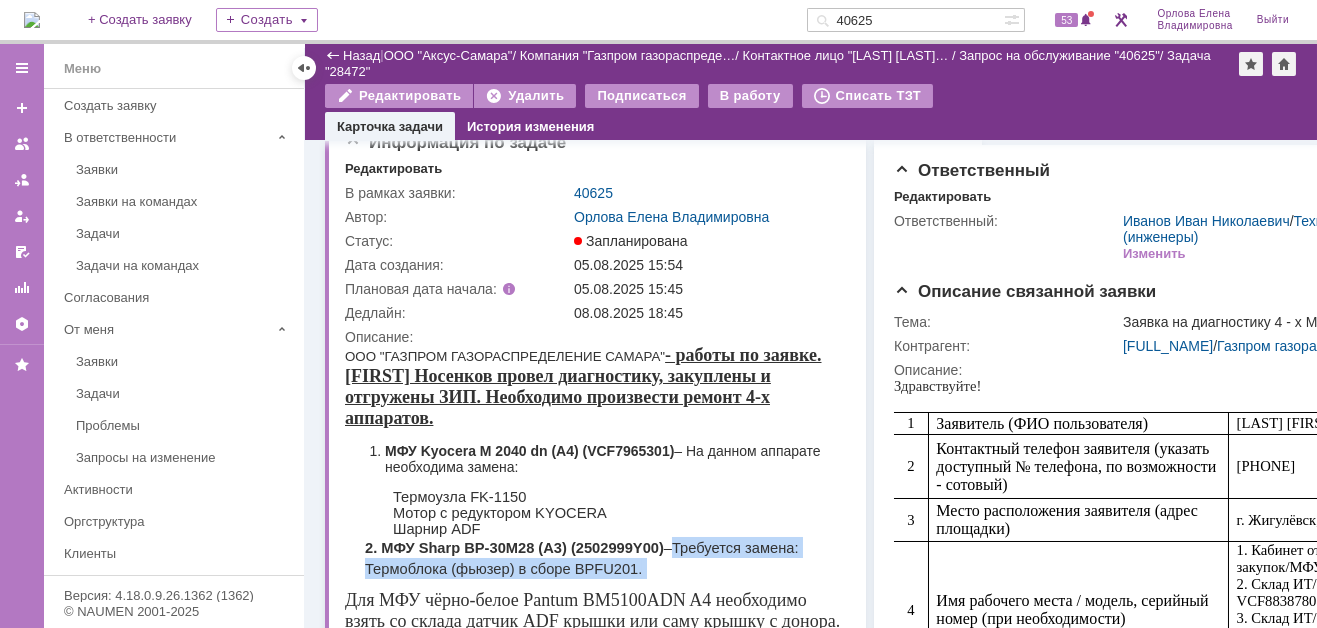 scroll, scrollTop: 0, scrollLeft: 0, axis: both 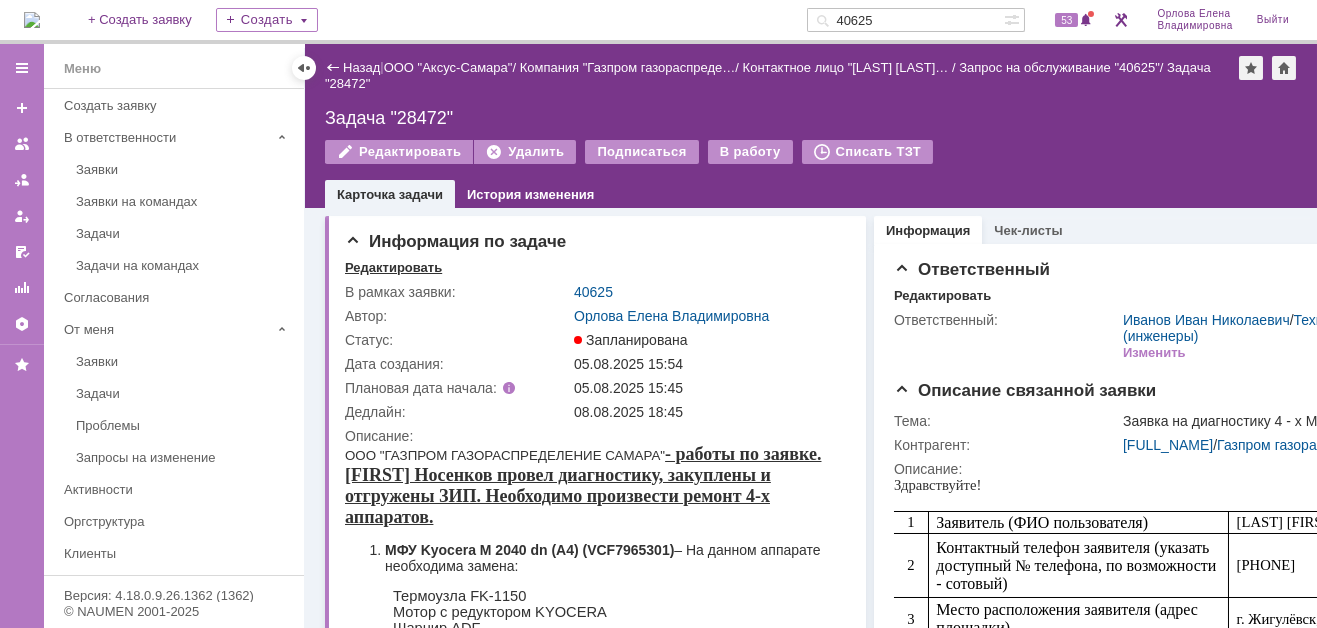 click on "Редактировать" at bounding box center [393, 268] 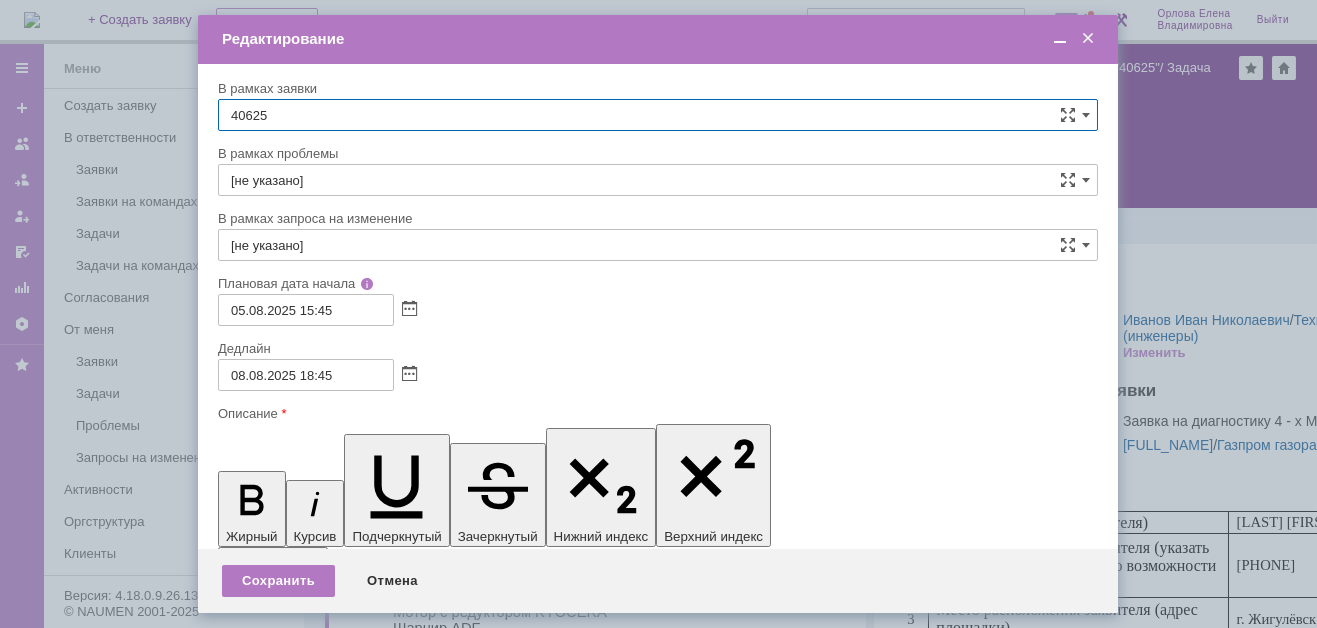 scroll, scrollTop: 0, scrollLeft: 0, axis: both 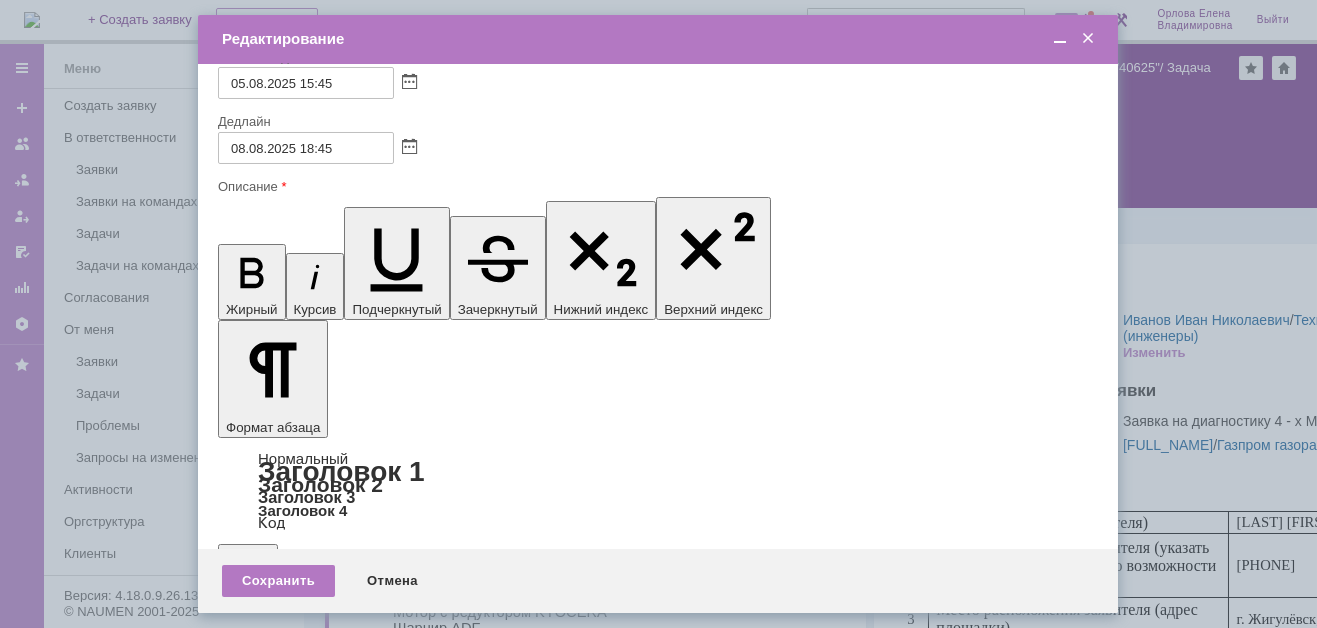 click on "Требуется замена: Термоблока (фьюзер) в сборе BPFU201." at bounding box center (373, 5836) 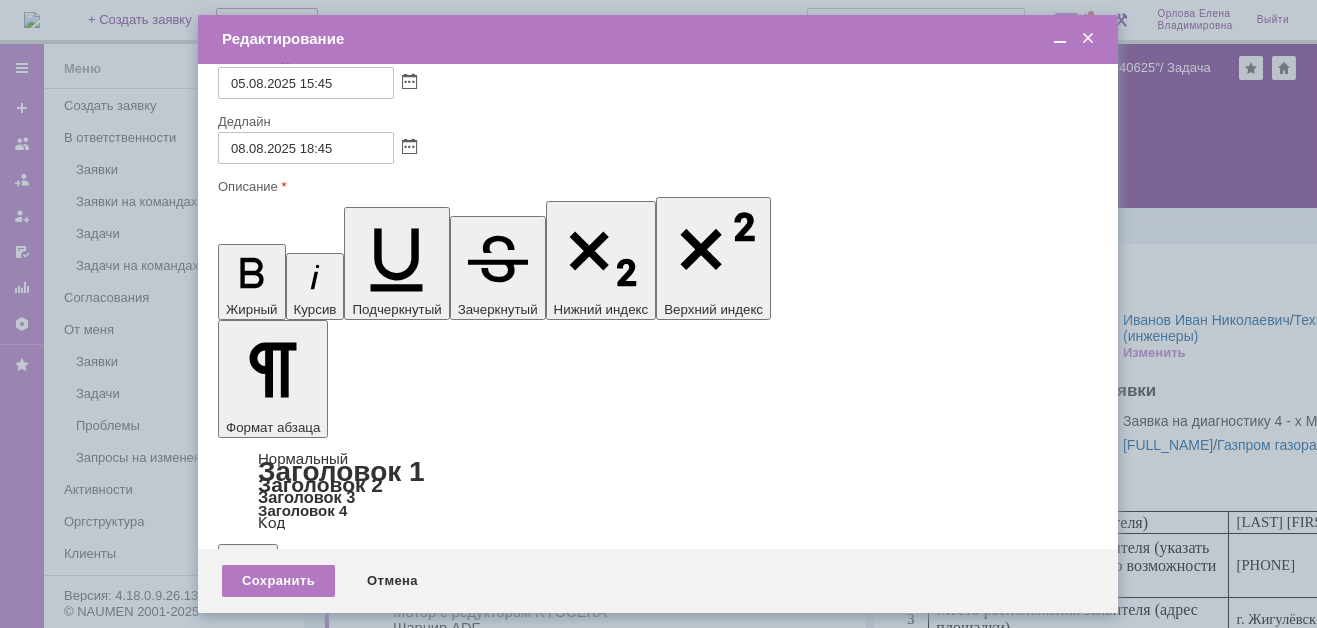 click on "МФУ Epson L1455 (А3) (X2SJ001500)" at bounding box center (382, 5878) 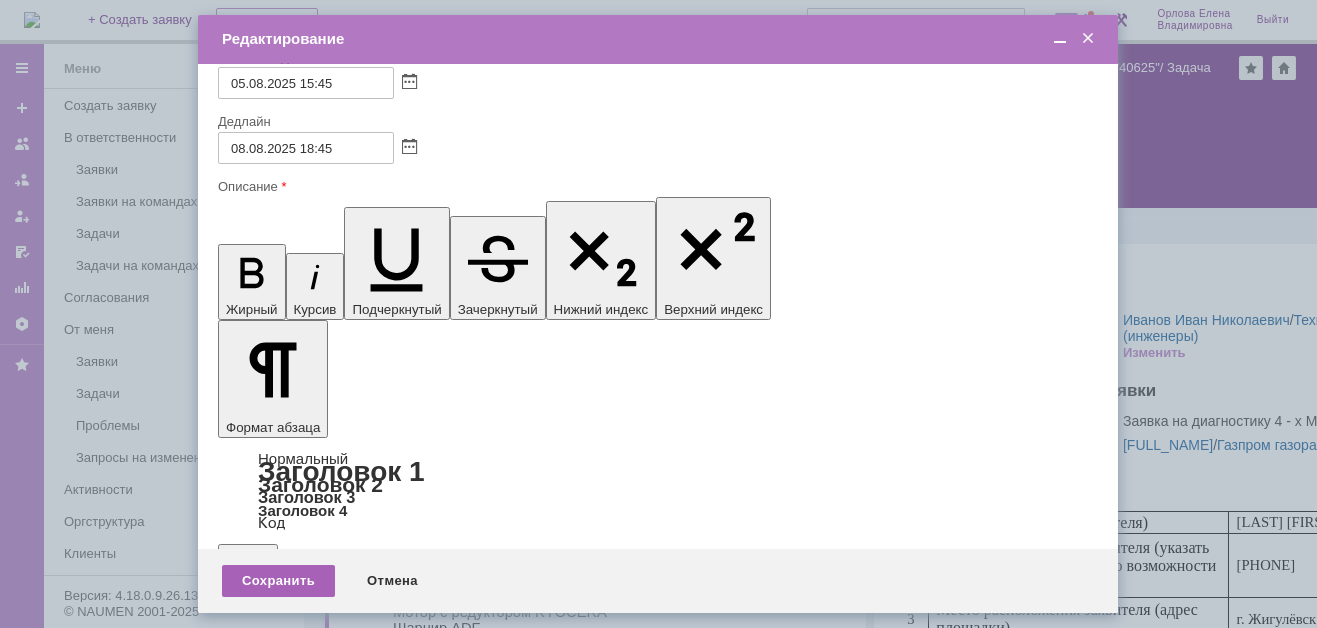 click on "Сохранить" at bounding box center (278, 581) 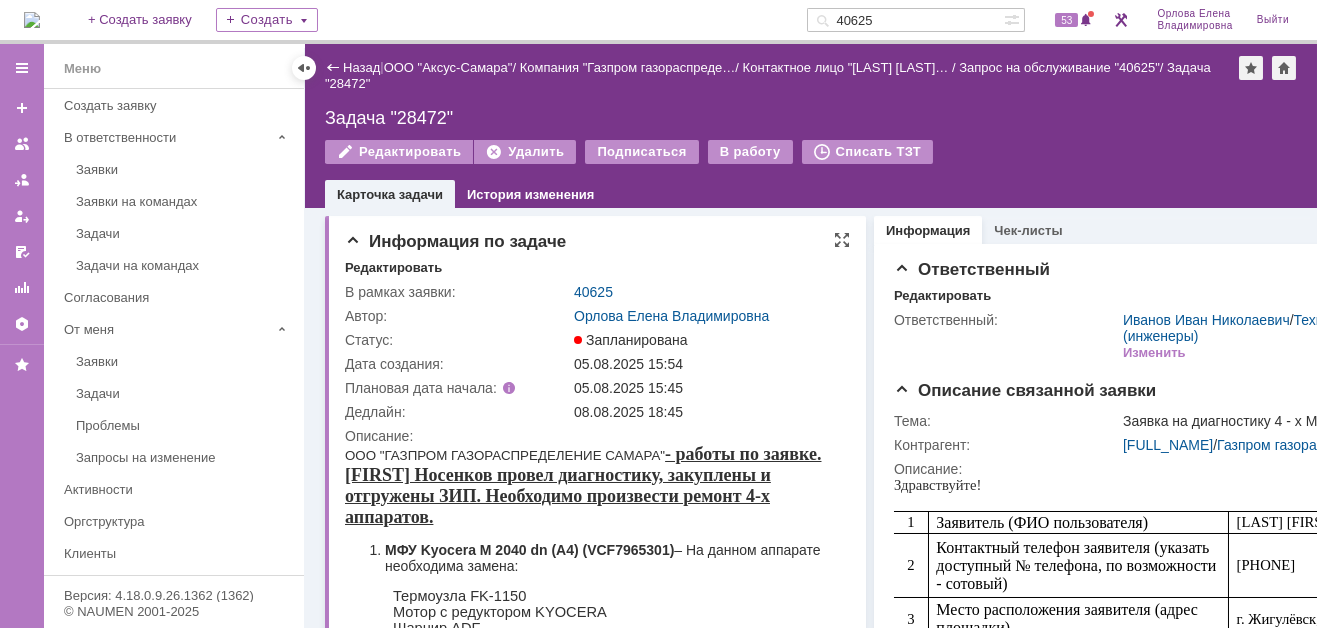 scroll, scrollTop: 0, scrollLeft: 0, axis: both 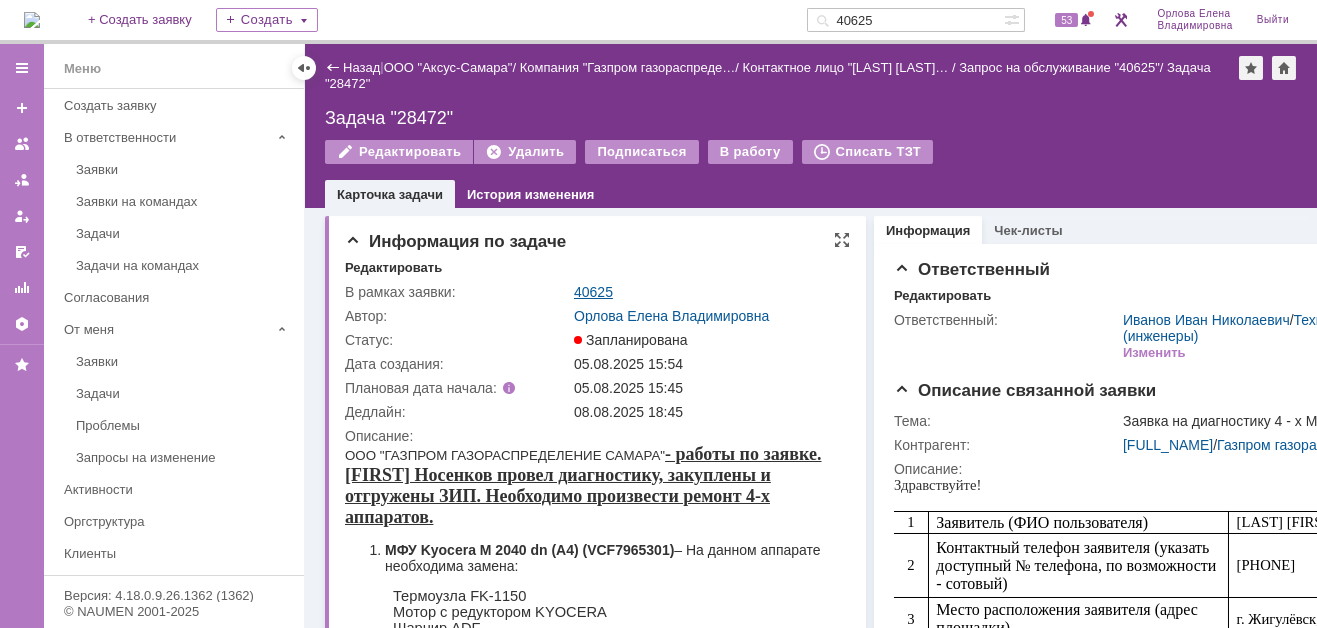 click on "40625" at bounding box center [593, 292] 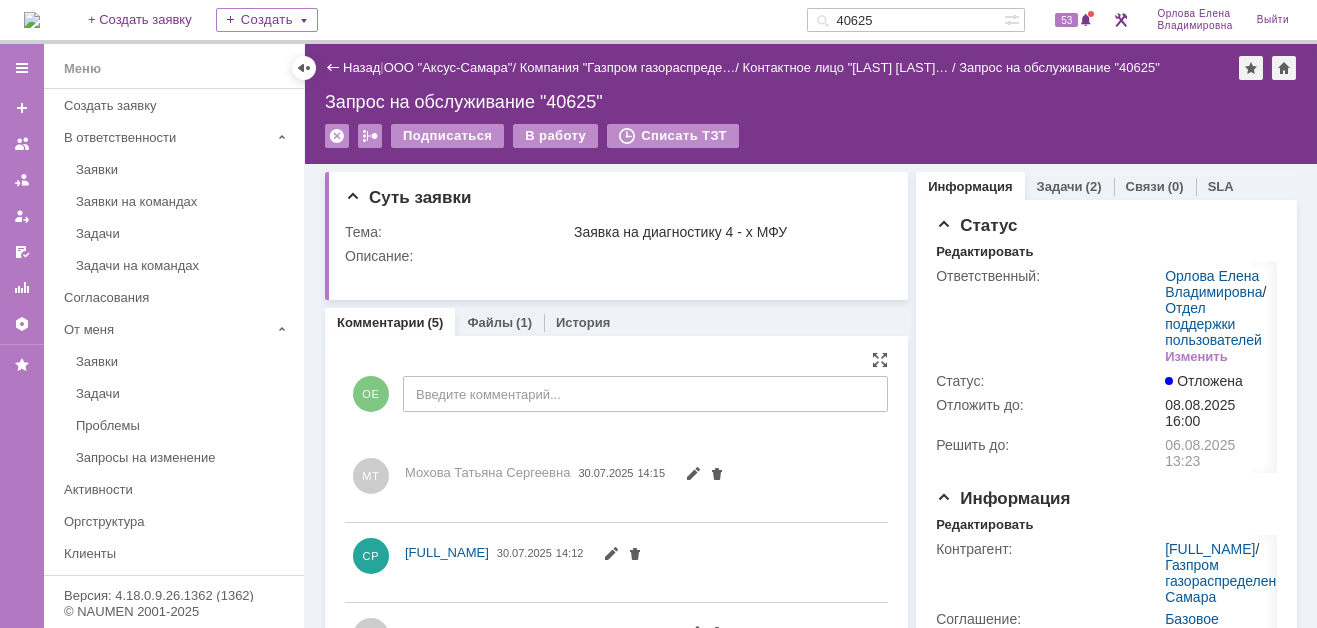 scroll, scrollTop: 0, scrollLeft: 0, axis: both 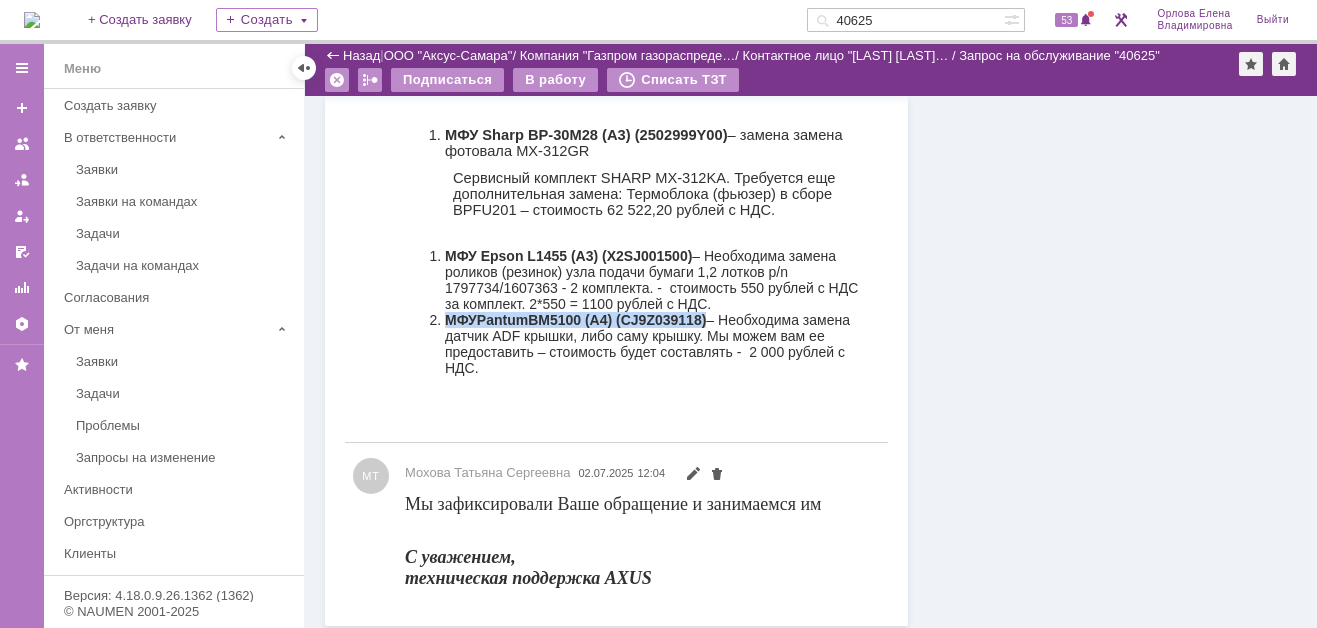 drag, startPoint x: 447, startPoint y: 349, endPoint x: 714, endPoint y: 350, distance: 267.00186 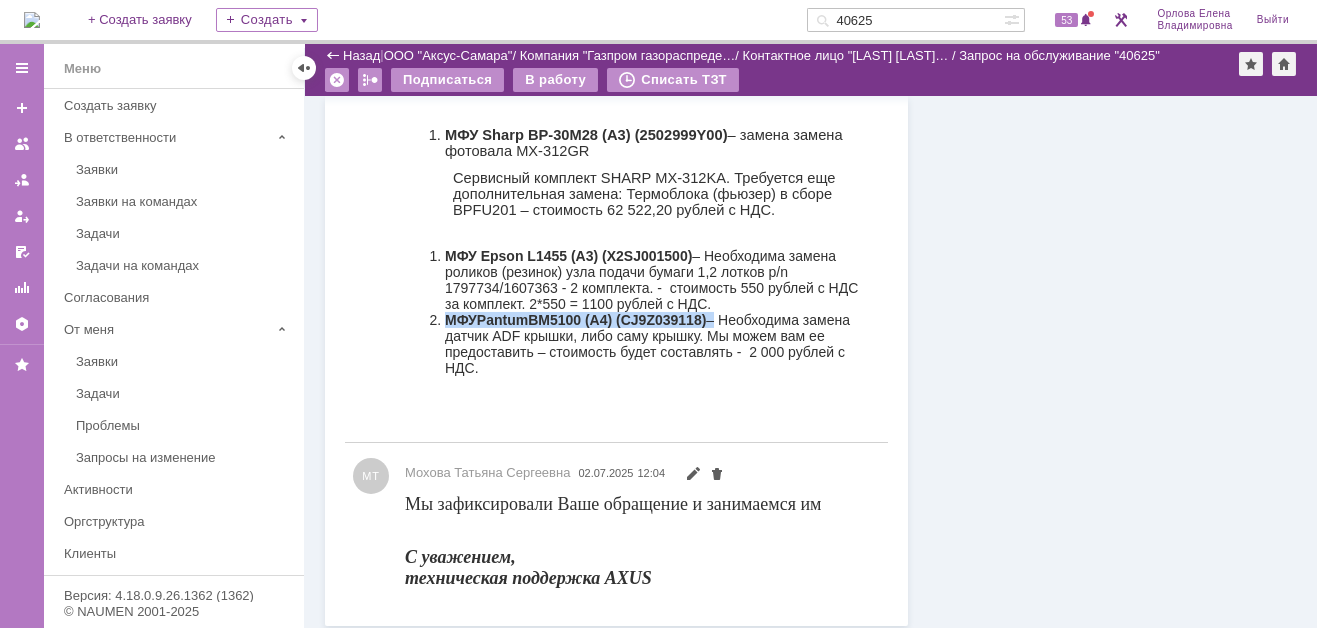 copy on "МФУ  Pantum  BM5100 ( A4) ( CJ9 Z039118)" 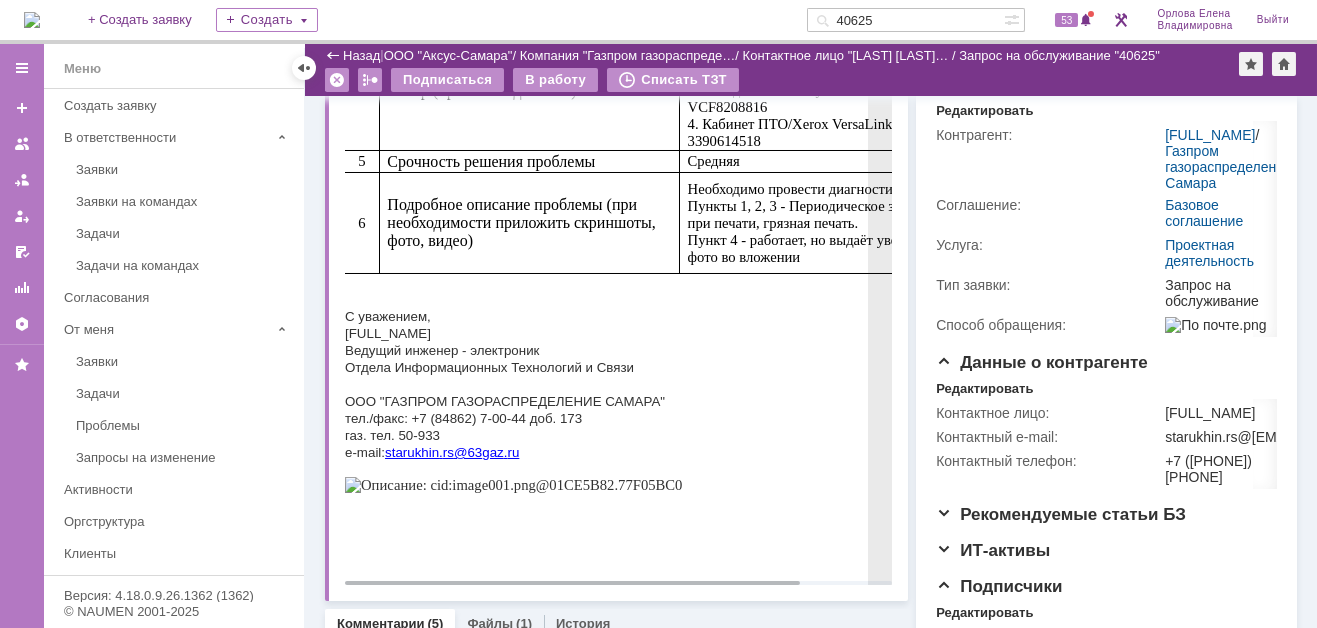 scroll, scrollTop: 0, scrollLeft: 0, axis: both 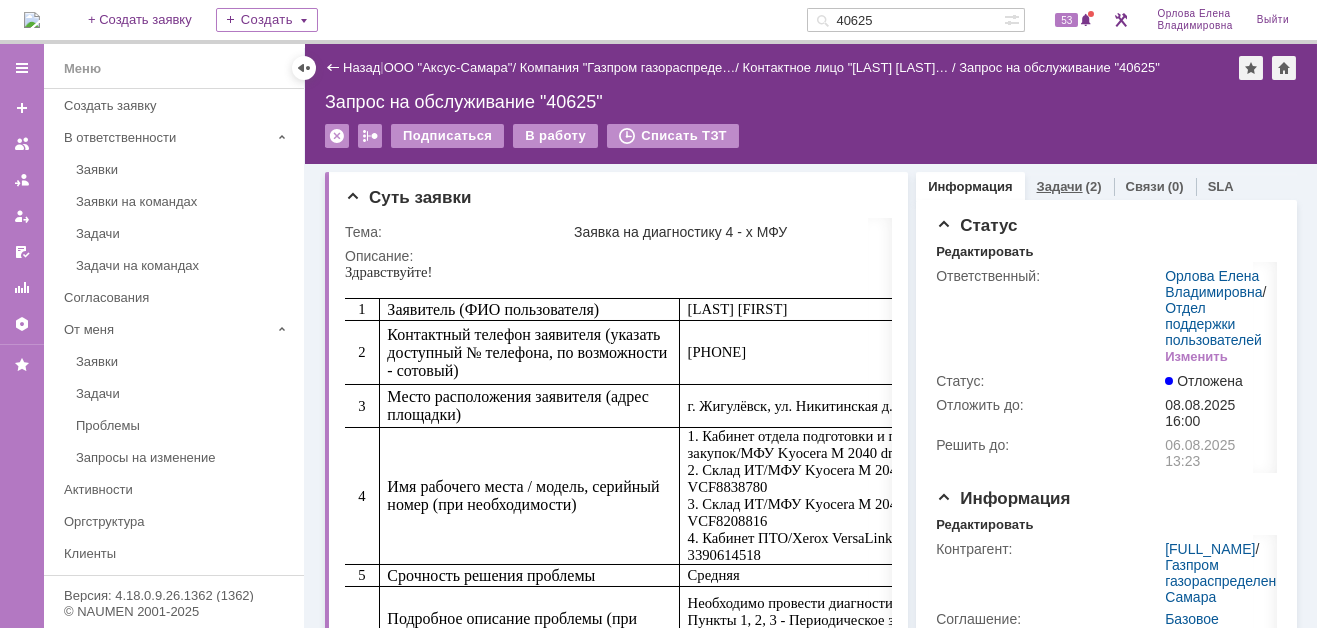 click on "Задачи" at bounding box center [1060, 186] 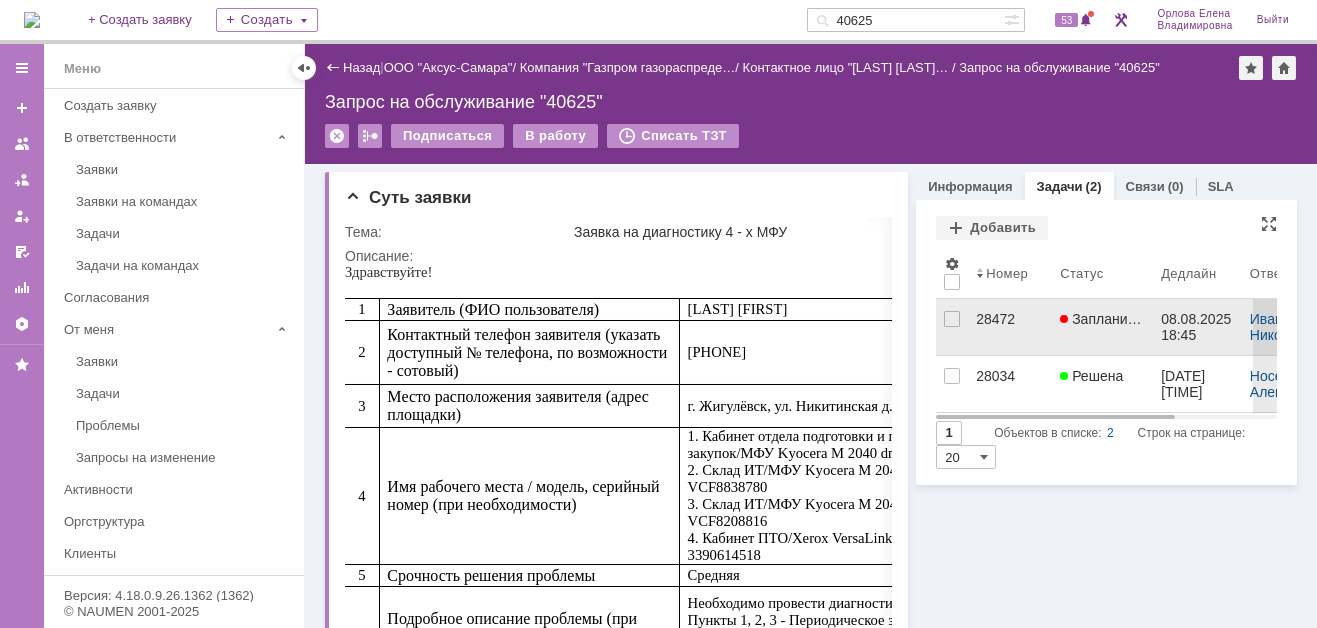 click on "28472" at bounding box center (1010, 319) 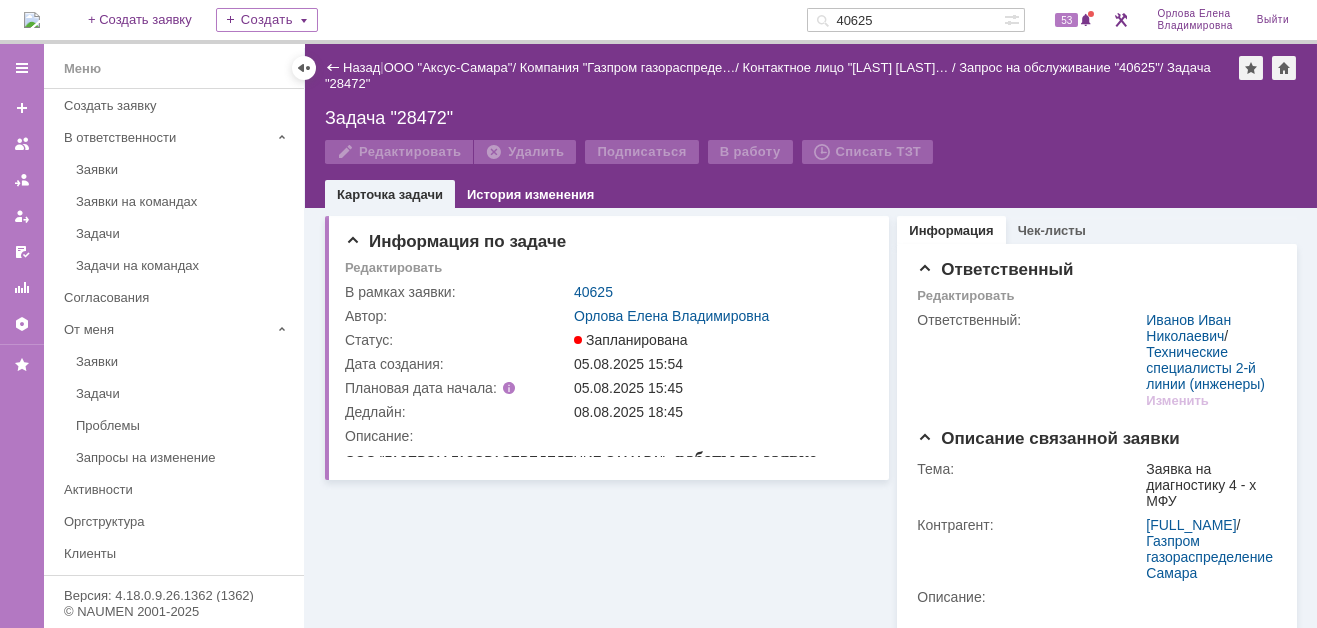 scroll, scrollTop: 0, scrollLeft: 0, axis: both 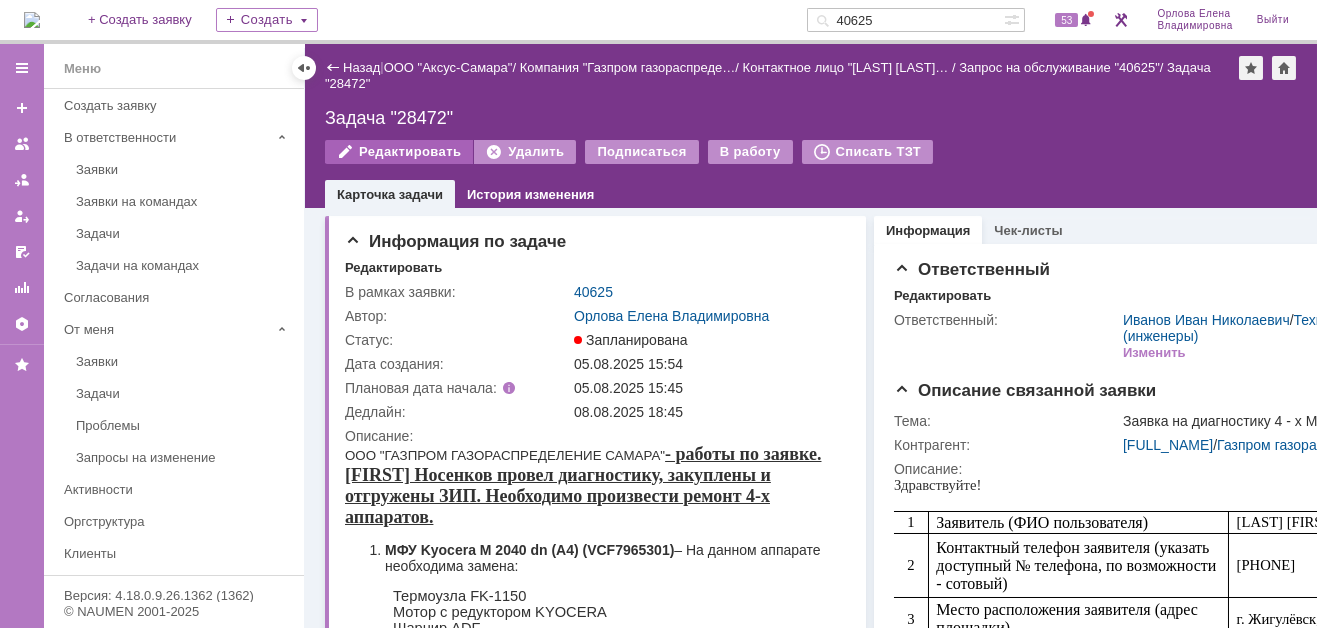 click on "Редактировать" at bounding box center (399, 152) 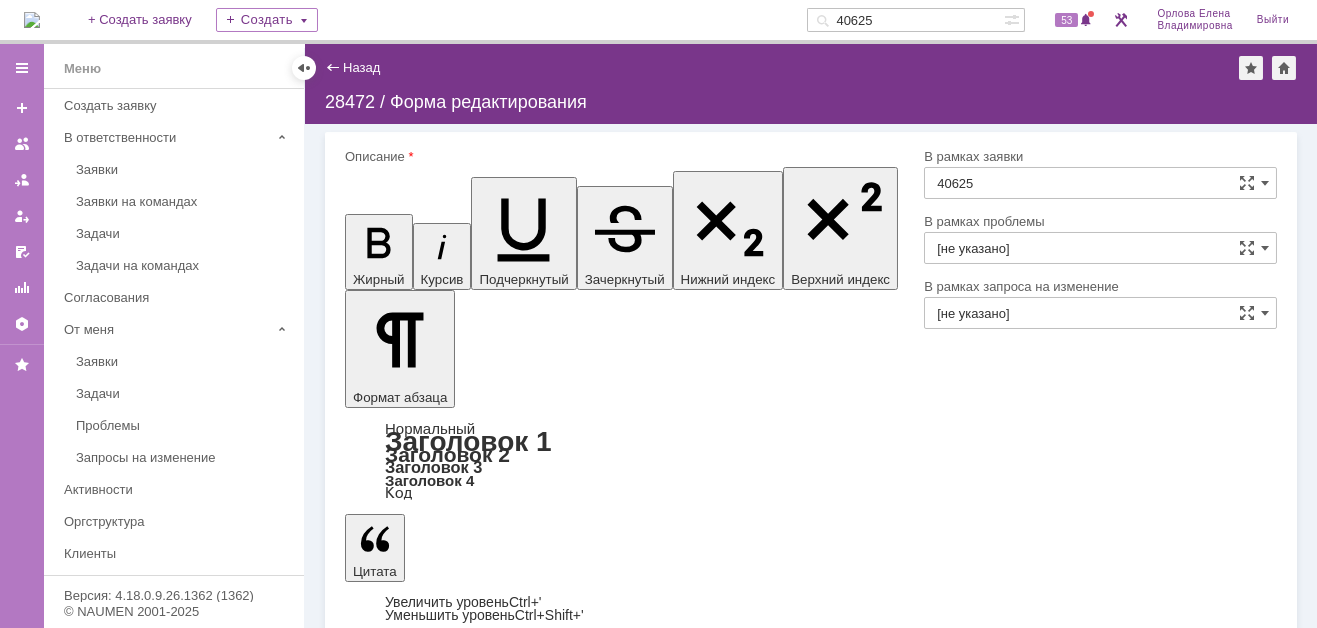 scroll, scrollTop: 0, scrollLeft: 0, axis: both 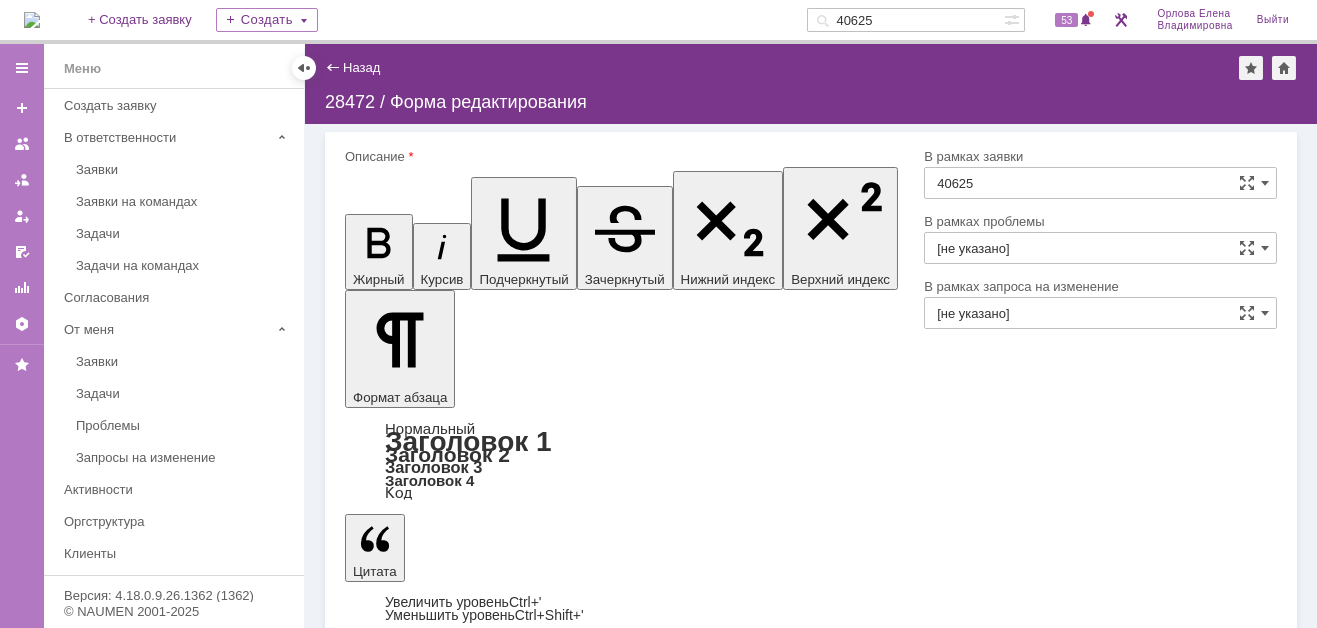 click on "ООО "ГАЗПРОМ ГАЗОРАСПРЕДЕЛЕНИЕ САМАРА"  - работы по заявке. Саша Носенков провел диагностику, закуплены и отгружены ЗИП. Необходимо произвести ремонт 4-х аппаратов. МФУ Kyocera M 2040 dn (А4) (VCF7965301)  – На данном аппарате необходима замена: Термоузла FK-1150  Мотор с редуктором KYOCERA Шарнир ADF 2. МФУ Sharp BP-30M28 (А3) (2502999Y00)  –  Требуется замена: Термоблока (фьюзер) в сборе BPFU201. 3. МФУ Epson L1455 (А3) (X2SJ001500)  – Необходима замена роликов (резинок) узла подачи бумаги 1,2 лотков p/n 1797734/1607363 - 2 комплекта Контакты заказчика:   г. Самара, ул. Ново-Садовая, д. 106А, строение 1 Звонить  -" at bounding box center [508, 4698] 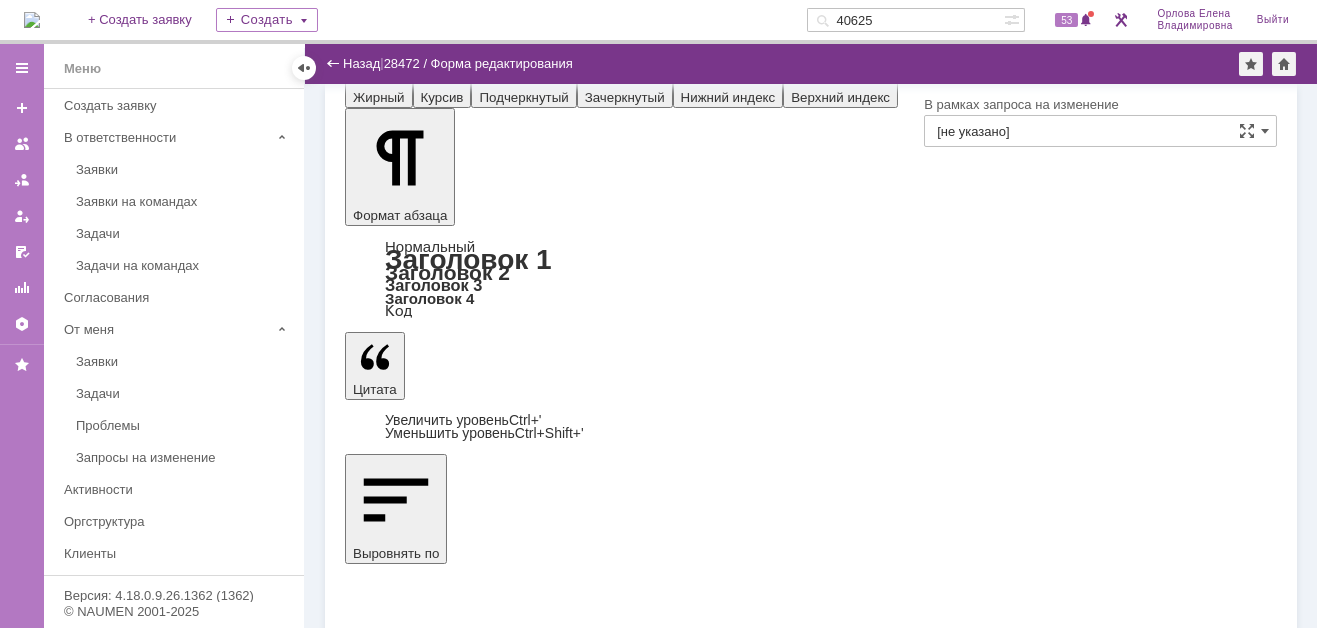 scroll, scrollTop: 140, scrollLeft: 0, axis: vertical 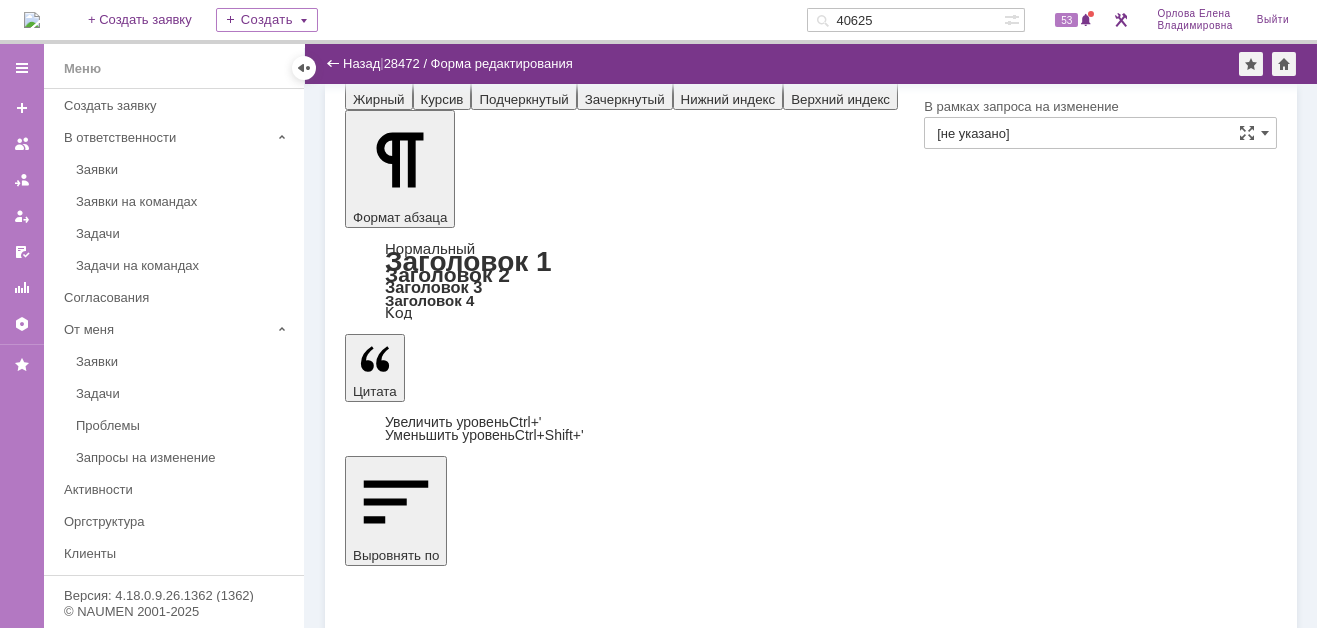 click on "Сохранить" at bounding box center (405, 4886) 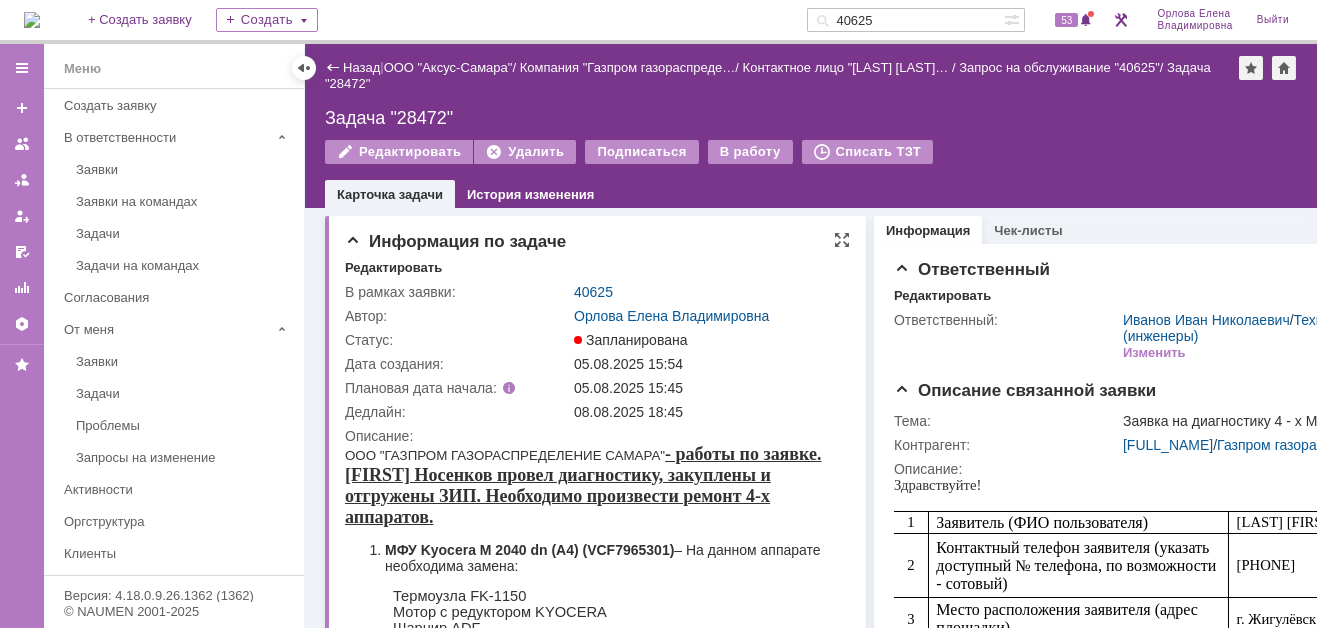 scroll, scrollTop: 0, scrollLeft: 0, axis: both 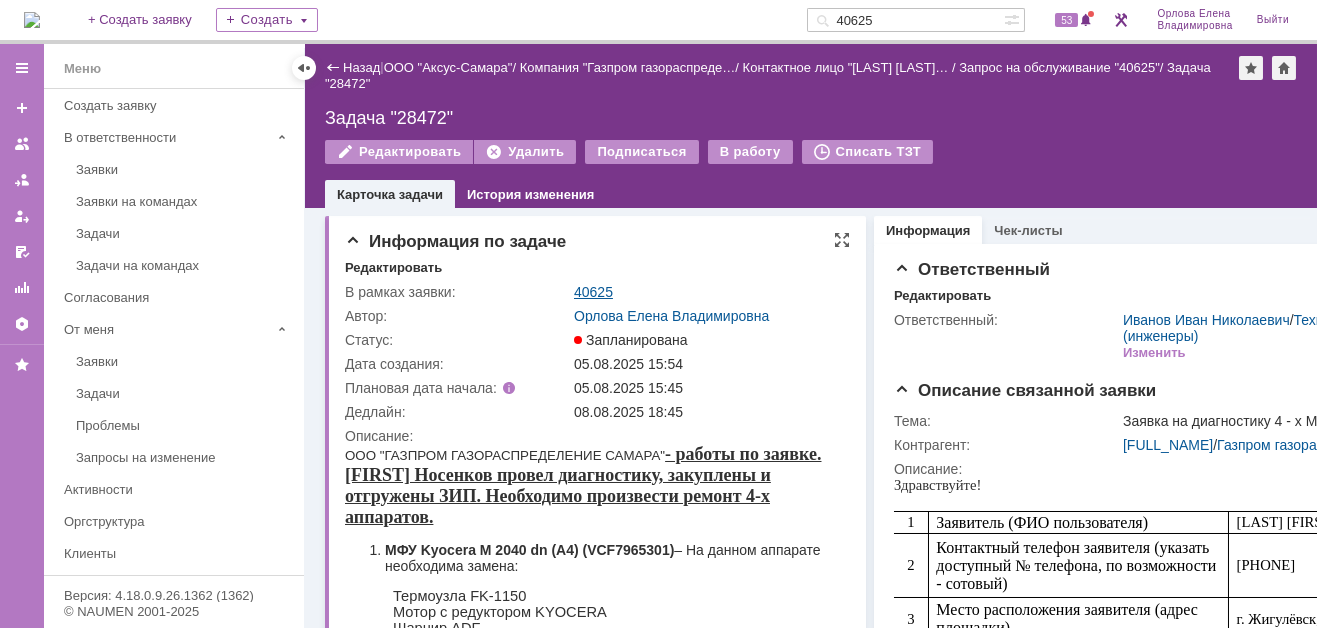 click on "40625" at bounding box center (593, 292) 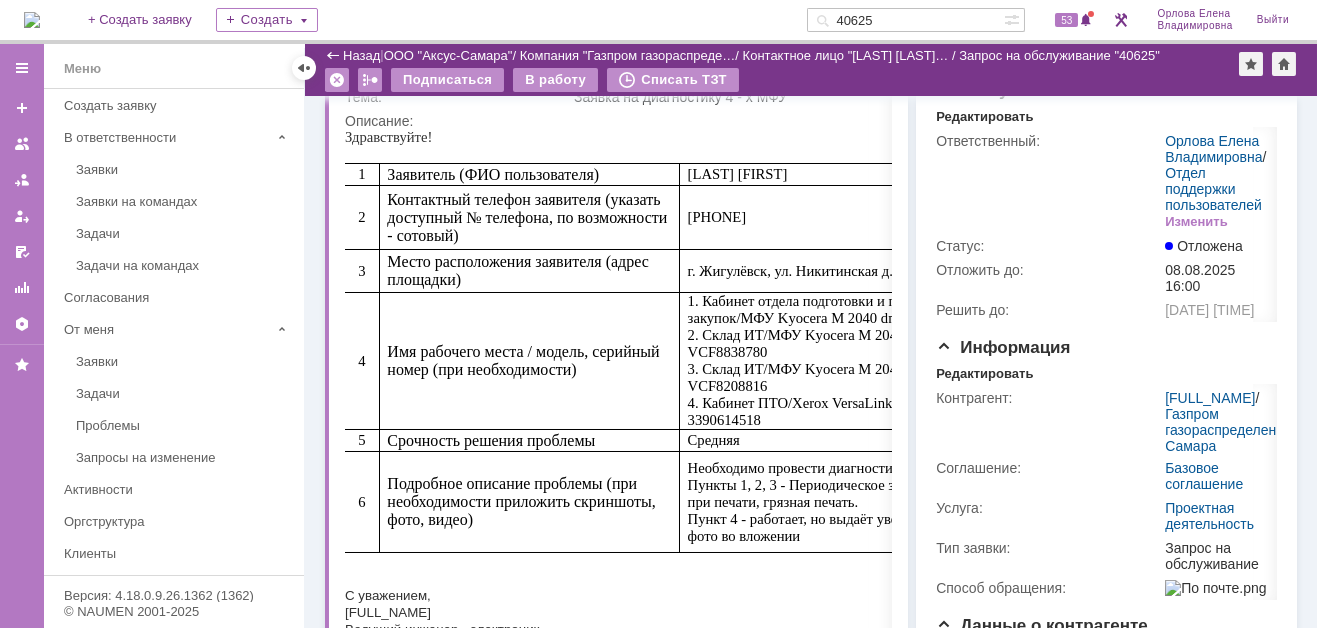 scroll, scrollTop: 0, scrollLeft: 0, axis: both 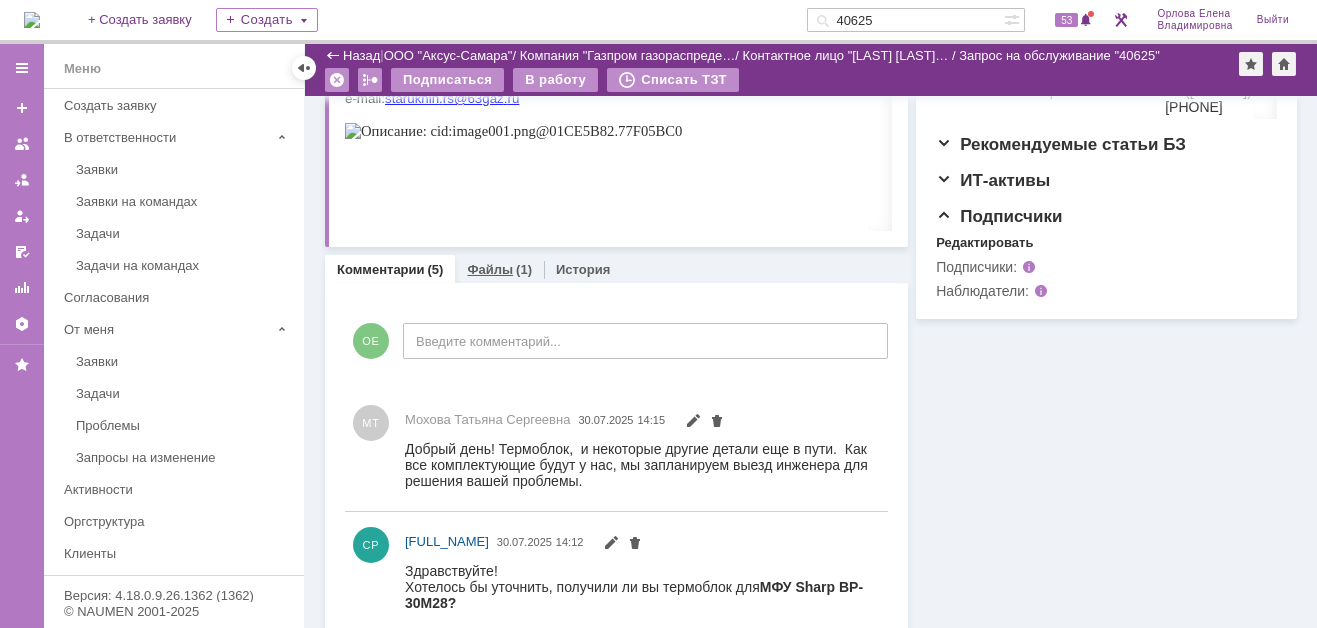 click on "Файлы" at bounding box center (490, 269) 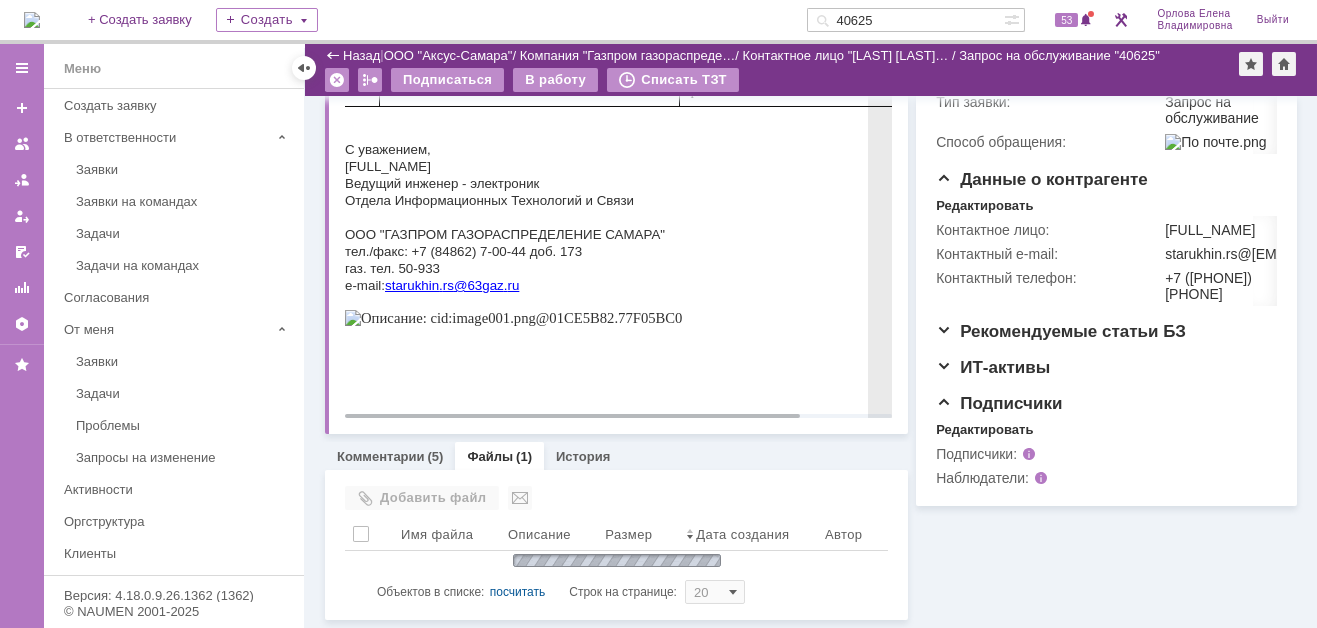 scroll, scrollTop: 561, scrollLeft: 0, axis: vertical 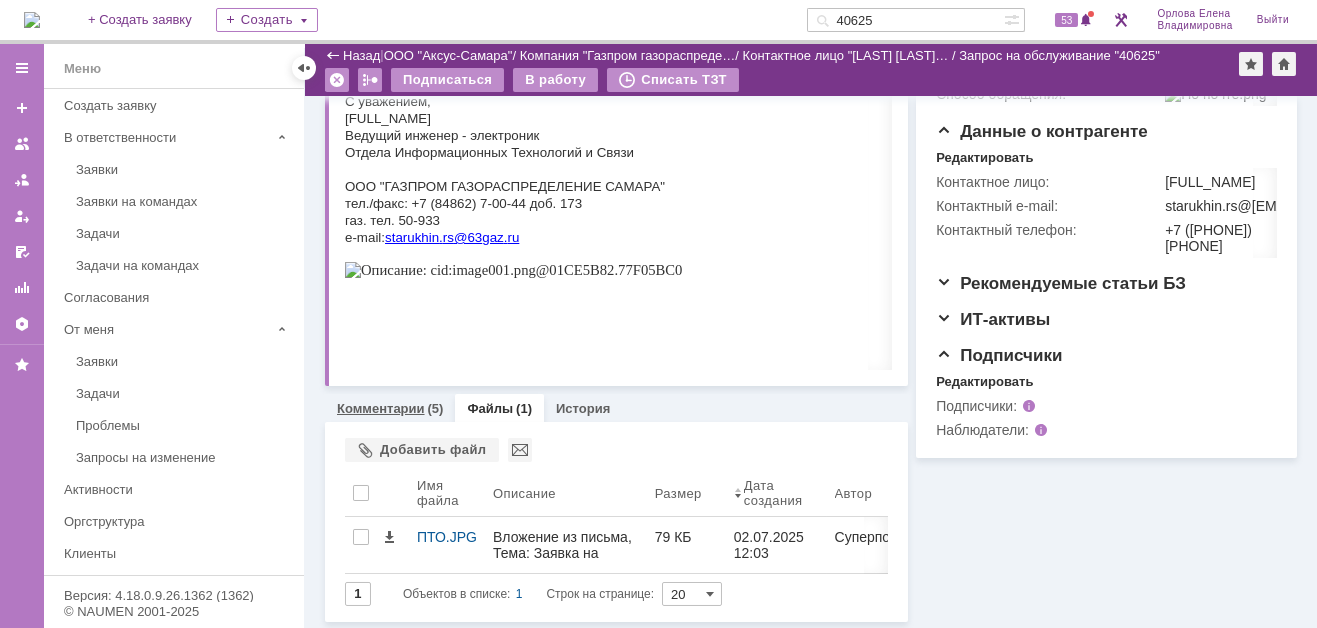 click on "Комментарии" at bounding box center [381, 408] 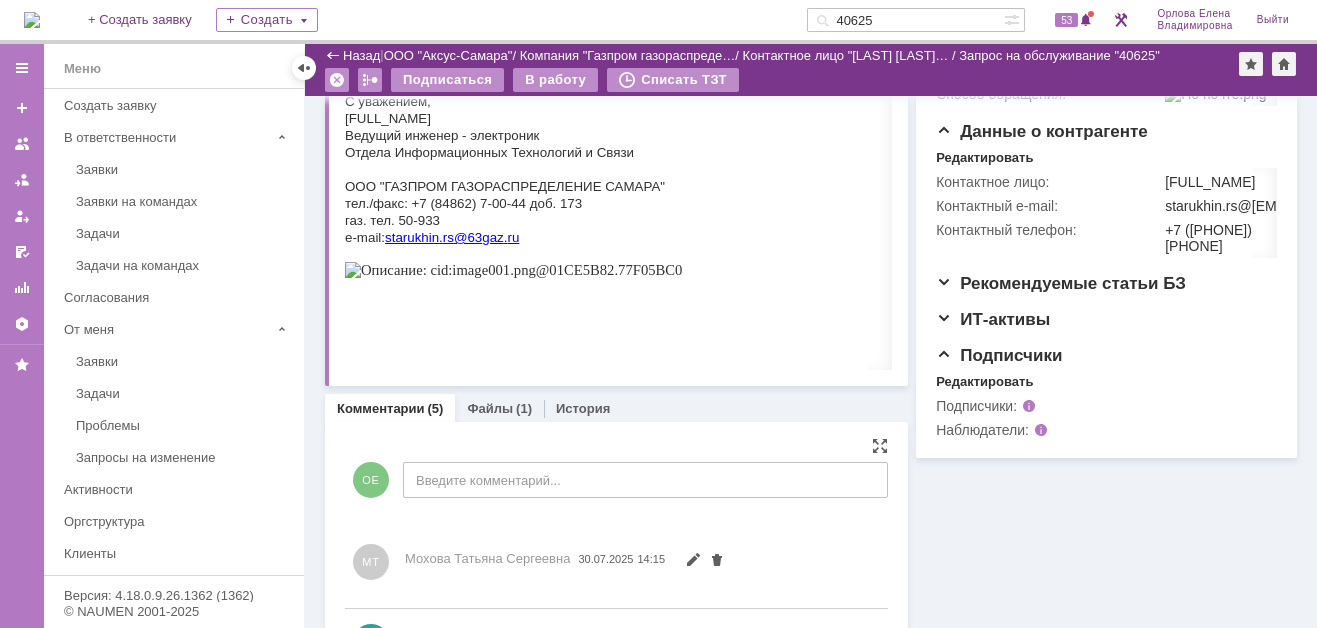 scroll, scrollTop: 880, scrollLeft: 0, axis: vertical 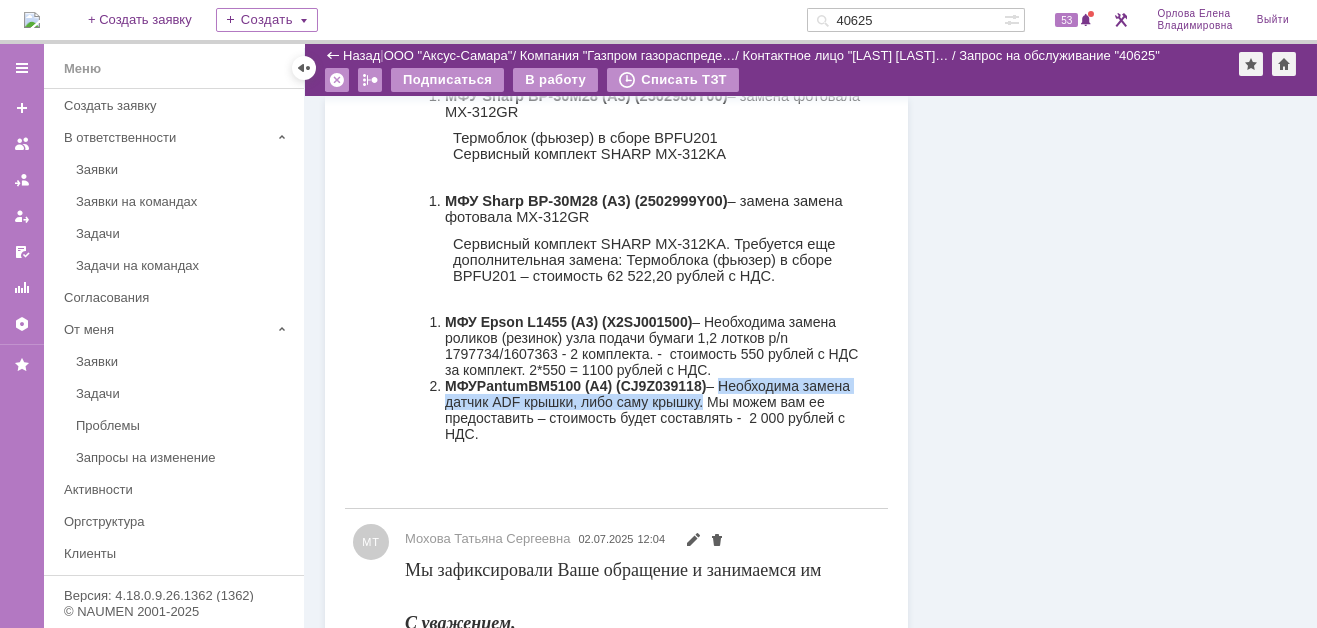 drag, startPoint x: 725, startPoint y: 414, endPoint x: 694, endPoint y: 429, distance: 34.43835 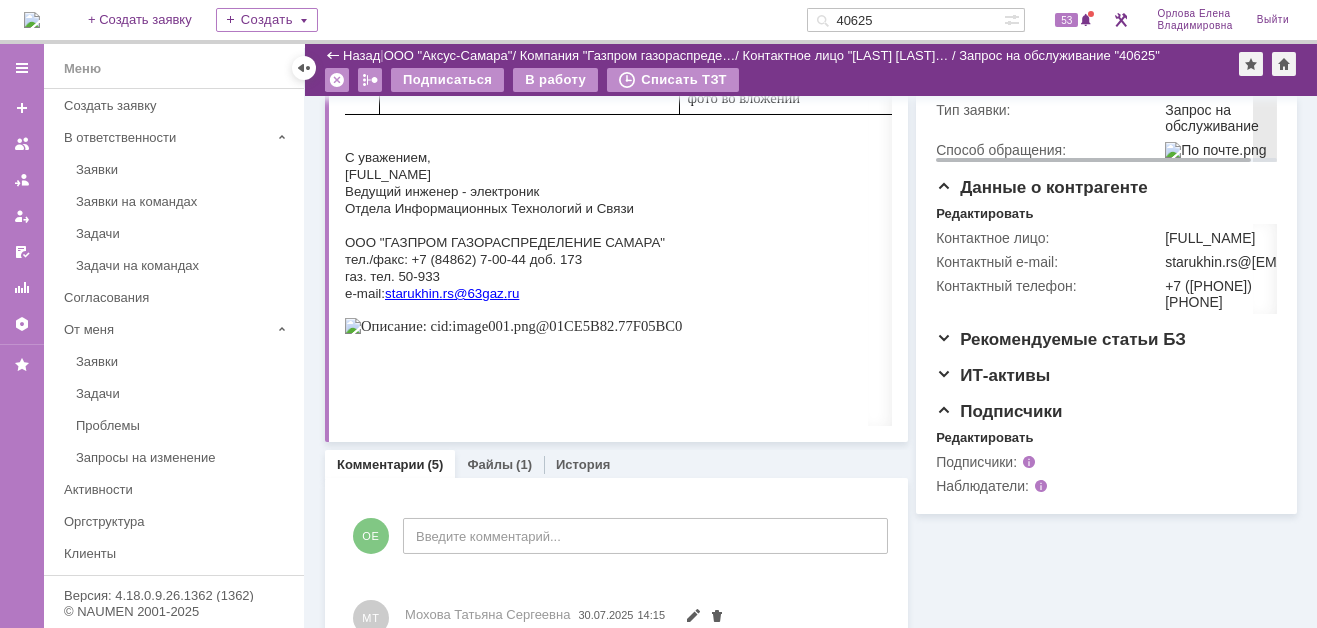 scroll, scrollTop: 380, scrollLeft: 0, axis: vertical 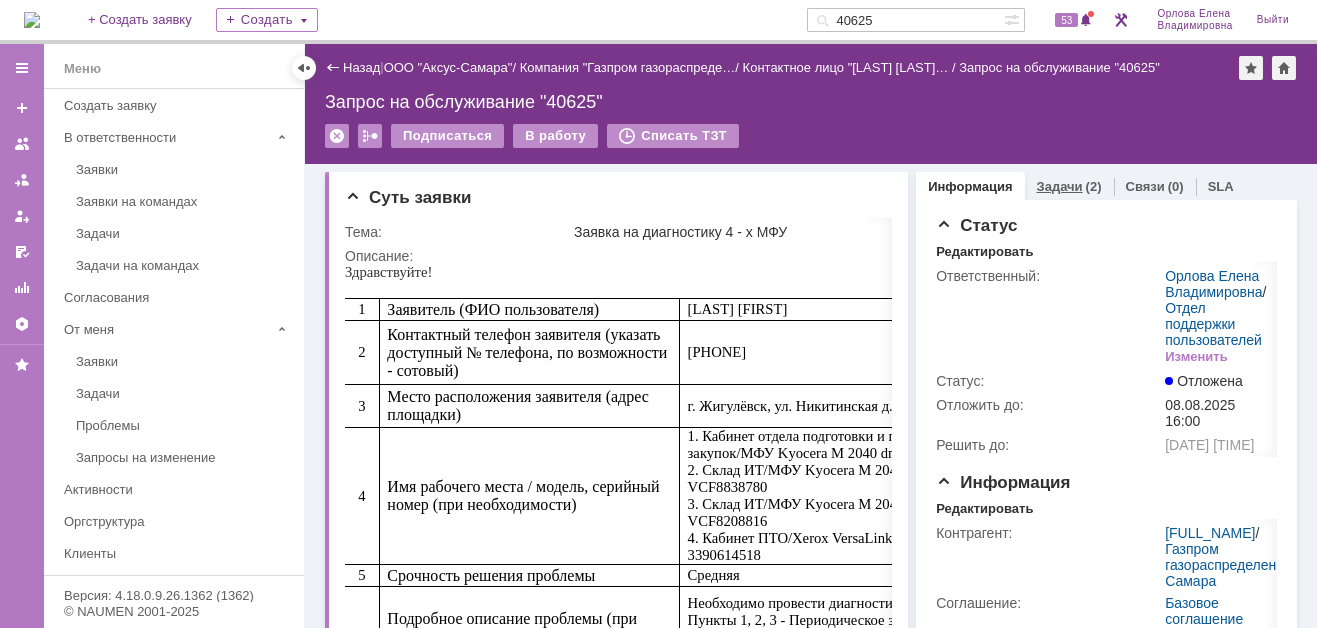click on "Задачи" at bounding box center (1060, 186) 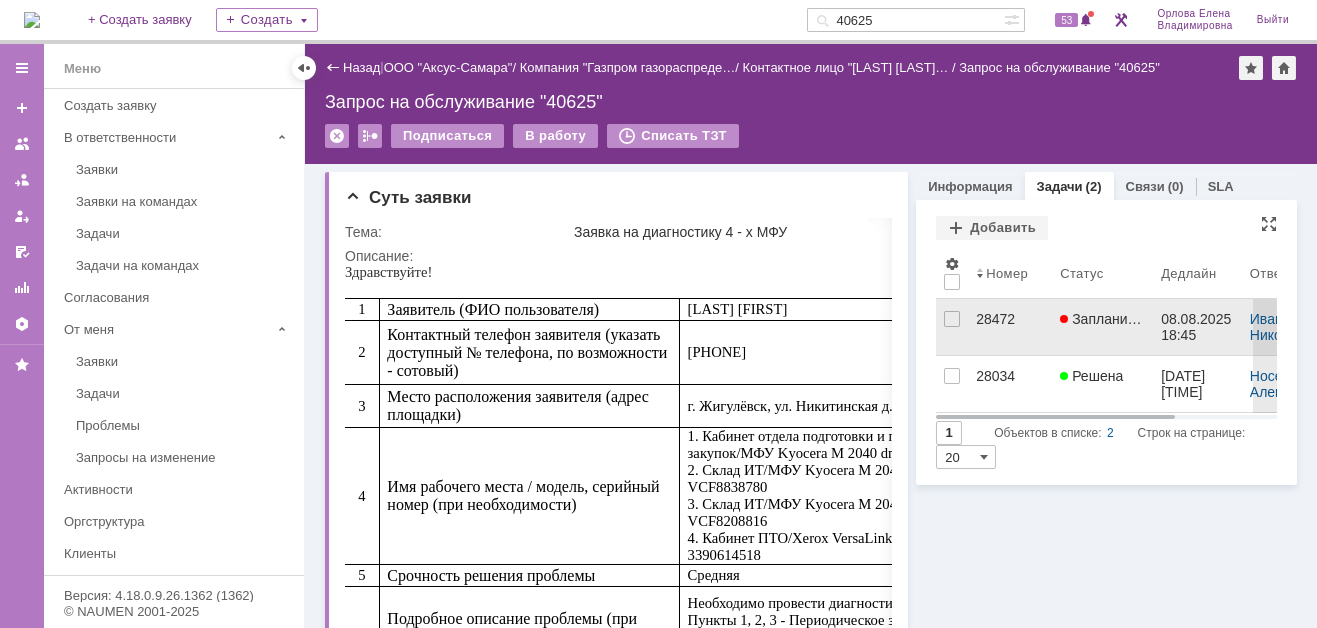 click on "28472" at bounding box center (1010, 319) 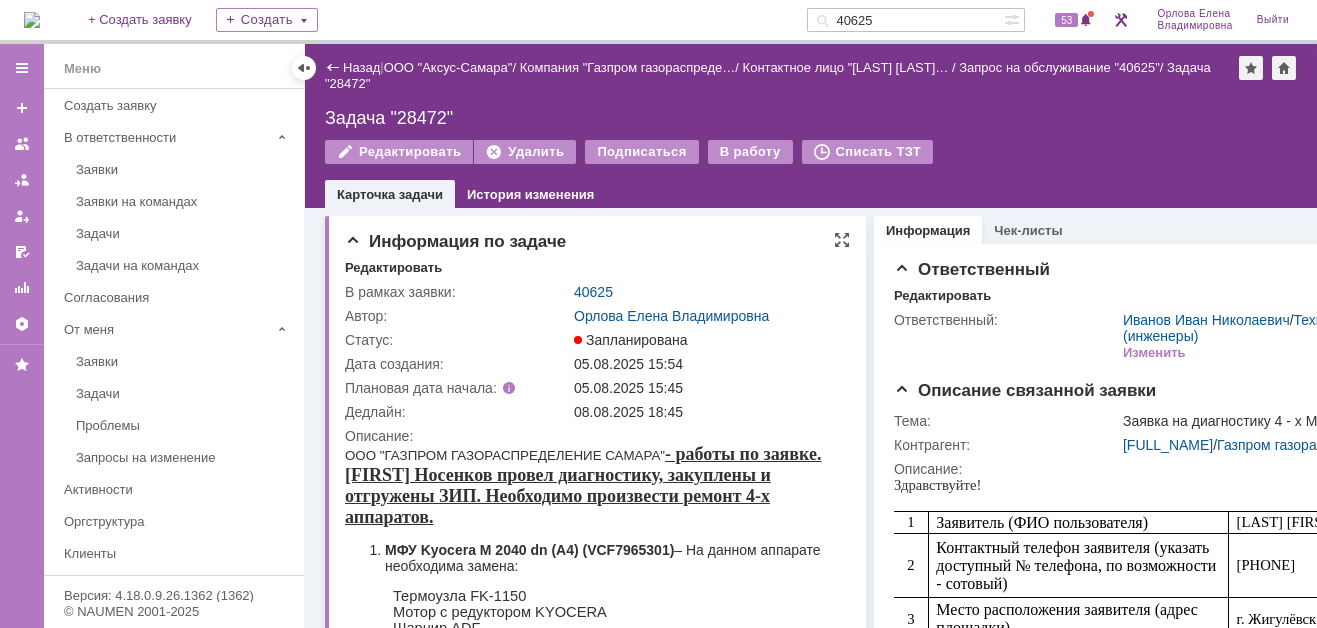 scroll, scrollTop: 0, scrollLeft: 0, axis: both 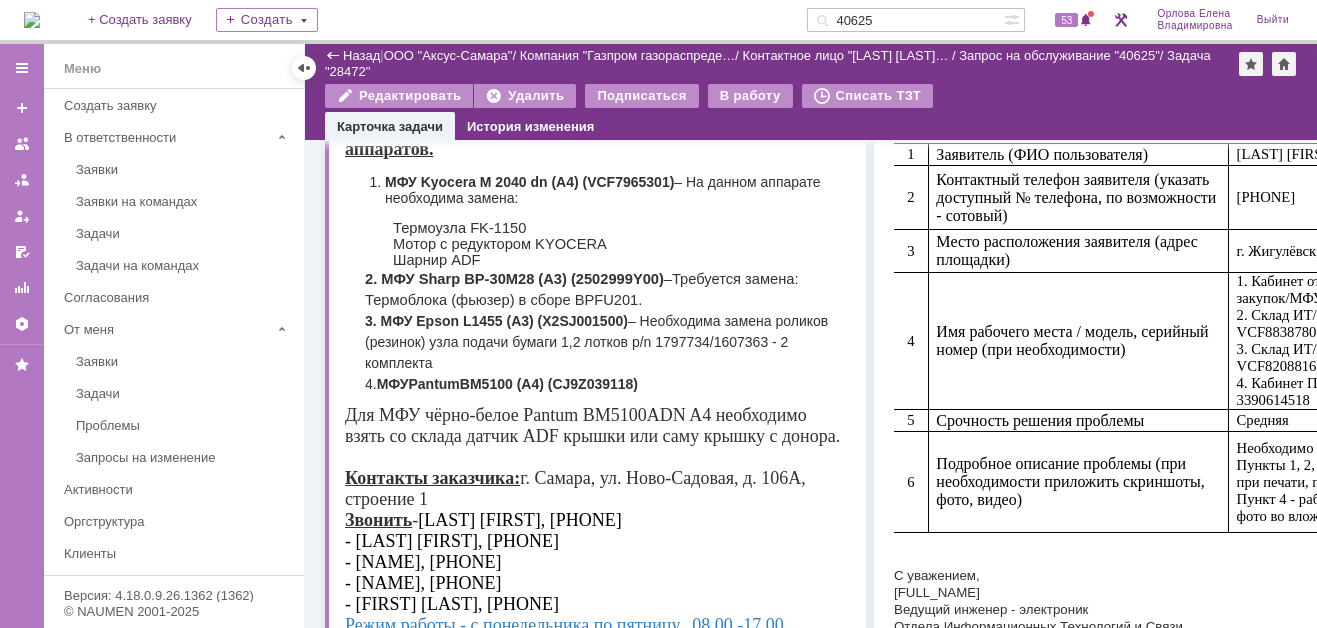 click on "4. МФУ  Pantum  BM5100 ( A4) ( CJ9 Z039118)" at bounding box center [607, 383] 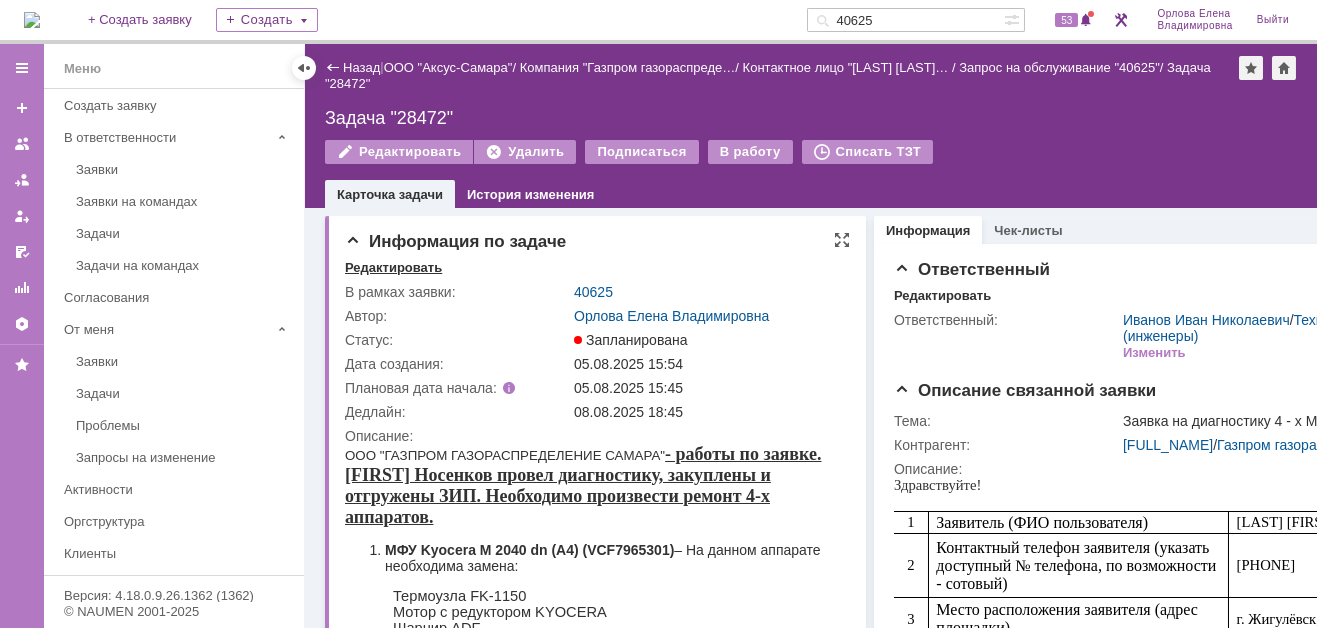 click on "Редактировать" at bounding box center [393, 268] 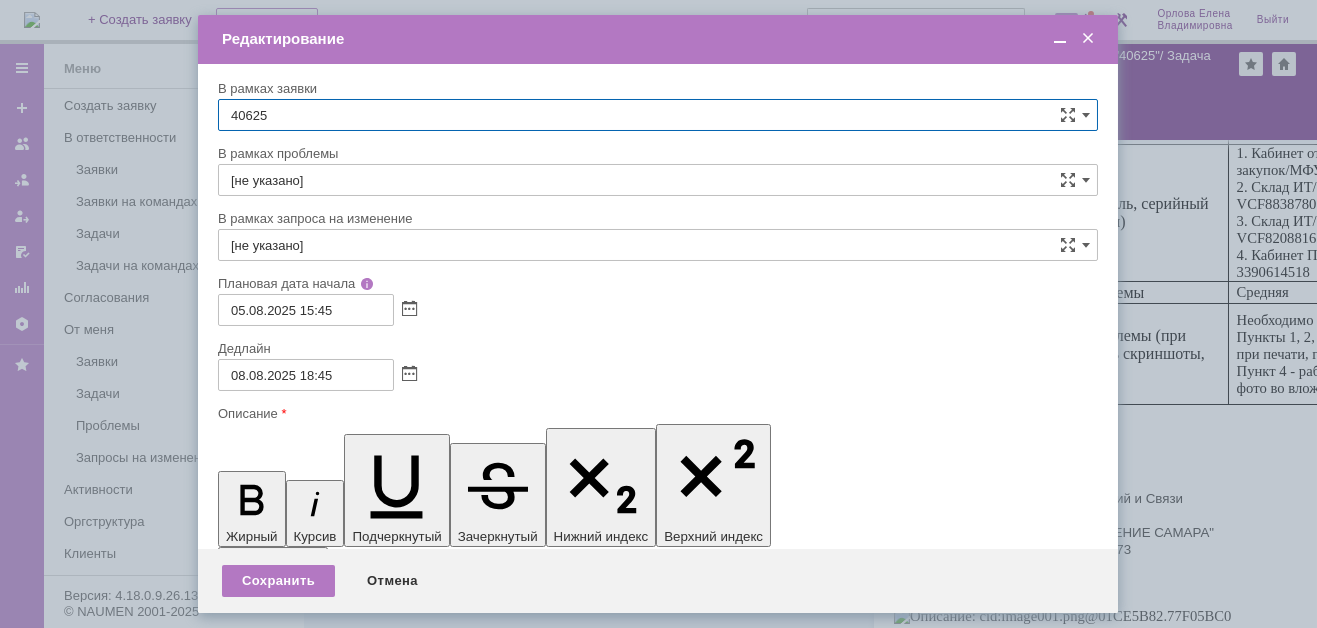 scroll, scrollTop: 600, scrollLeft: 0, axis: vertical 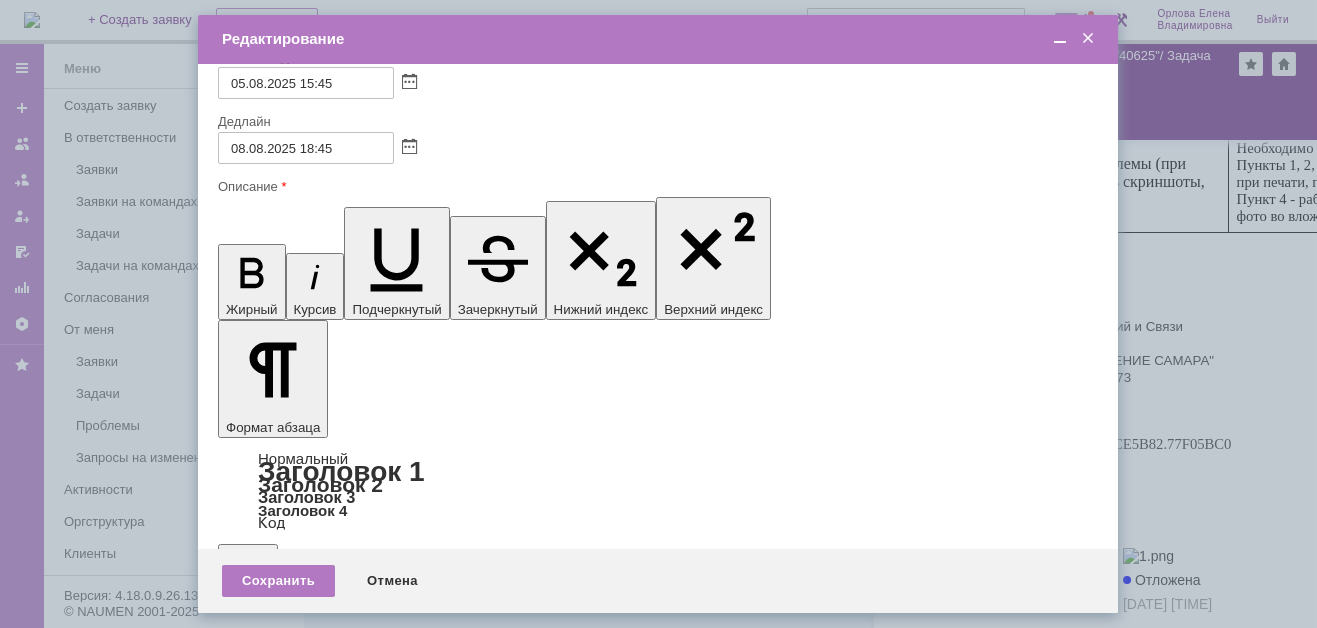 click on "4. МФУ  Pantum  BM5100 ( A4) ( CJ9 Z039118)" at bounding box center [391, 5827] 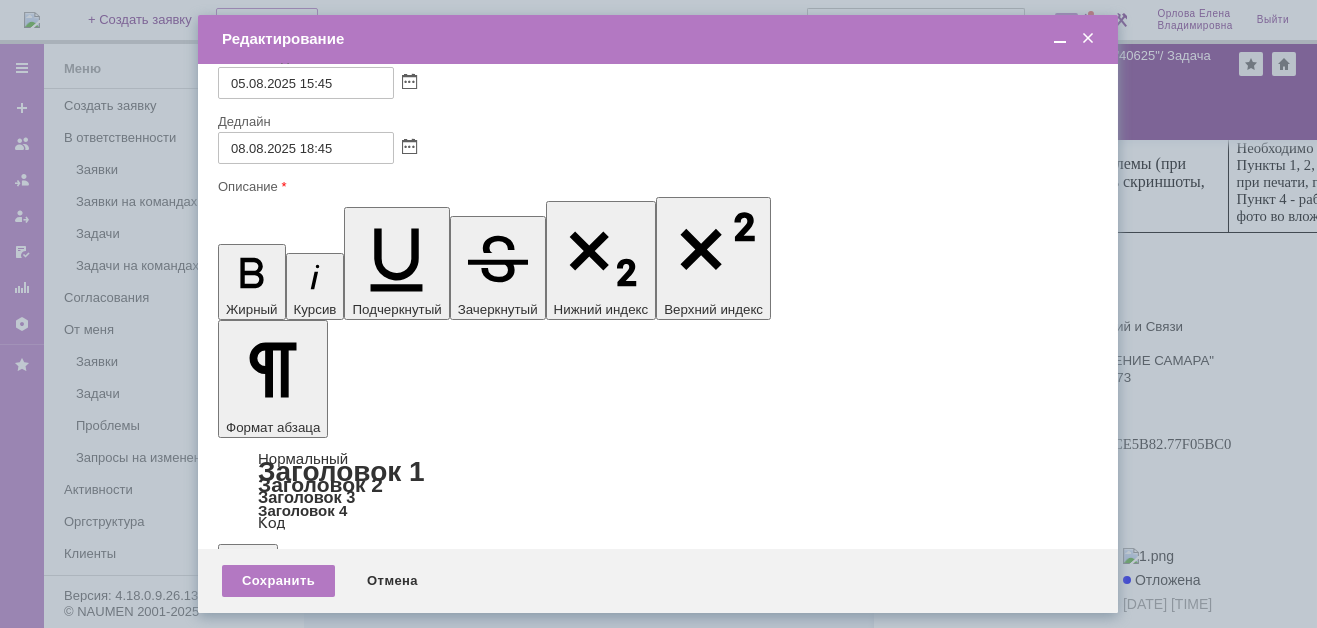 type 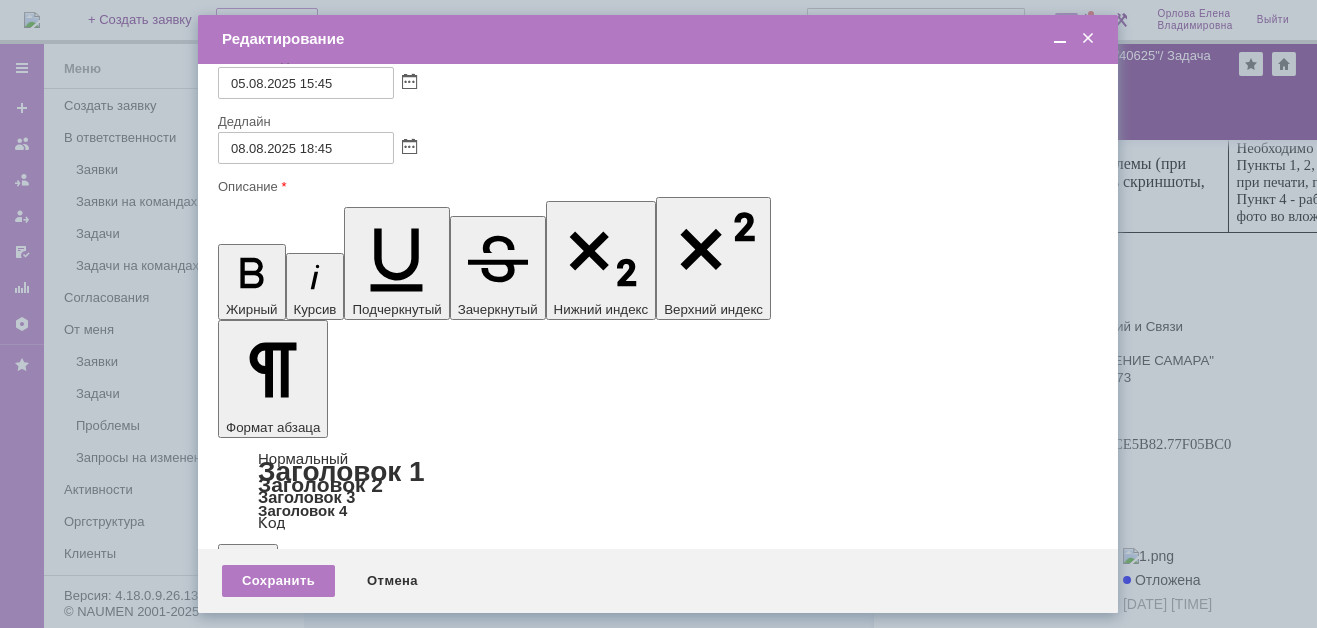 click on "-  Необходима замена датчика ADF крышки, либо саму крышку" at bounding box center (391, 5848) 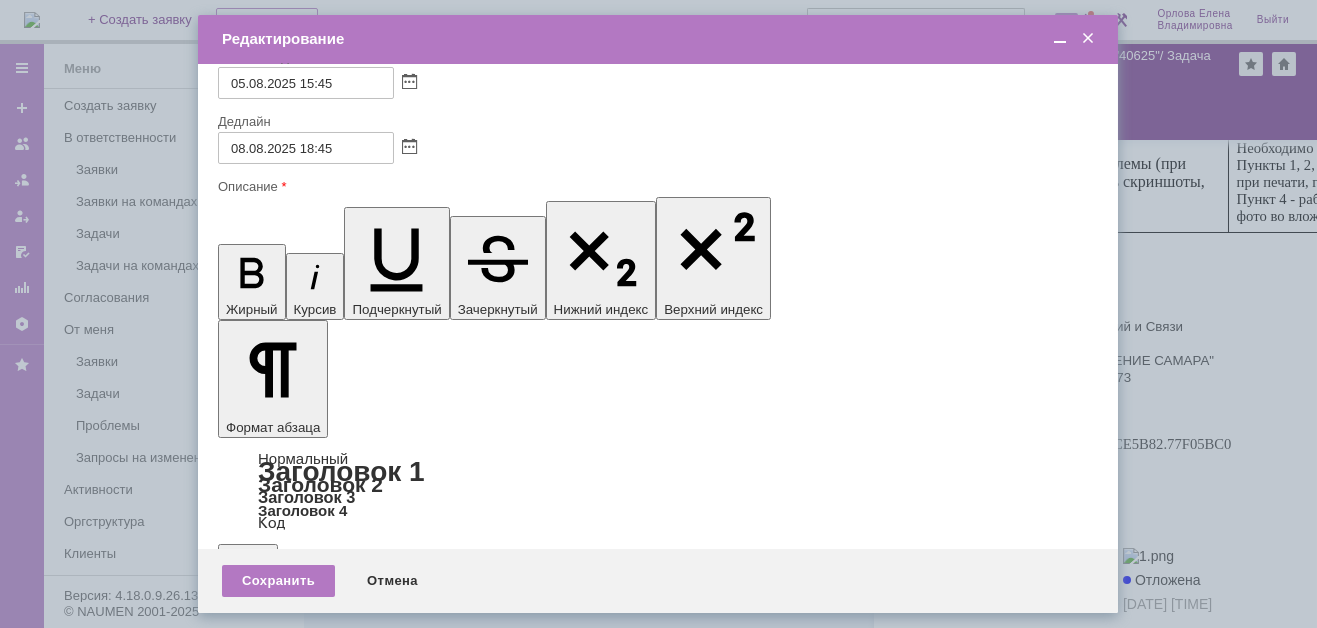 click on "- Необходима замена датчика ADF крышки, либо самой крышку" at bounding box center [376, 5859] 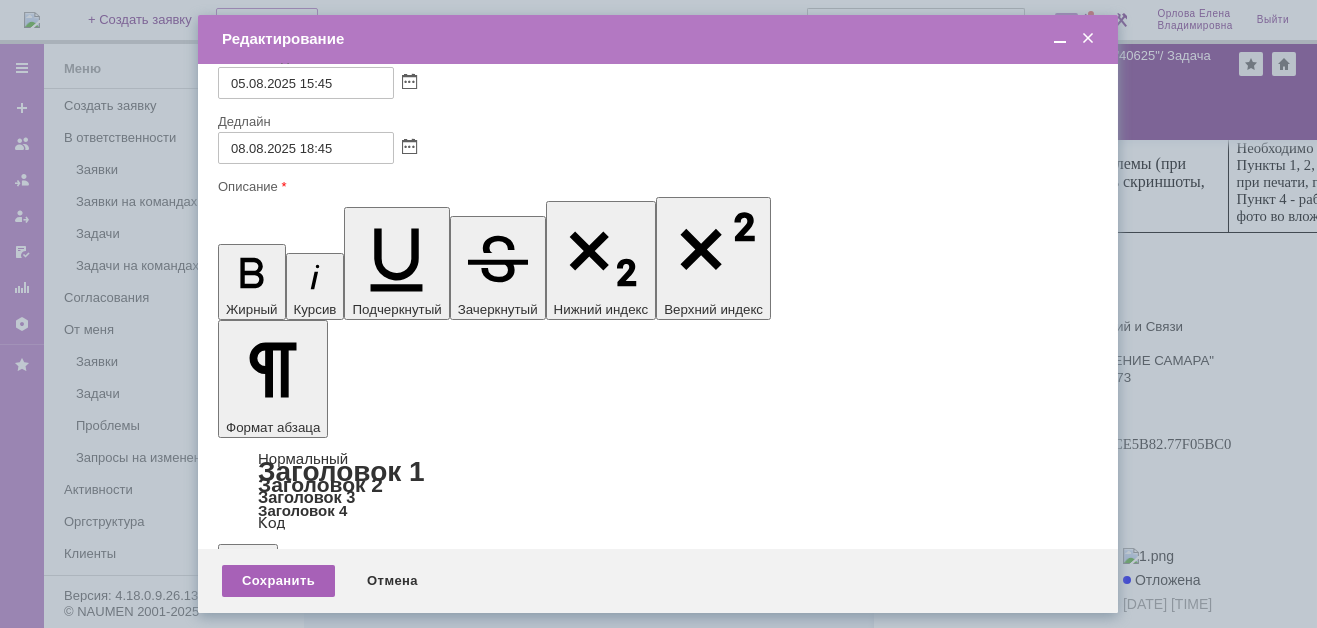 click on "Сохранить" at bounding box center [278, 581] 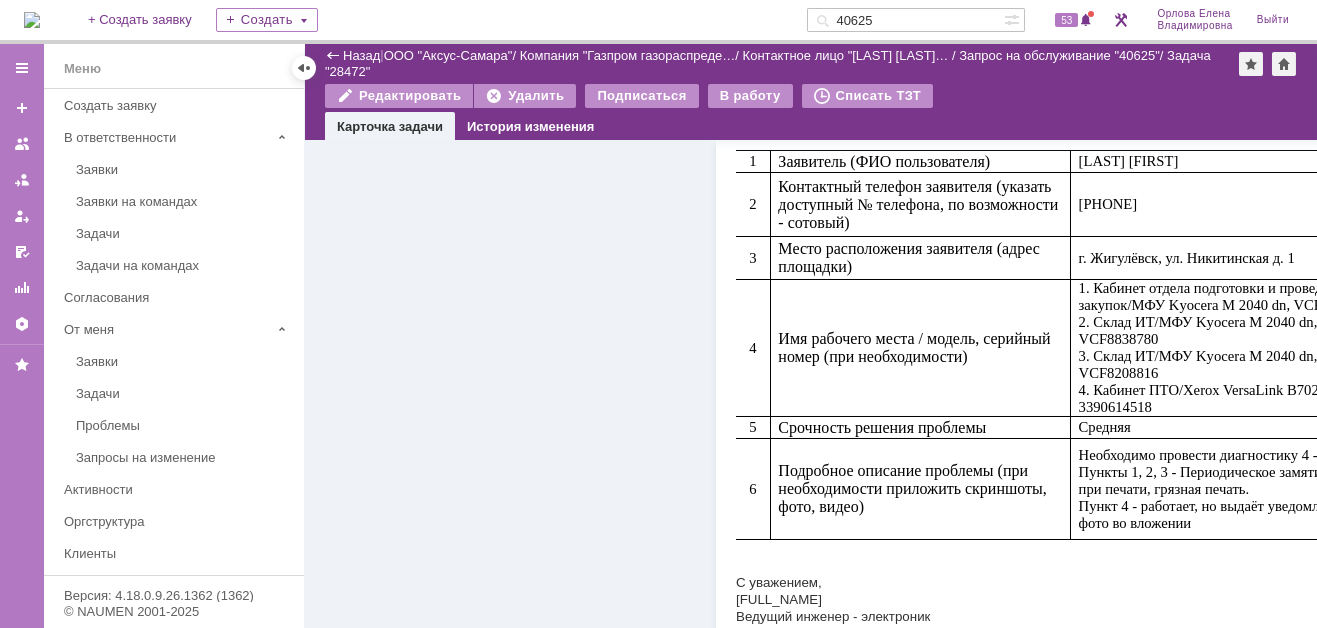 scroll, scrollTop: 521, scrollLeft: 0, axis: vertical 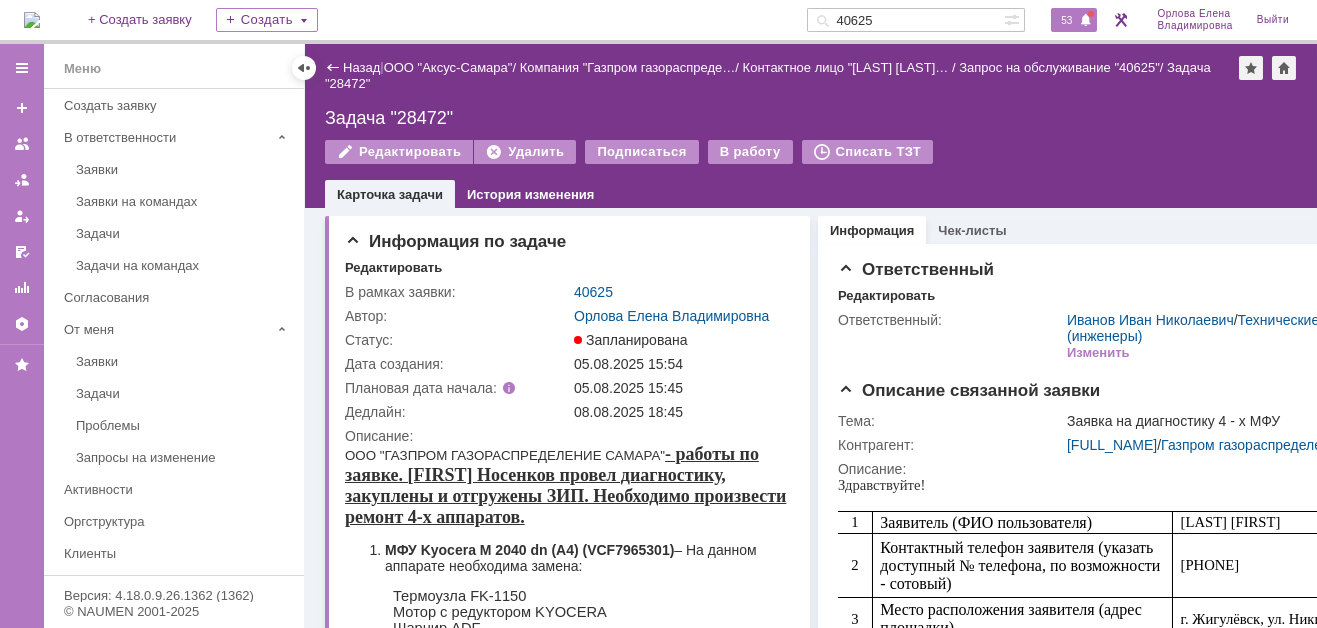 click on "53" at bounding box center (1066, 20) 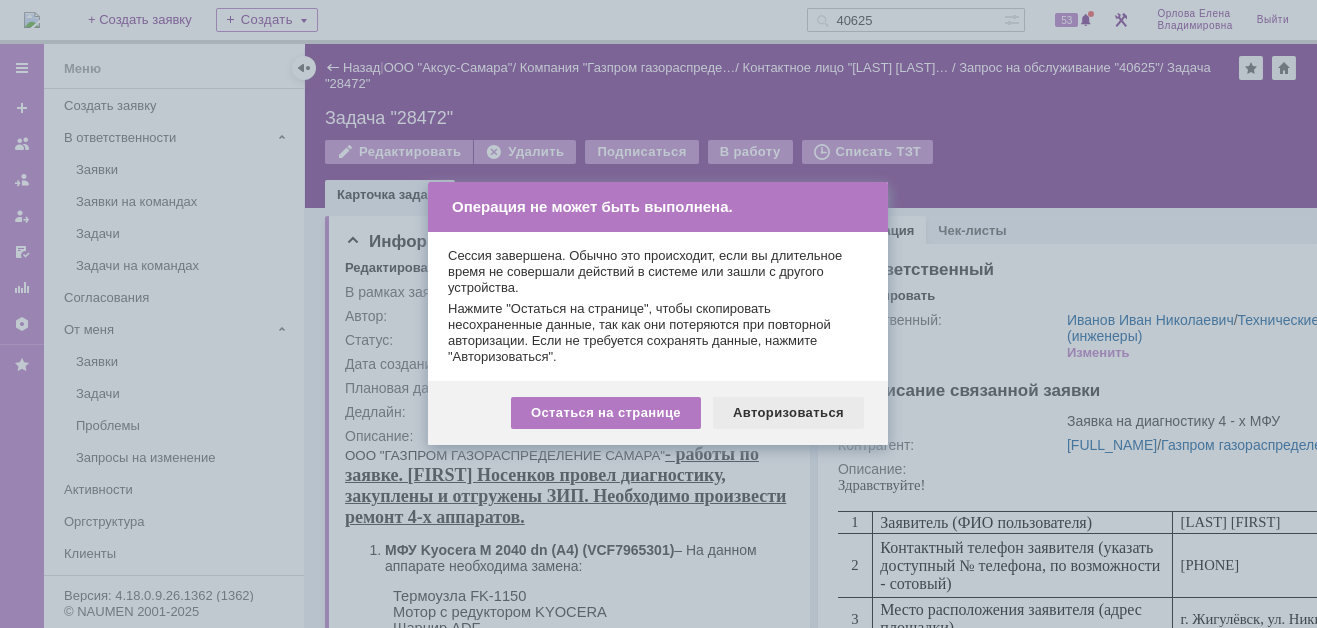 click on "Авторизоваться" at bounding box center (788, 413) 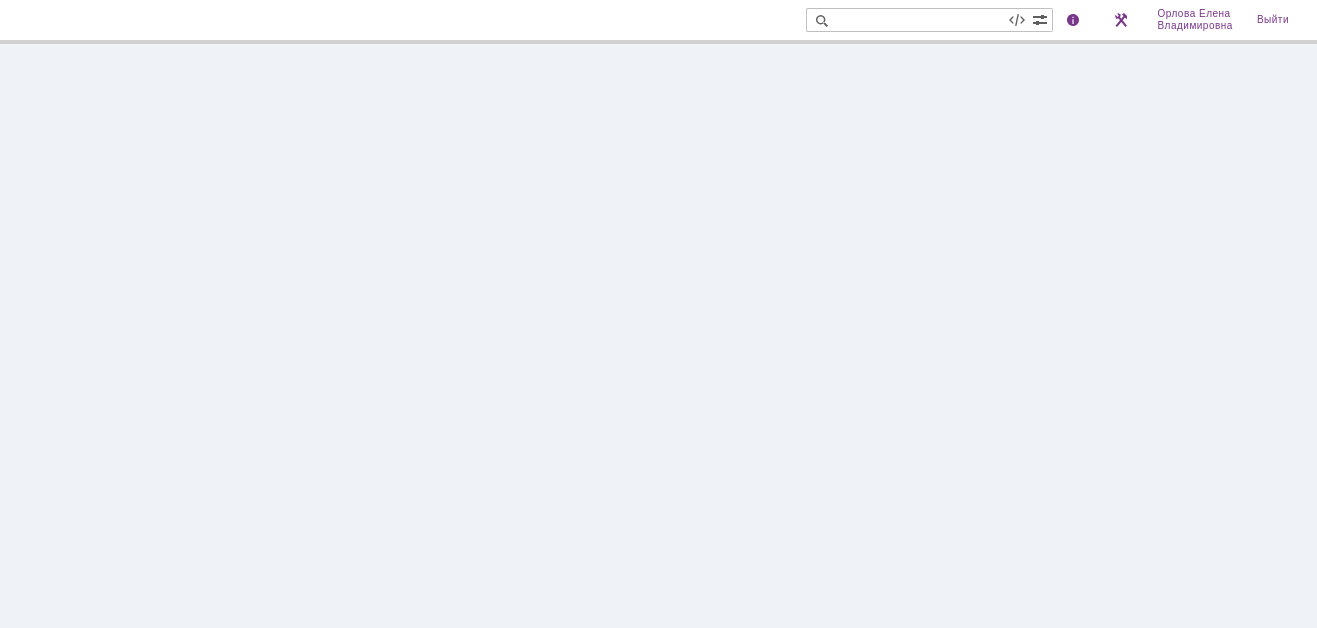 scroll, scrollTop: 0, scrollLeft: 0, axis: both 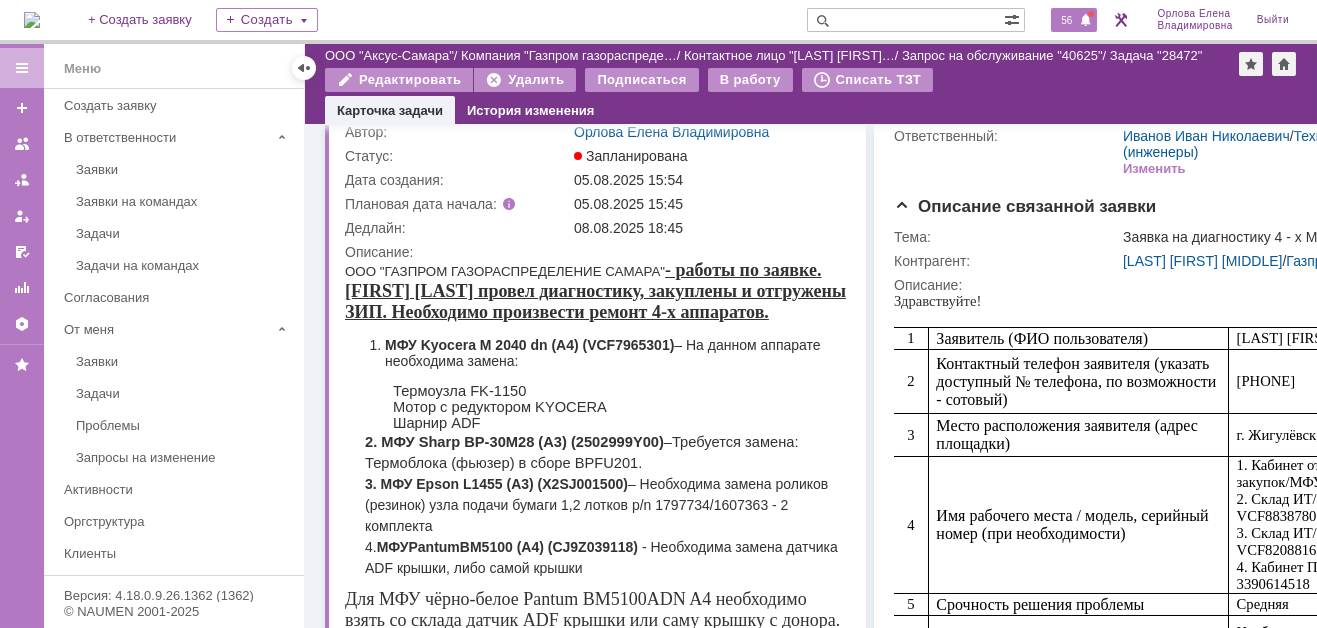 click on "56" at bounding box center (1066, 20) 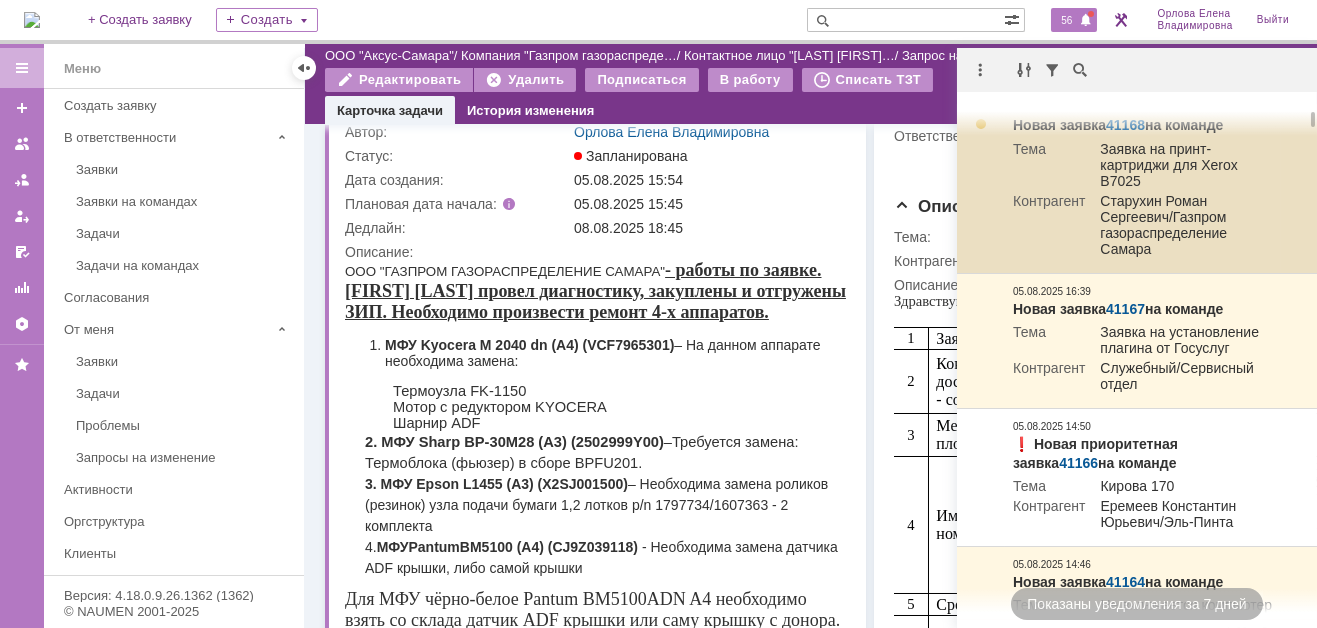 scroll, scrollTop: 300, scrollLeft: 0, axis: vertical 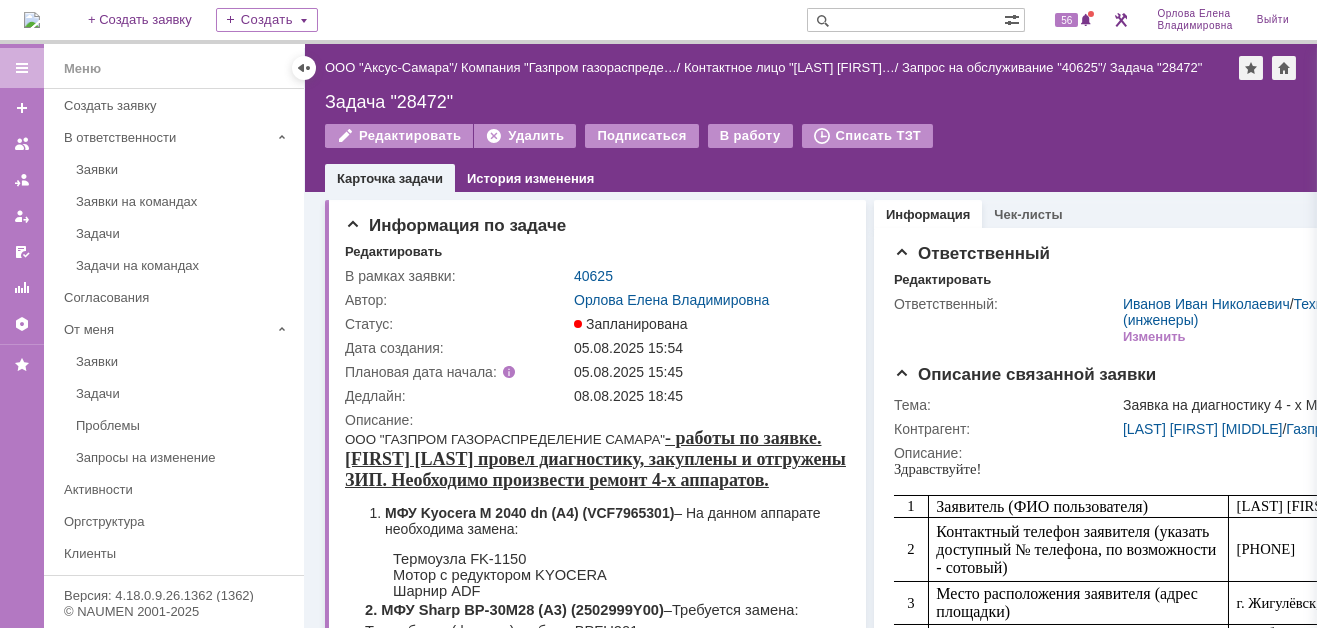 click at bounding box center (32, 20) 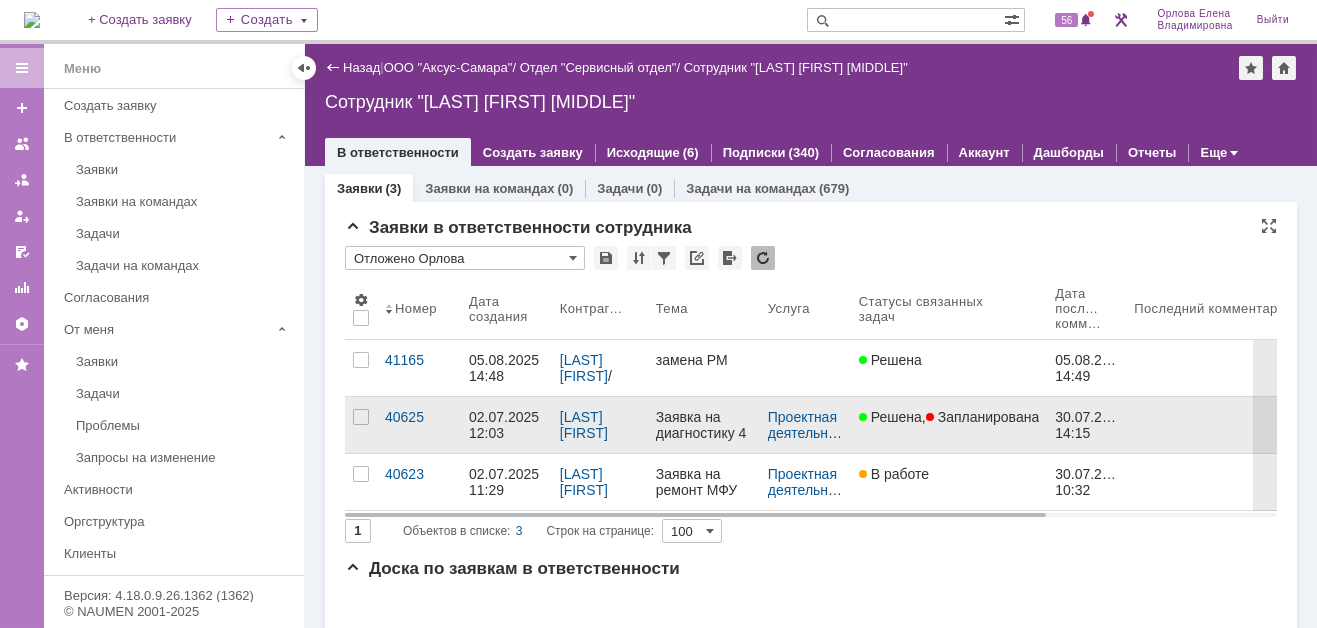 scroll, scrollTop: 0, scrollLeft: 0, axis: both 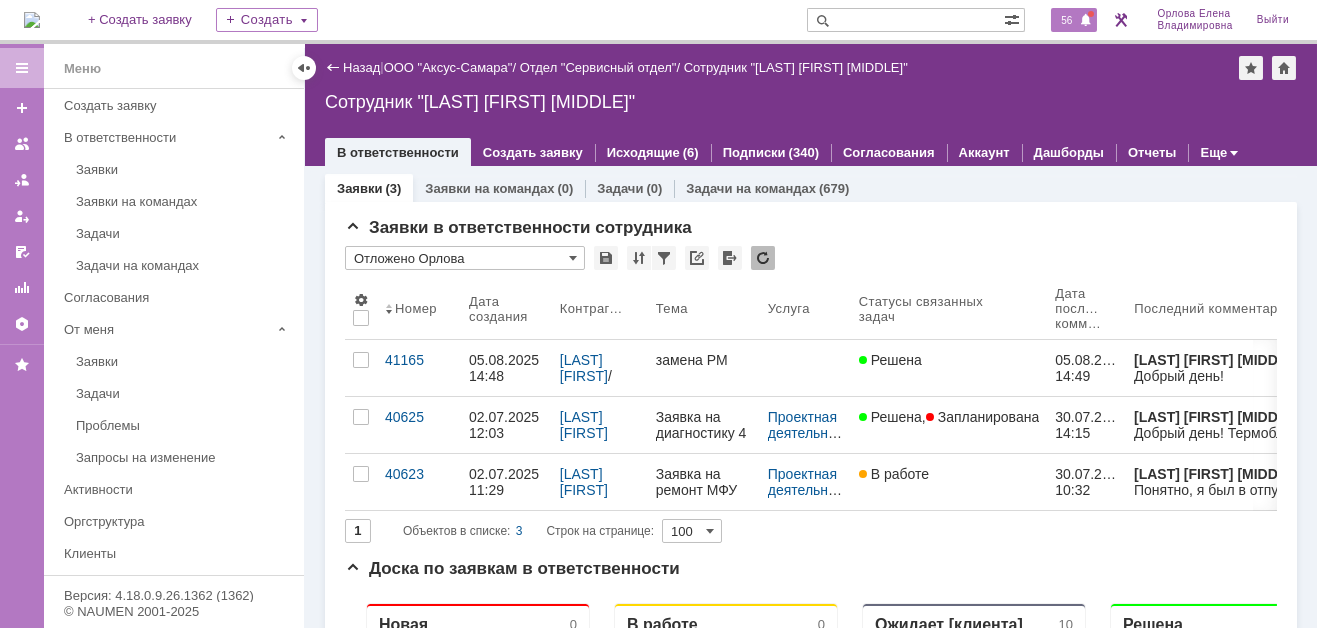 click on "56" at bounding box center [1066, 20] 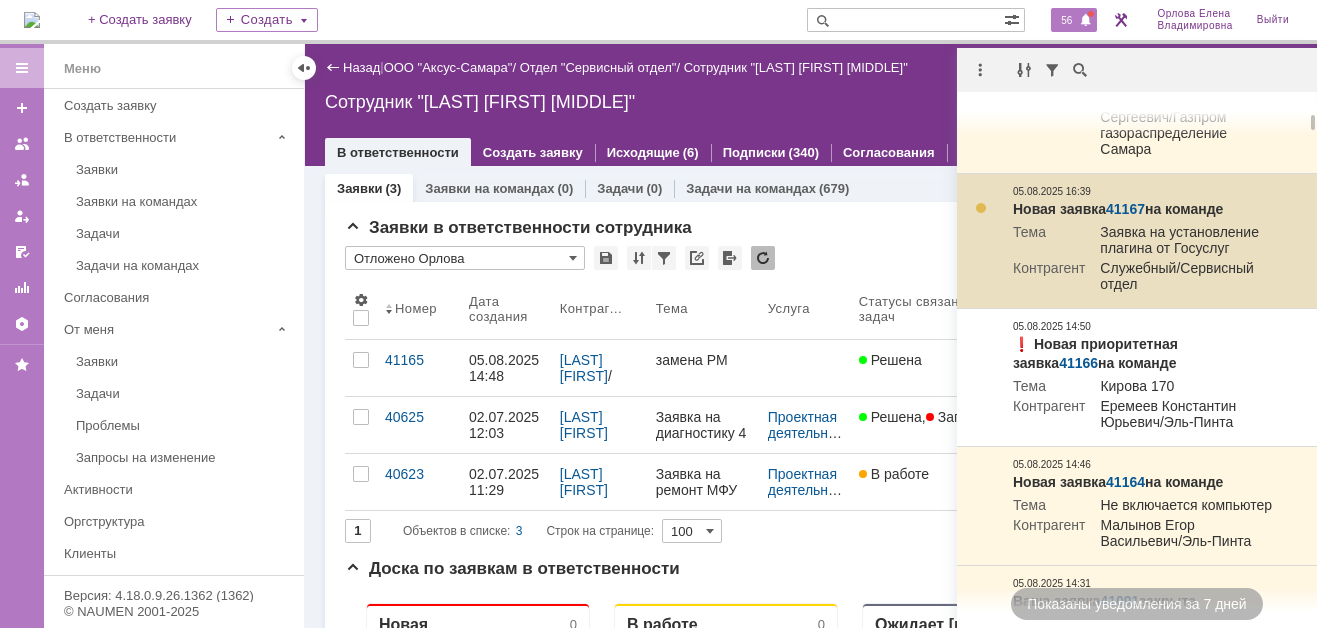 scroll, scrollTop: 0, scrollLeft: 0, axis: both 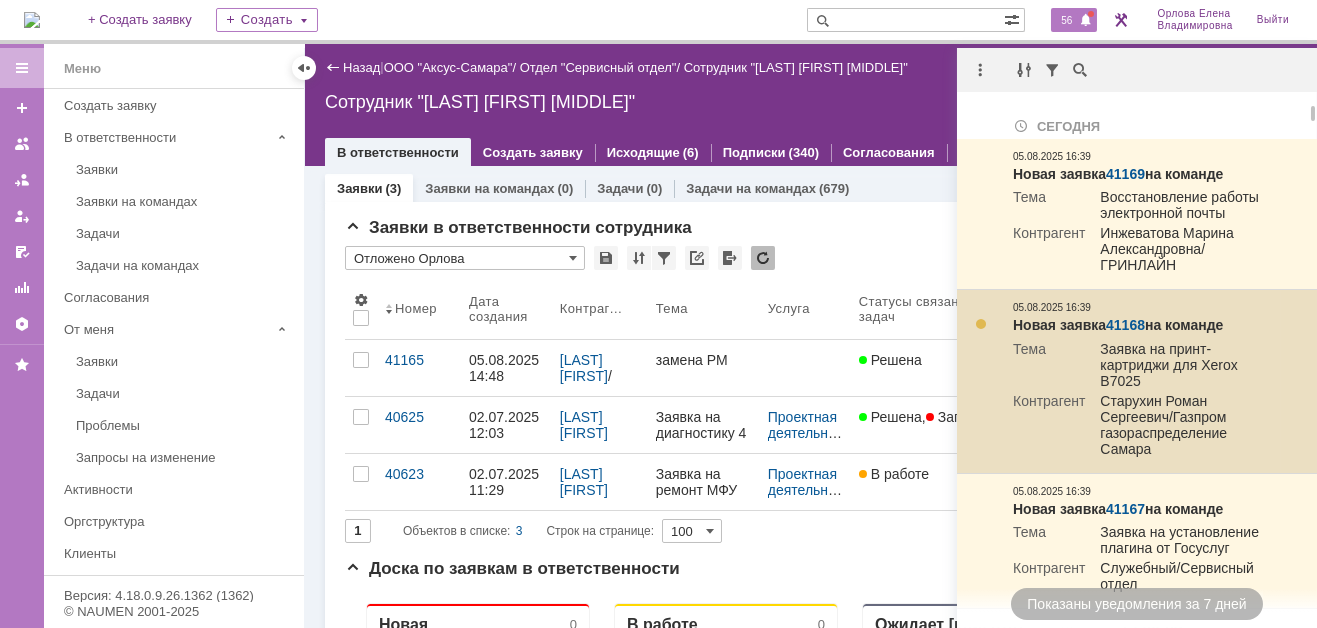 click on "41168" at bounding box center (1125, 325) 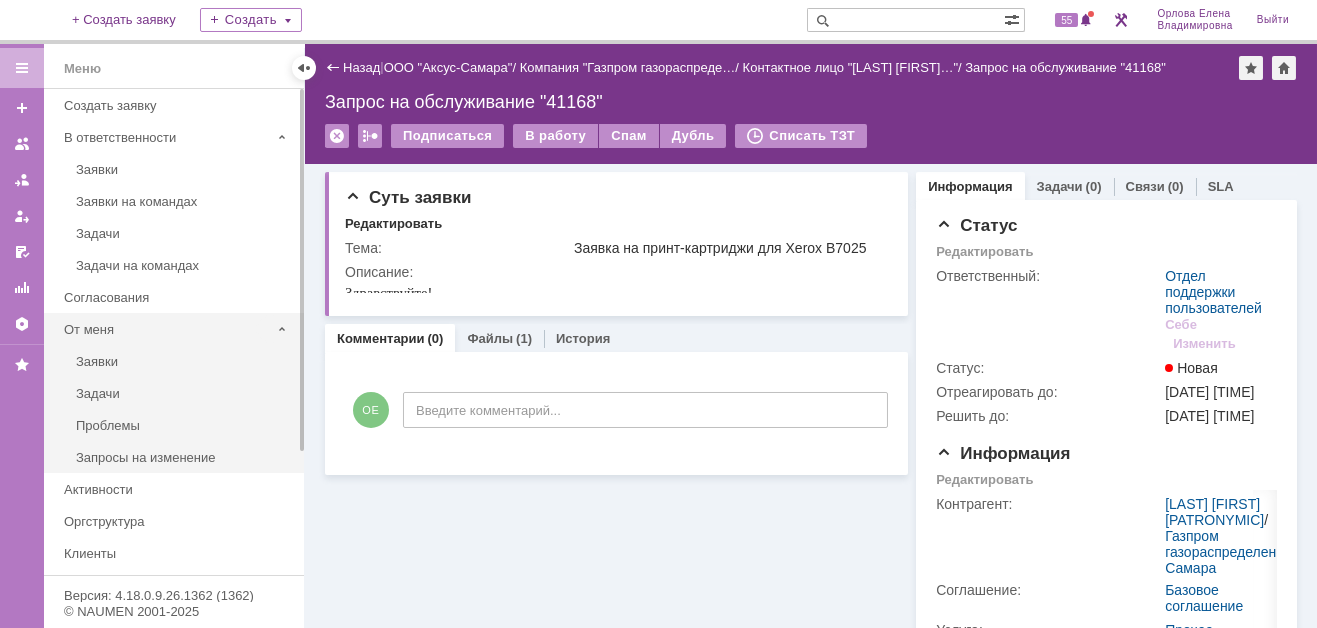 scroll, scrollTop: 0, scrollLeft: 0, axis: both 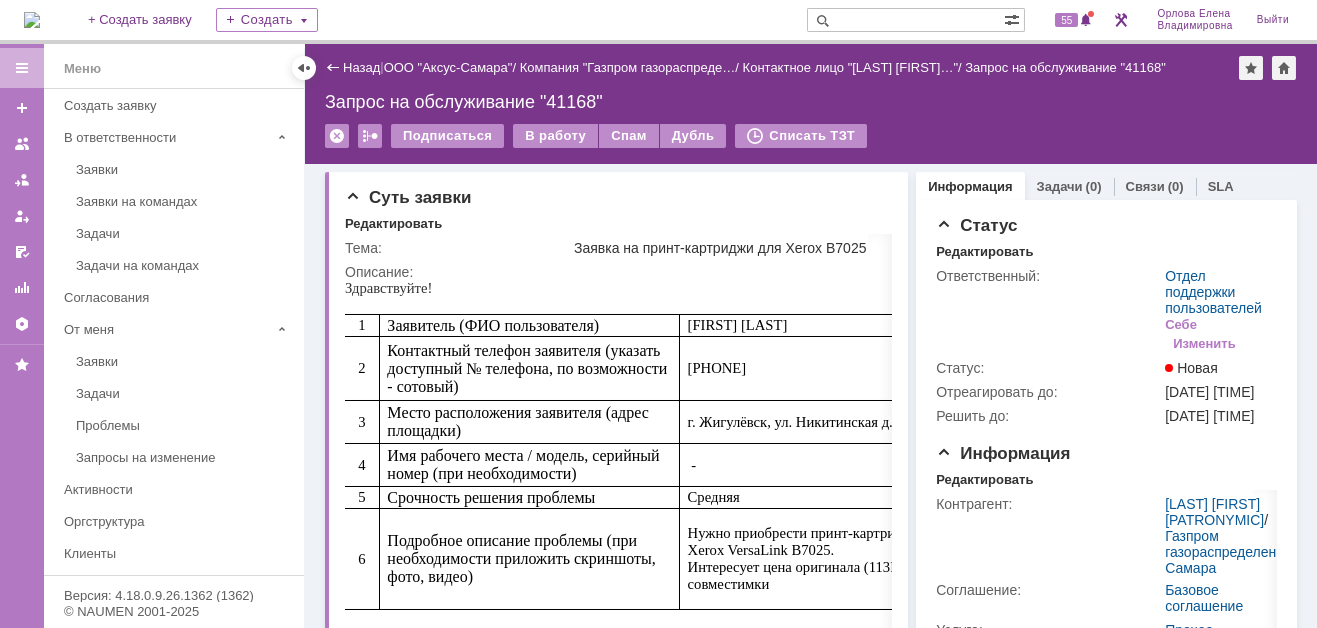 click on "Назад   |   ООО "Аксус-Самара"  /   Компания "Газпром газораспреде…  /   Контактное лицо "[LAST] [FIRST]…  /   Запрос на обслуживание "41168" Запрос на обслуживание "41168"
Подписаться В работу Спам Дубль Списать ТЗТ serviceCall$45888799 Карточка заявки" at bounding box center [811, 104] 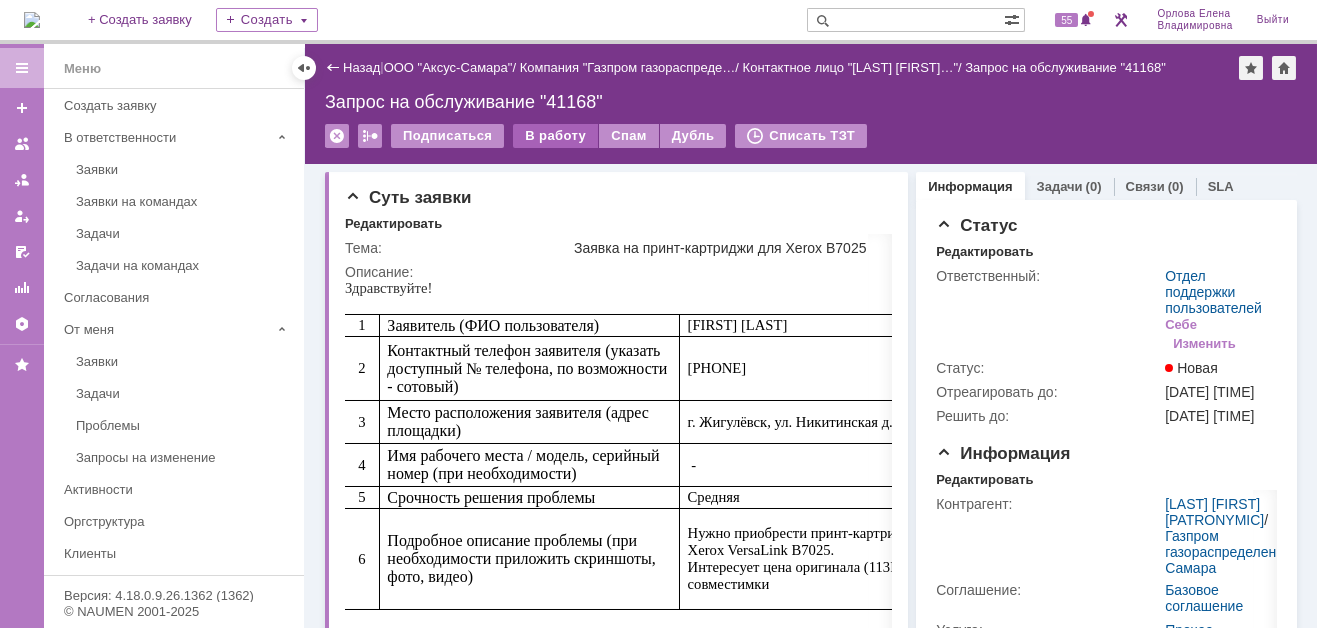click on "В работу" at bounding box center [555, 136] 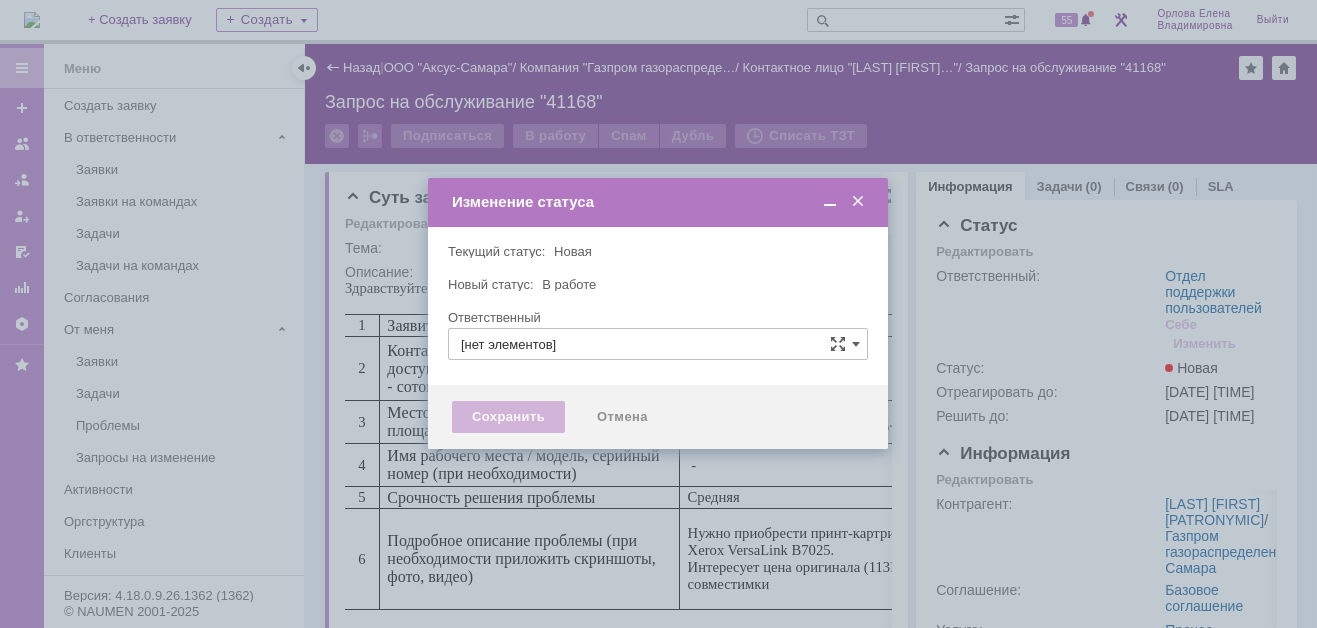 type on "Отдел поддержки пользователей" 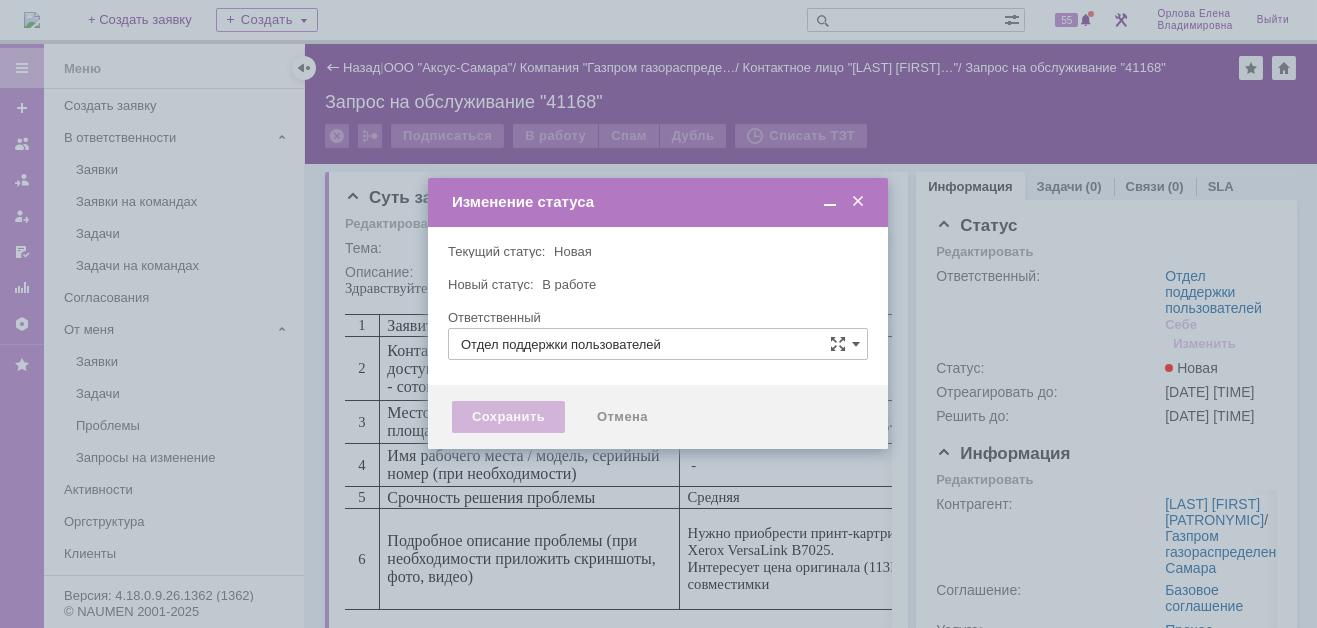 type 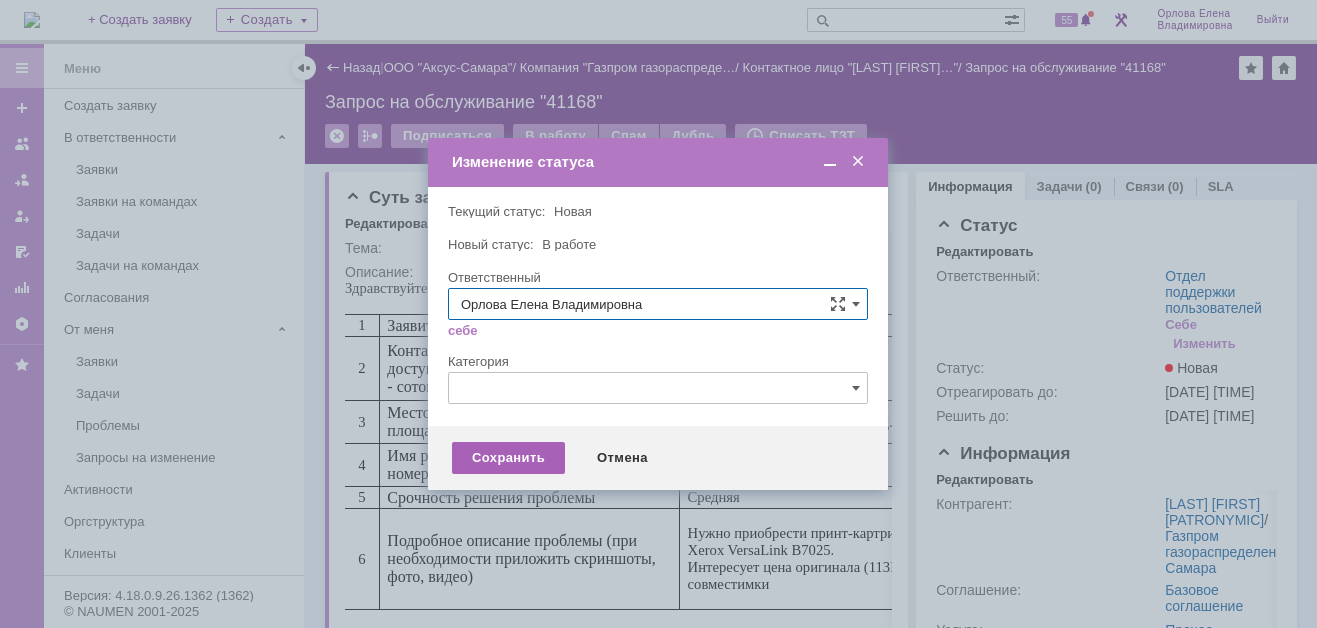 click on "Сохранить" at bounding box center (508, 458) 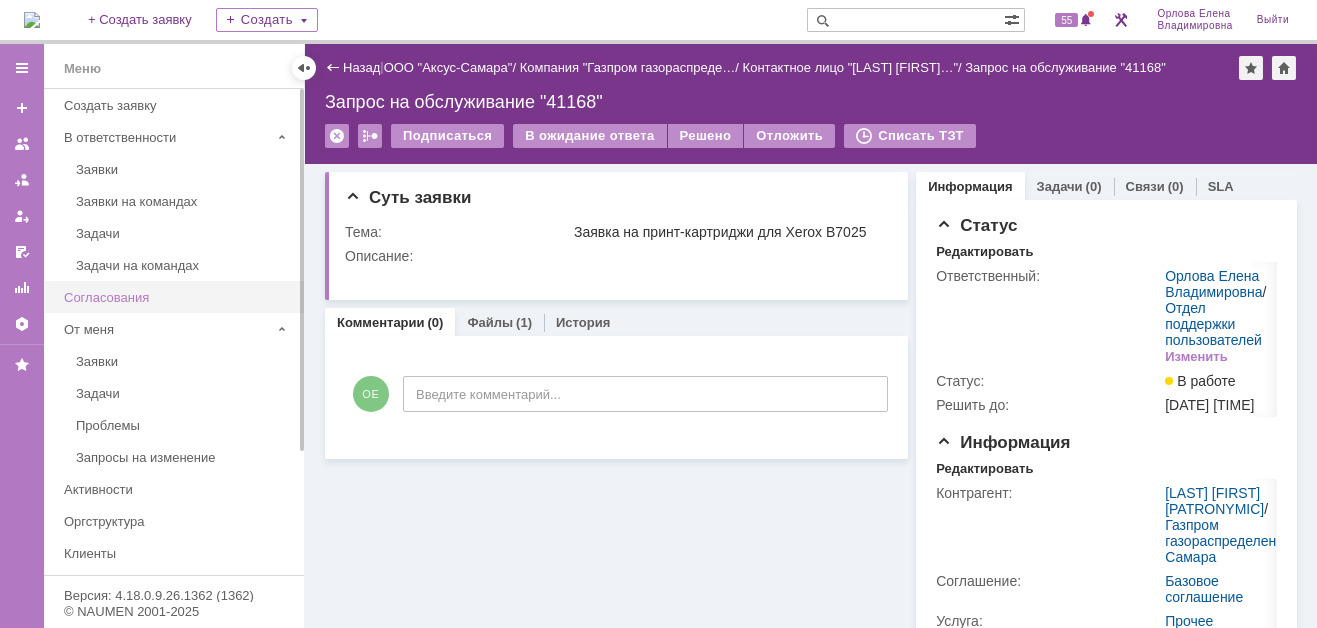scroll, scrollTop: 0, scrollLeft: 0, axis: both 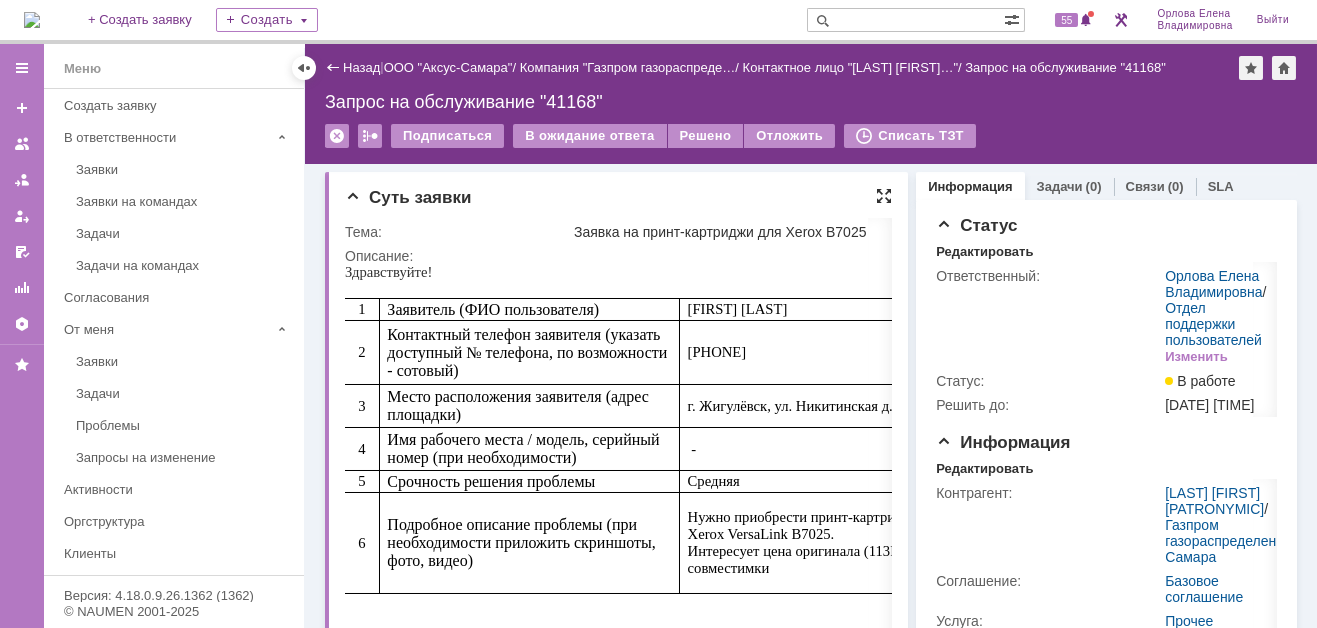 click at bounding box center [884, 196] 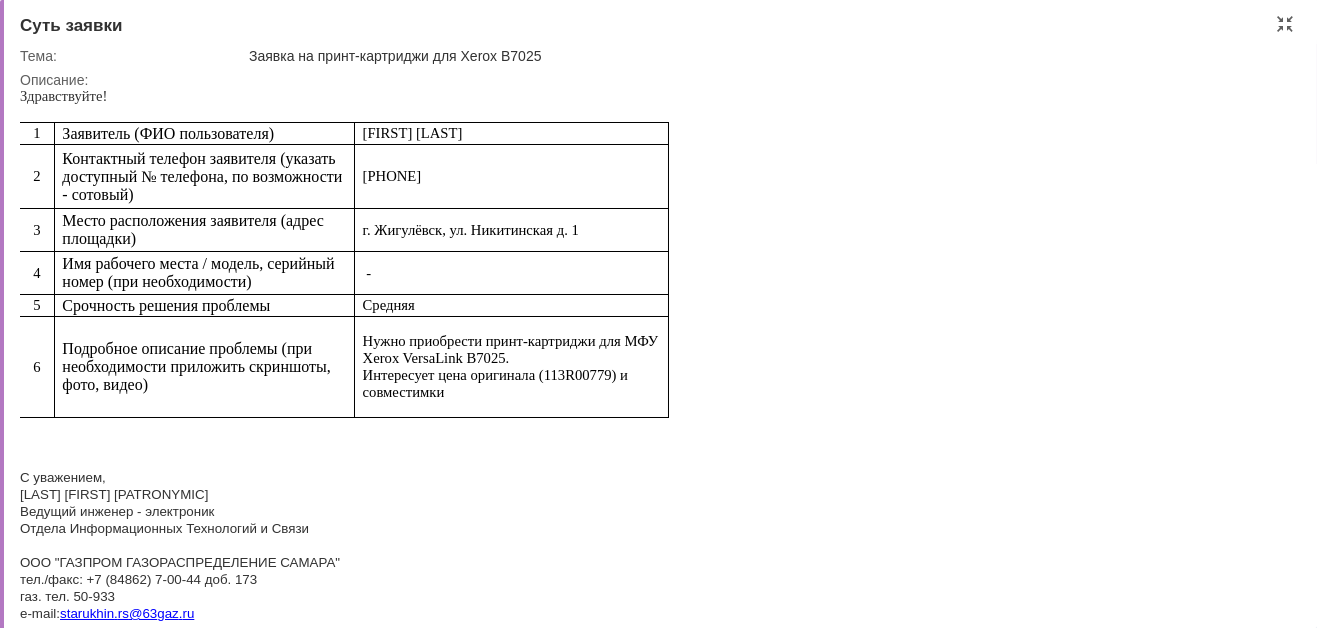 drag, startPoint x: 364, startPoint y: 338, endPoint x: 455, endPoint y: 397, distance: 108.45275 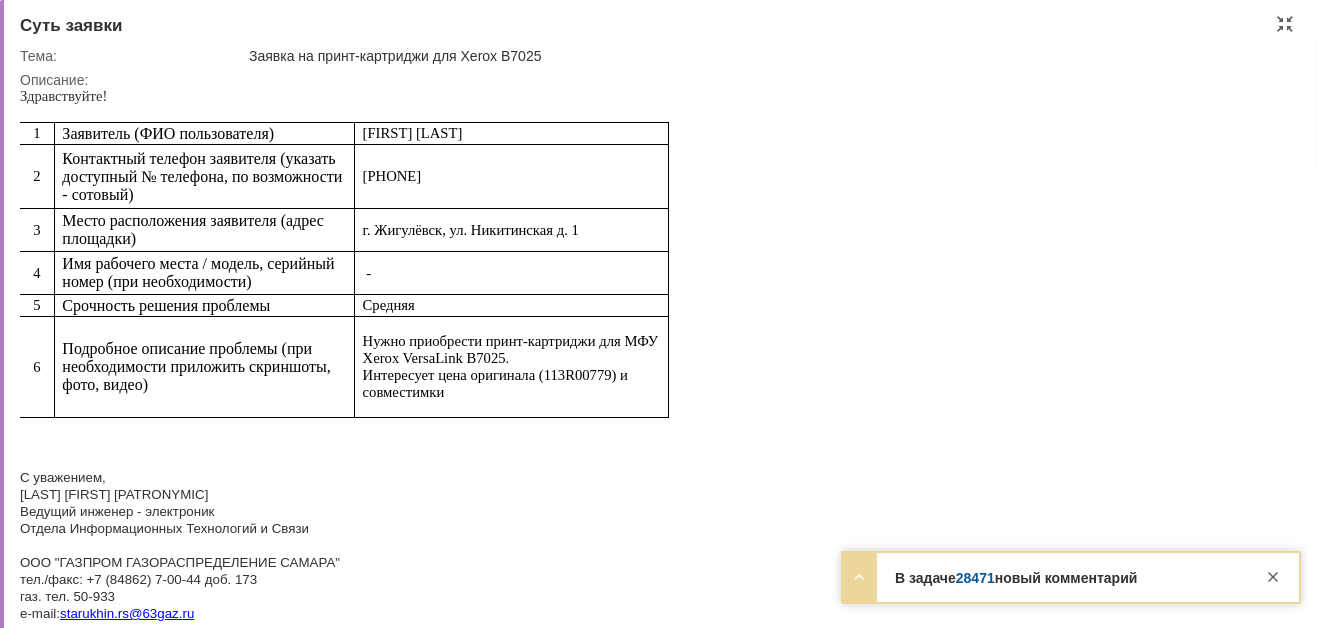 copy on "Нужно приобрести принт-картриджи для МФУ Xerox VersaLink B7025.
Интересует цена оригинала (113R00779) и совместимки" 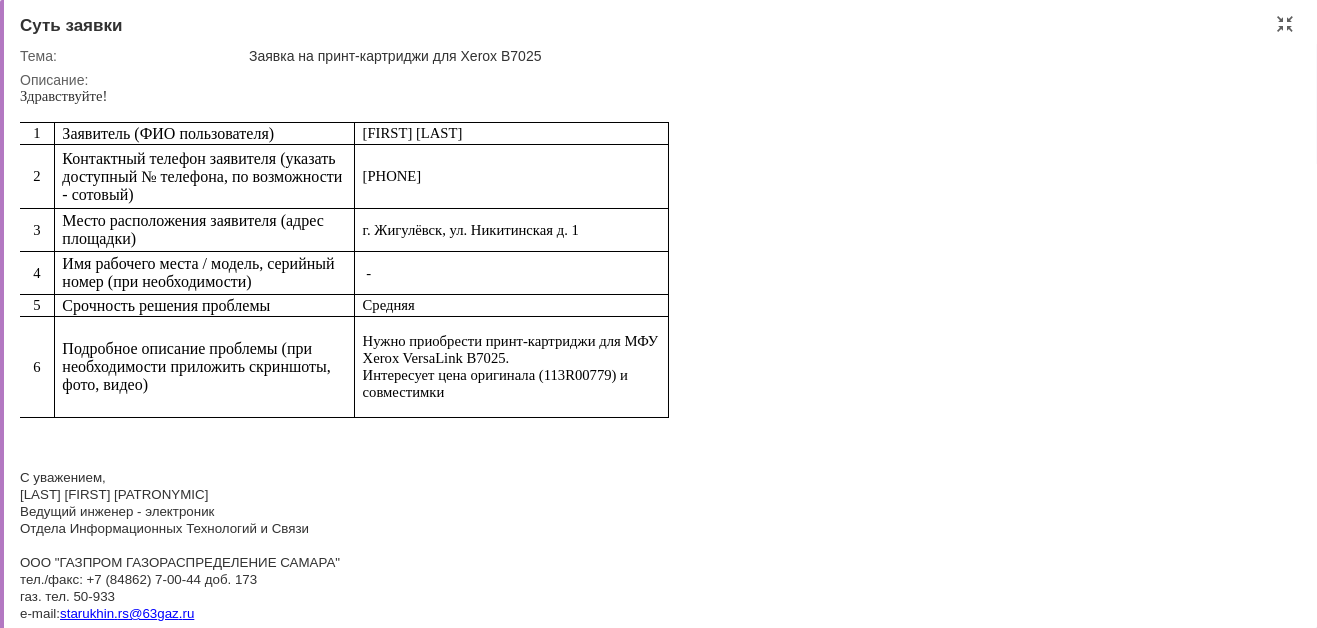 scroll, scrollTop: 128, scrollLeft: 0, axis: vertical 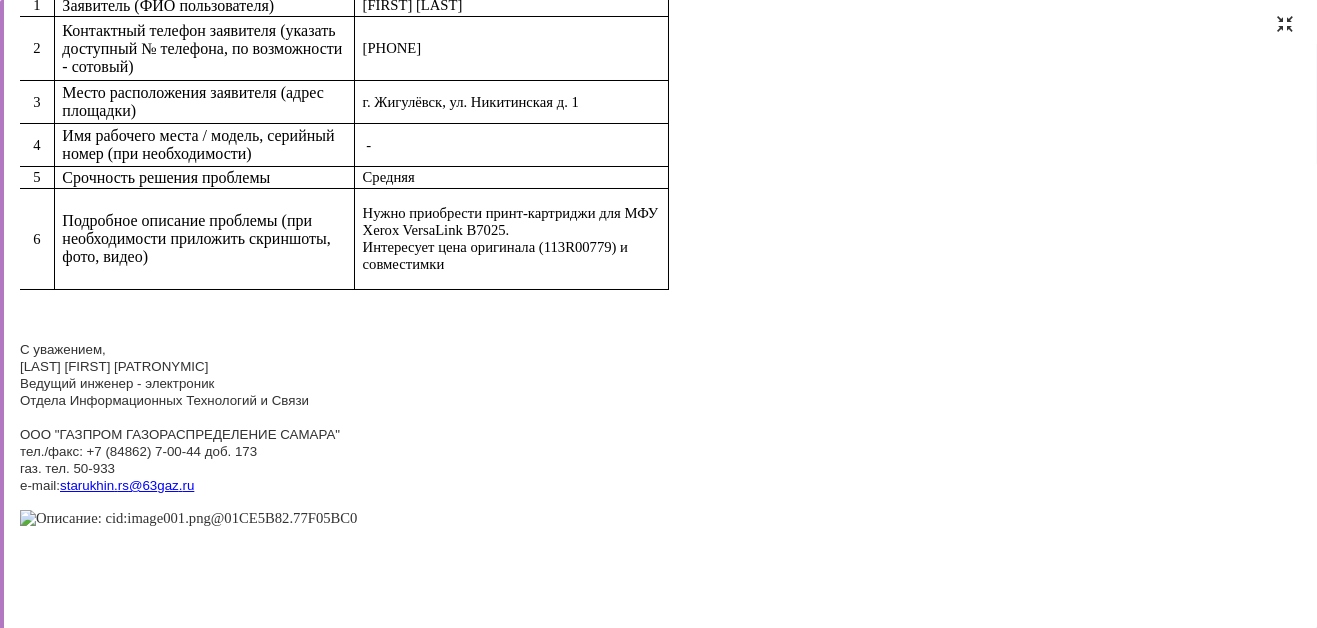 click at bounding box center [1285, 24] 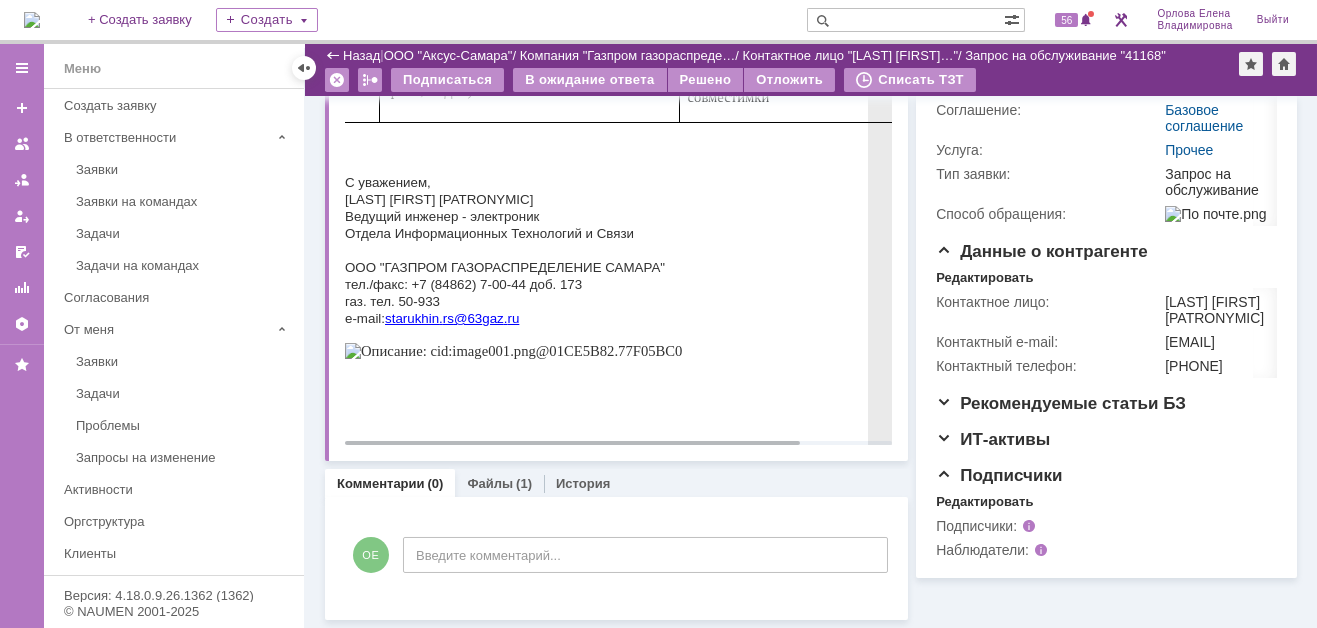 scroll, scrollTop: 404, scrollLeft: 0, axis: vertical 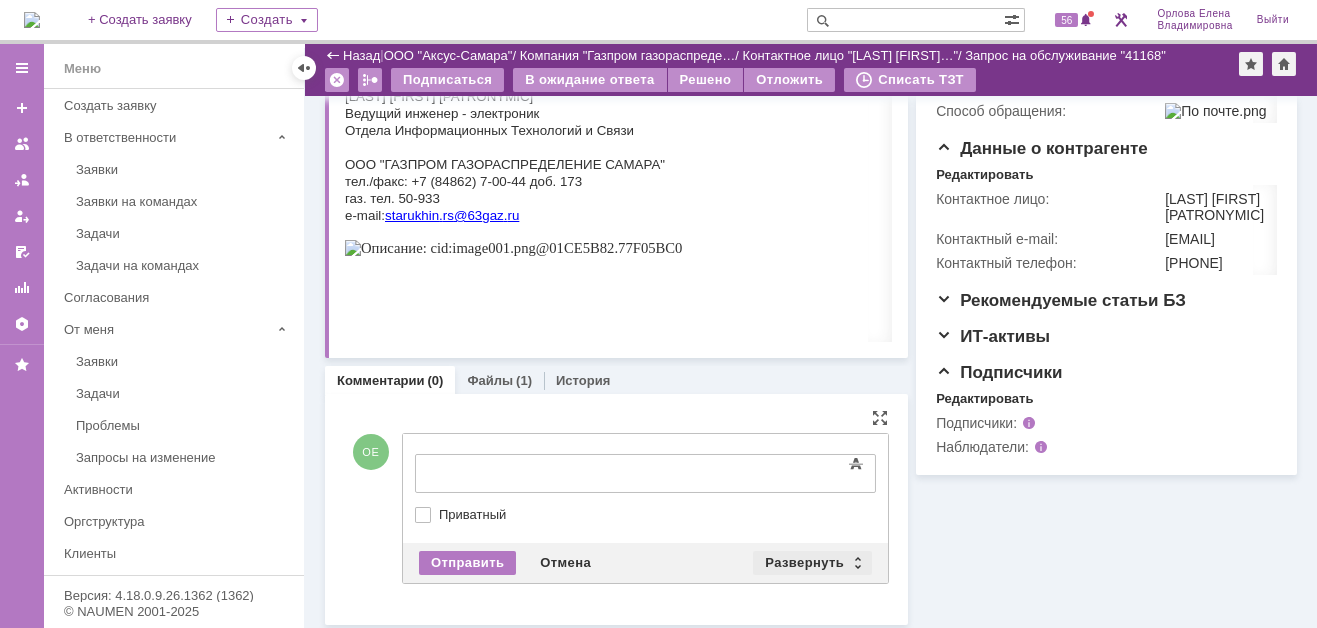 click on "Развернуть" at bounding box center (812, 563) 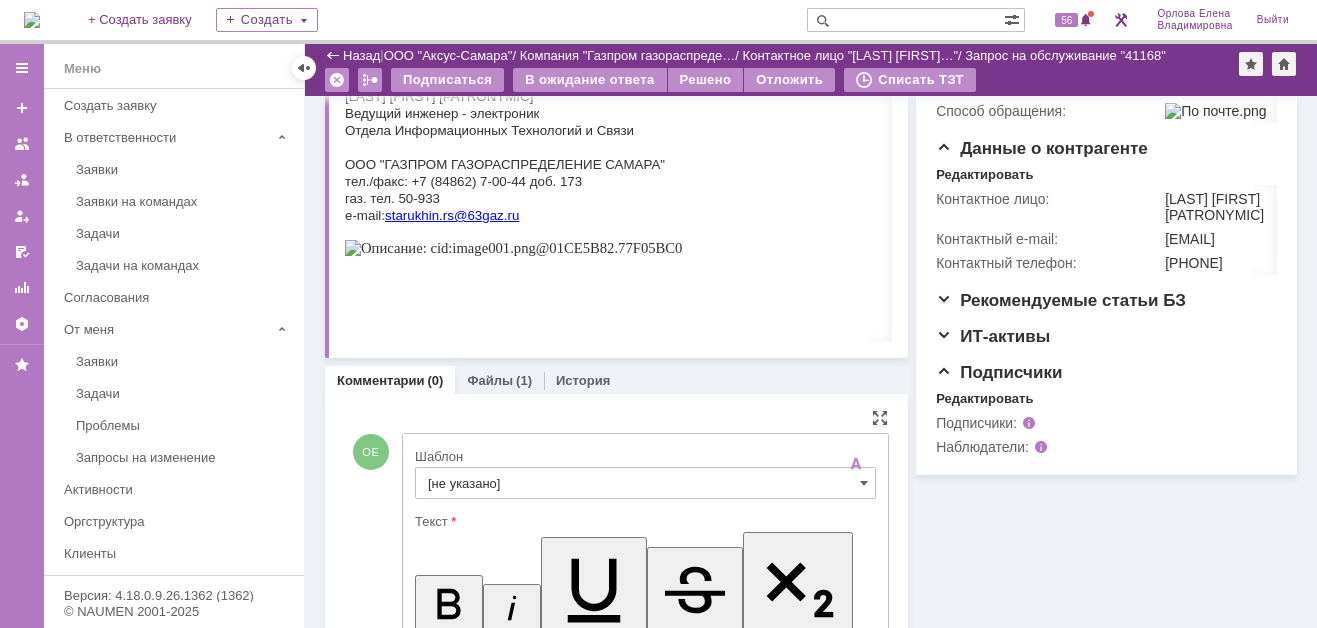 scroll, scrollTop: 0, scrollLeft: 0, axis: both 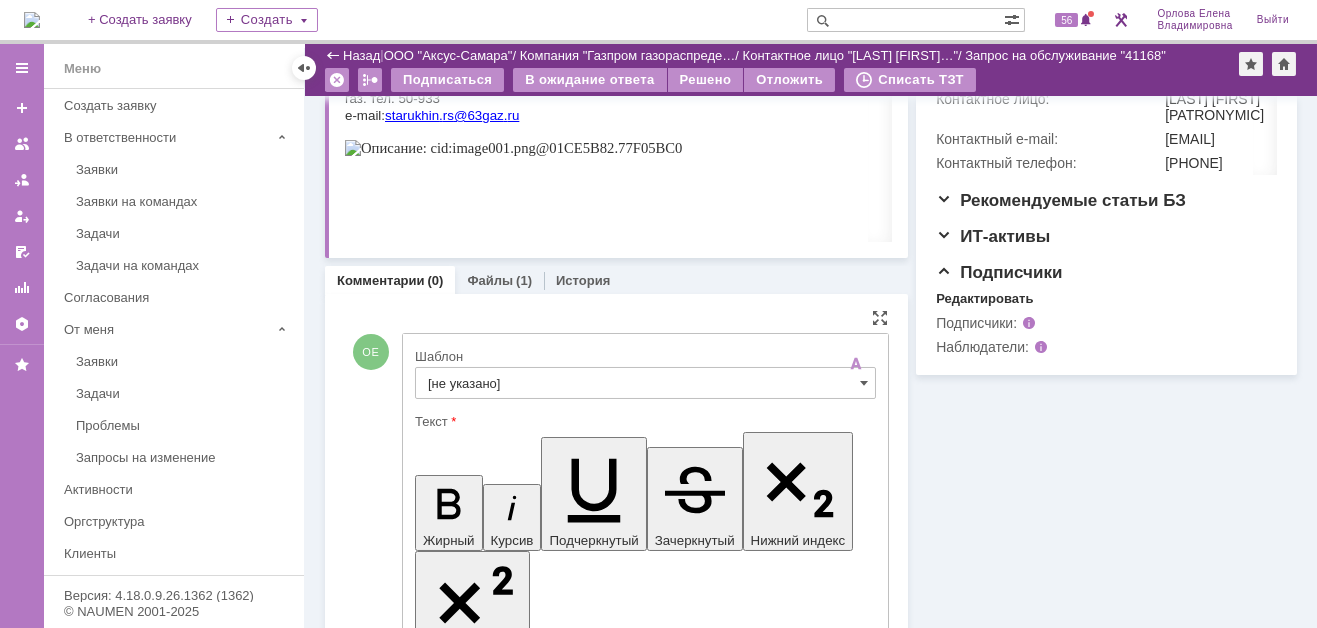 click on "[не указано]" at bounding box center [645, 383] 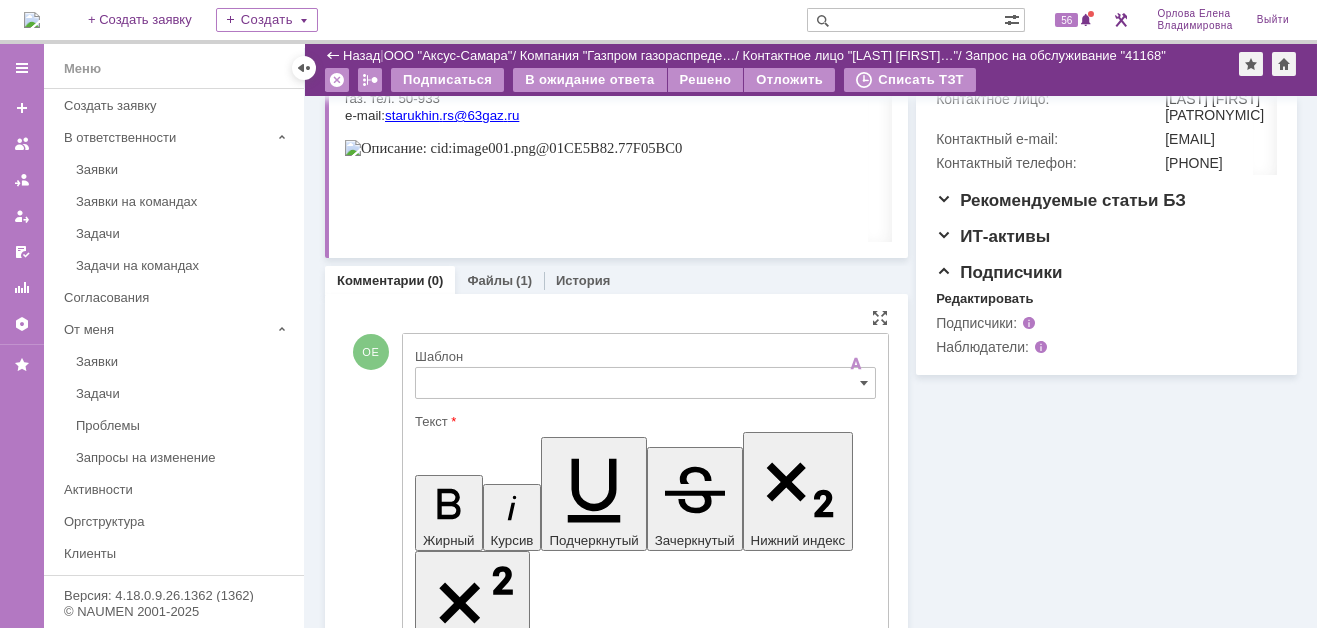scroll, scrollTop: 663, scrollLeft: 0, axis: vertical 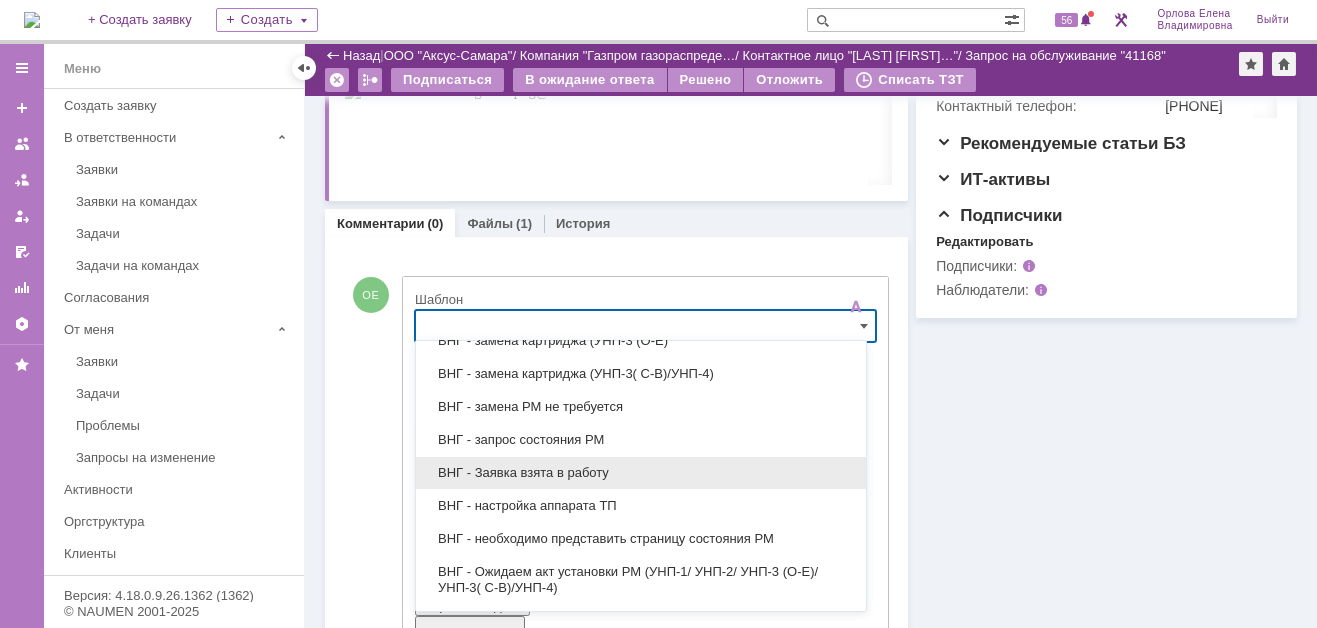 click on "ВНГ - Заявка взята в работу" at bounding box center [641, 473] 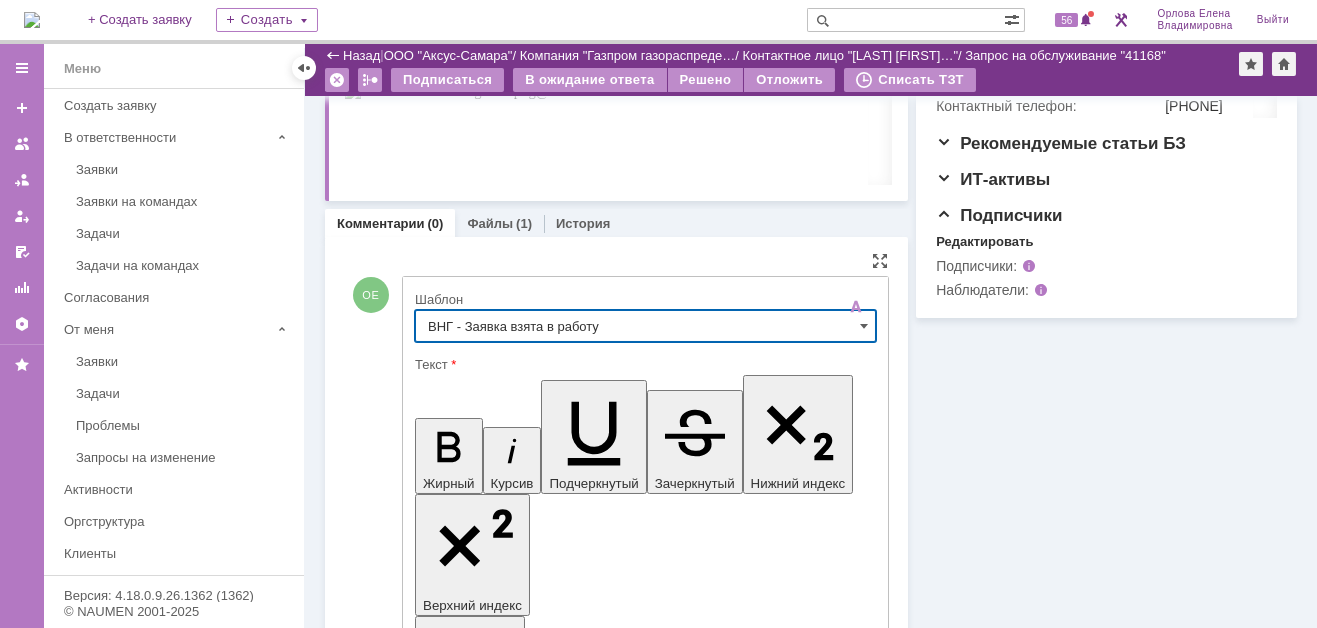 type on "ВНГ - Заявка взята в работу" 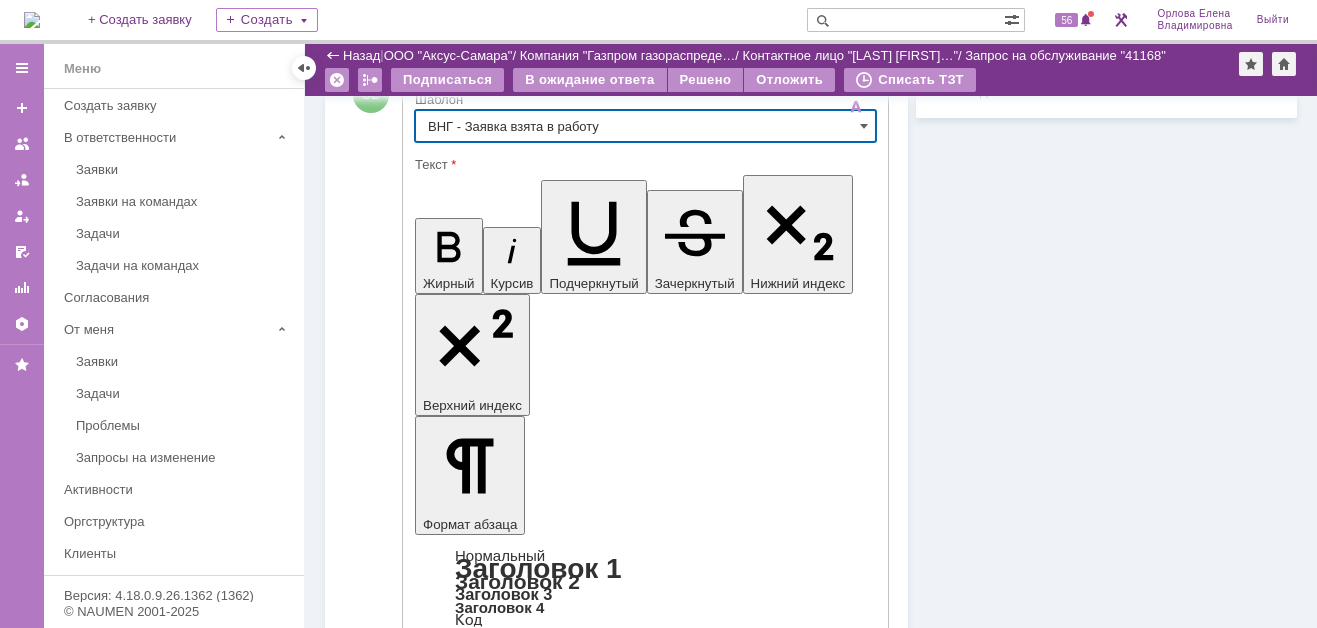 scroll, scrollTop: 990, scrollLeft: 0, axis: vertical 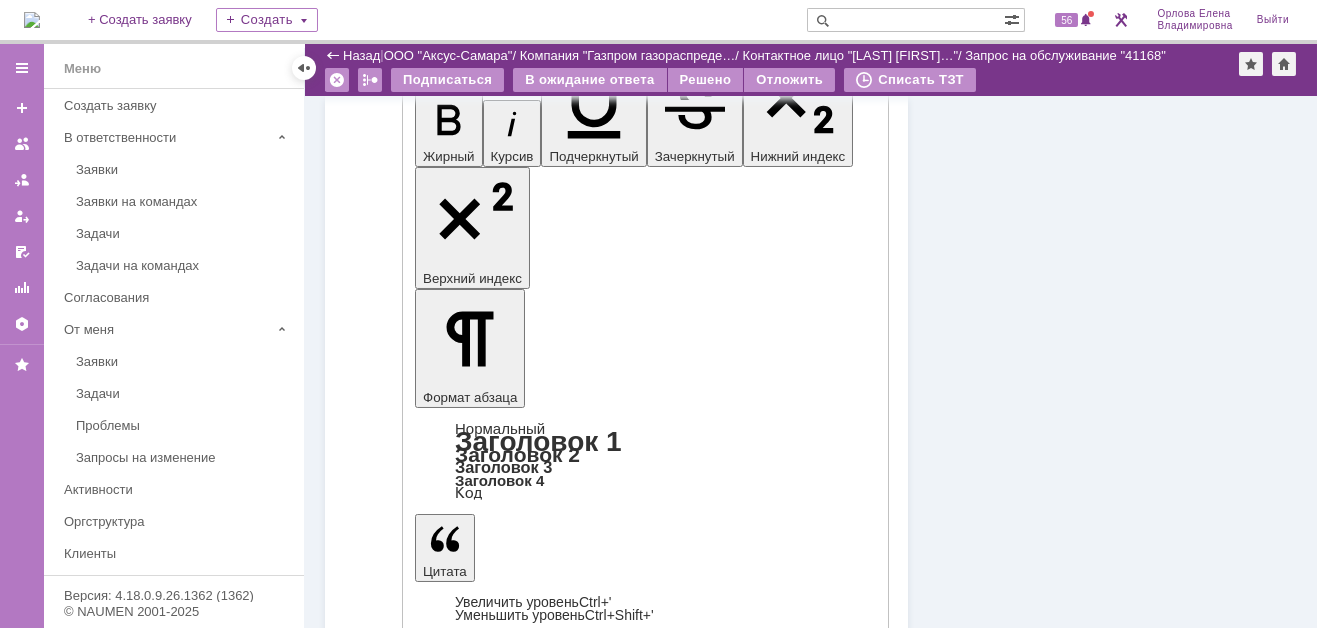 click on "Отправить" at bounding box center (467, 4582) 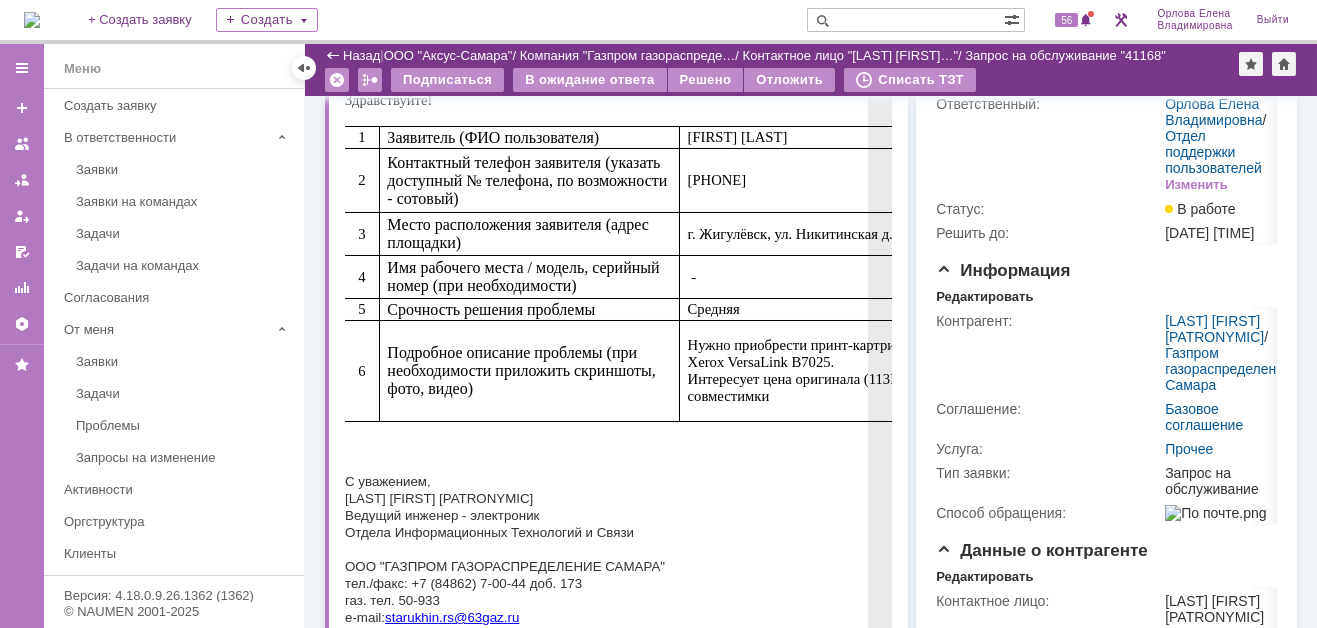 scroll, scrollTop: 0, scrollLeft: 0, axis: both 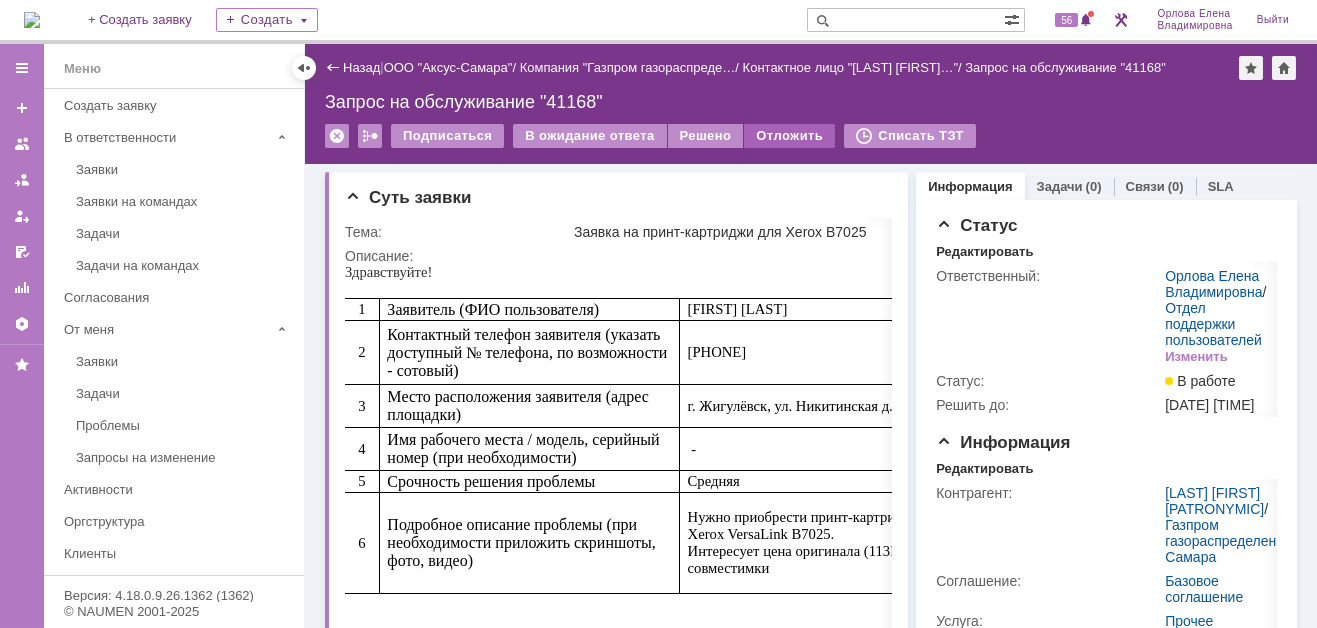 click on "Отложить" at bounding box center (789, 136) 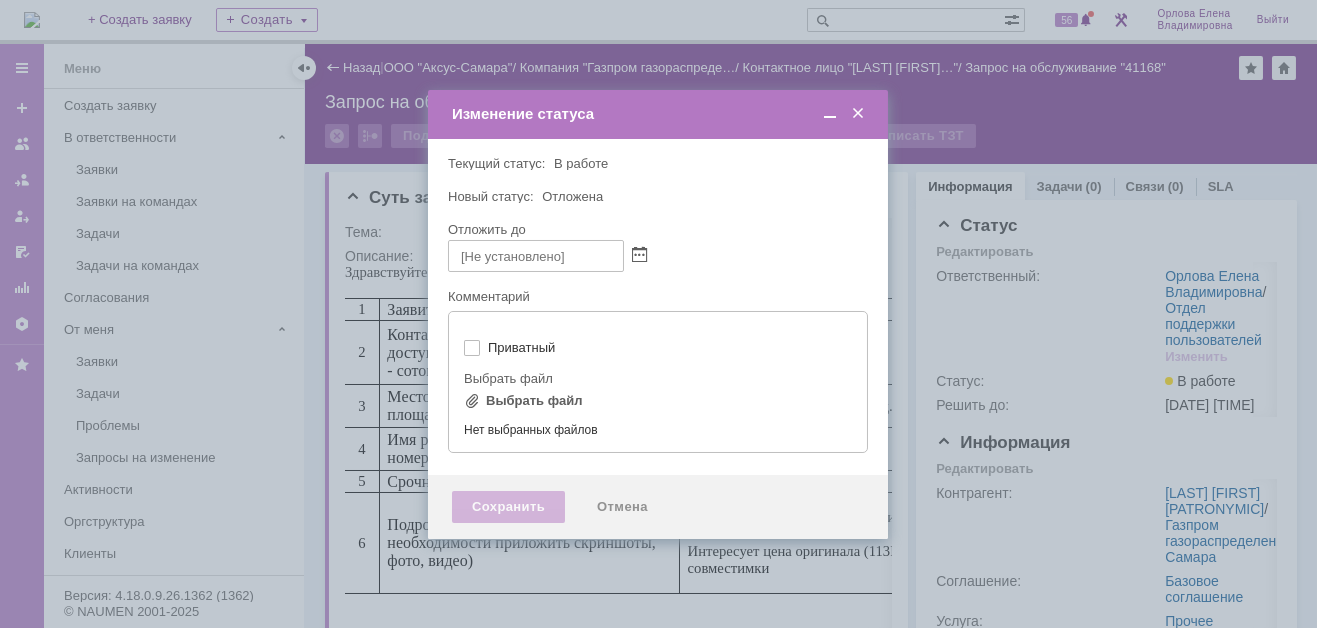 type on "[не указано]" 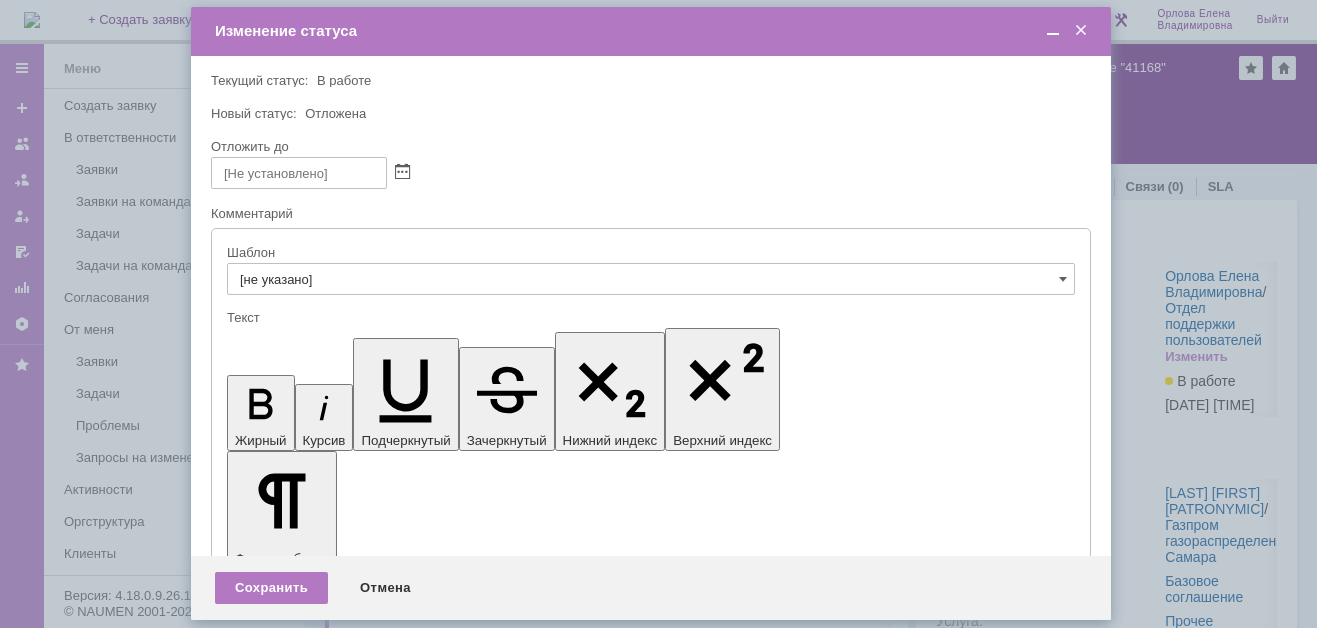 scroll, scrollTop: 0, scrollLeft: 0, axis: both 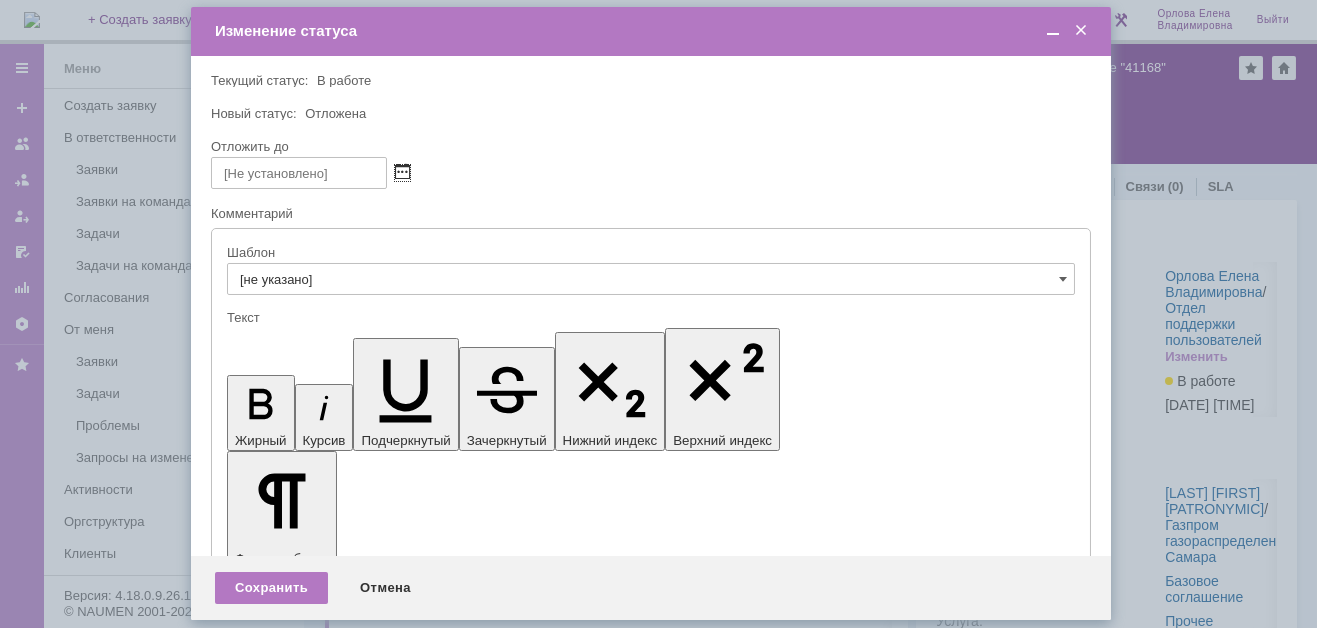 click at bounding box center (402, 173) 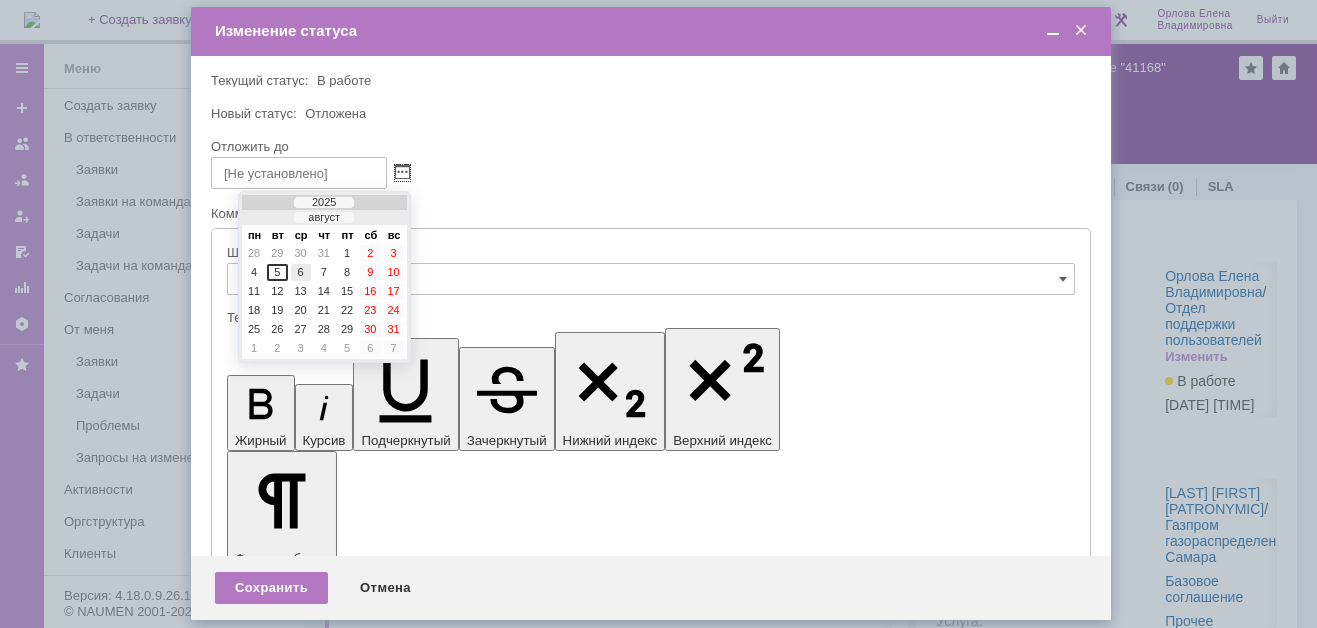 click on "6" at bounding box center [301, 272] 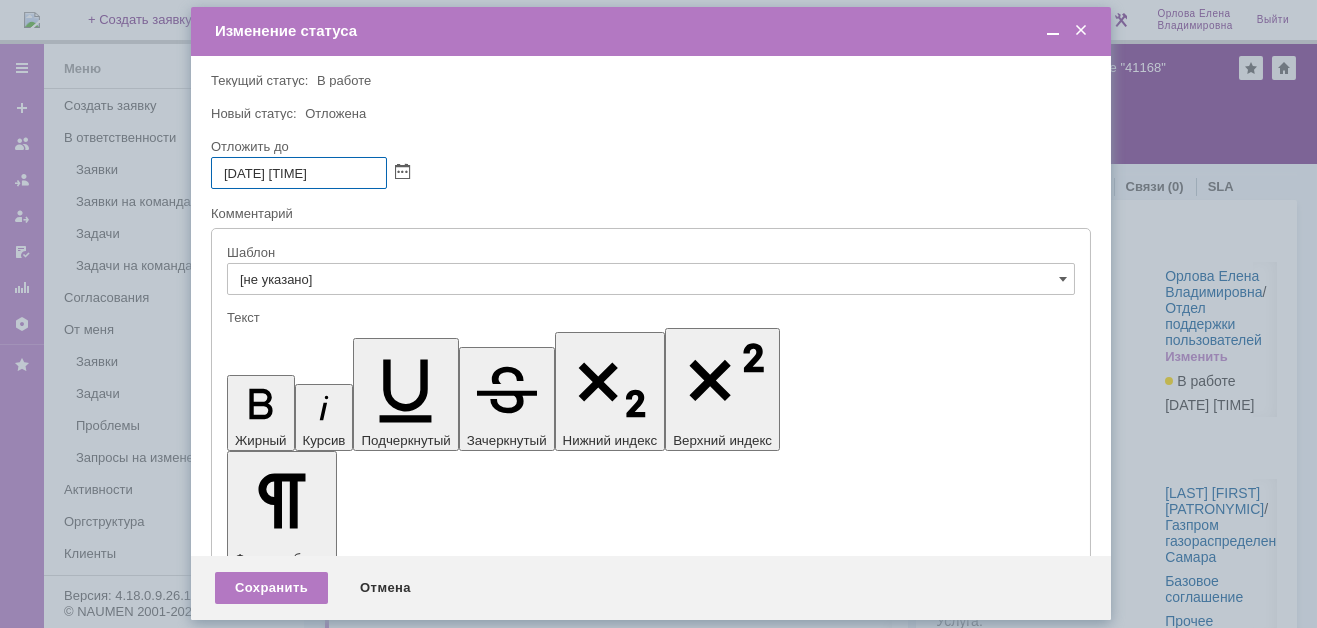 drag, startPoint x: 311, startPoint y: 172, endPoint x: 323, endPoint y: 170, distance: 12.165525 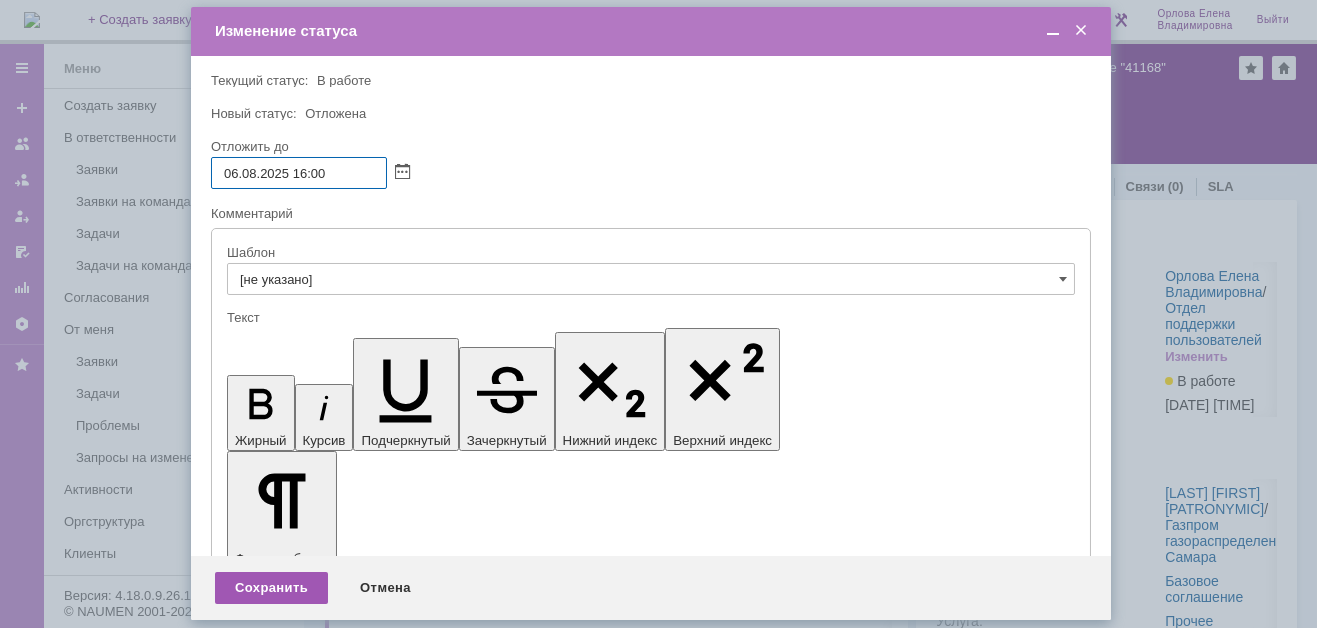 type on "06.08.2025 16:00" 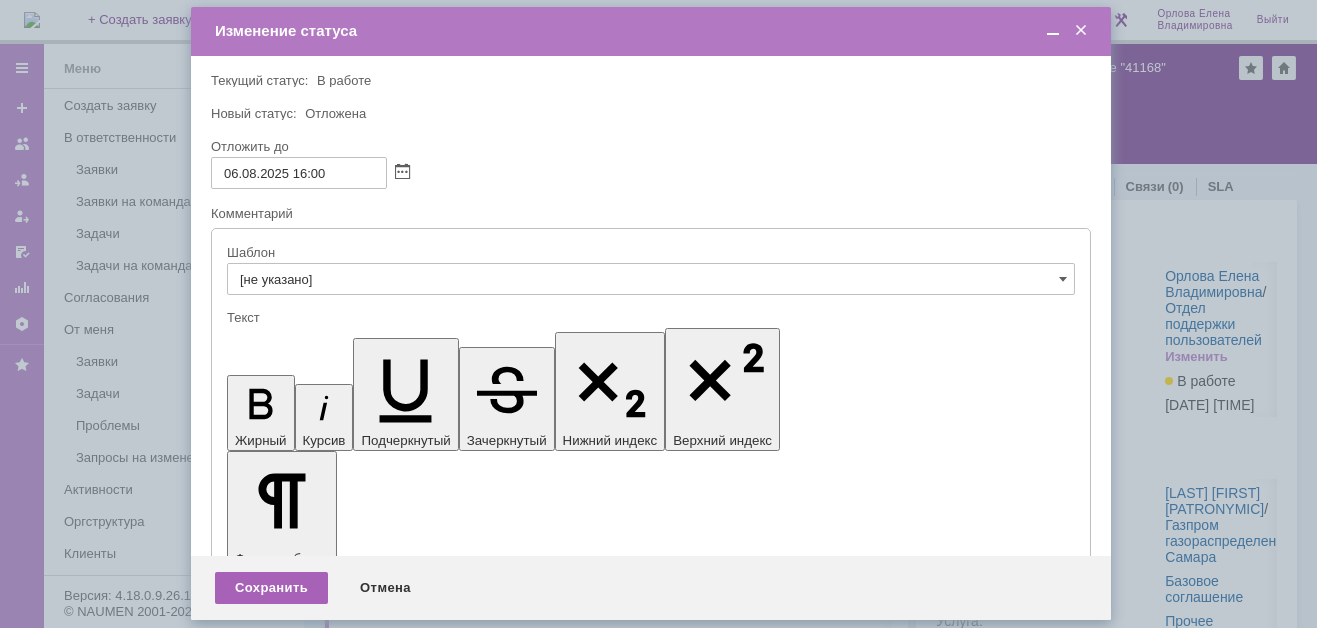 click on "Сохранить" at bounding box center (271, 588) 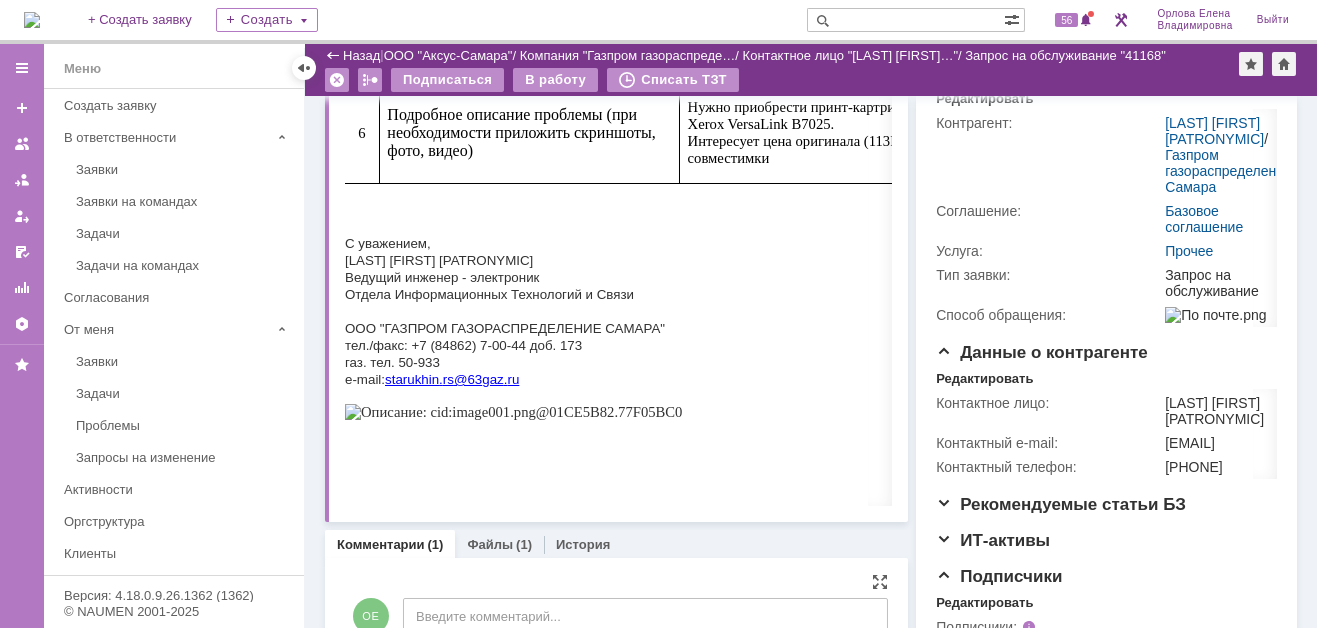 scroll, scrollTop: 0, scrollLeft: 0, axis: both 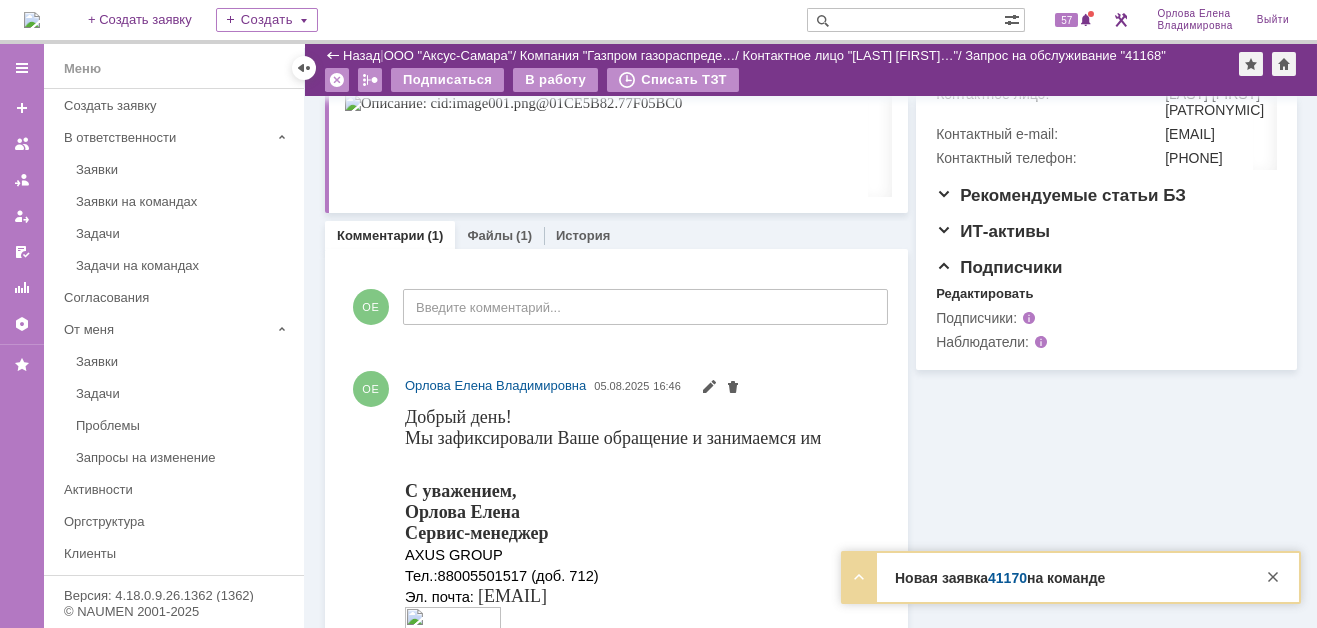 click on "41170" at bounding box center [1007, 578] 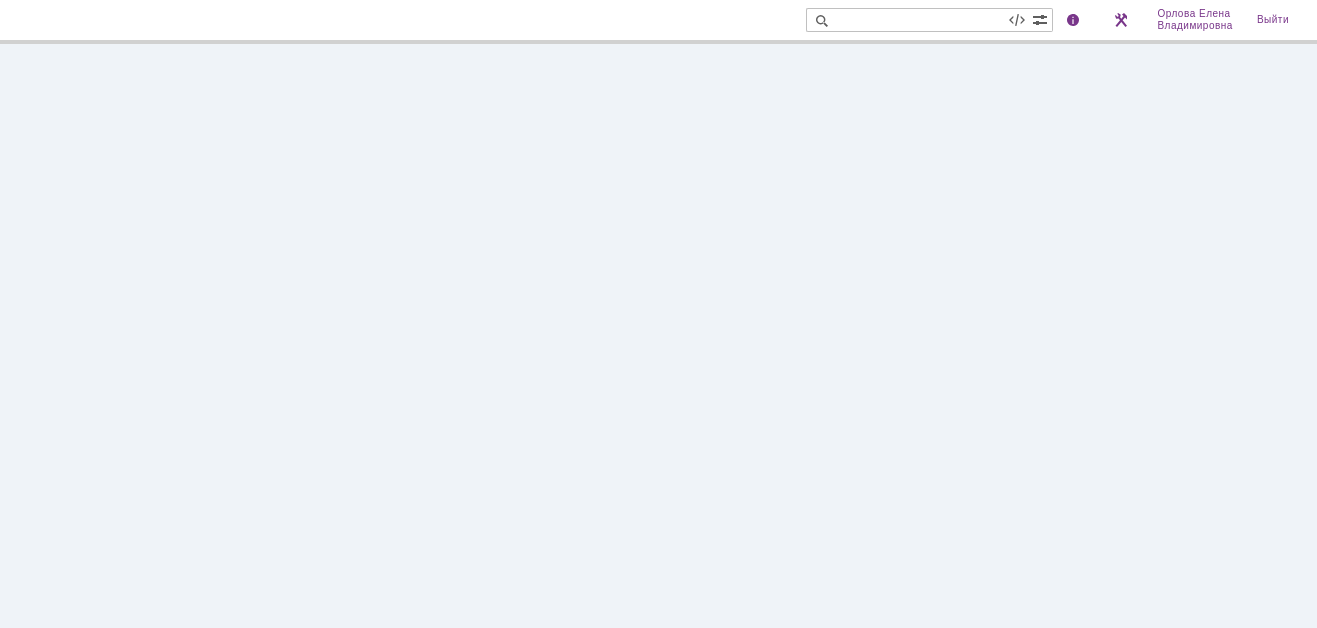 scroll, scrollTop: 0, scrollLeft: 0, axis: both 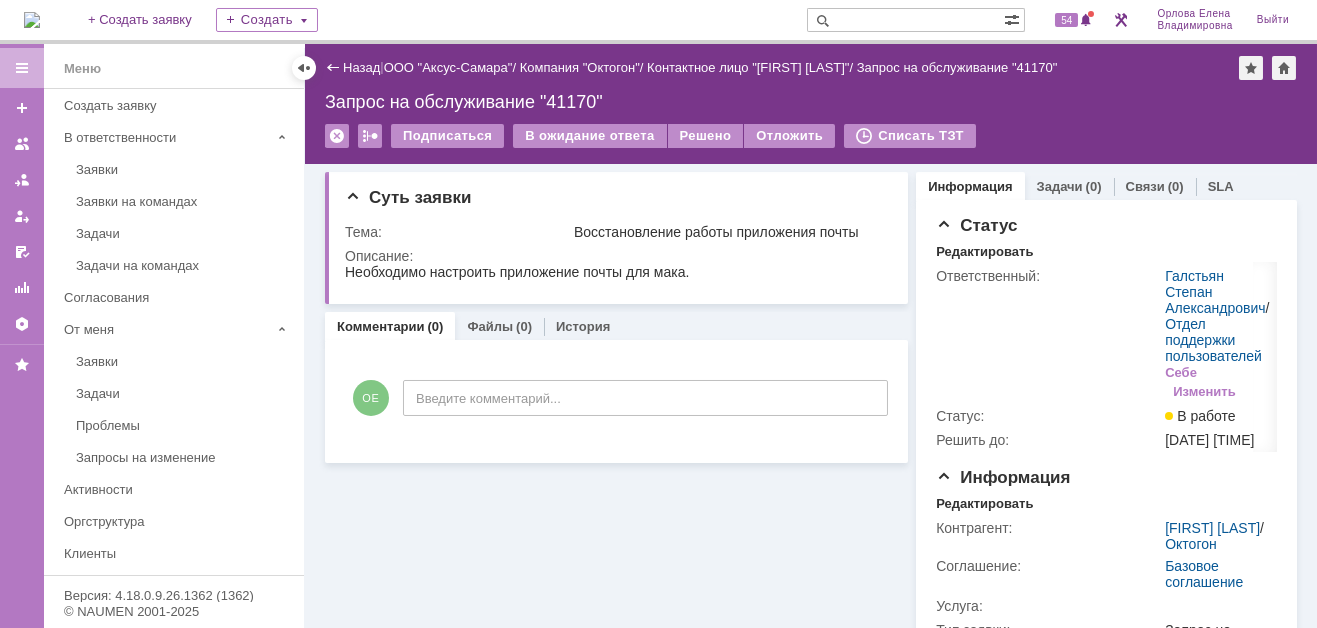 click at bounding box center (32, 20) 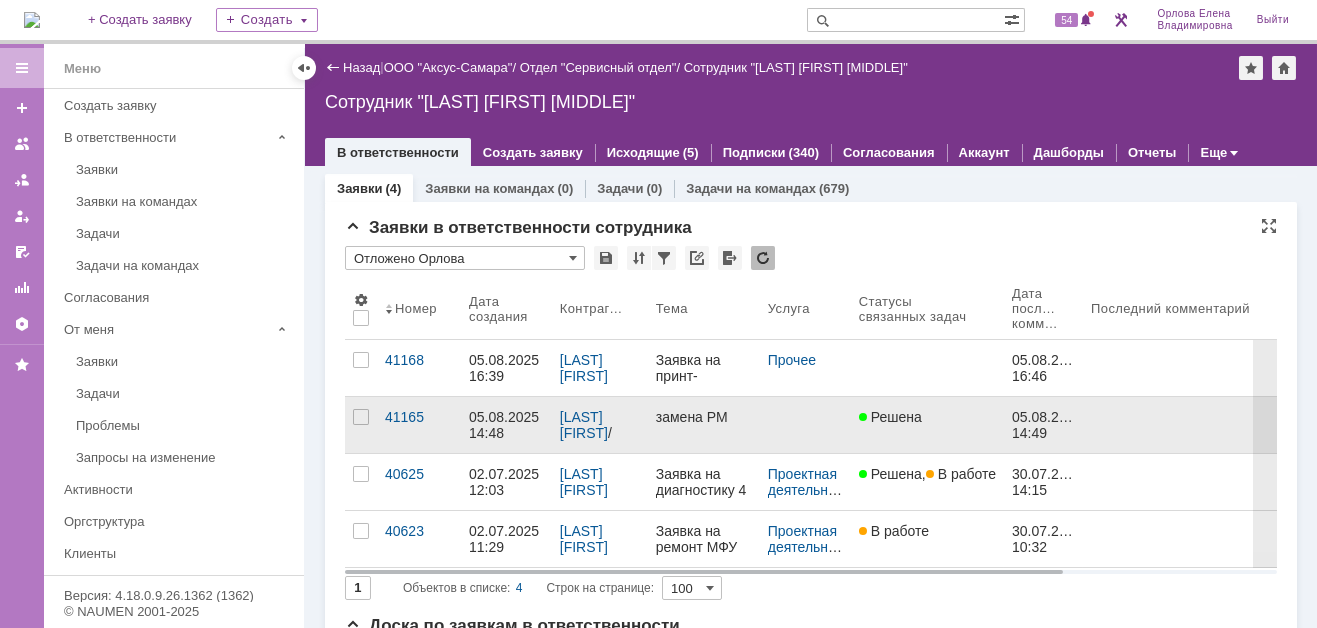 scroll, scrollTop: 0, scrollLeft: 0, axis: both 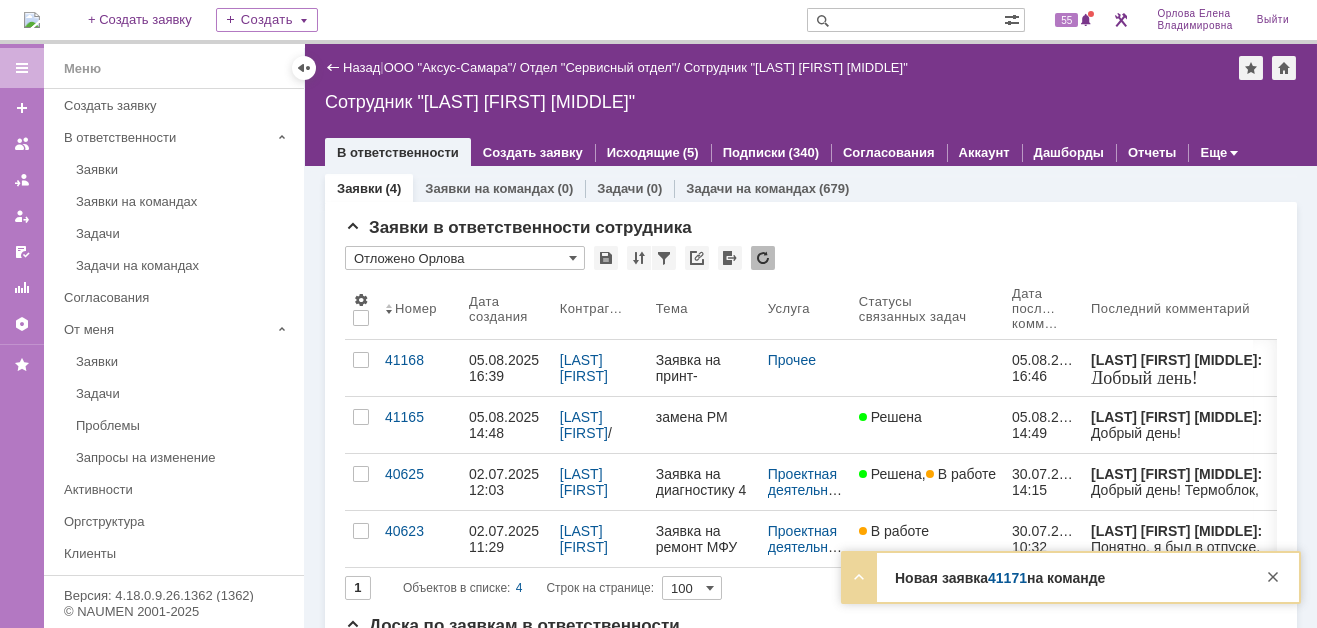 click on "41171" at bounding box center (1007, 578) 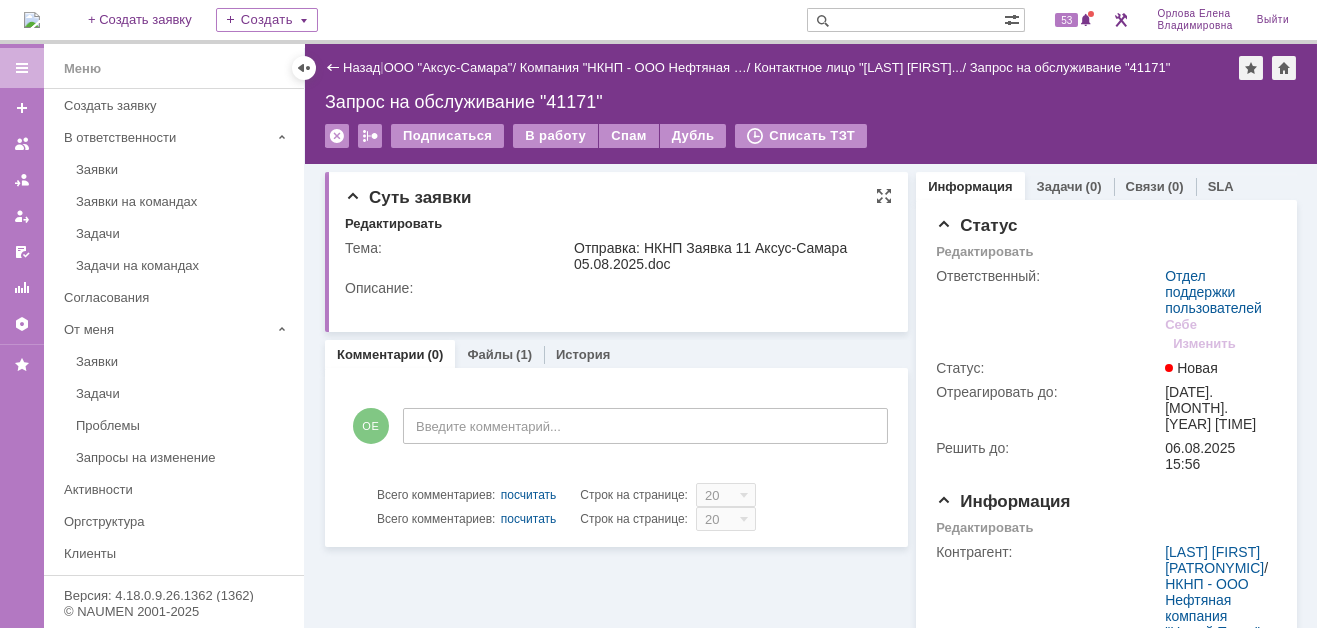 scroll, scrollTop: 0, scrollLeft: 0, axis: both 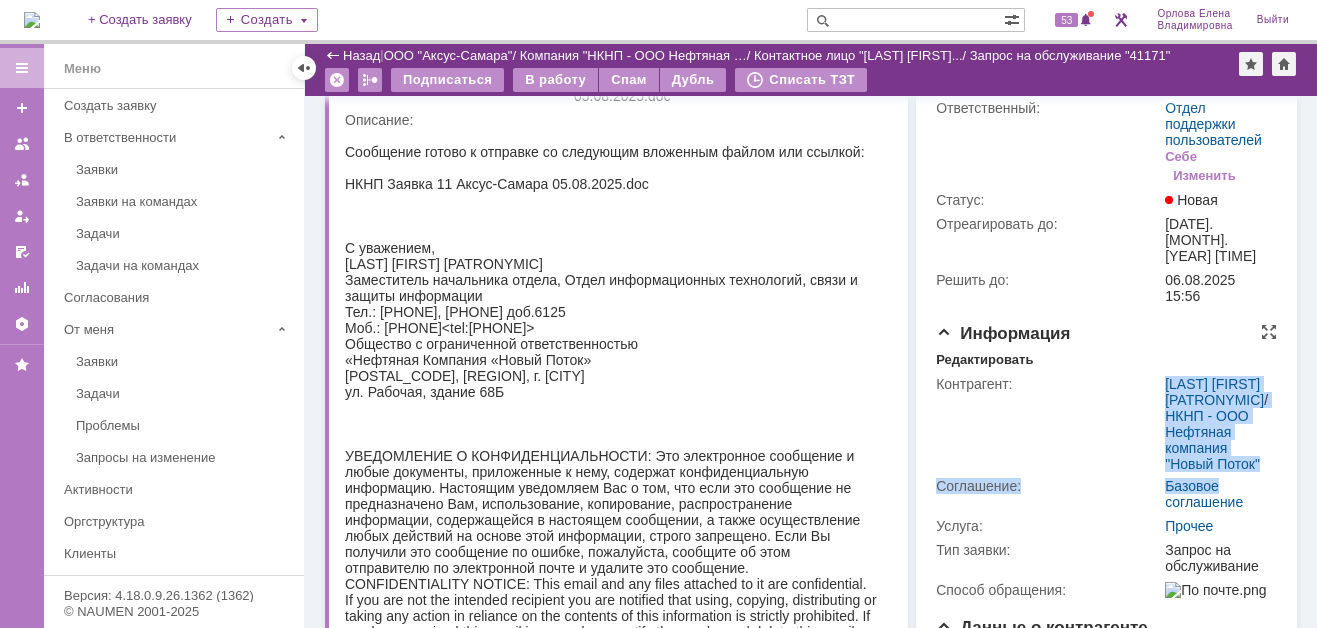 drag, startPoint x: 1150, startPoint y: 407, endPoint x: 1219, endPoint y: 475, distance: 96.87621 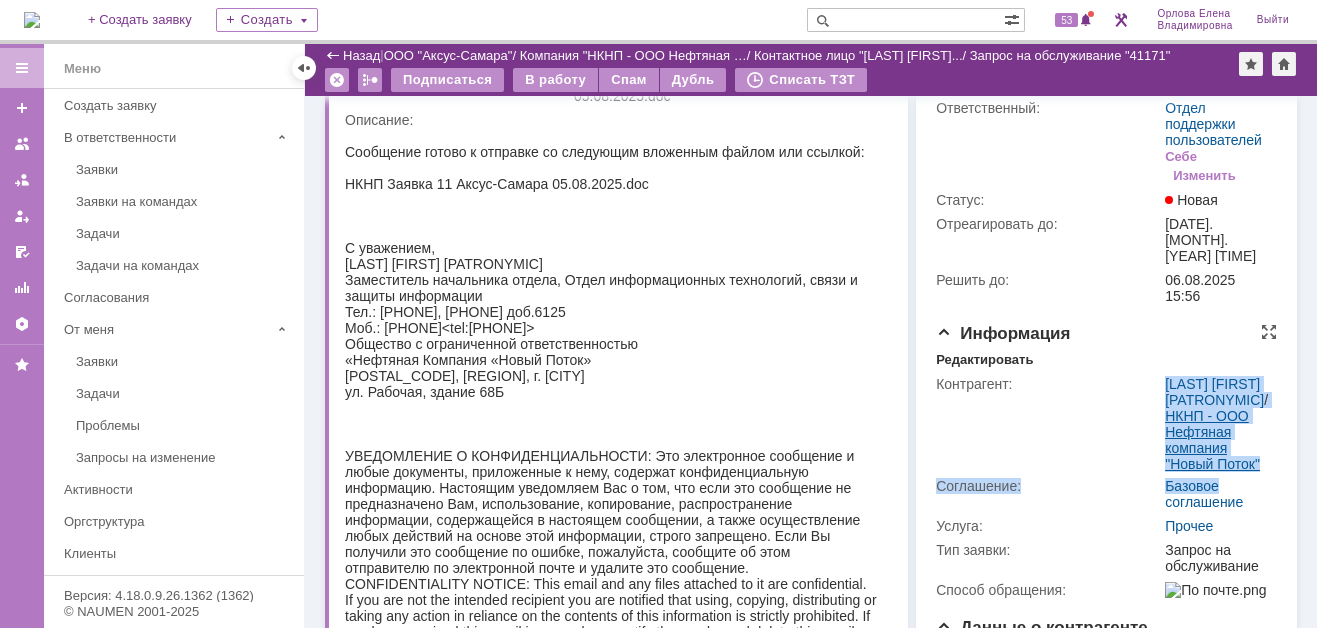 click on "НКНП - ООО Нефтяная компания "Новый Поток"" at bounding box center (1212, 440) 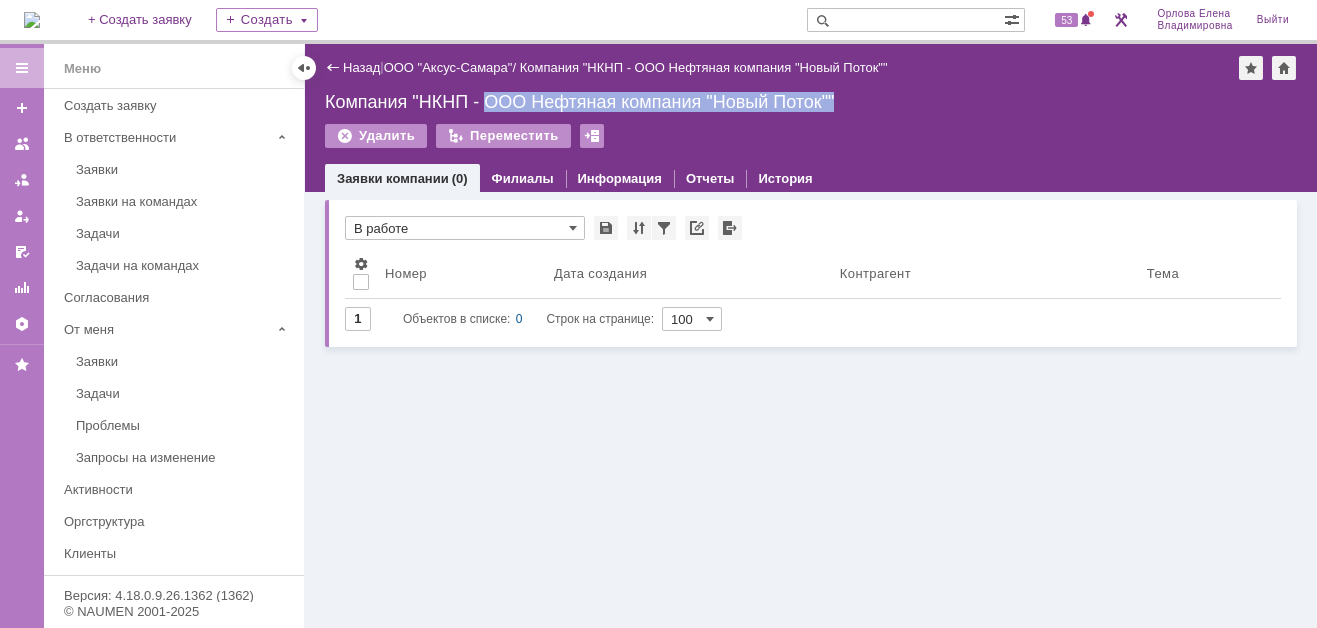 drag, startPoint x: 487, startPoint y: 101, endPoint x: 832, endPoint y: 97, distance: 345.0232 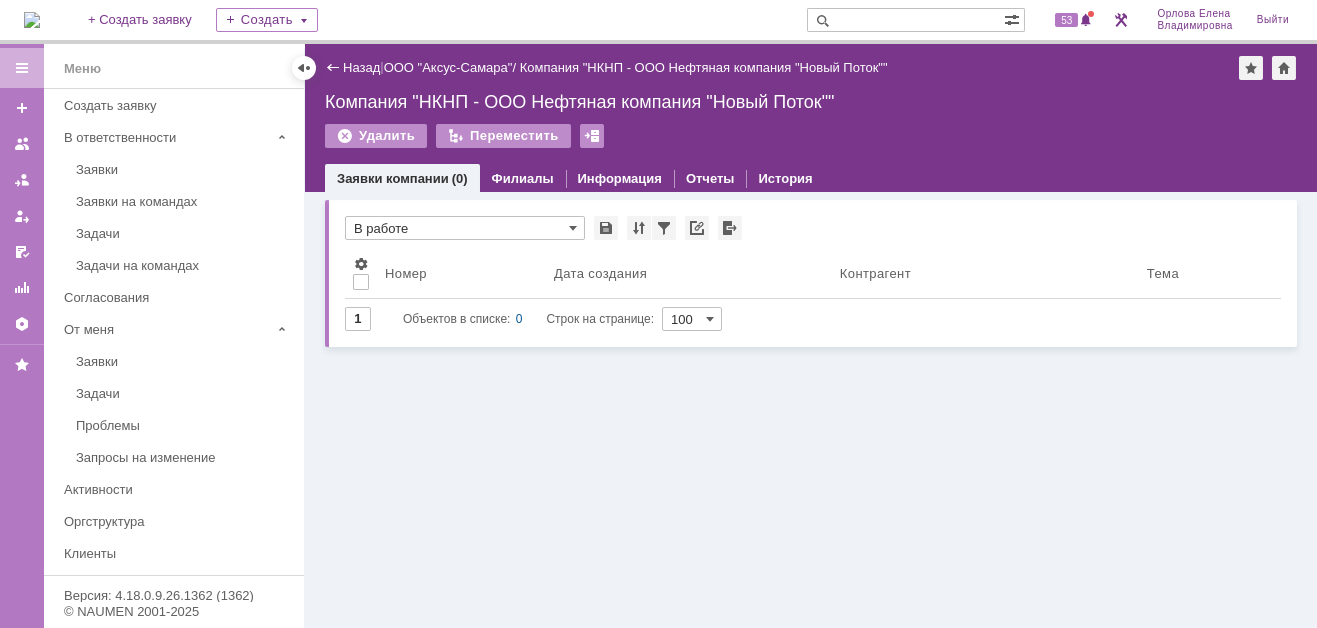 click at bounding box center (905, 20) 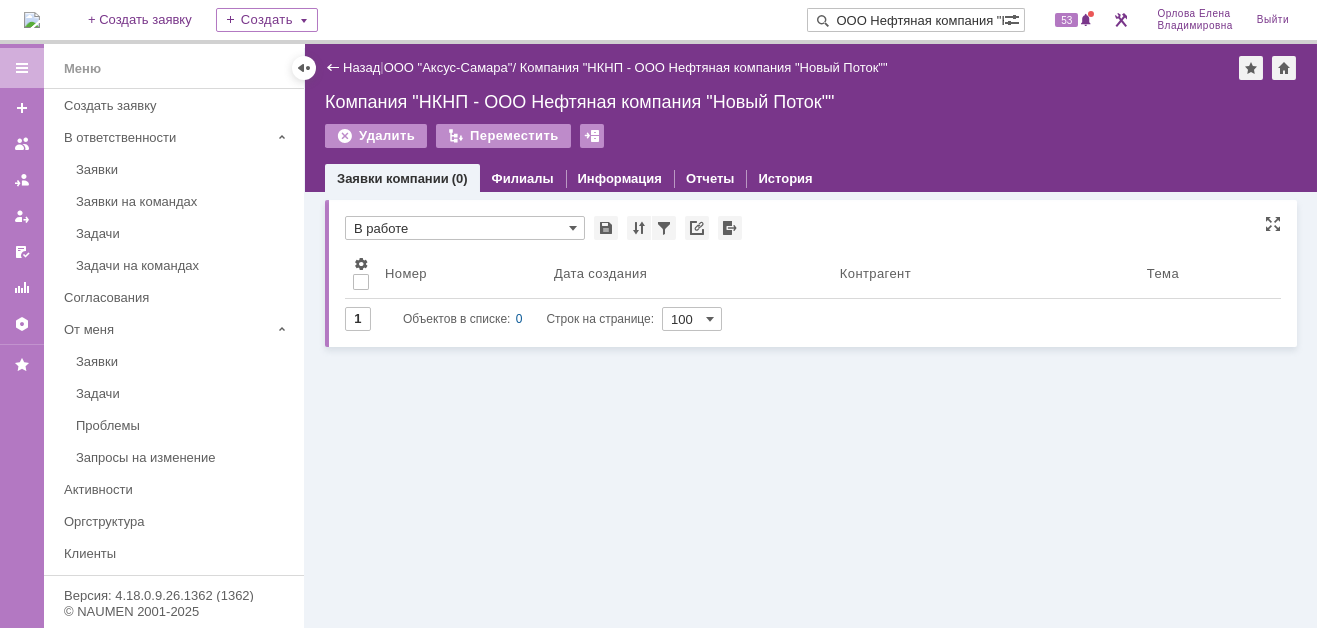 scroll, scrollTop: 0, scrollLeft: 103, axis: horizontal 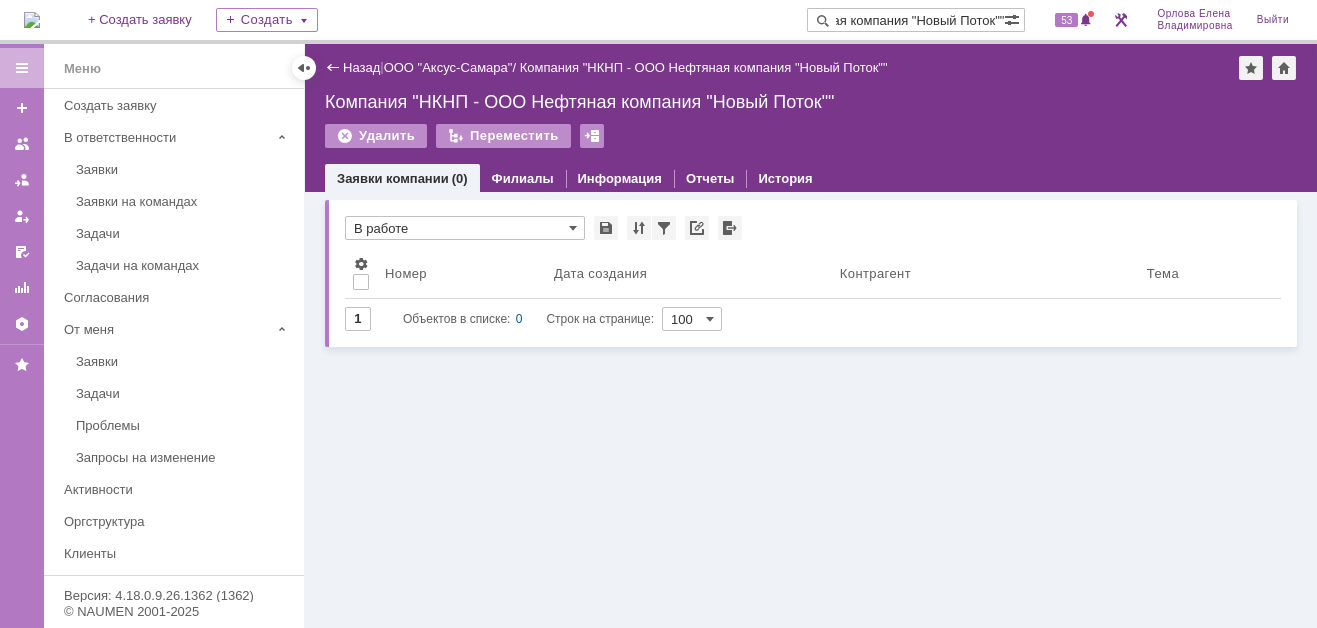 type on "ООО Нефтяная компания "Новый Поток""" 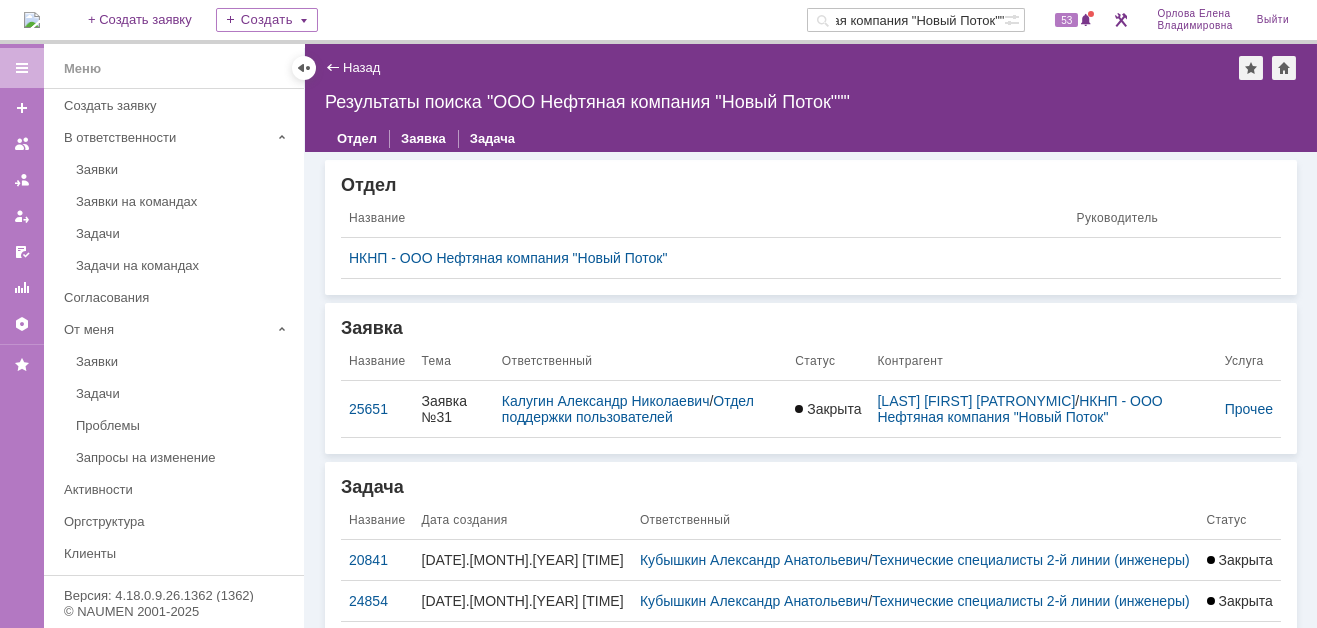 scroll, scrollTop: 47, scrollLeft: 0, axis: vertical 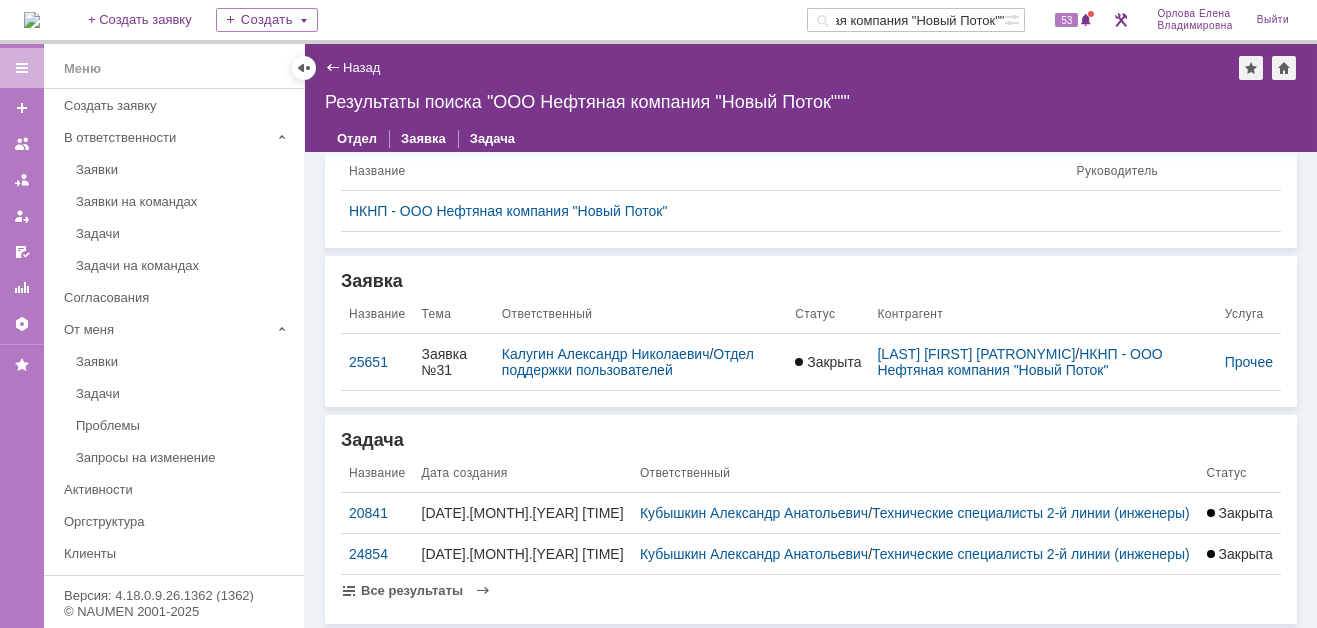 click at bounding box center (32, 20) 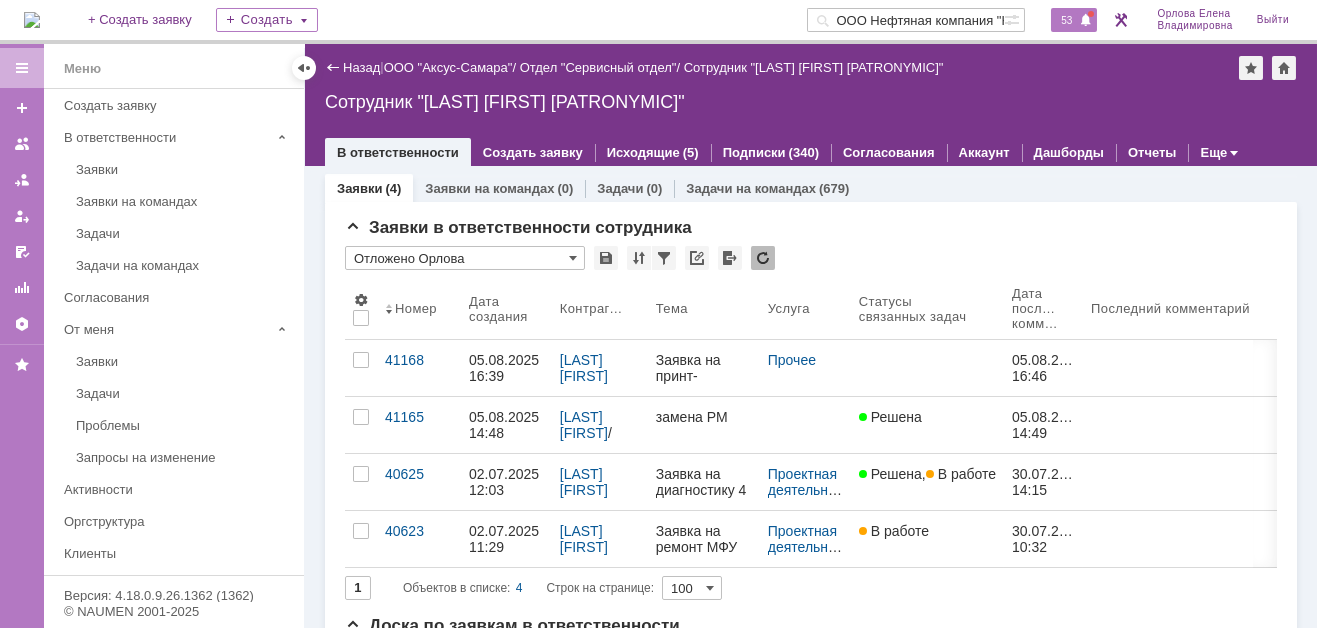 scroll, scrollTop: 0, scrollLeft: 0, axis: both 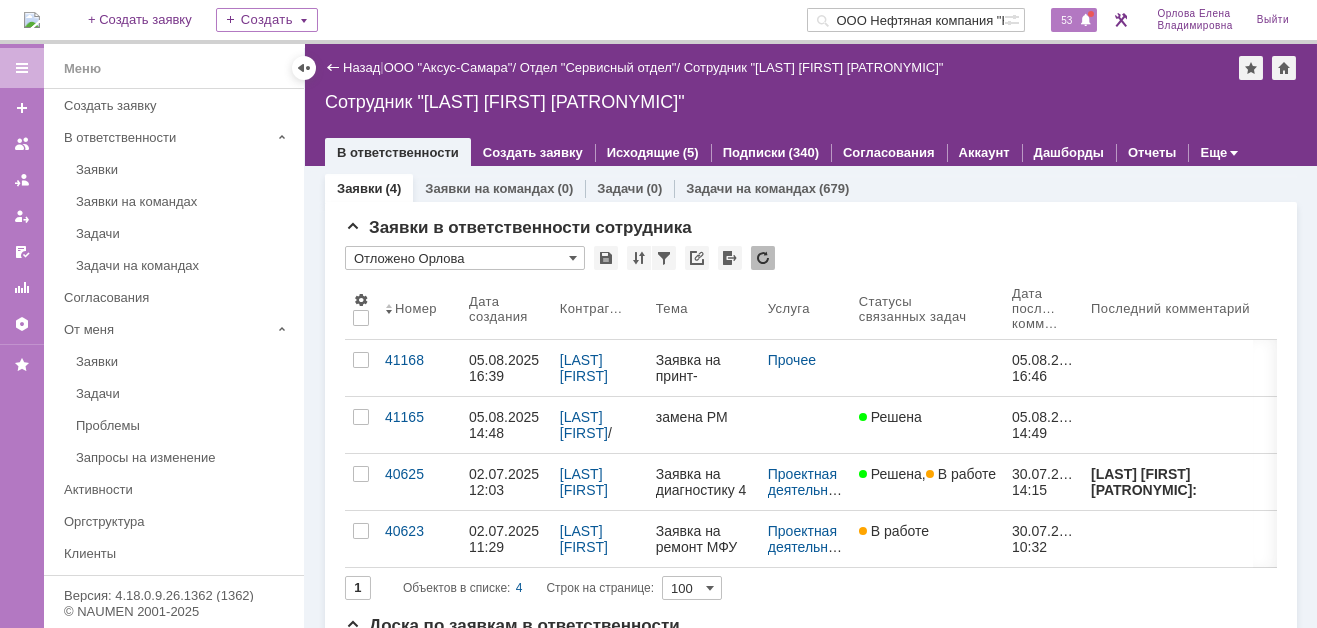 click on "53" at bounding box center [1066, 20] 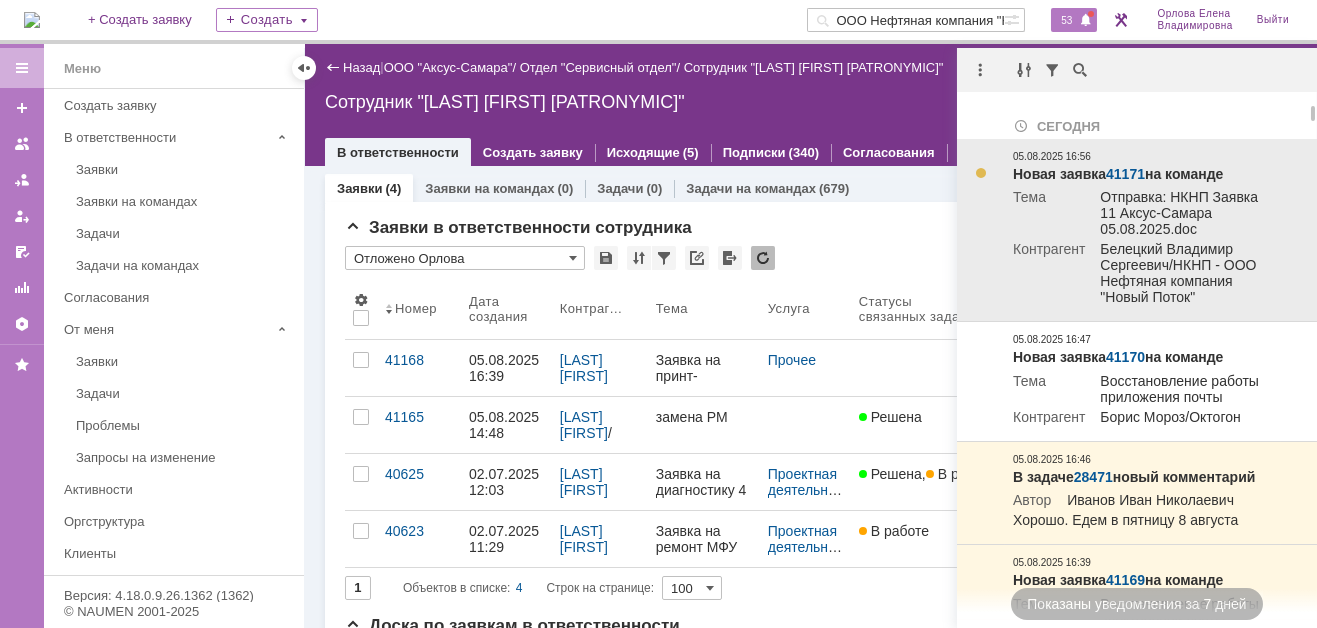 click on "41171" at bounding box center (1125, 174) 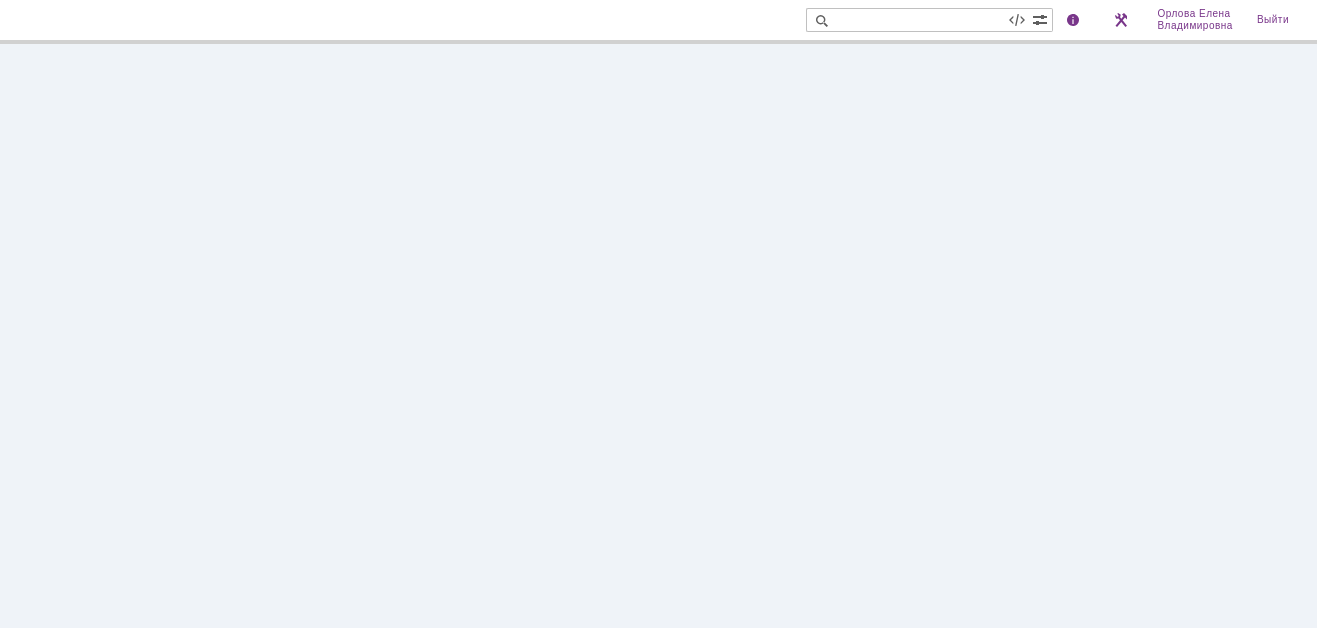 scroll, scrollTop: 0, scrollLeft: 0, axis: both 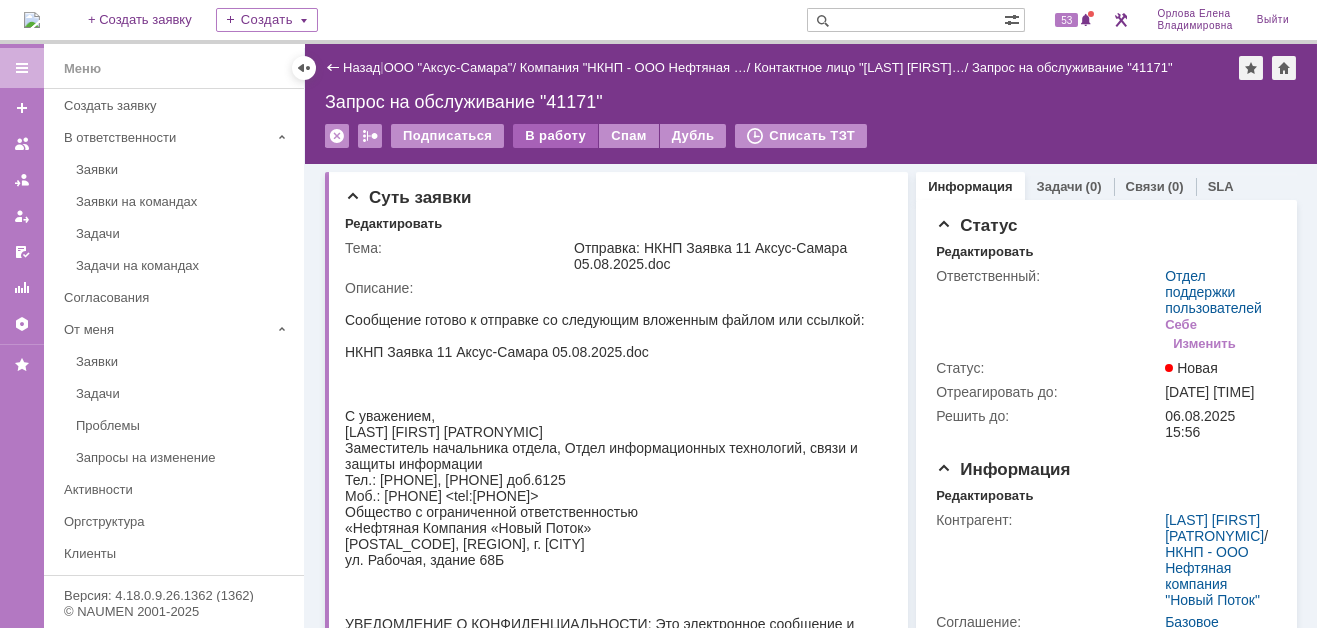 click on "В работу" at bounding box center (555, 136) 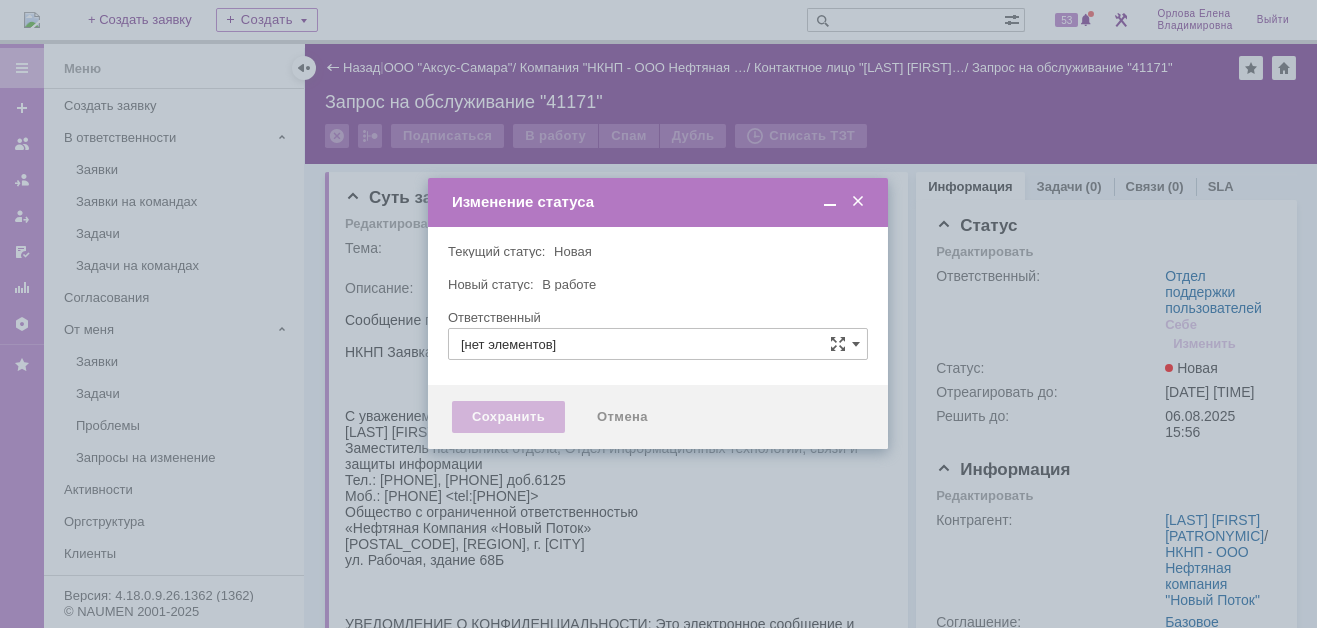 type on "Отдел поддержки пользователей" 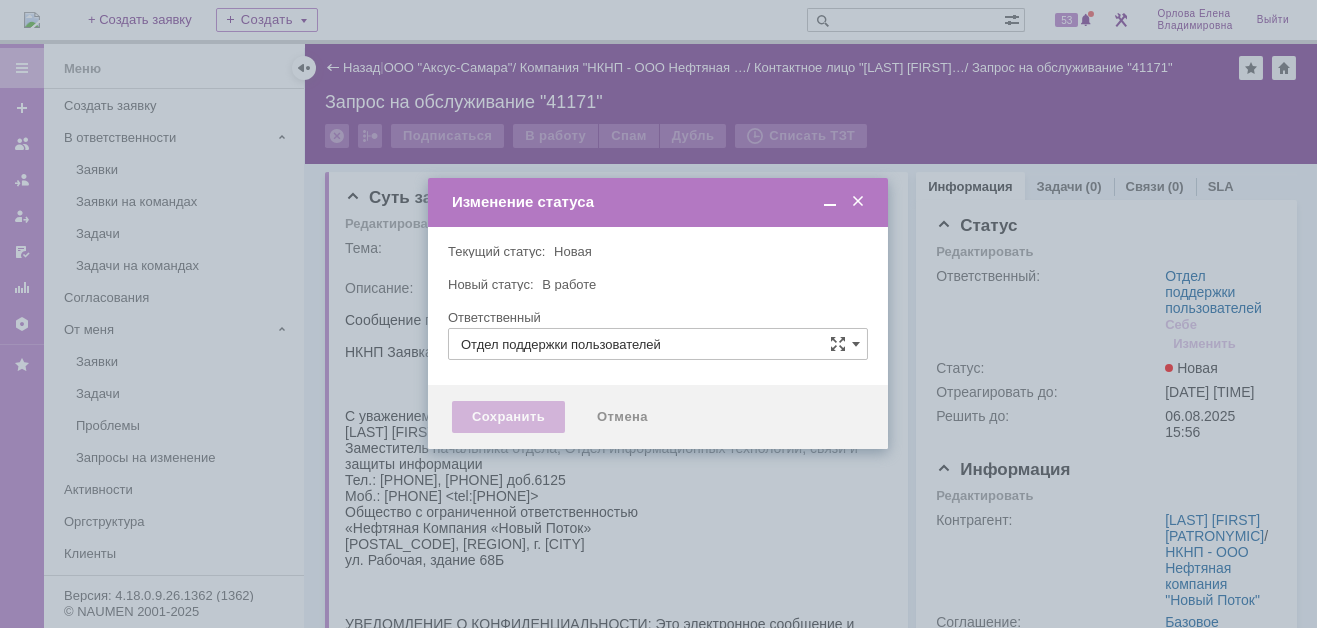 type 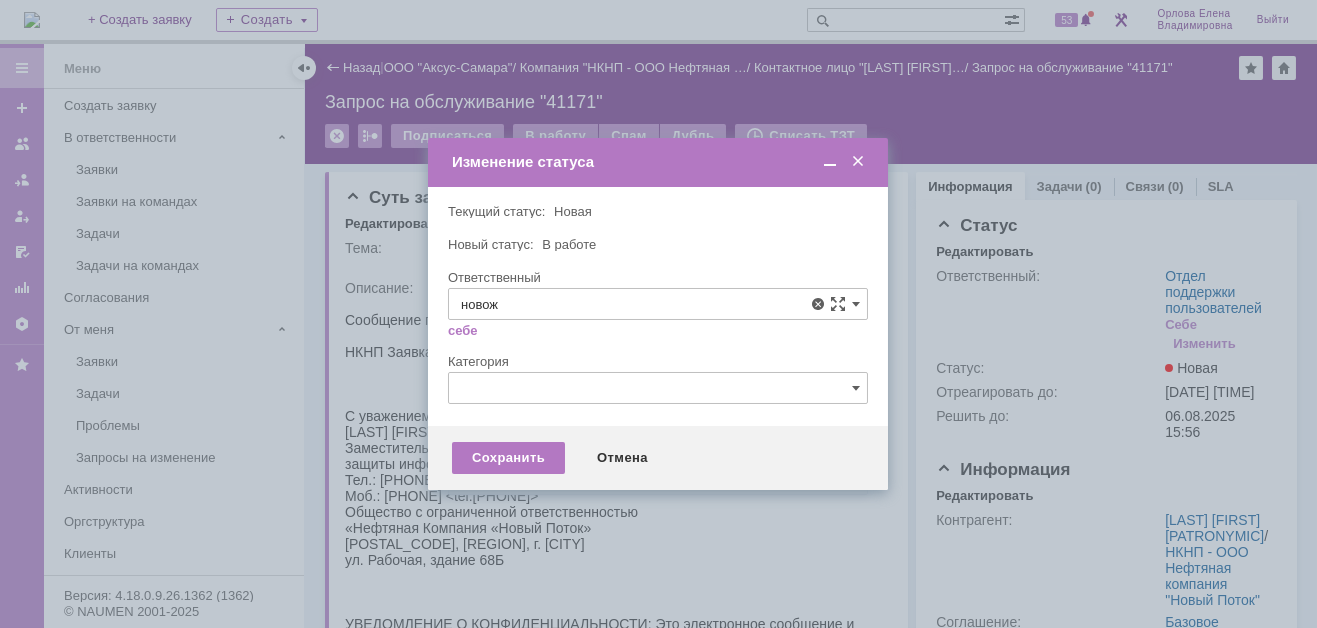 click on "[LAST] [FIRST] [PATRONYMIC]" at bounding box center (658, 450) 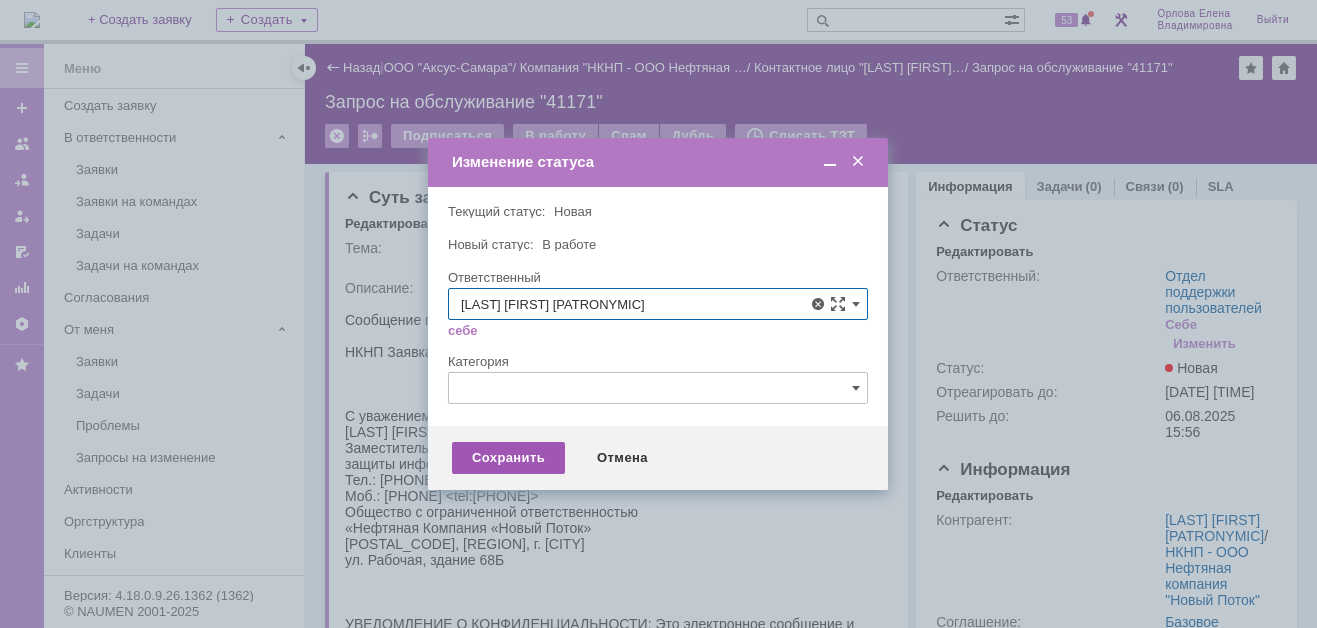 type on "[LAST] [FIRST] [PATRONYMIC]" 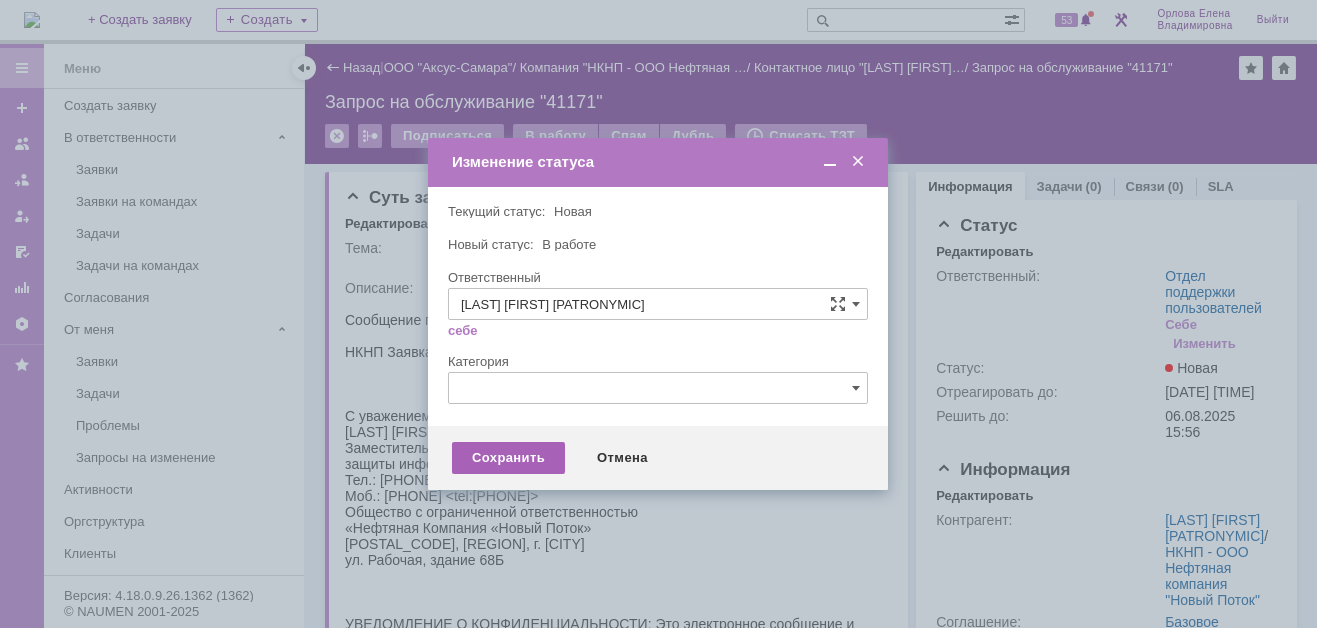 click on "Сохранить" at bounding box center [508, 458] 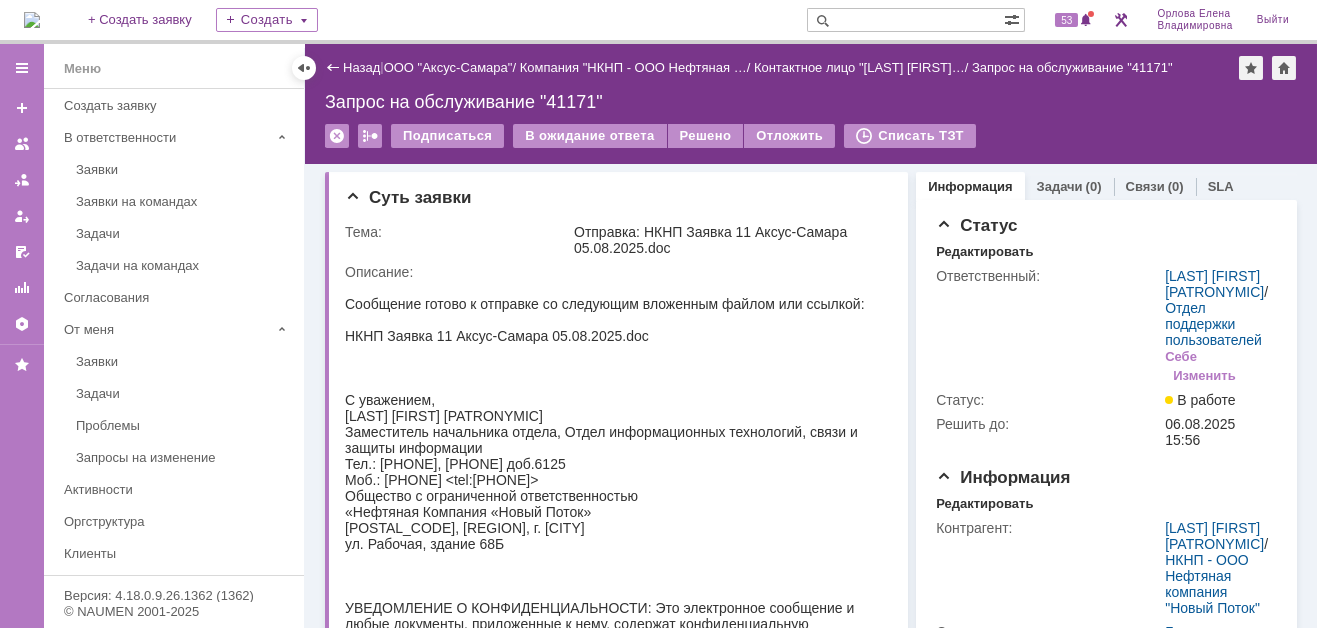 scroll, scrollTop: 0, scrollLeft: 0, axis: both 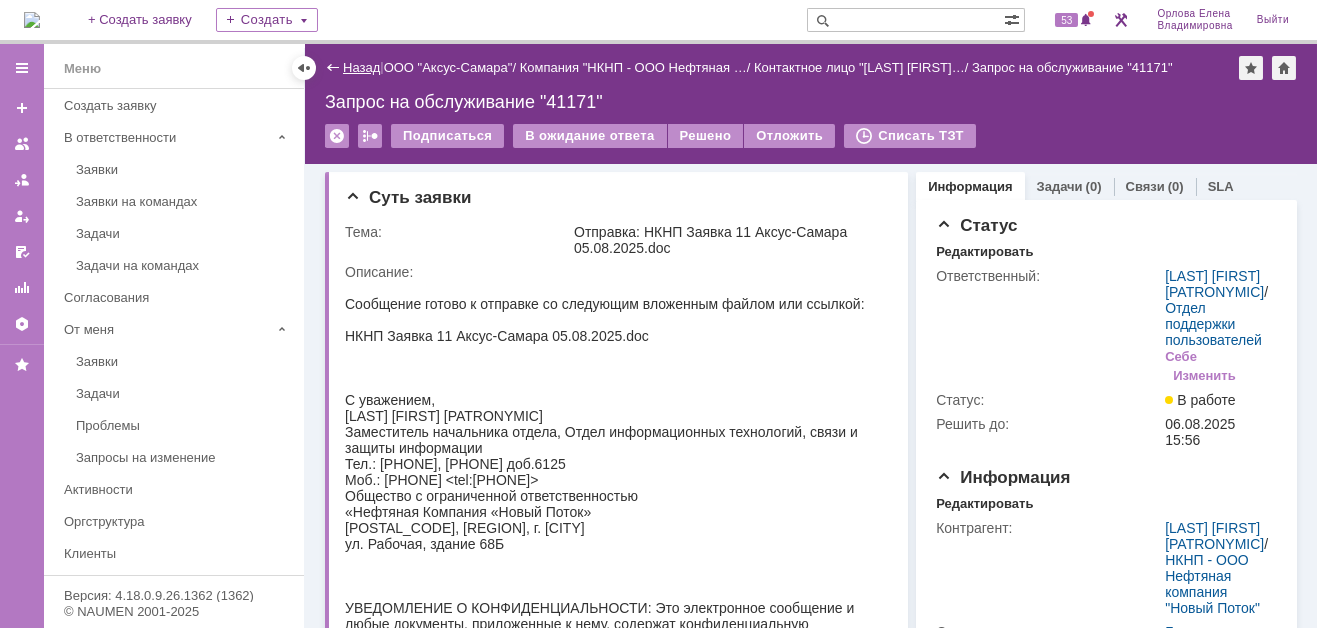 click on "Назад" at bounding box center [361, 67] 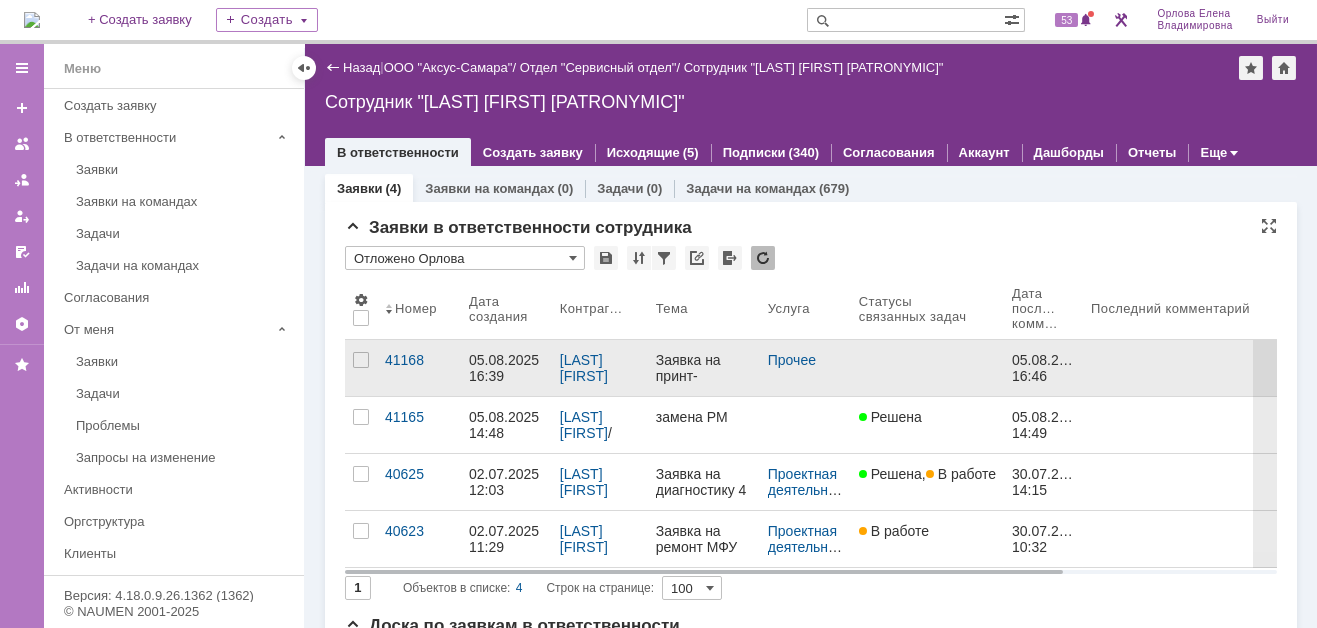 scroll, scrollTop: 0, scrollLeft: 0, axis: both 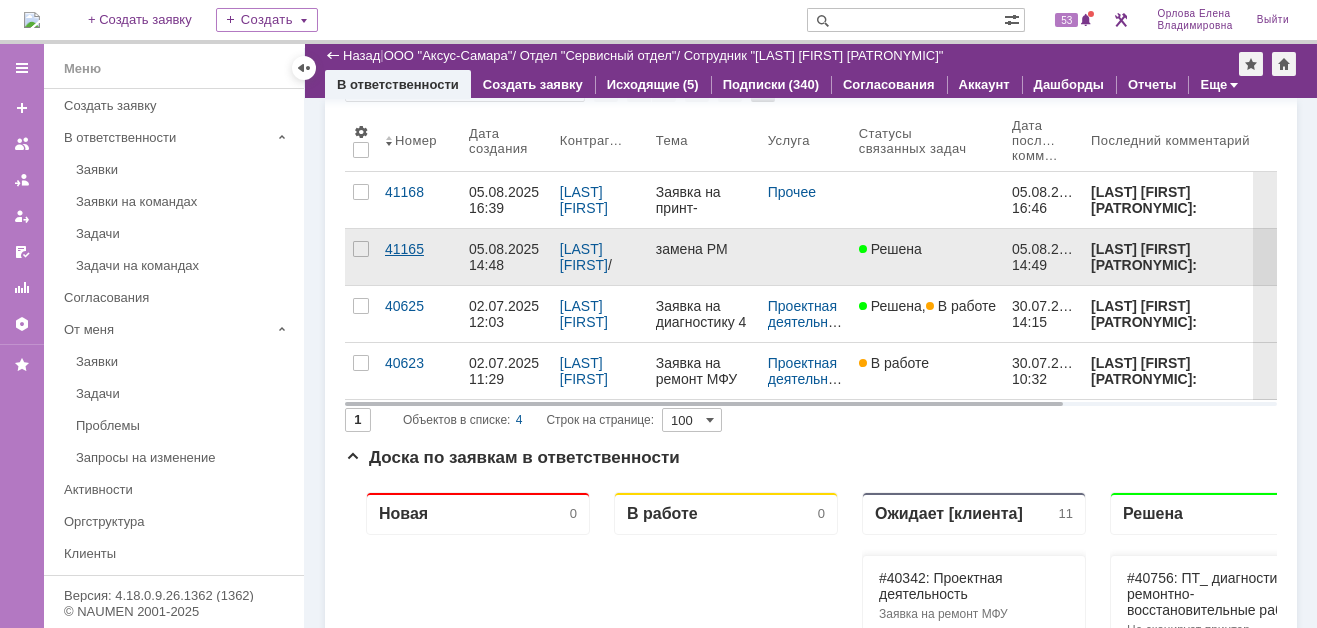 click on "41165" at bounding box center [419, 249] 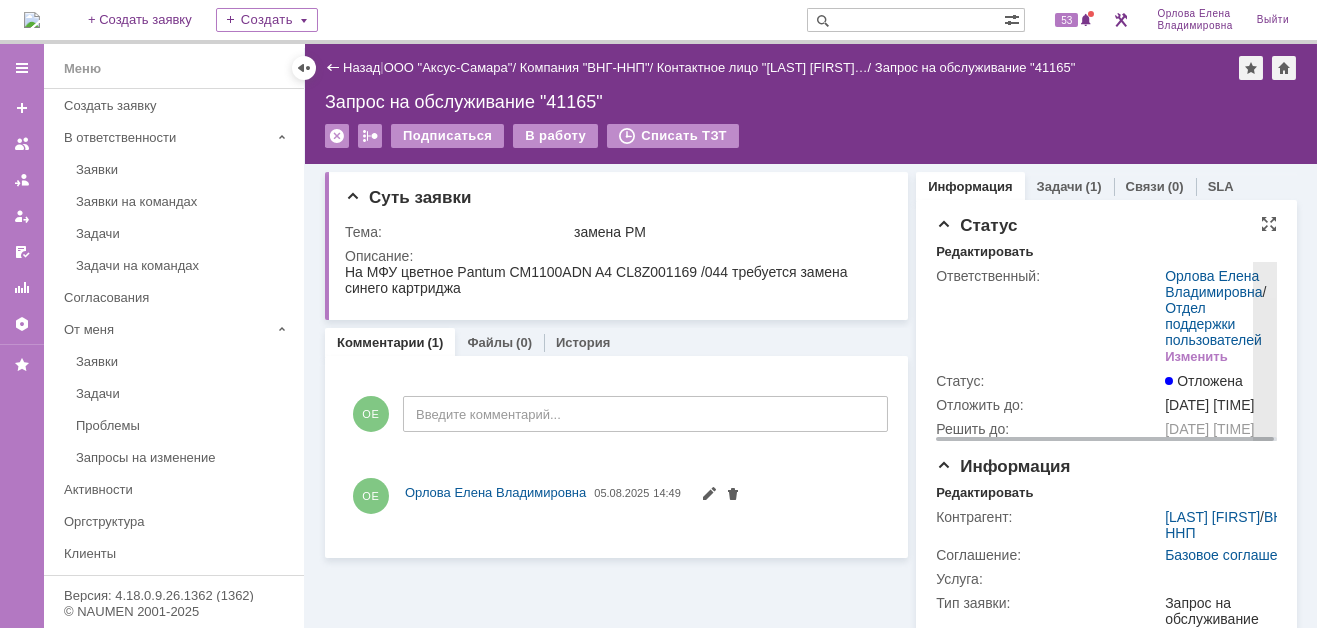 scroll, scrollTop: 0, scrollLeft: 0, axis: both 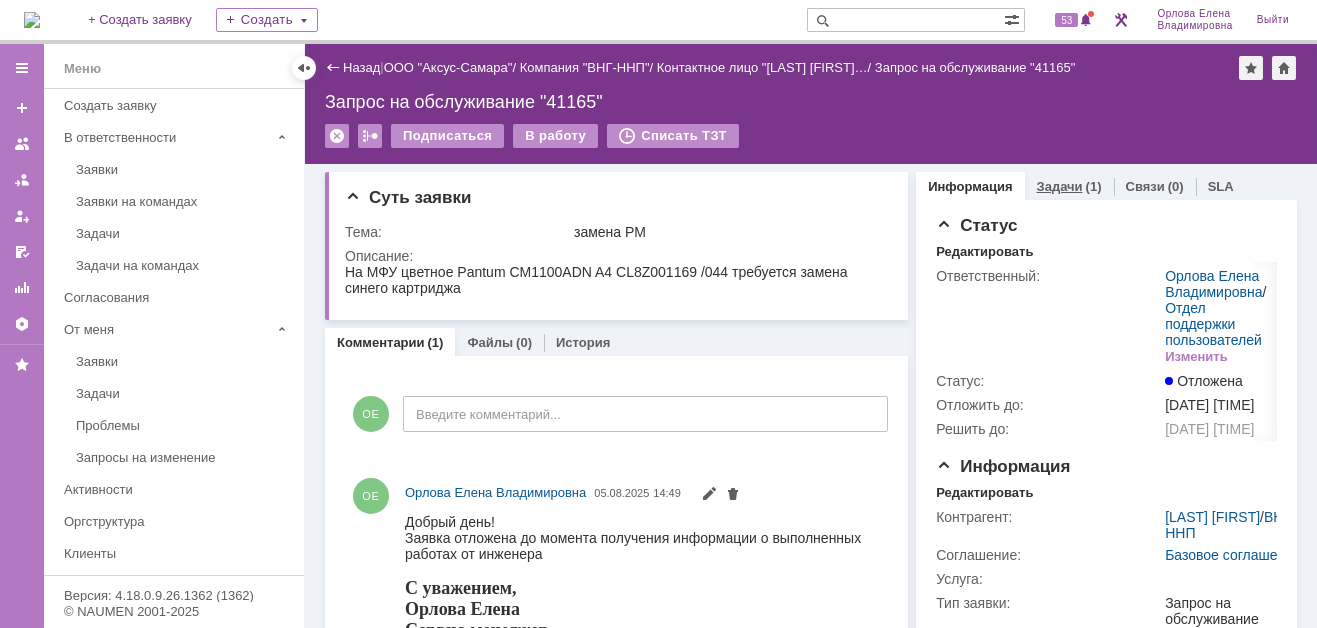 click on "Задачи" at bounding box center (1060, 186) 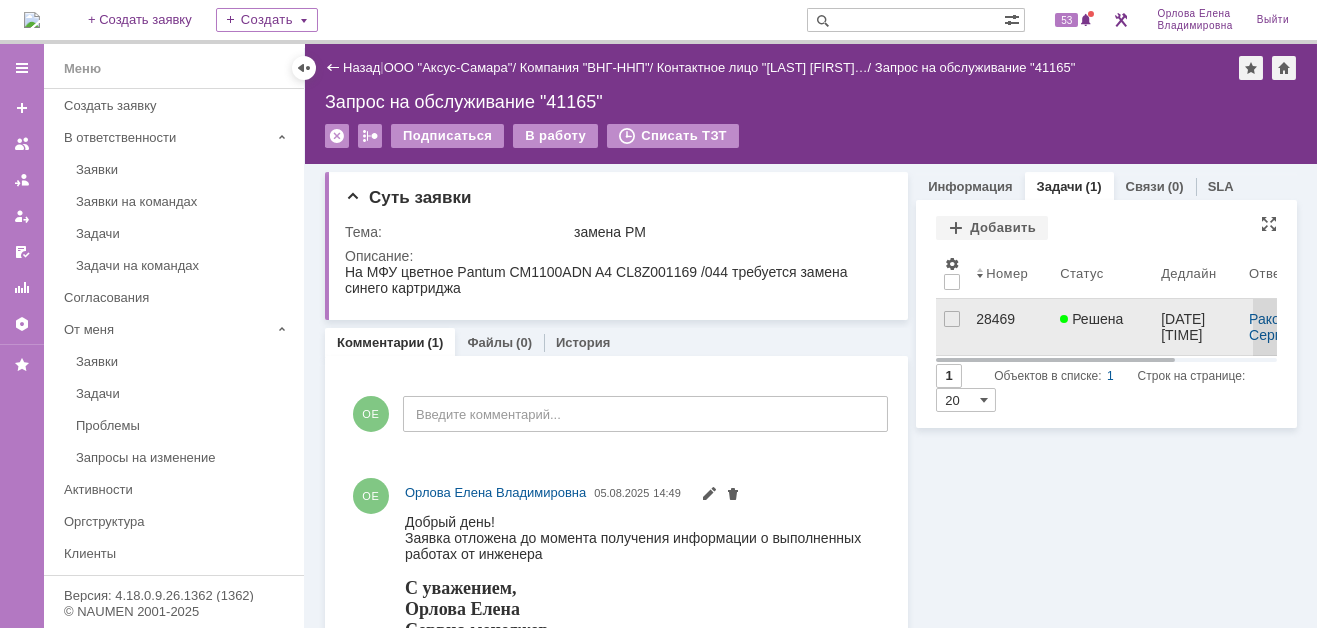click on "28469" at bounding box center [1010, 319] 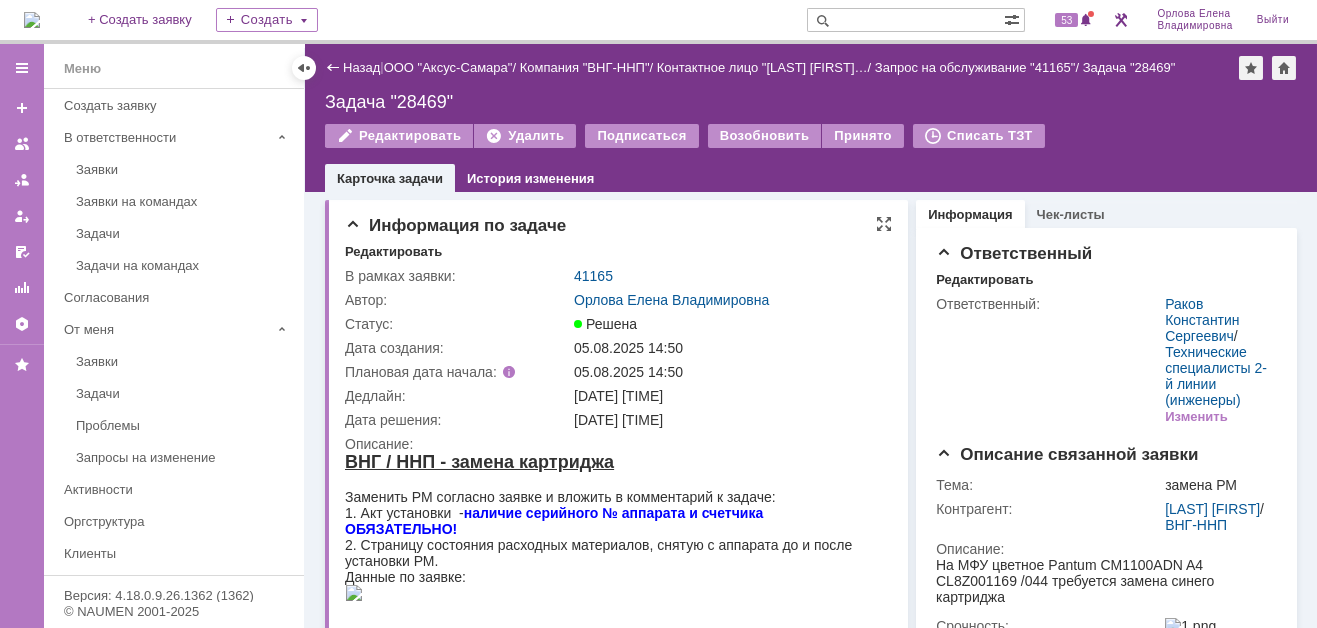 scroll, scrollTop: 0, scrollLeft: 0, axis: both 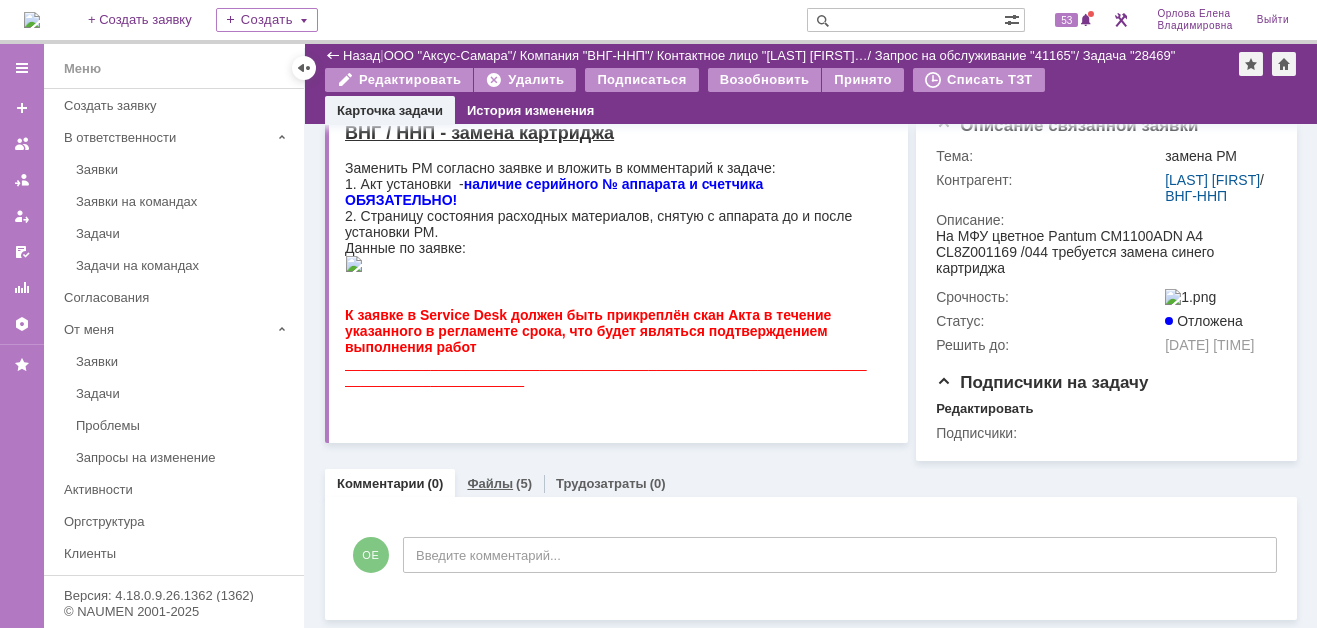 drag, startPoint x: 484, startPoint y: 482, endPoint x: 191, endPoint y: 294, distance: 348.12784 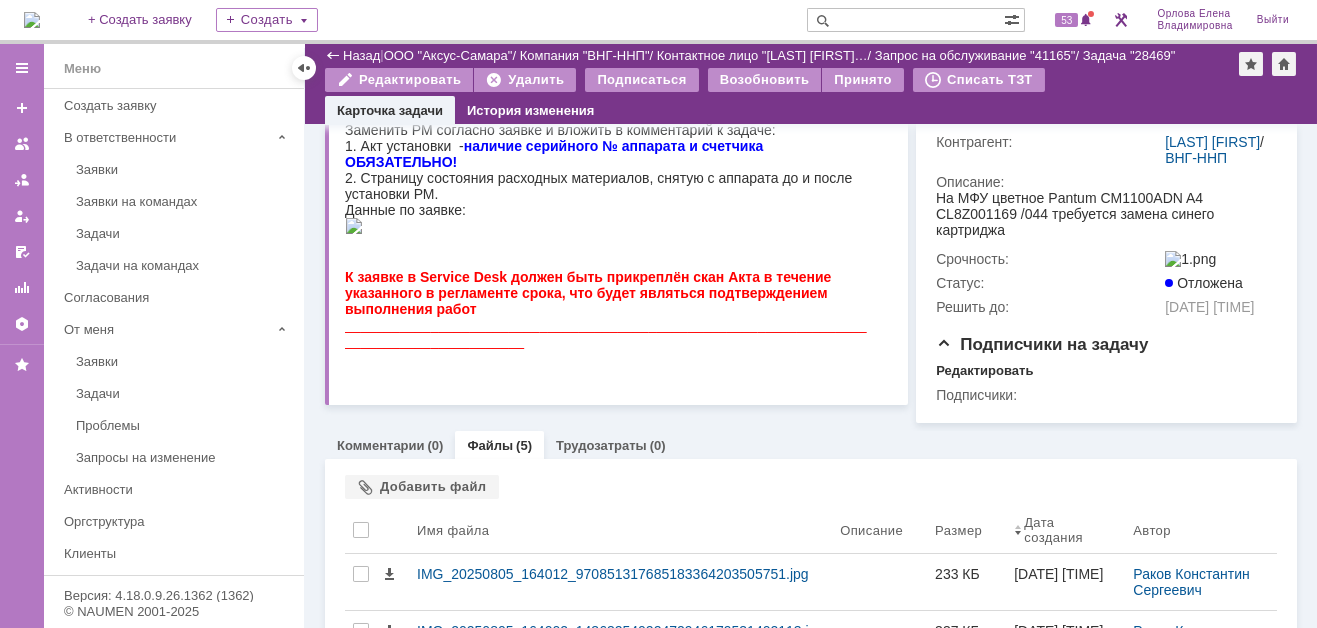 scroll, scrollTop: 602, scrollLeft: 0, axis: vertical 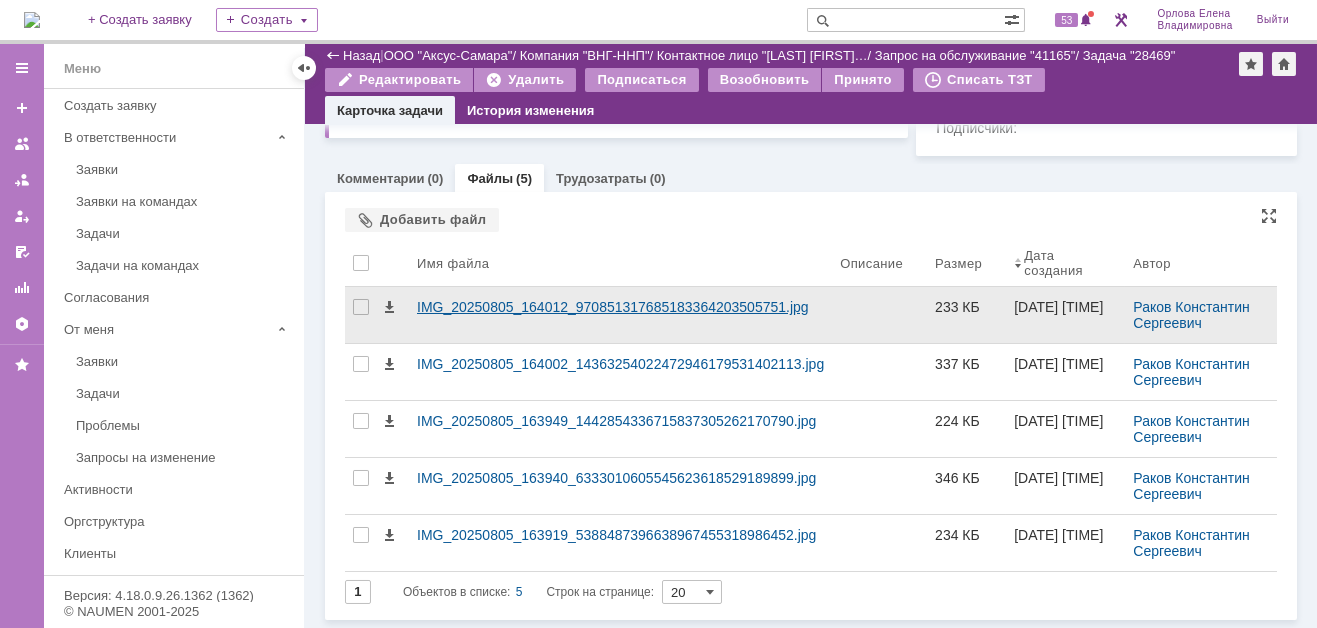 click on "IMG_20250805_164012_970851317685183364203505751.jpg" at bounding box center [620, 307] 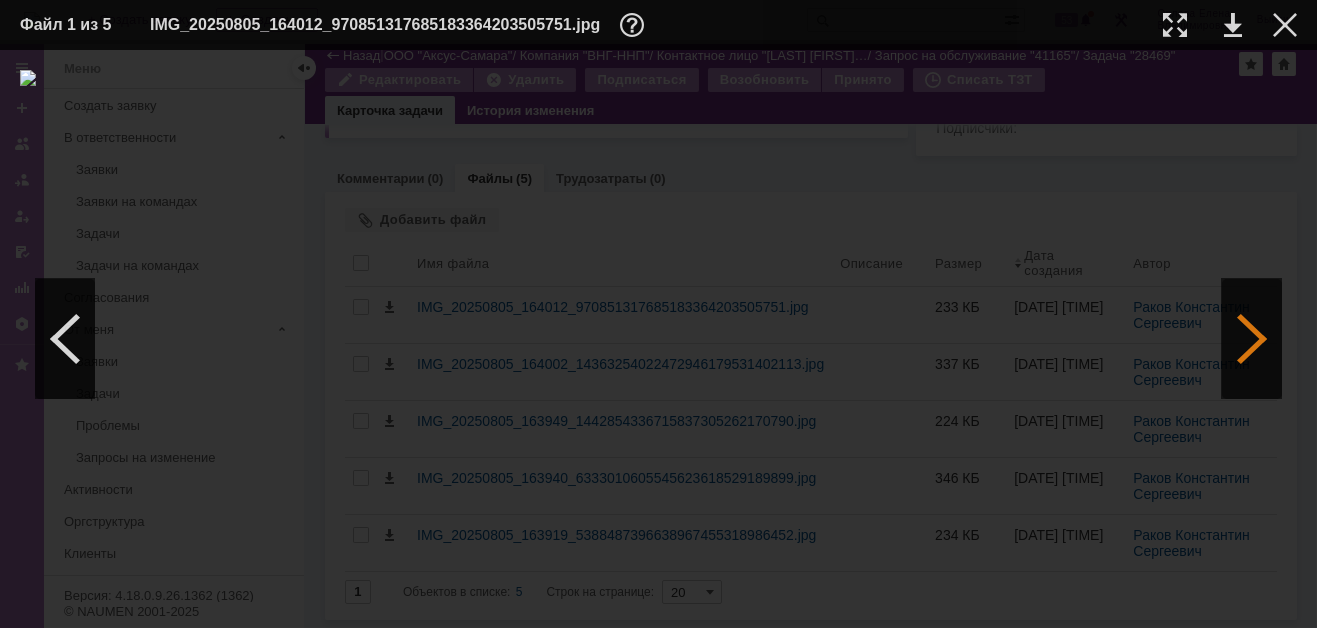 click at bounding box center (1252, 339) 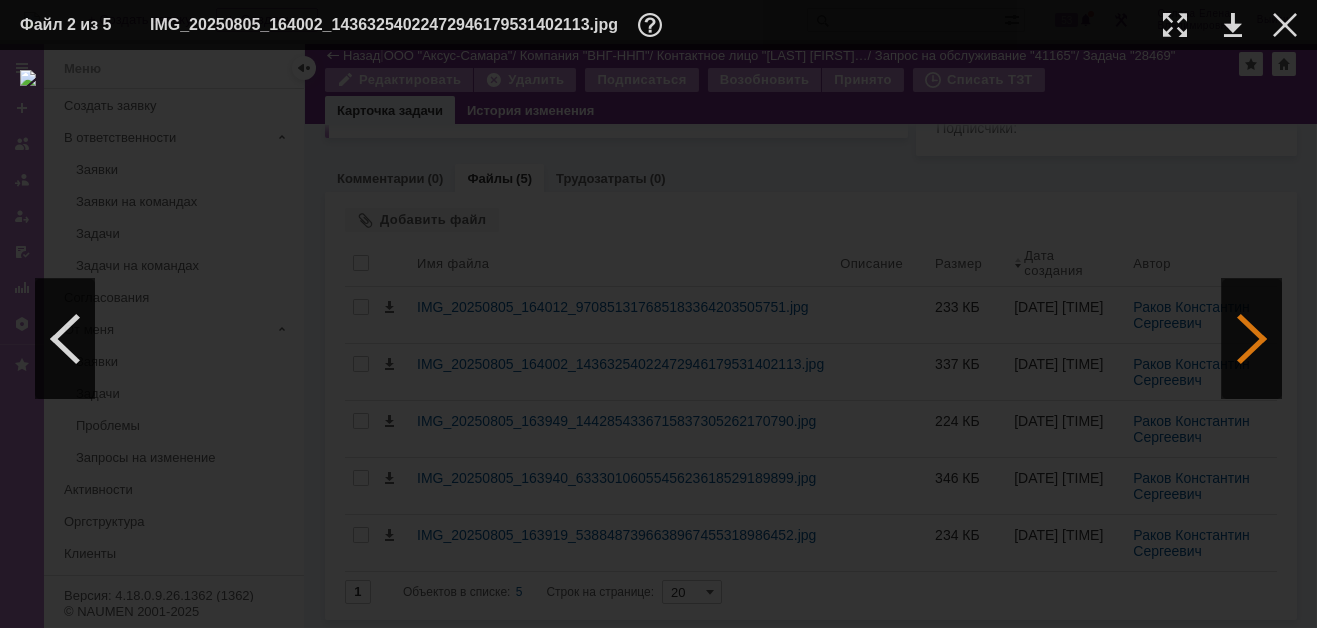 click at bounding box center (1252, 339) 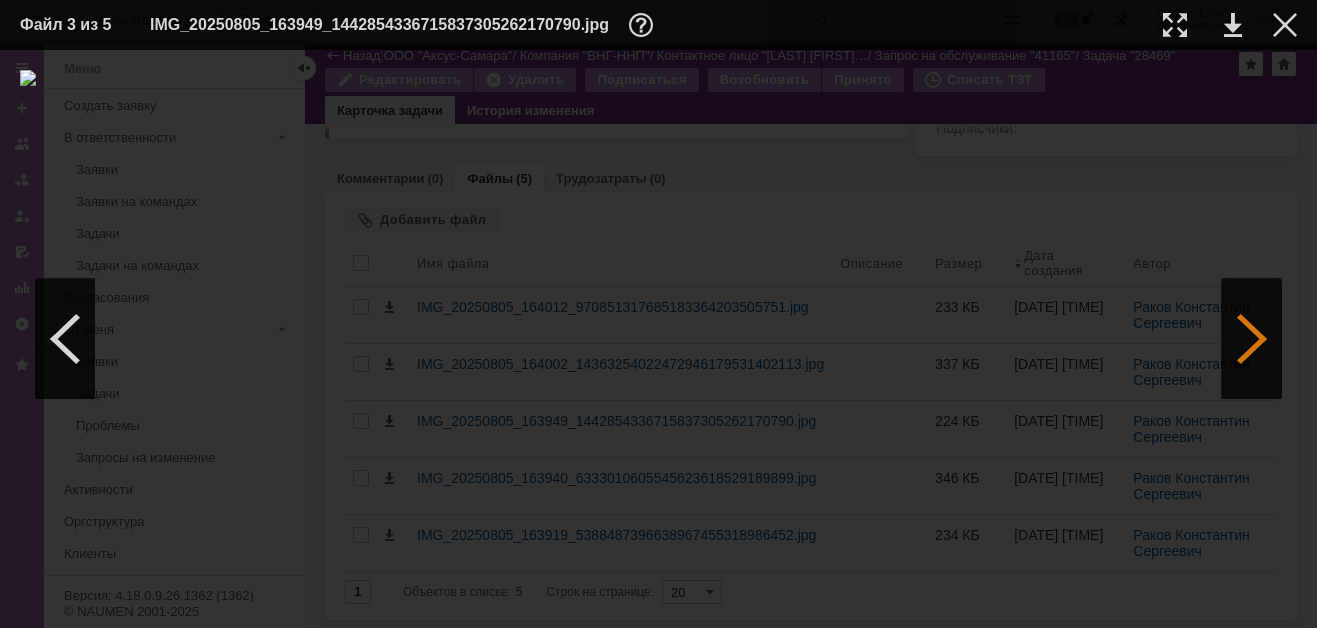 click at bounding box center [1252, 339] 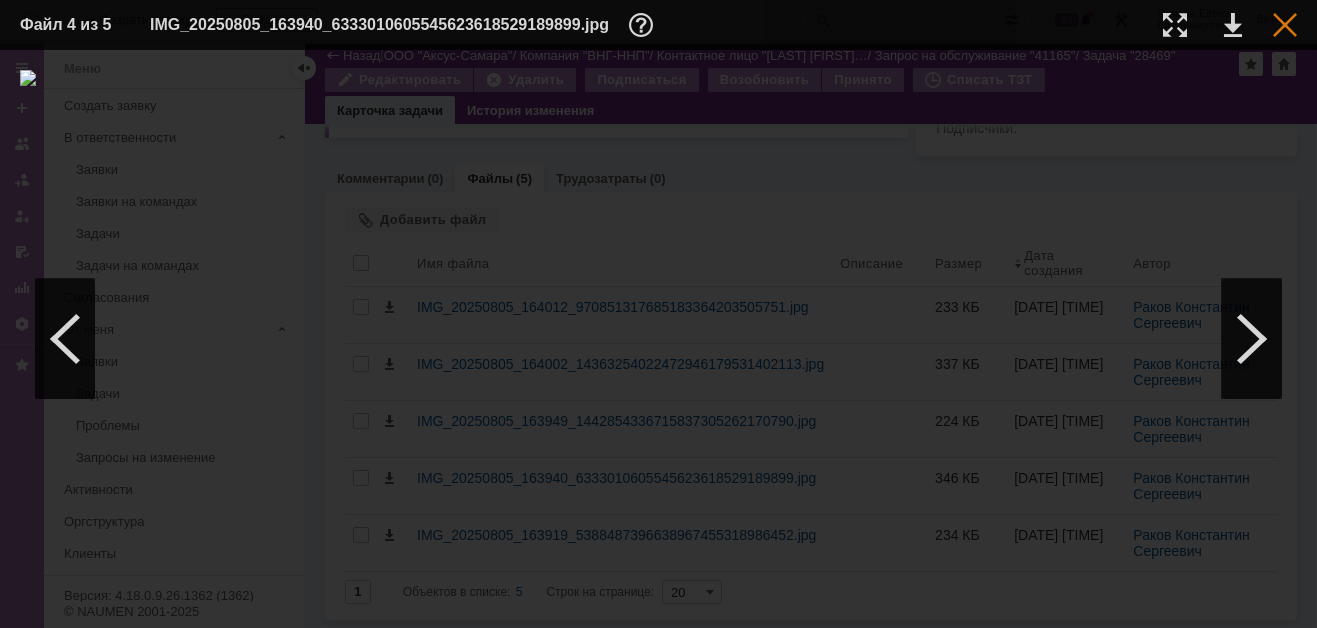 click at bounding box center (1285, 25) 